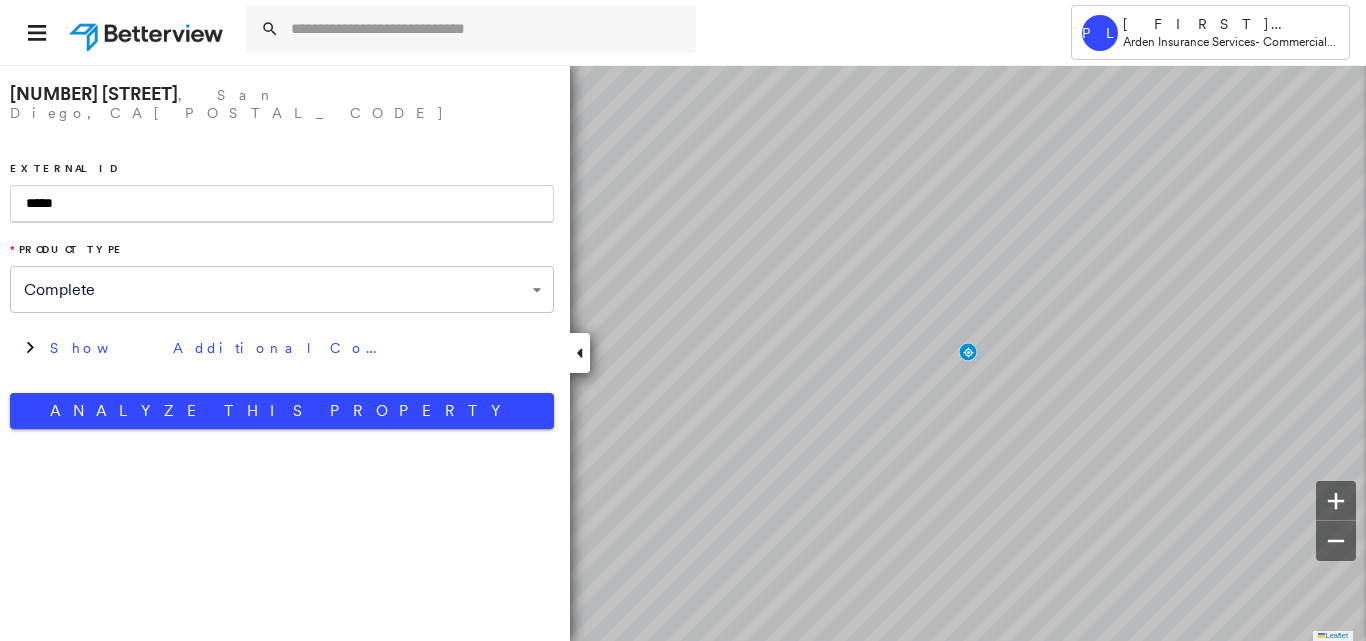 scroll, scrollTop: 0, scrollLeft: 0, axis: both 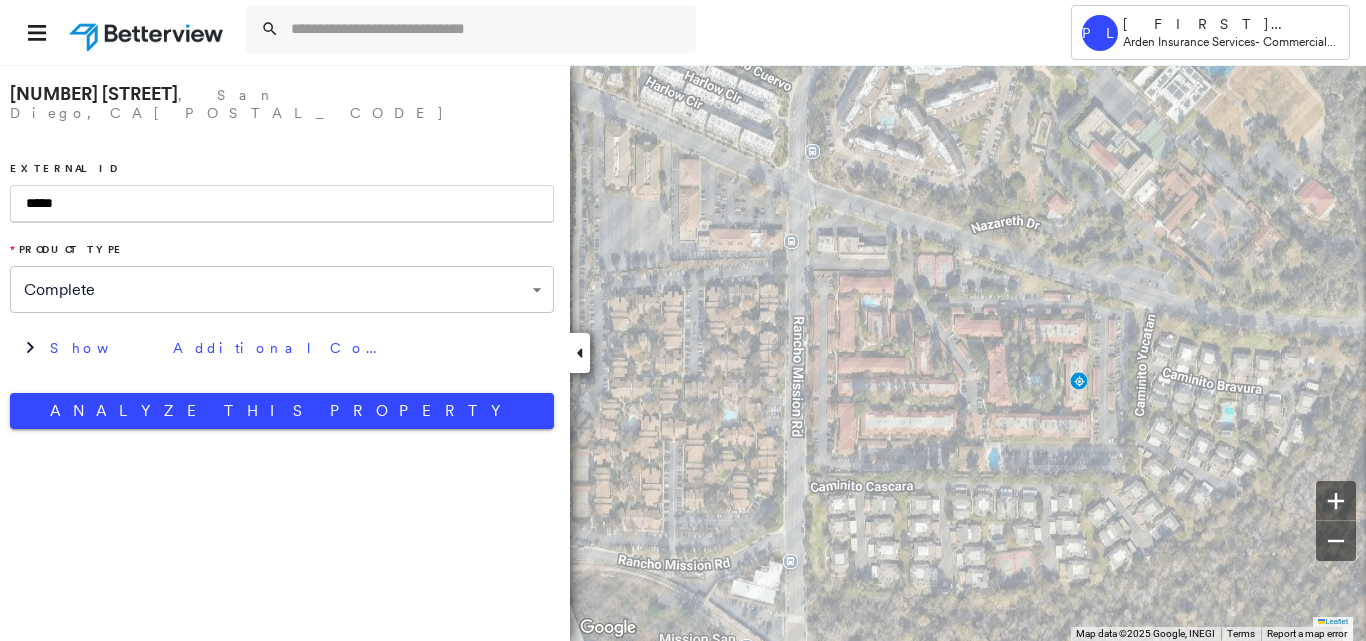 click on "*****" at bounding box center (282, 204) 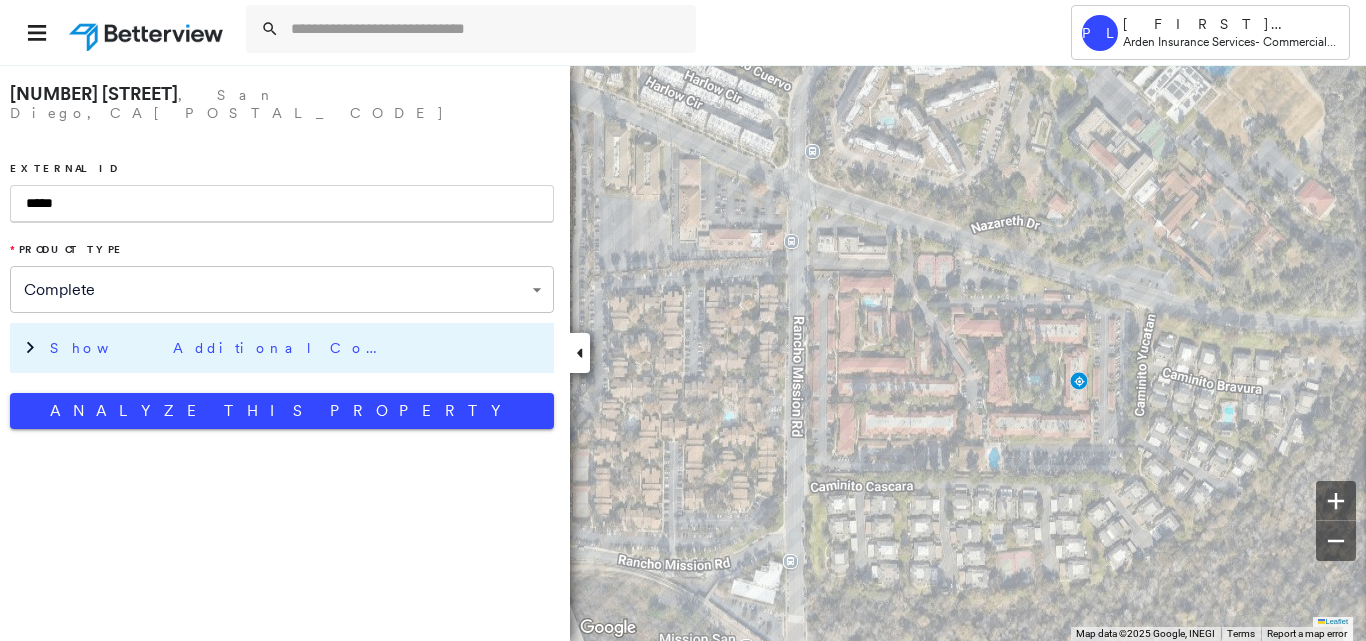 drag, startPoint x: 329, startPoint y: 338, endPoint x: 344, endPoint y: 350, distance: 19.209373 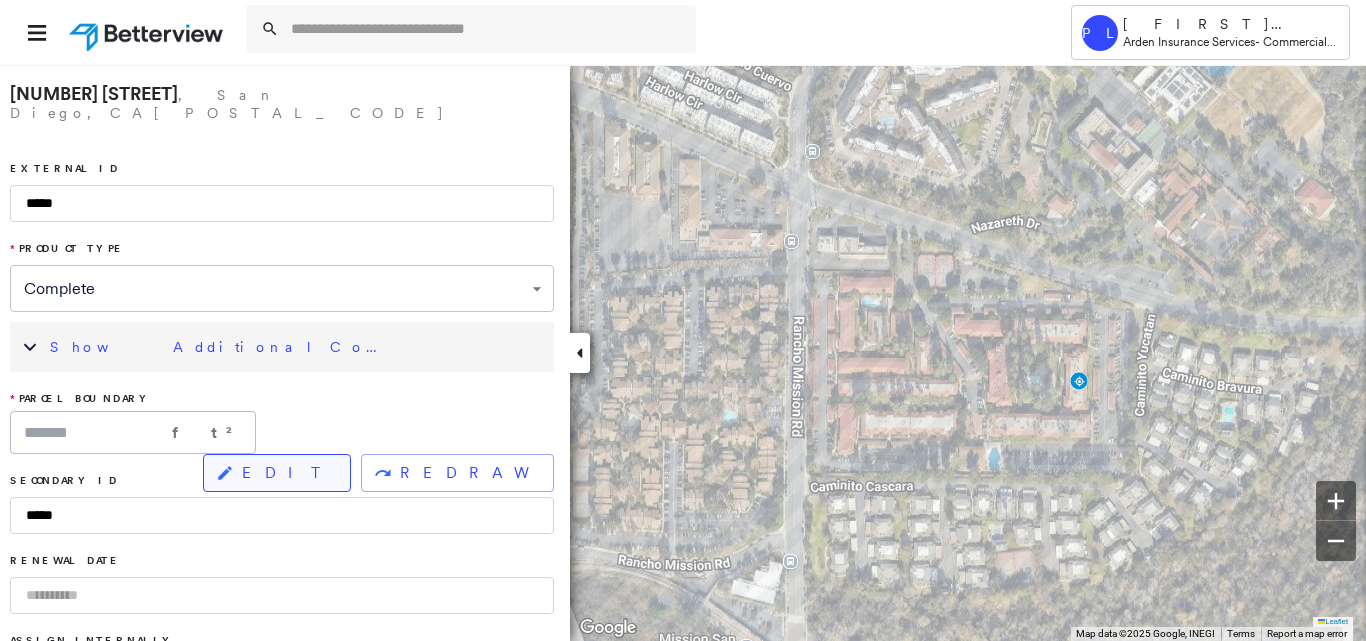 click on "EDIT" at bounding box center [277, 473] 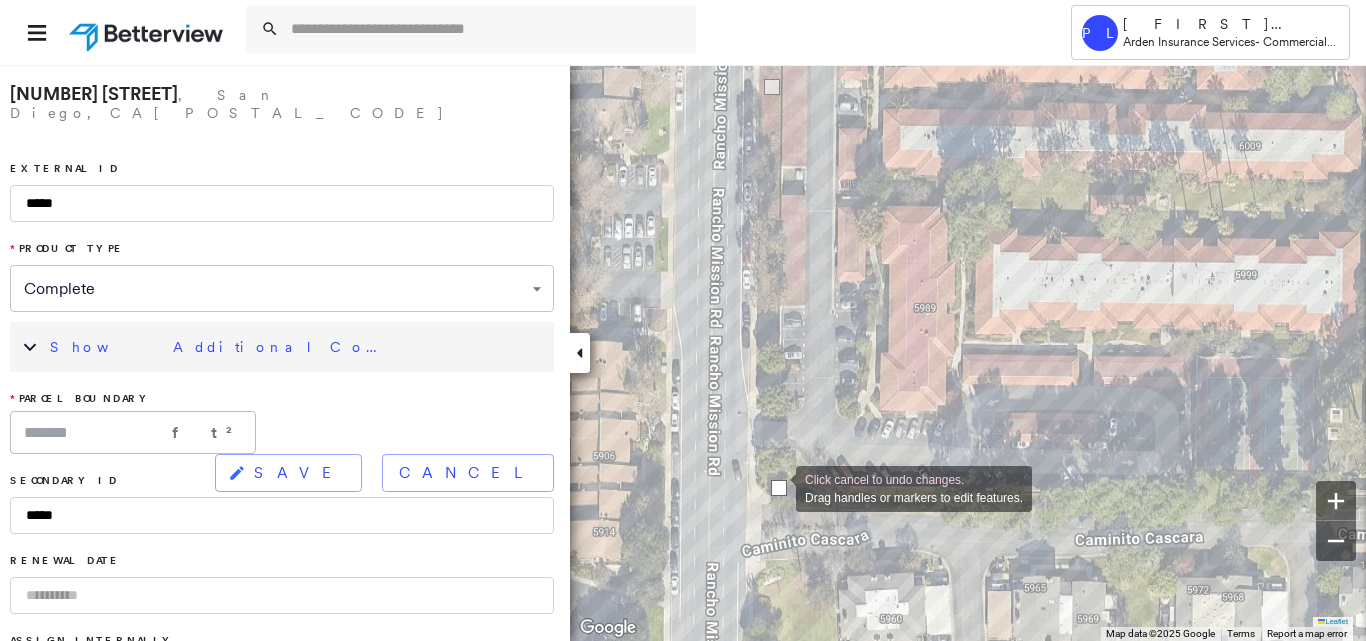 drag, startPoint x: 744, startPoint y: 467, endPoint x: 776, endPoint y: 487, distance: 37.735924 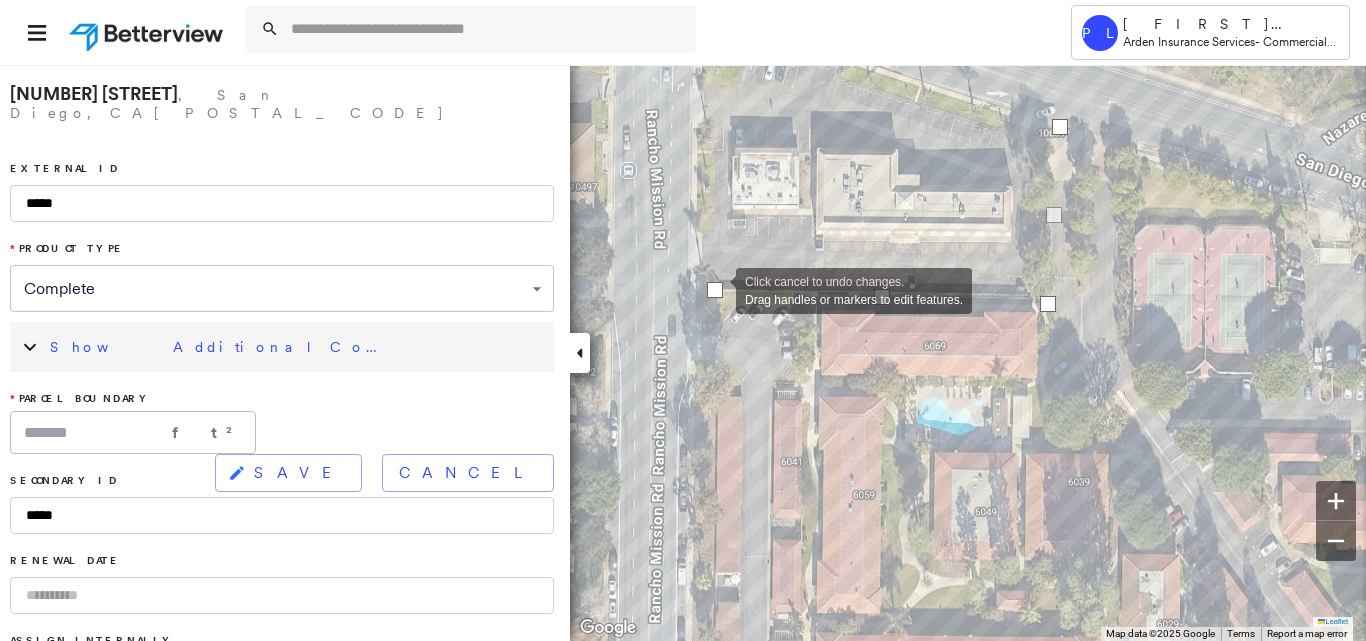 drag, startPoint x: 698, startPoint y: 297, endPoint x: 716, endPoint y: 289, distance: 19.697716 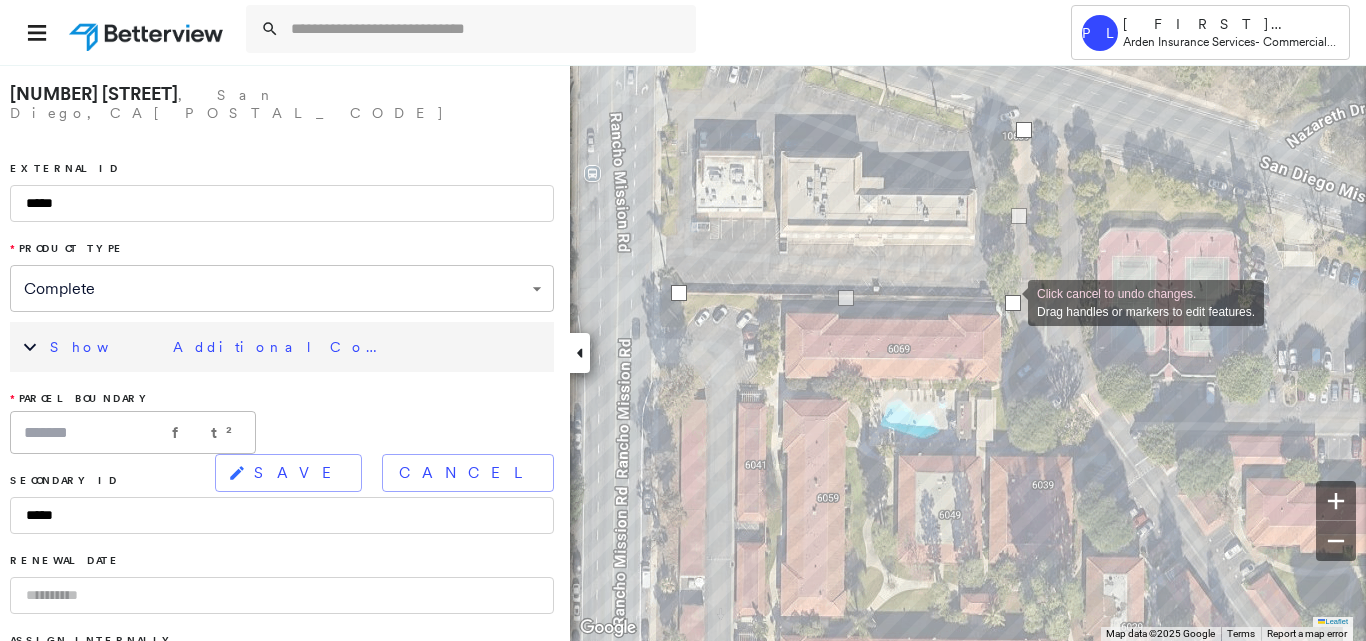 click at bounding box center [1013, 303] 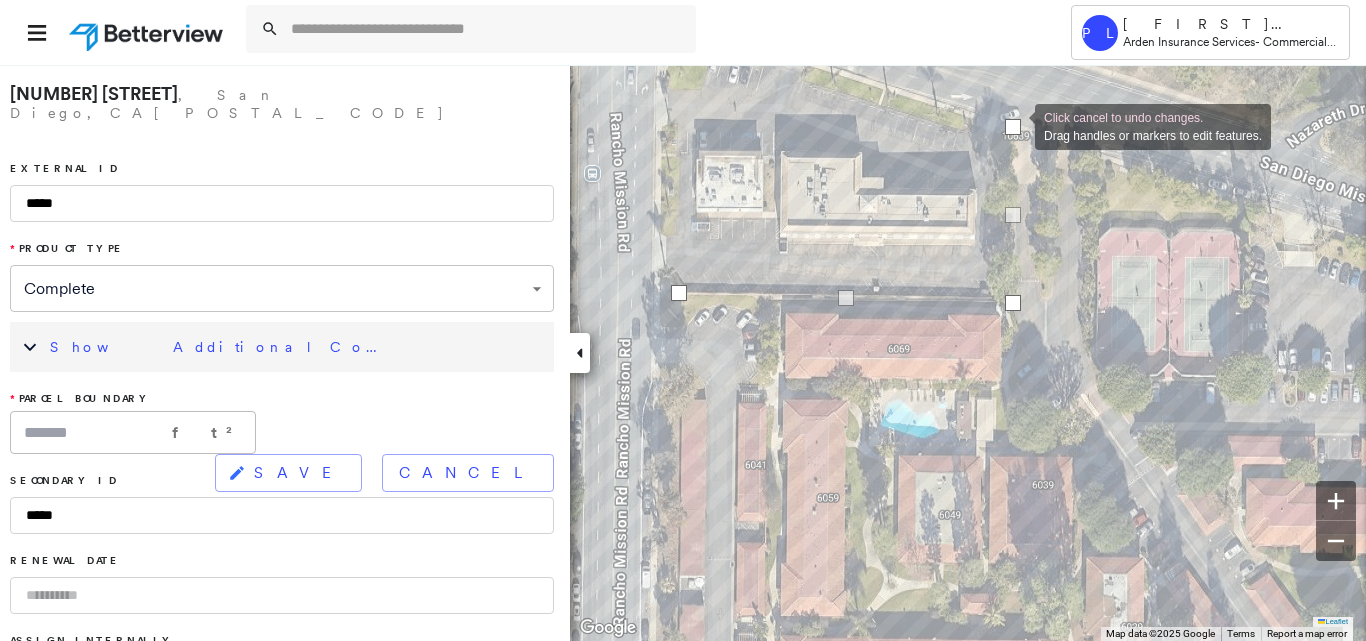 drag, startPoint x: 1026, startPoint y: 128, endPoint x: 1015, endPoint y: 125, distance: 11.401754 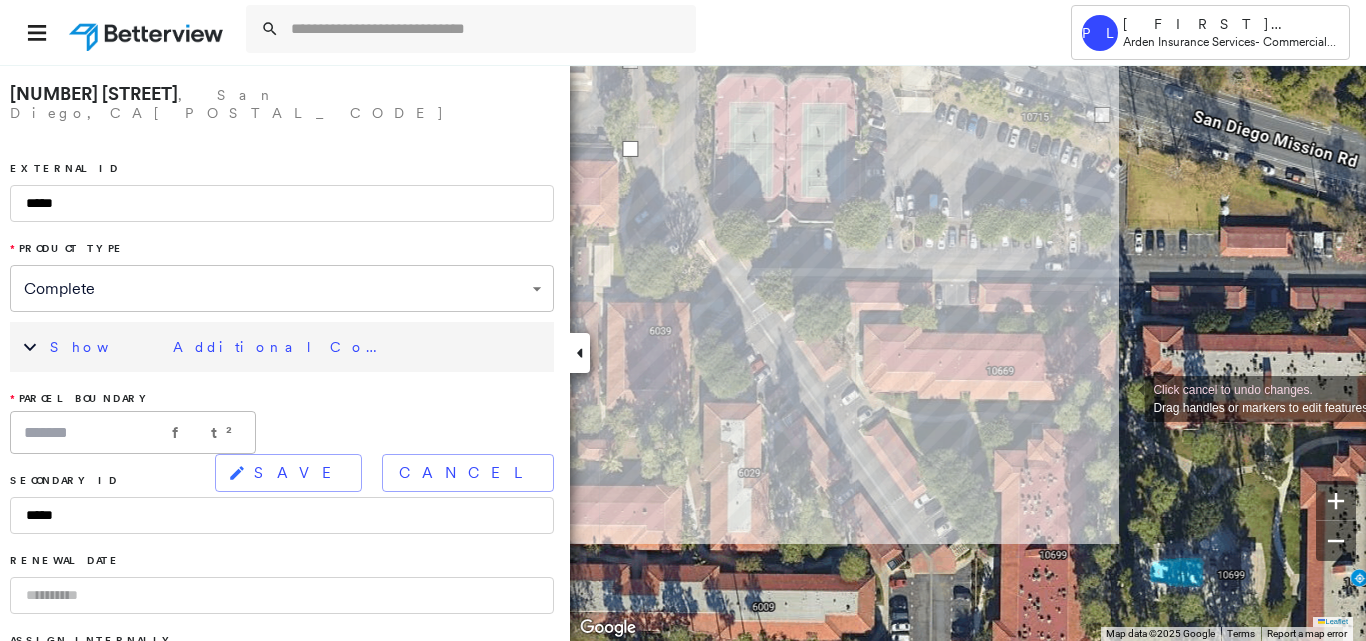 click on "Click cancel to undo changes. Drag handles or markers to edit features.  Leaflet Keyboard shortcuts Map Data Map data ©2025 Google Map data ©2025 Google 20 m  Click to toggle between metric and imperial units Terms Report a map error To navigate, press the arrow keys. Keyboard shortcuts Map Data Map data ©2025 Google Imagery ©2025 Airbus, Maxar Technologies, Vexcel Imaging US, Inc. Map data ©2025 Google Imagery ©2025 Airbus, Maxar Technologies, Vexcel Imaging US, Inc. 20 m  Click to toggle between metric and imperial units Terms Report a map error To navigate, press the arrow keys." at bounding box center (683, 352) 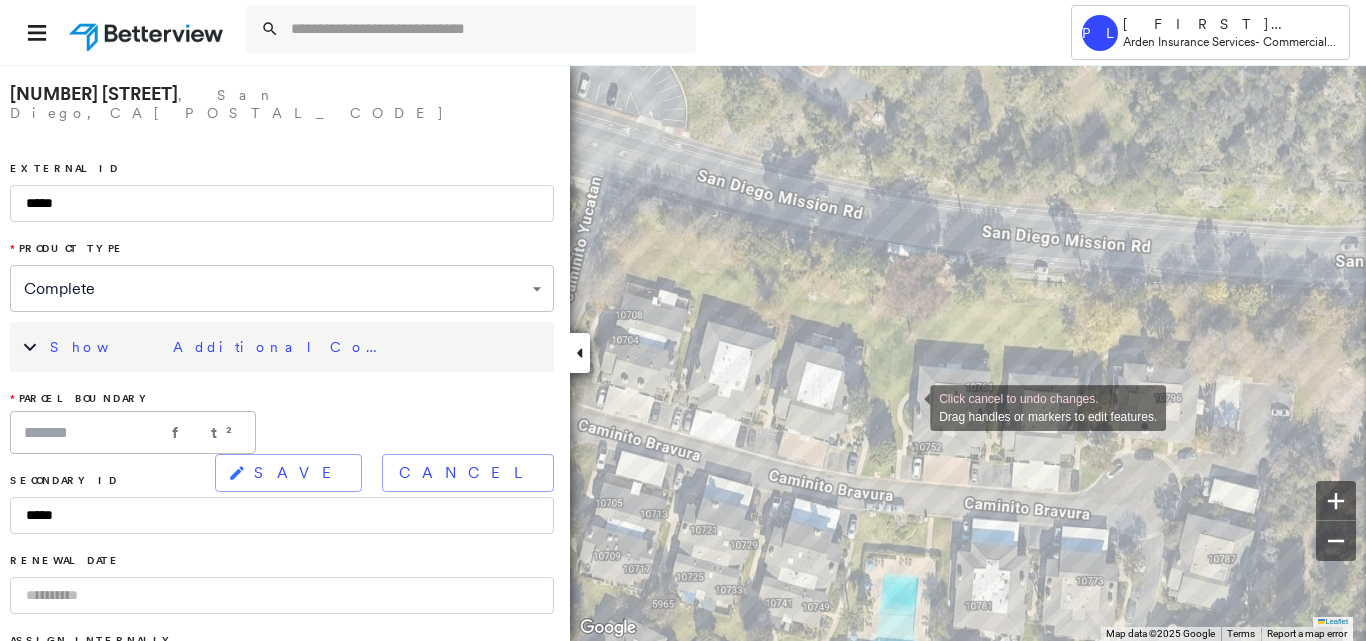 click on "Click cancel to undo changes. Drag handles or markers to edit features.  Leaflet Keyboard shortcuts Map Data Map data ©2025 Google Map data ©2025 Google 20 m  Click to toggle between metric and imperial units Terms Report a map error To navigate, press the arrow keys. Keyboard shortcuts Map Data Map data ©2025 Google Imagery ©2025 Airbus, Maxar Technologies, Vexcel Imaging US, Inc. Map data ©2025 Google Imagery ©2025 Airbus, Maxar Technologies, Vexcel Imaging US, Inc. 20 m  Click to toggle between metric and imperial units Terms Report a map error To navigate, press the arrow keys." at bounding box center [683, 352] 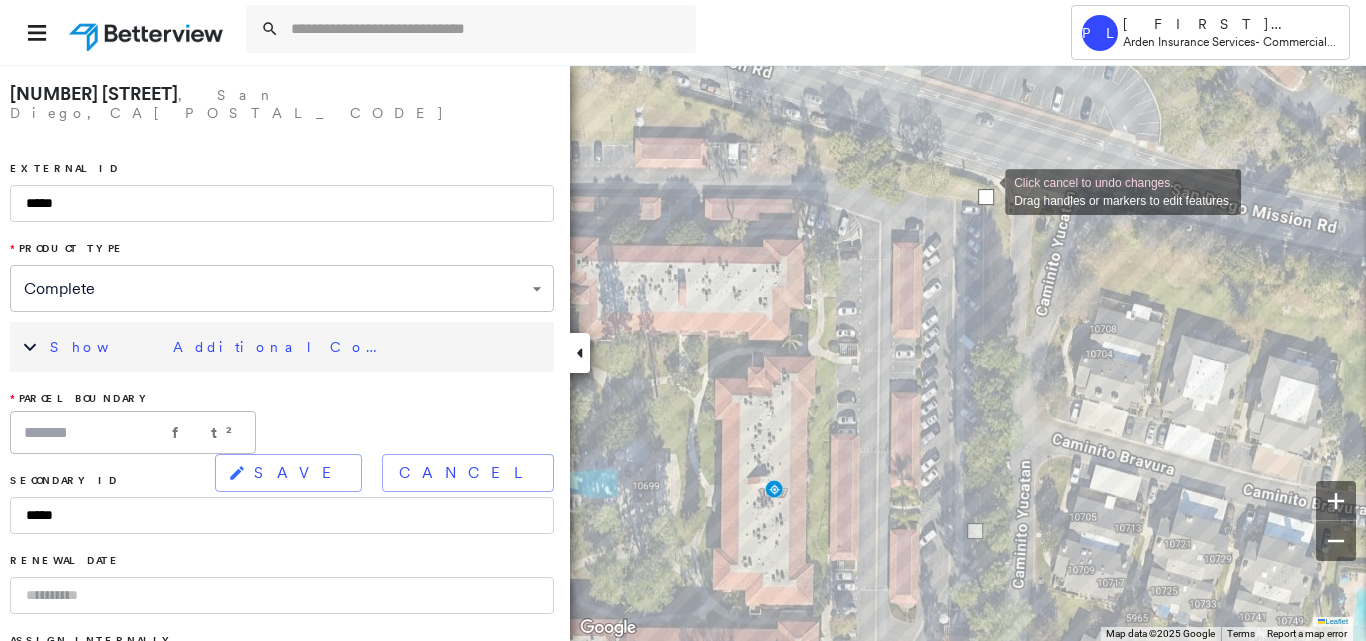 drag, startPoint x: 988, startPoint y: 162, endPoint x: 985, endPoint y: 190, distance: 28.160255 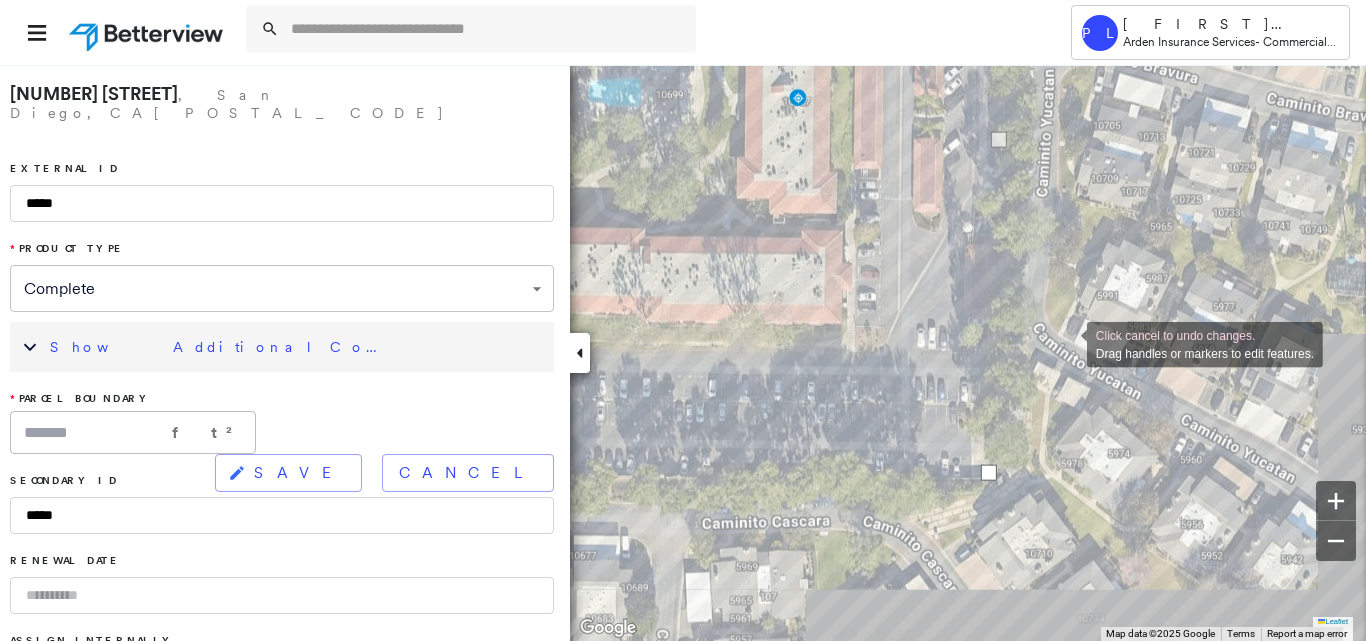 click on "Click cancel to undo changes. Drag handles or markers to edit features.  Leaflet Keyboard shortcuts Map Data Map data ©2025 Google Map data ©2025 Google 20 m  Click to toggle between metric and imperial units Terms Report a map error To navigate, press the arrow keys. Keyboard shortcuts Map Data Map data ©2025 Google Imagery ©2025 Airbus, Maxar Technologies, Vexcel Imaging US, Inc. Map data ©2025 Google Imagery ©2025 Airbus, Maxar Technologies, Vexcel Imaging US, Inc. 20 m  Click to toggle between metric and imperial units Terms Report a map error To navigate, press the arrow keys." at bounding box center (683, 352) 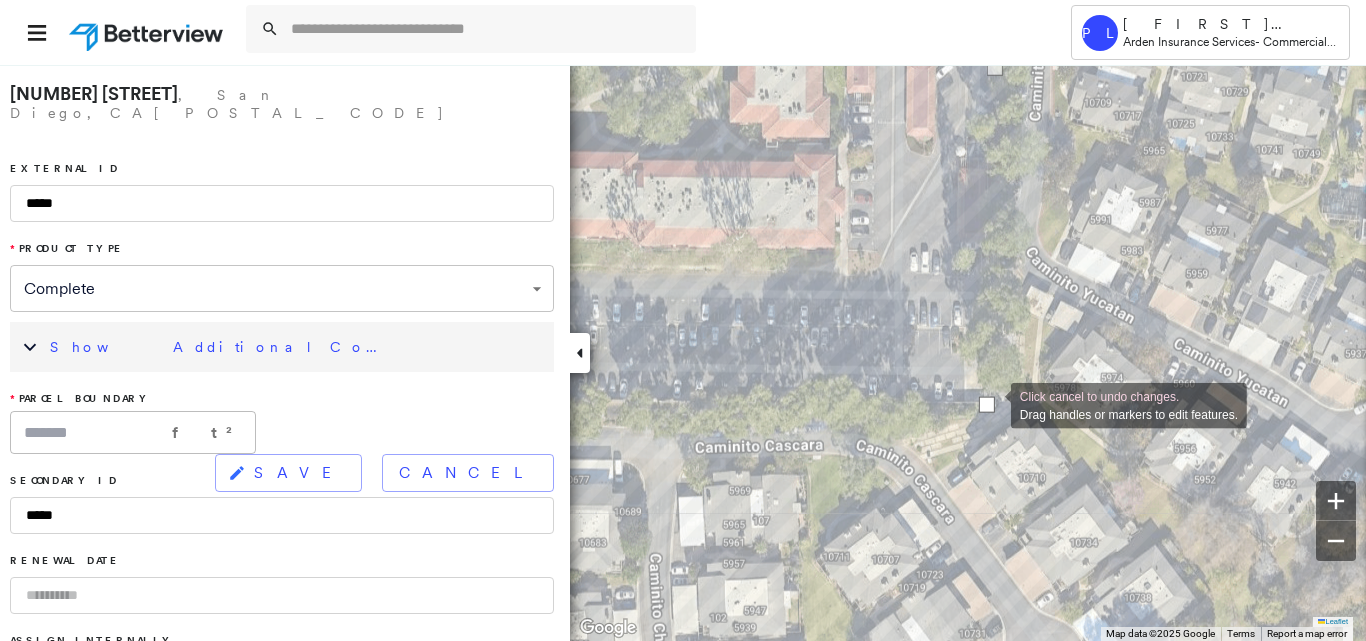 click at bounding box center [987, 405] 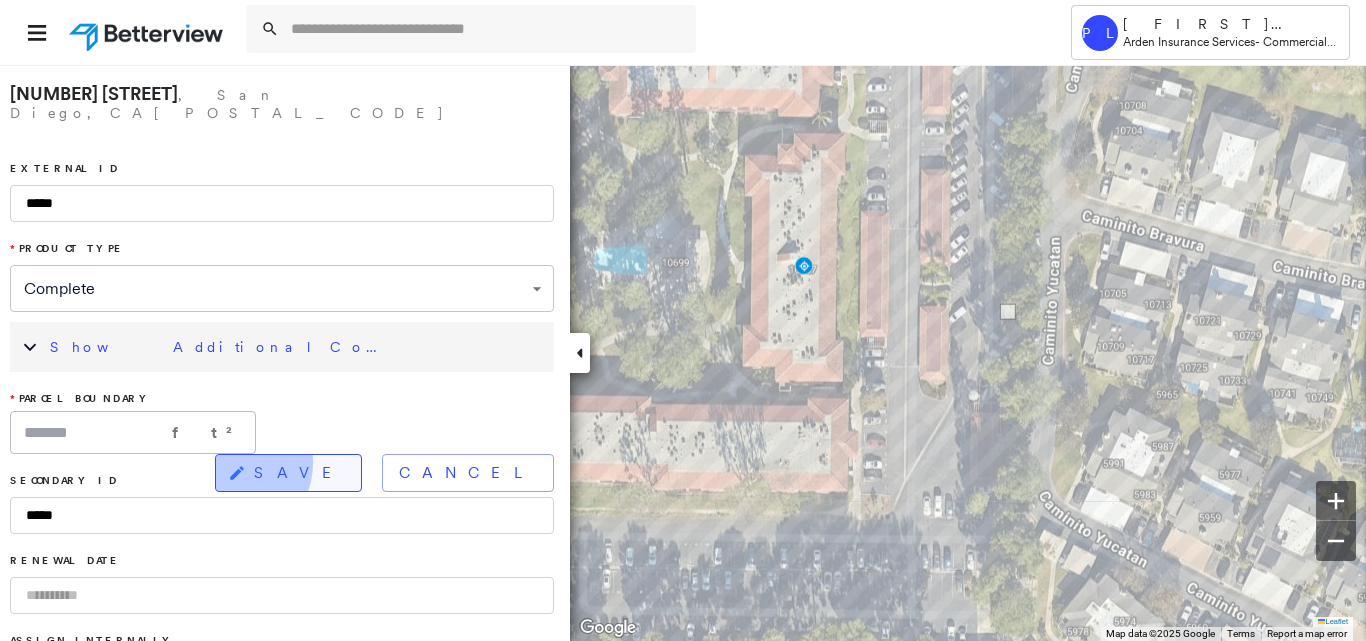 click on "SAVE" at bounding box center (288, 473) 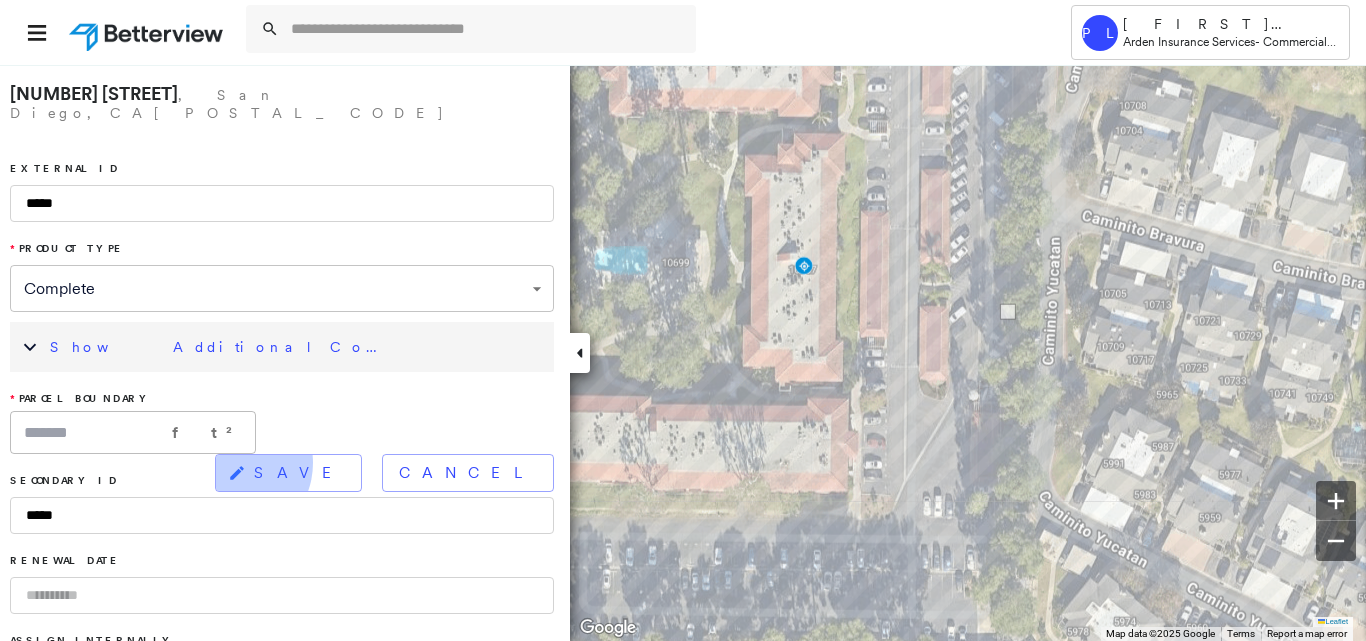 type on "*******" 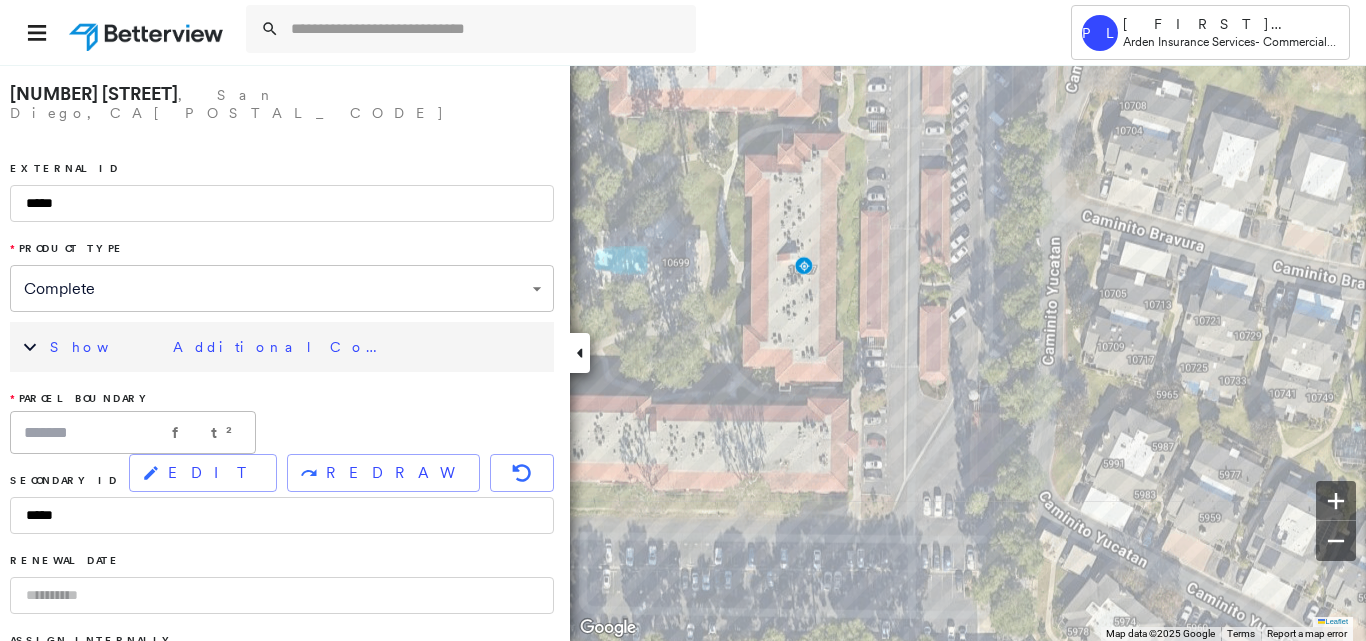 click on "Show Additional Company Data" at bounding box center (297, 347) 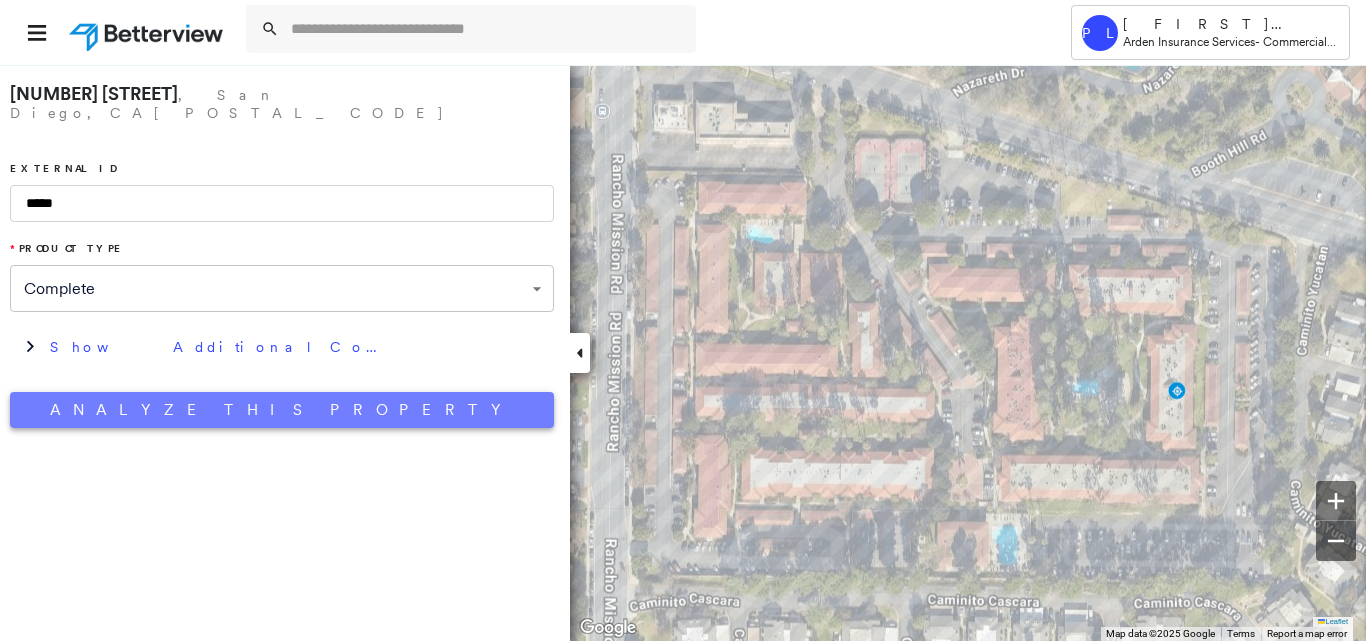click on "Analyze This Property" at bounding box center (282, 410) 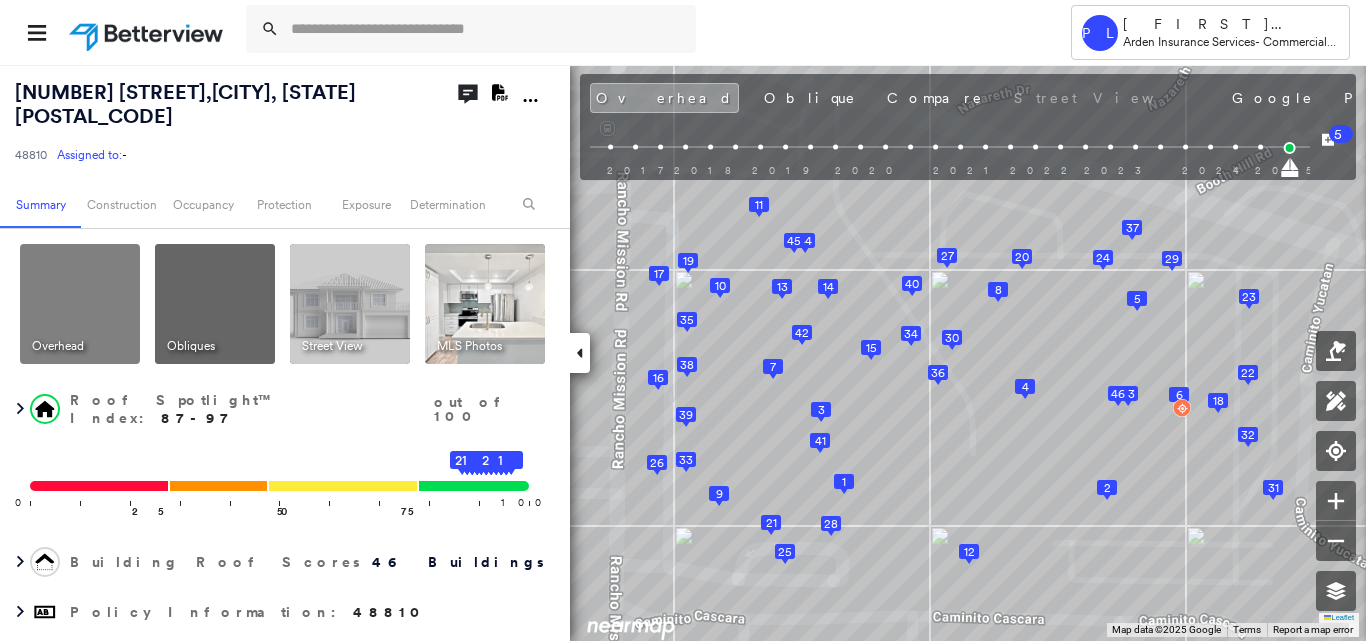 click 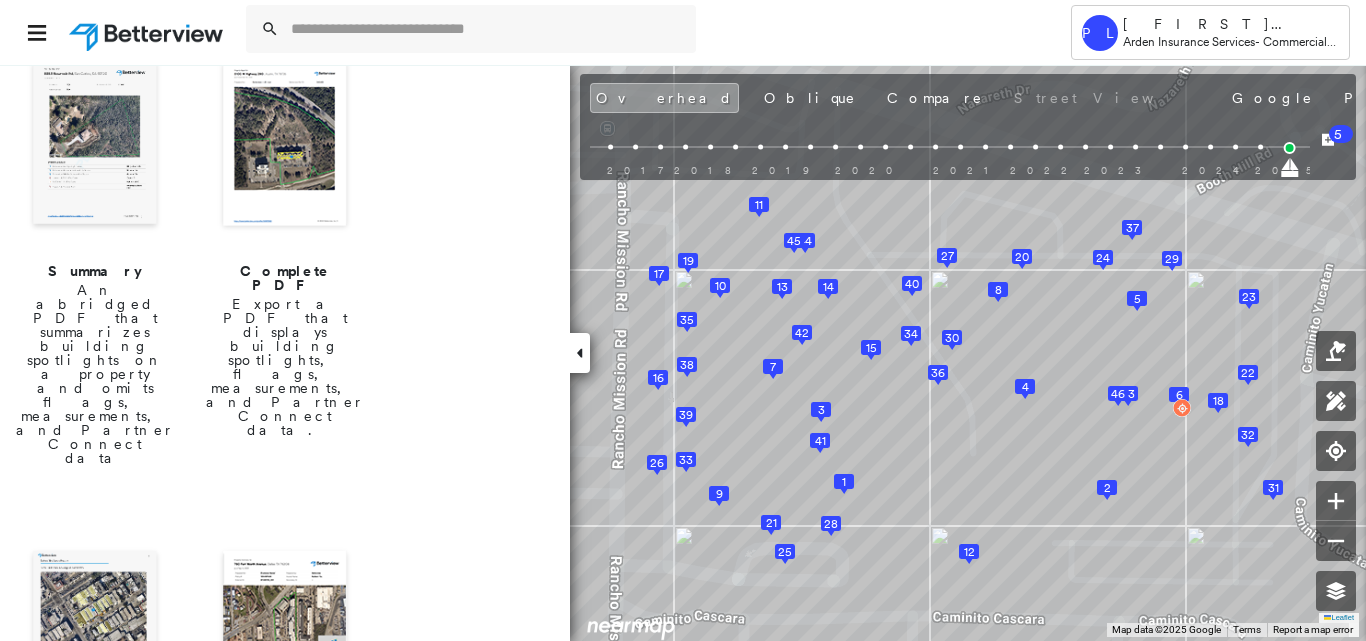 scroll, scrollTop: 300, scrollLeft: 0, axis: vertical 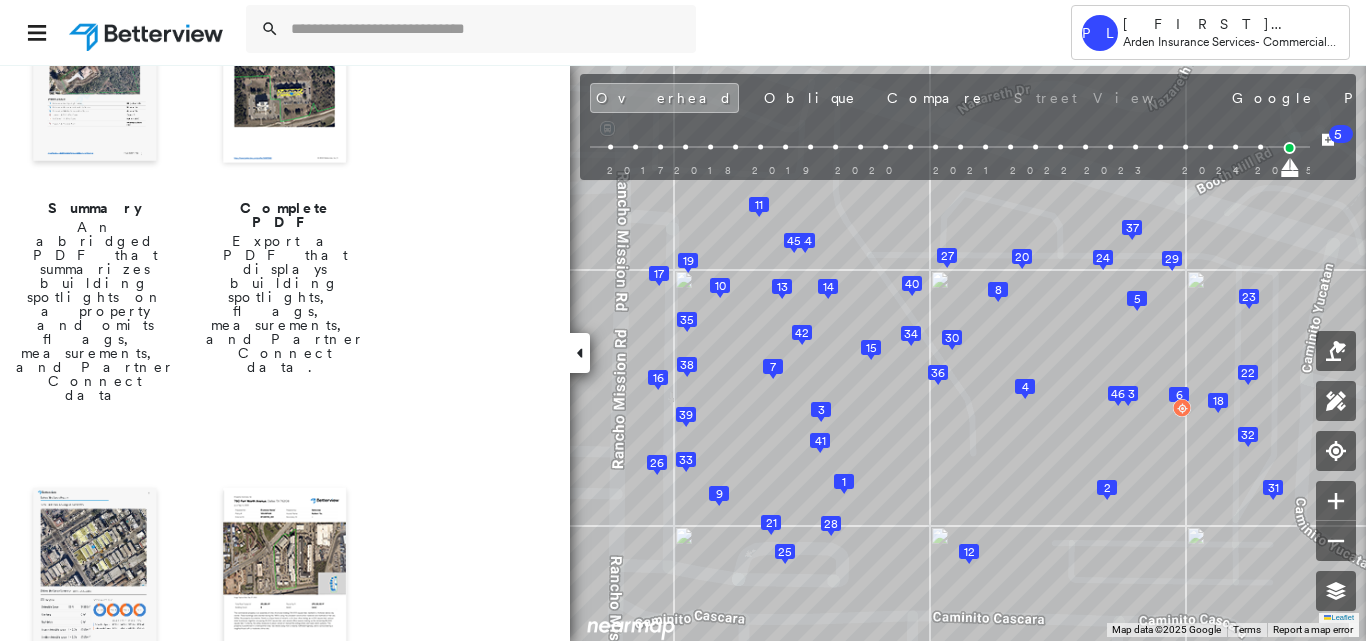click at bounding box center (95, 572) 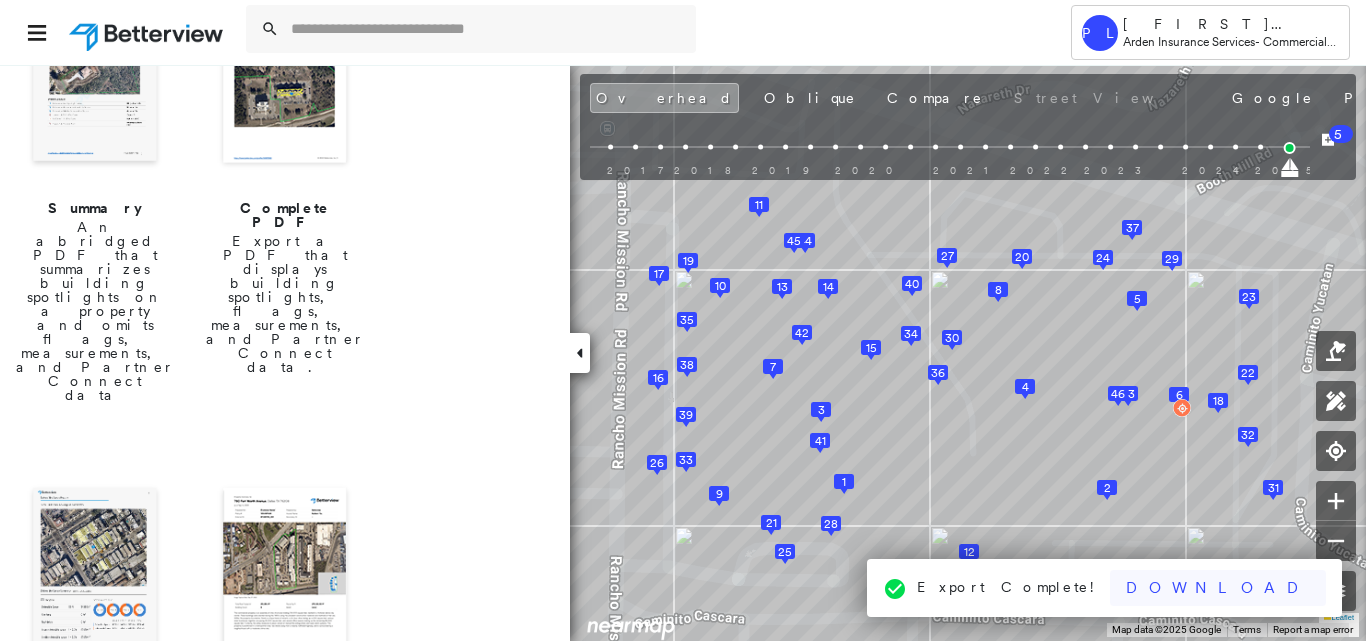 click on "Download" at bounding box center (1218, 588) 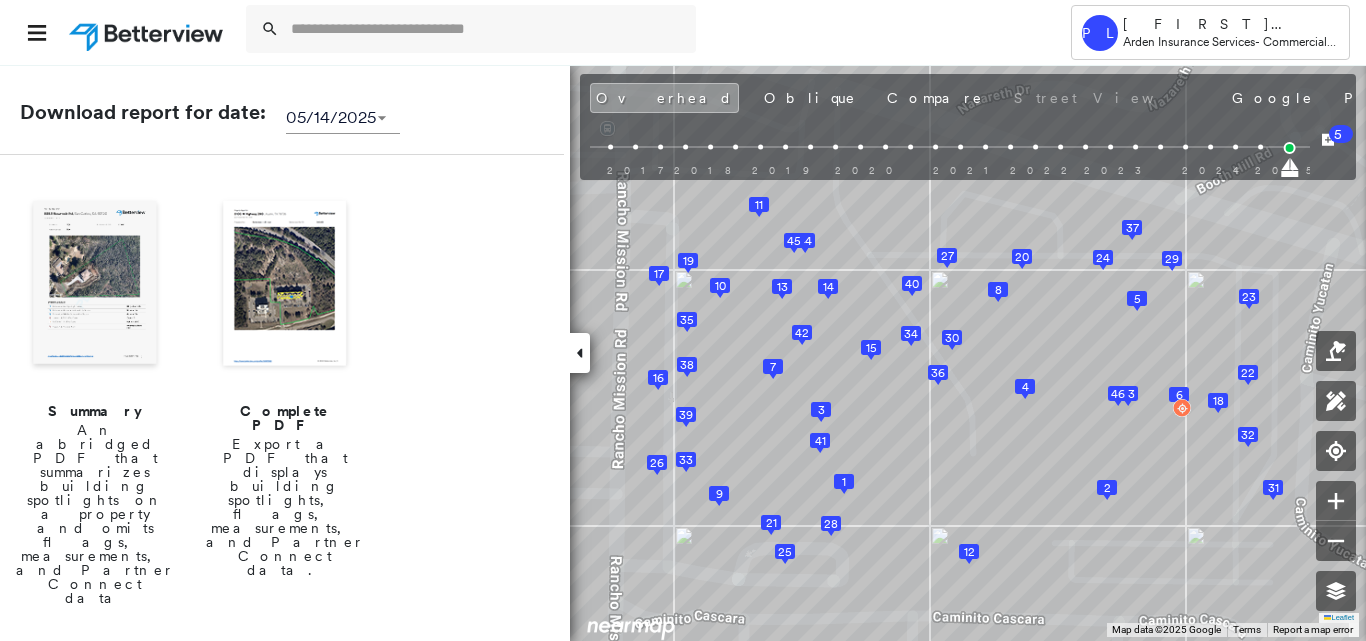 scroll, scrollTop: 0, scrollLeft: 0, axis: both 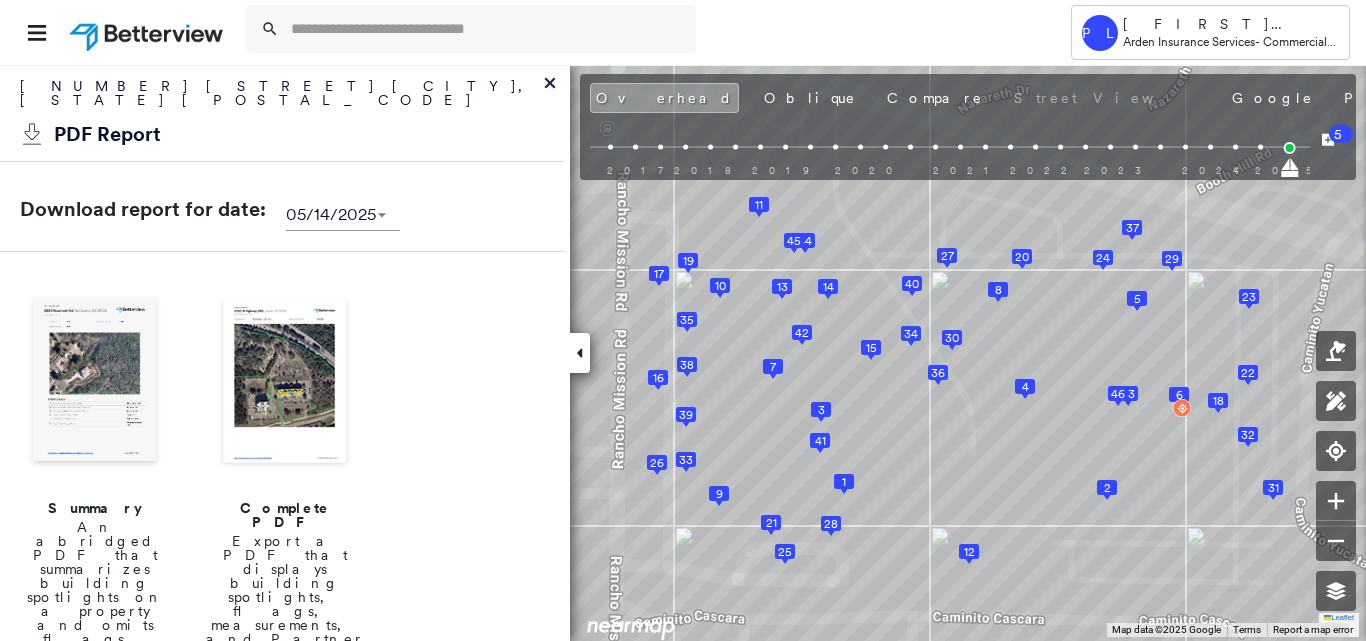 click 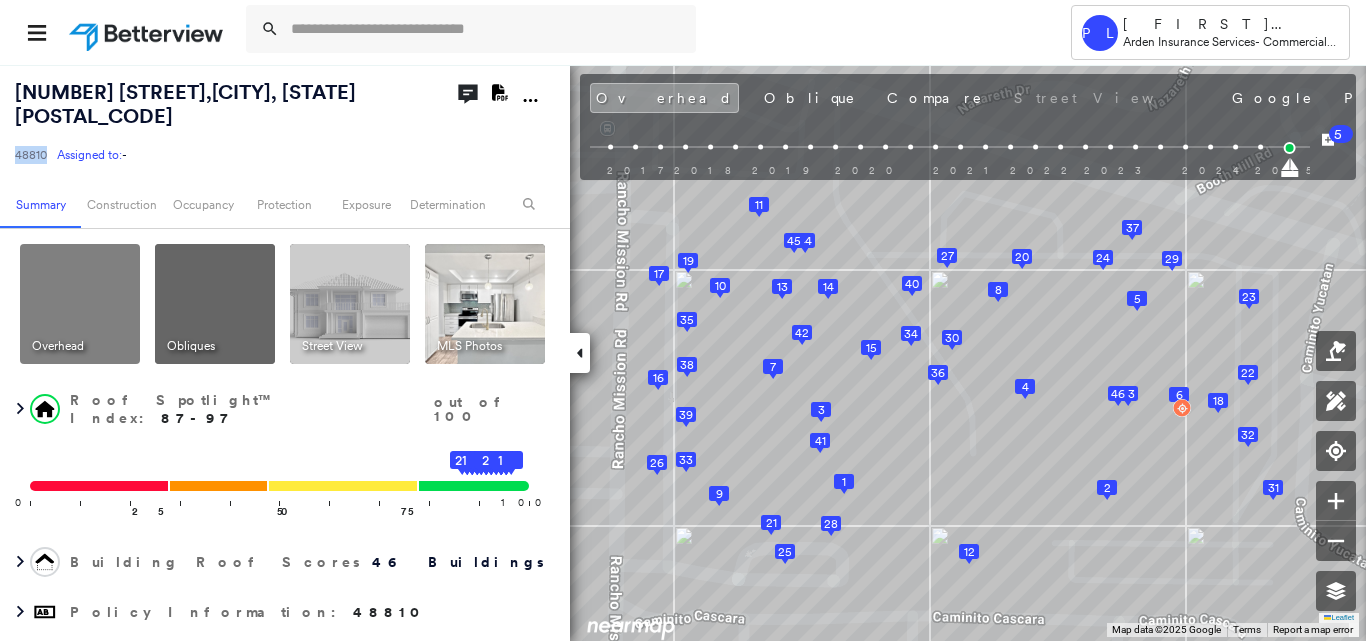 drag, startPoint x: 16, startPoint y: 156, endPoint x: 49, endPoint y: 156, distance: 33 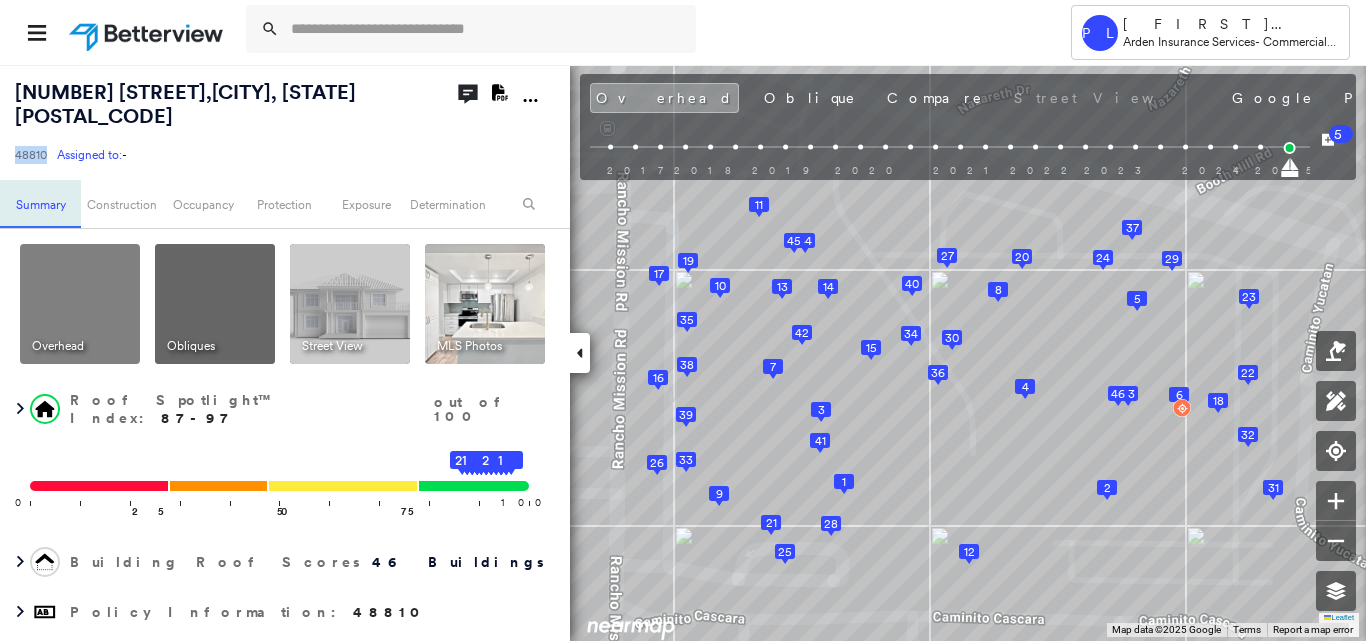 copy on "48810" 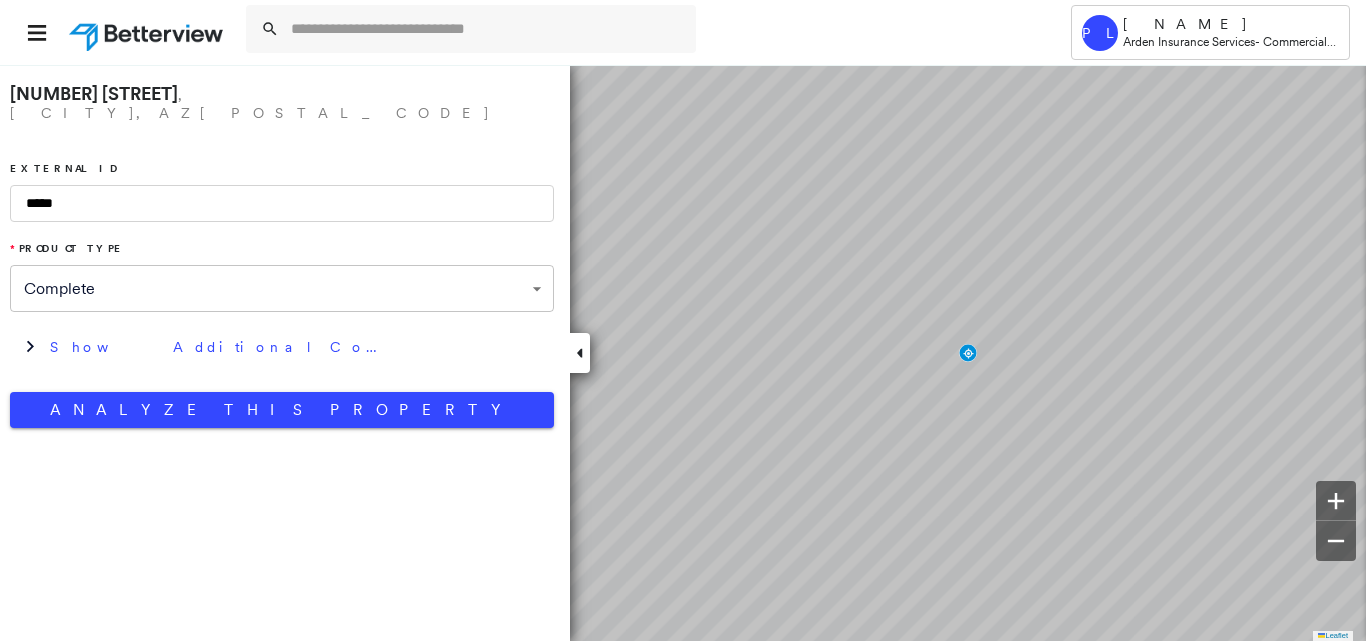 scroll, scrollTop: 0, scrollLeft: 0, axis: both 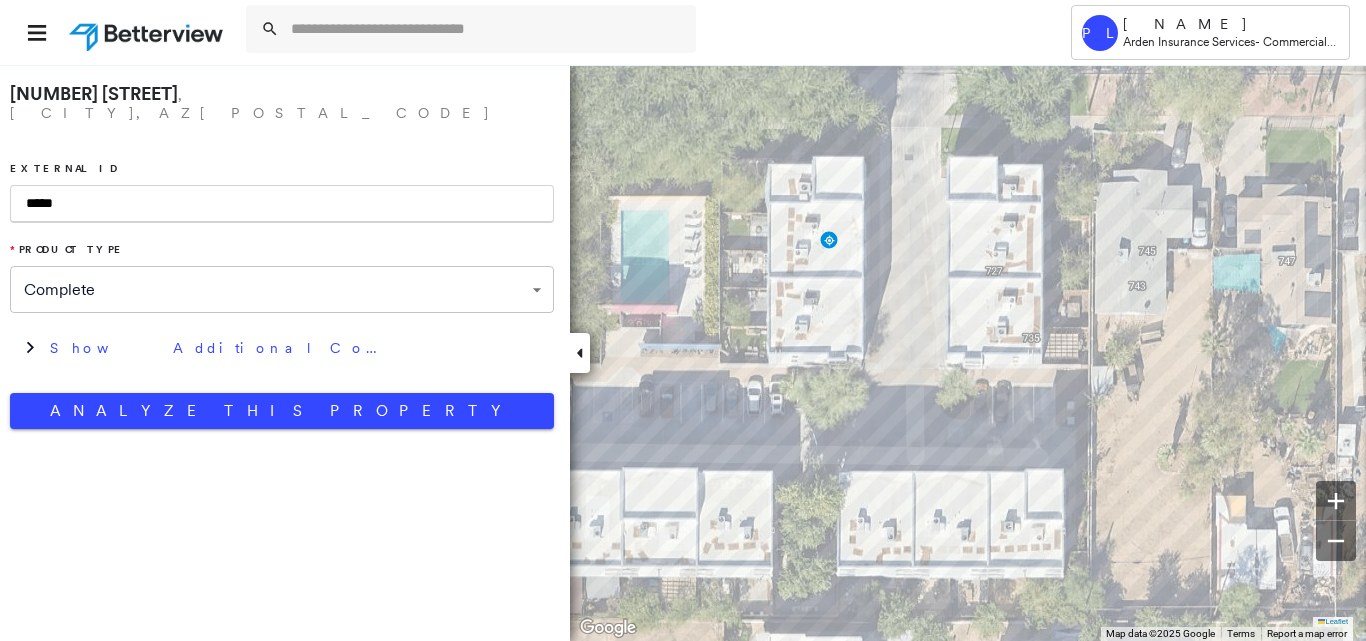 click on "*****" at bounding box center [282, 204] 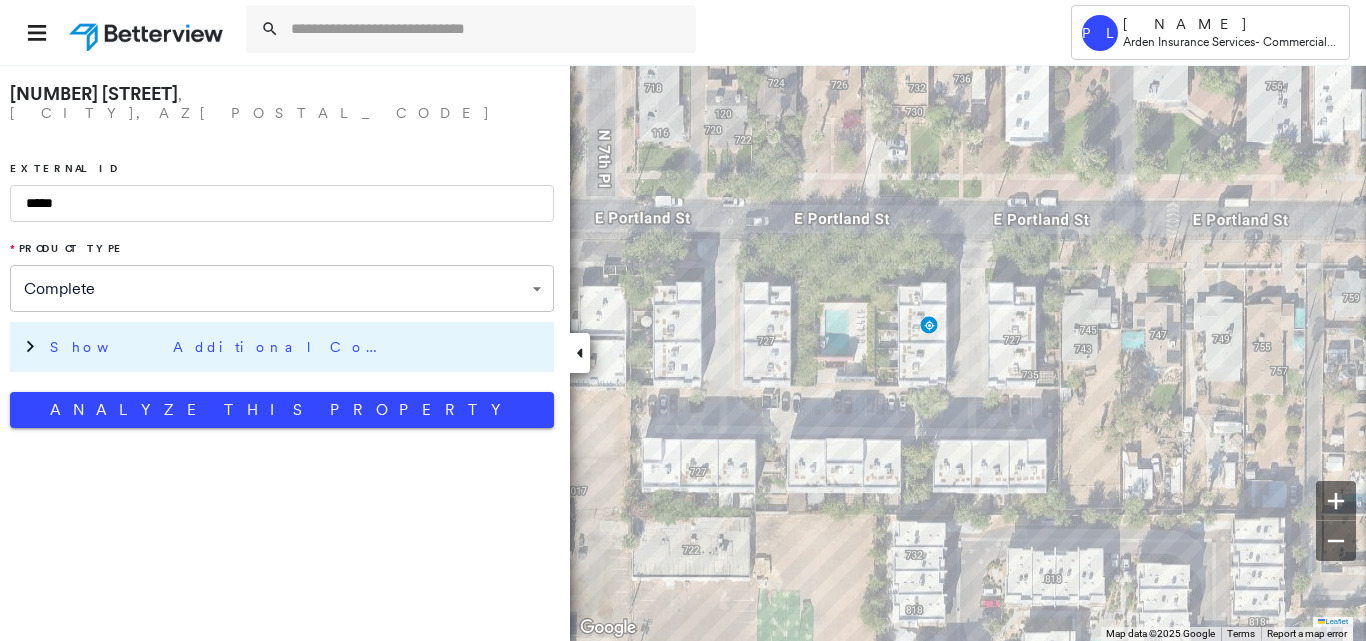 click on "Show Additional Company Data" at bounding box center [297, 347] 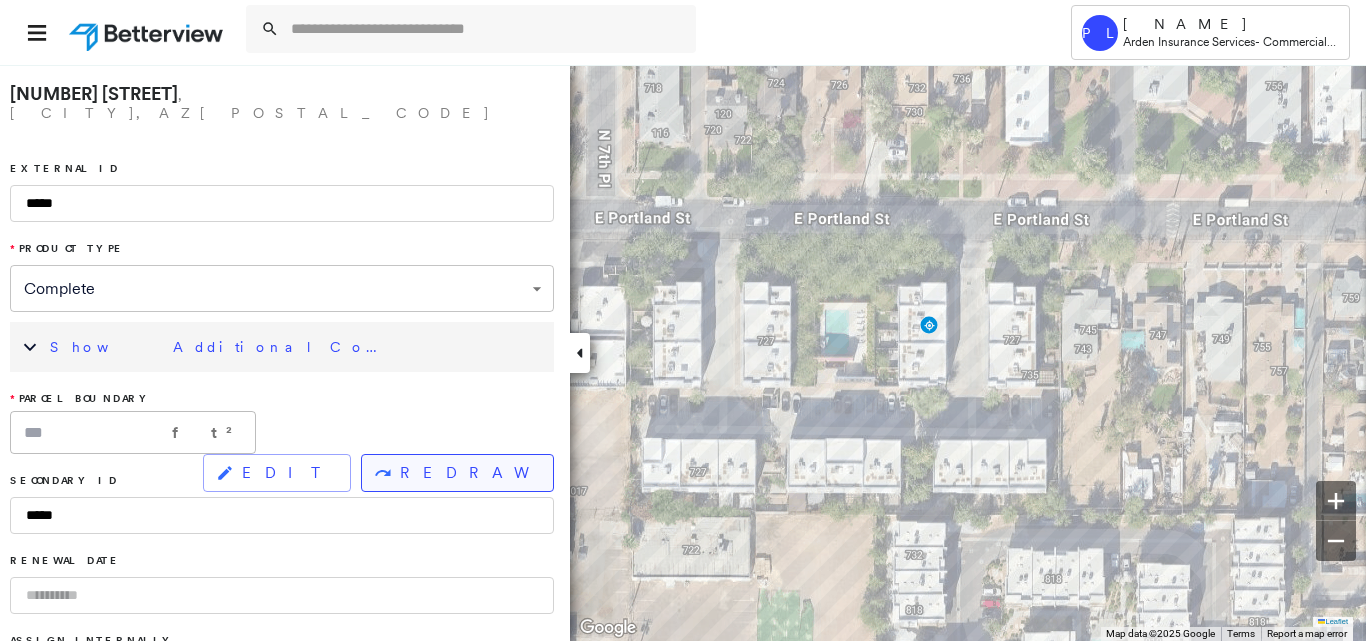 click on "REDRAW" at bounding box center (468, 473) 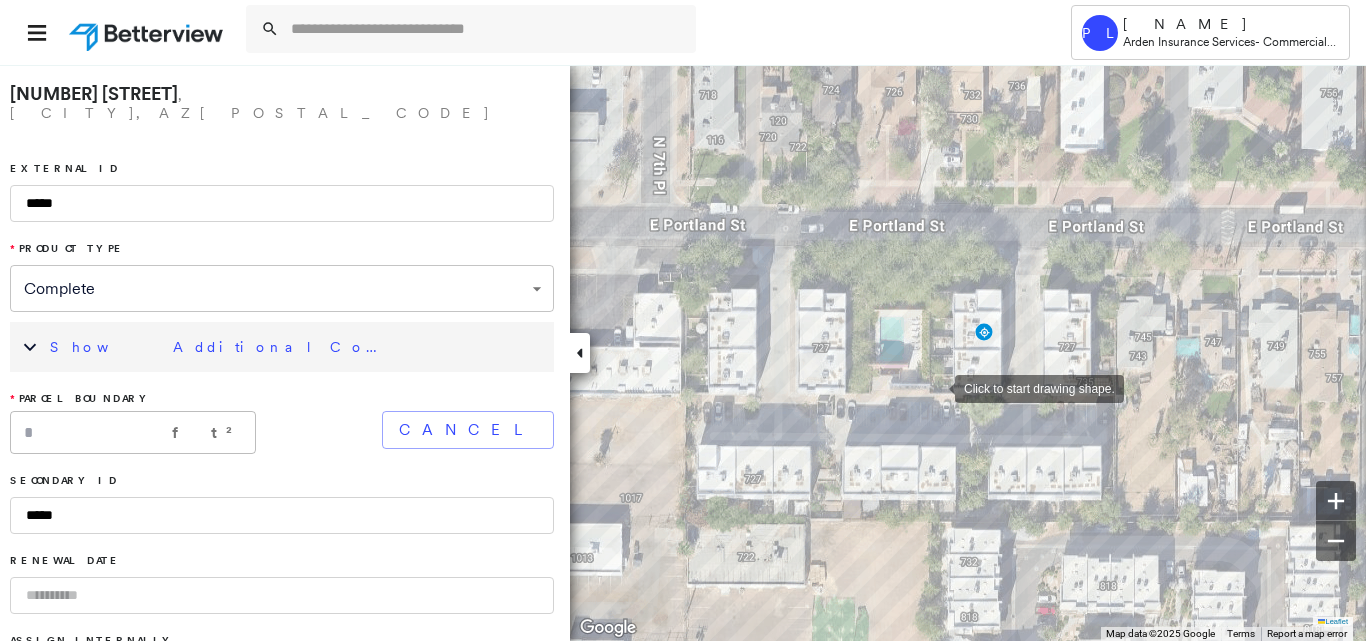 drag, startPoint x: 862, startPoint y: 380, endPoint x: 976, endPoint y: 399, distance: 115.57249 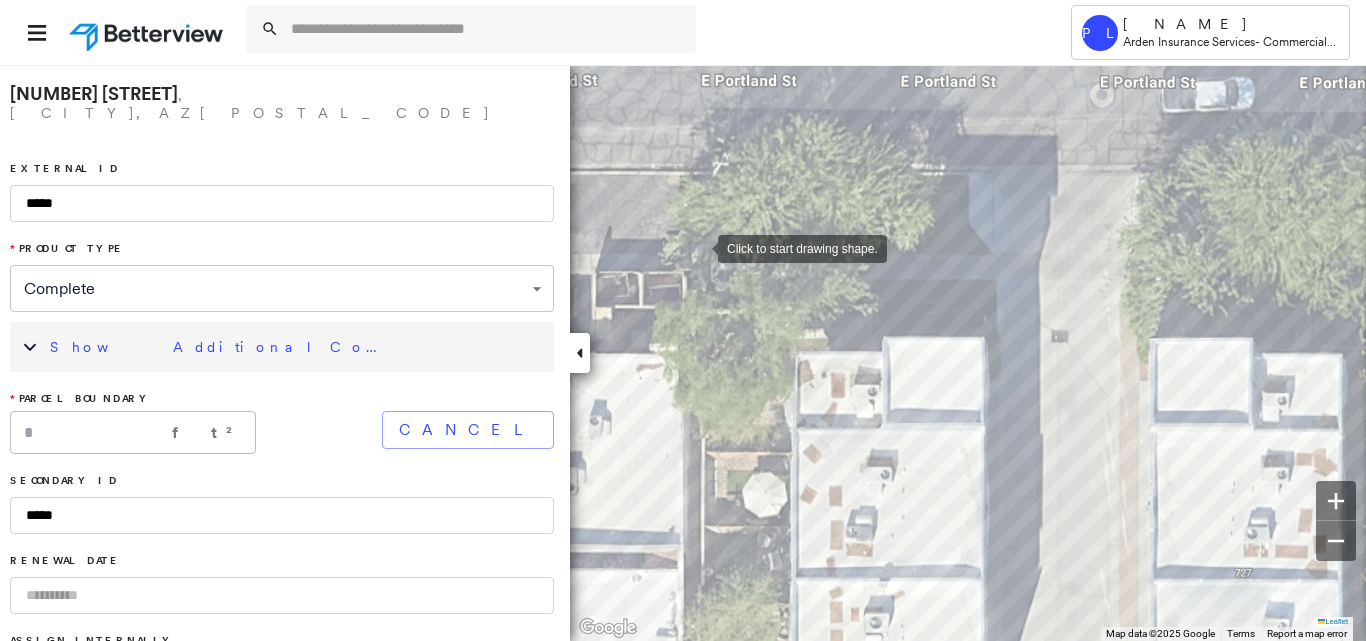 click at bounding box center (698, 247) 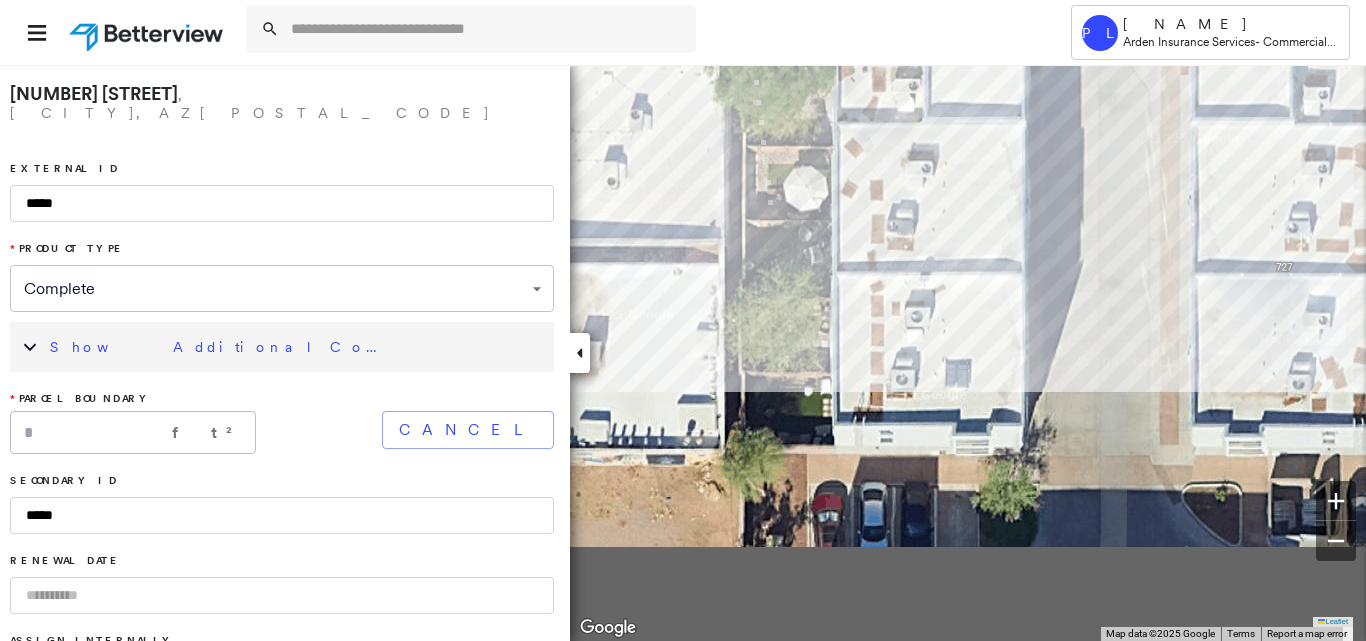 click on "Click to continue drawing shape." at bounding box center [213, -152] 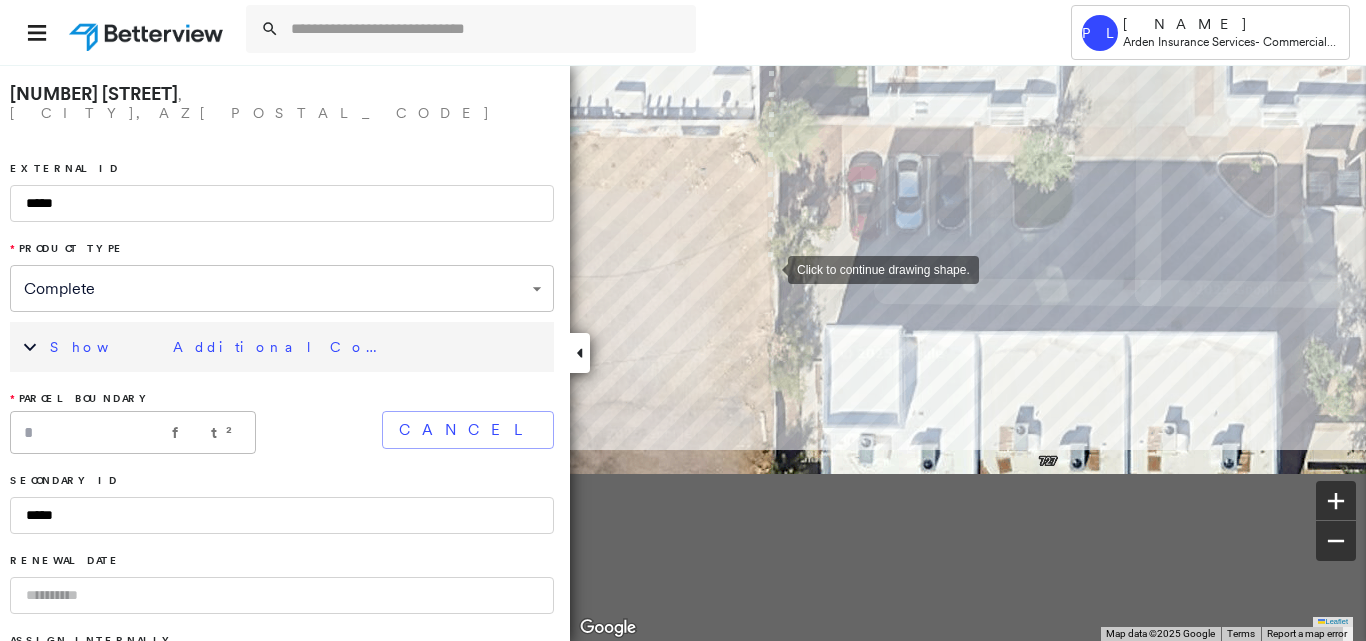 drag, startPoint x: 759, startPoint y: 357, endPoint x: 767, endPoint y: 272, distance: 85.37564 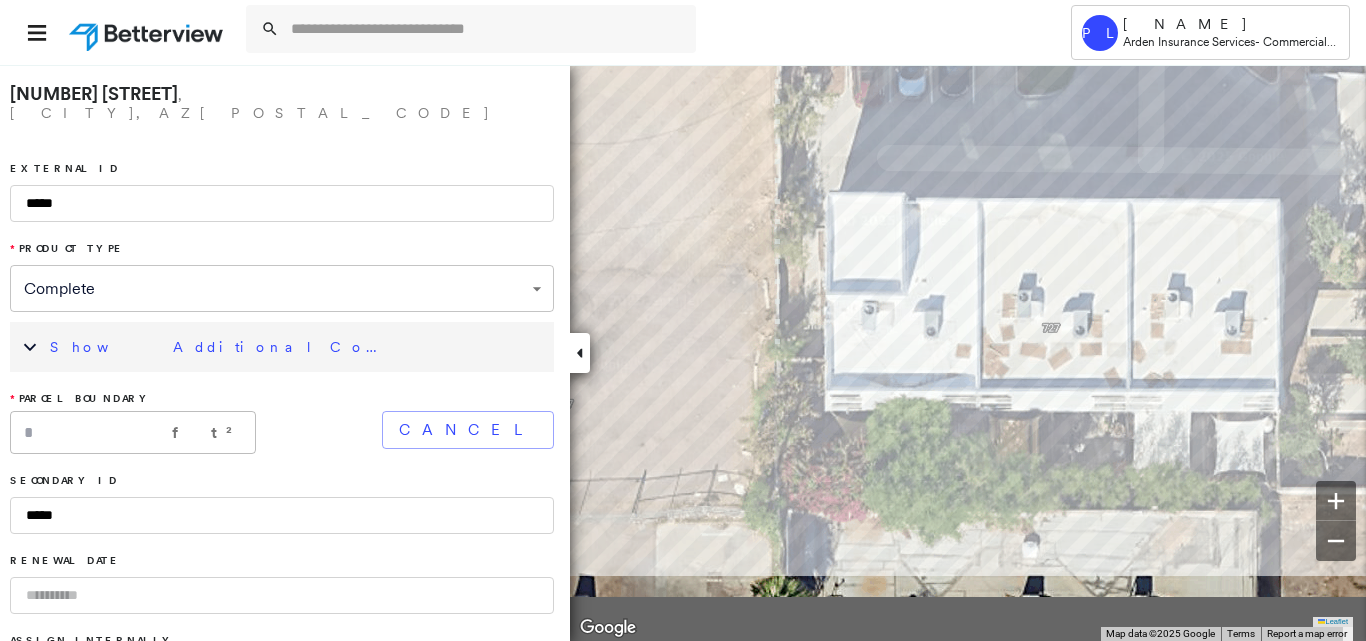 drag, startPoint x: 775, startPoint y: 474, endPoint x: 780, endPoint y: 306, distance: 168.07439 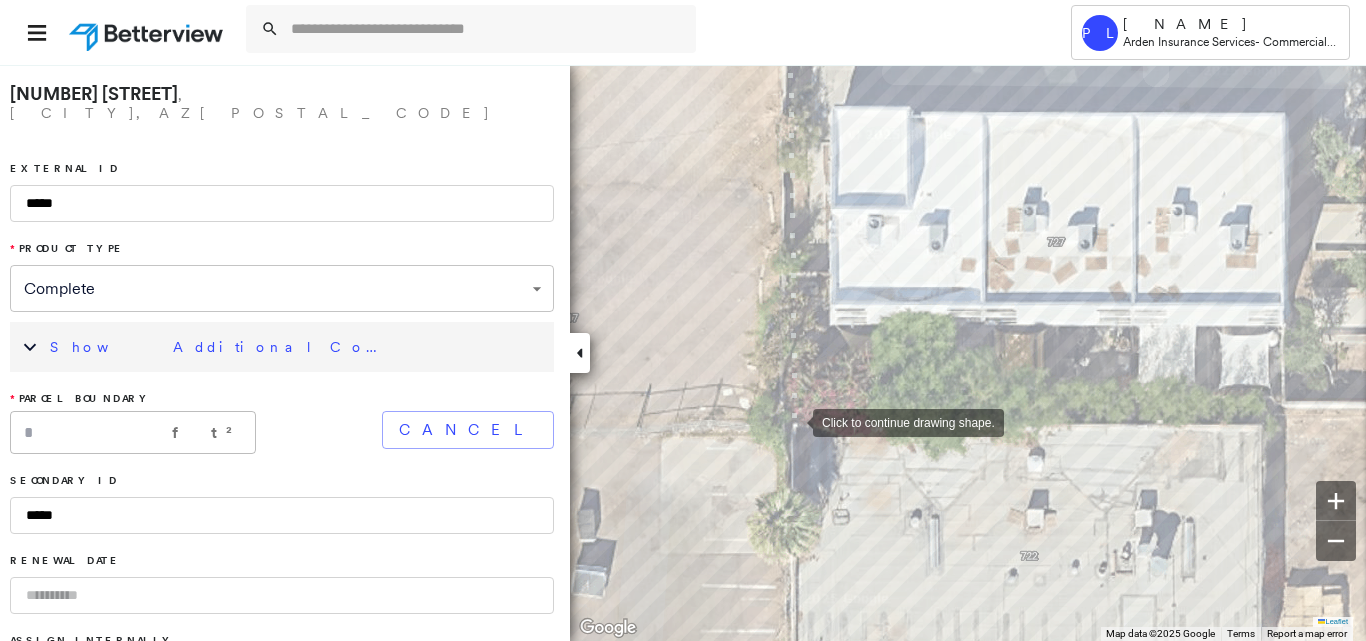 click at bounding box center [793, 421] 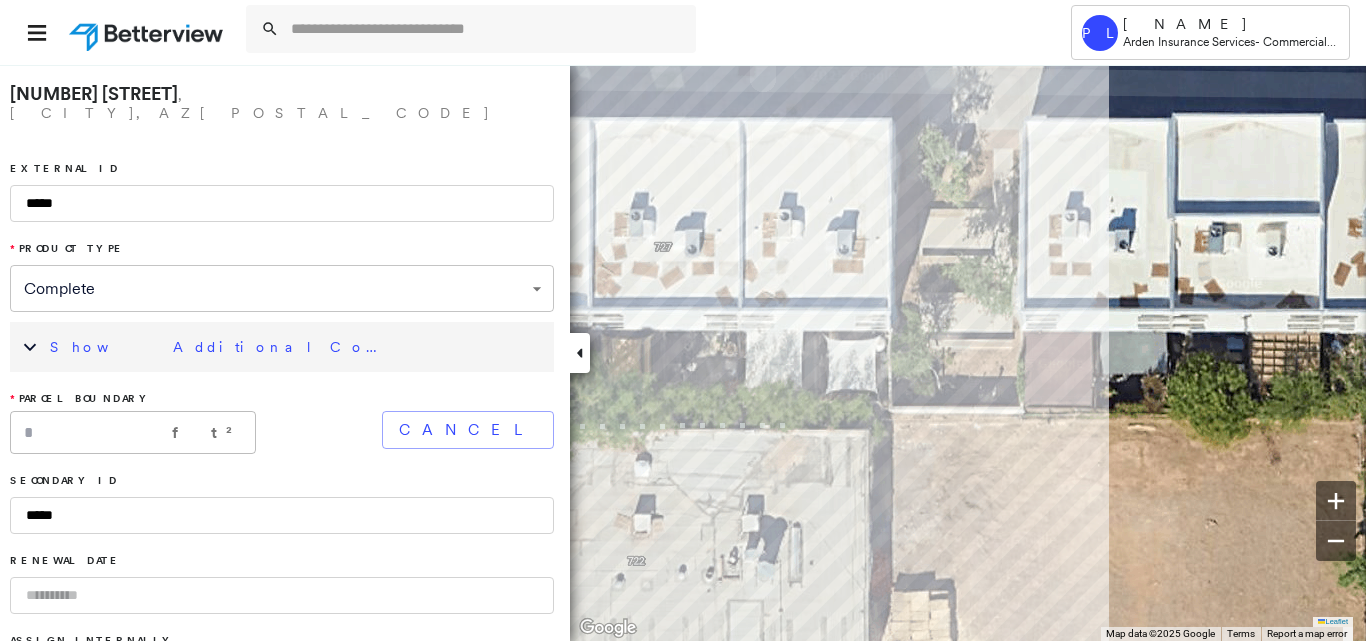 click on "Click to continue drawing shape." at bounding box center [-137, -695] 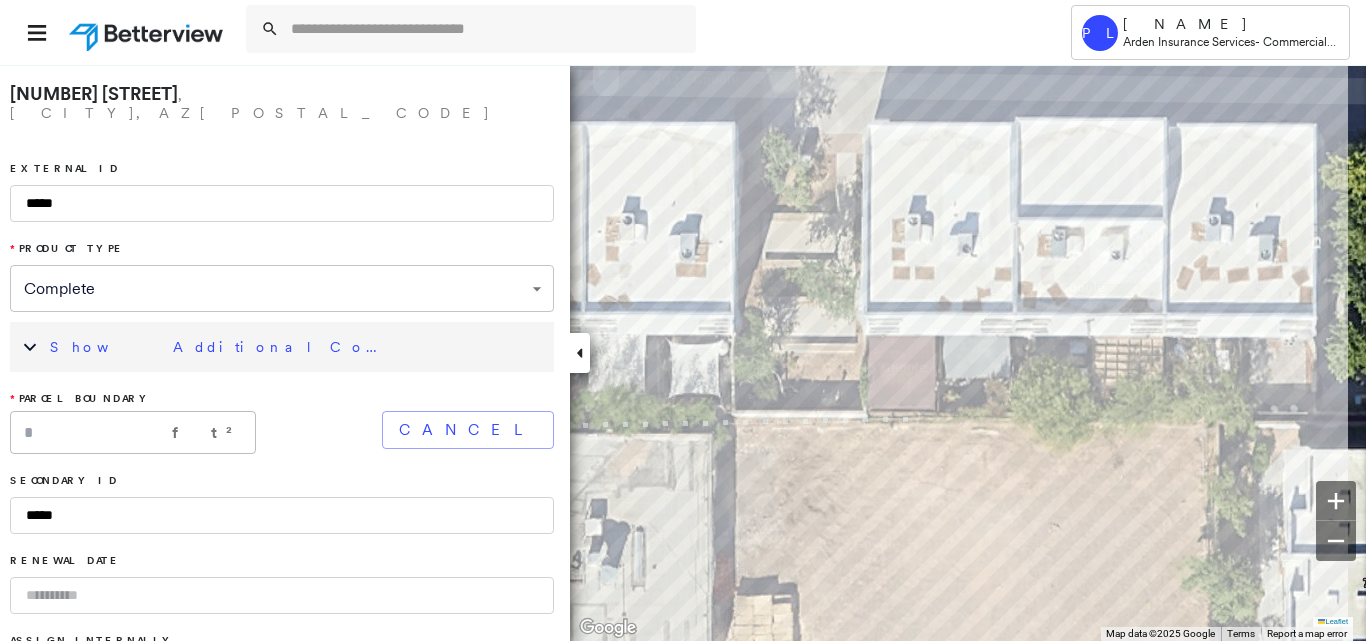 drag, startPoint x: 1097, startPoint y: 413, endPoint x: 728, endPoint y: 417, distance: 369.02167 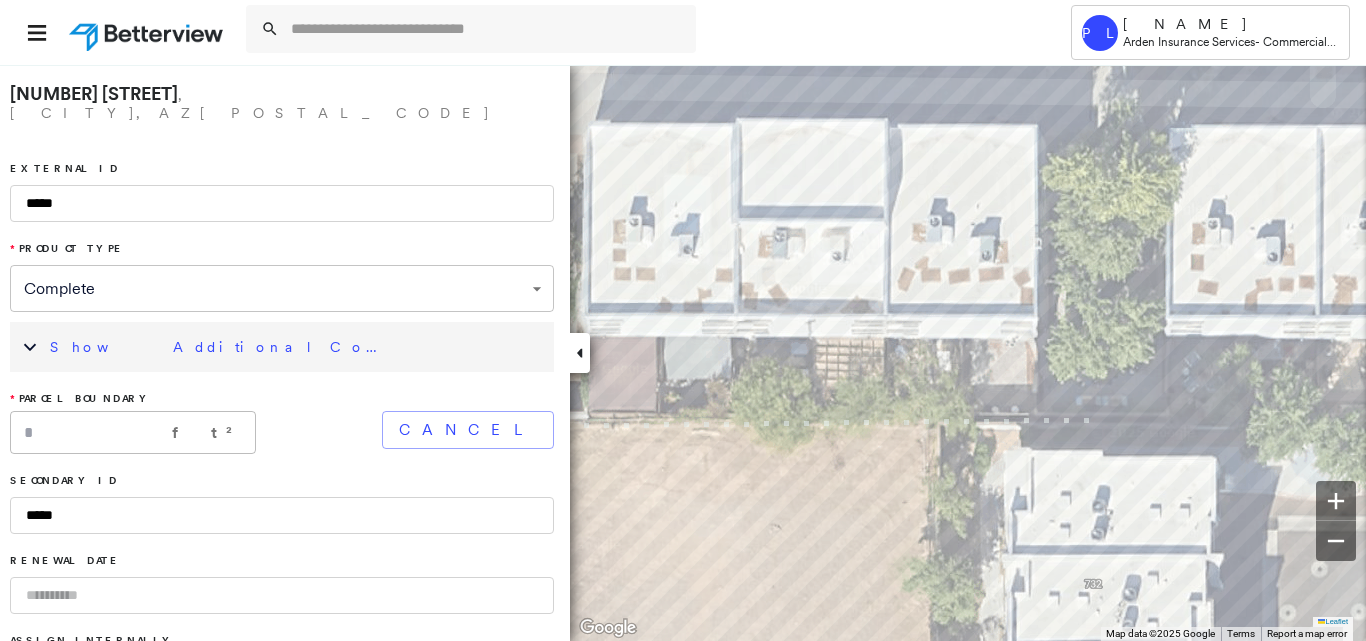 drag, startPoint x: 1190, startPoint y: 418, endPoint x: 814, endPoint y: 418, distance: 376 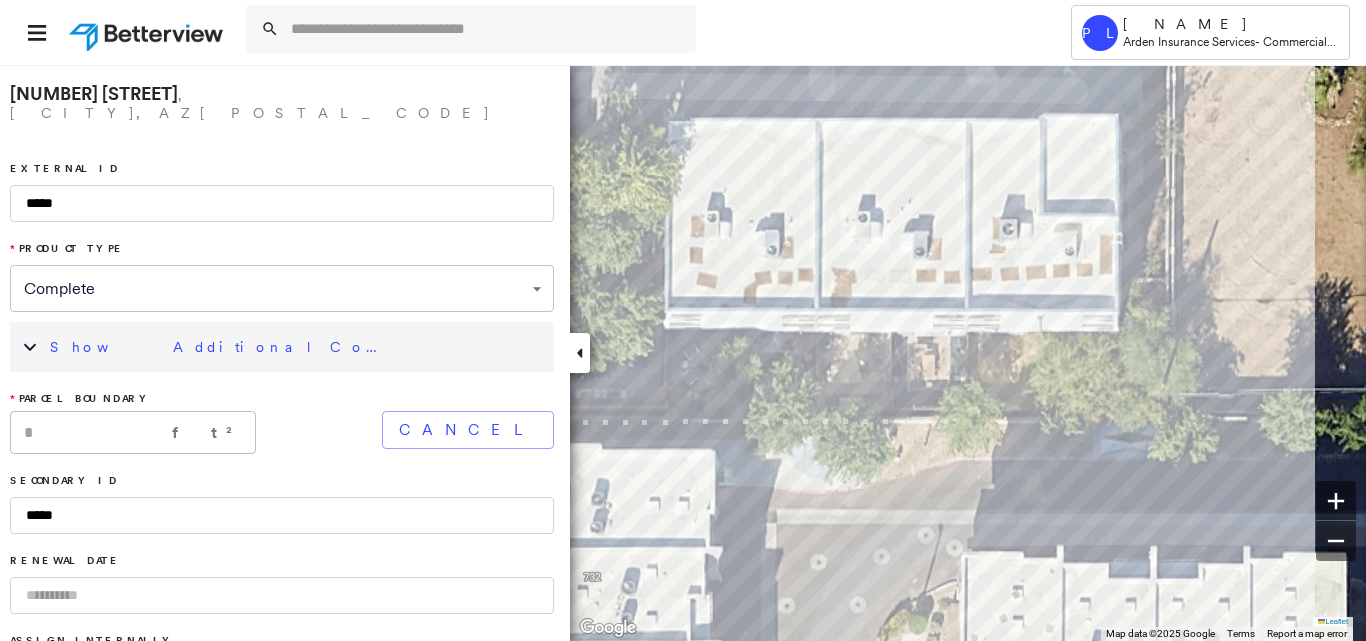 click on "Click to continue drawing shape." at bounding box center (-1074, -697) 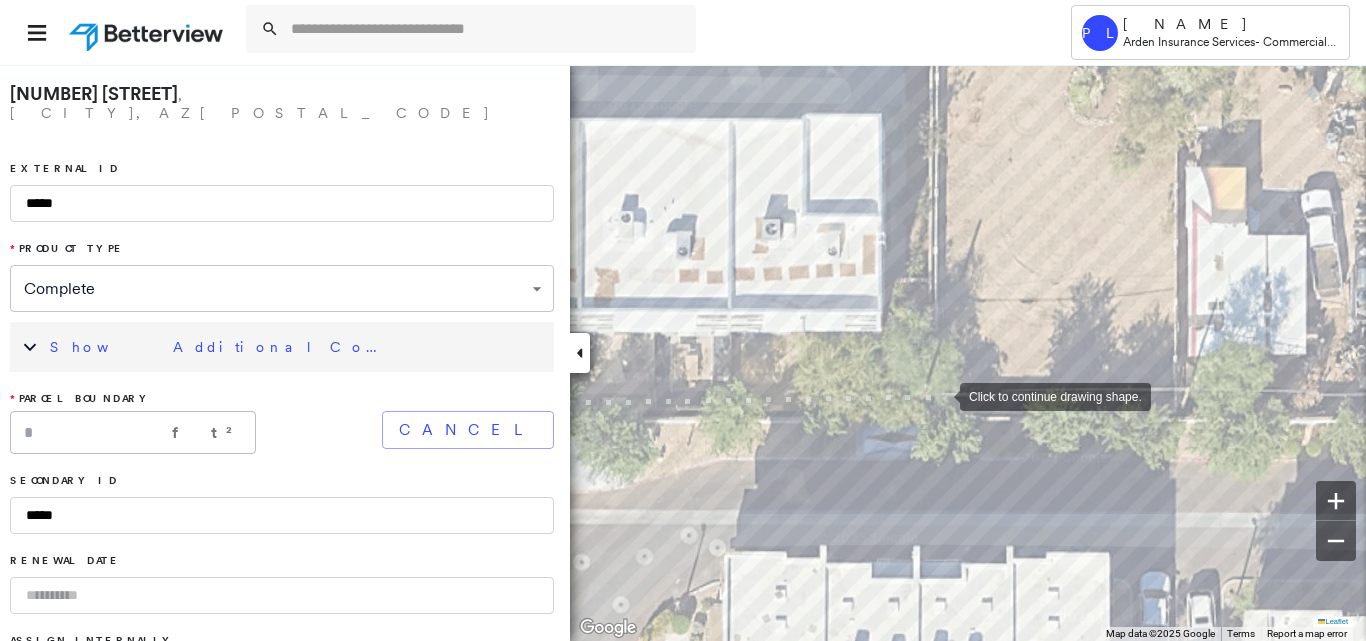 click at bounding box center (940, 395) 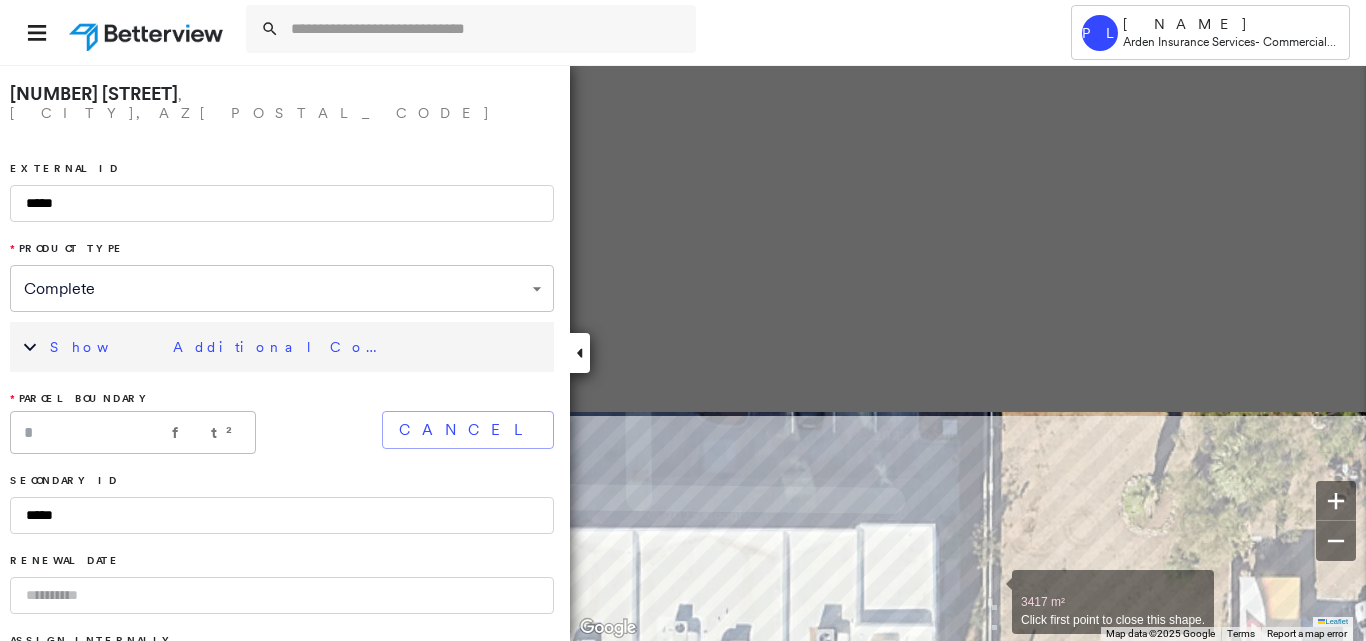 drag, startPoint x: 938, startPoint y: 181, endPoint x: 992, endPoint y: 579, distance: 401.6466 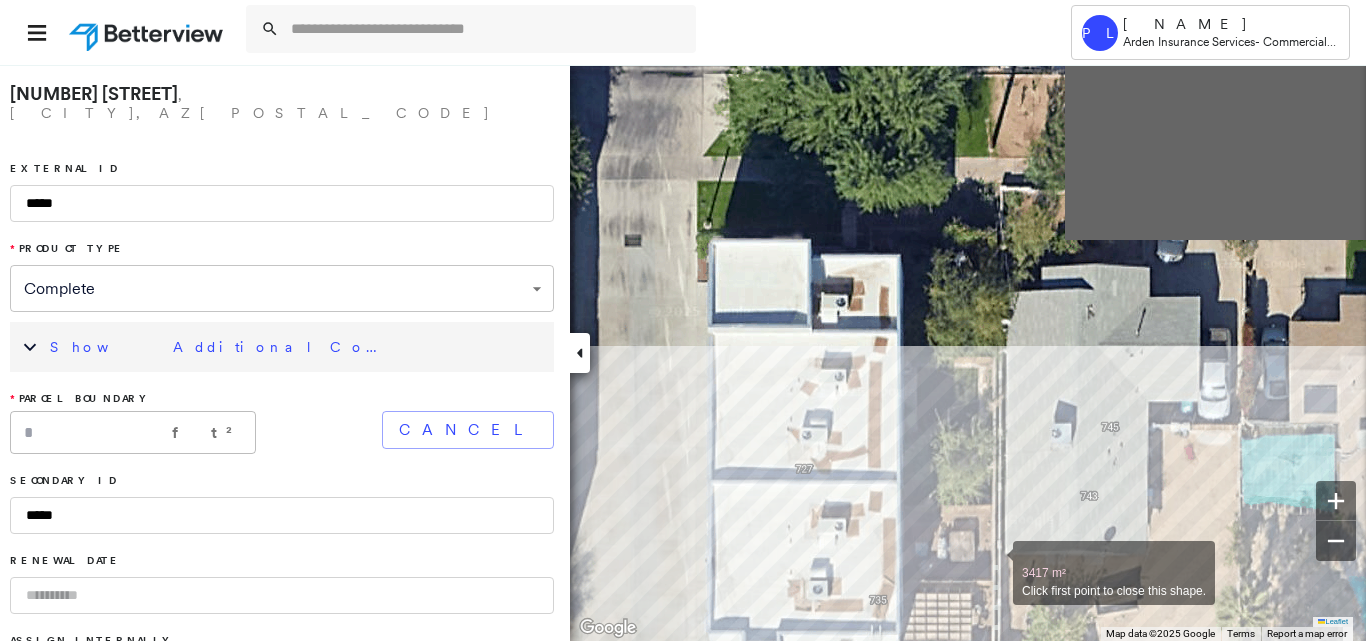 drag, startPoint x: 986, startPoint y: 220, endPoint x: 993, endPoint y: 537, distance: 317.07727 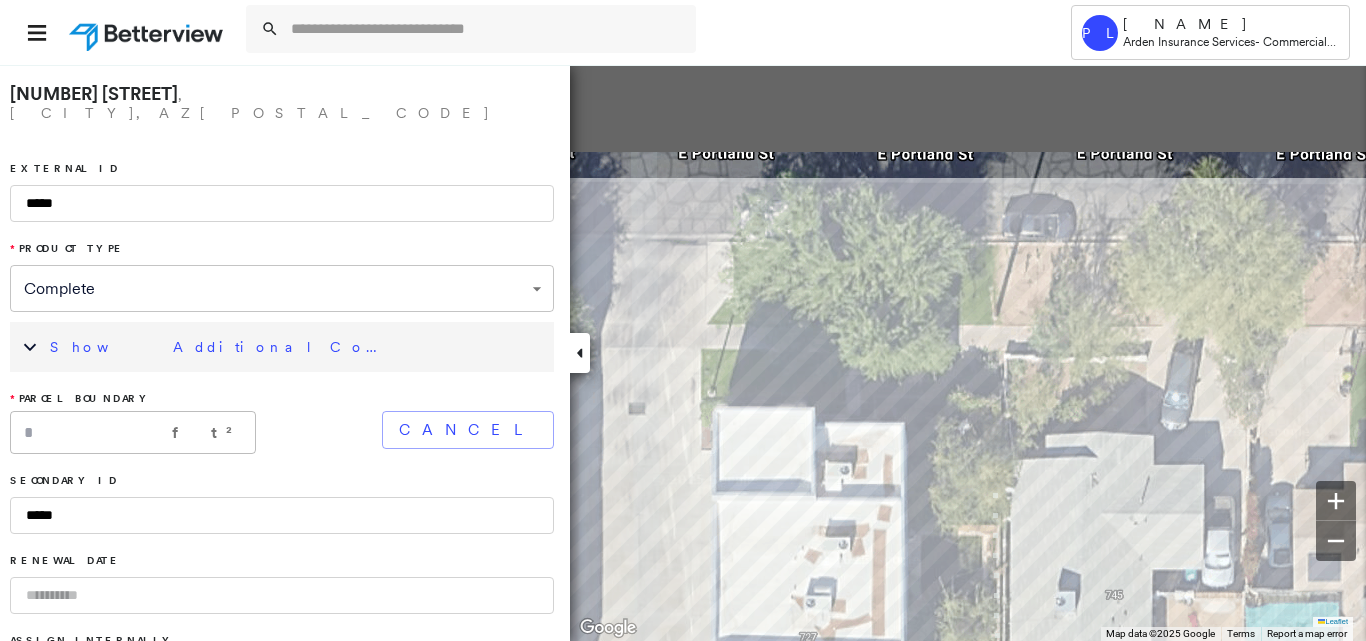 drag, startPoint x: 991, startPoint y: 453, endPoint x: 1002, endPoint y: 474, distance: 23.70654 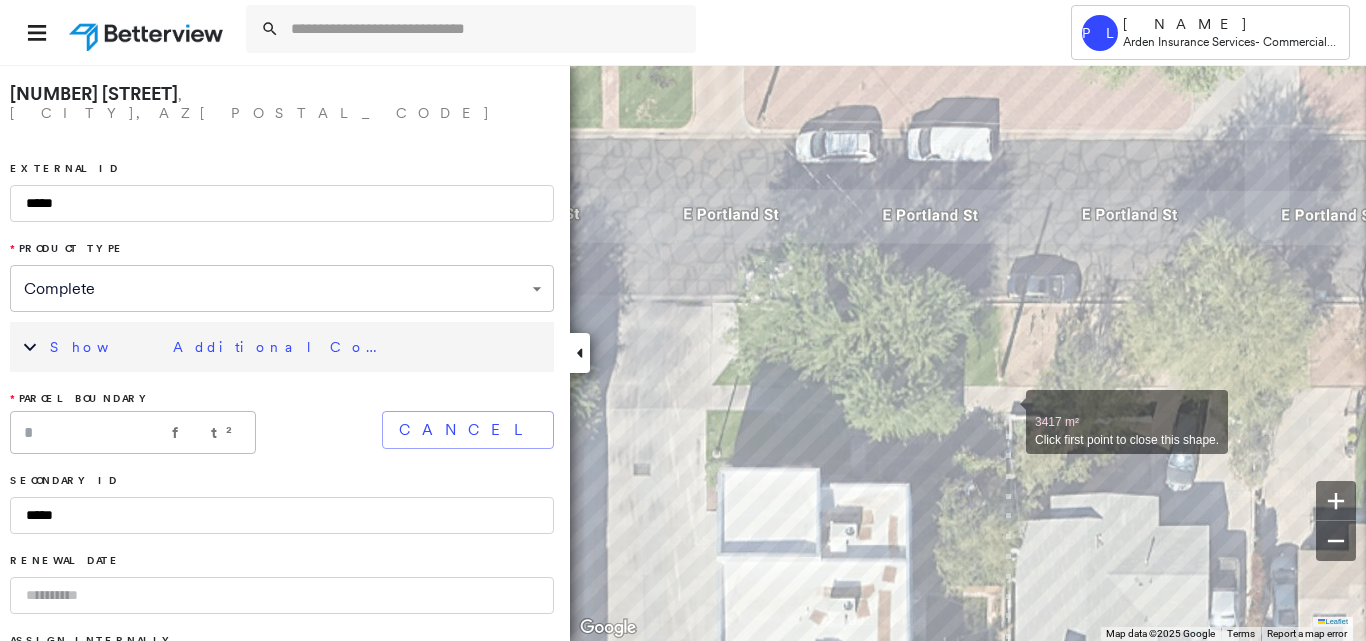 click at bounding box center [1006, 411] 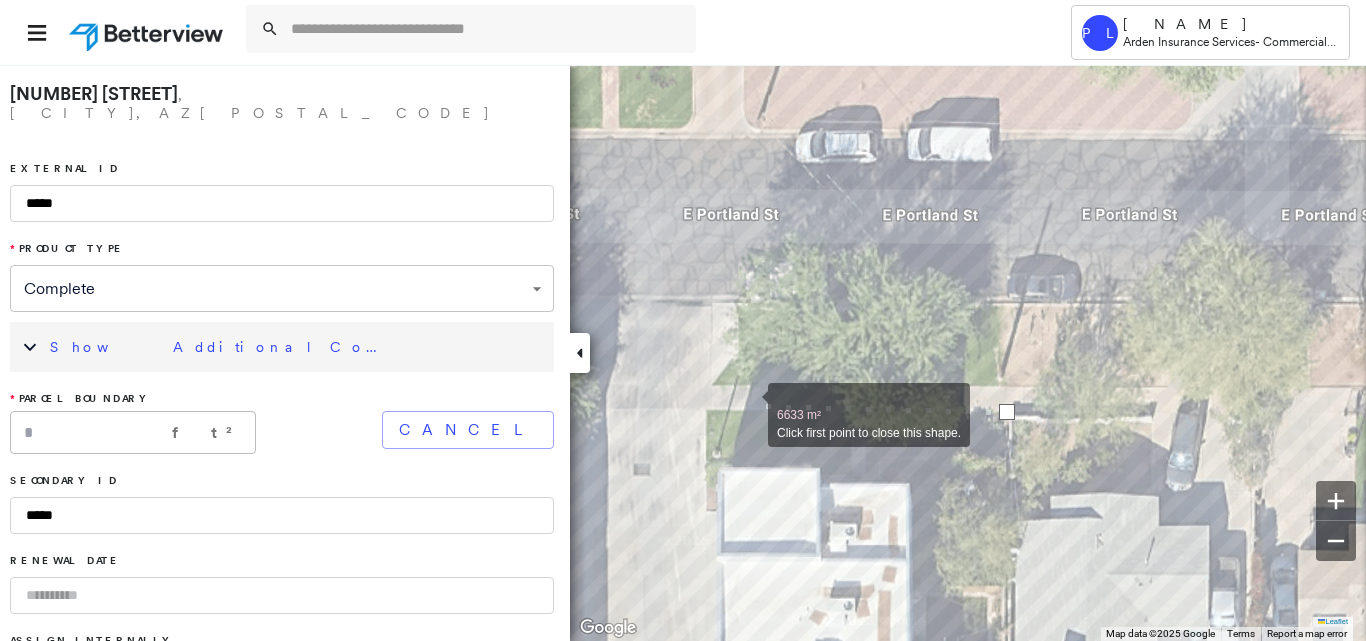 click on "6633 m² Click first point to close this shape." at bounding box center (-1241, 282) 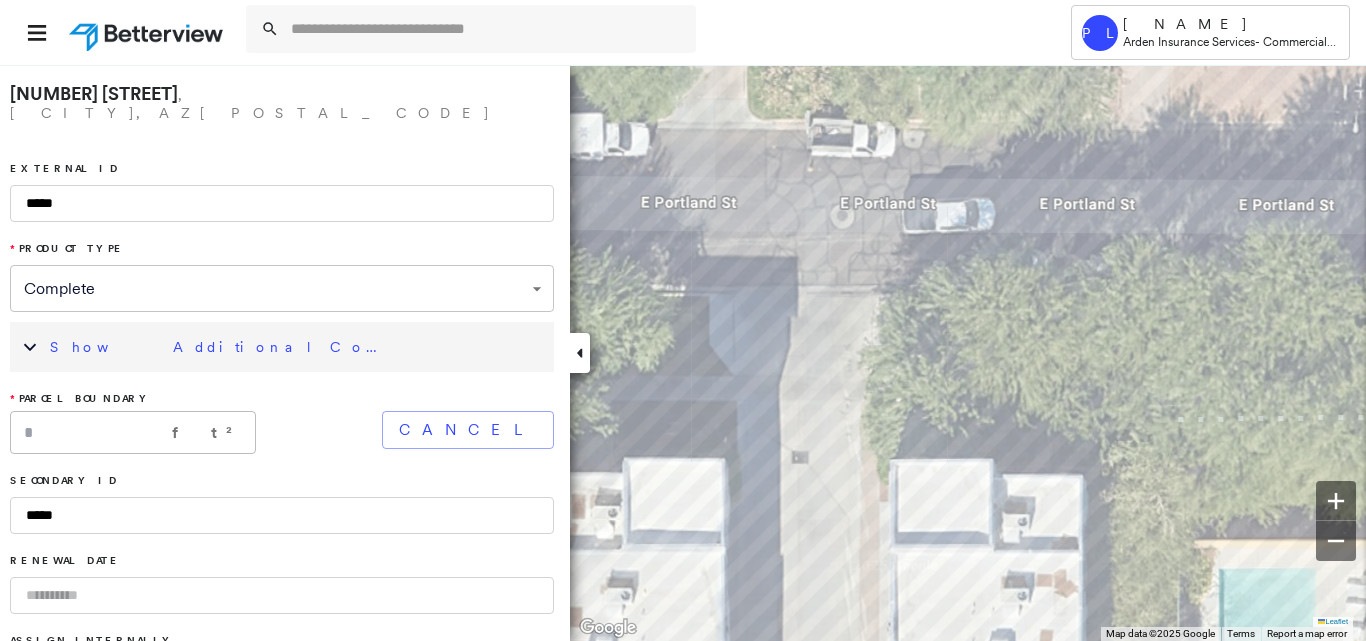 click on "6633 m² Click first point to close this shape." at bounding box center [-88, 275] 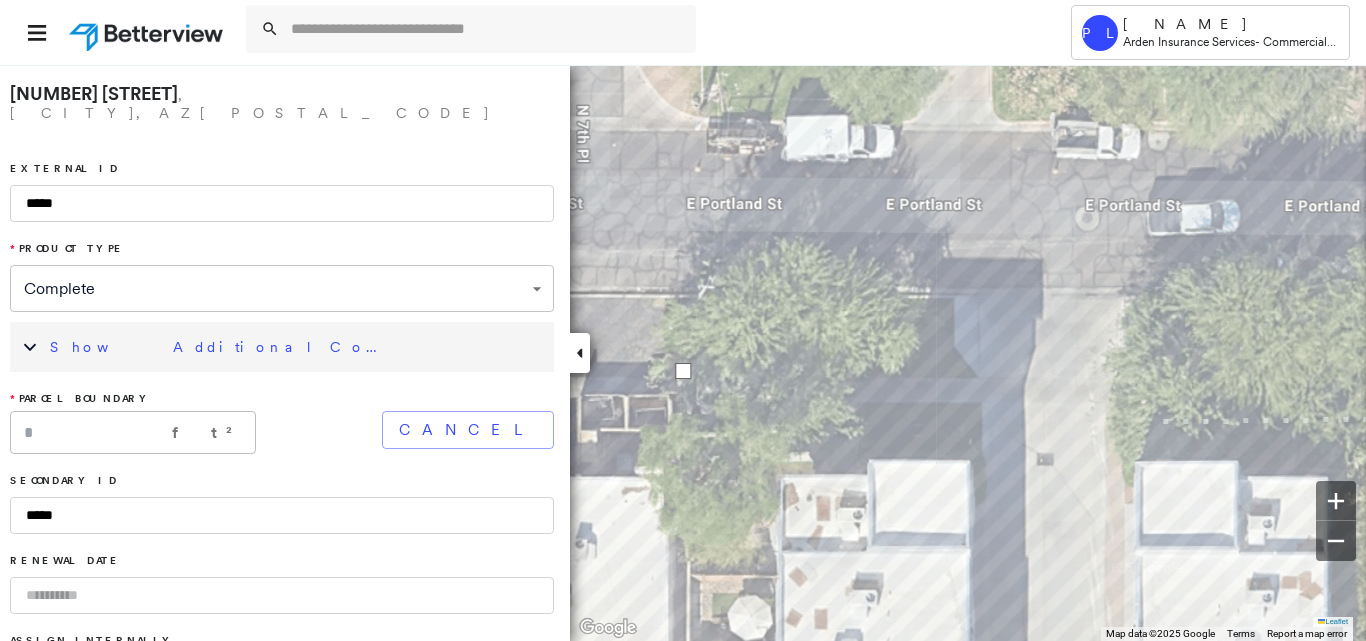 click on "6633 m² Click first point to close this shape." at bounding box center (157, 277) 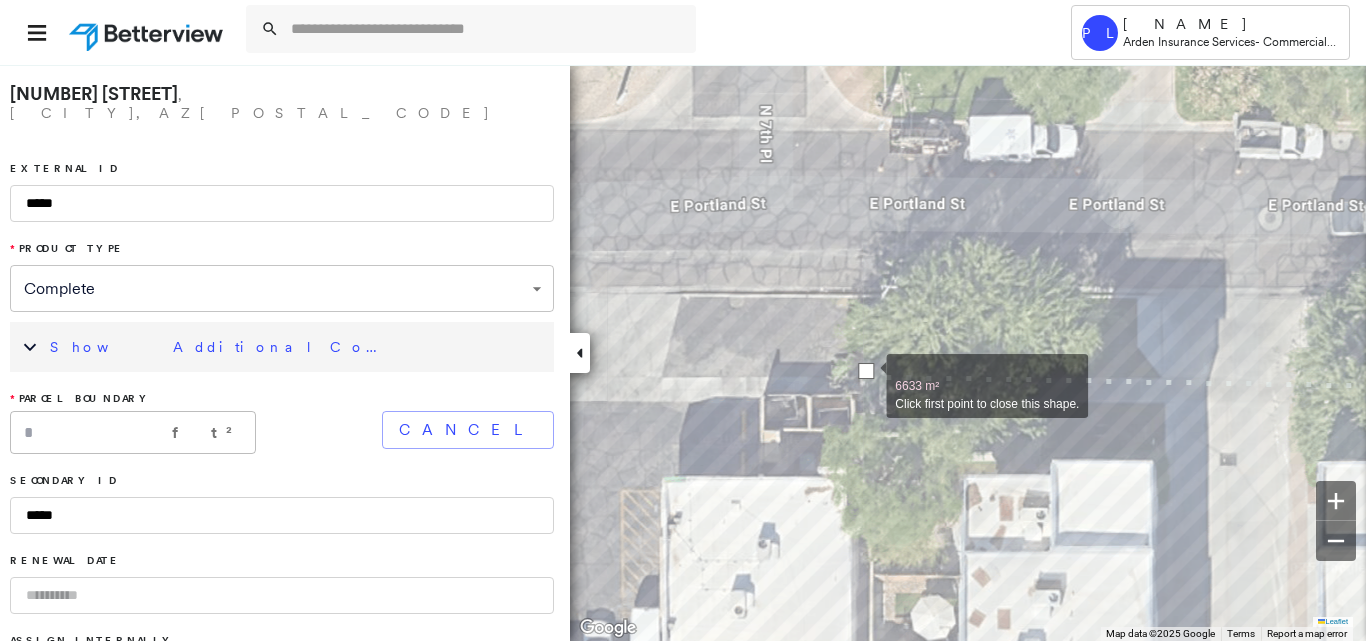 click at bounding box center (866, 371) 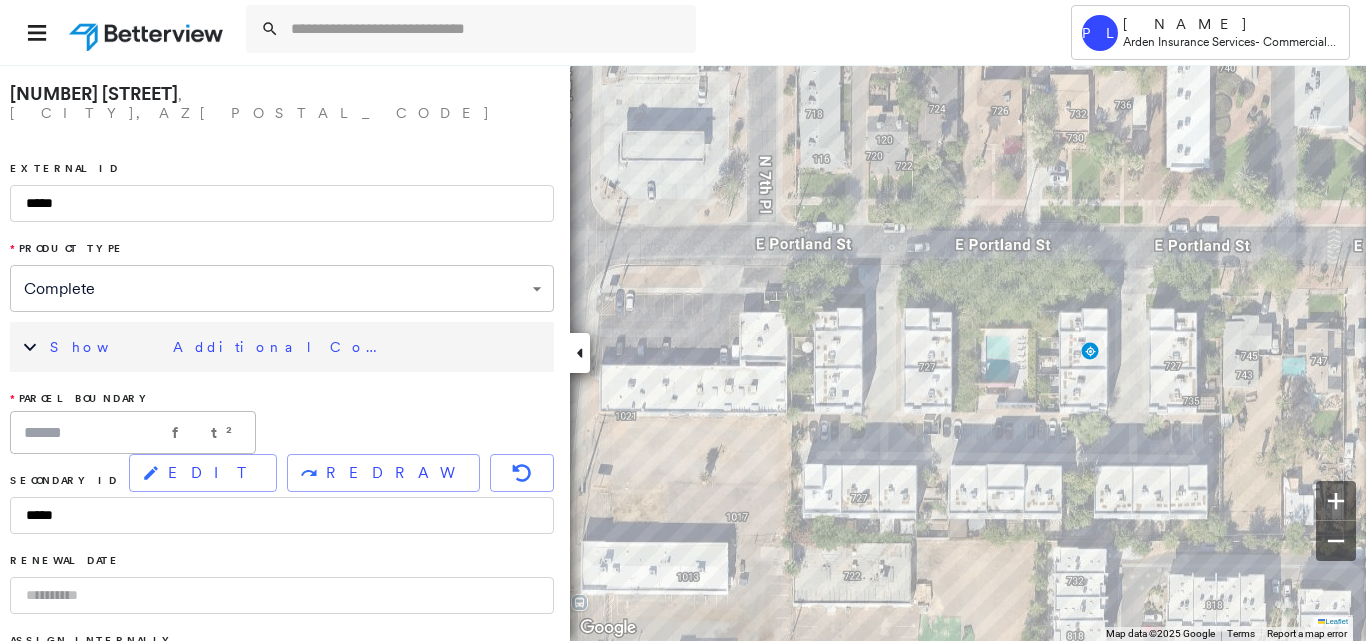 click on "Show Additional Company Data" at bounding box center [297, 347] 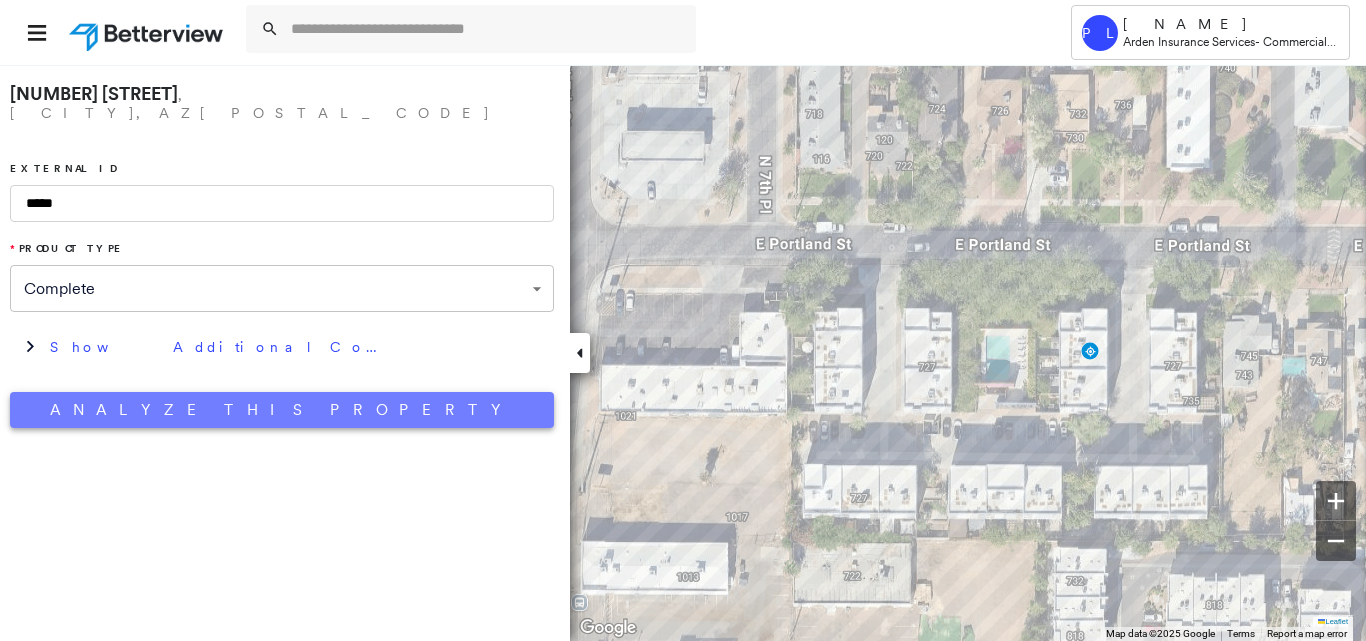 click on "Analyze This Property" at bounding box center [282, 410] 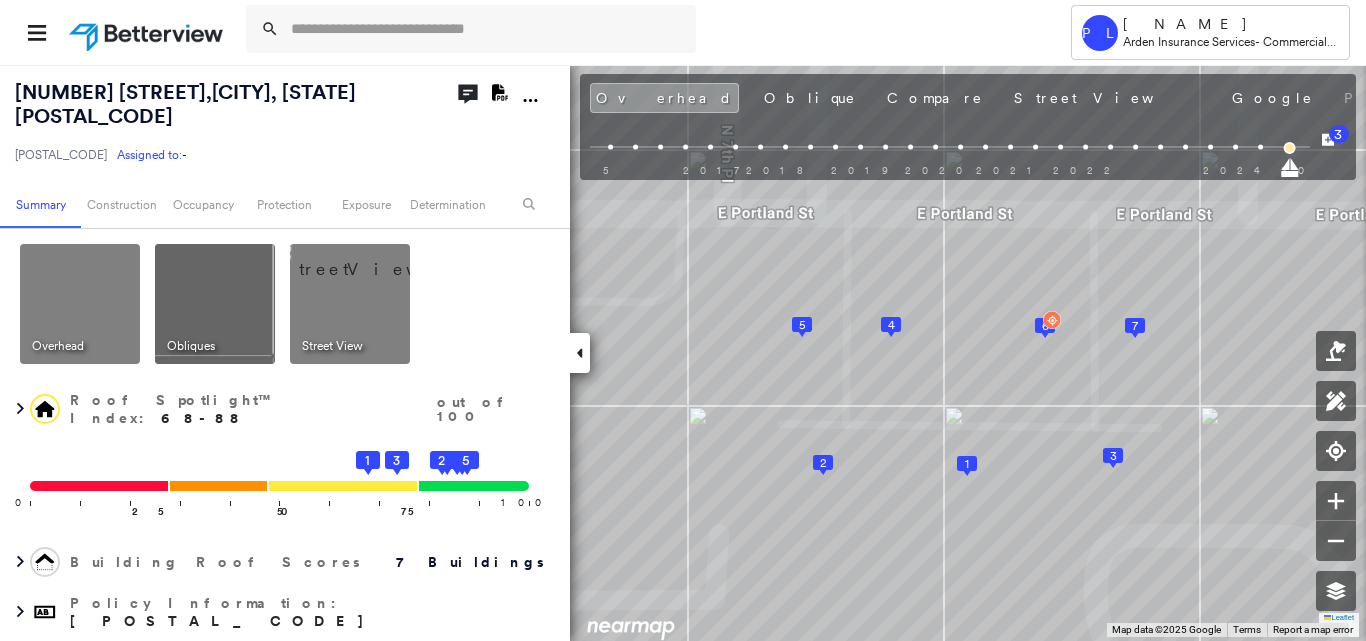 click 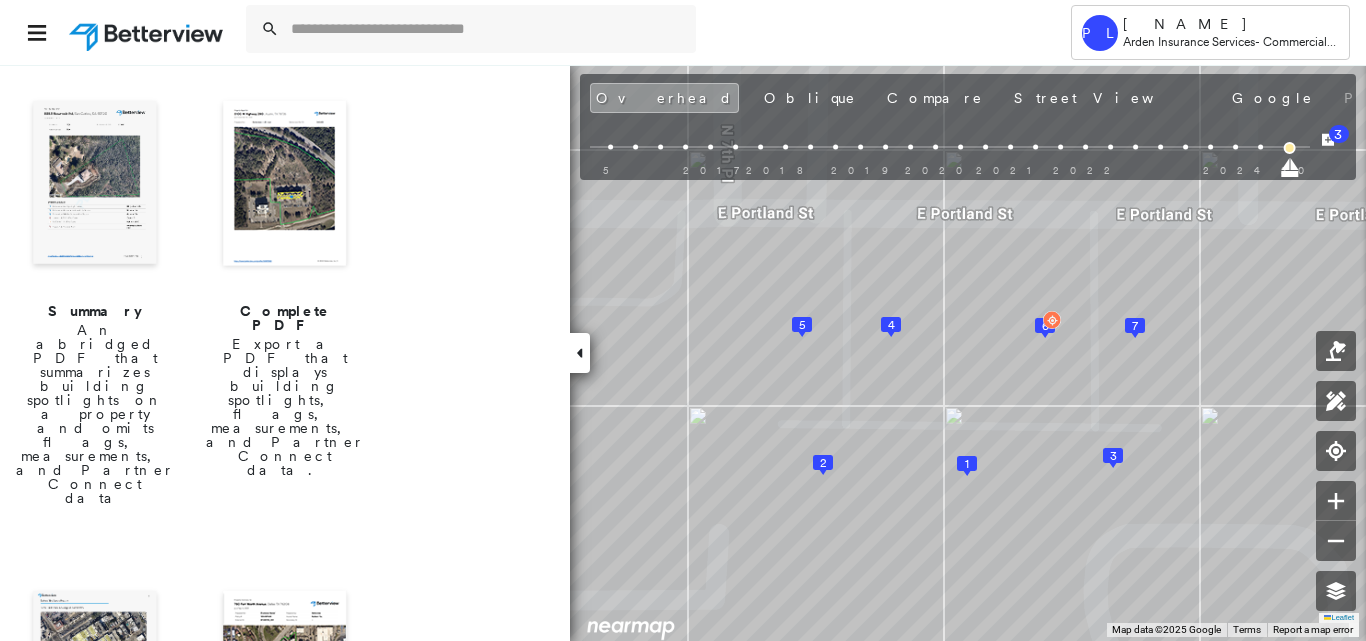 scroll, scrollTop: 300, scrollLeft: 0, axis: vertical 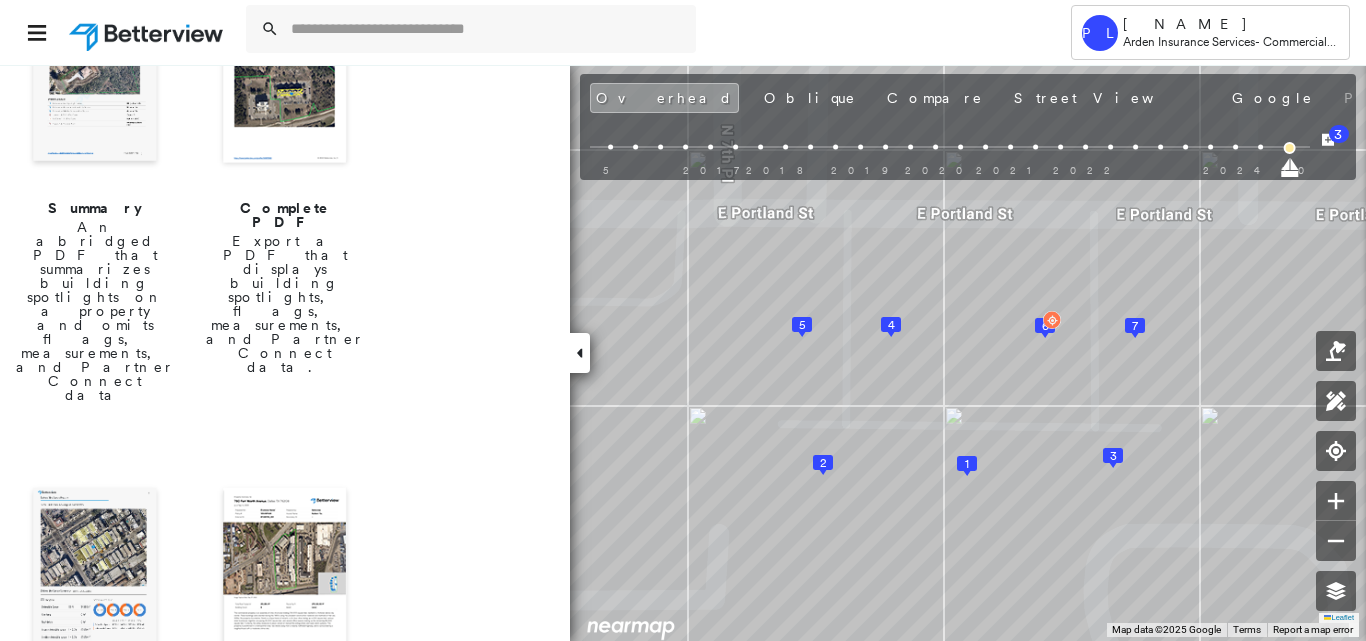 click at bounding box center (95, 572) 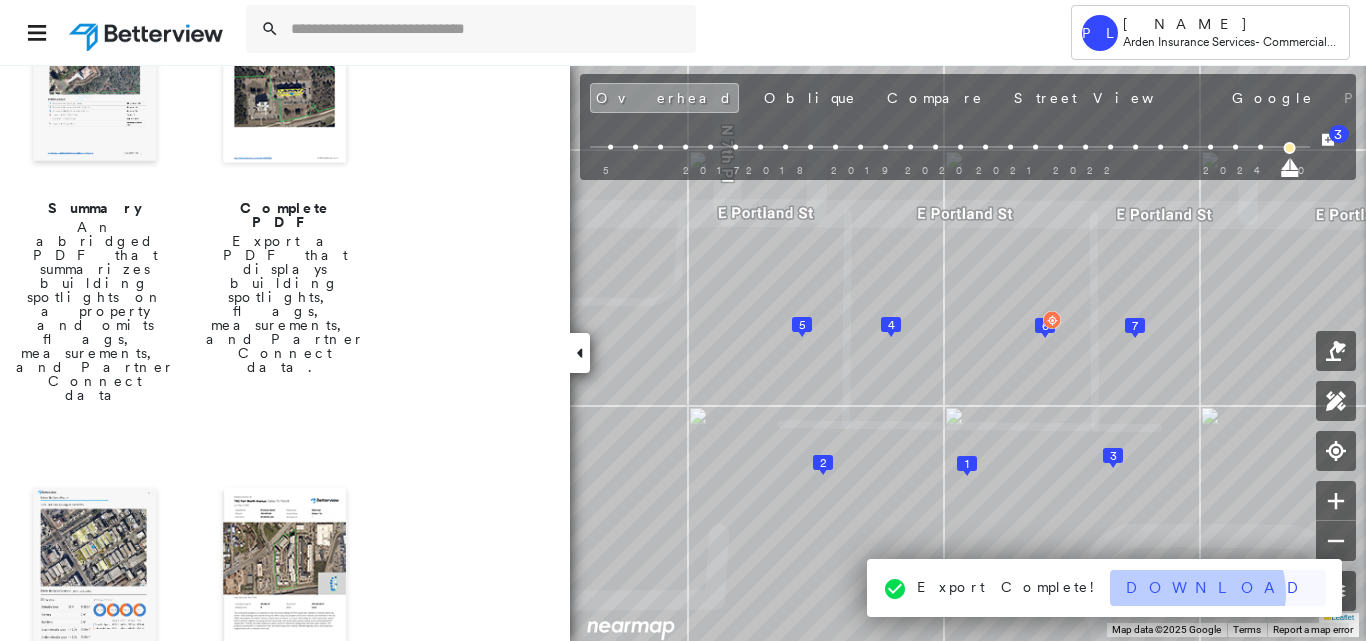 click on "Download" at bounding box center [1218, 588] 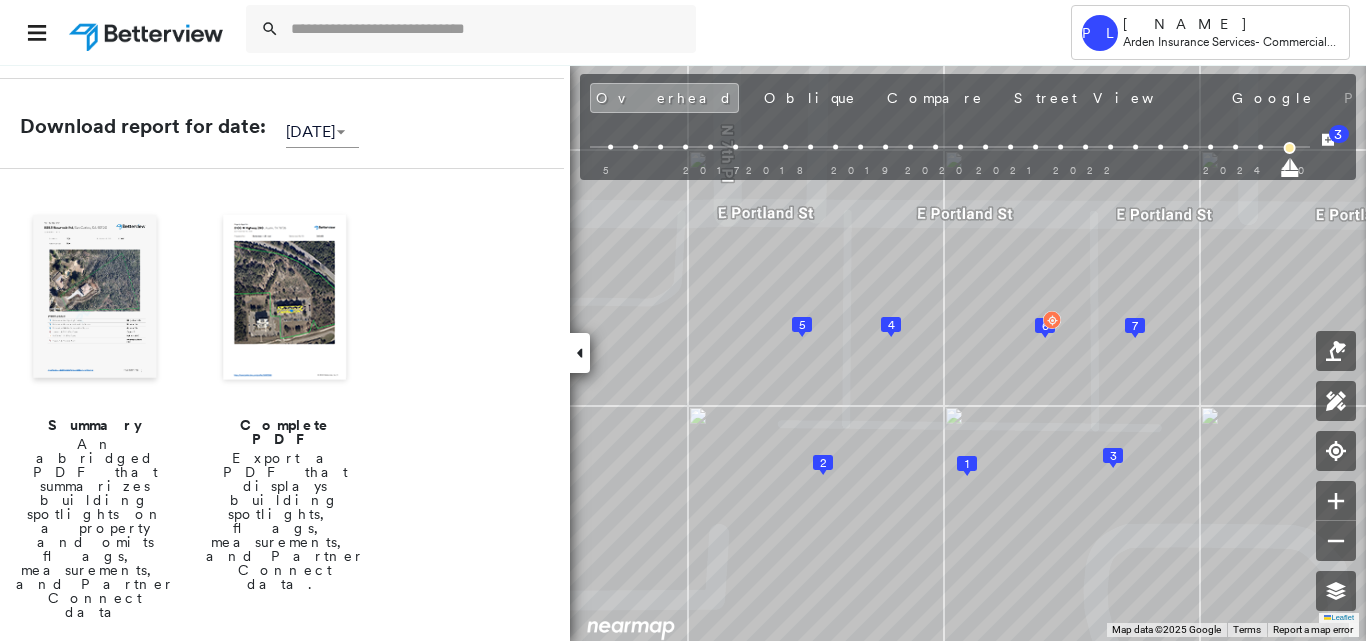 scroll, scrollTop: 0, scrollLeft: 0, axis: both 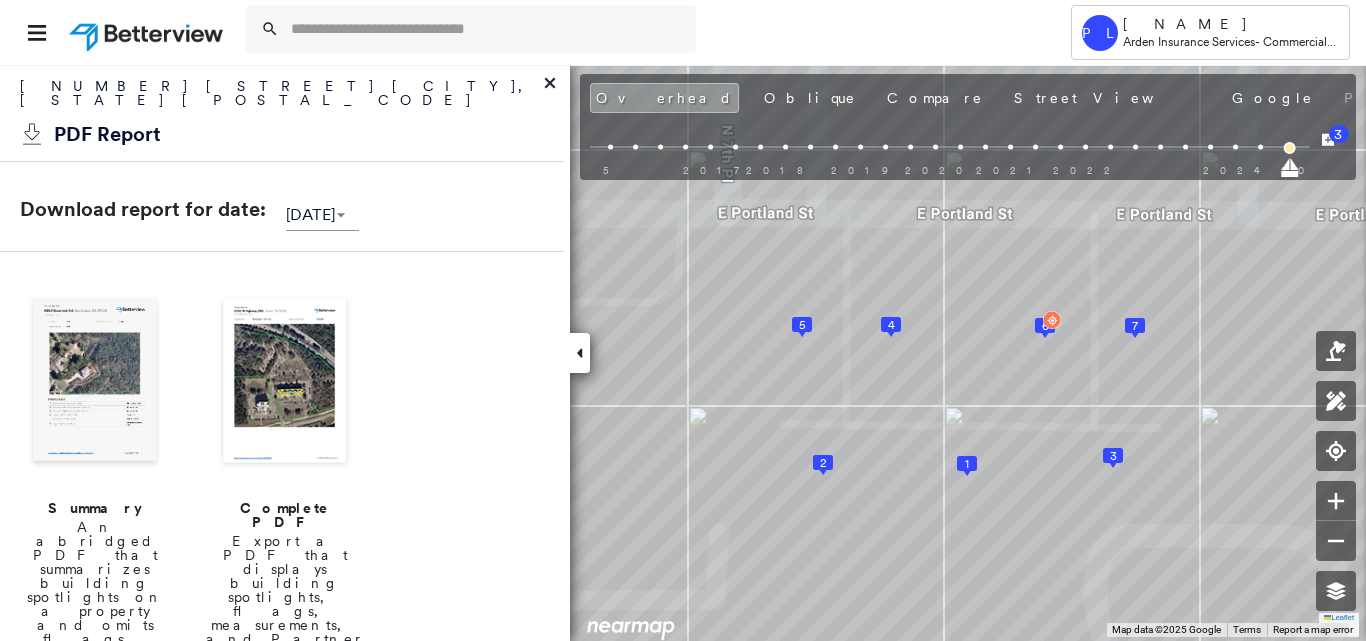 click 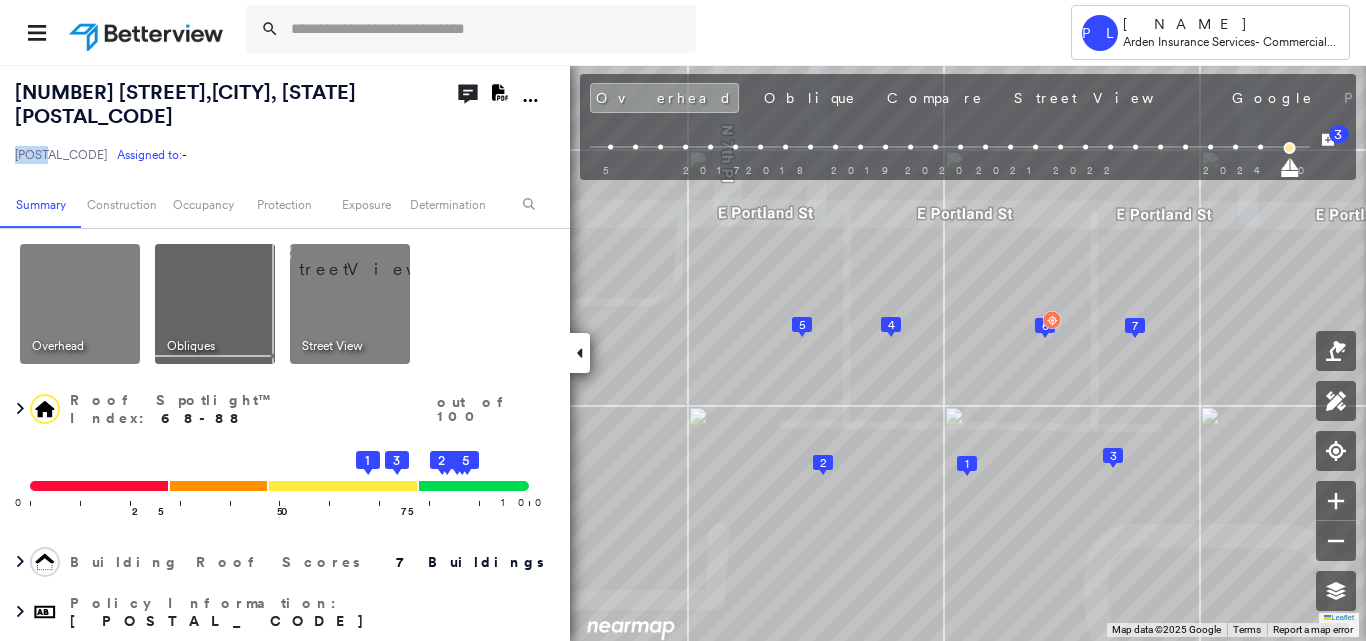 drag, startPoint x: 16, startPoint y: 133, endPoint x: 55, endPoint y: 137, distance: 39.20459 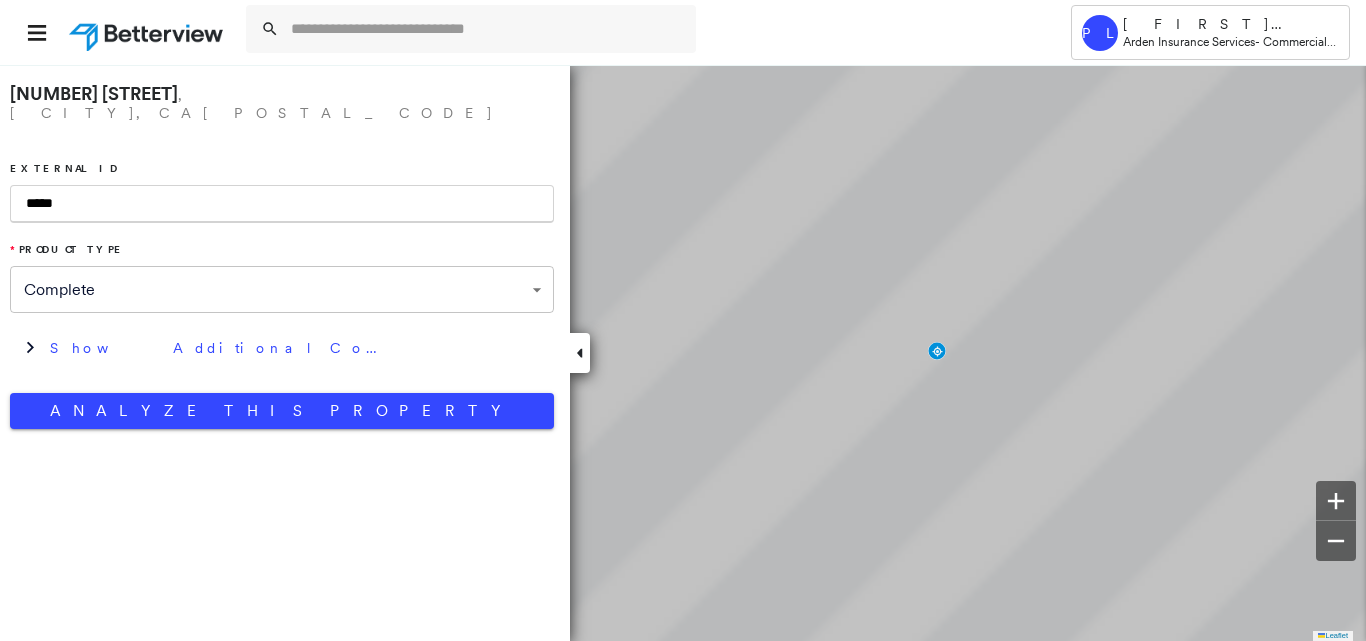 scroll, scrollTop: 0, scrollLeft: 0, axis: both 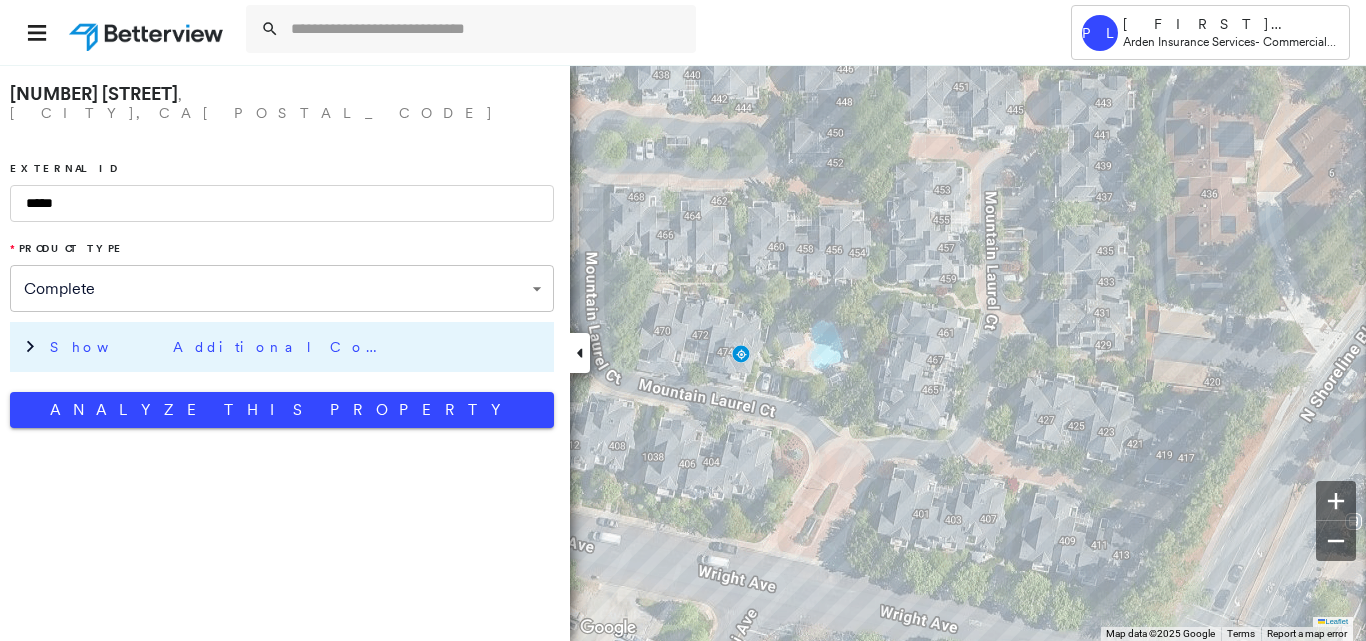 click on "Show Additional Company Data" at bounding box center [297, 347] 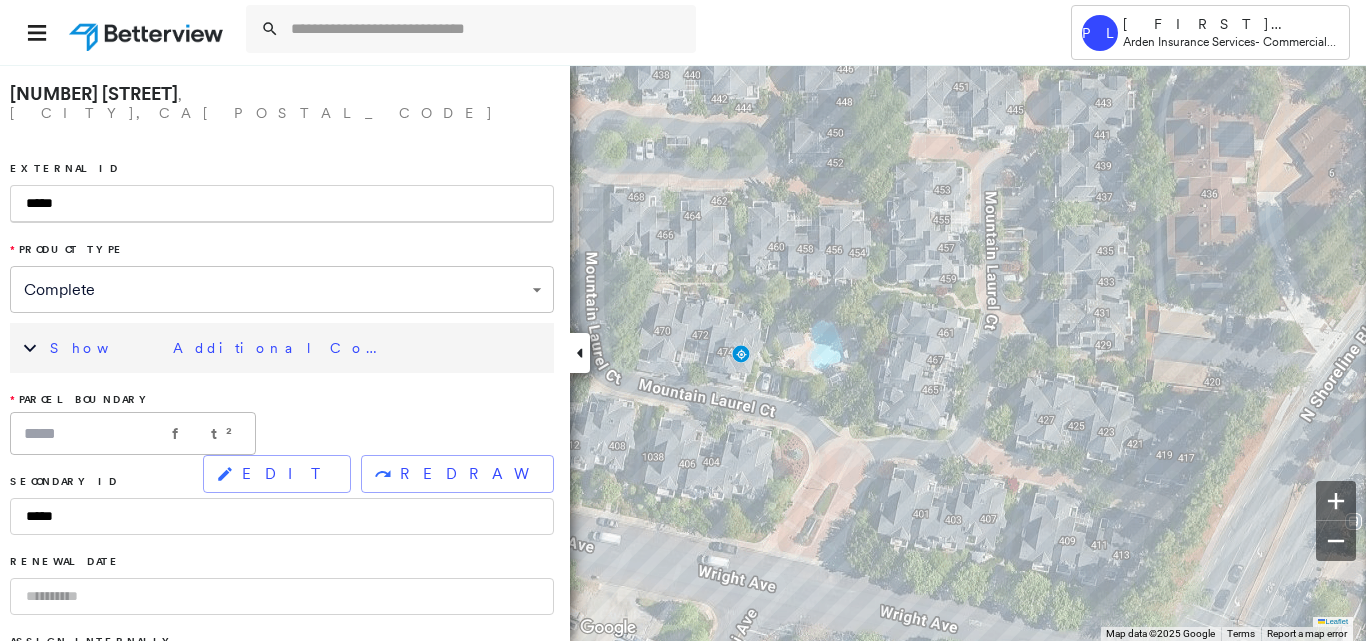 click on "*****" at bounding box center (282, 204) 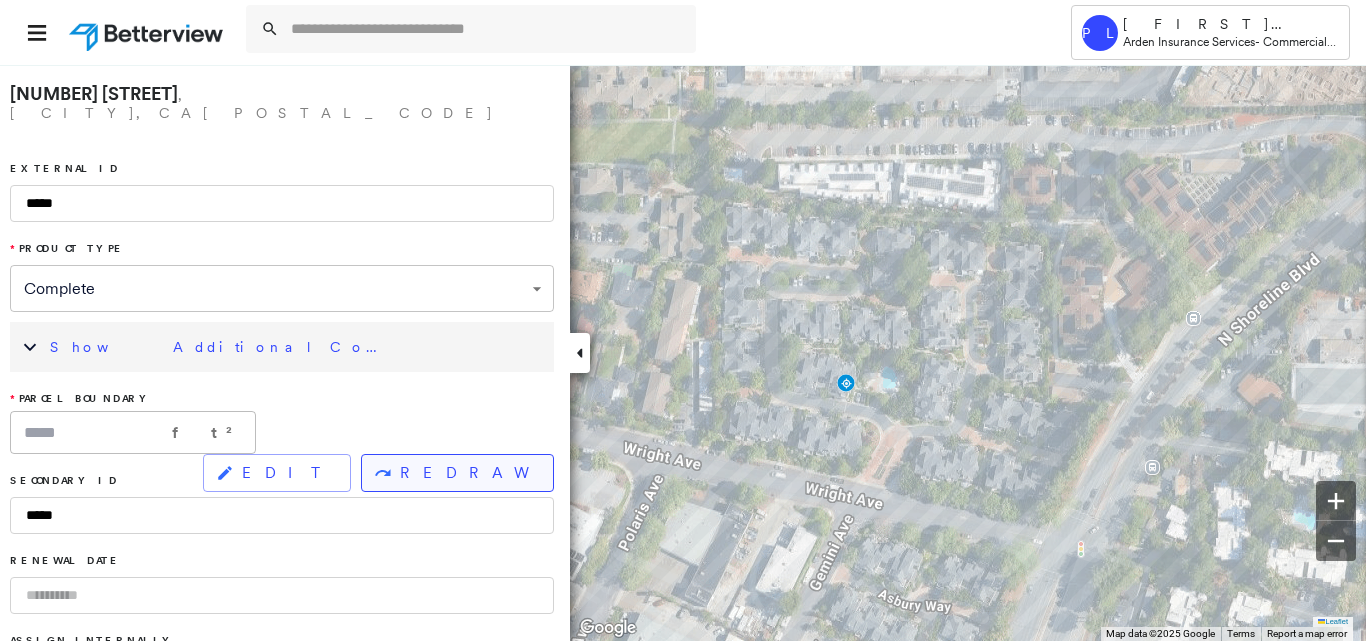 click on "REDRAW" at bounding box center [468, 473] 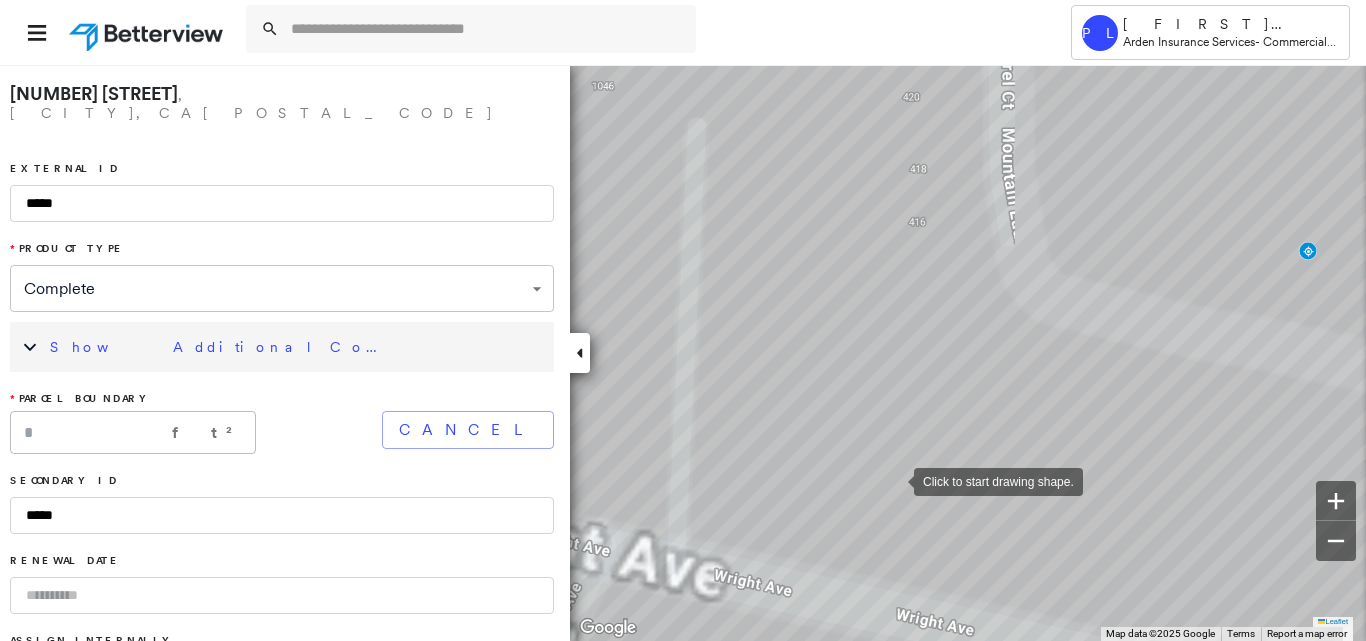 drag, startPoint x: 666, startPoint y: 458, endPoint x: 897, endPoint y: 482, distance: 232.24341 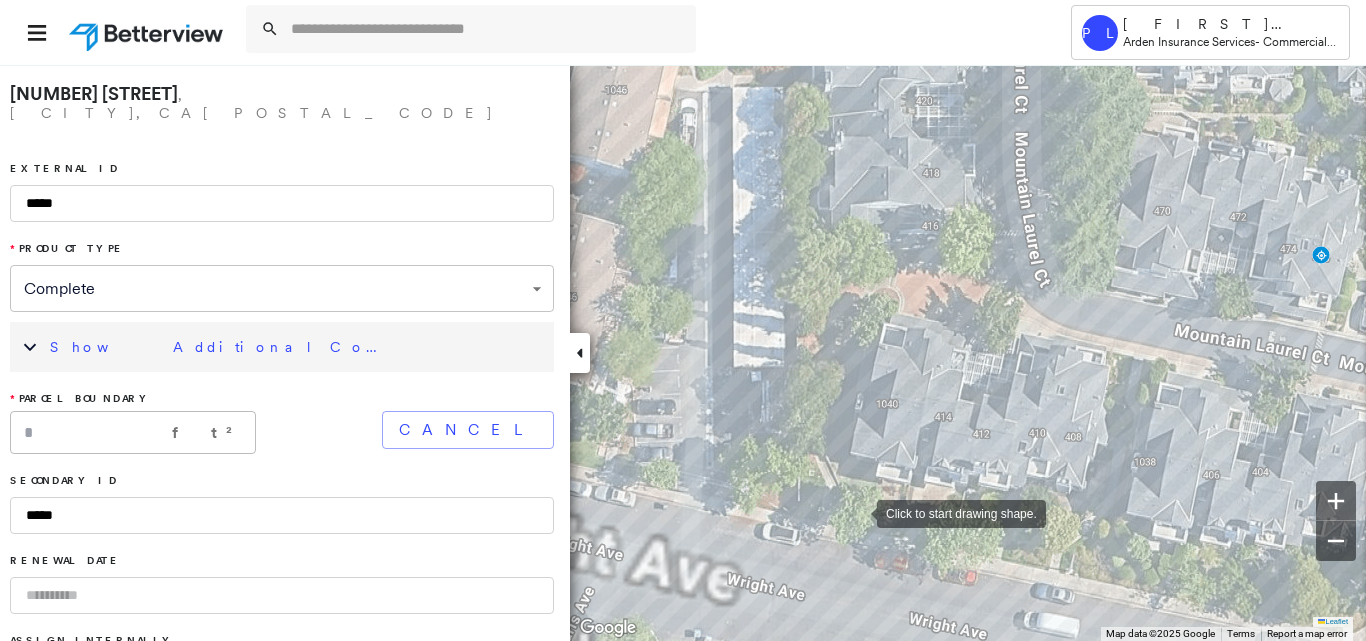 click at bounding box center (857, 512) 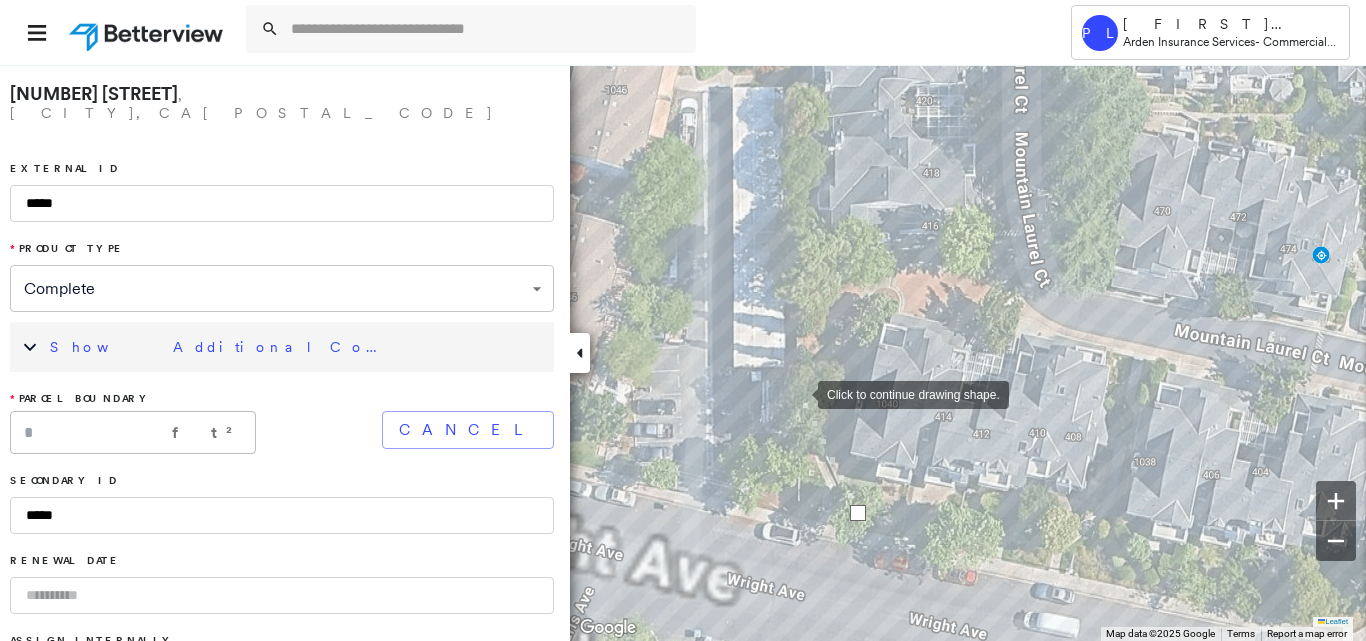 click at bounding box center (798, 393) 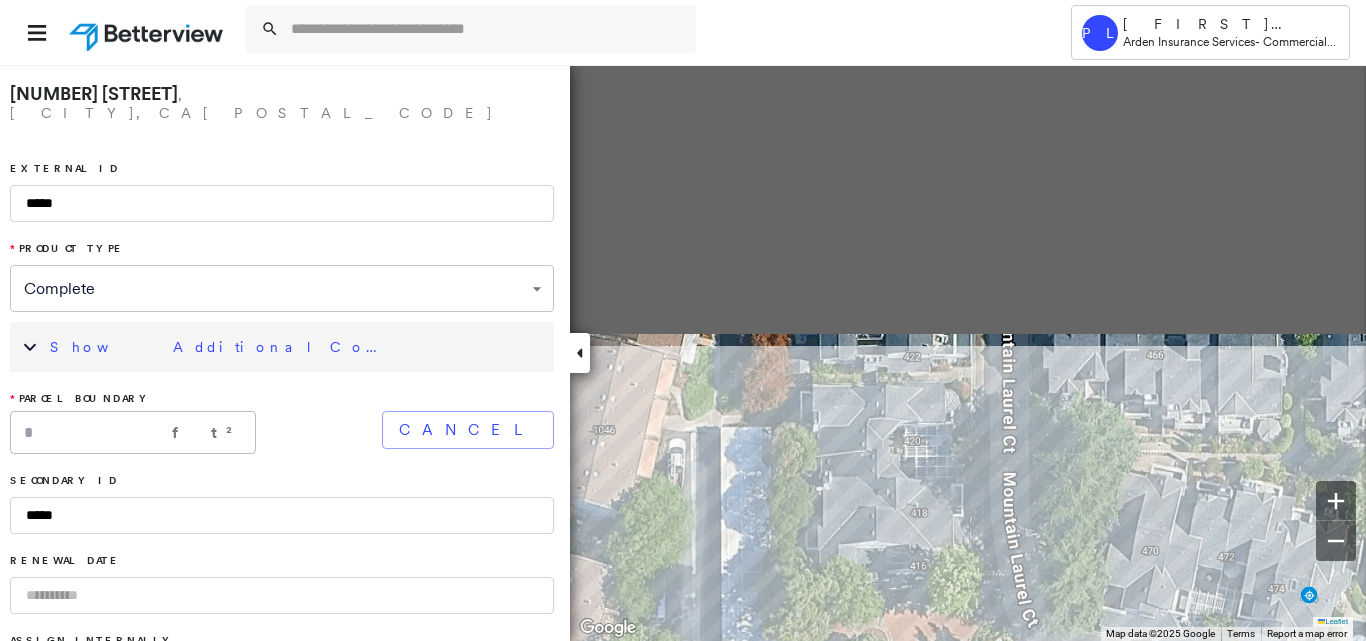 click on "Click to continue drawing shape." at bounding box center (243, 508) 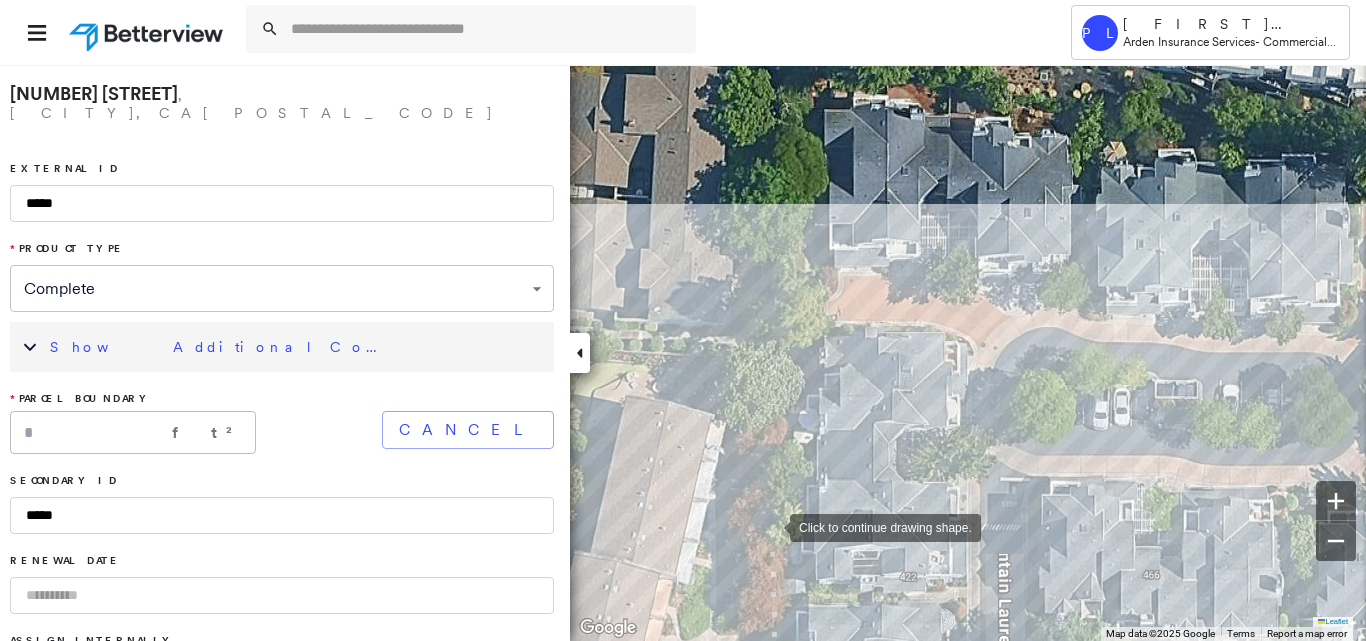 drag, startPoint x: 770, startPoint y: 442, endPoint x: 771, endPoint y: 532, distance: 90.005554 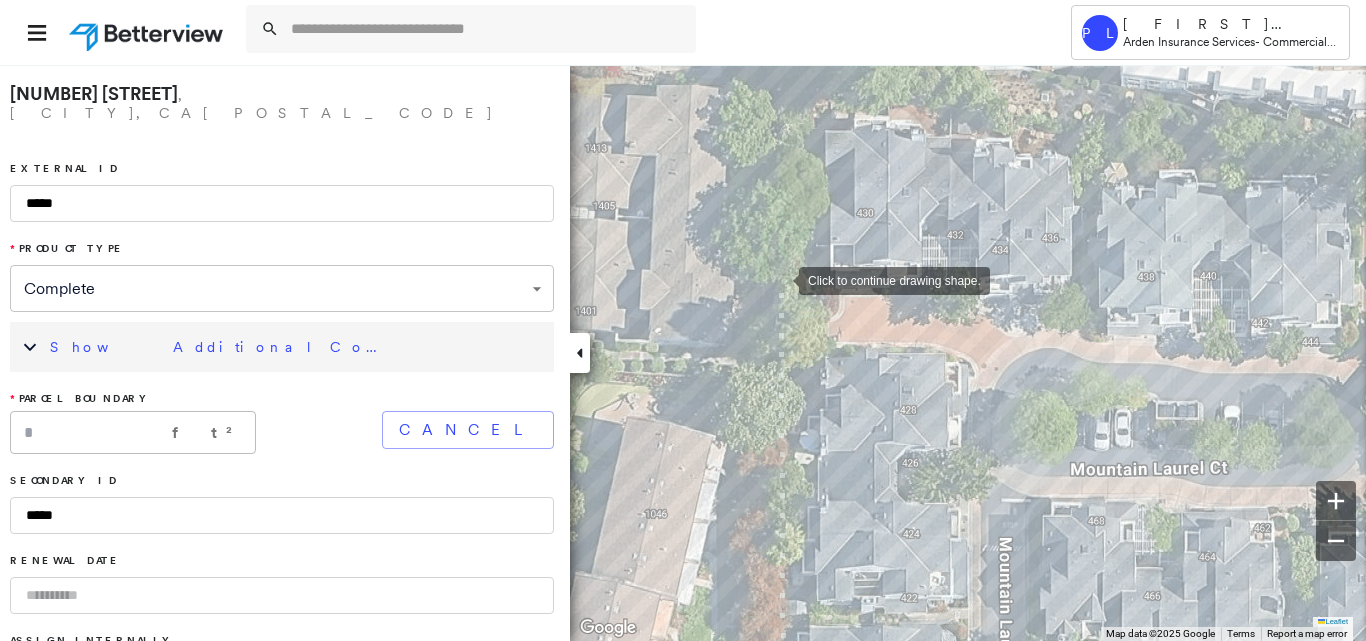 drag, startPoint x: 779, startPoint y: 279, endPoint x: 776, endPoint y: 480, distance: 201.02238 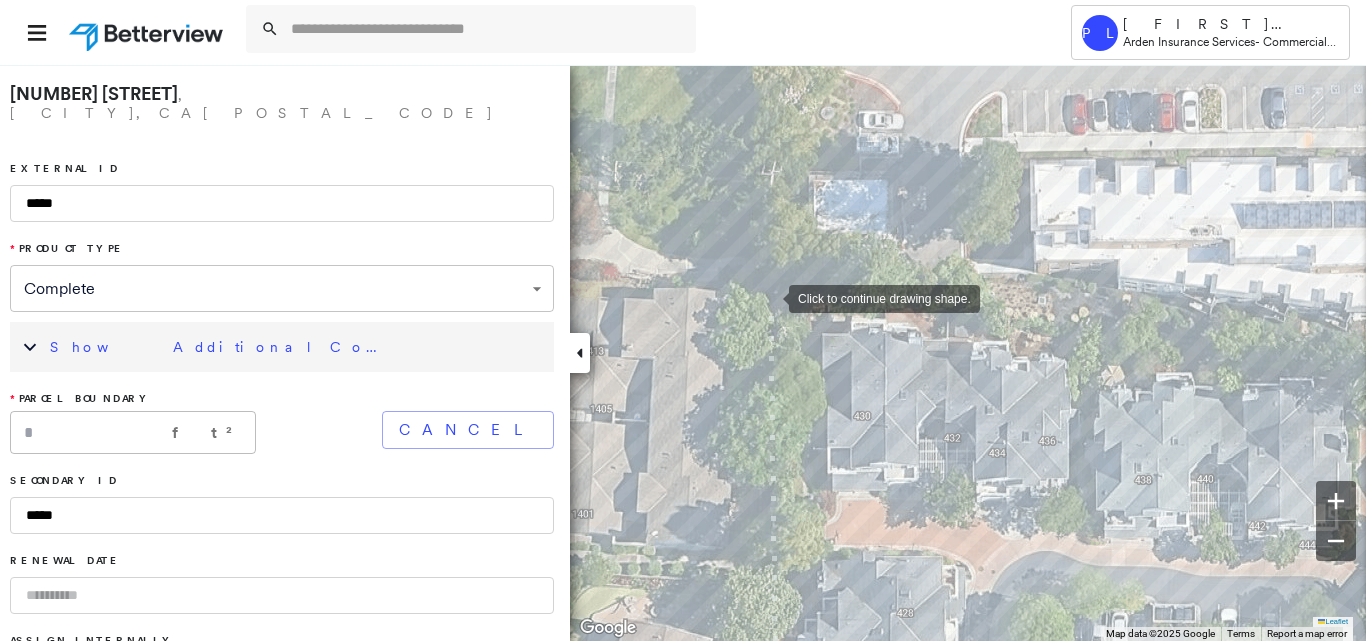 click at bounding box center (769, 297) 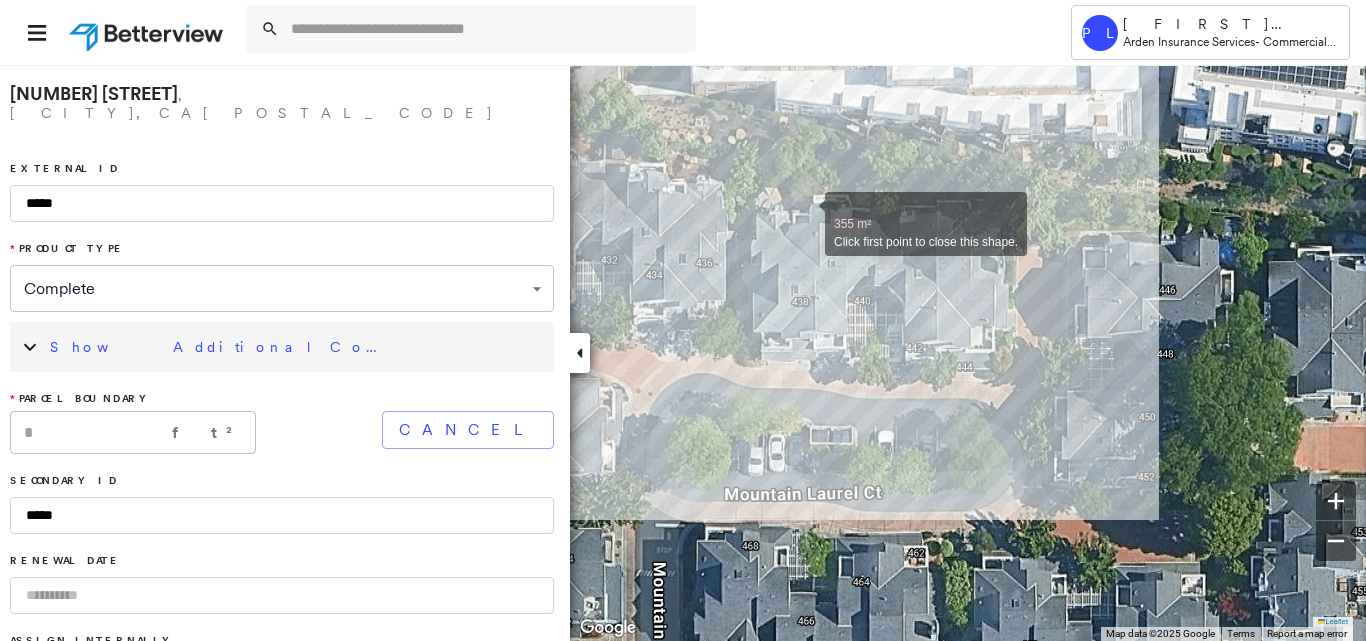 drag, startPoint x: 1149, startPoint y: 391, endPoint x: 806, endPoint y: 213, distance: 386.43628 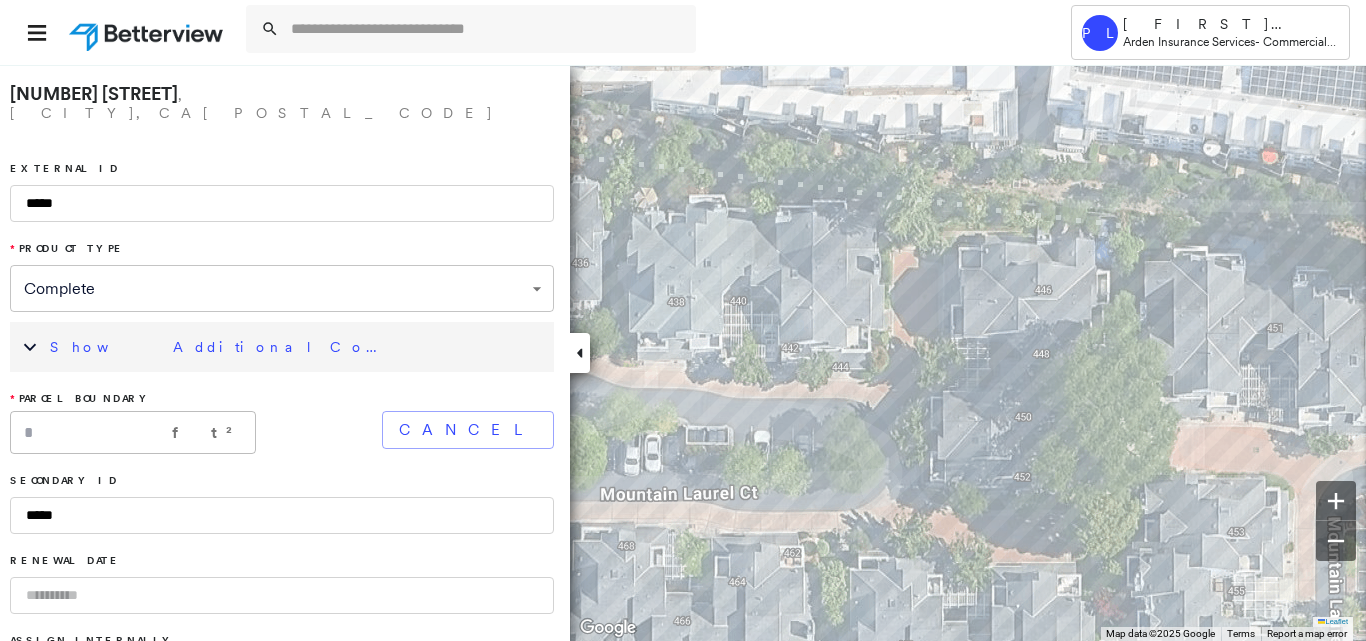 drag, startPoint x: 1236, startPoint y: 227, endPoint x: 901, endPoint y: 210, distance: 335.43106 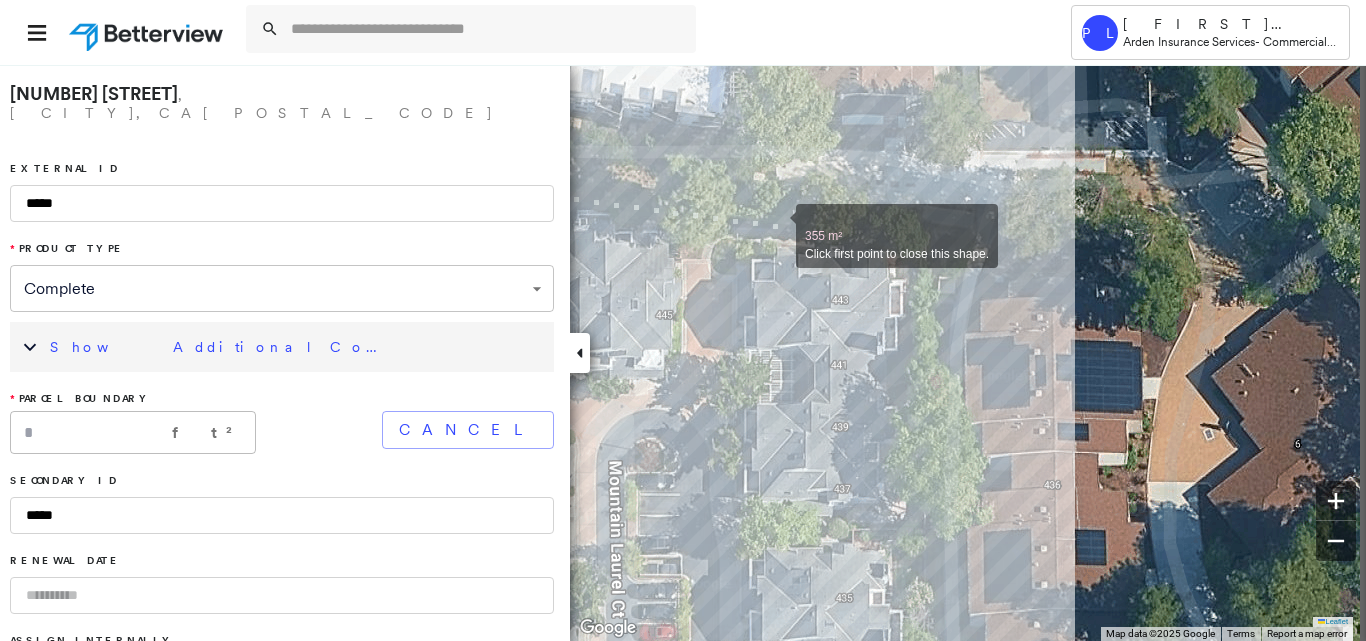 drag, startPoint x: 1174, startPoint y: 271, endPoint x: 777, endPoint y: 225, distance: 399.6561 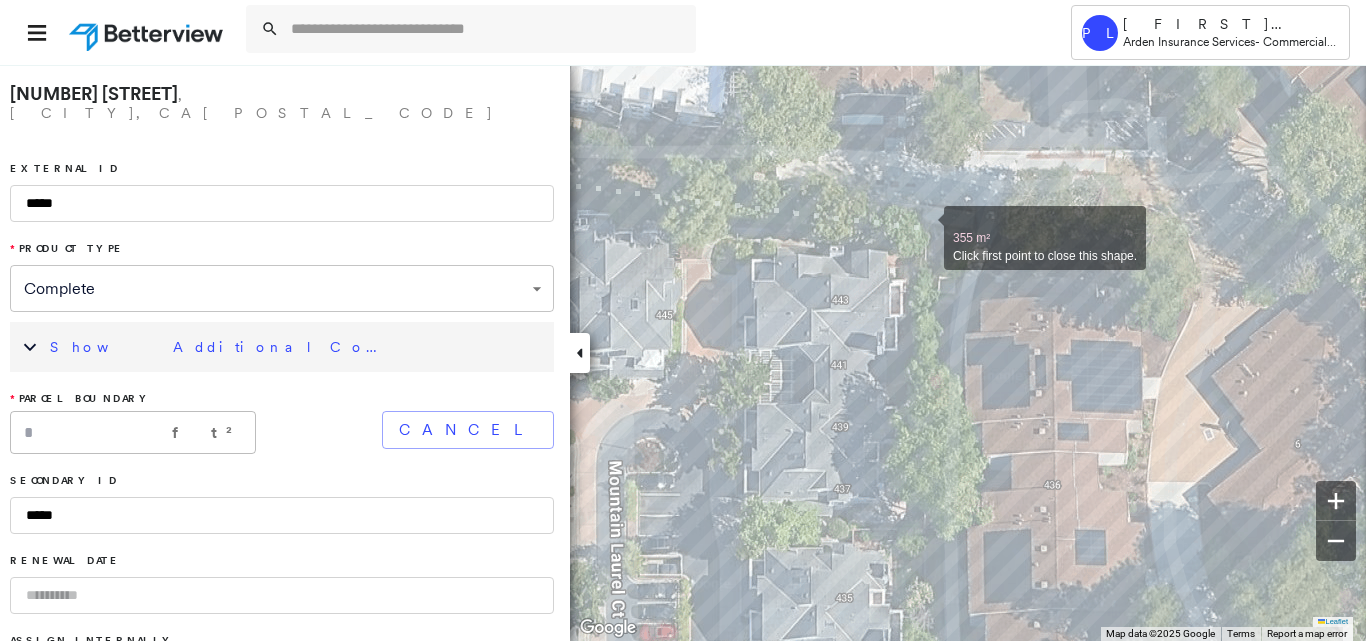 click at bounding box center [924, 227] 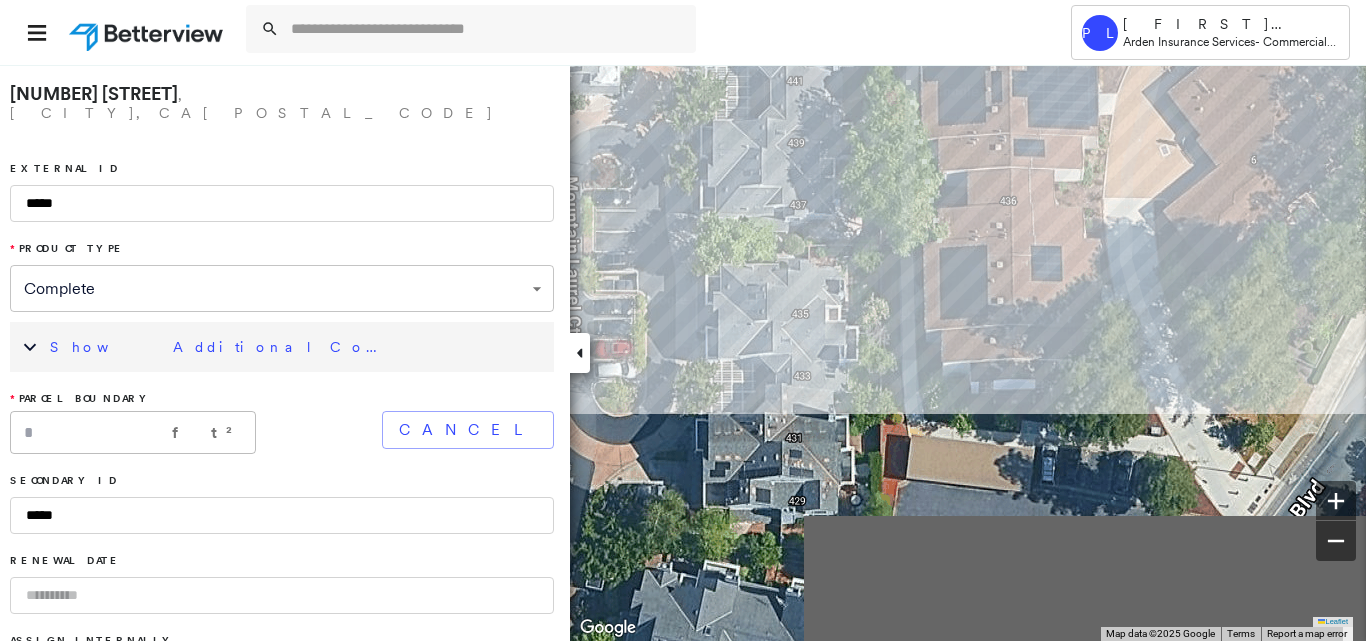 drag, startPoint x: 982, startPoint y: 551, endPoint x: 936, endPoint y: 218, distance: 336.16217 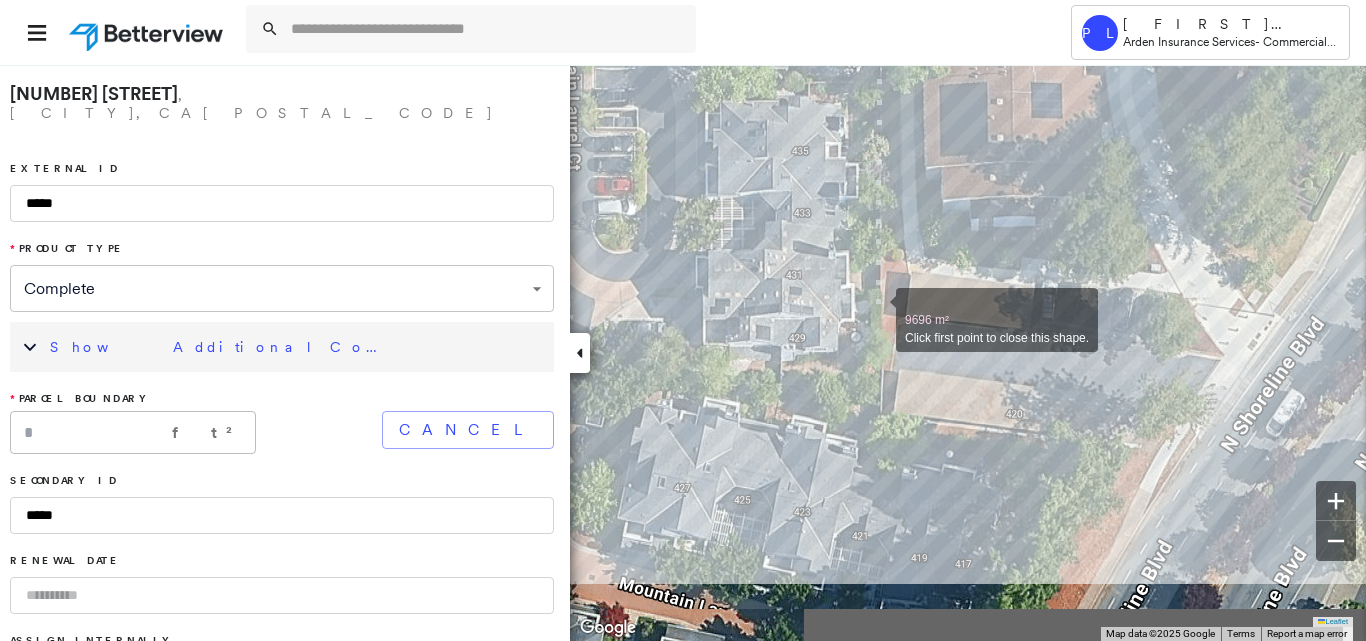 drag, startPoint x: 874, startPoint y: 442, endPoint x: 879, endPoint y: 274, distance: 168.07439 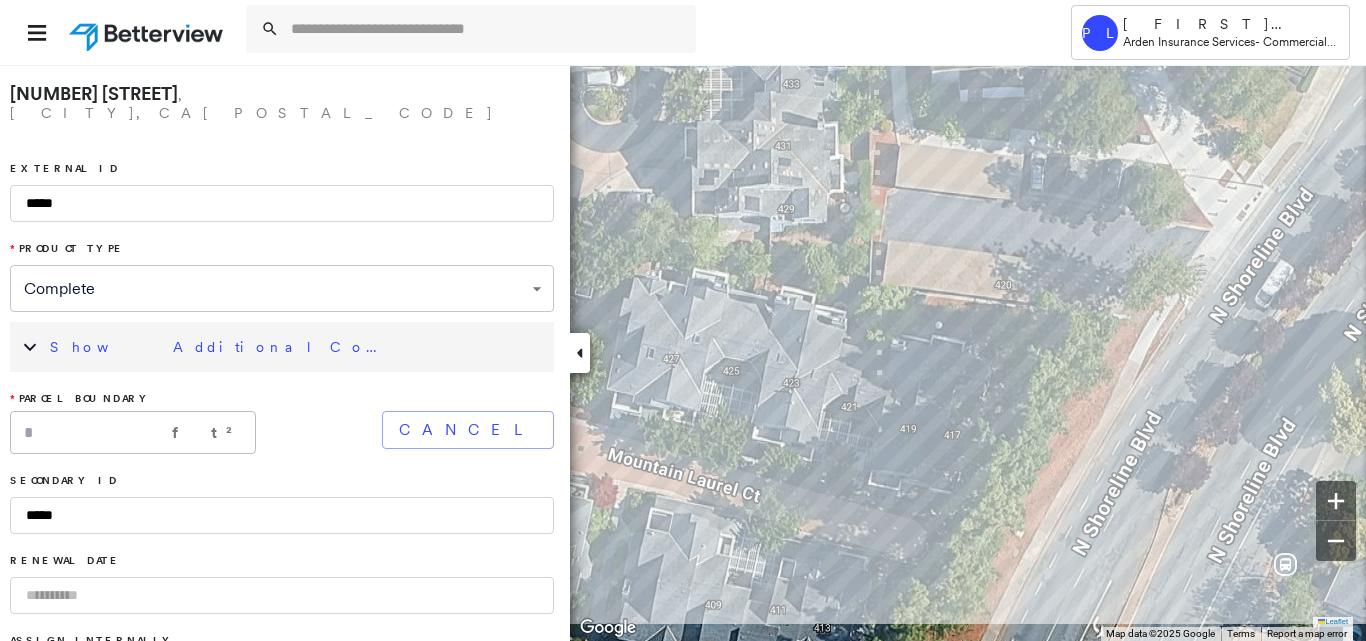 click on "9696 m² Click first point to close this shape." at bounding box center (-1004, 142) 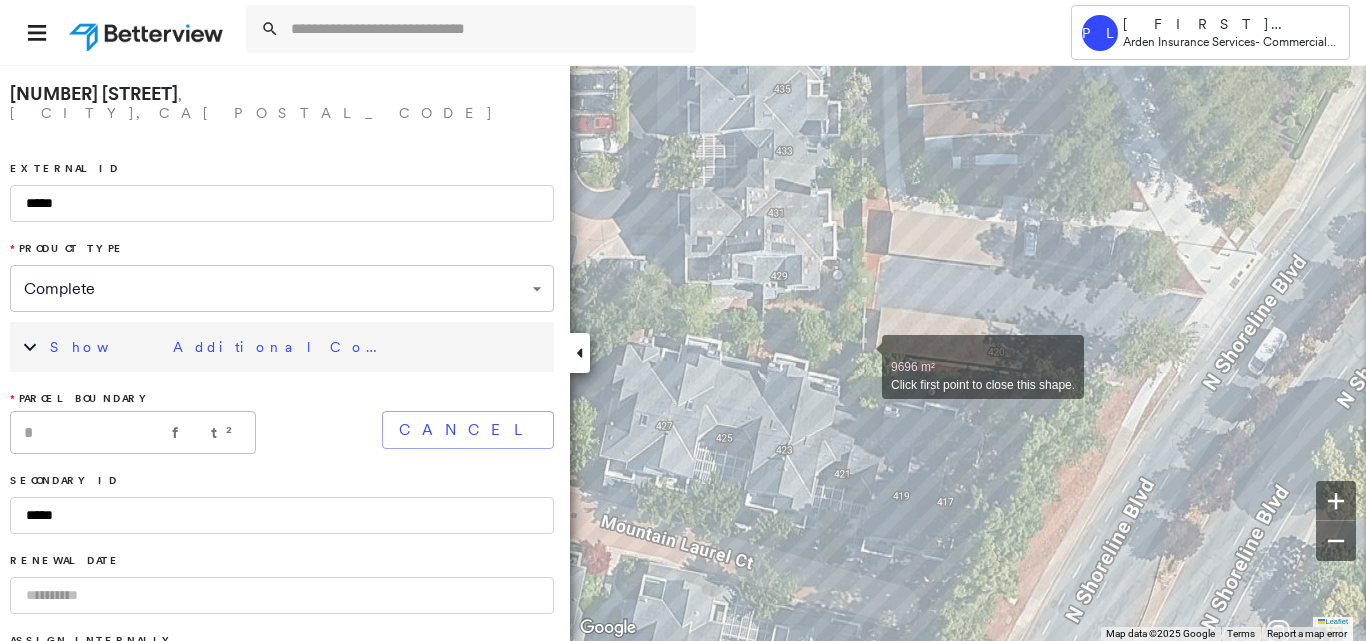 click at bounding box center [862, 356] 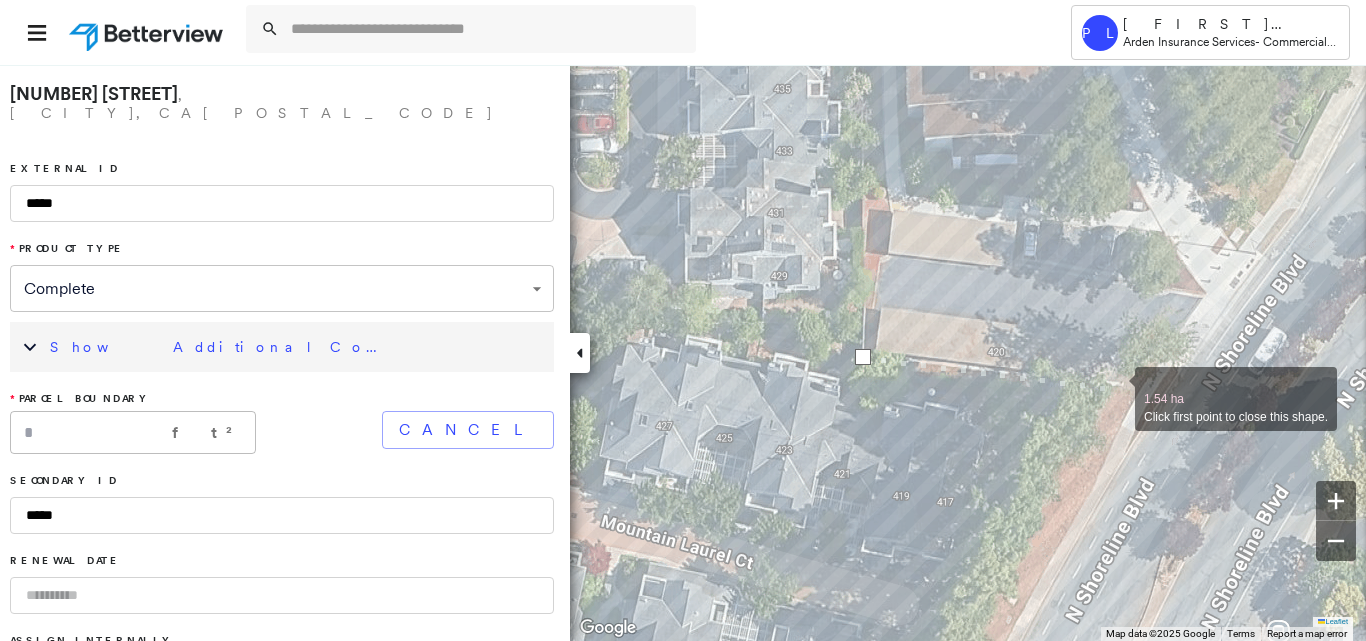 click at bounding box center (1115, 388) 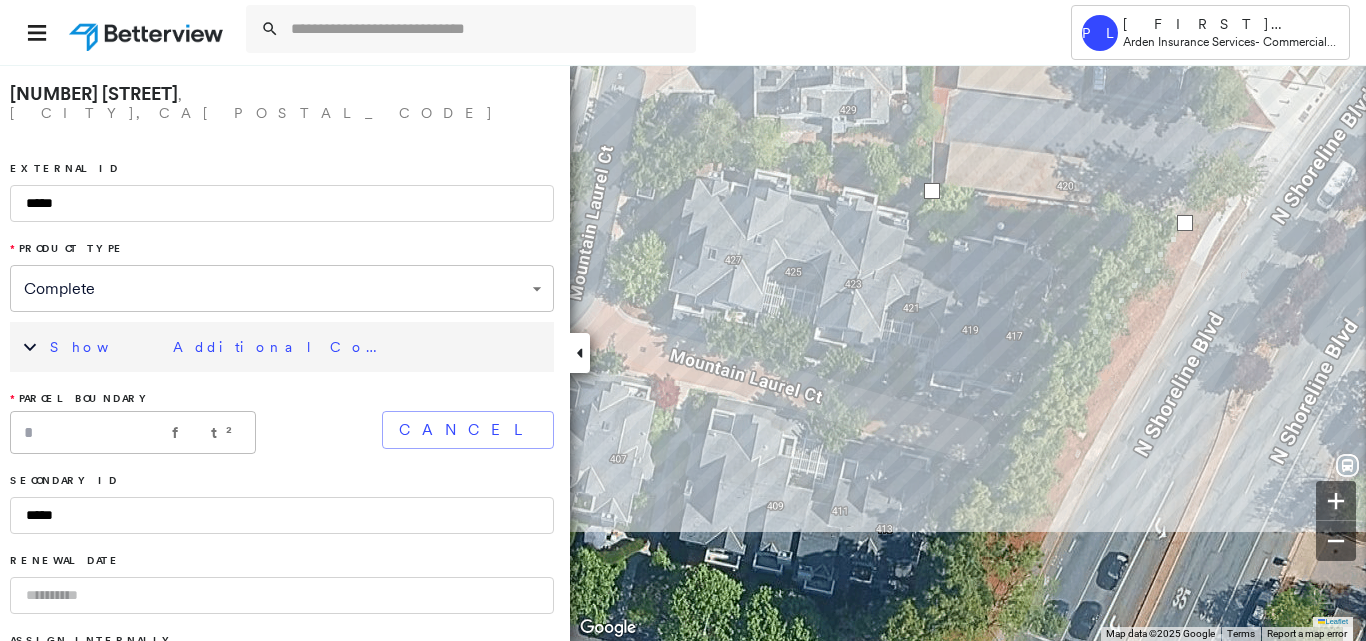 drag, startPoint x: 1003, startPoint y: 535, endPoint x: 1138, endPoint y: 271, distance: 296.51474 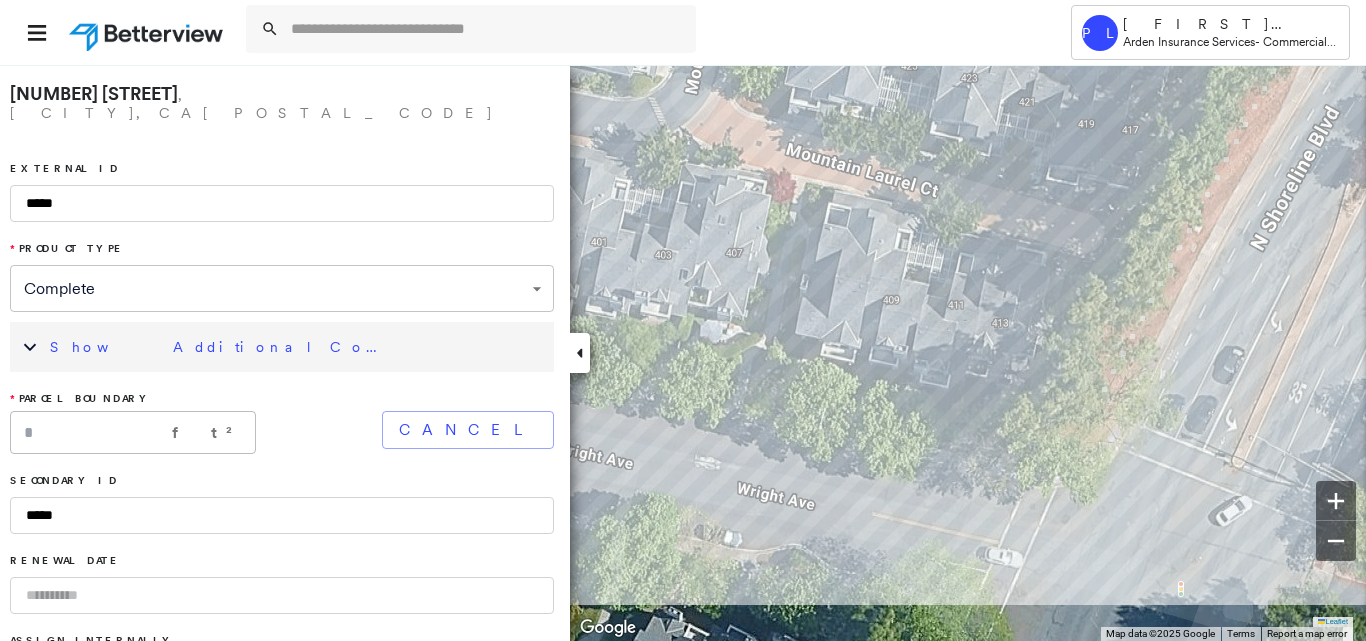 drag, startPoint x: 1034, startPoint y: 519, endPoint x: 1116, endPoint y: 378, distance: 163.1104 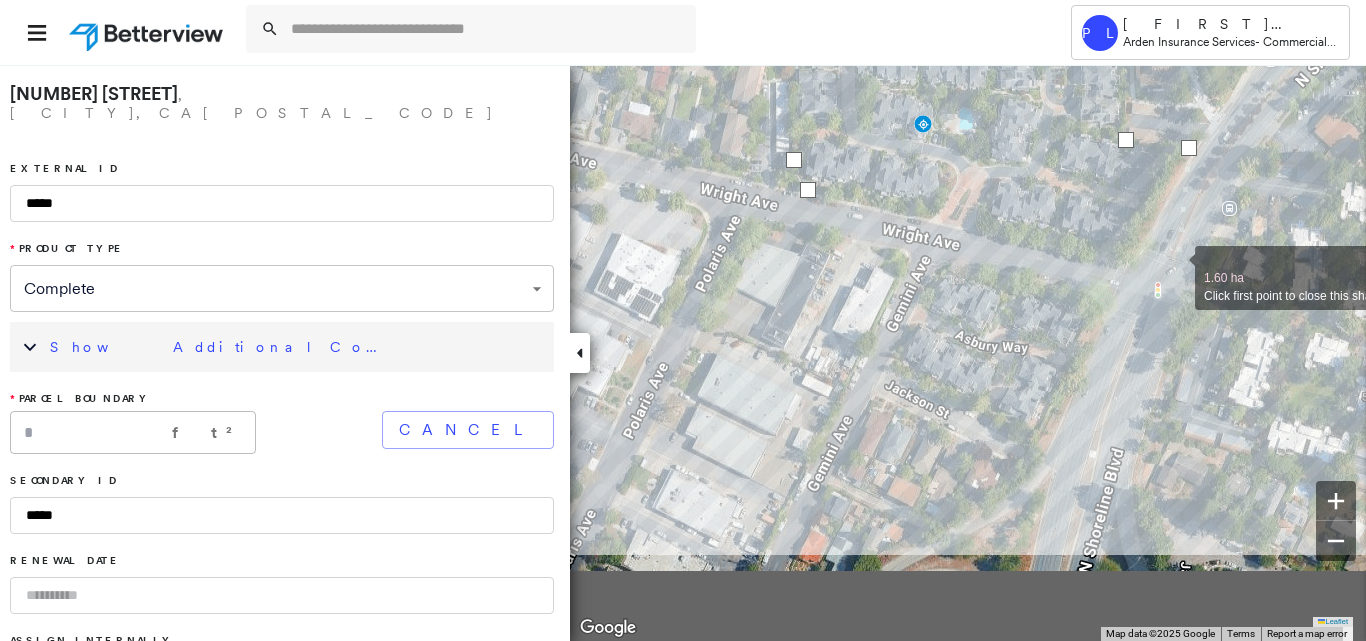 drag, startPoint x: 1163, startPoint y: 384, endPoint x: 1175, endPoint y: 269, distance: 115.62439 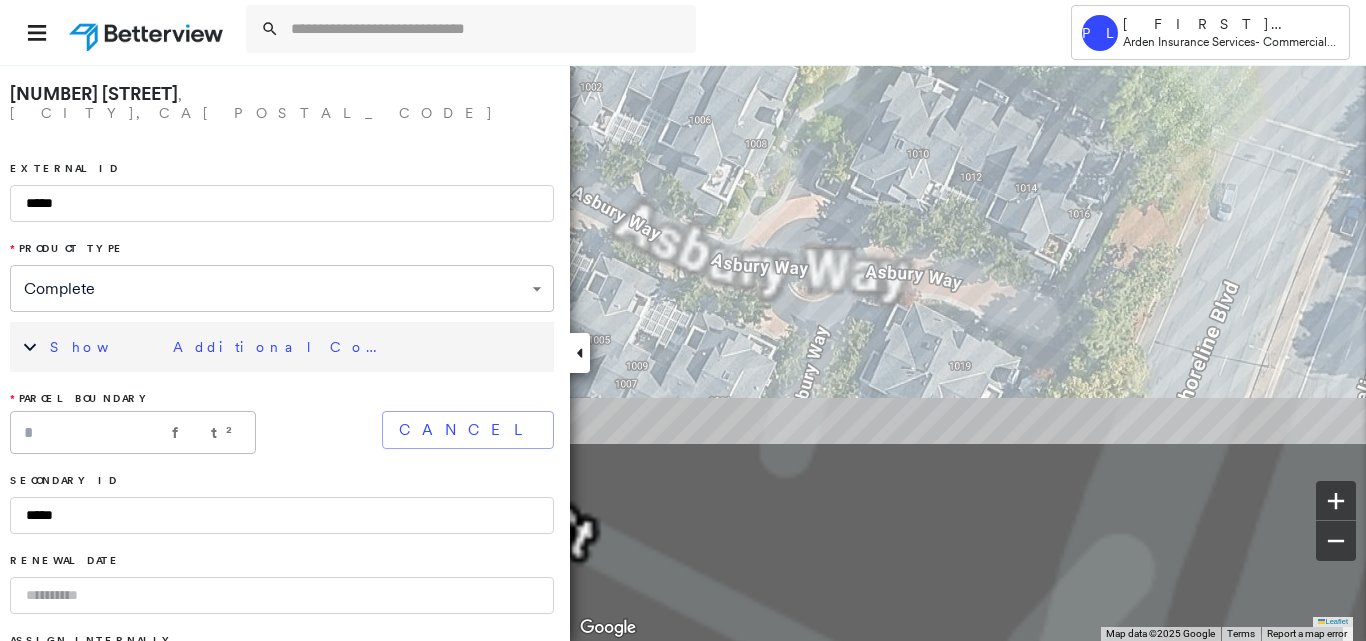 click on "1.60 ha Click first point to close this shape." at bounding box center [-546, -613] 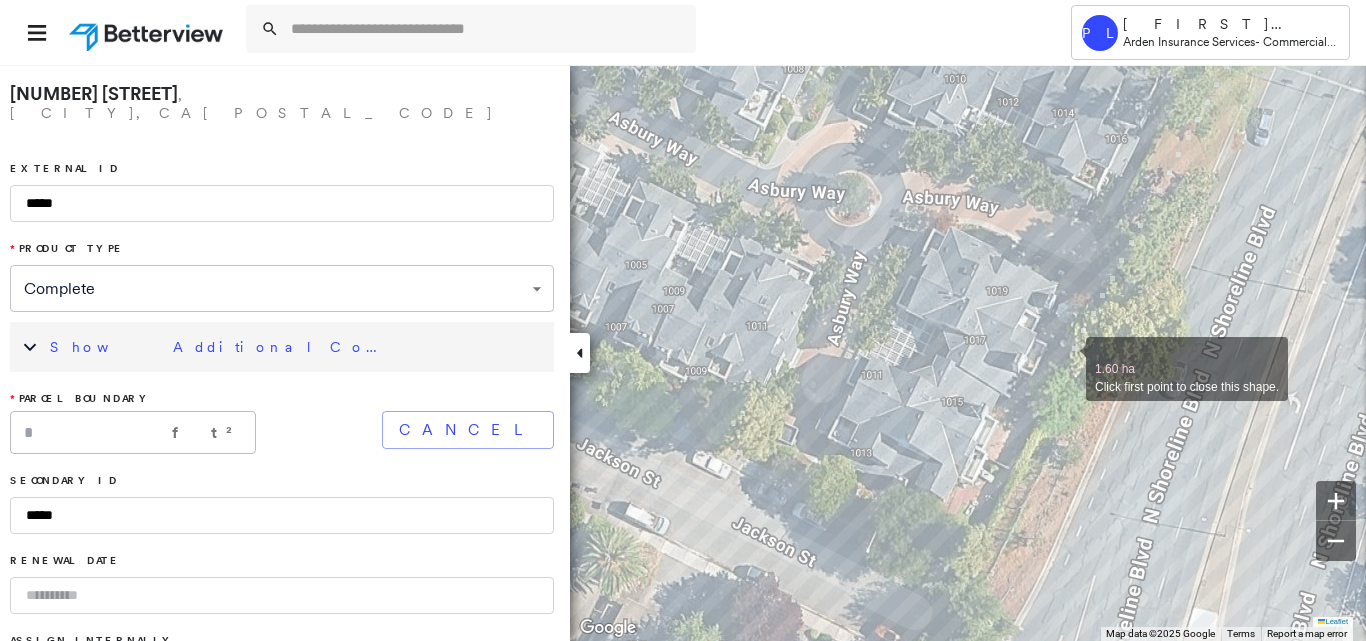 drag, startPoint x: 1055, startPoint y: 416, endPoint x: 1104, endPoint y: 293, distance: 132.40091 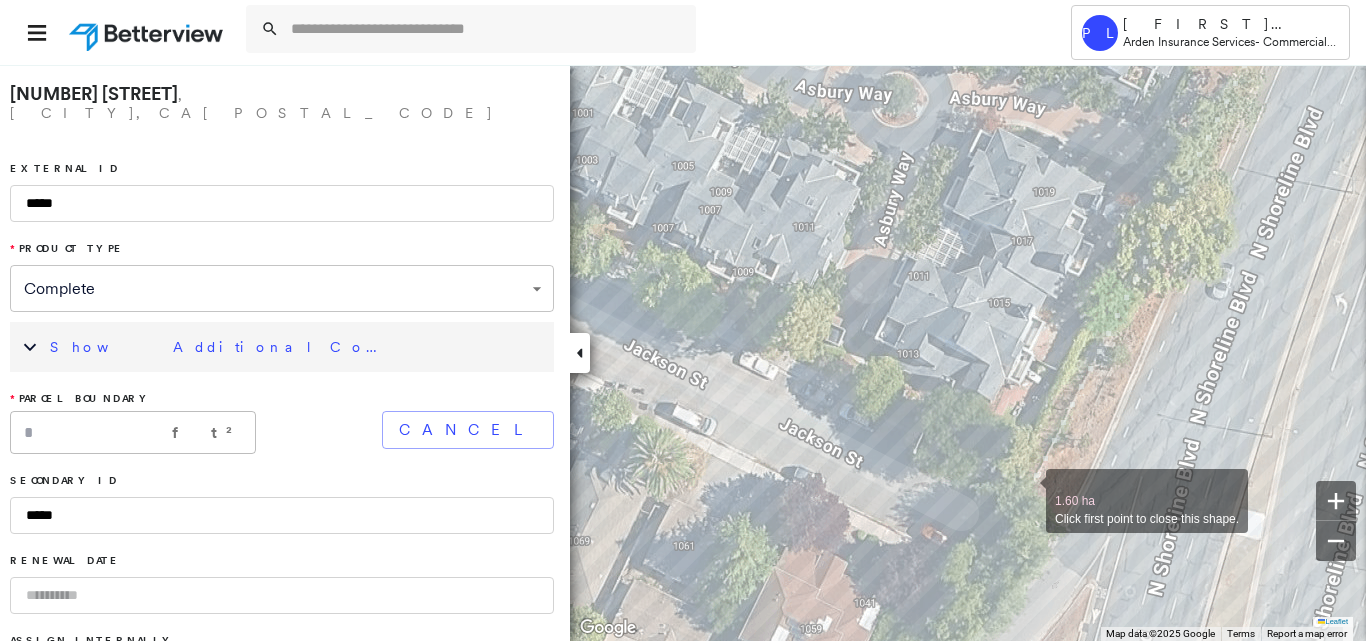 click at bounding box center (1026, 490) 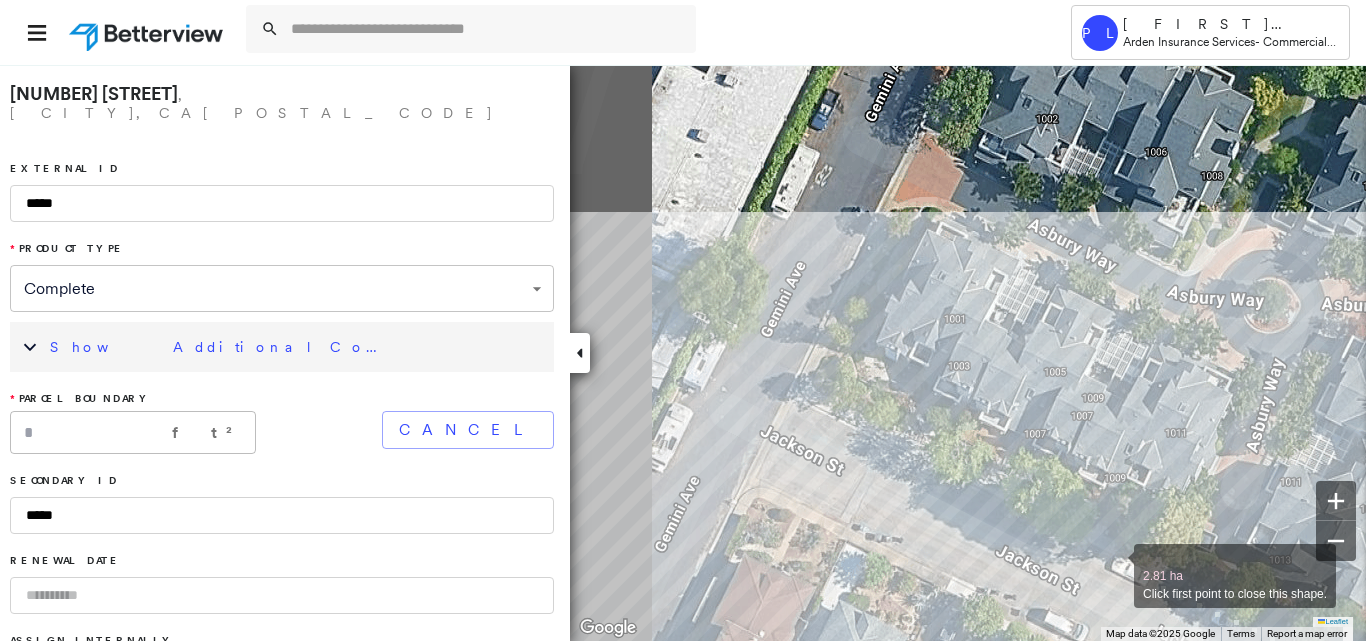 drag, startPoint x: 742, startPoint y: 358, endPoint x: 1114, endPoint y: 564, distance: 425.22934 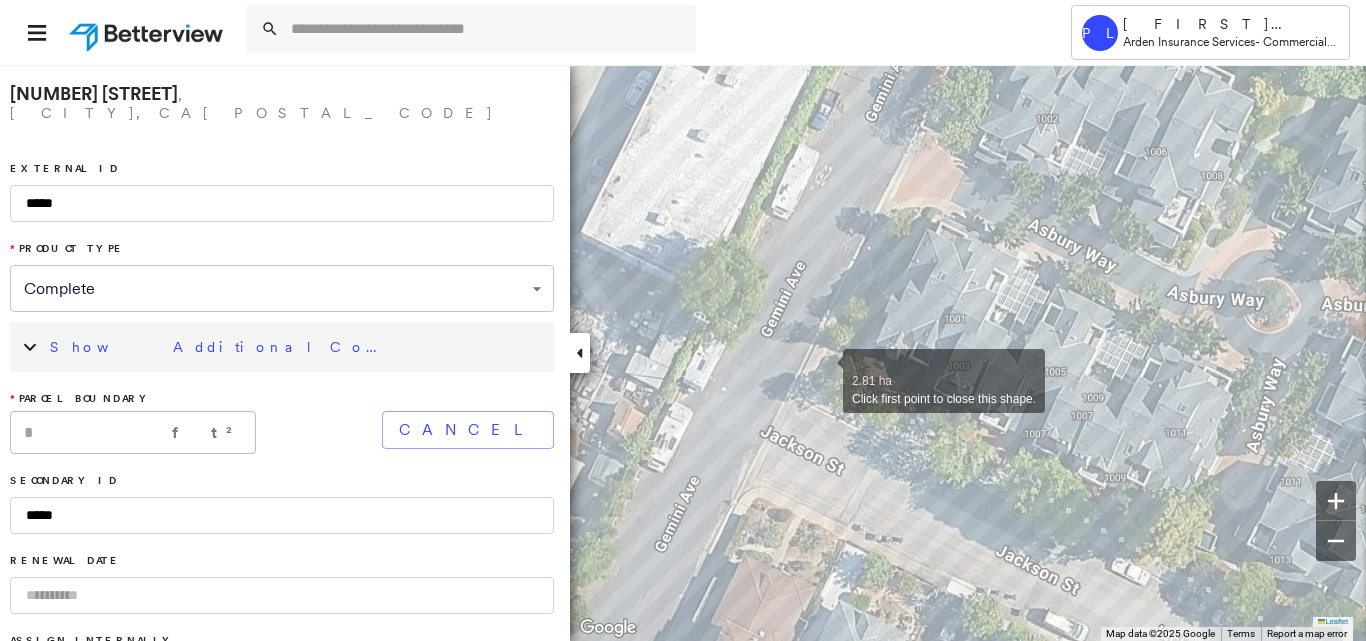 click at bounding box center [823, 370] 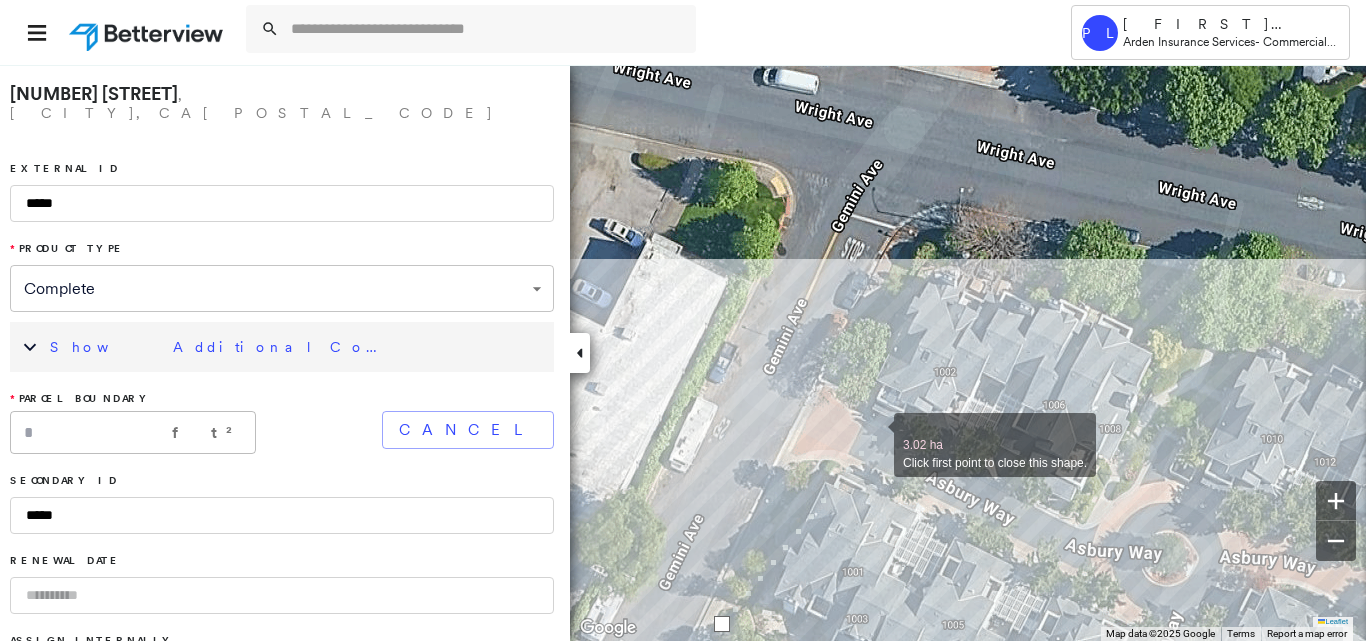 drag, startPoint x: 870, startPoint y: 300, endPoint x: 873, endPoint y: 424, distance: 124.036285 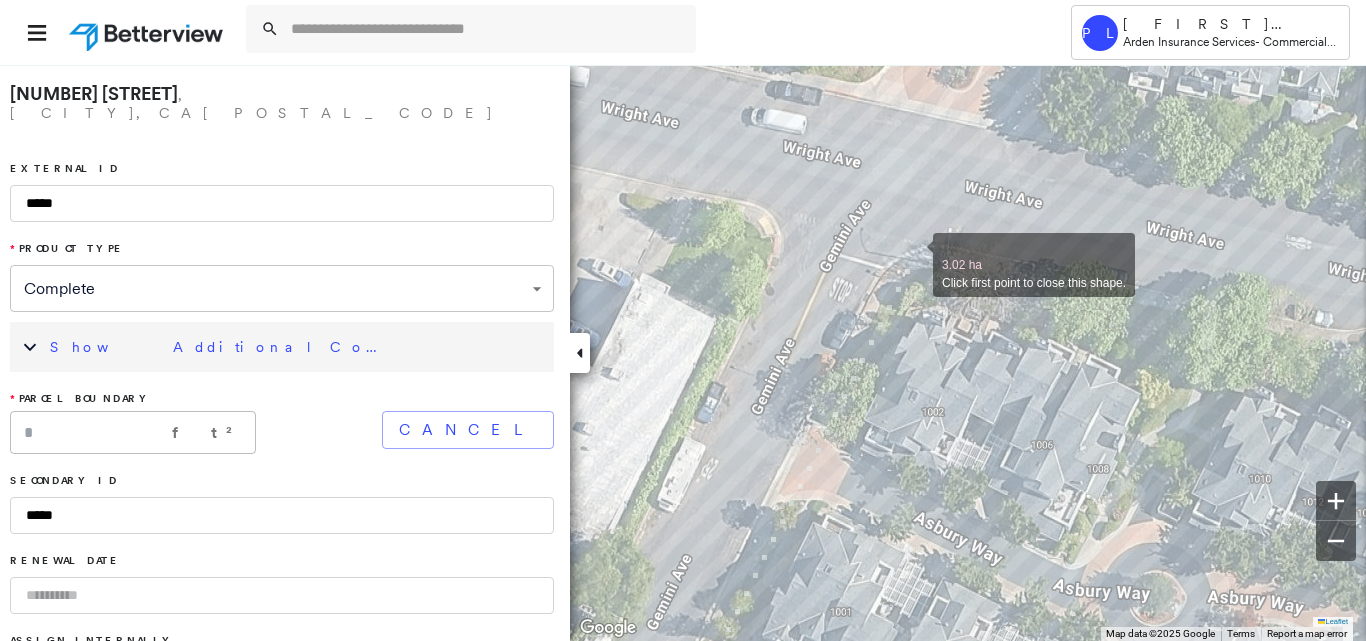 click at bounding box center [913, 254] 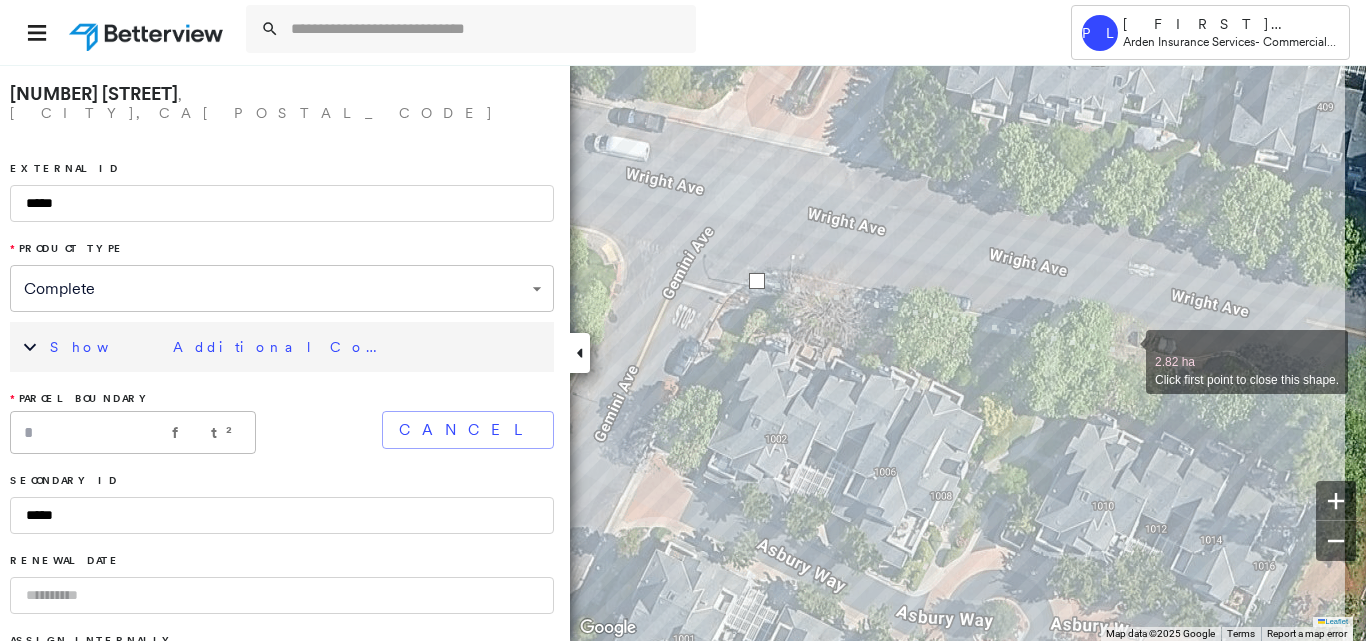 drag, startPoint x: 1214, startPoint y: 346, endPoint x: 978, endPoint y: 343, distance: 236.01907 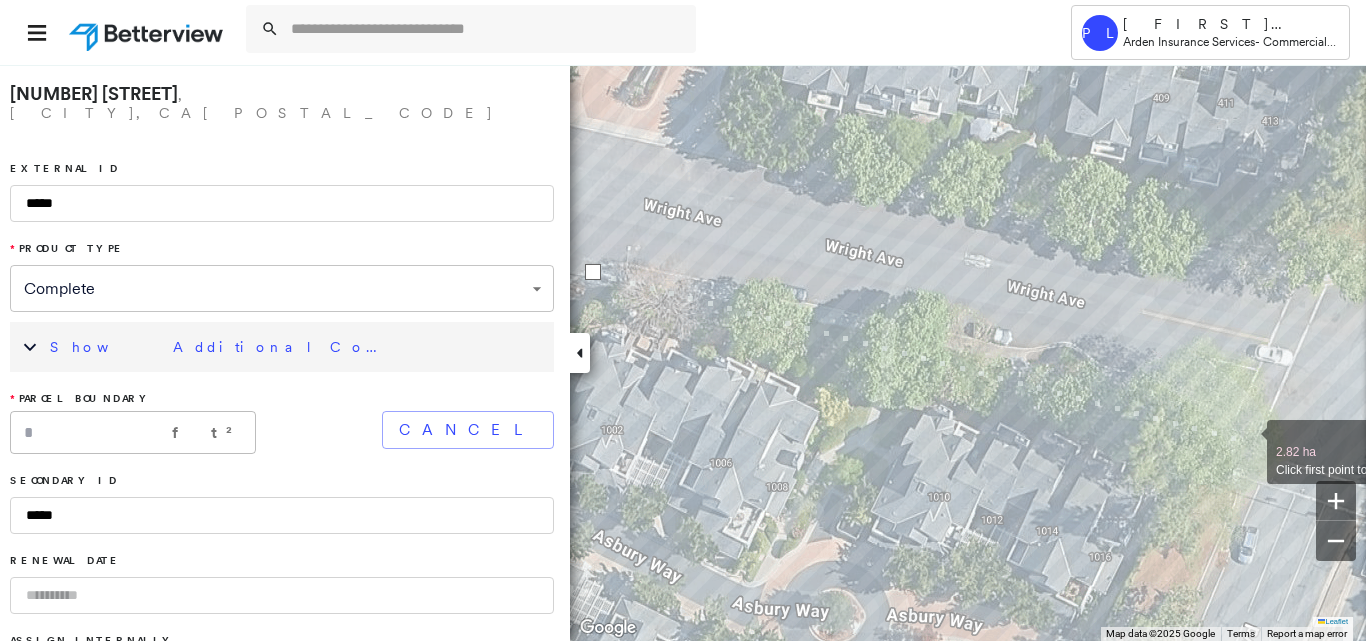 click at bounding box center [1247, 441] 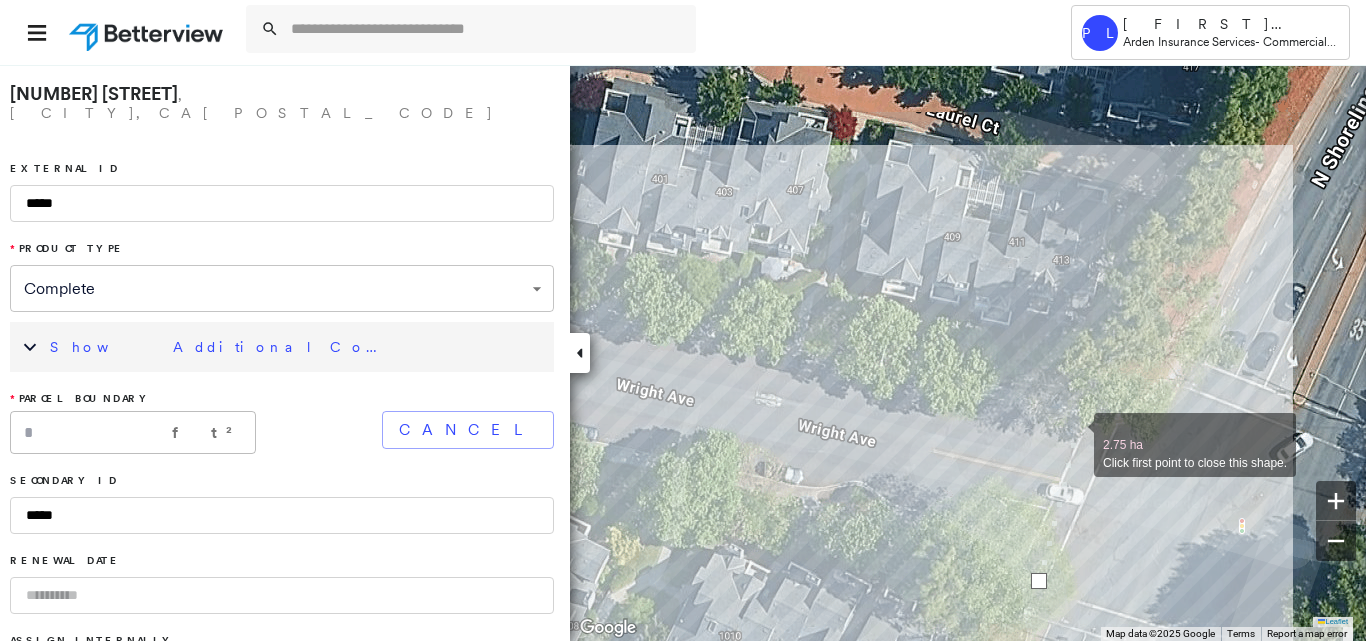 drag, startPoint x: 1239, startPoint y: 349, endPoint x: 1075, endPoint y: 434, distance: 184.7187 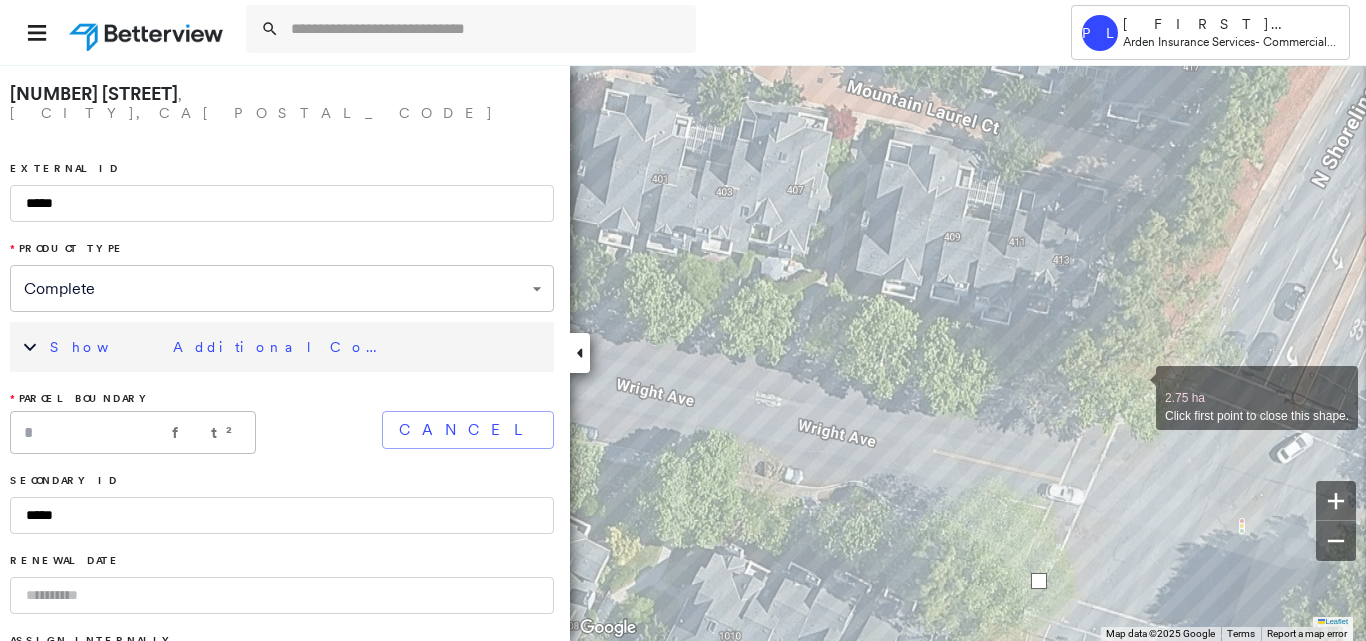 click at bounding box center (1136, 387) 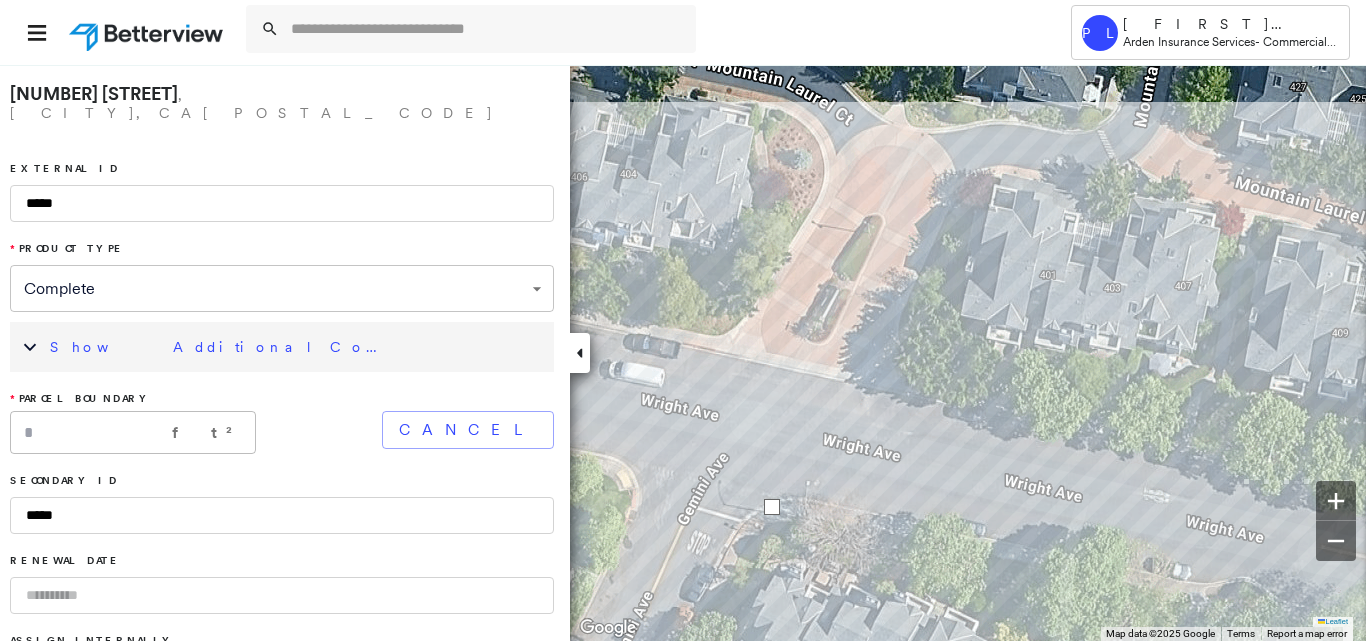 click on "2.55 ha Click first point to close this shape." at bounding box center (-346, -35) 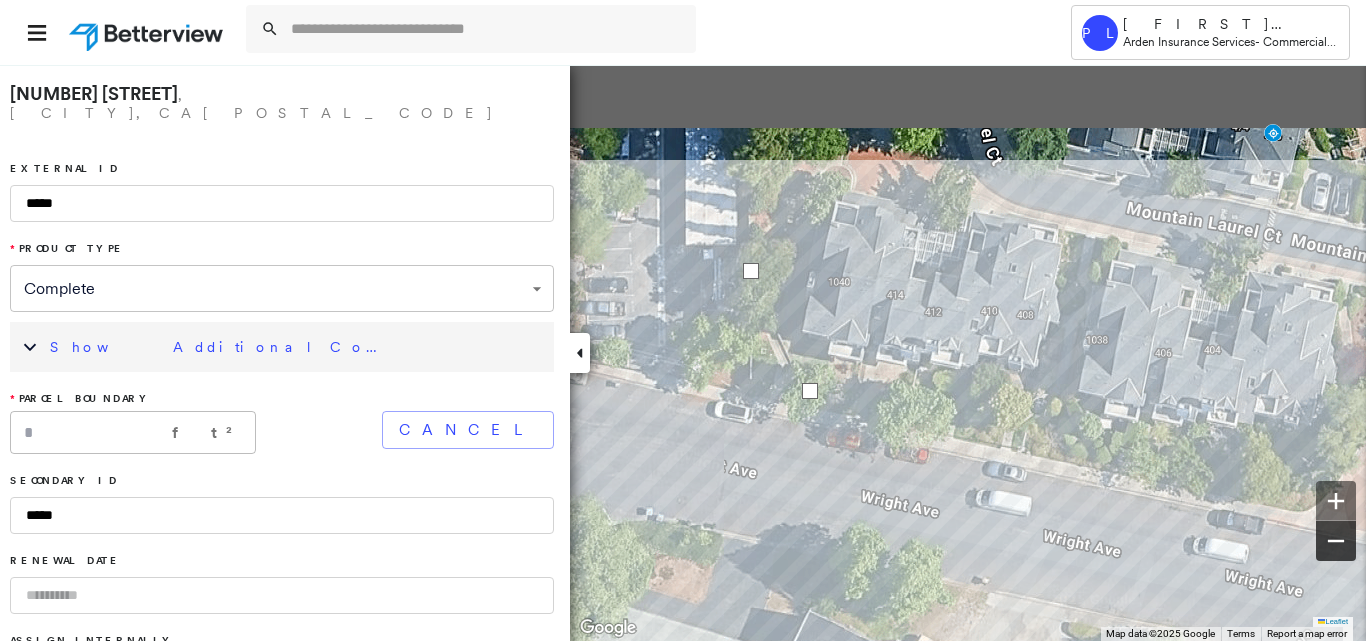 drag, startPoint x: 856, startPoint y: 382, endPoint x: 1345, endPoint y: 536, distance: 512.67633 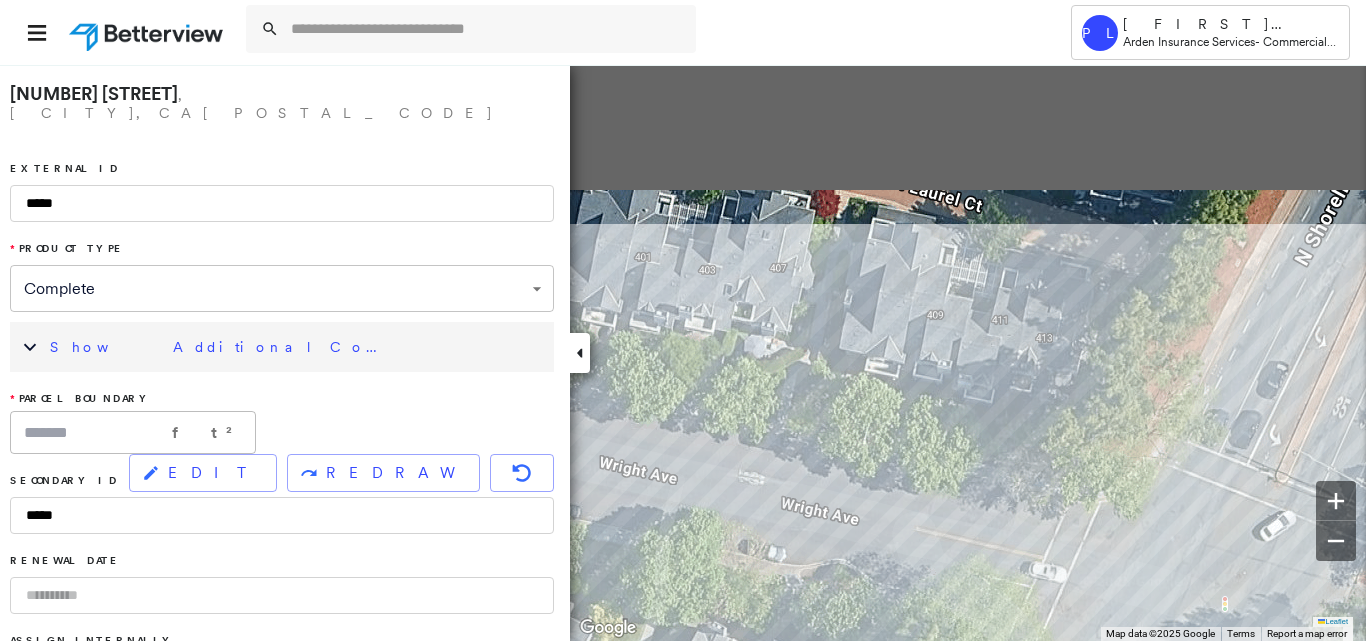 click on "**********" at bounding box center [683, 320] 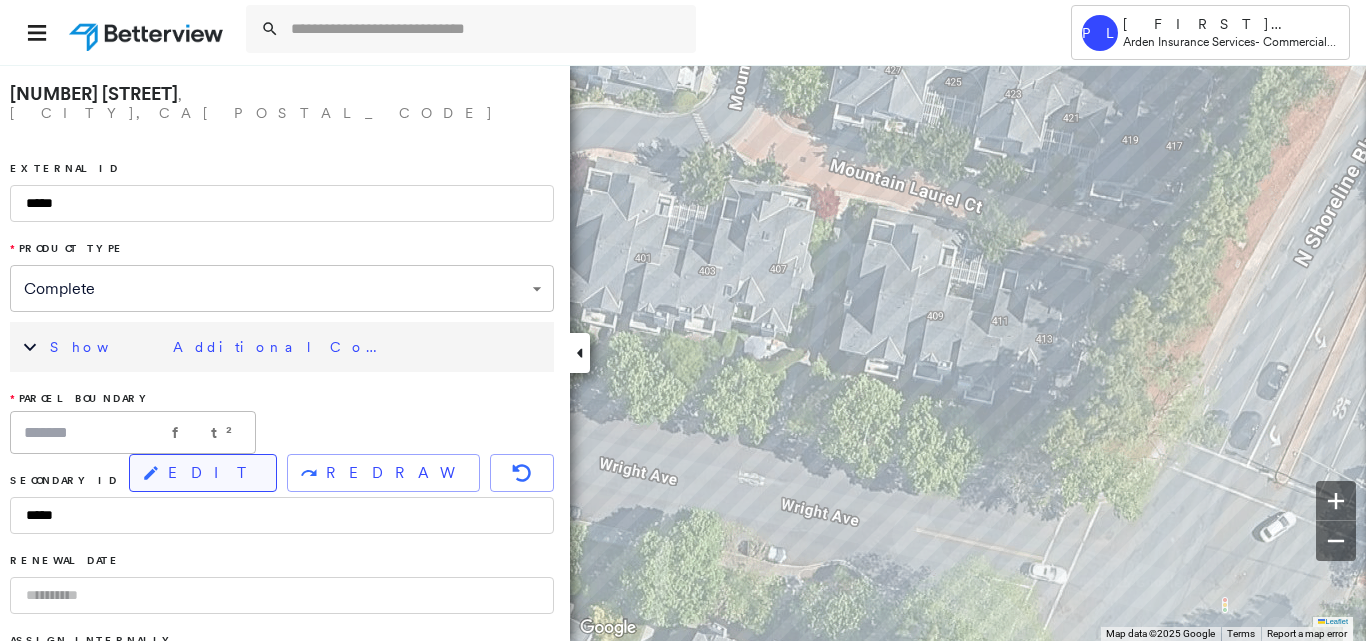 click on "EDIT" at bounding box center (214, 473) 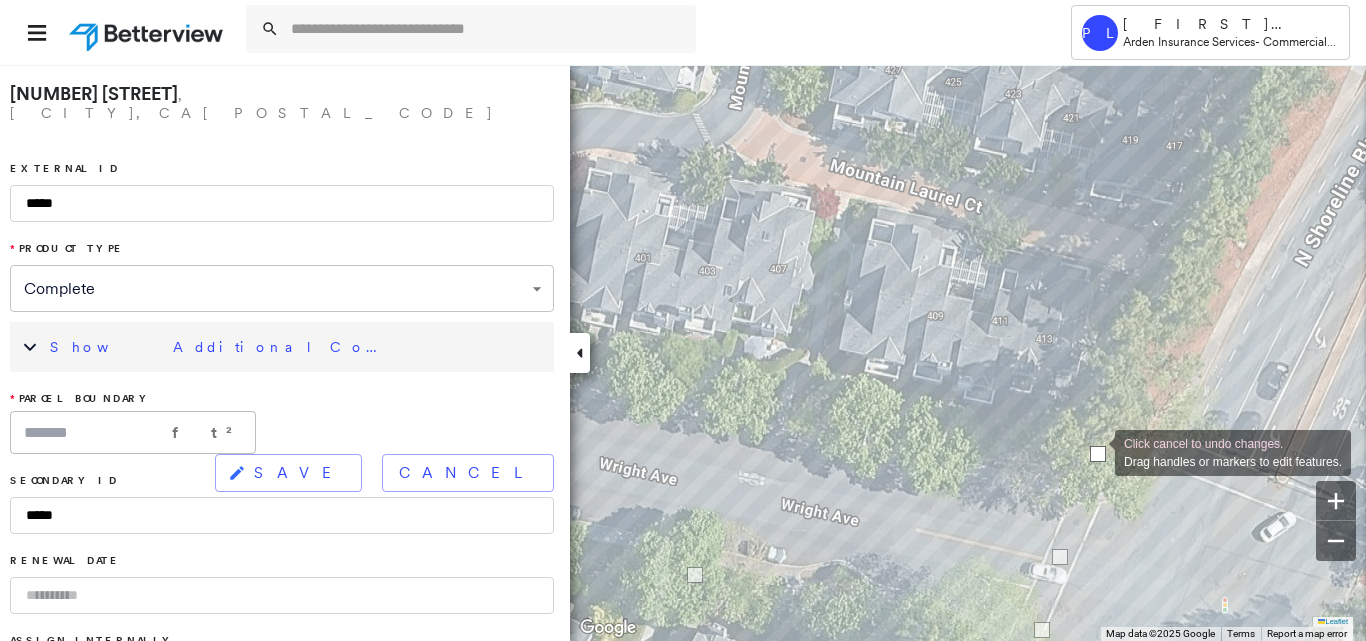 drag, startPoint x: 1117, startPoint y: 464, endPoint x: 1095, endPoint y: 451, distance: 25.553865 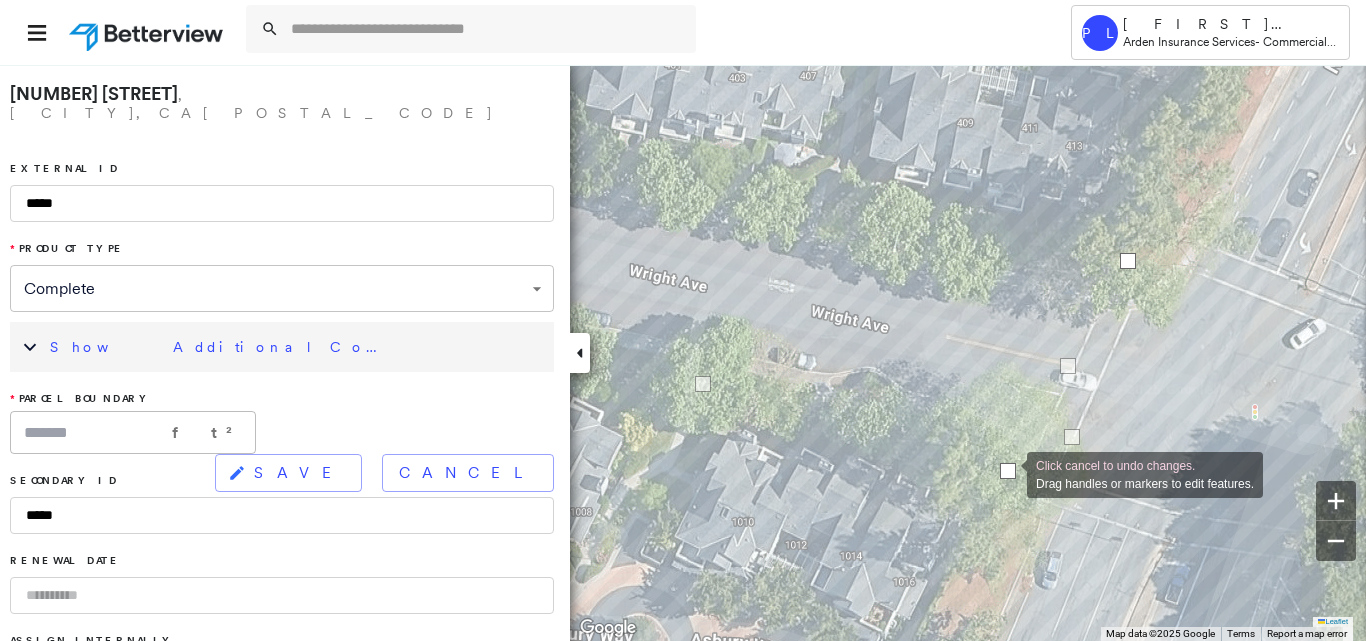 drag, startPoint x: 1047, startPoint y: 470, endPoint x: 1007, endPoint y: 473, distance: 40.112343 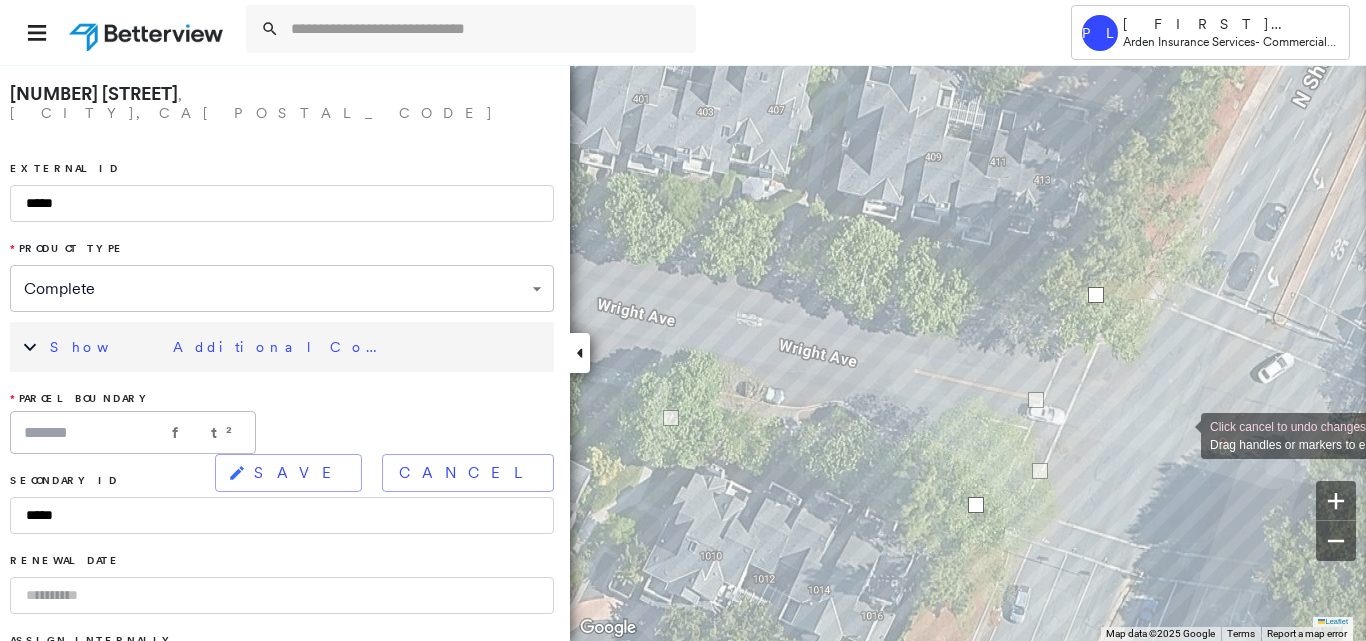 click on "**********" at bounding box center (683, 320) 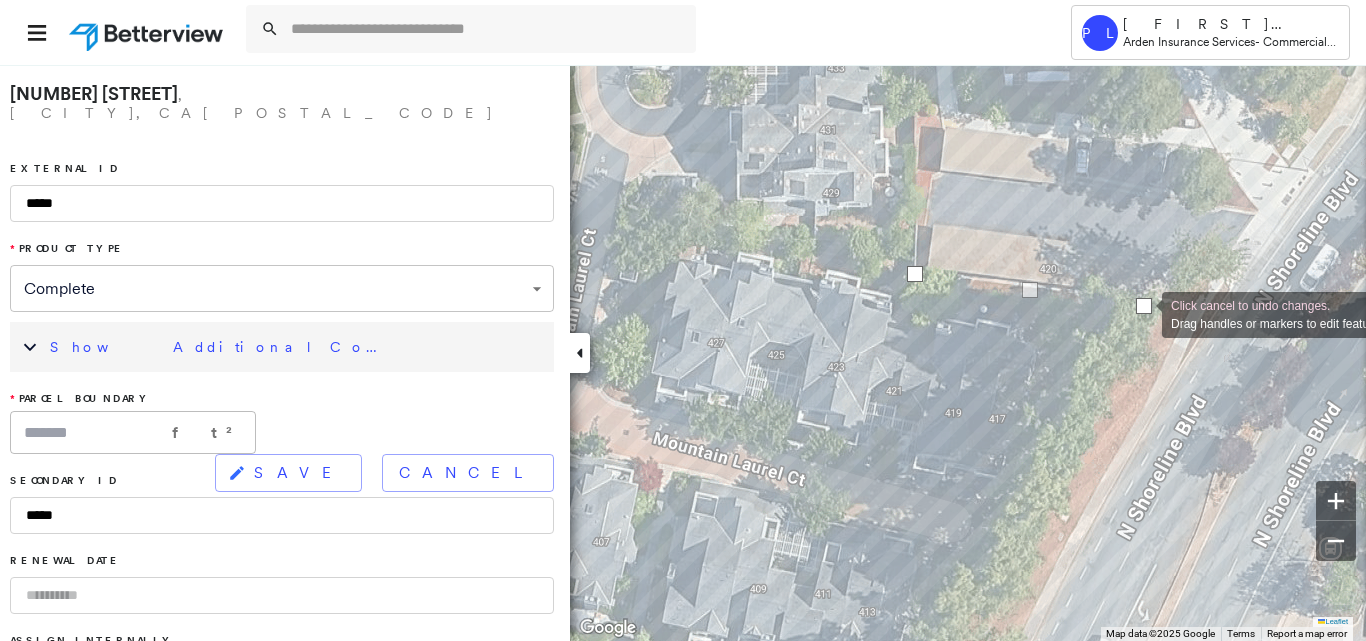drag, startPoint x: 1166, startPoint y: 313, endPoint x: 1142, endPoint y: 313, distance: 24 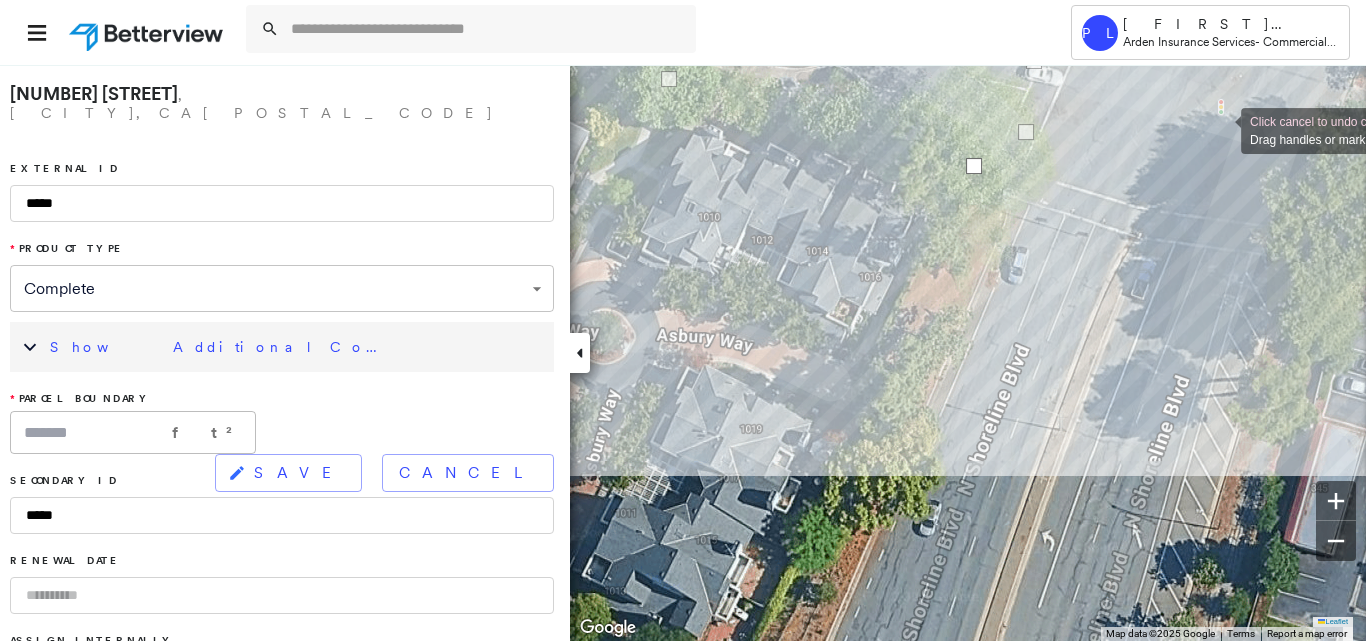 click on "Click cancel to undo changes. Drag handles or markers to edit features.  Leaflet Keyboard shortcuts Map Data Map data ©2025 Google Map data ©2025 Google 5 m  Click to toggle between metric and imperial units Terms Report a map error To navigate, press the arrow keys. Keyboard shortcuts Map Data Map data ©2025 Imagery ©2025 Airbus, Vexcel Imaging US, Inc. Map data ©2025 Imagery ©2025 Airbus, Vexcel Imaging US, Inc. 5 m  Click to toggle between metric and imperial units Terms Report a map error To navigate, press the arrow keys." at bounding box center (683, 352) 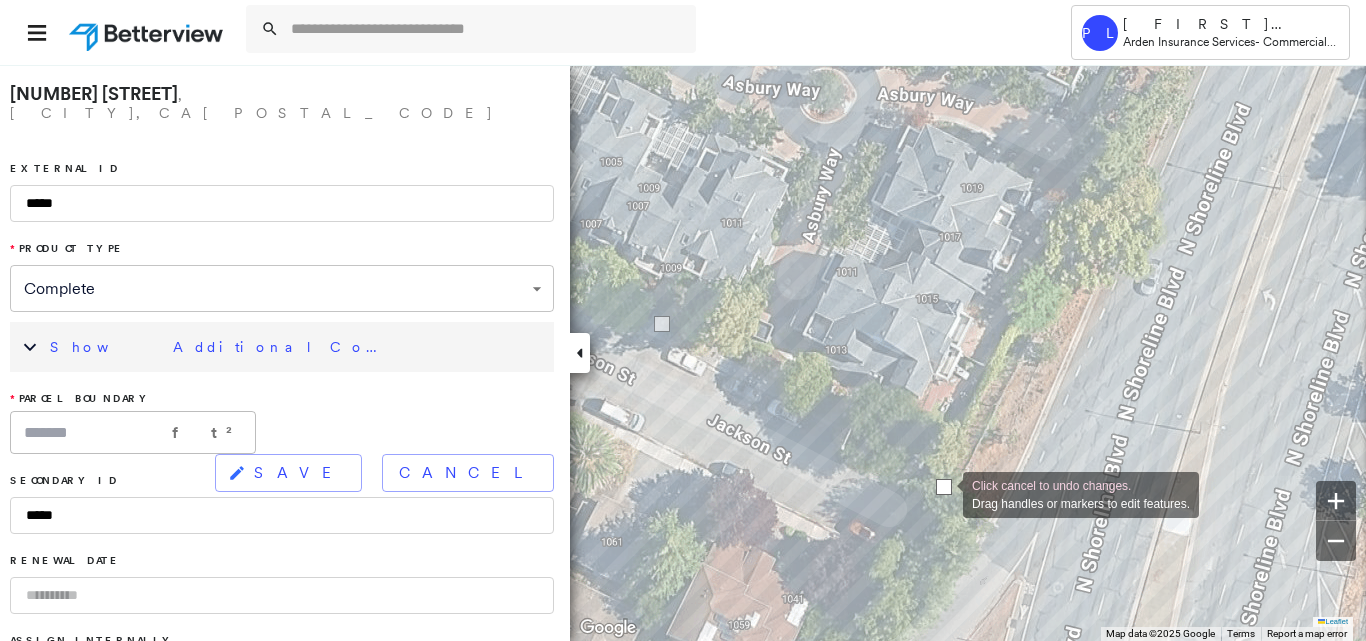 drag, startPoint x: 954, startPoint y: 493, endPoint x: 943, endPoint y: 493, distance: 11 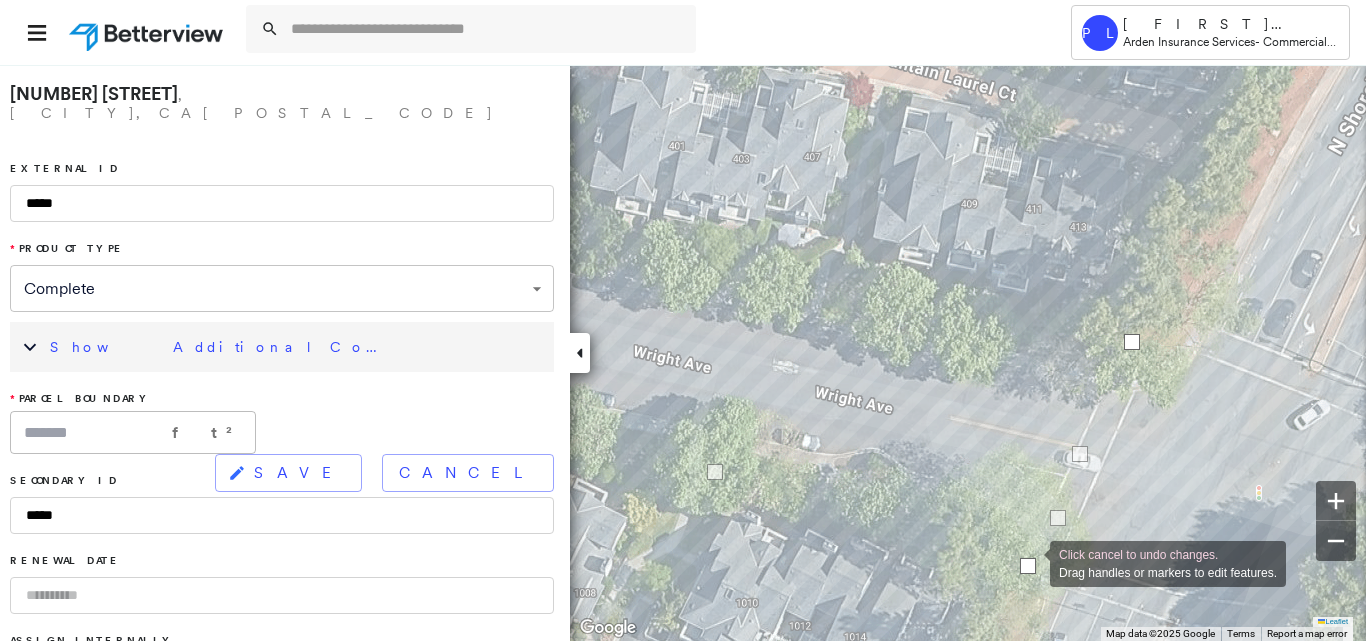 drag, startPoint x: 1014, startPoint y: 548, endPoint x: 1030, endPoint y: 562, distance: 21.260292 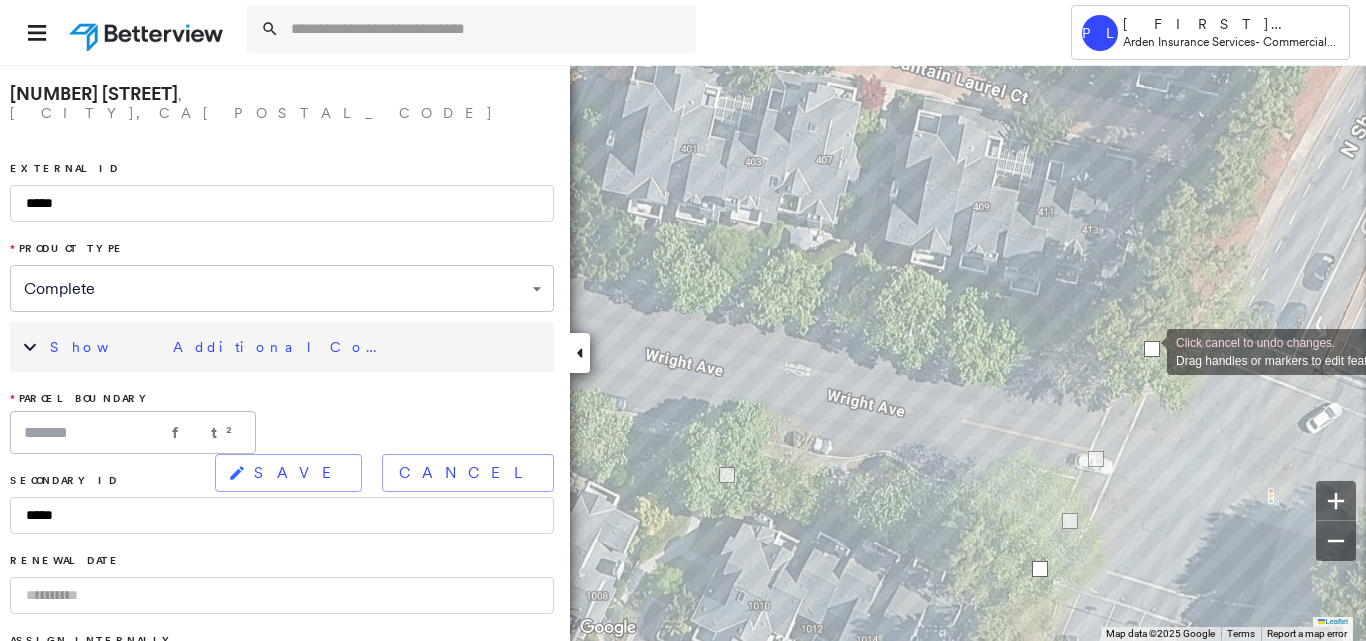 click at bounding box center (1152, 349) 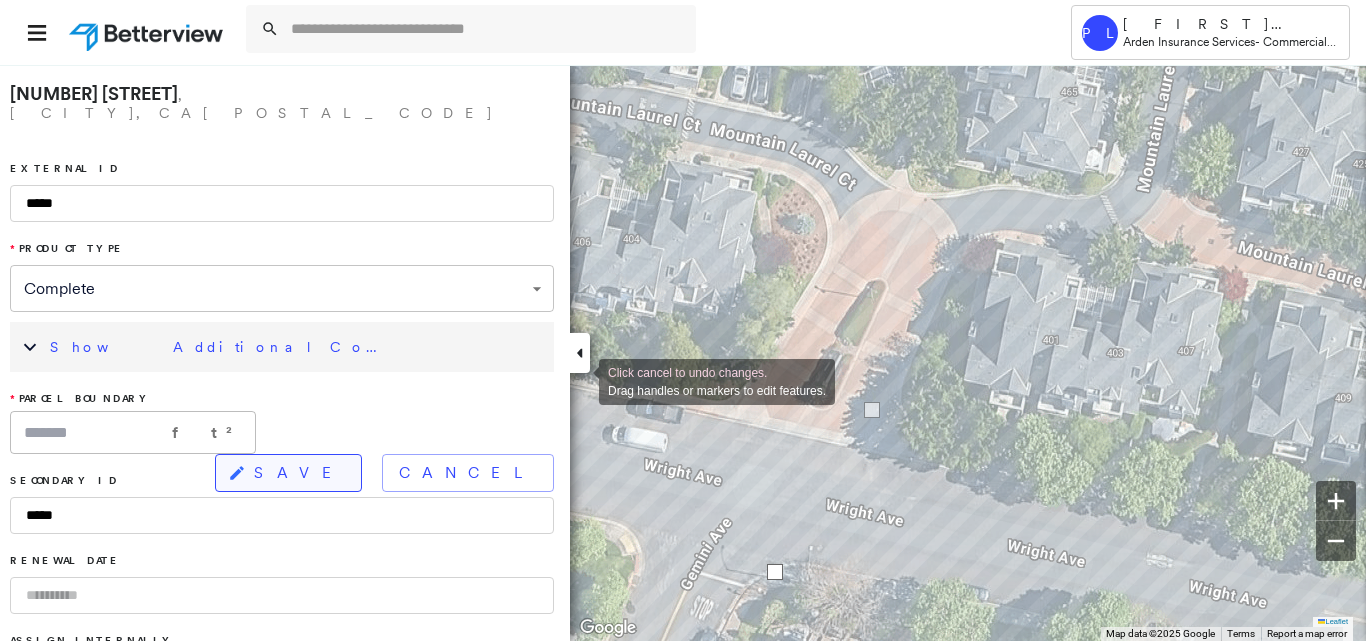 click on "SAVE" at bounding box center (288, 473) 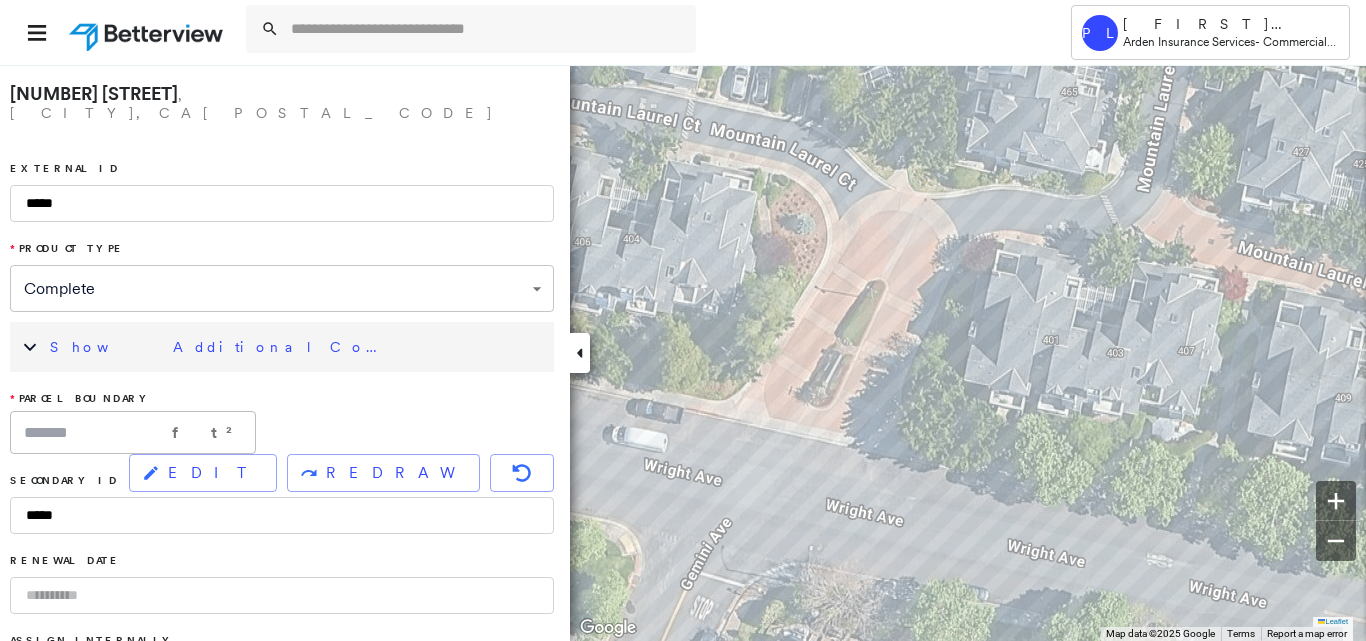 click on "Show Additional Company Data" at bounding box center (297, 347) 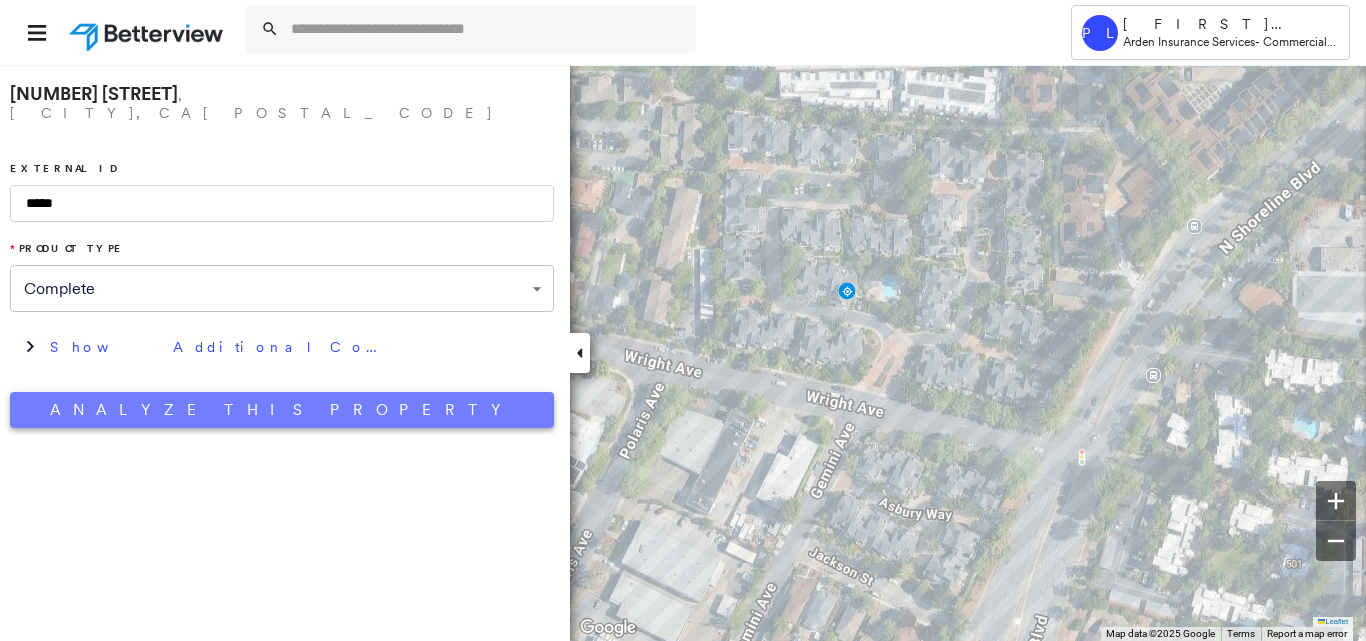 click on "Analyze This Property" at bounding box center [282, 410] 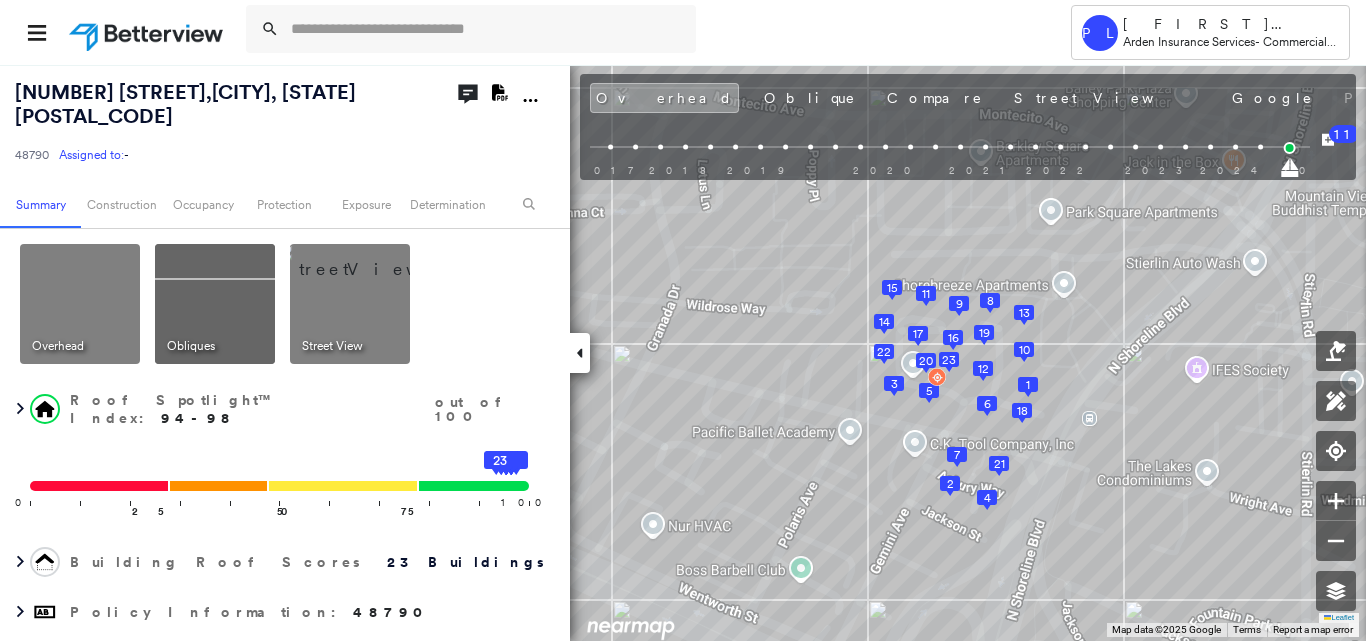 click 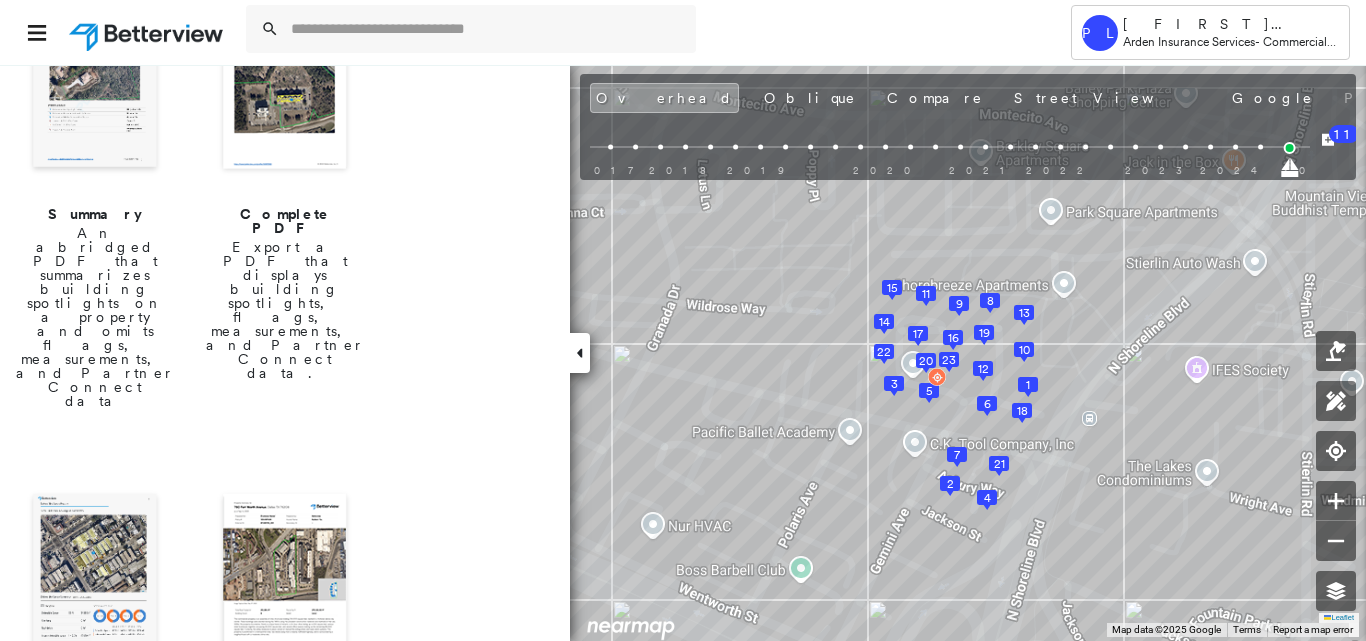scroll, scrollTop: 300, scrollLeft: 0, axis: vertical 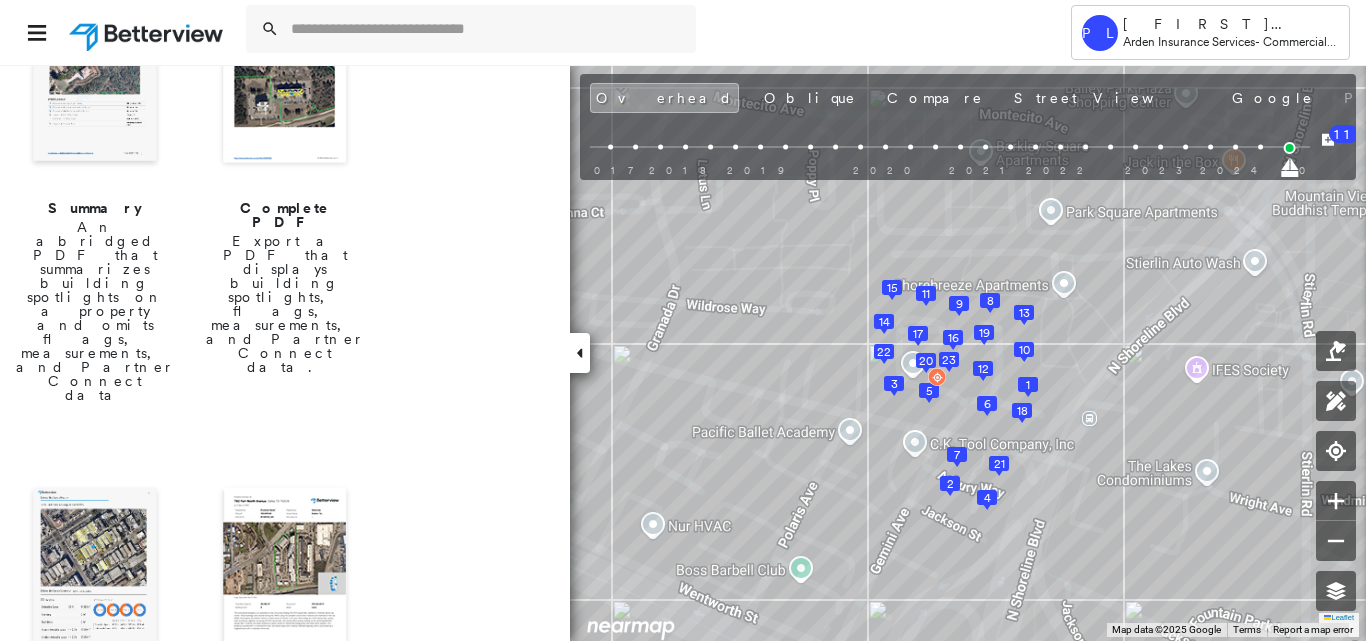 click at bounding box center (95, 572) 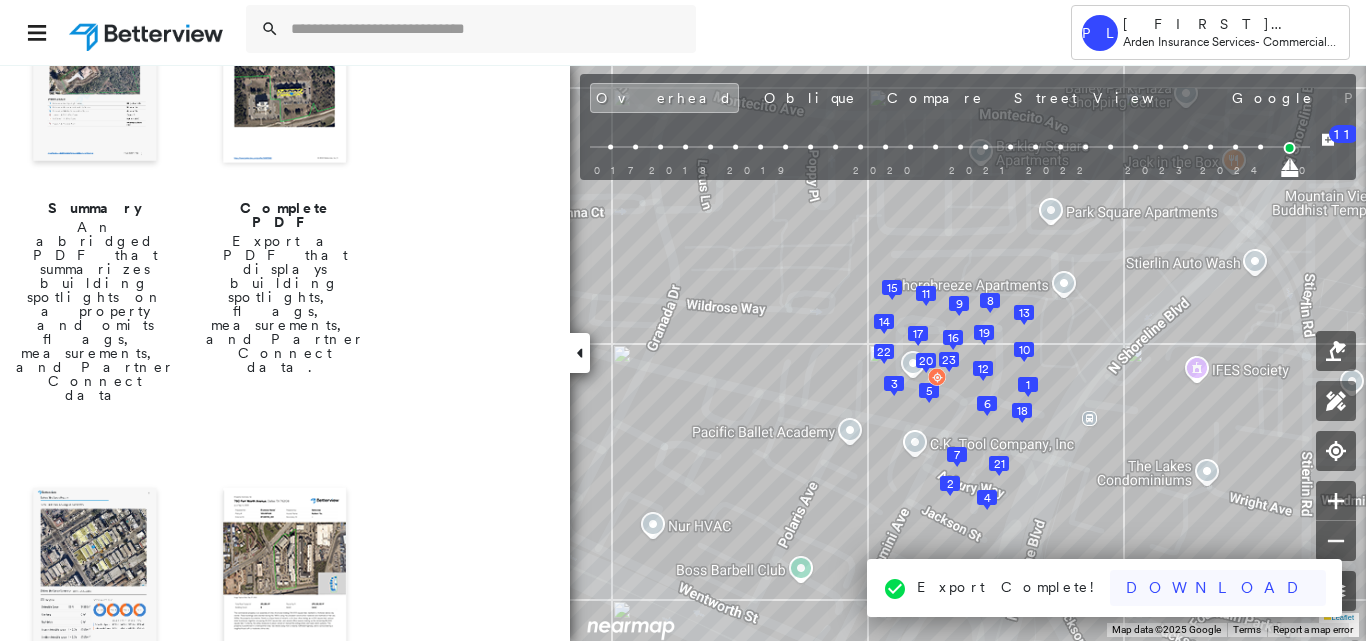 click on "Download" at bounding box center (1218, 588) 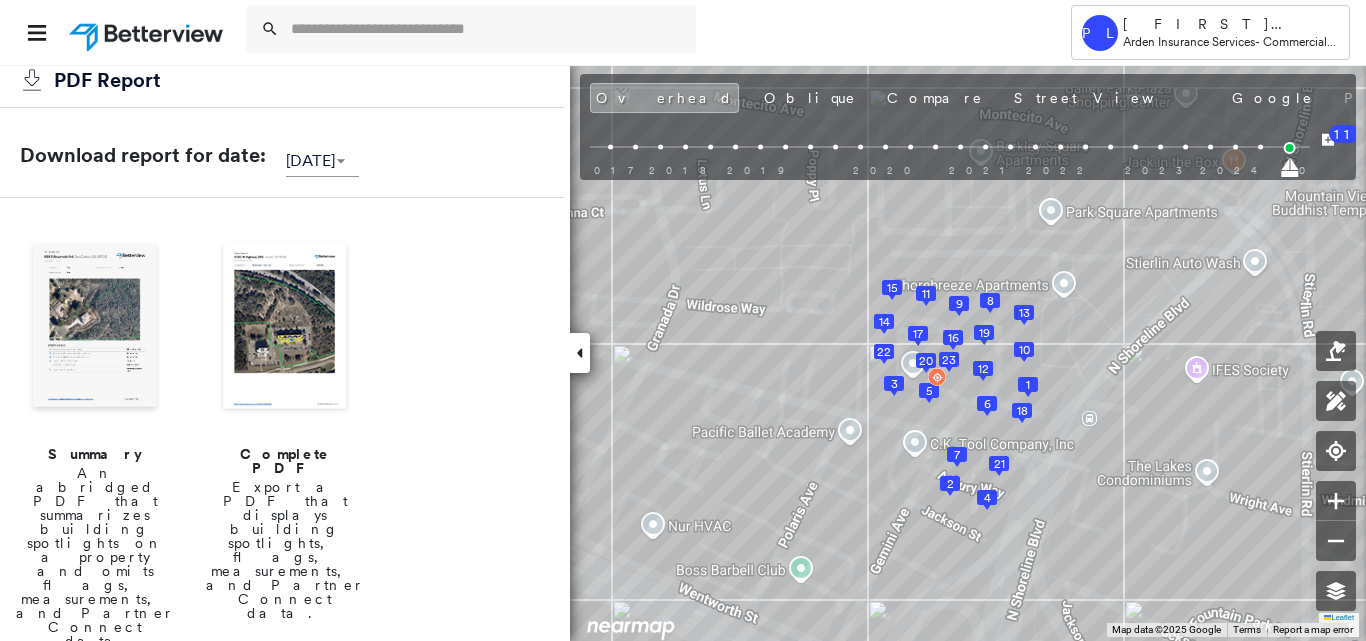 scroll, scrollTop: 0, scrollLeft: 0, axis: both 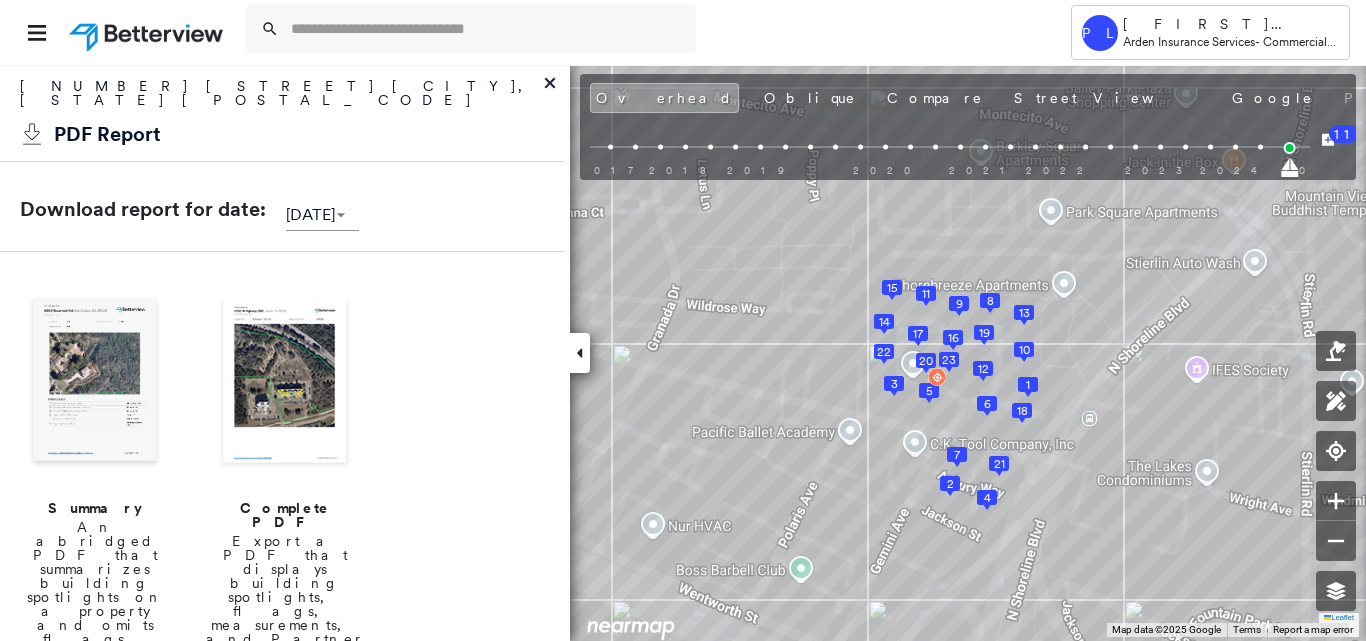 click 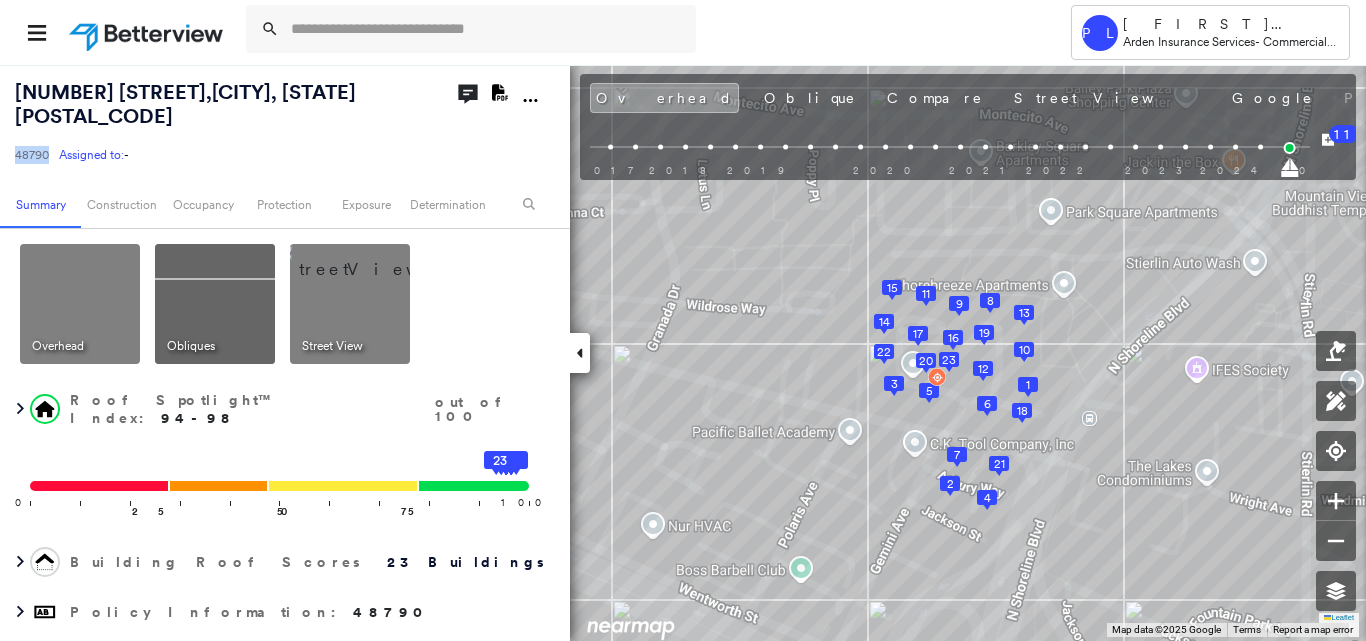 drag, startPoint x: 16, startPoint y: 157, endPoint x: 52, endPoint y: 162, distance: 36.345562 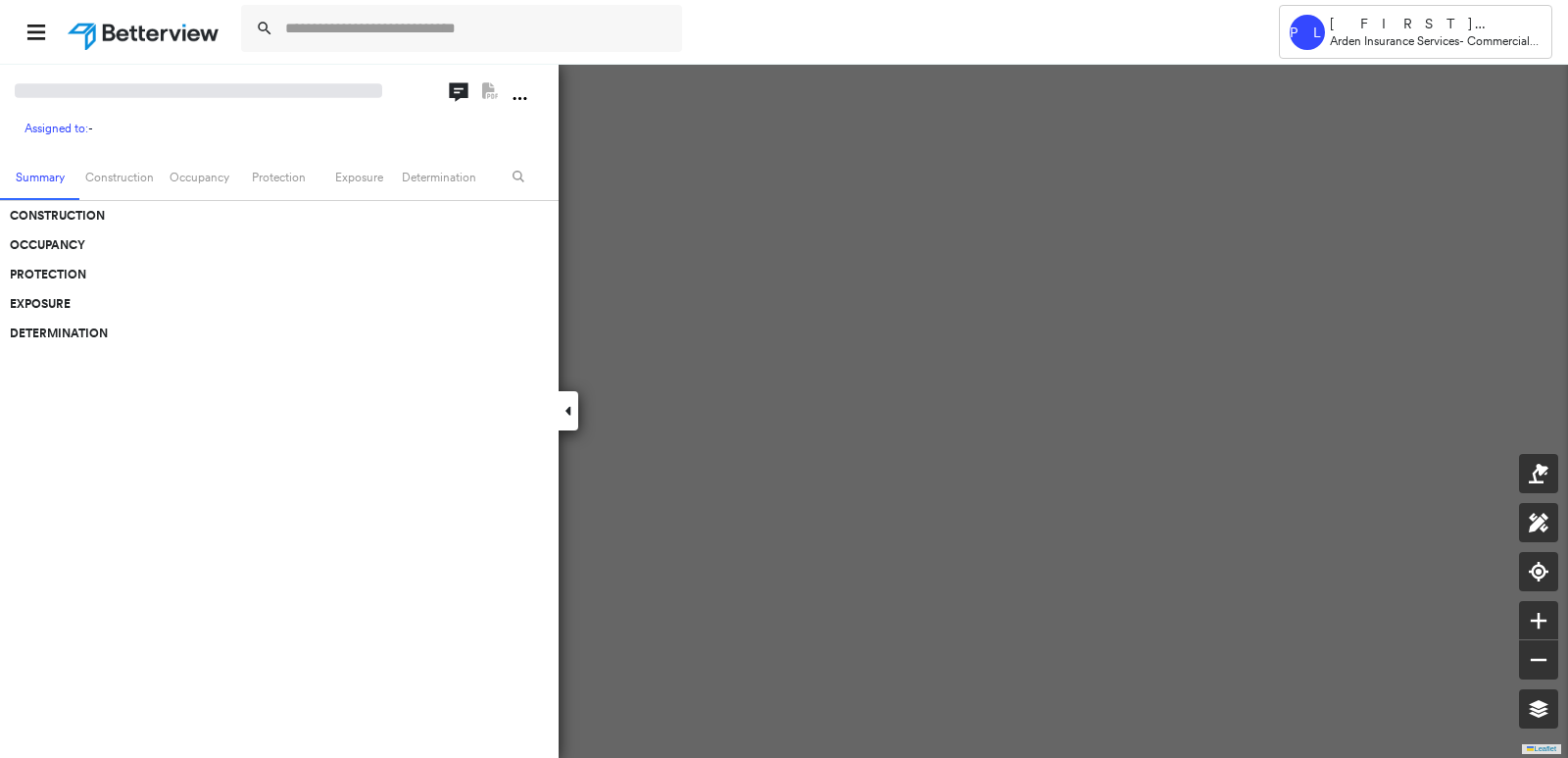 scroll, scrollTop: 0, scrollLeft: 0, axis: both 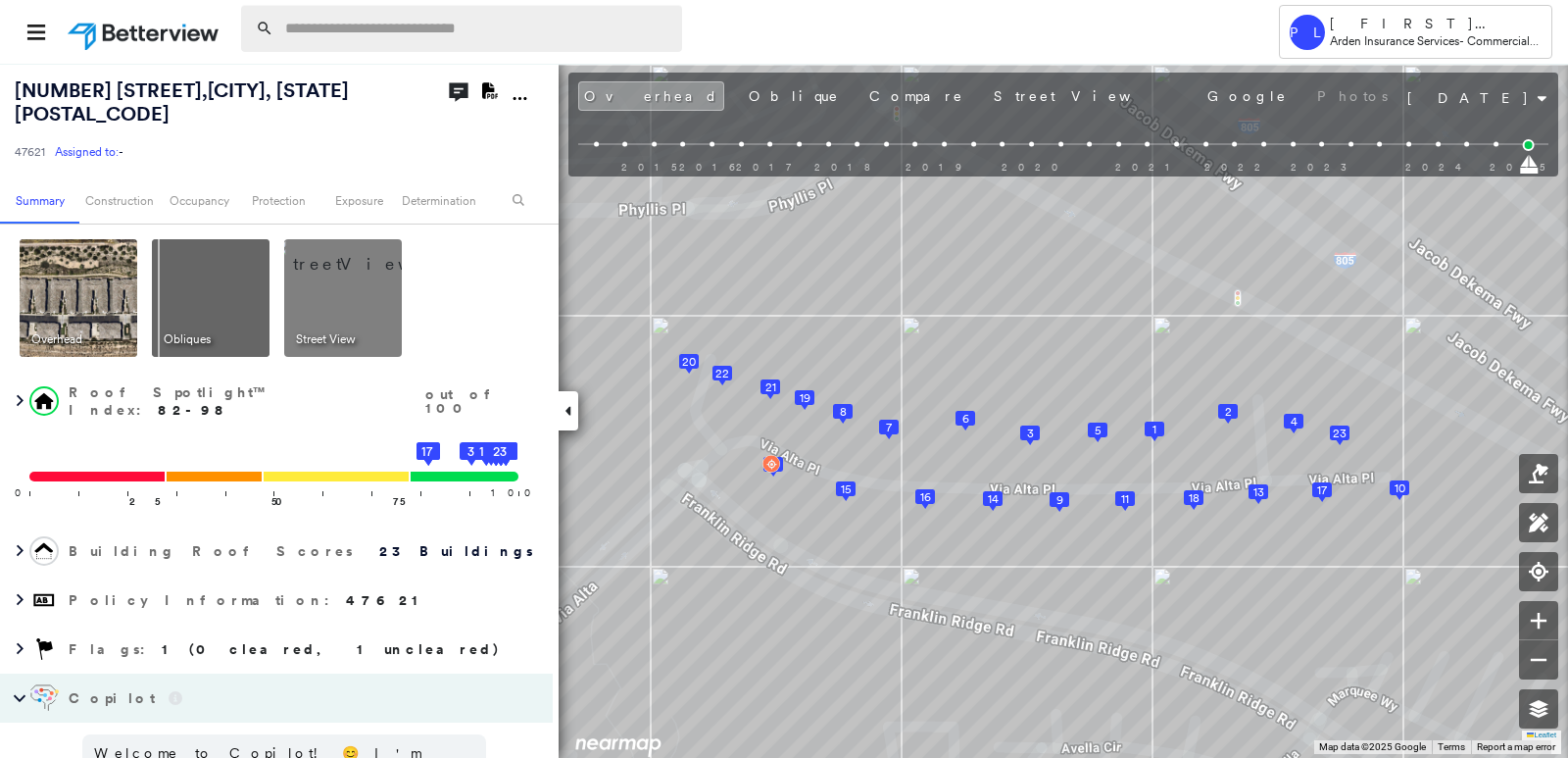 click at bounding box center (477, 28) 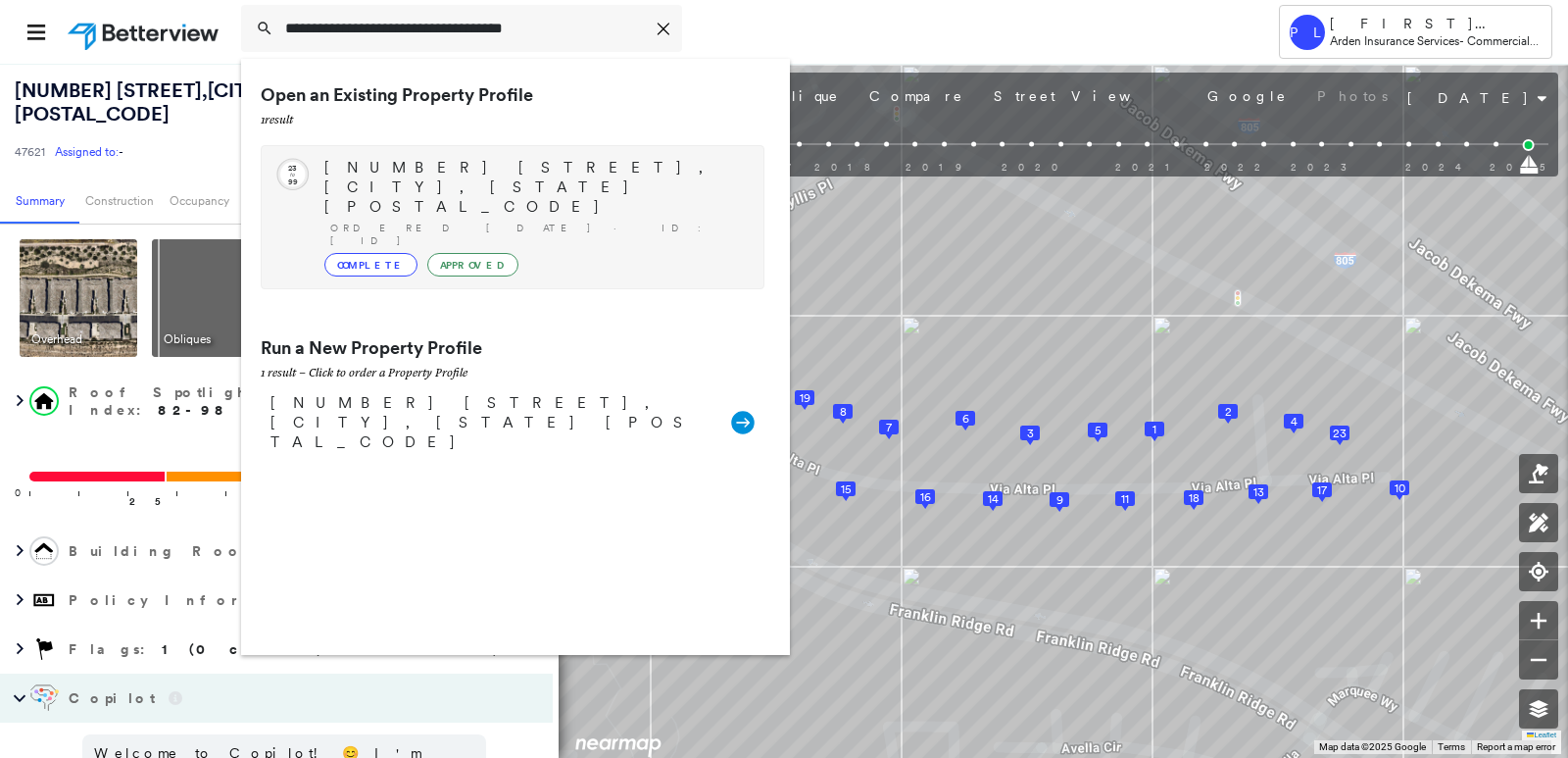 type on "**********" 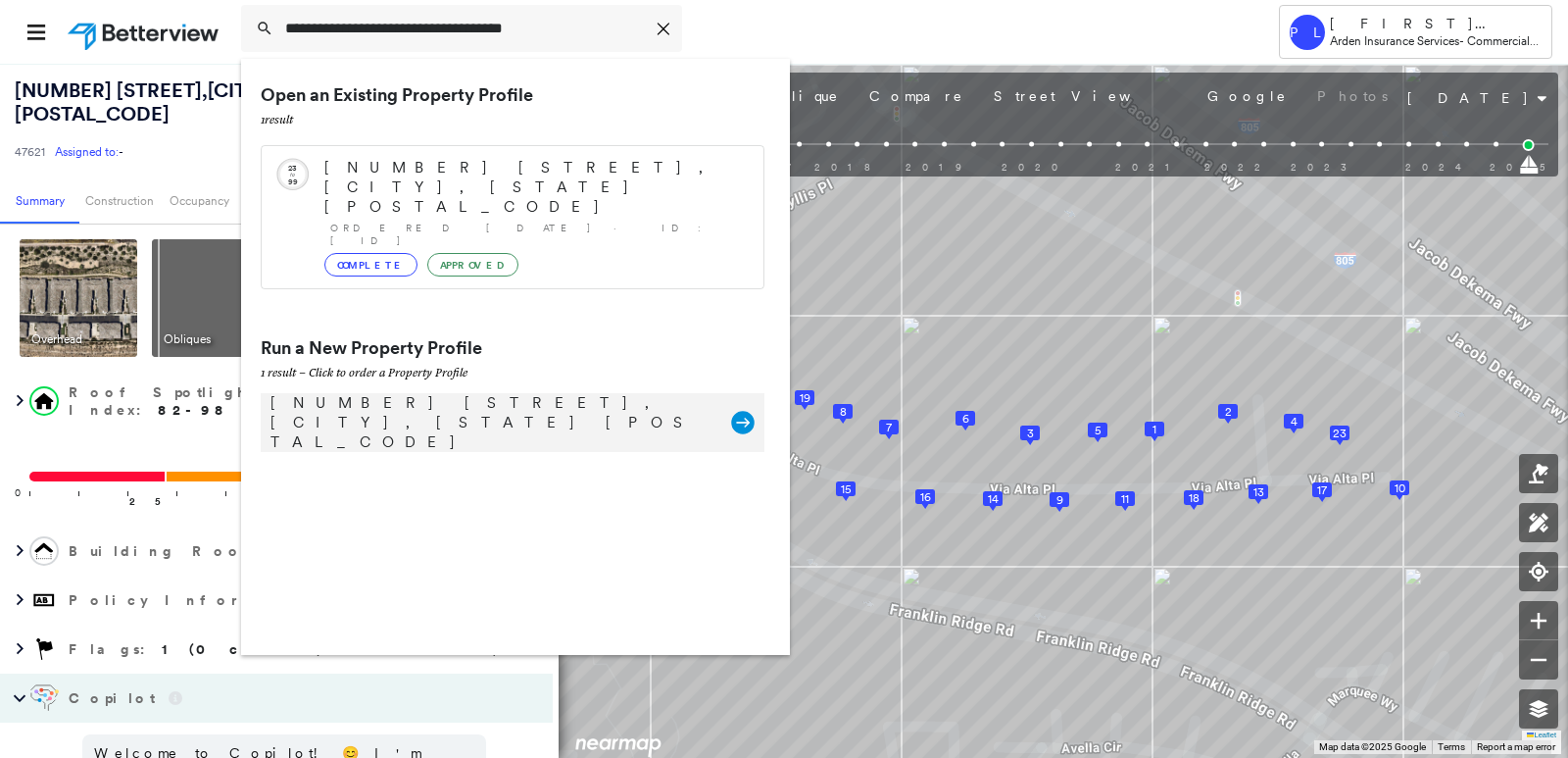 click on "[NUMBER] [STREET], [CITY], [STATE] [POSTAL_CODE]" at bounding box center [491, 423] 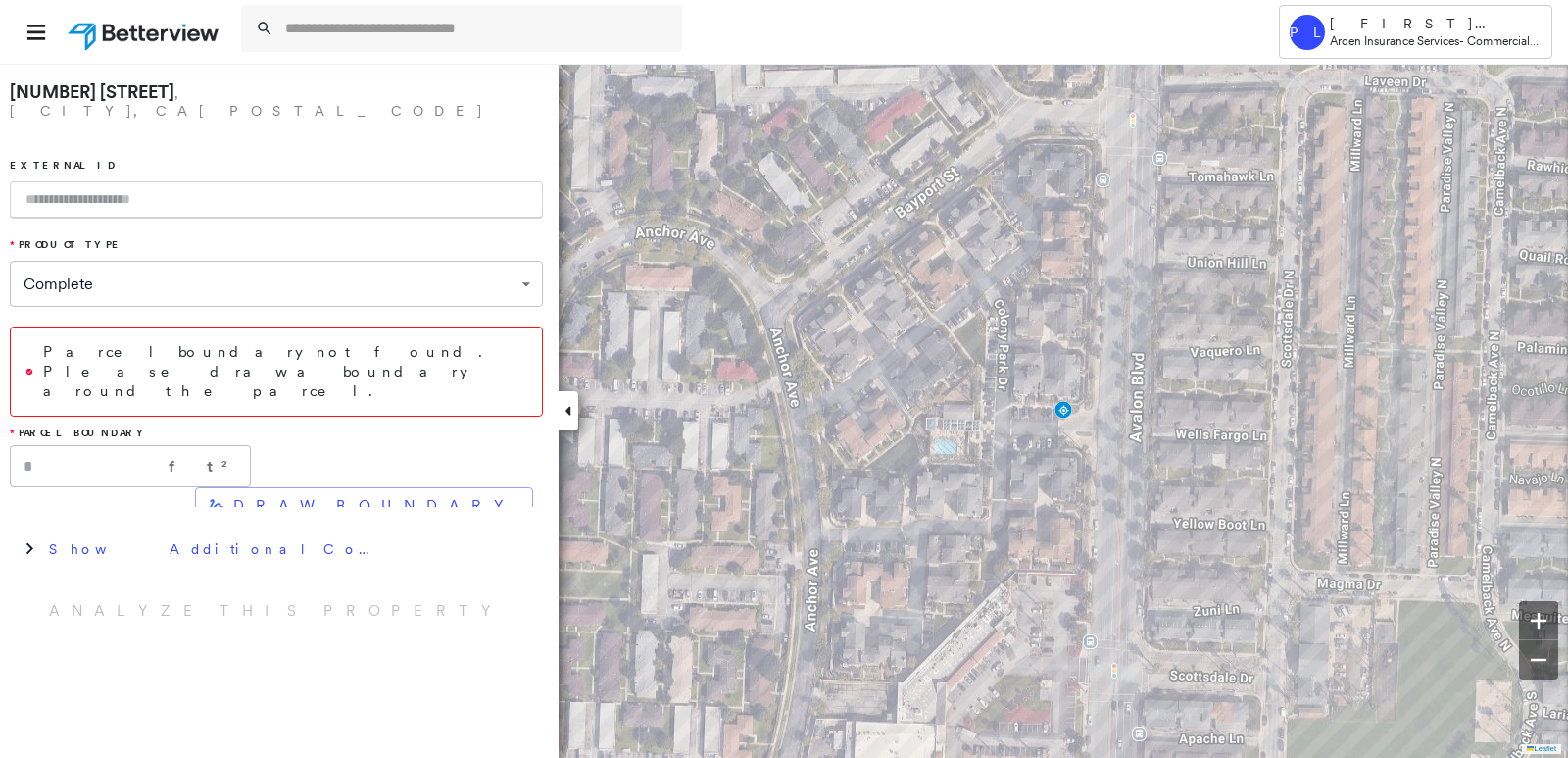 click on "DRAW BOUNDARY" at bounding box center [374, 506] 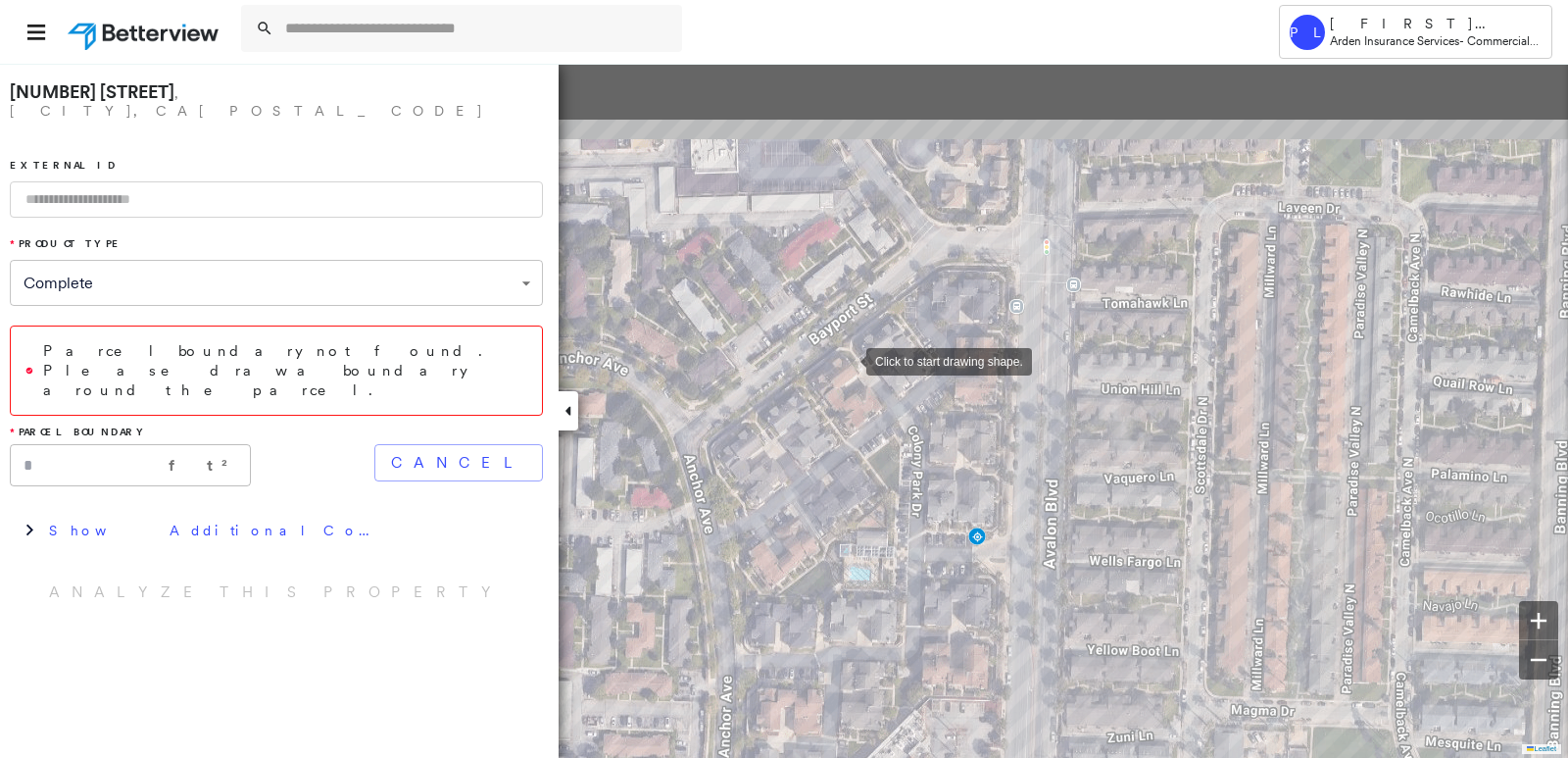 drag, startPoint x: 889, startPoint y: 304, endPoint x: 848, endPoint y: 360, distance: 69.40461 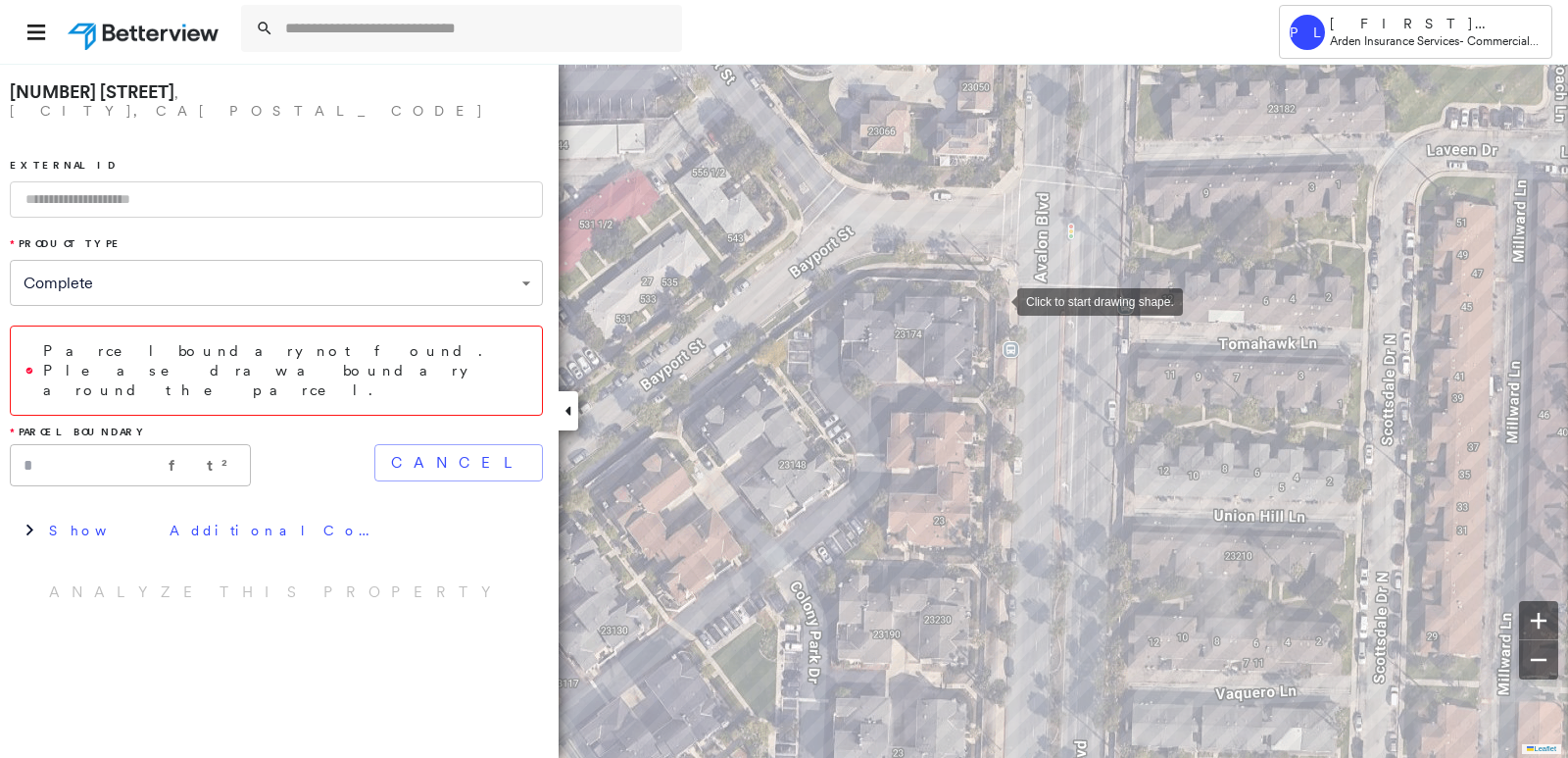 click at bounding box center [998, 300] 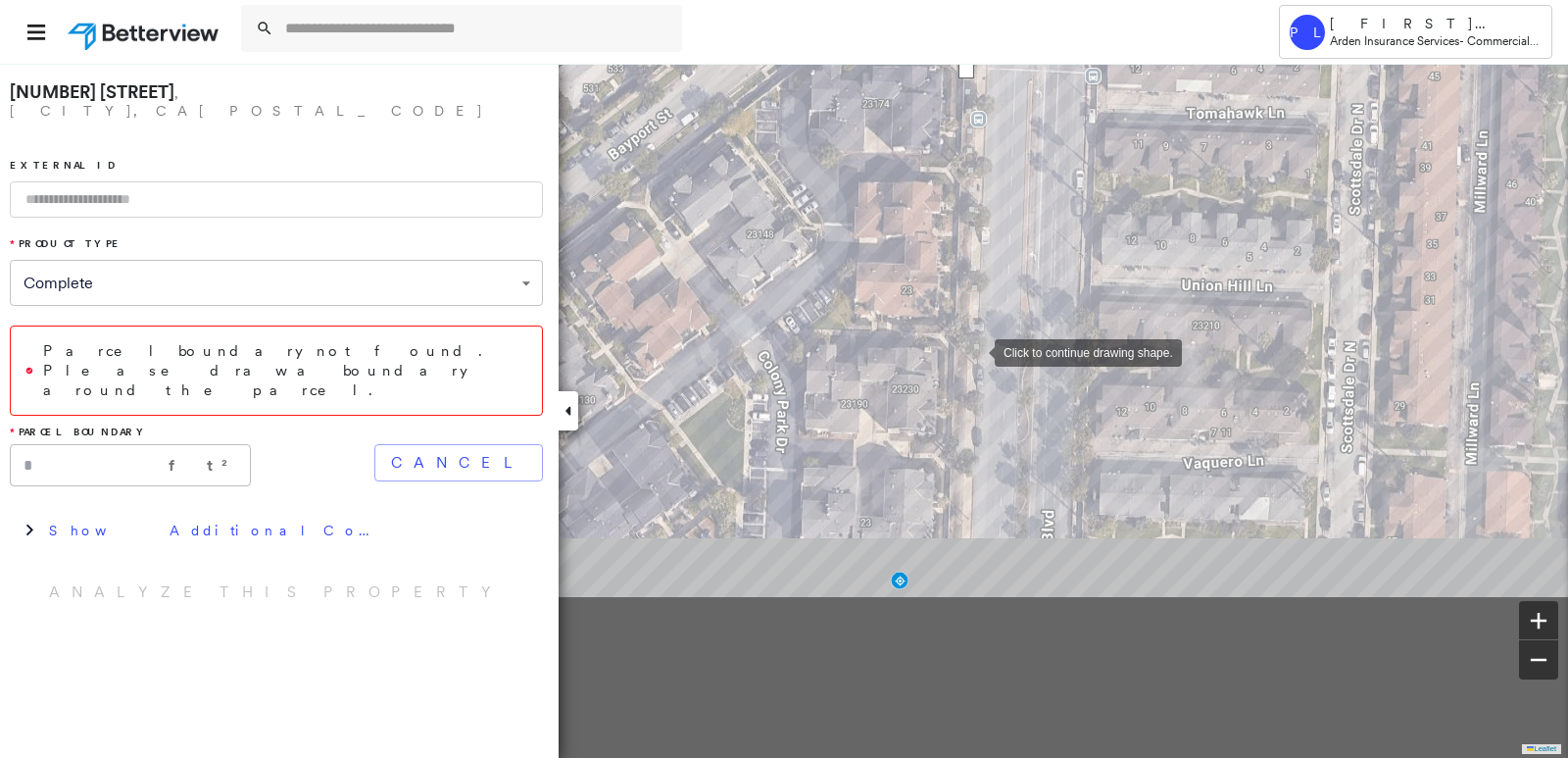 drag, startPoint x: 1007, startPoint y: 594, endPoint x: 977, endPoint y: 365, distance: 230.9567 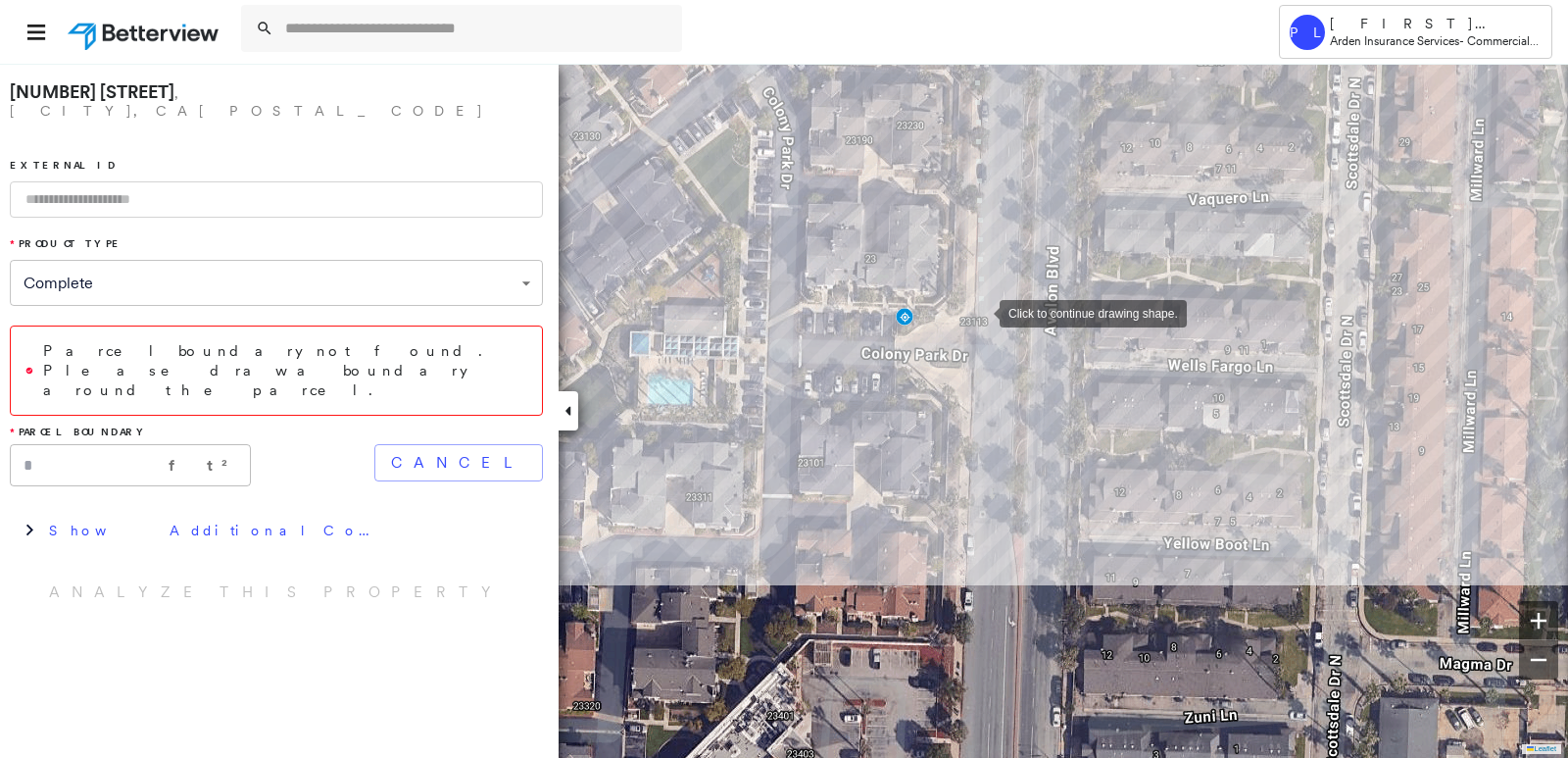 drag, startPoint x: 975, startPoint y: 555, endPoint x: 980, endPoint y: 313, distance: 242.0516 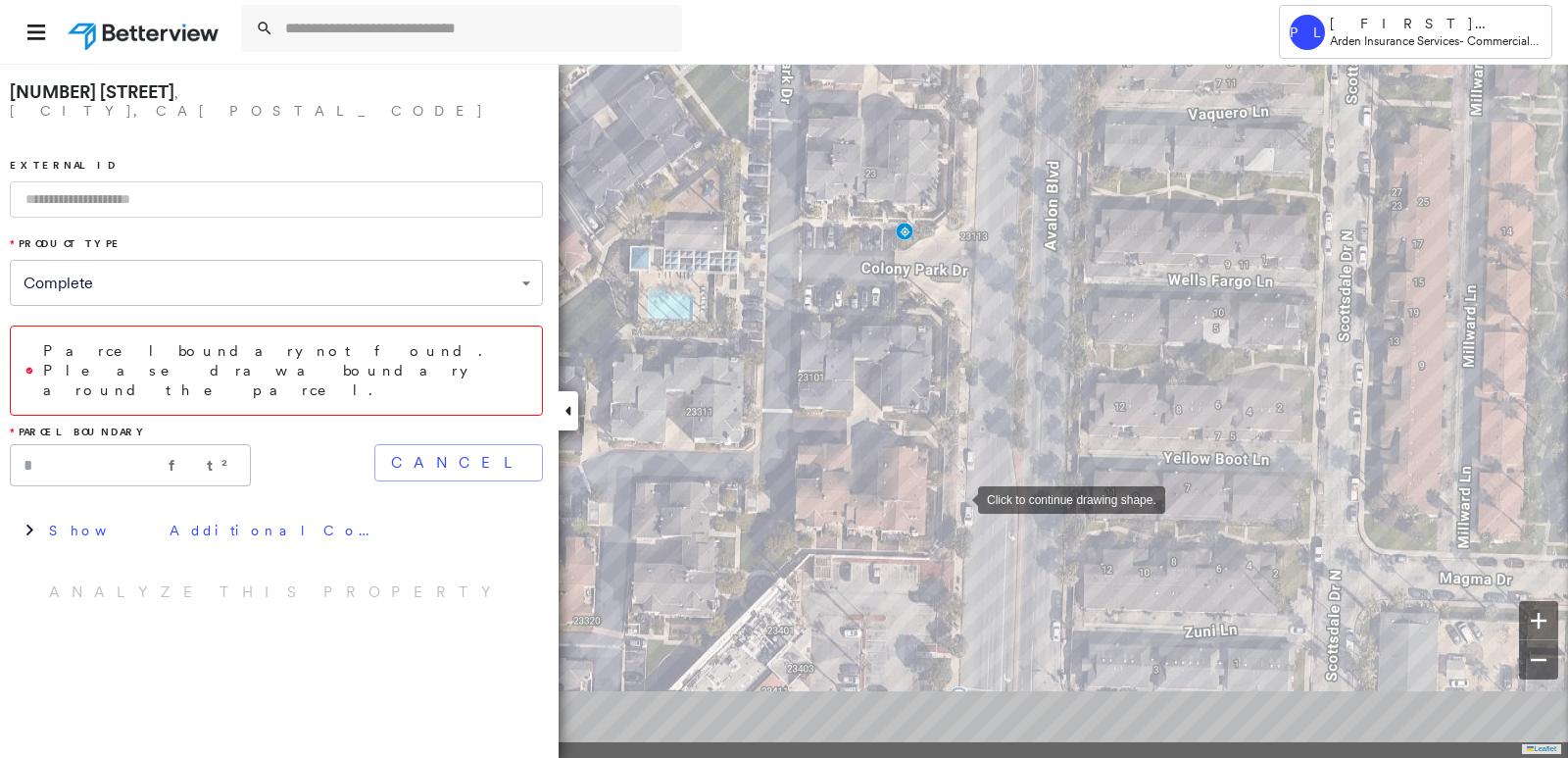 drag, startPoint x: 958, startPoint y: 585, endPoint x: 958, endPoint y: 506, distance: 79 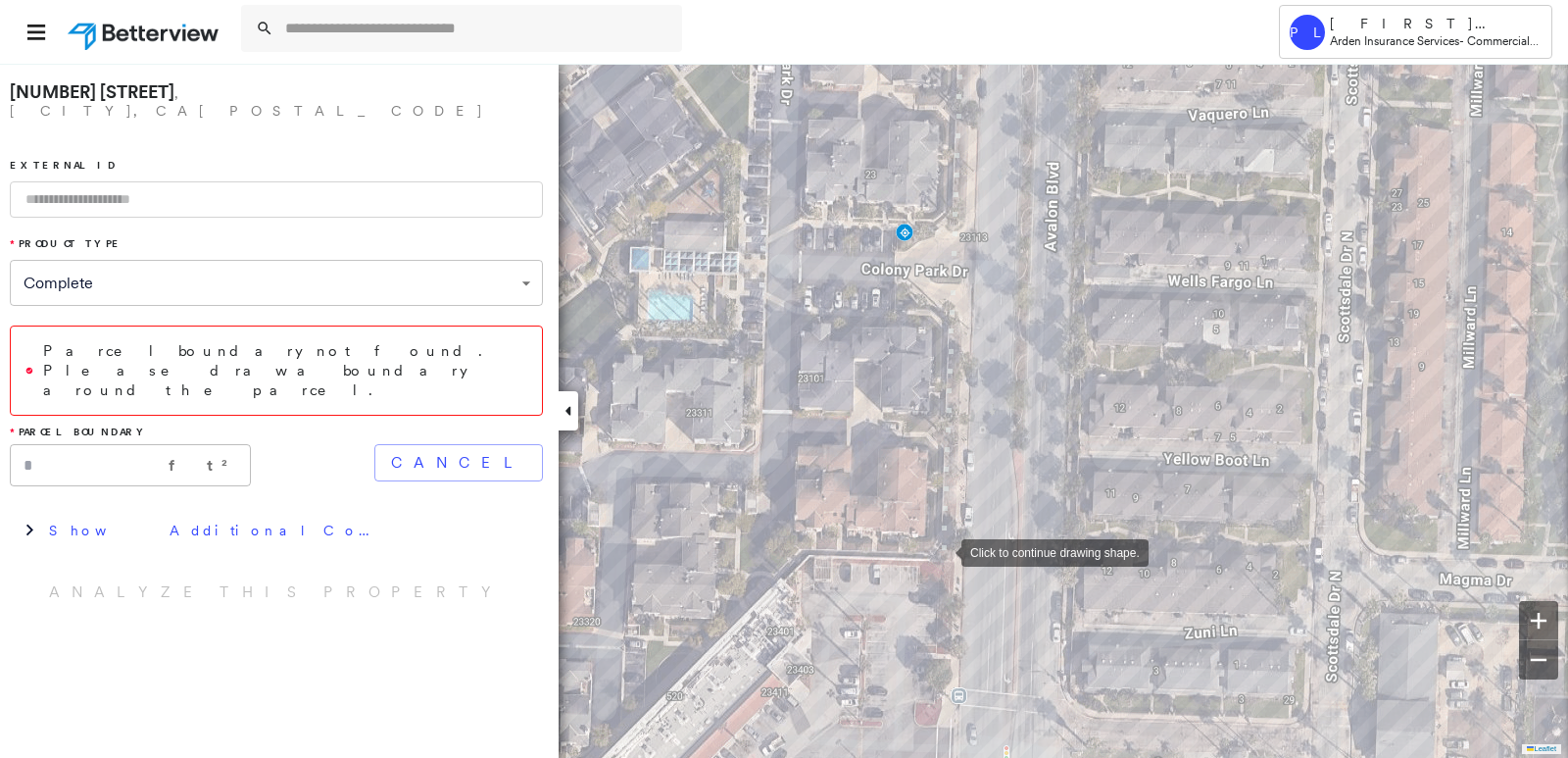 click at bounding box center [942, 551] 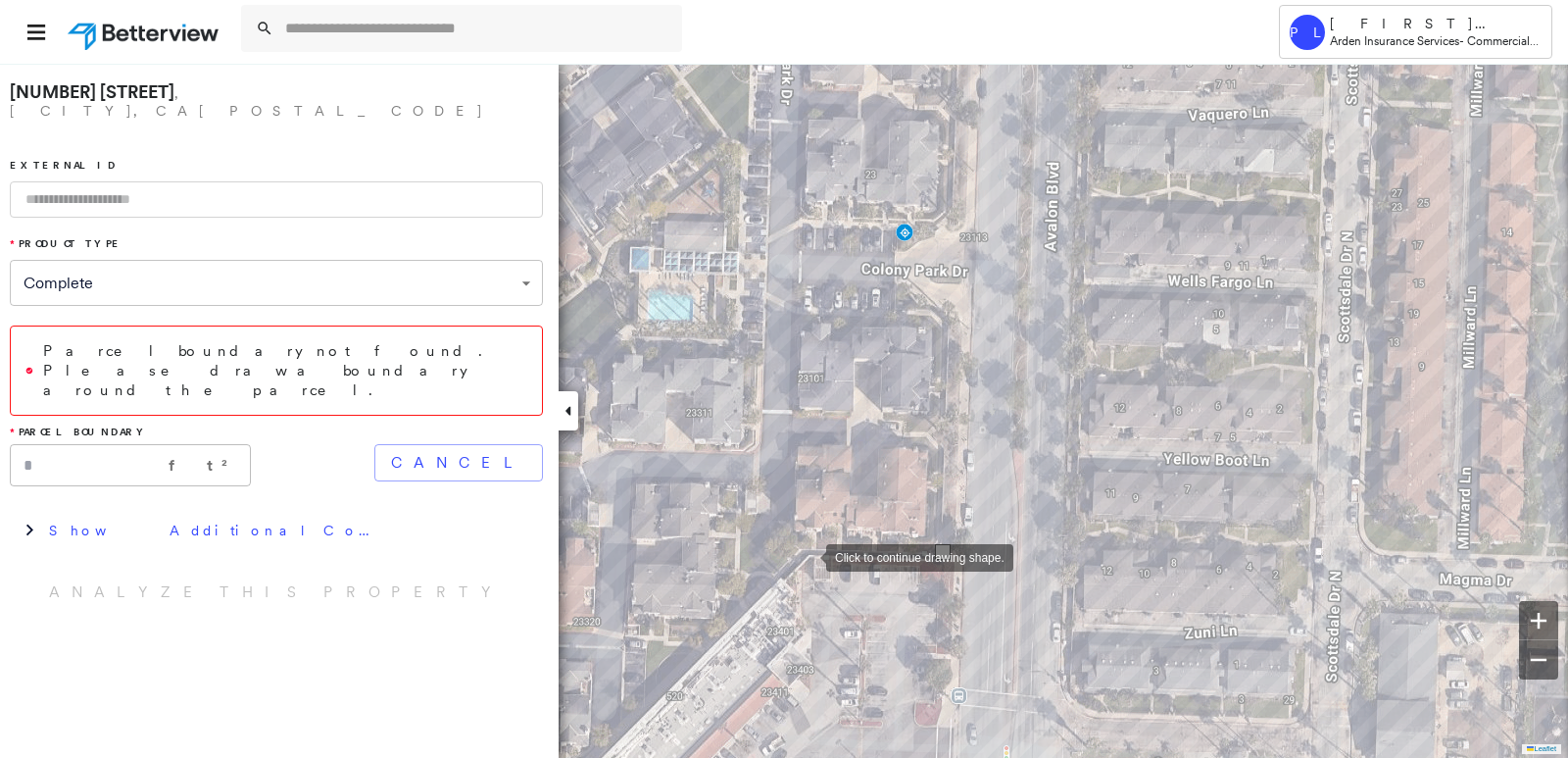 click at bounding box center [807, 556] 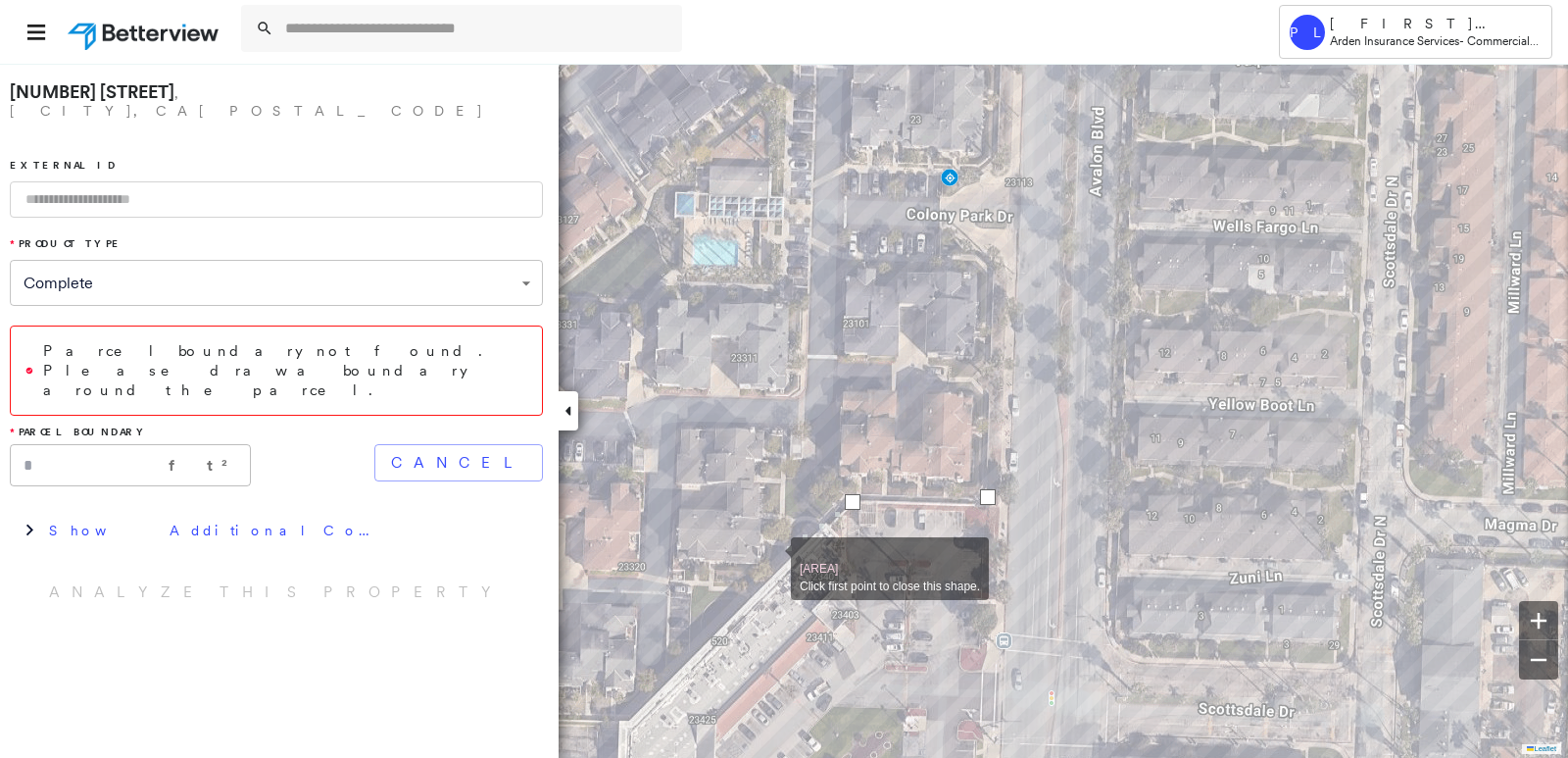 drag, startPoint x: 708, startPoint y: 631, endPoint x: 896, endPoint y: 433, distance: 273.0348 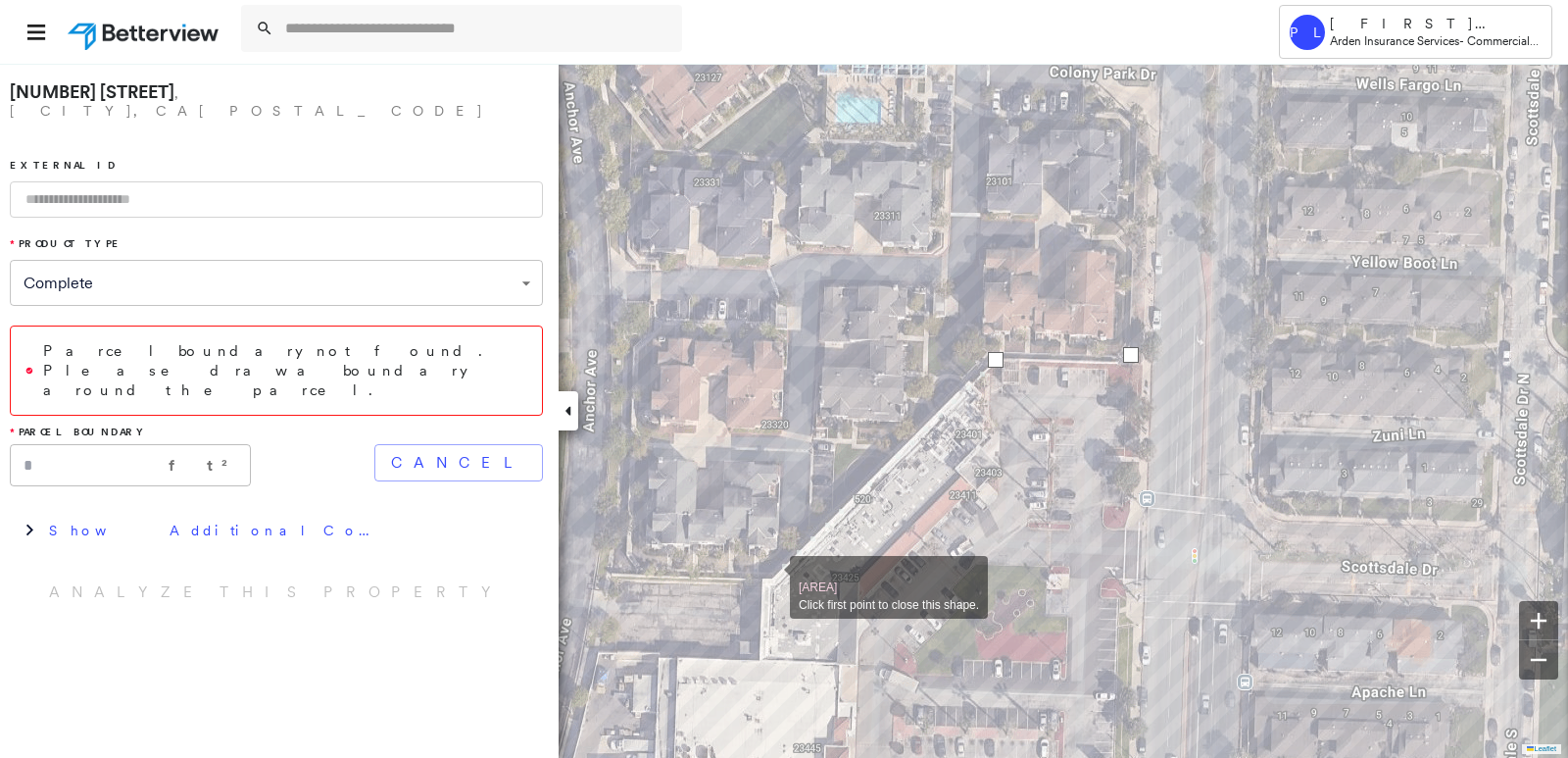 click at bounding box center (770, 577) 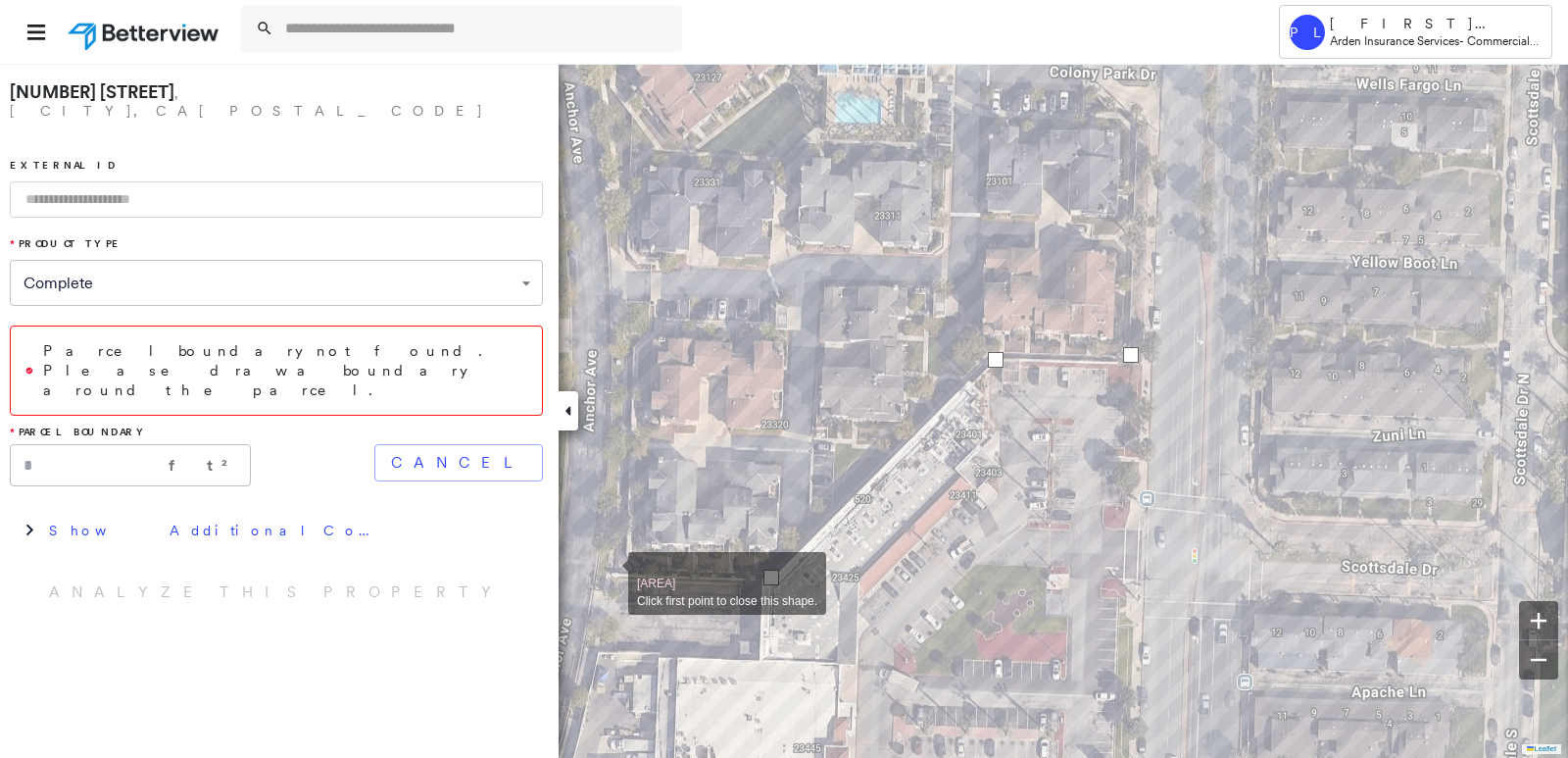 click at bounding box center [609, 573] 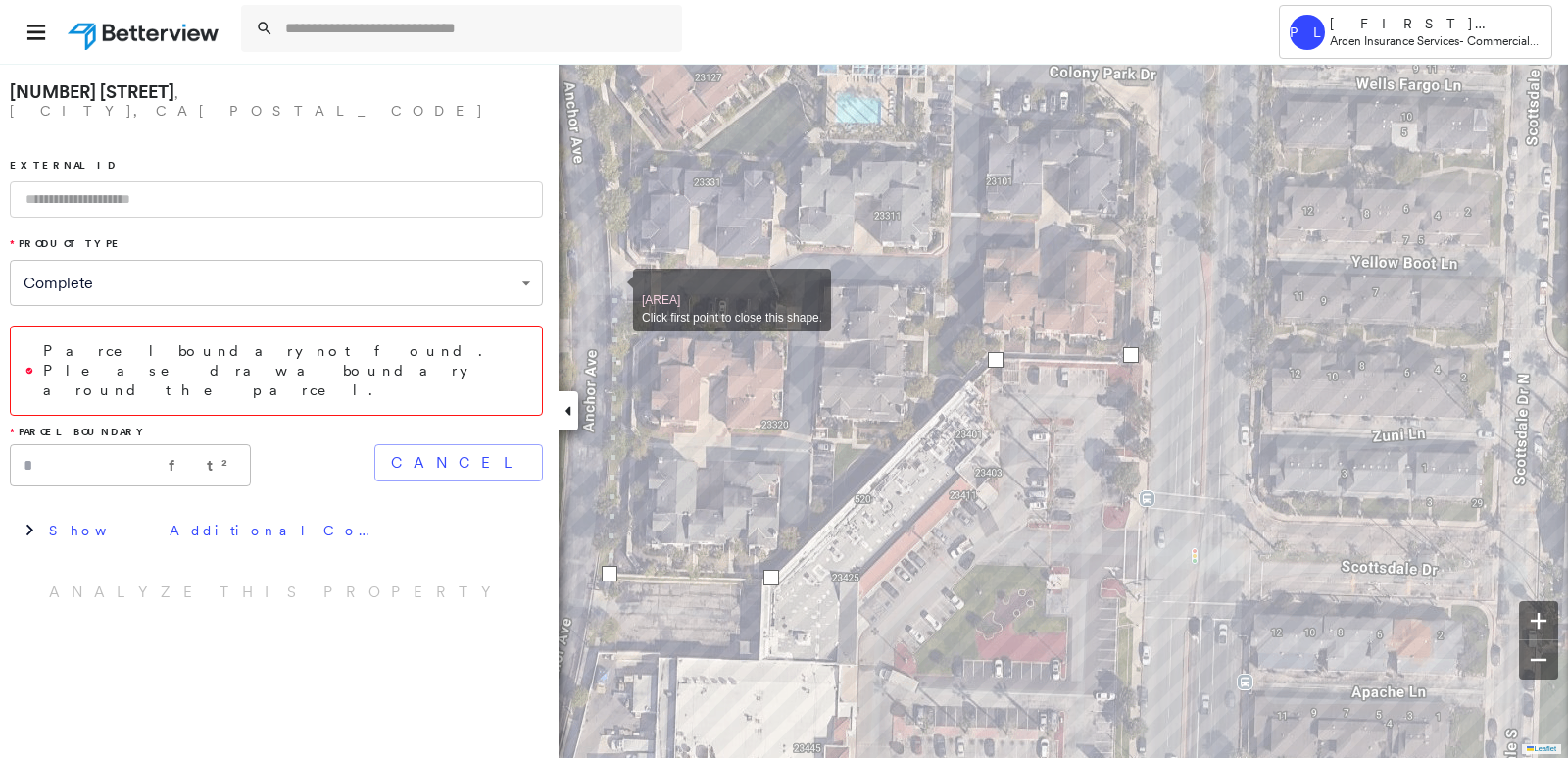 click at bounding box center (613, 289) 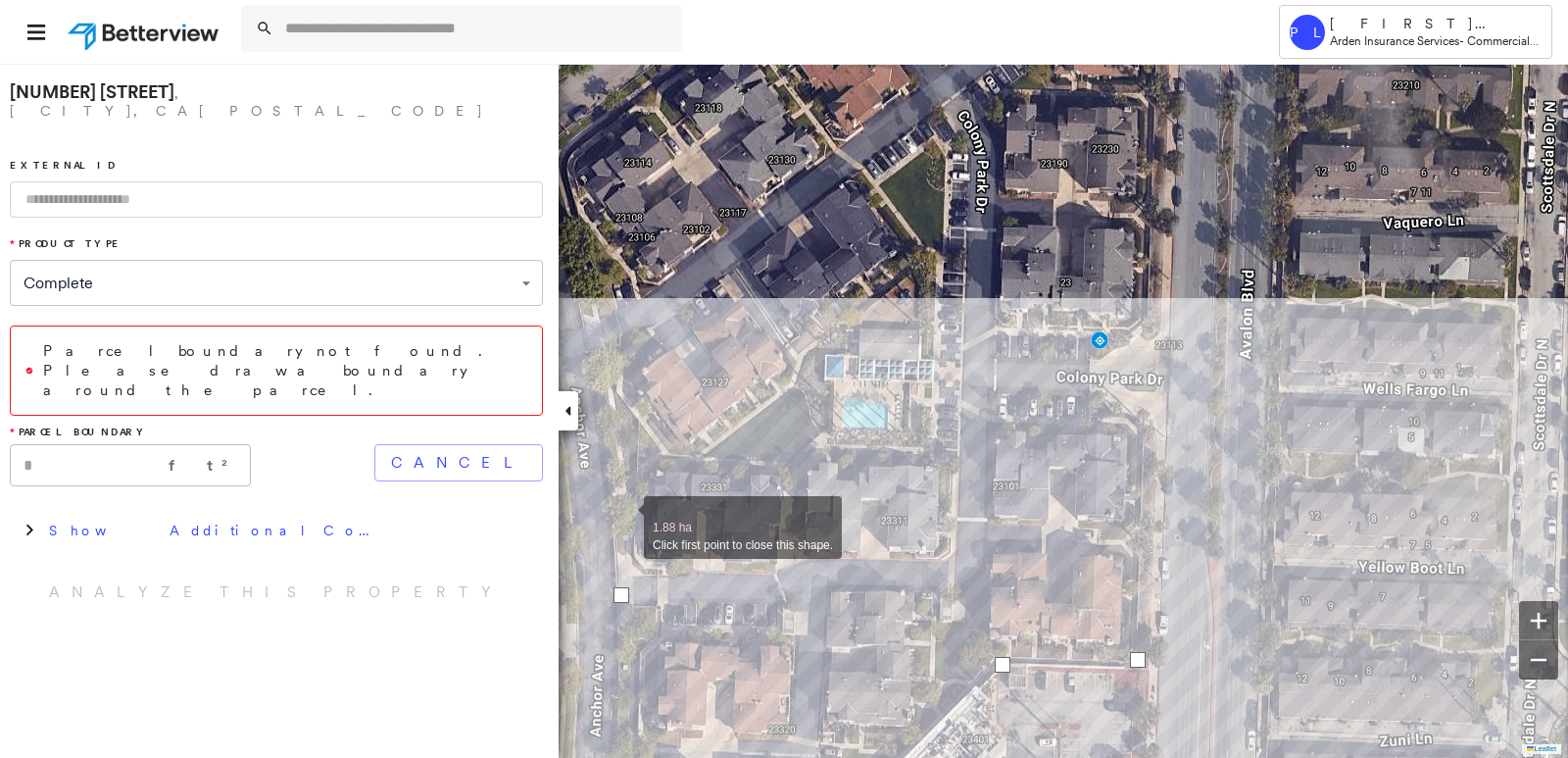 drag, startPoint x: 617, startPoint y: 209, endPoint x: 624, endPoint y: 517, distance: 308.08 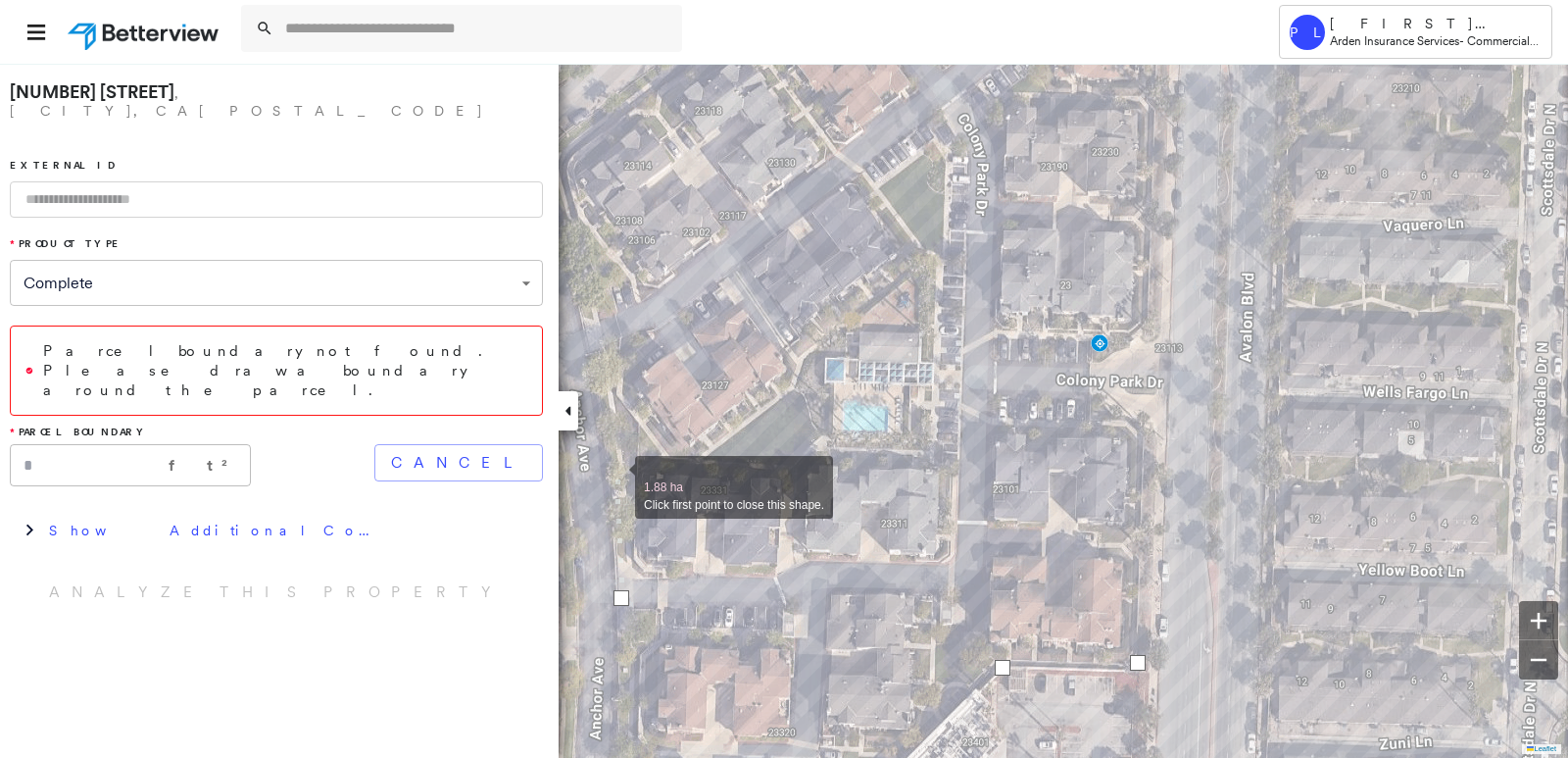 click at bounding box center [615, 477] 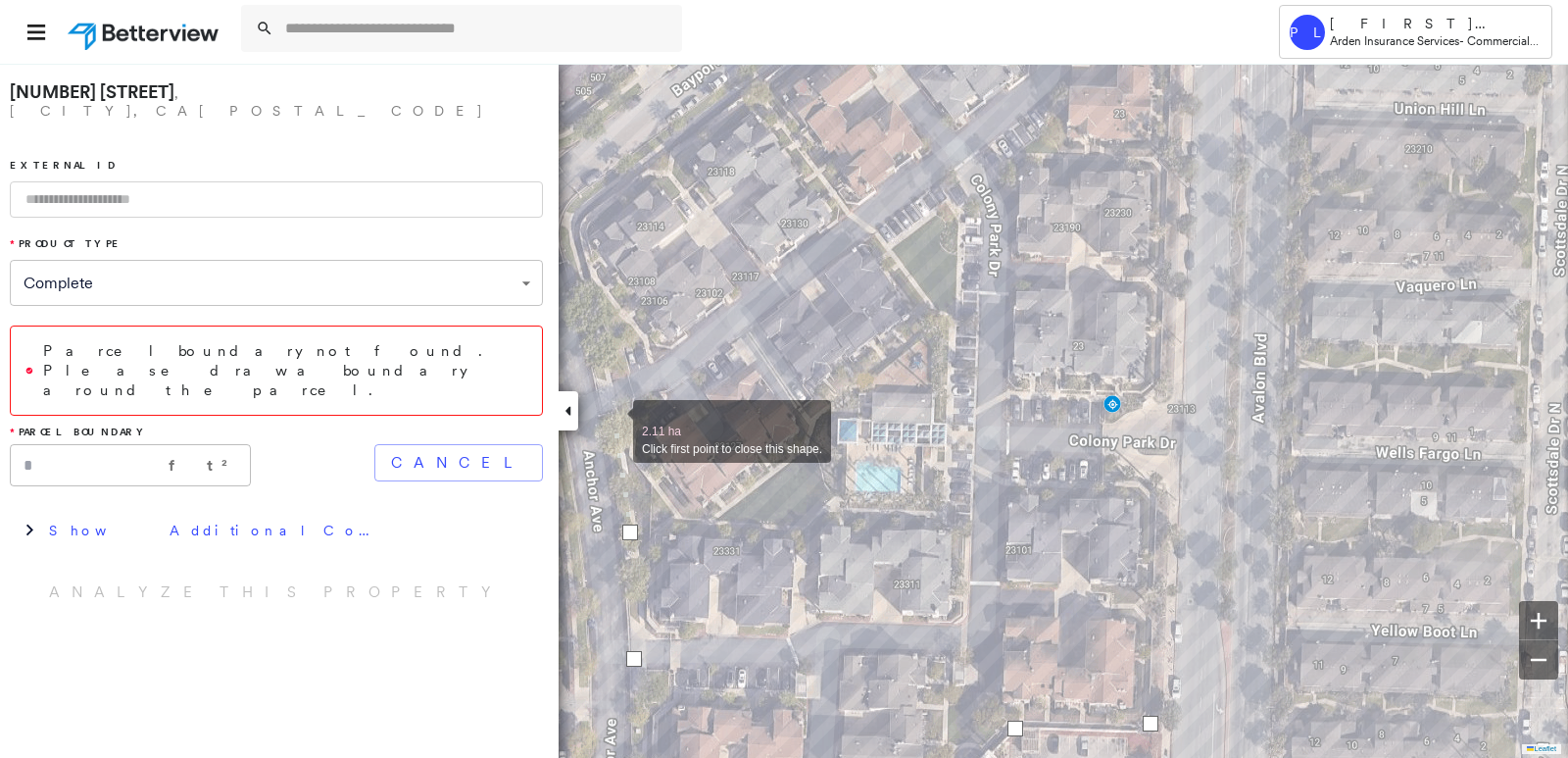 drag, startPoint x: 597, startPoint y: 345, endPoint x: 633, endPoint y: 516, distance: 174.74839 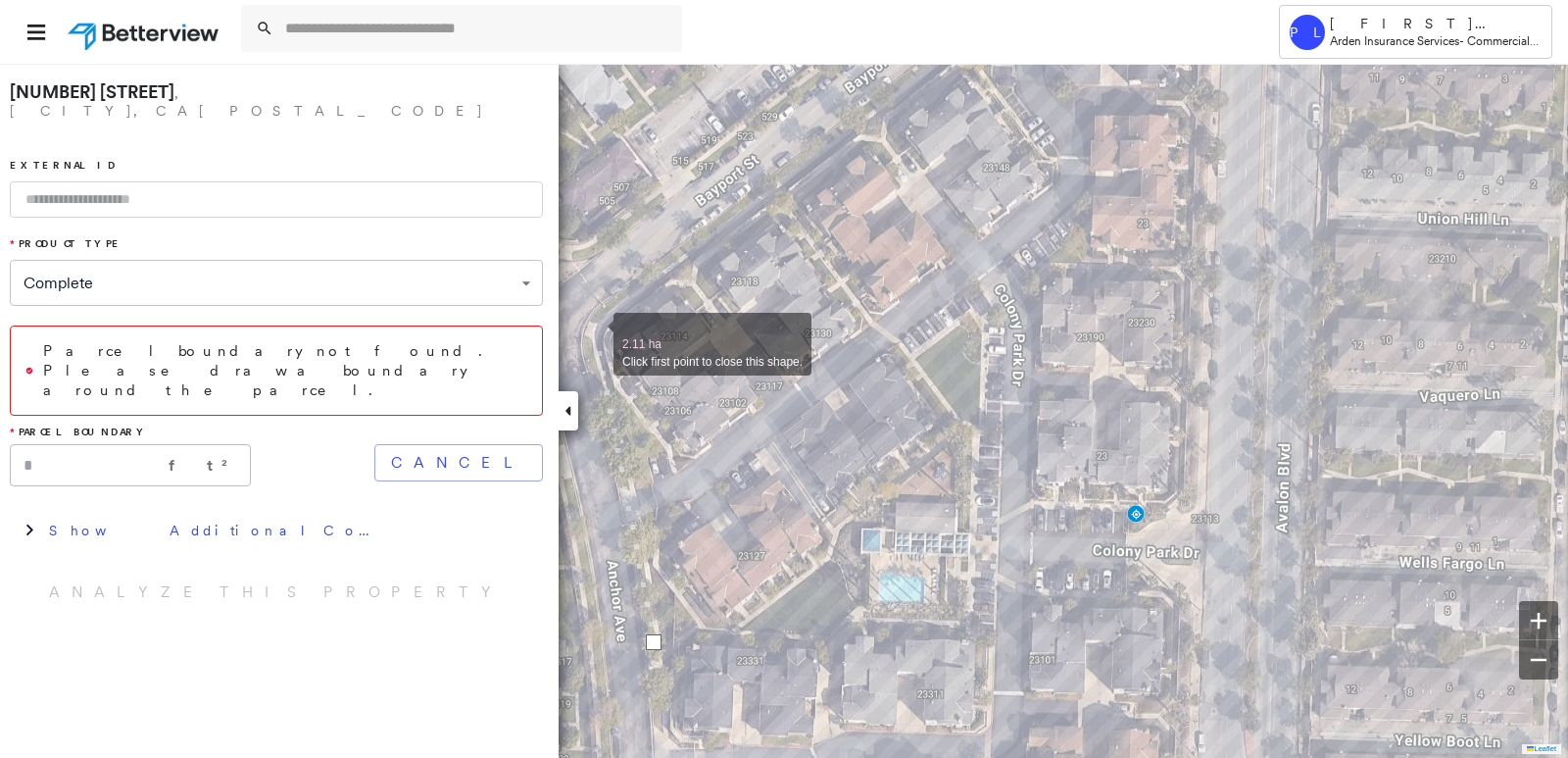 click at bounding box center (594, 333) 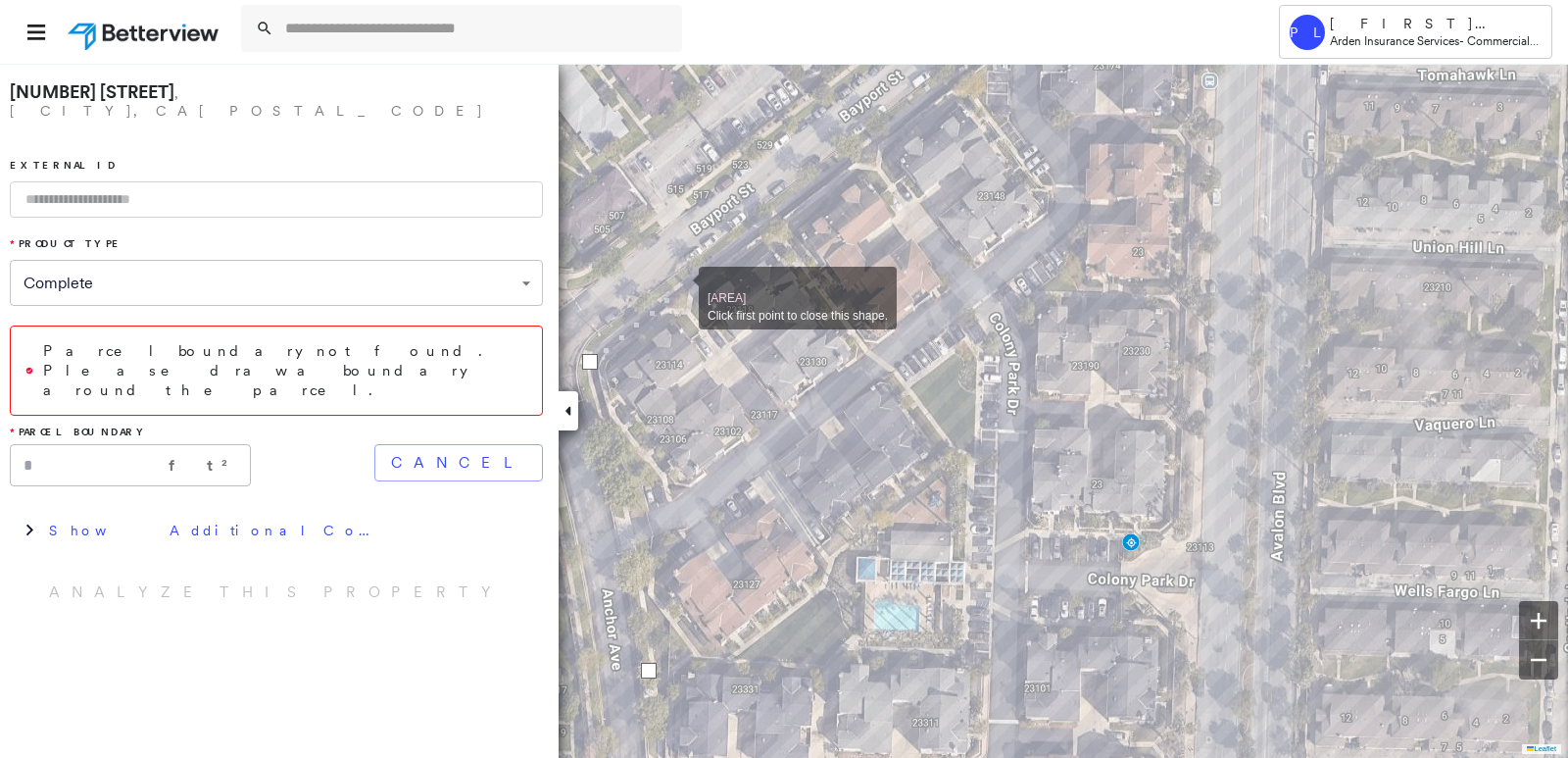 drag, startPoint x: 682, startPoint y: 278, endPoint x: 624, endPoint y: 468, distance: 198.65548 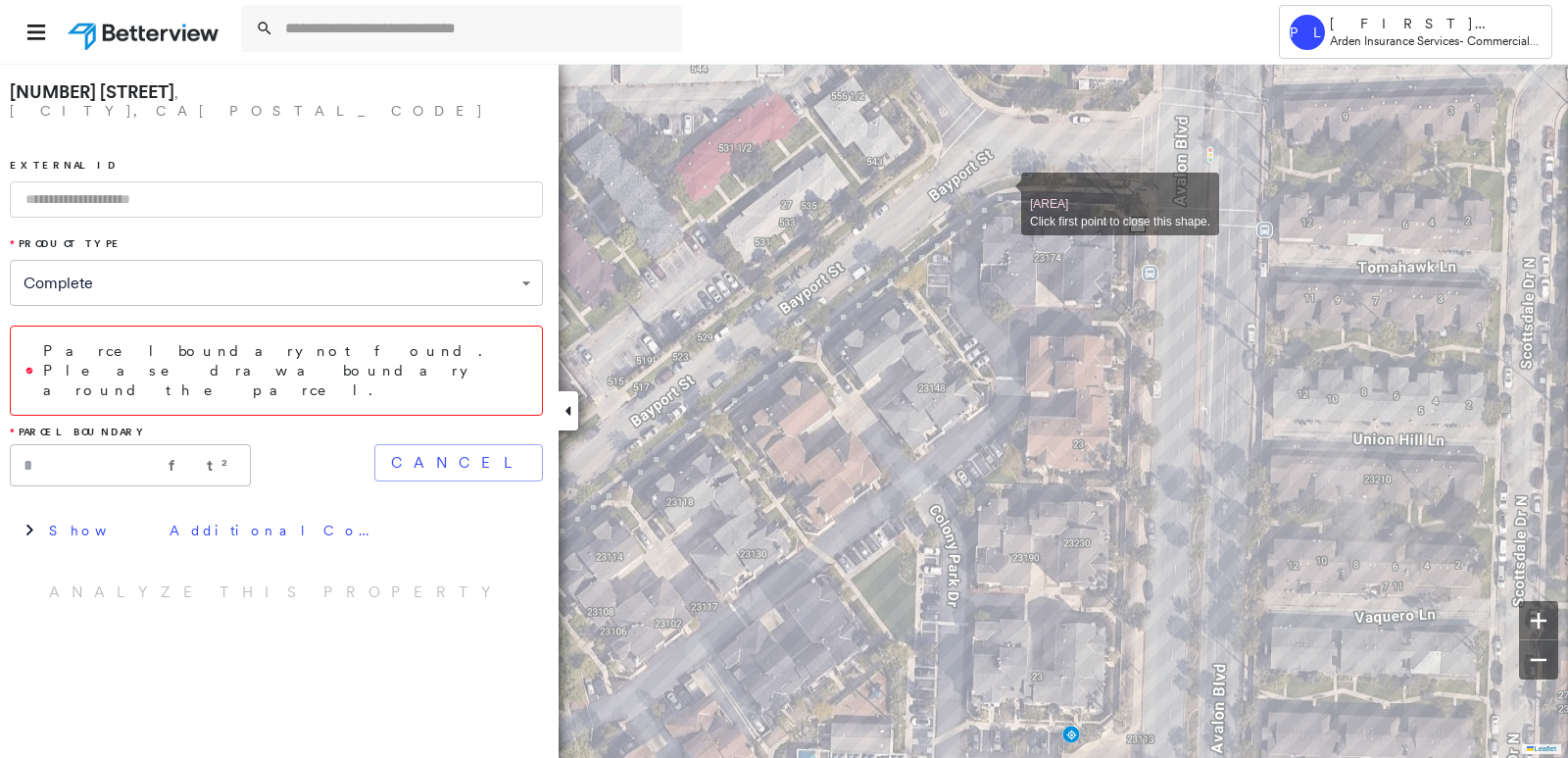 click at bounding box center (1002, 193) 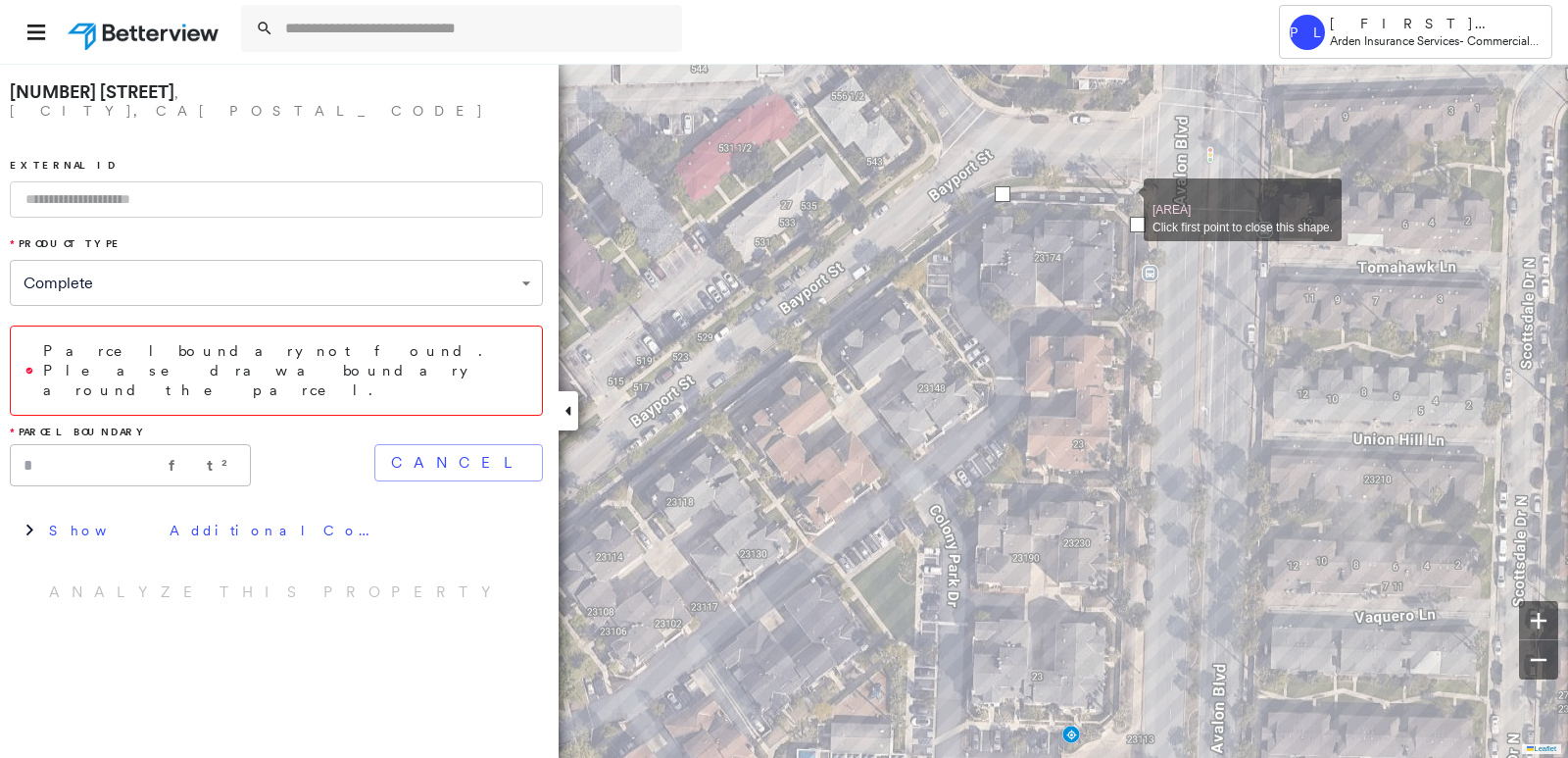 click at bounding box center [1124, 199] 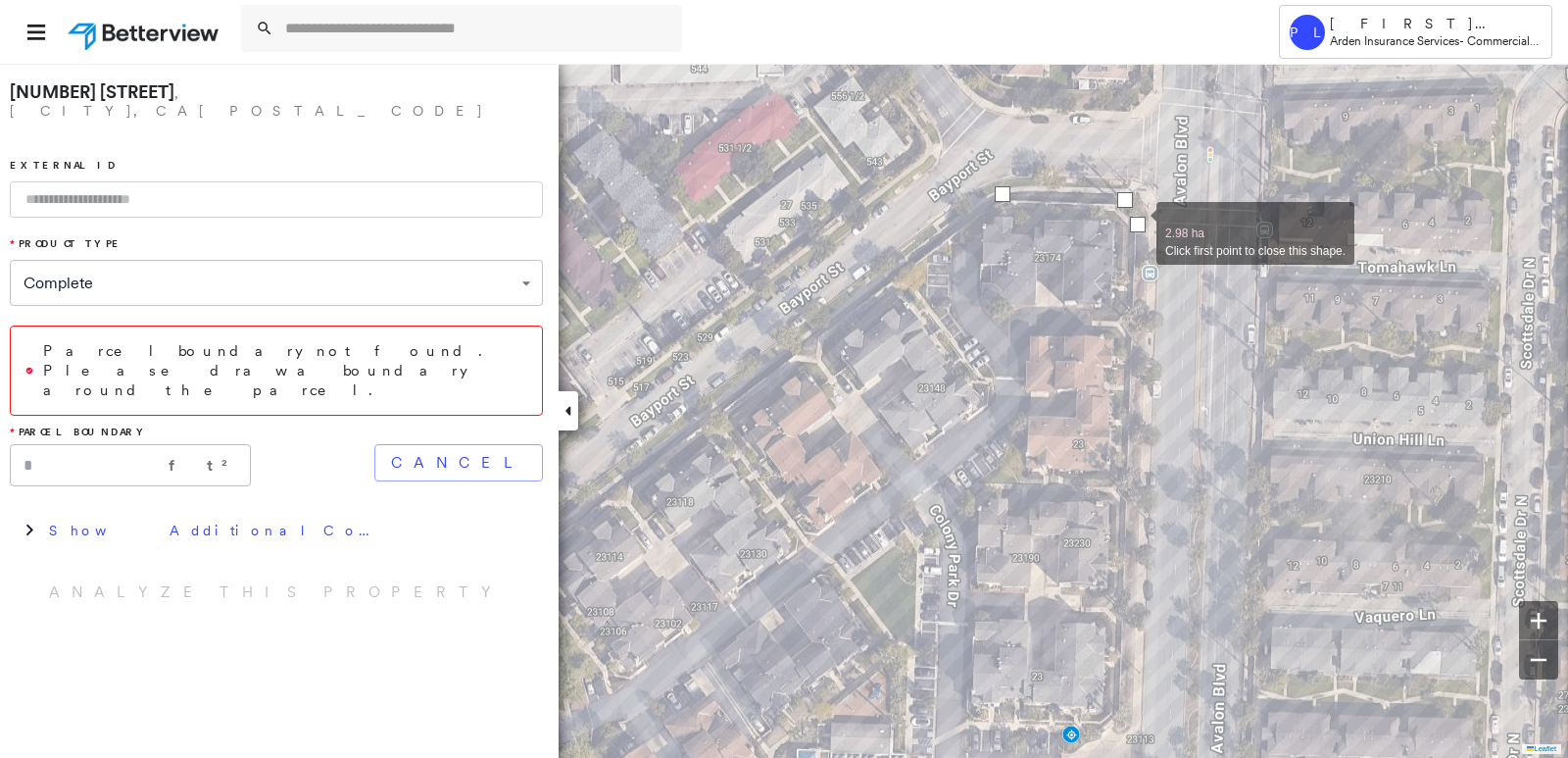 click at bounding box center (1138, 225) 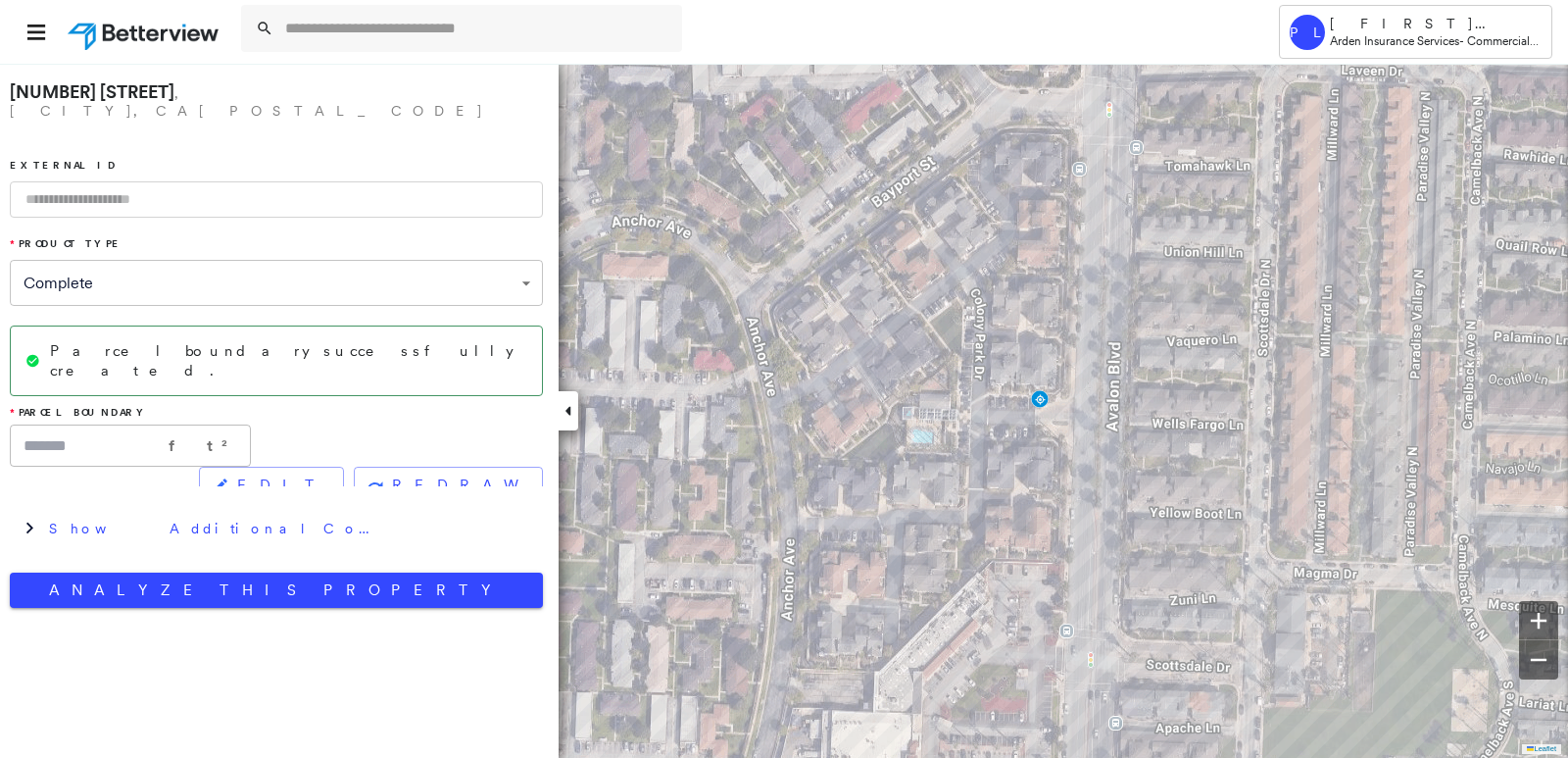 click at bounding box center (276, 199) 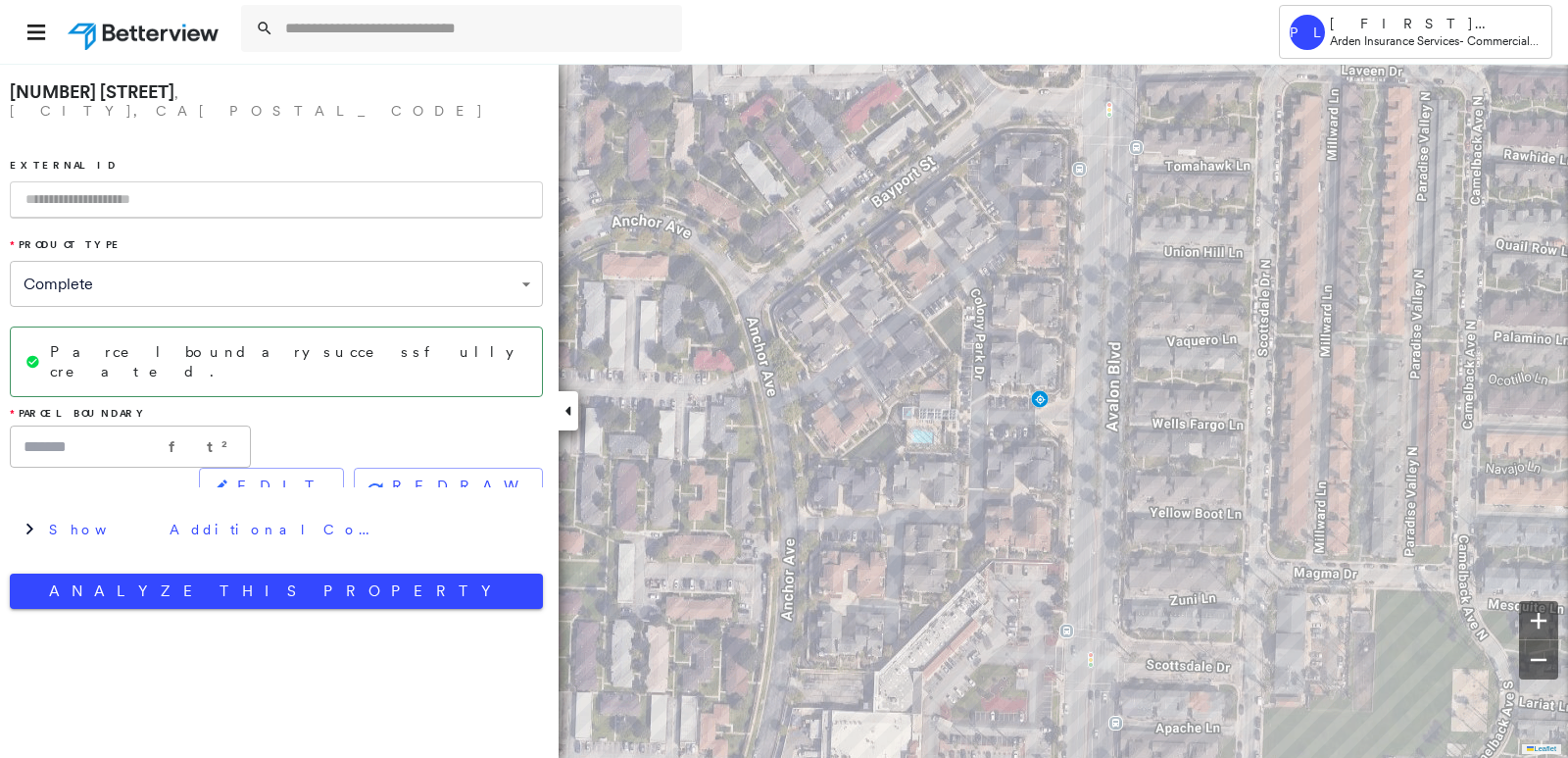 paste on "*****" 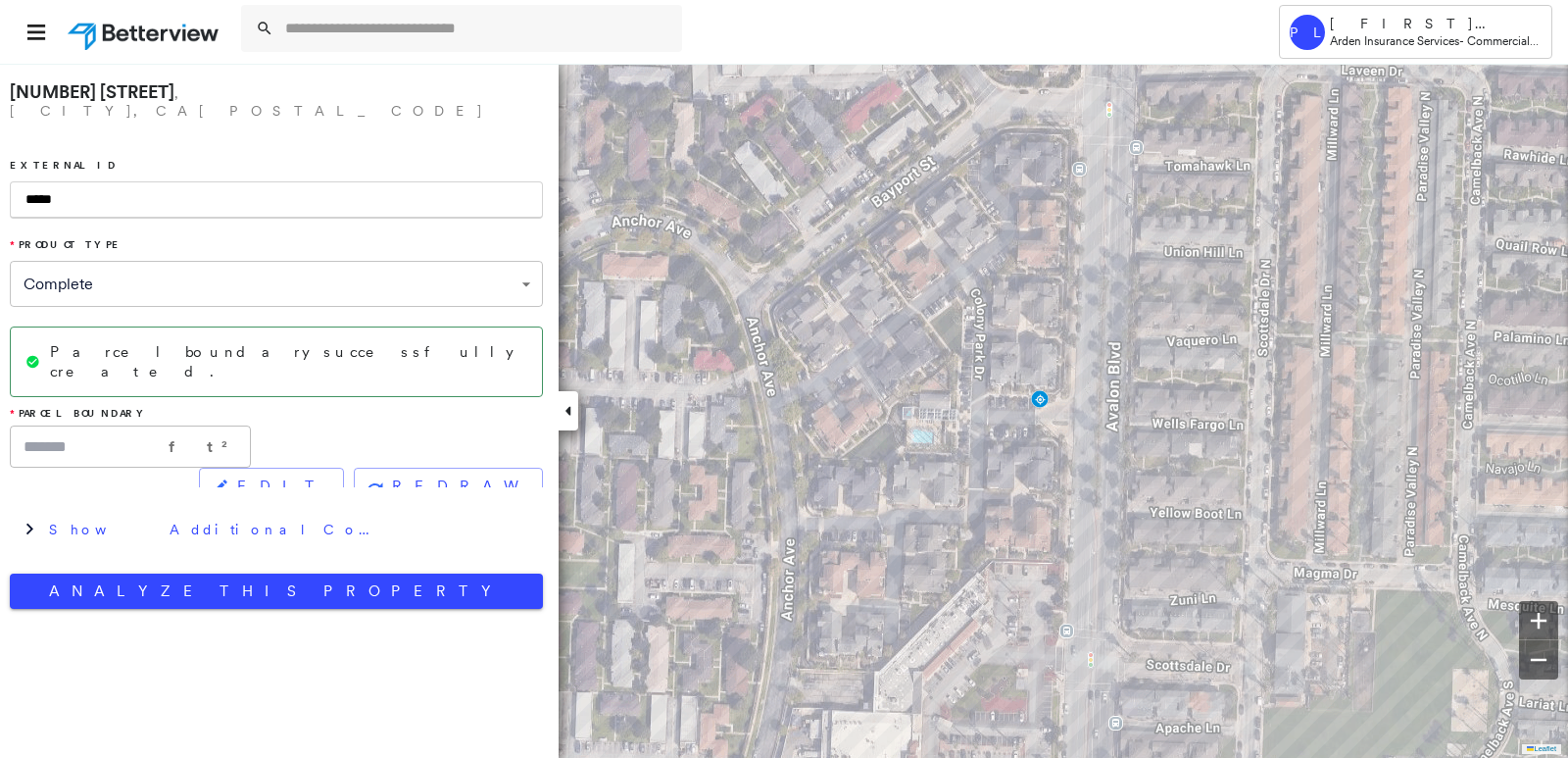 type on "*****" 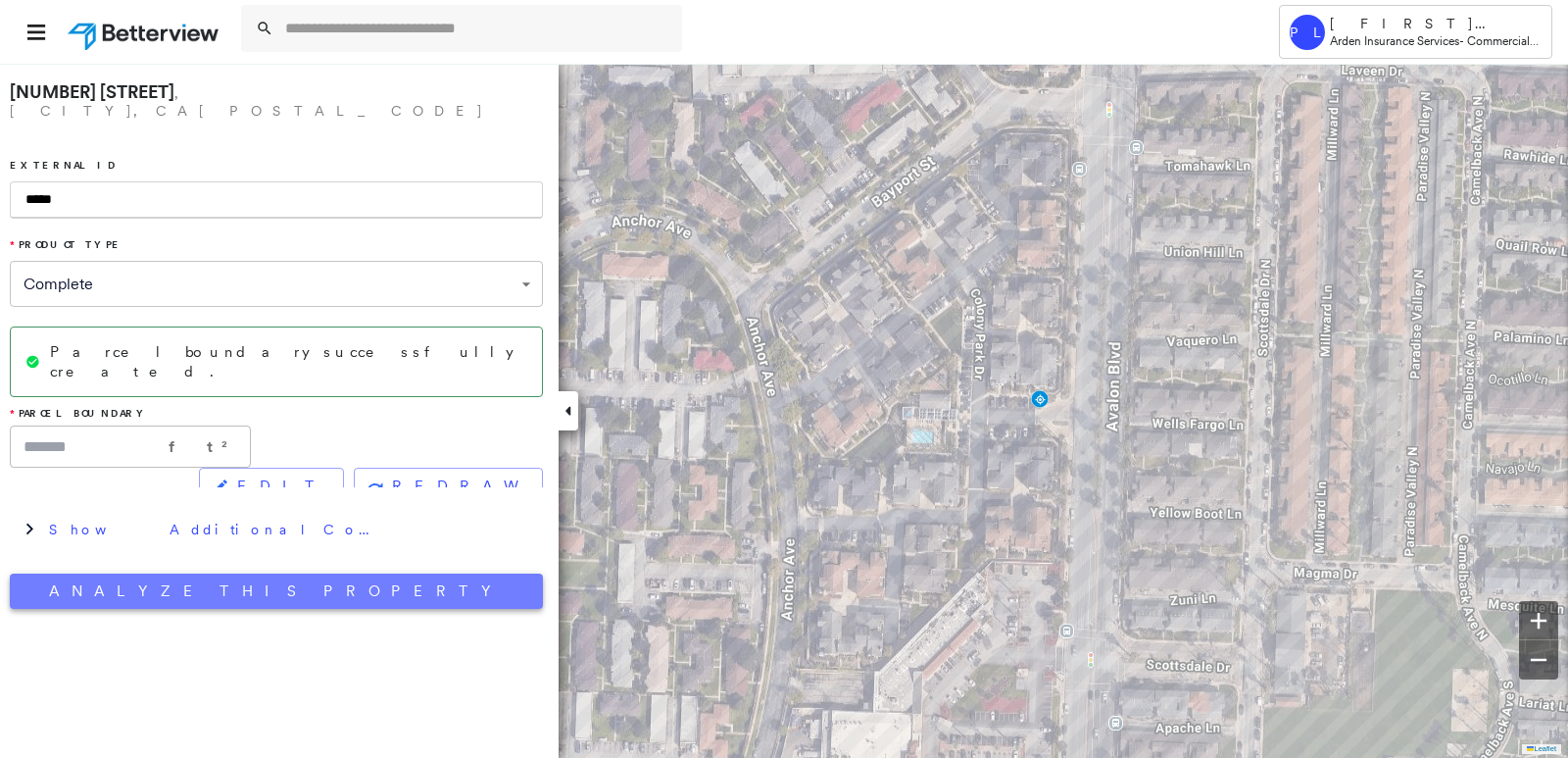 click on "Analyze This Property" at bounding box center [276, 591] 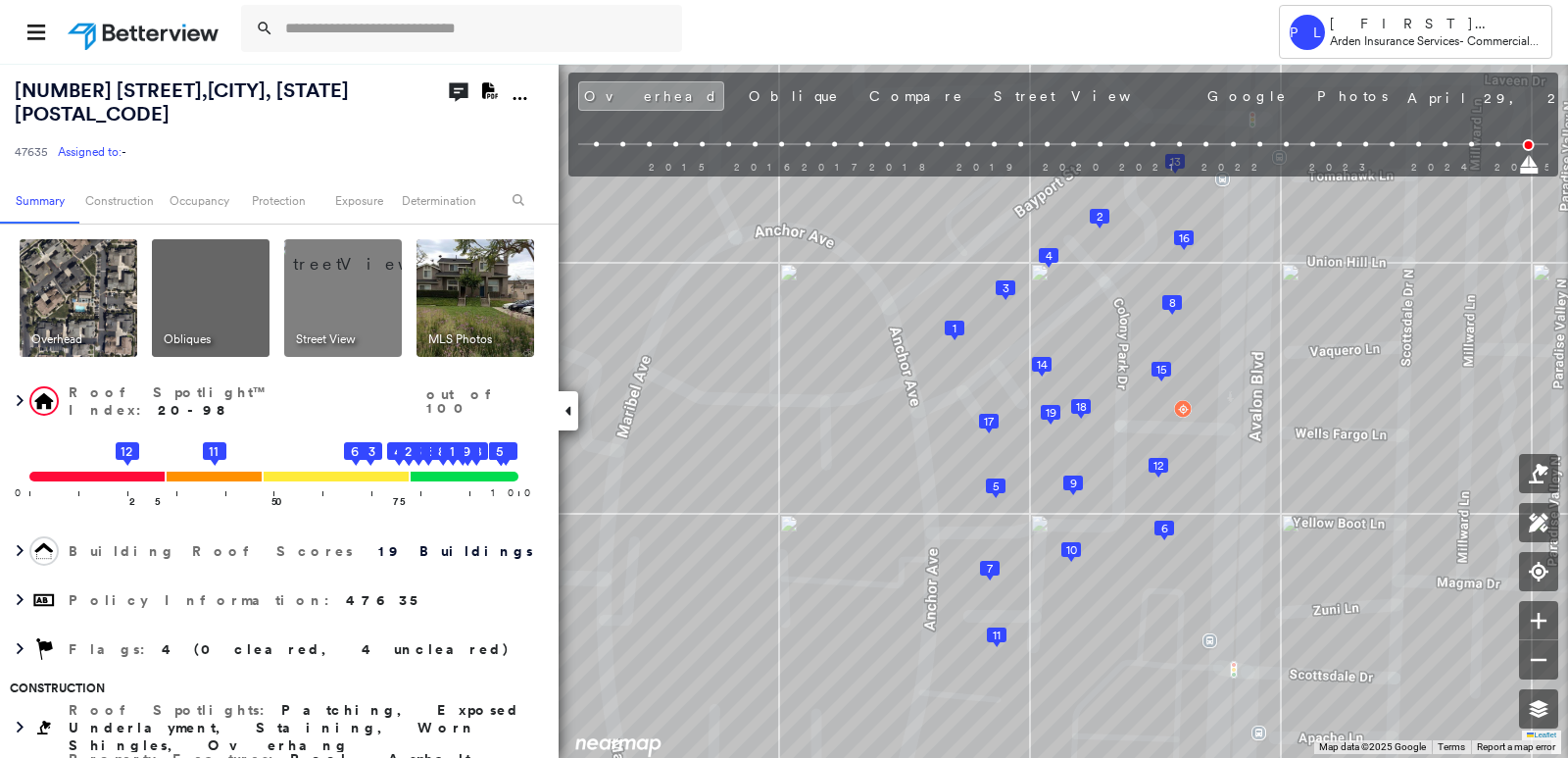 click on "Download PDF Report" 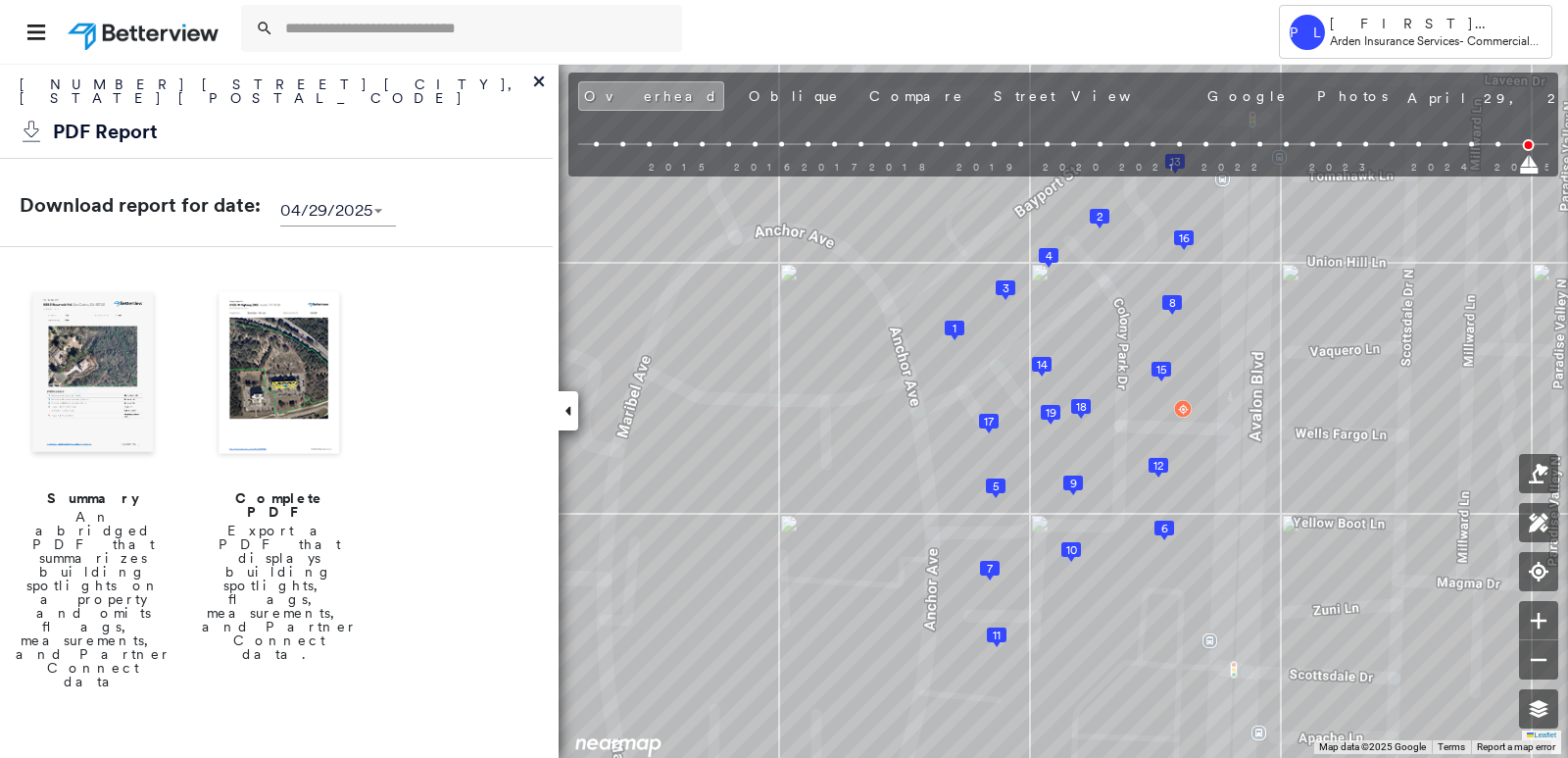 click at bounding box center [93, 375] 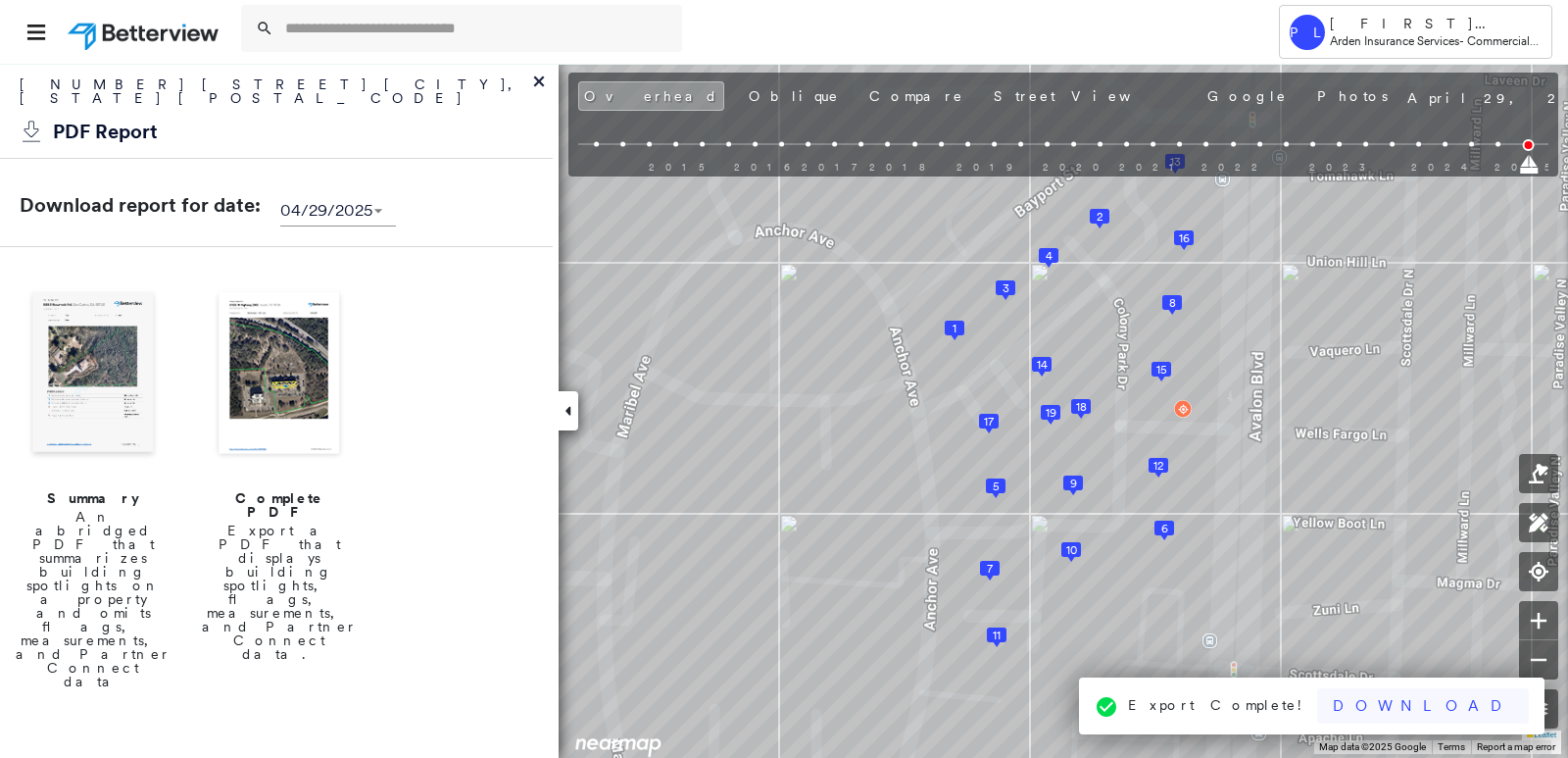 click on "Download" at bounding box center [1423, 706] 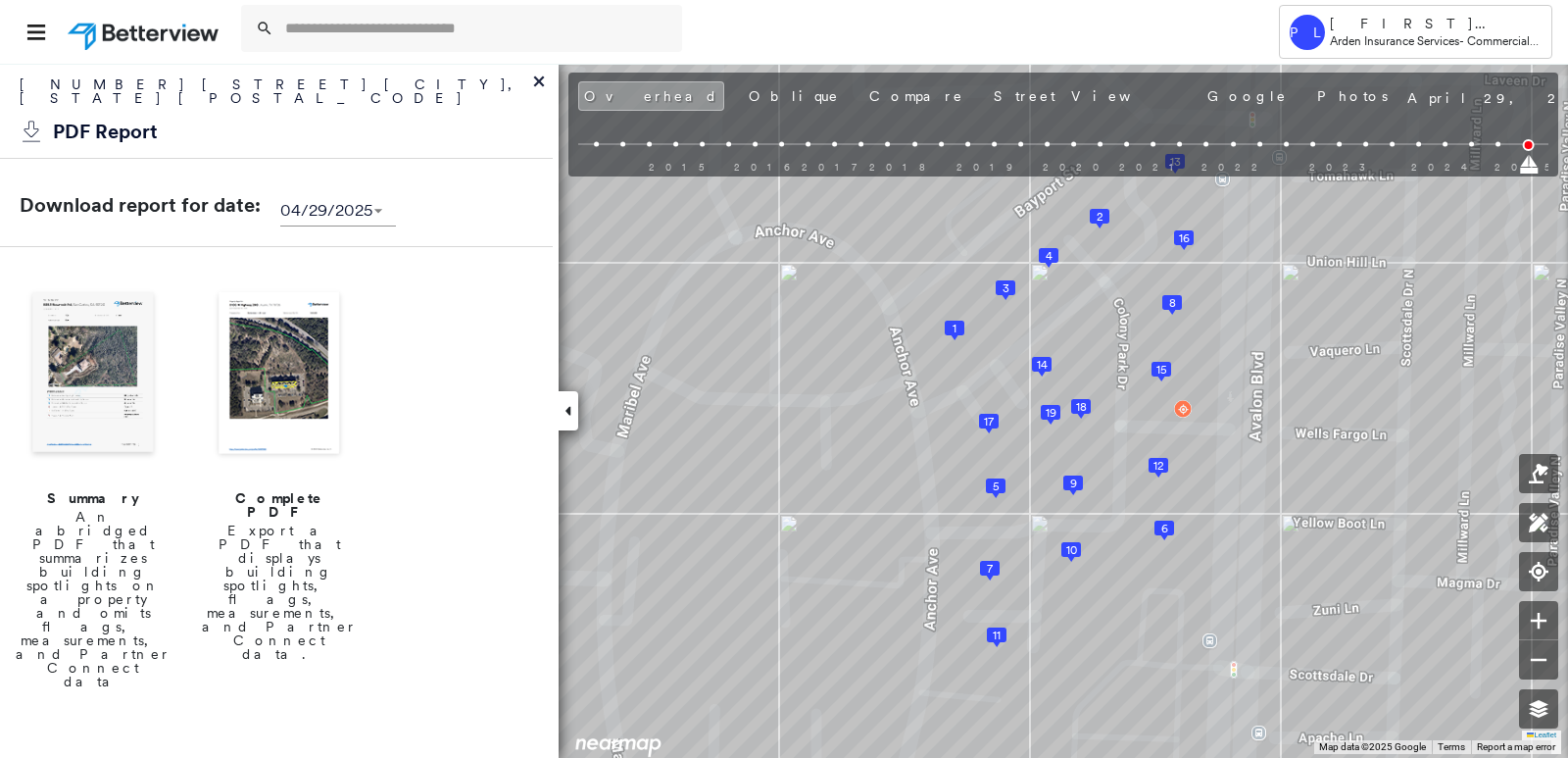 click at bounding box center (279, 375) 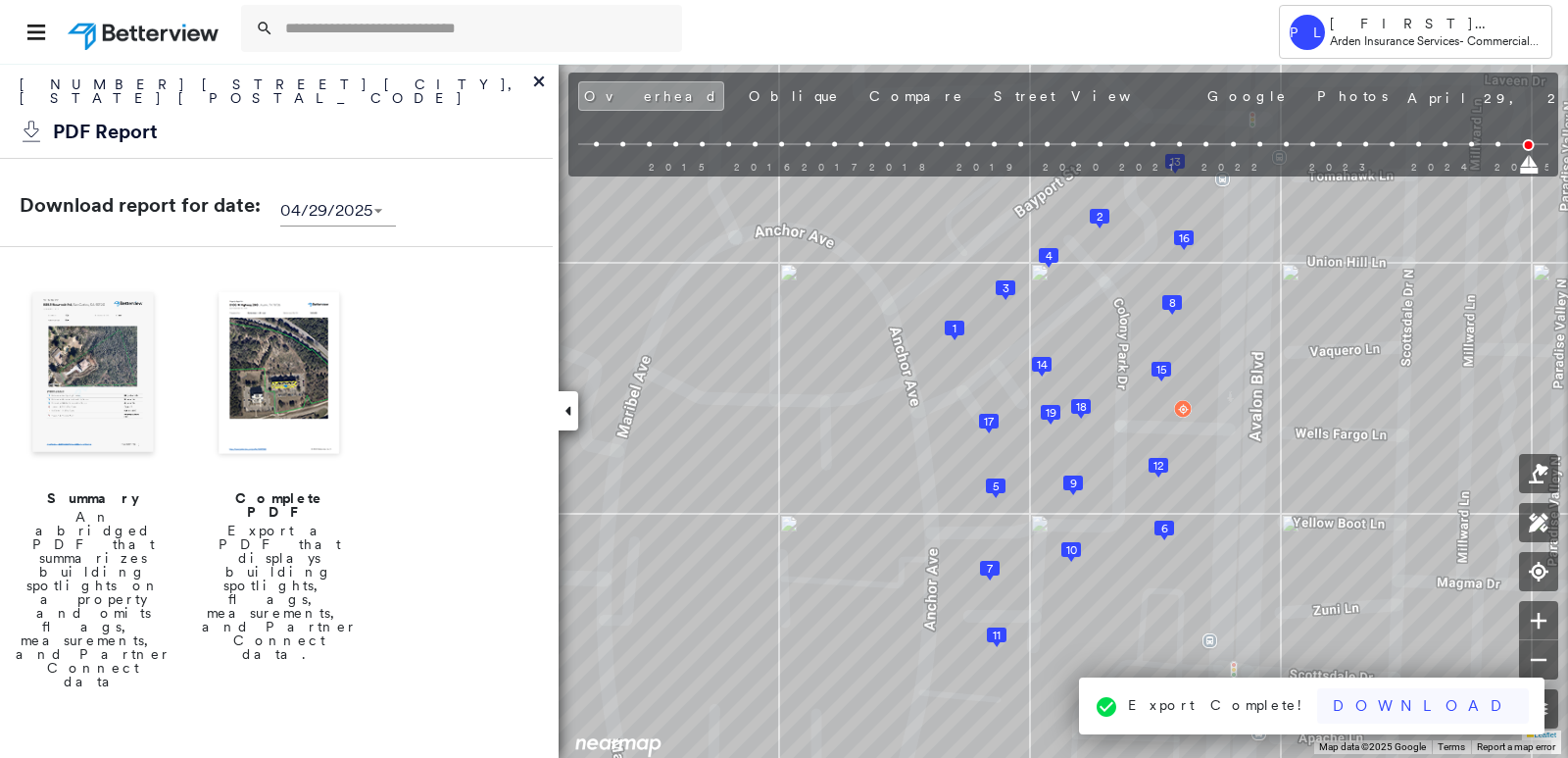 click on "Download" at bounding box center (1423, 706) 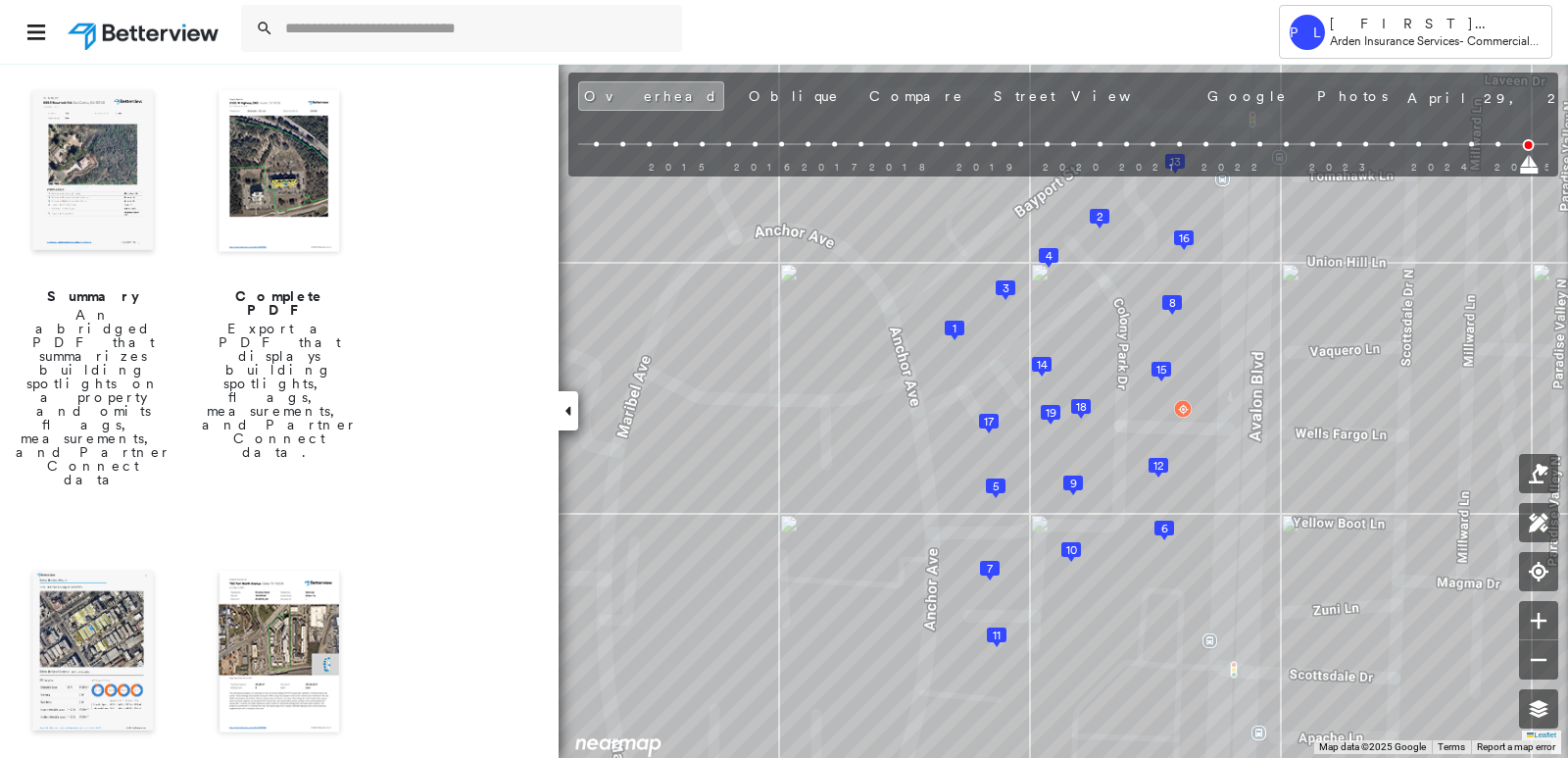 scroll, scrollTop: 294, scrollLeft: 0, axis: vertical 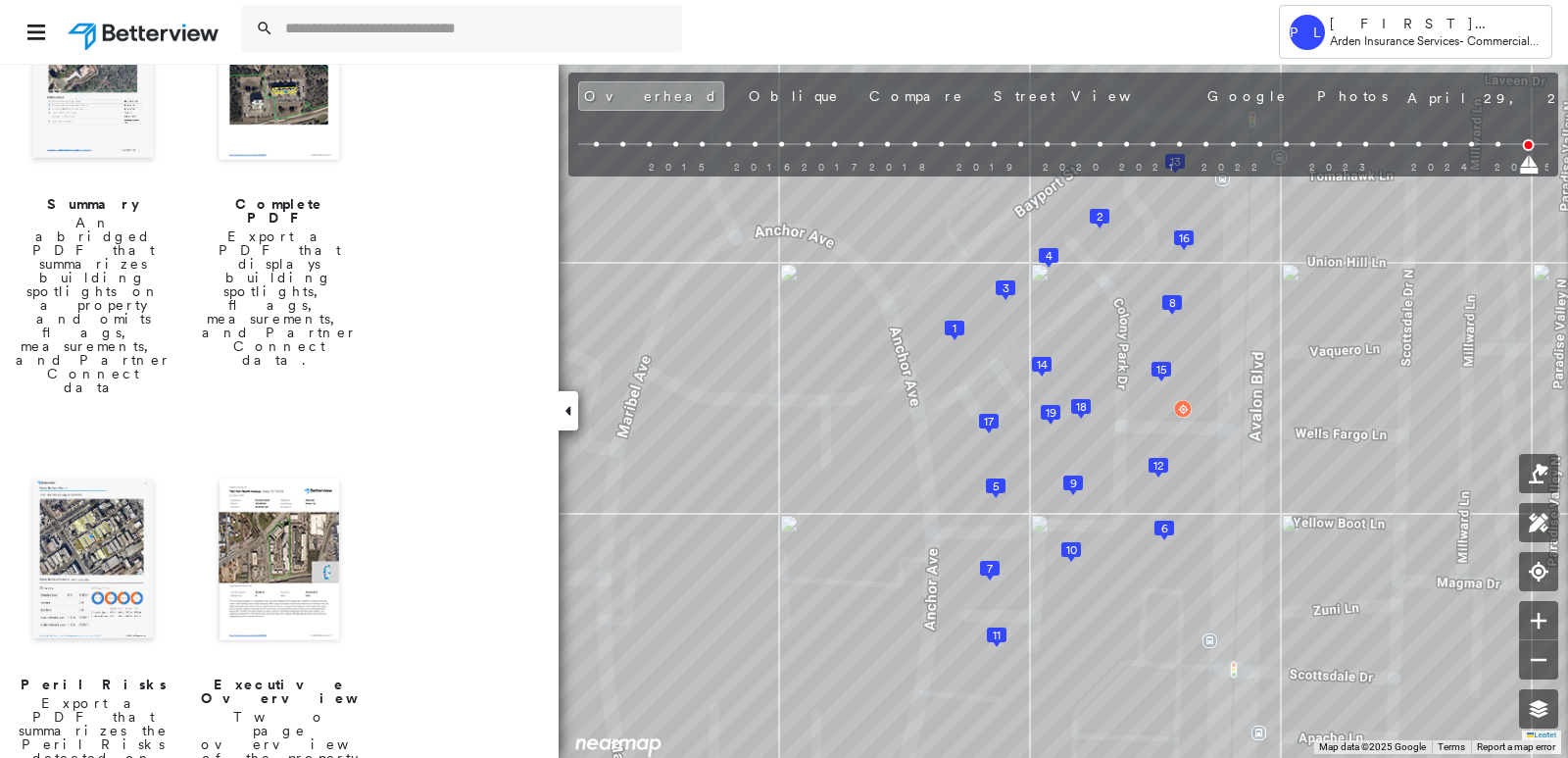 click at bounding box center [93, 561] 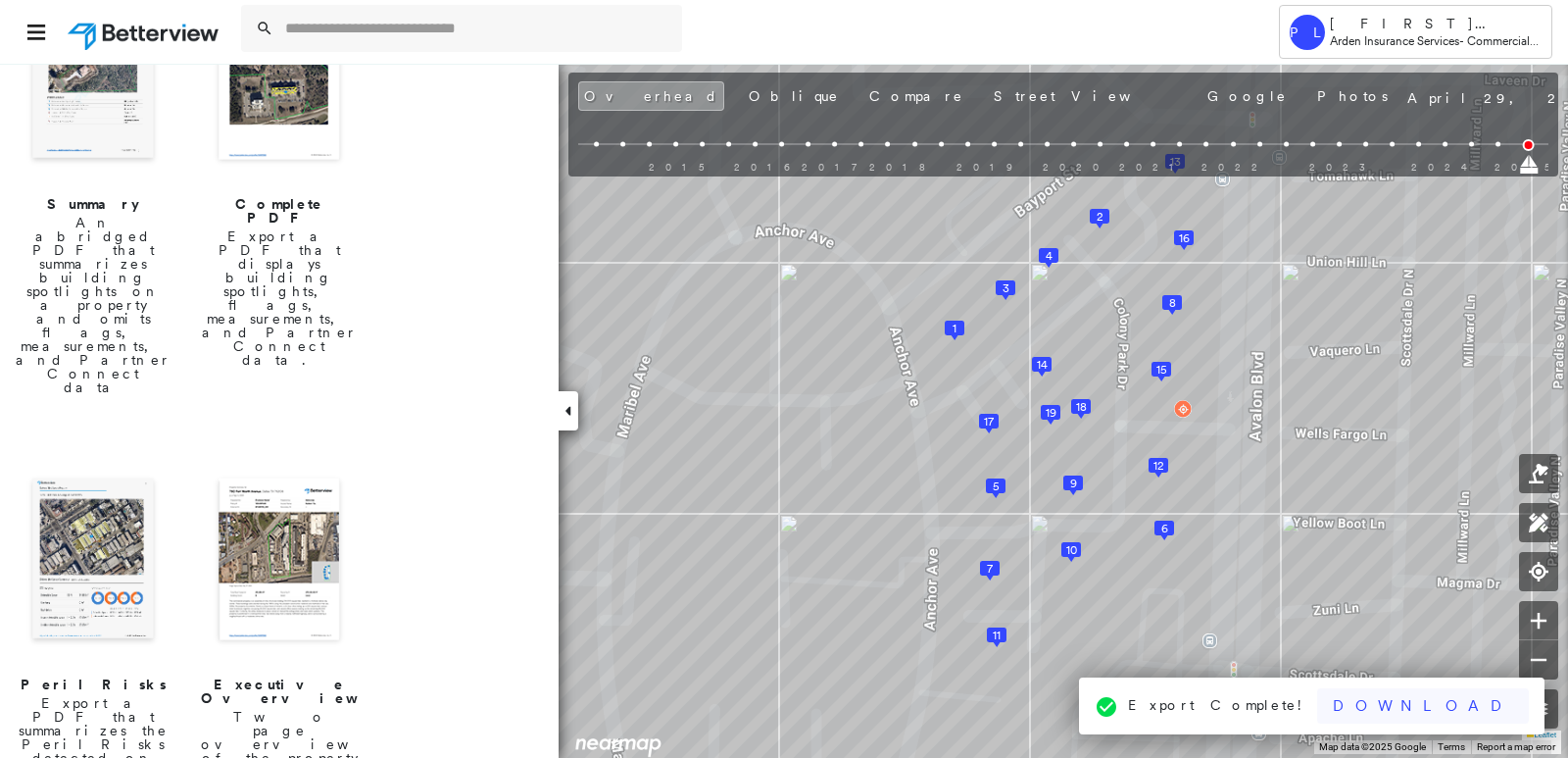 click on "Download" at bounding box center [1423, 706] 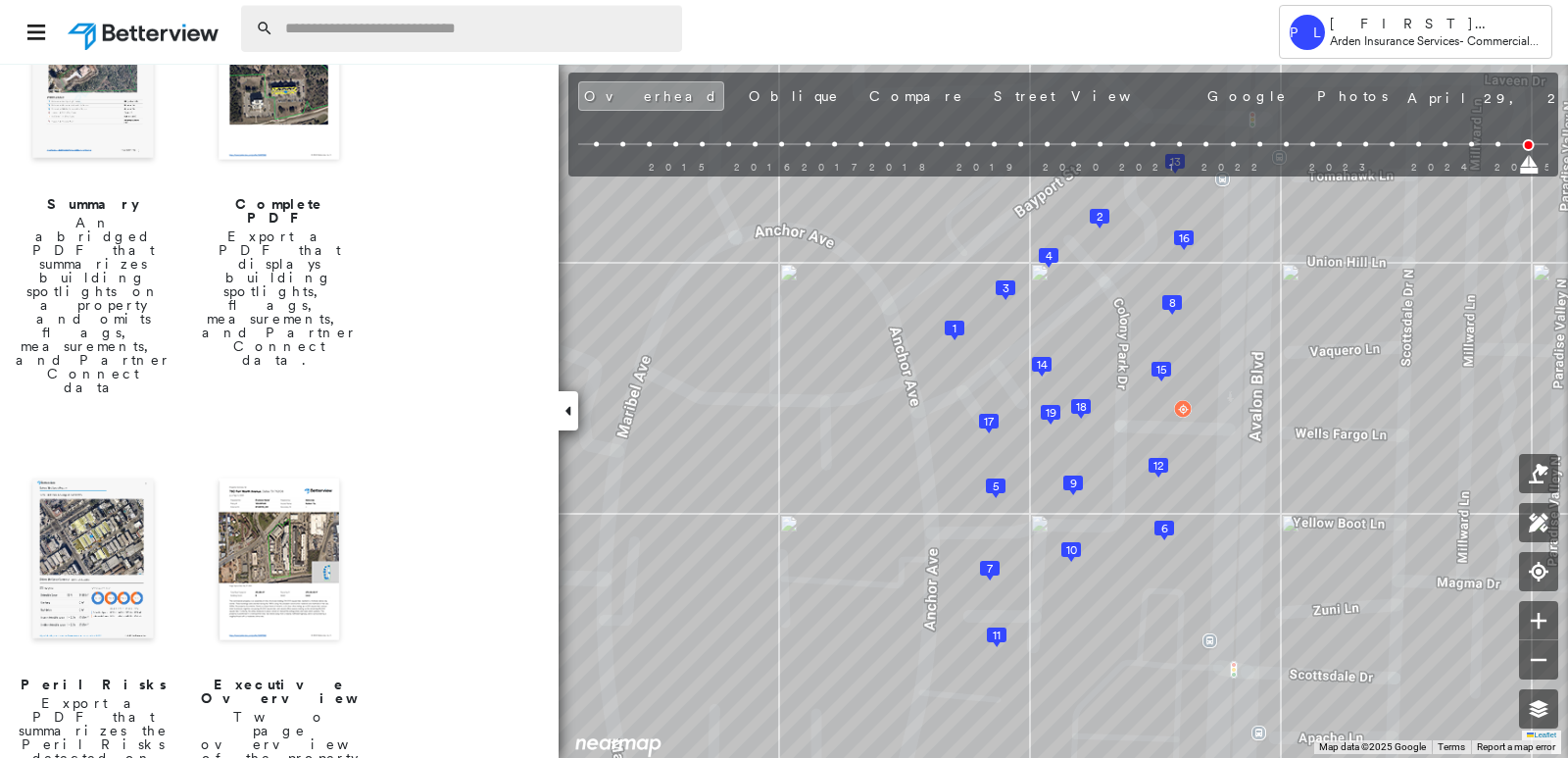 click at bounding box center (477, 28) 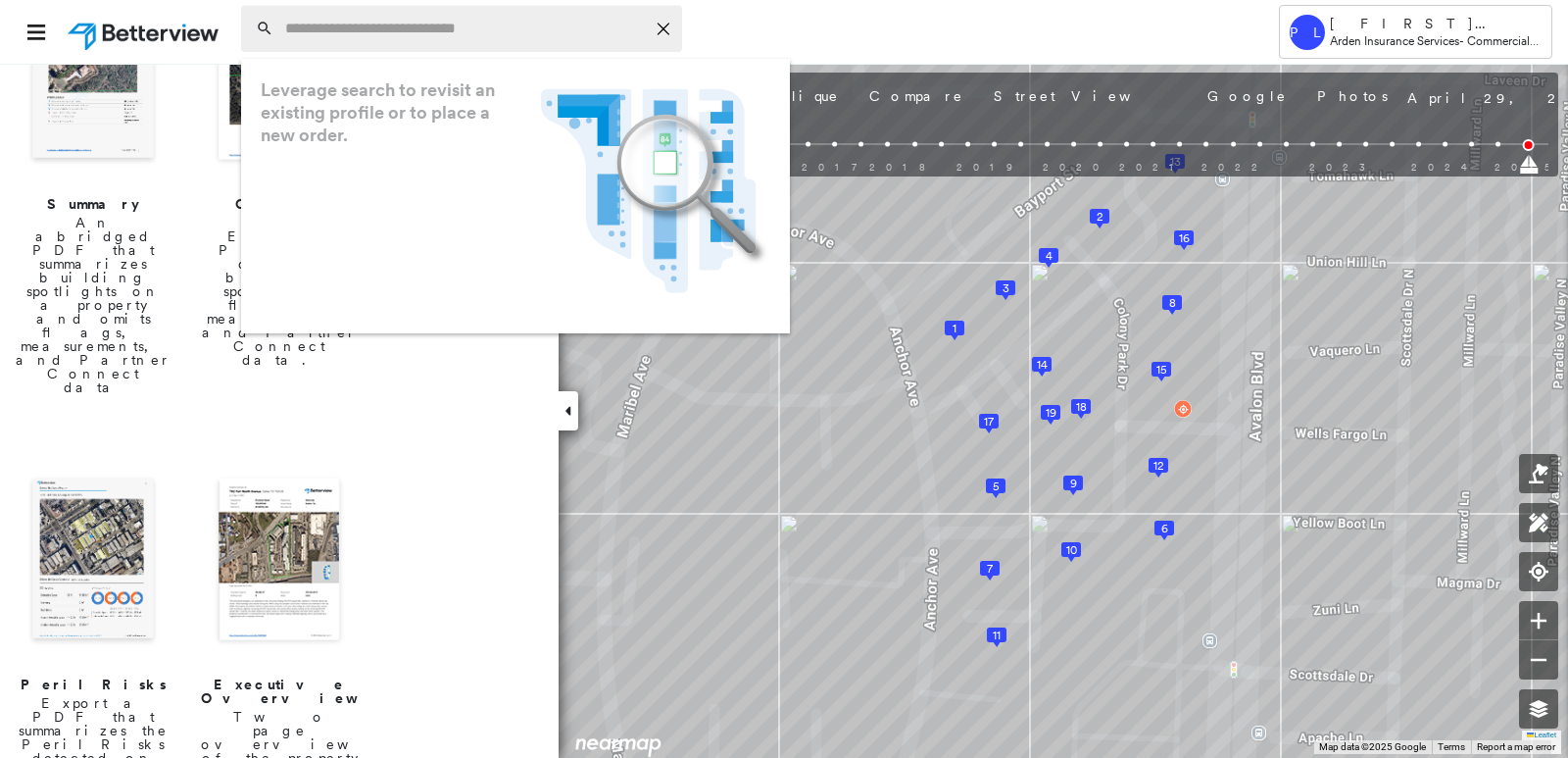 paste on "**********" 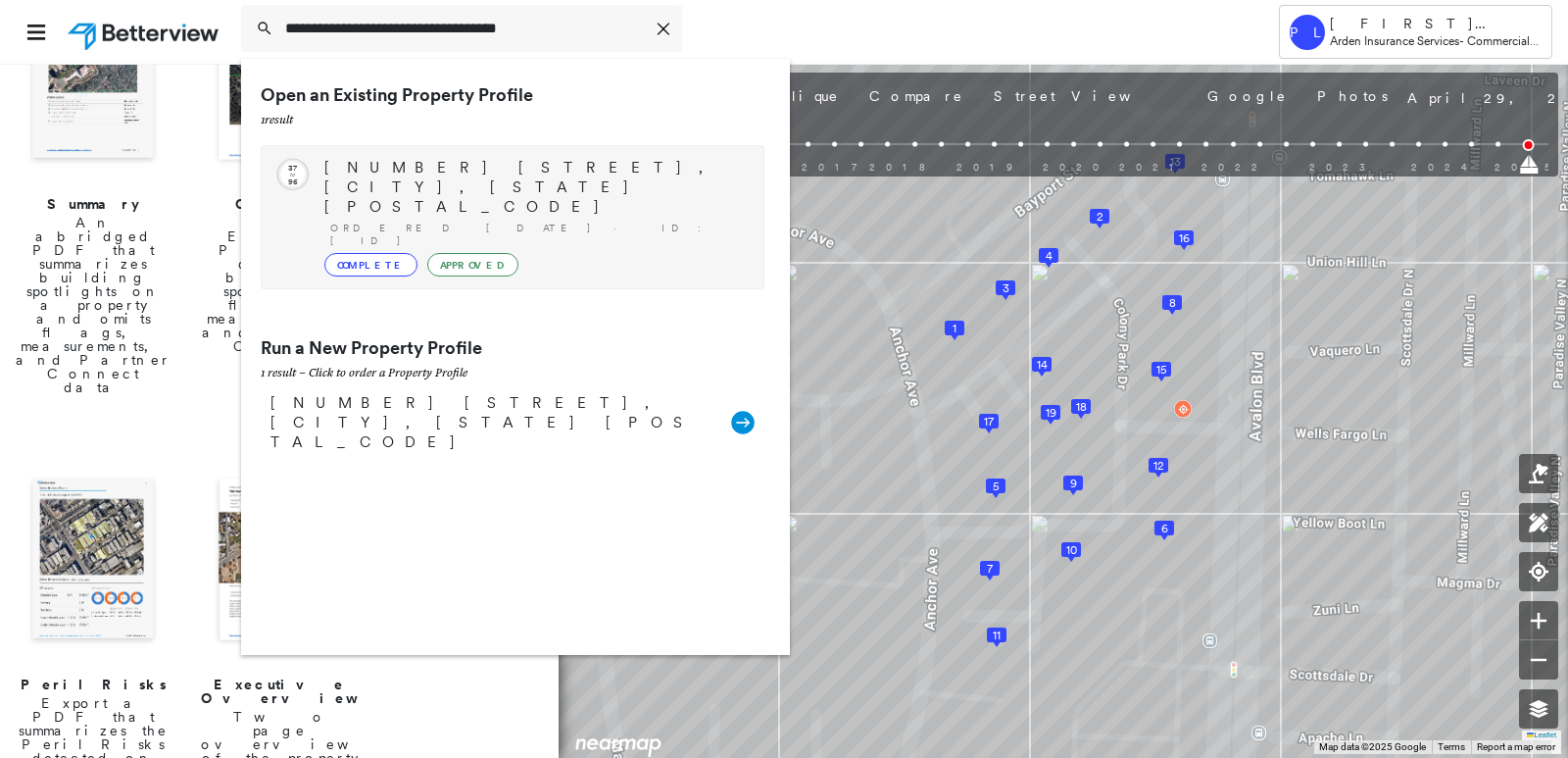 type on "**********" 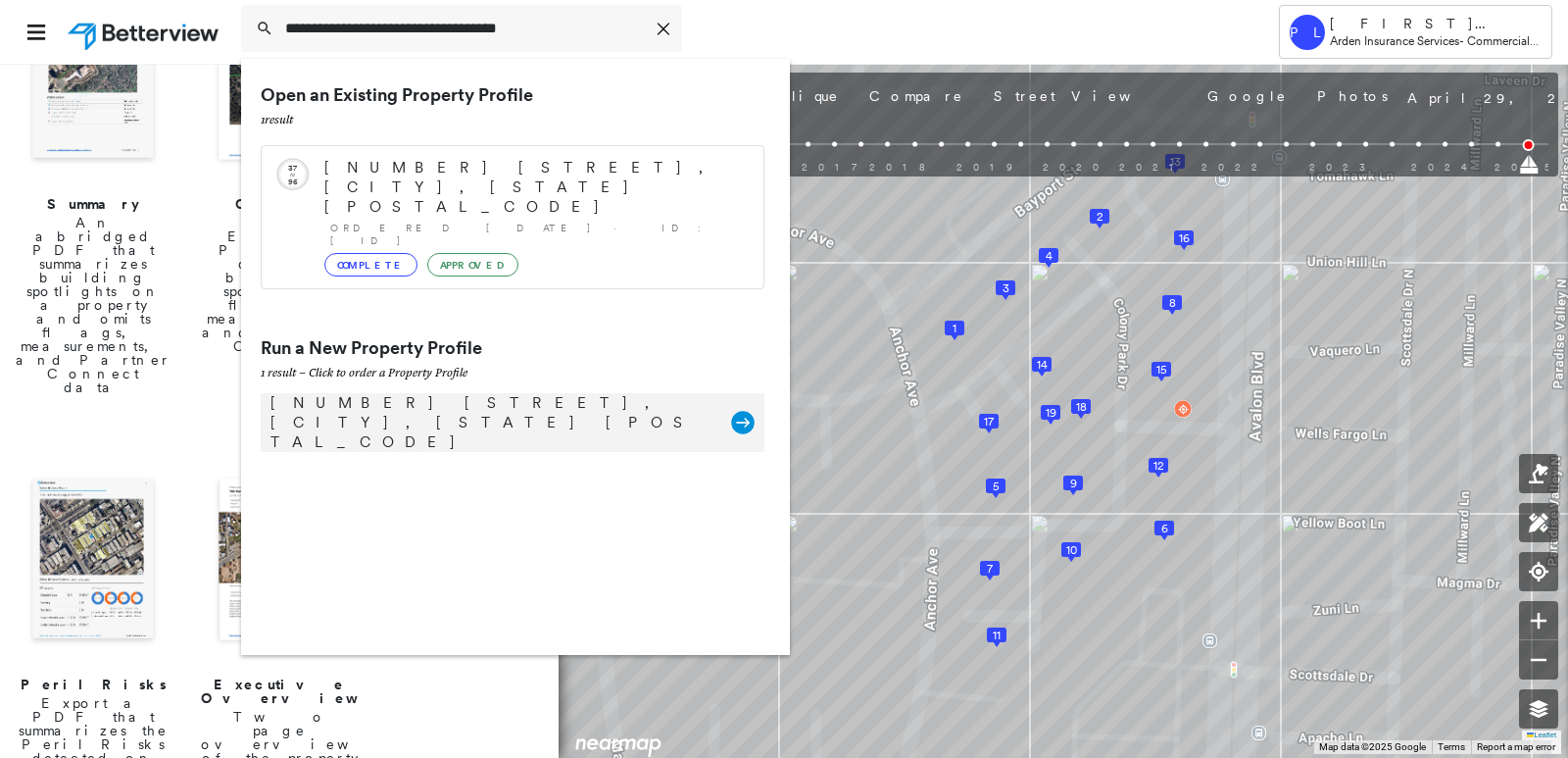 click on "2199 NE 50th Way, Hillsboro, OR 97124" at bounding box center (491, 423) 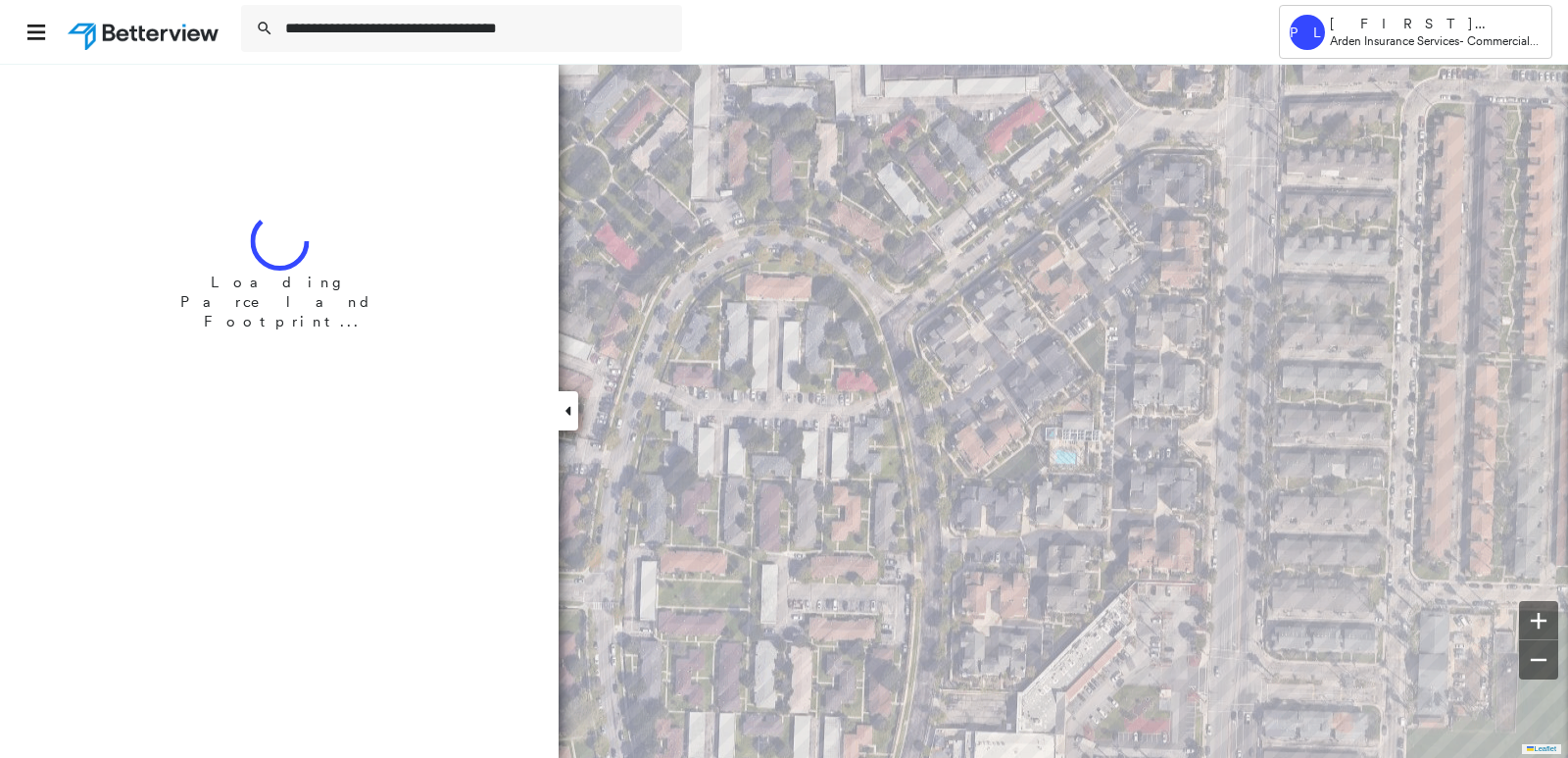 type 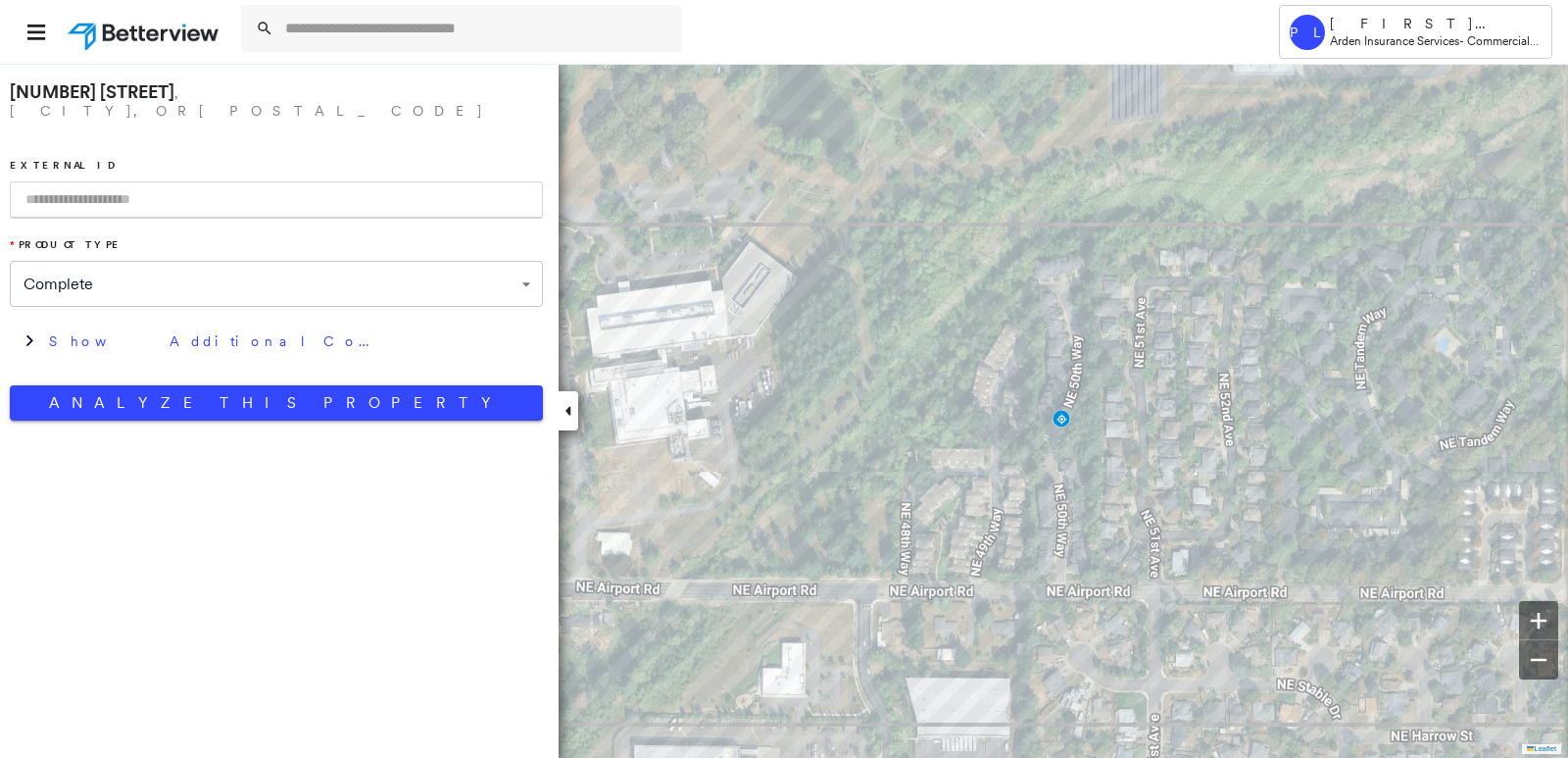 click at bounding box center [276, 200] 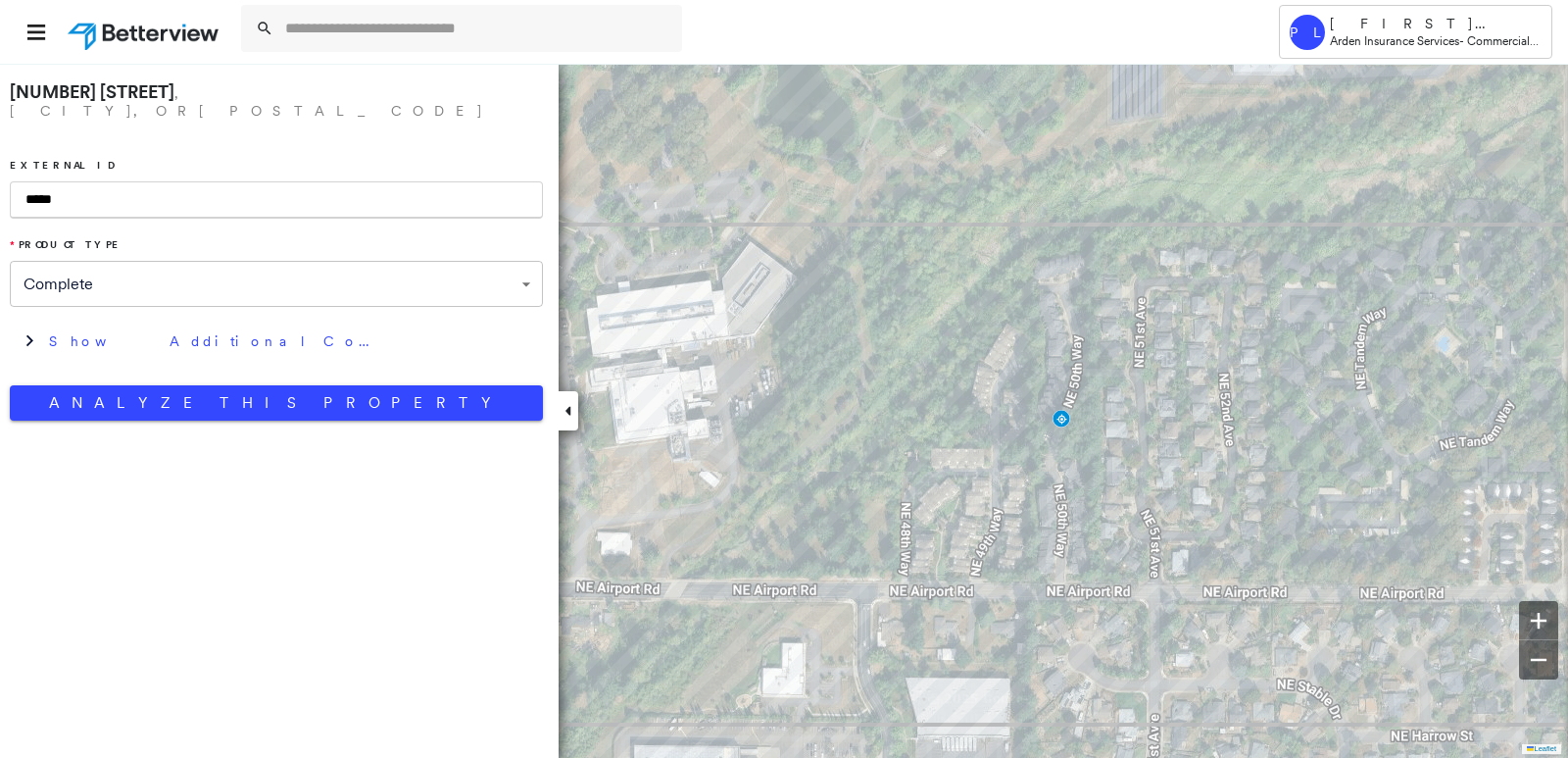 type on "*****" 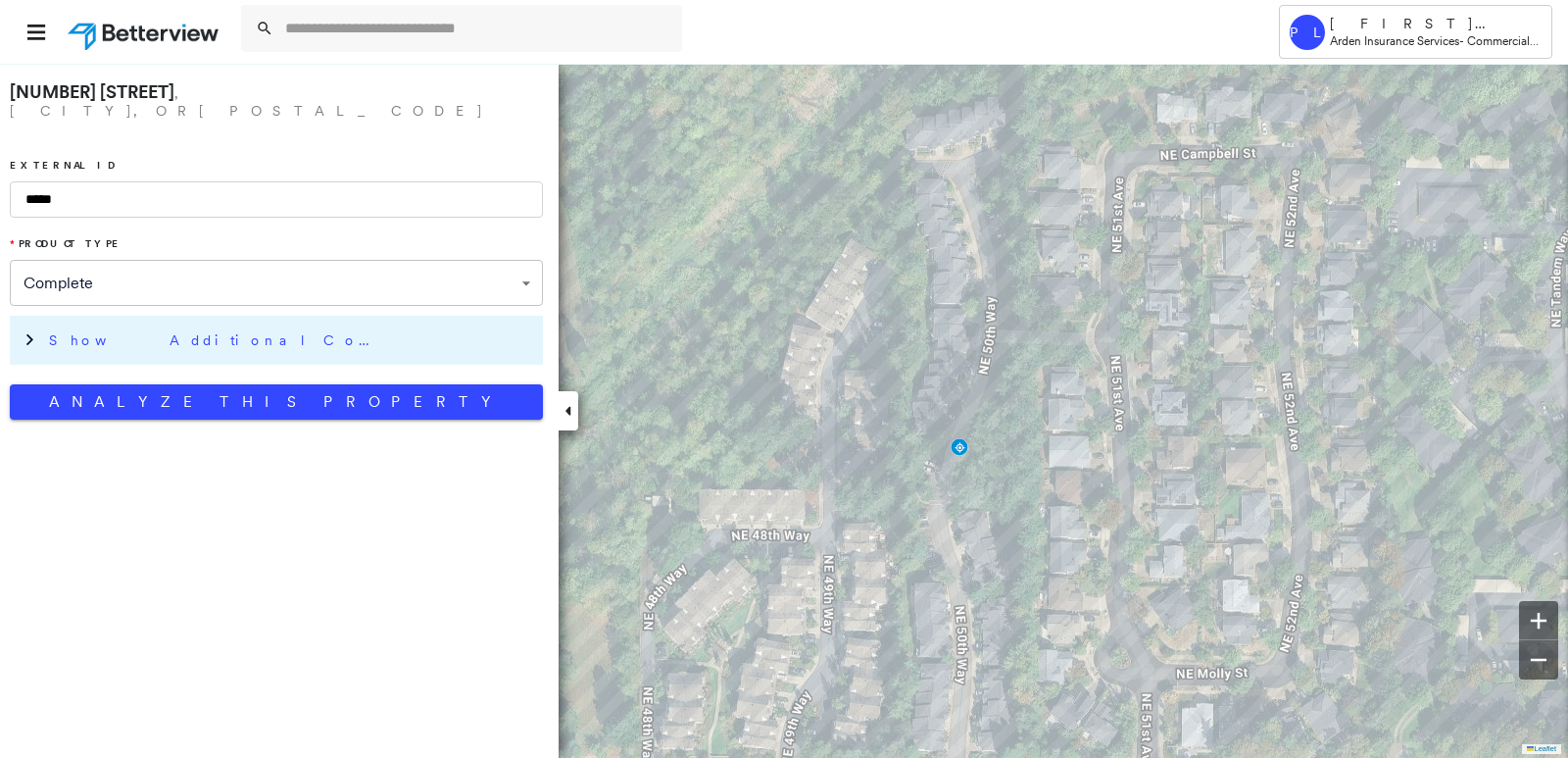 click on "Show Additional Company Data" at bounding box center (216, 340) 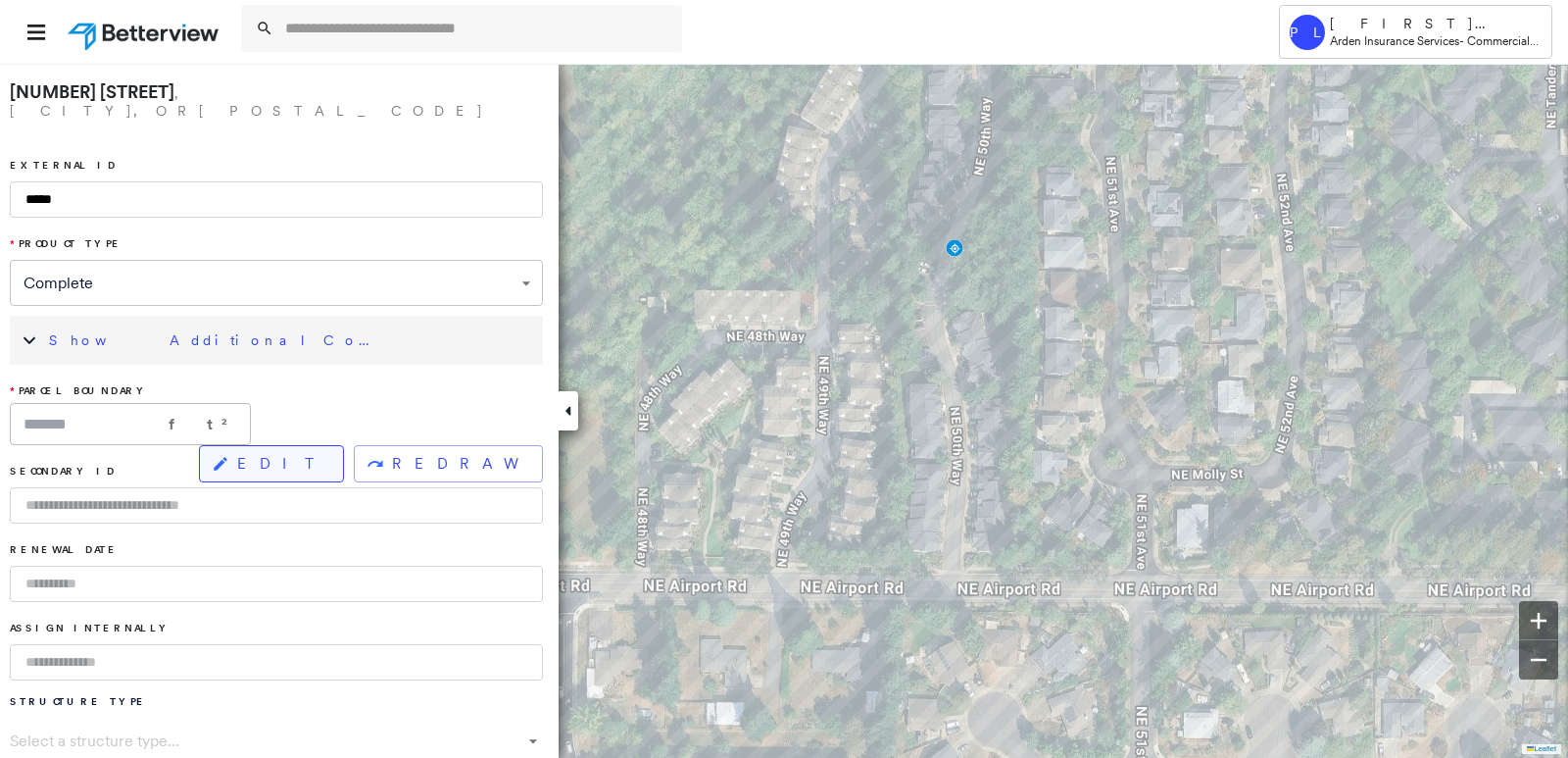 click on "EDIT" at bounding box center [282, 464] 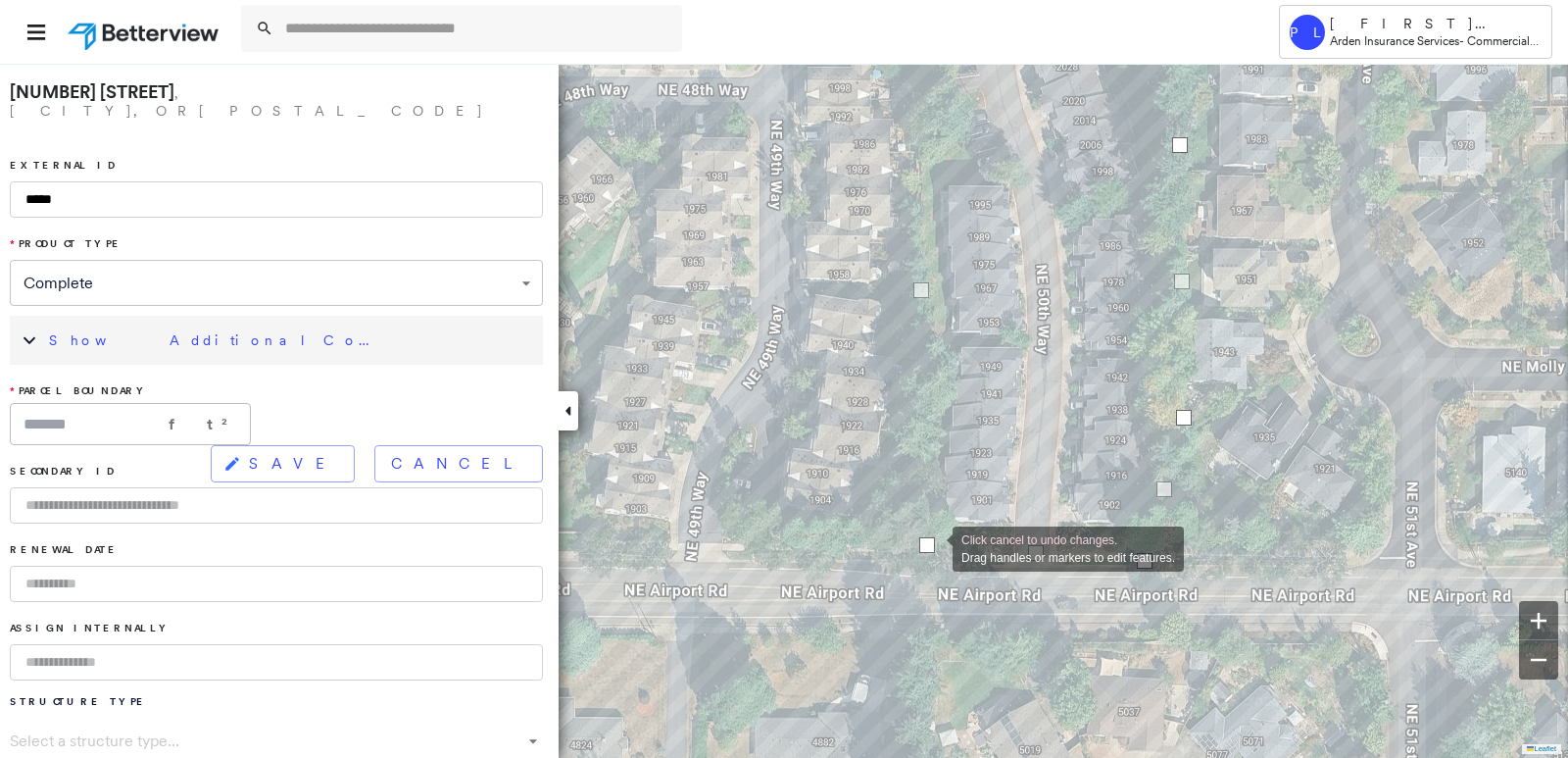 drag, startPoint x: 937, startPoint y: 584, endPoint x: 933, endPoint y: 547, distance: 37.215588 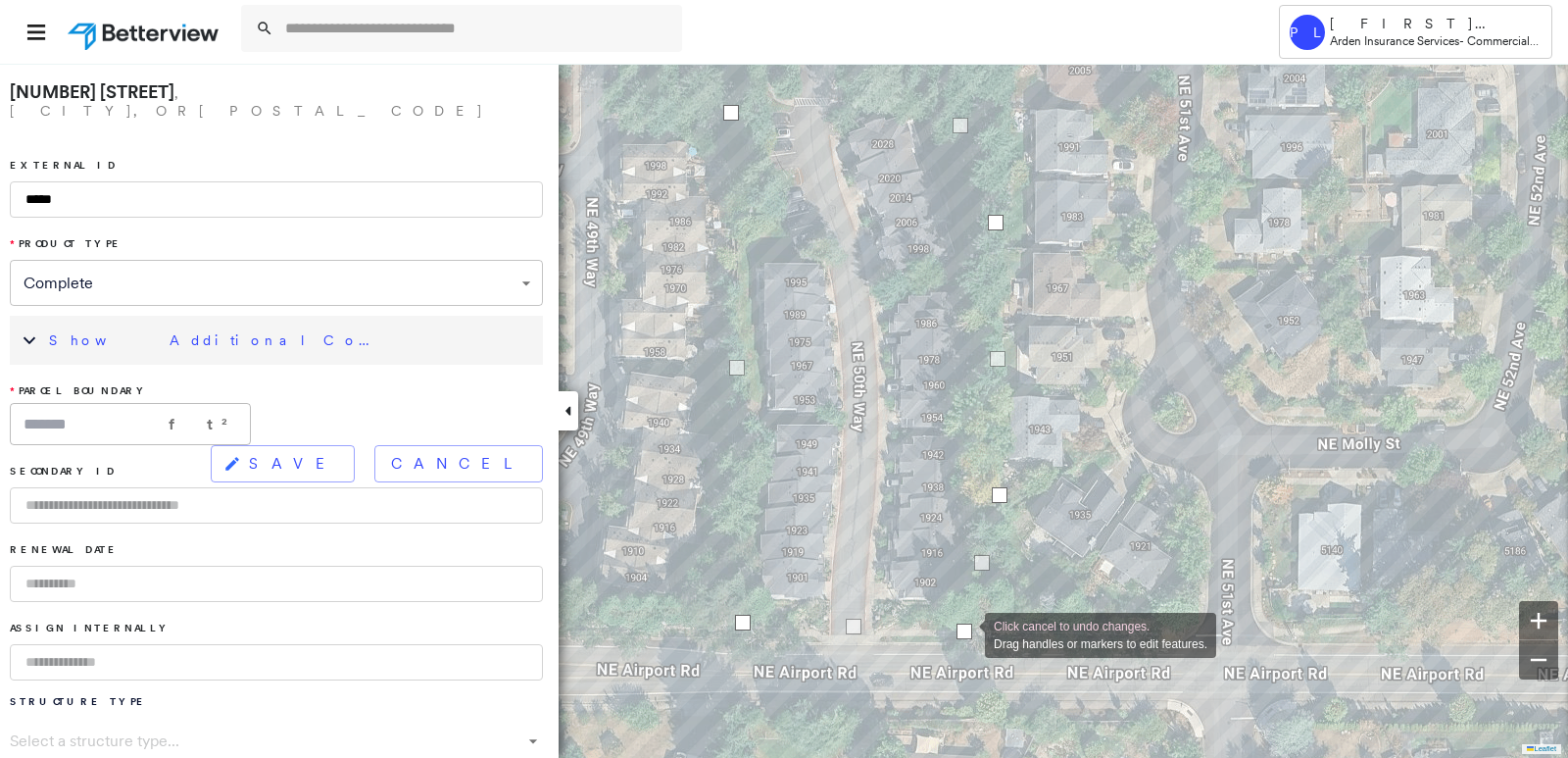 click at bounding box center (964, 632) 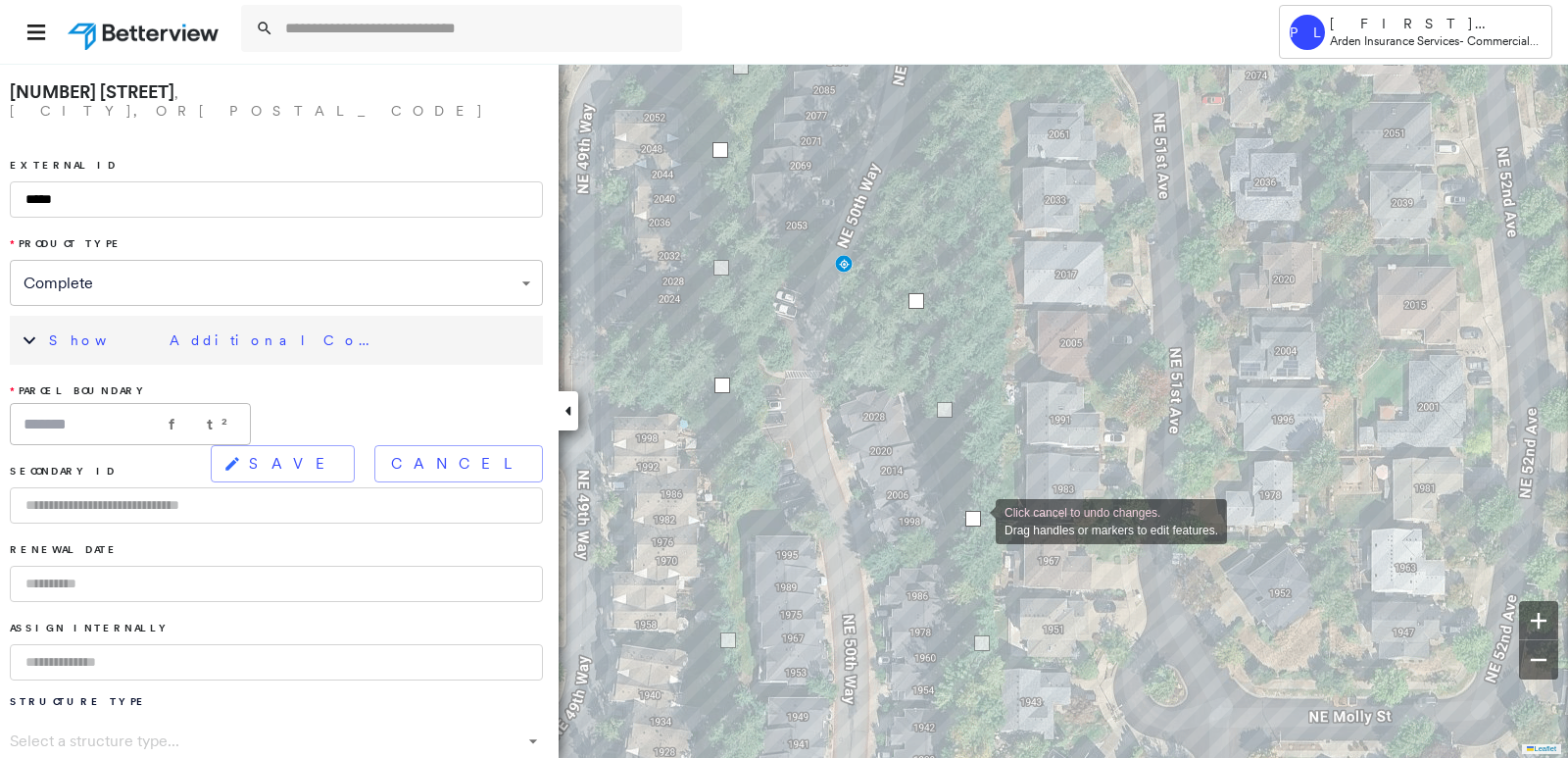 drag, startPoint x: 990, startPoint y: 496, endPoint x: 976, endPoint y: 520, distance: 27.784888 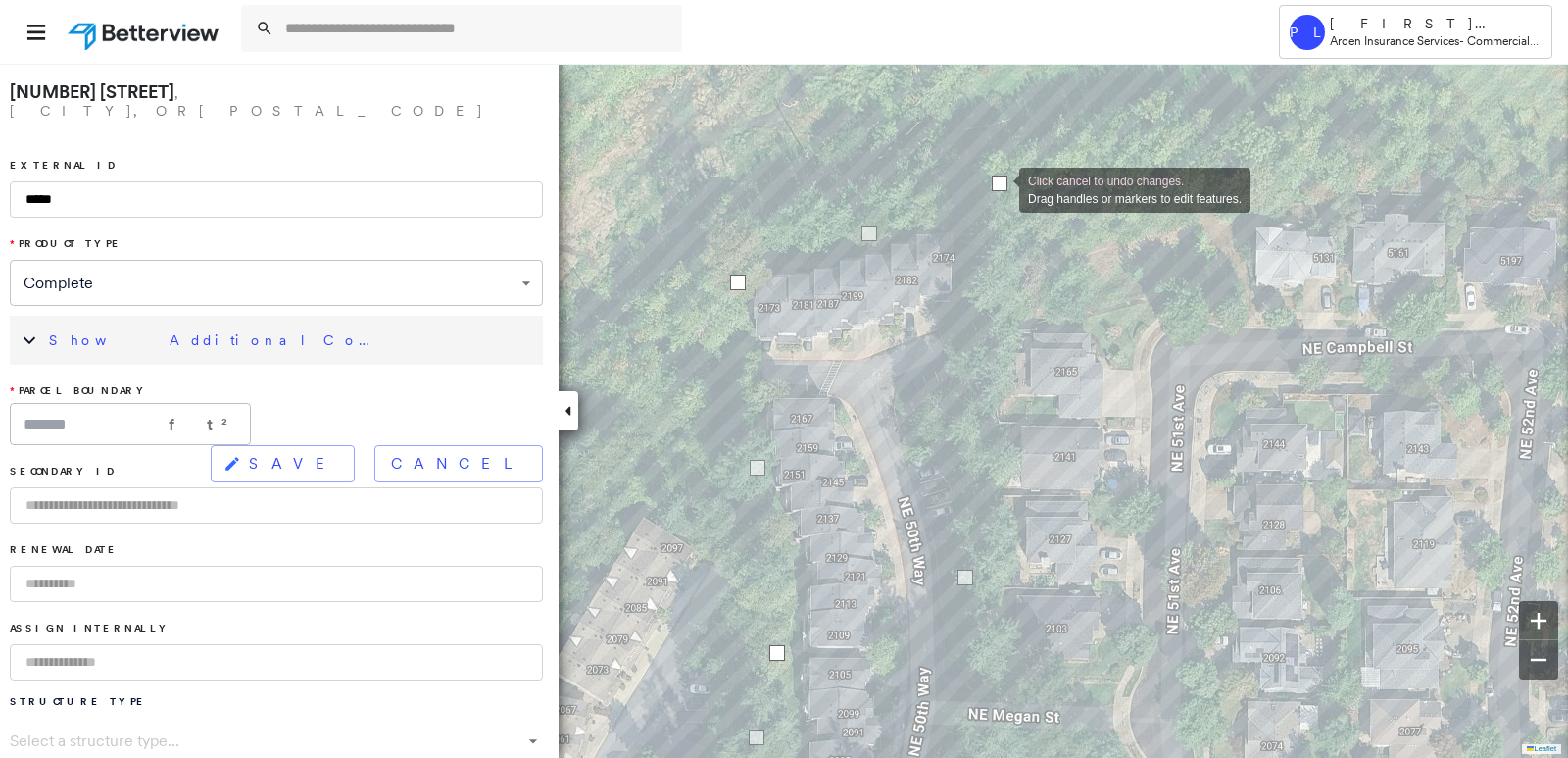 drag, startPoint x: 989, startPoint y: 195, endPoint x: 1000, endPoint y: 188, distance: 13.038405 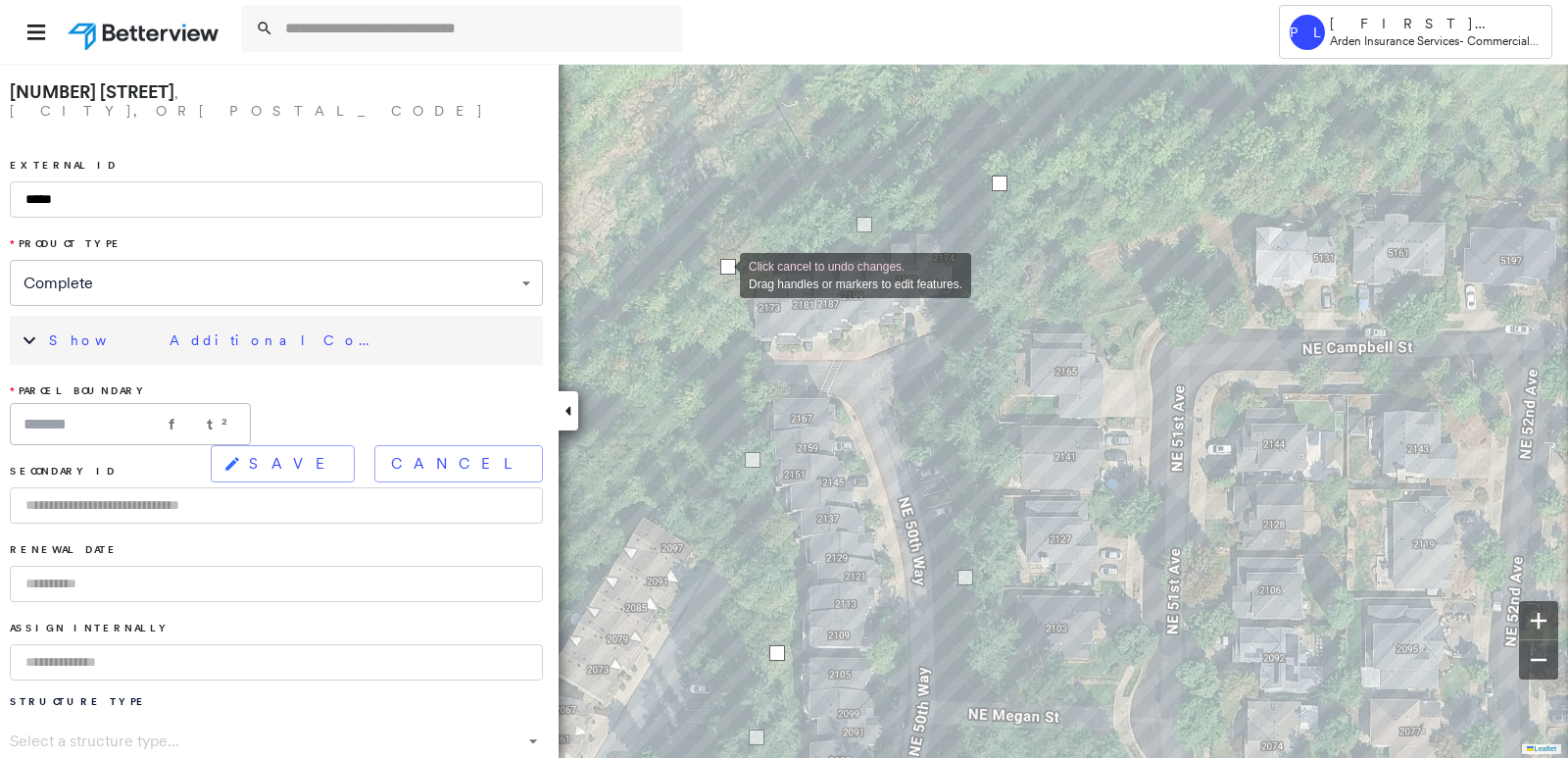 drag, startPoint x: 730, startPoint y: 289, endPoint x: 720, endPoint y: 274, distance: 18.027756 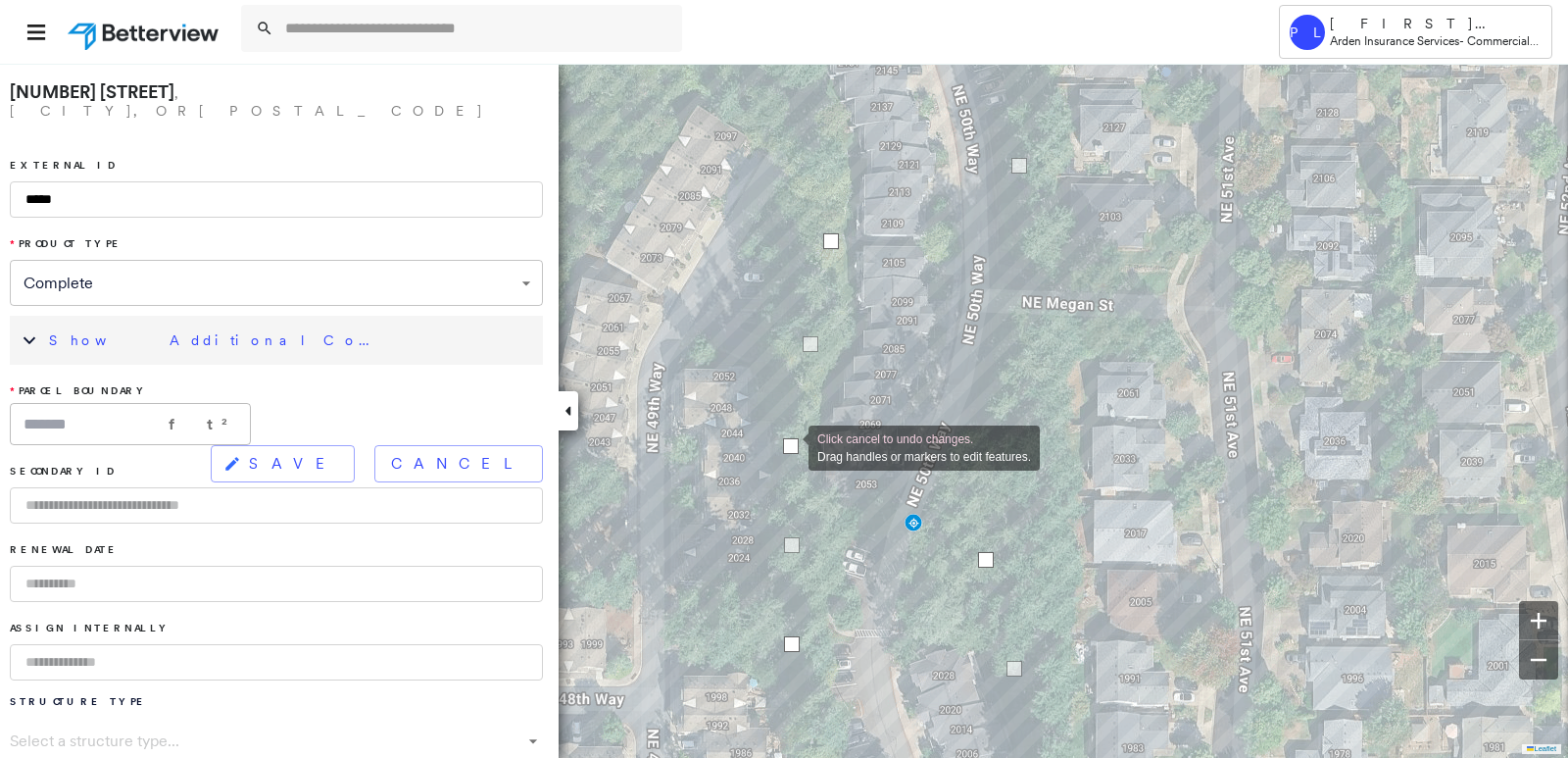 drag, startPoint x: 788, startPoint y: 409, endPoint x: 791, endPoint y: 440, distance: 31.144823 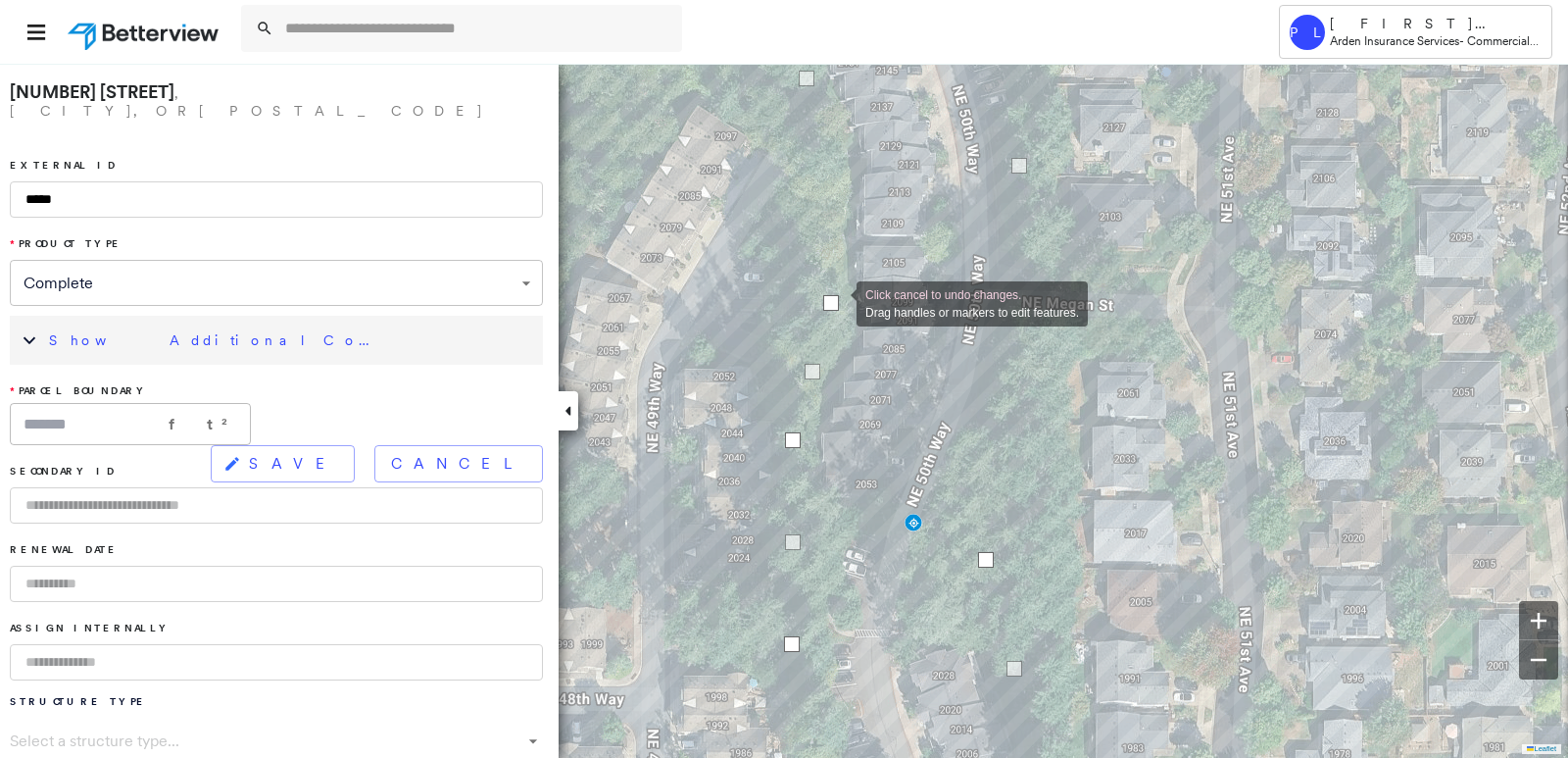 drag, startPoint x: 837, startPoint y: 240, endPoint x: 837, endPoint y: 302, distance: 62 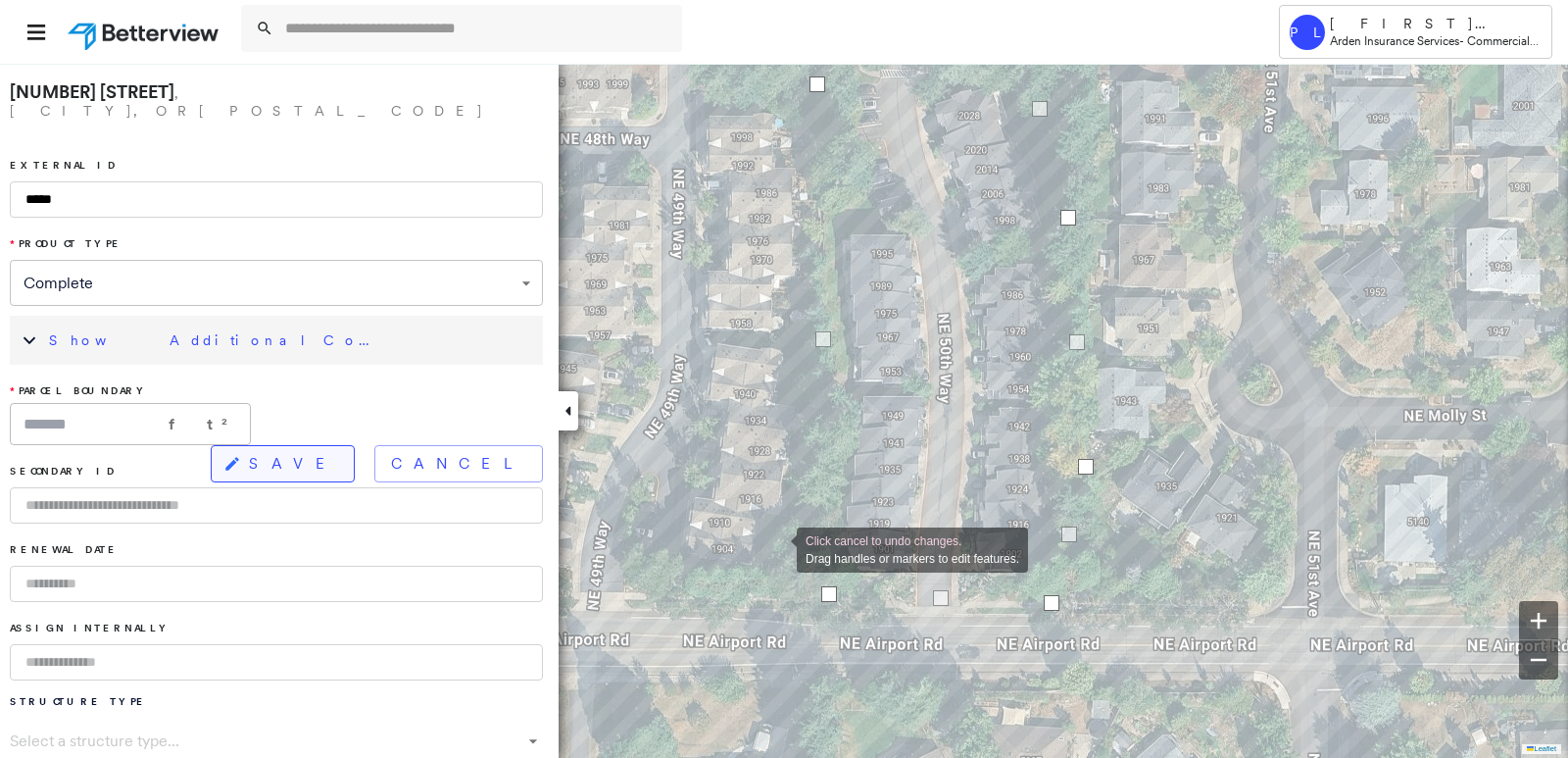 click 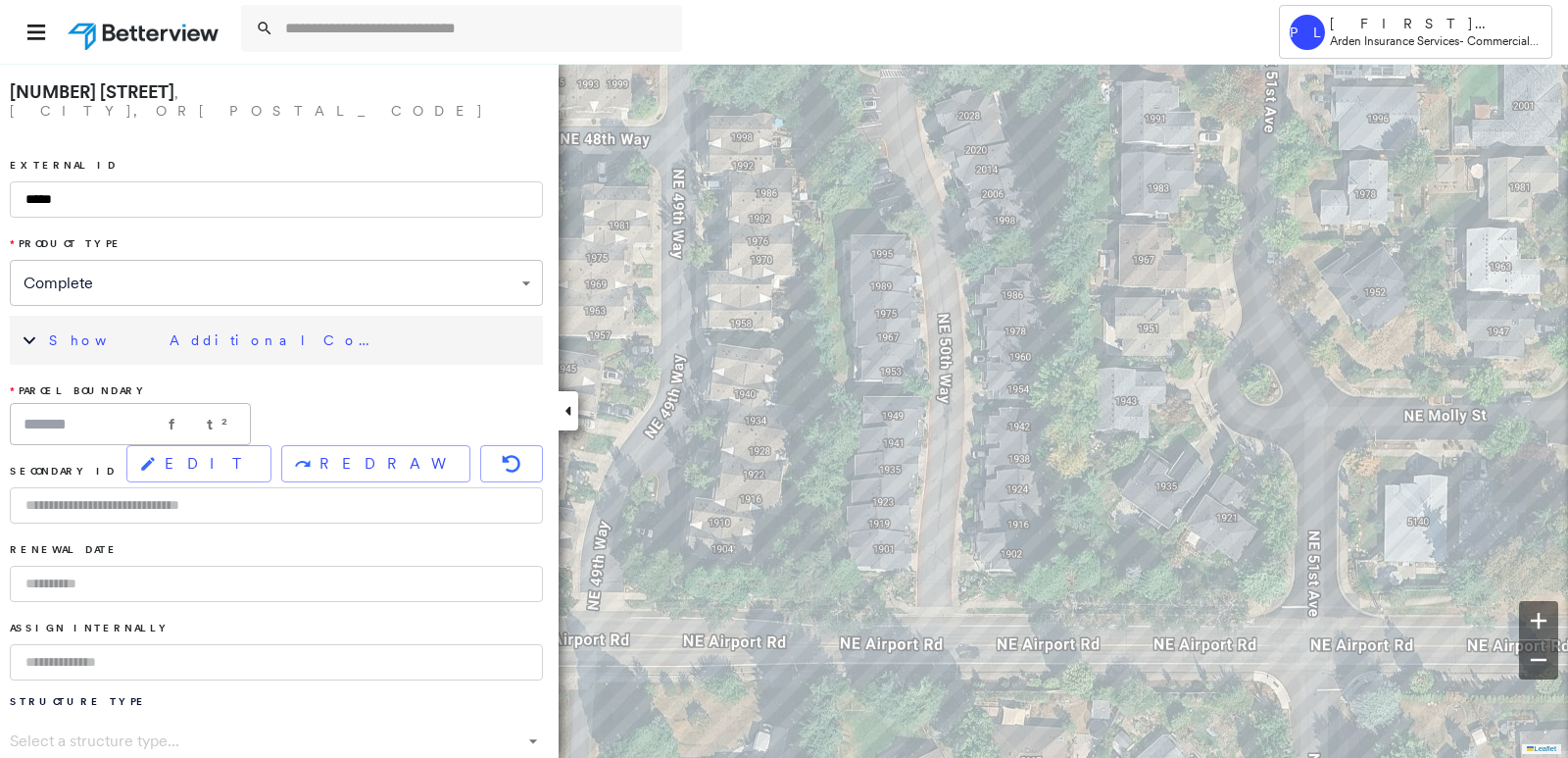 click on "Show Additional Company Data" at bounding box center (291, 340) 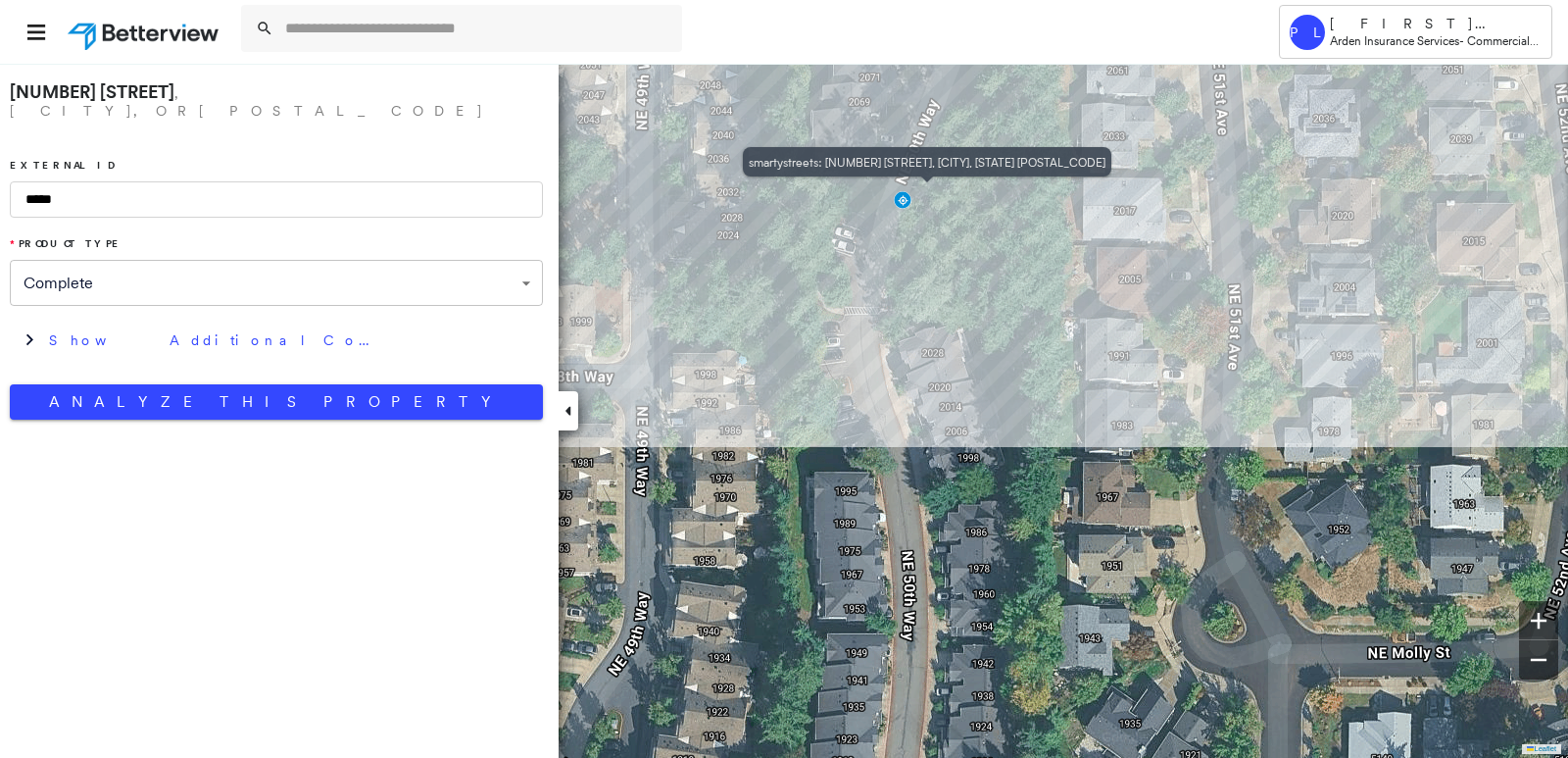 drag, startPoint x: 922, startPoint y: 573, endPoint x: 907, endPoint y: 193, distance: 380.2959 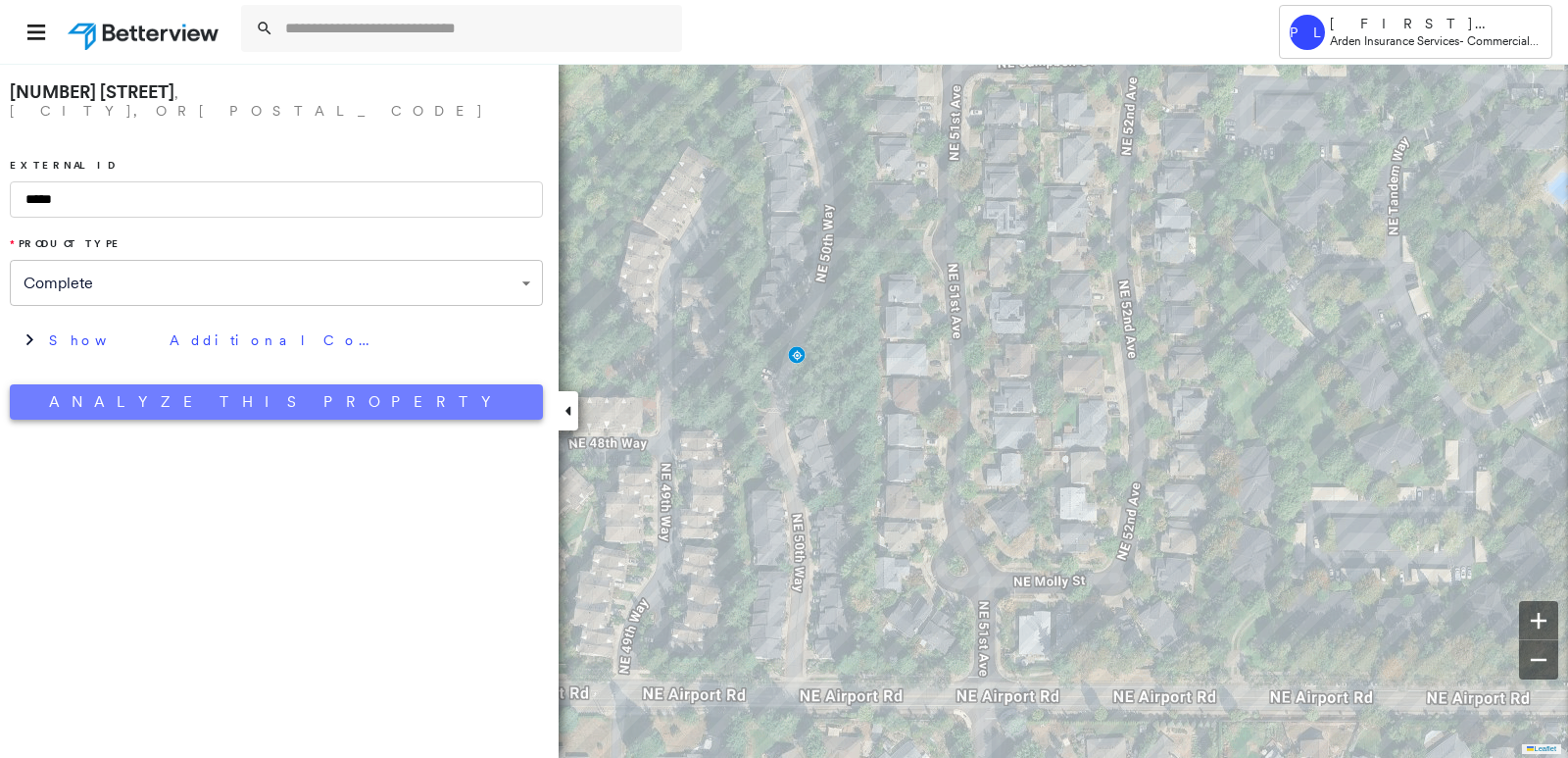 click on "Analyze This Property" at bounding box center [276, 402] 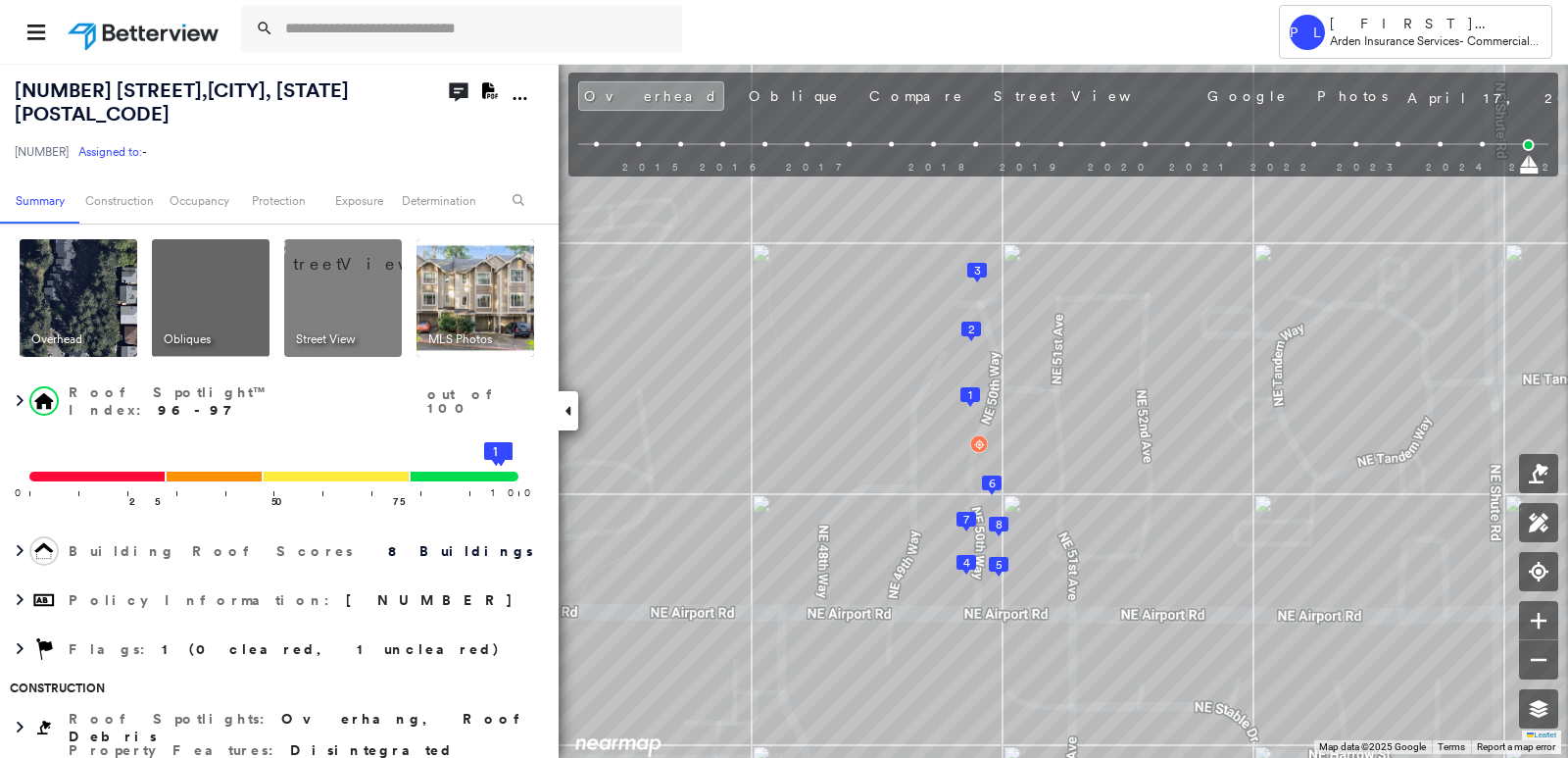 click on "Download PDF Report" 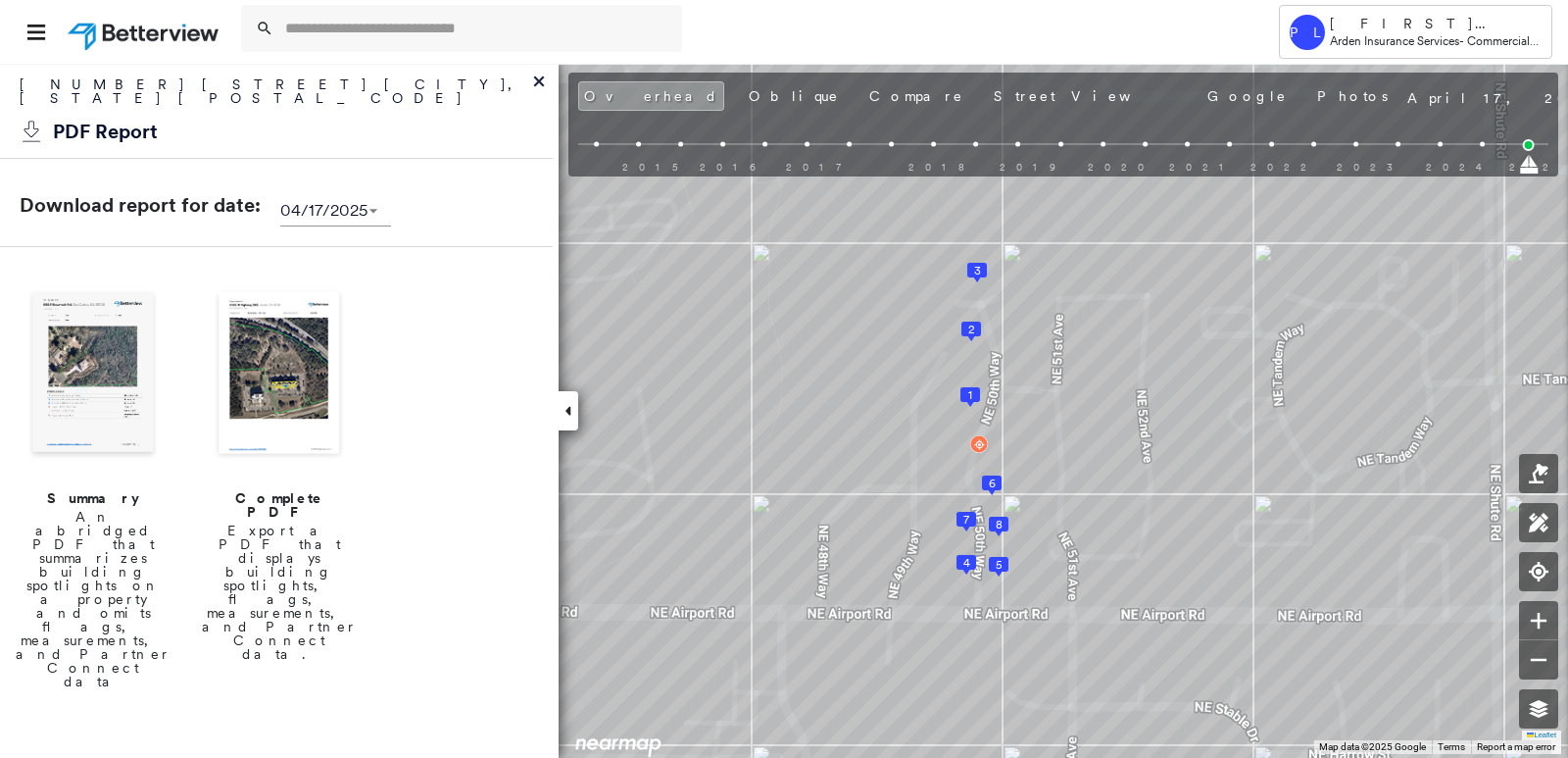click at bounding box center (93, 375) 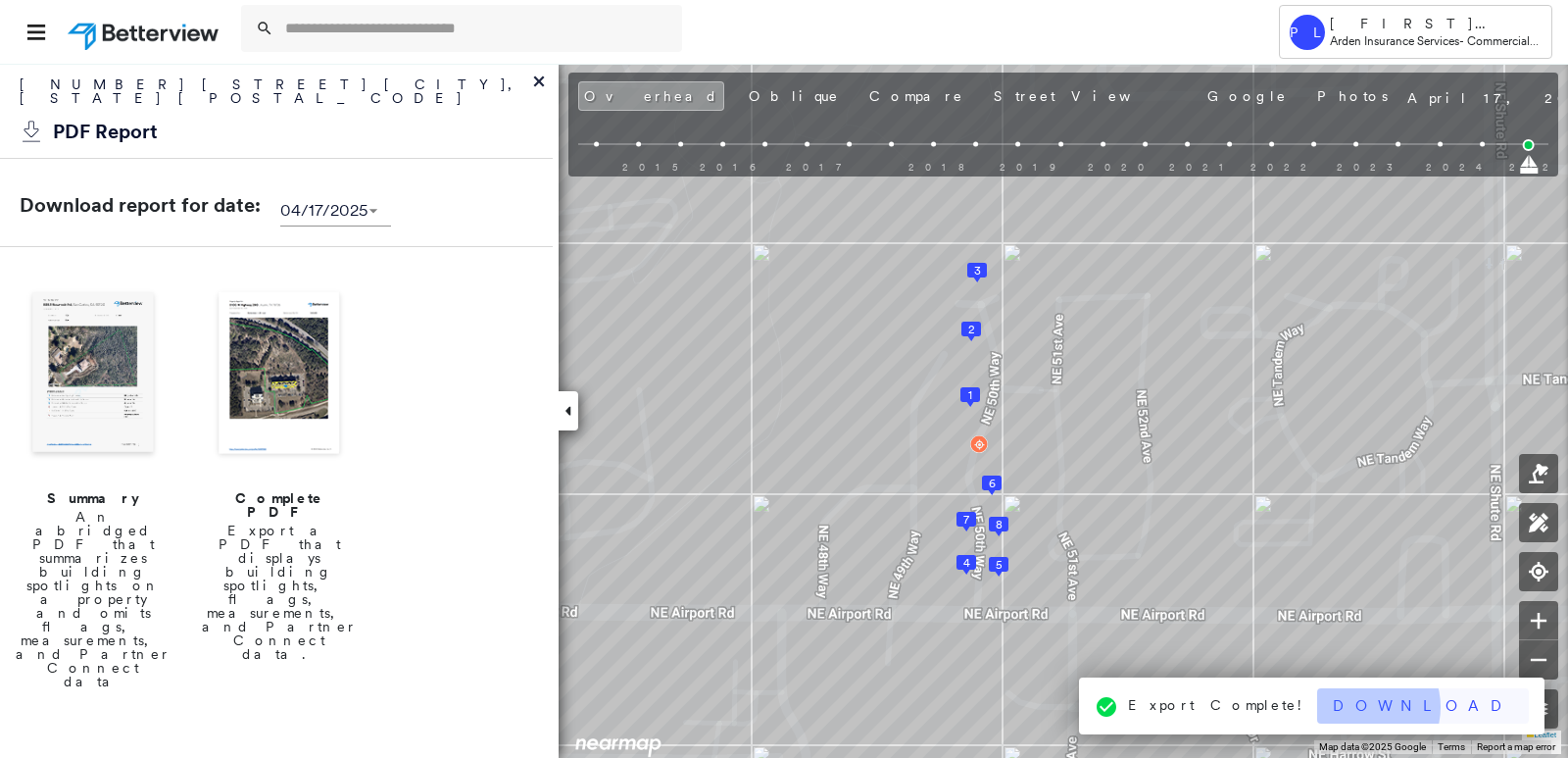 click on "Download" at bounding box center [1423, 706] 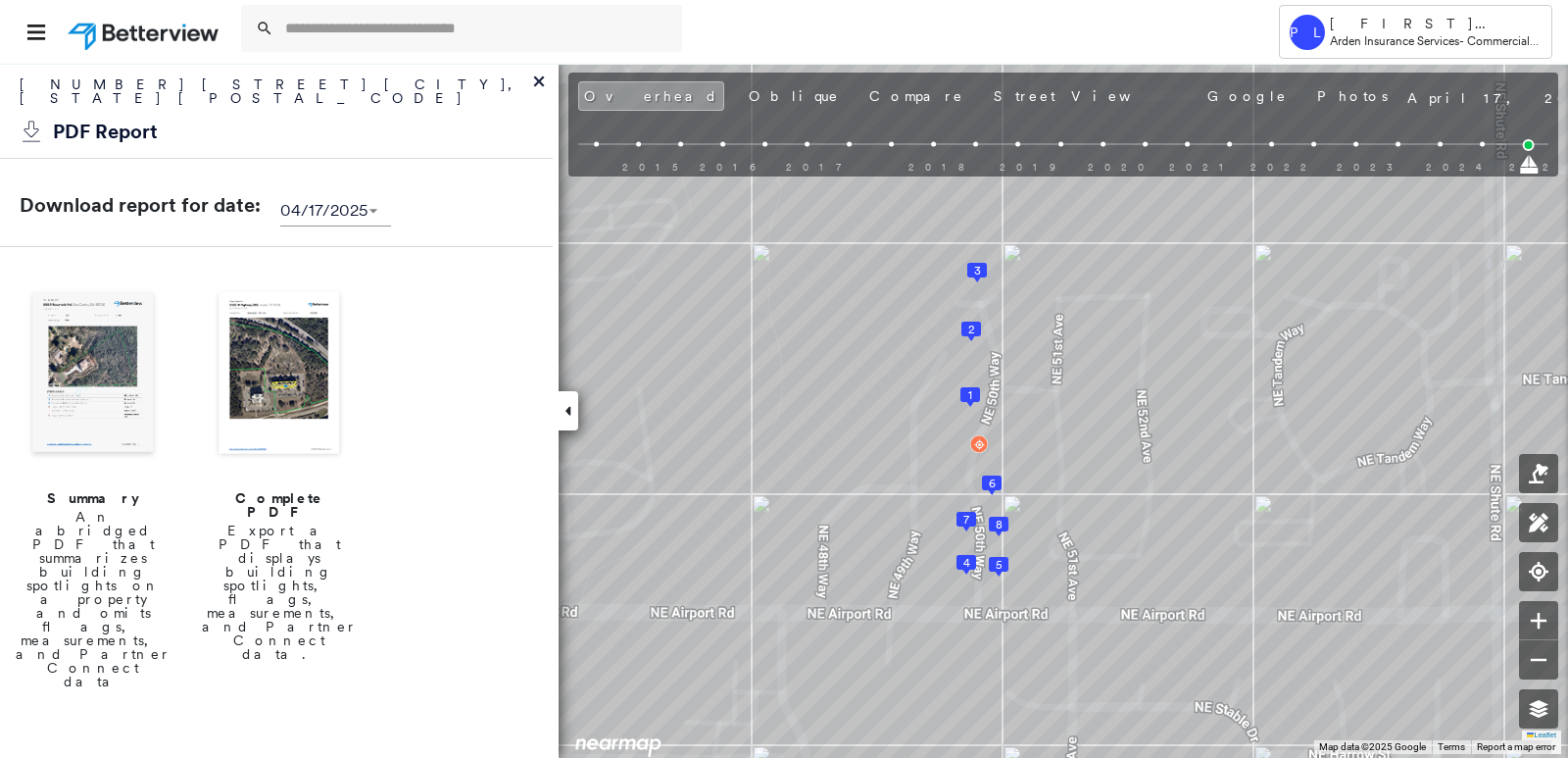 click at bounding box center [279, 375] 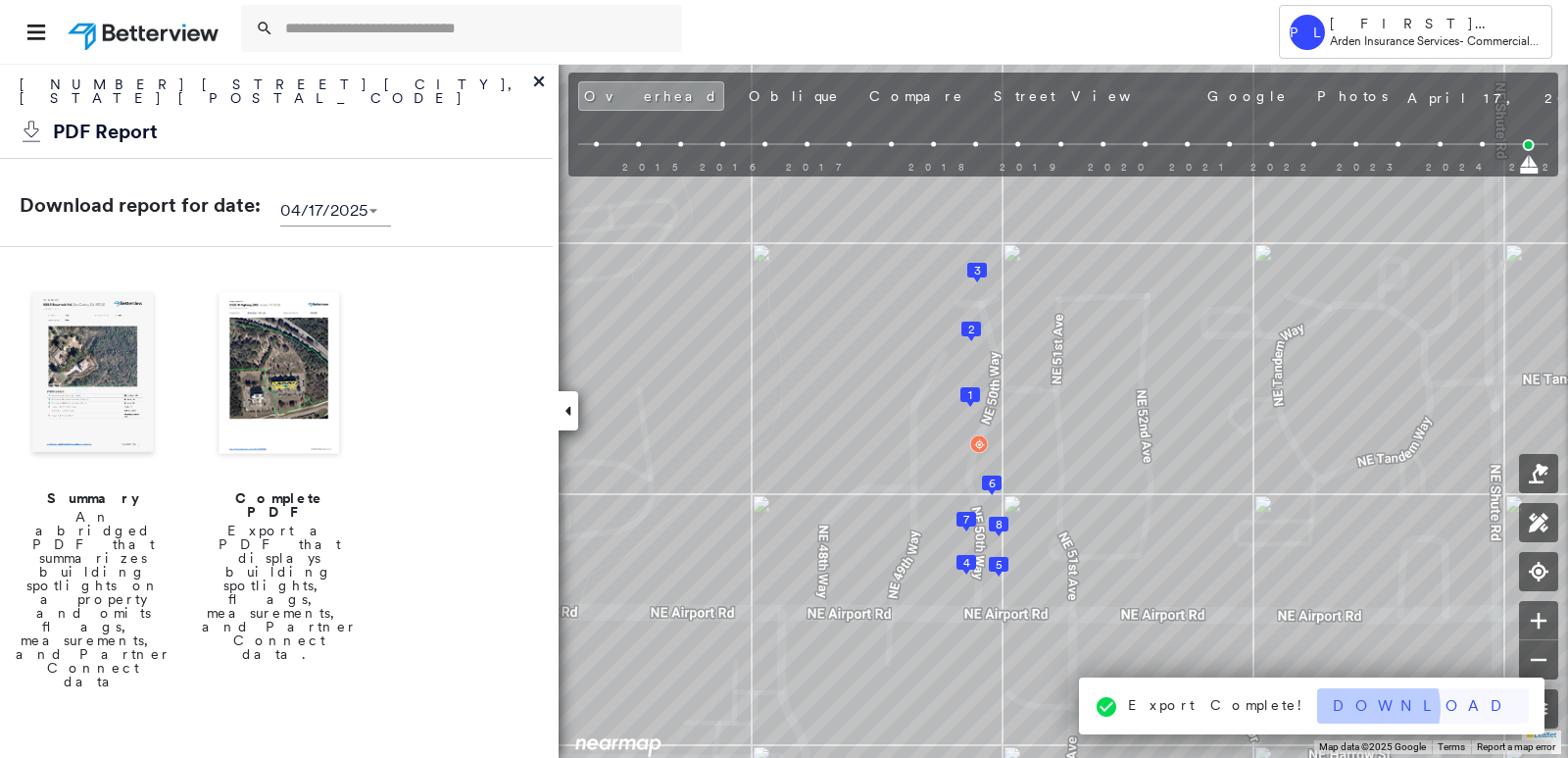 click on "Download" at bounding box center (1423, 706) 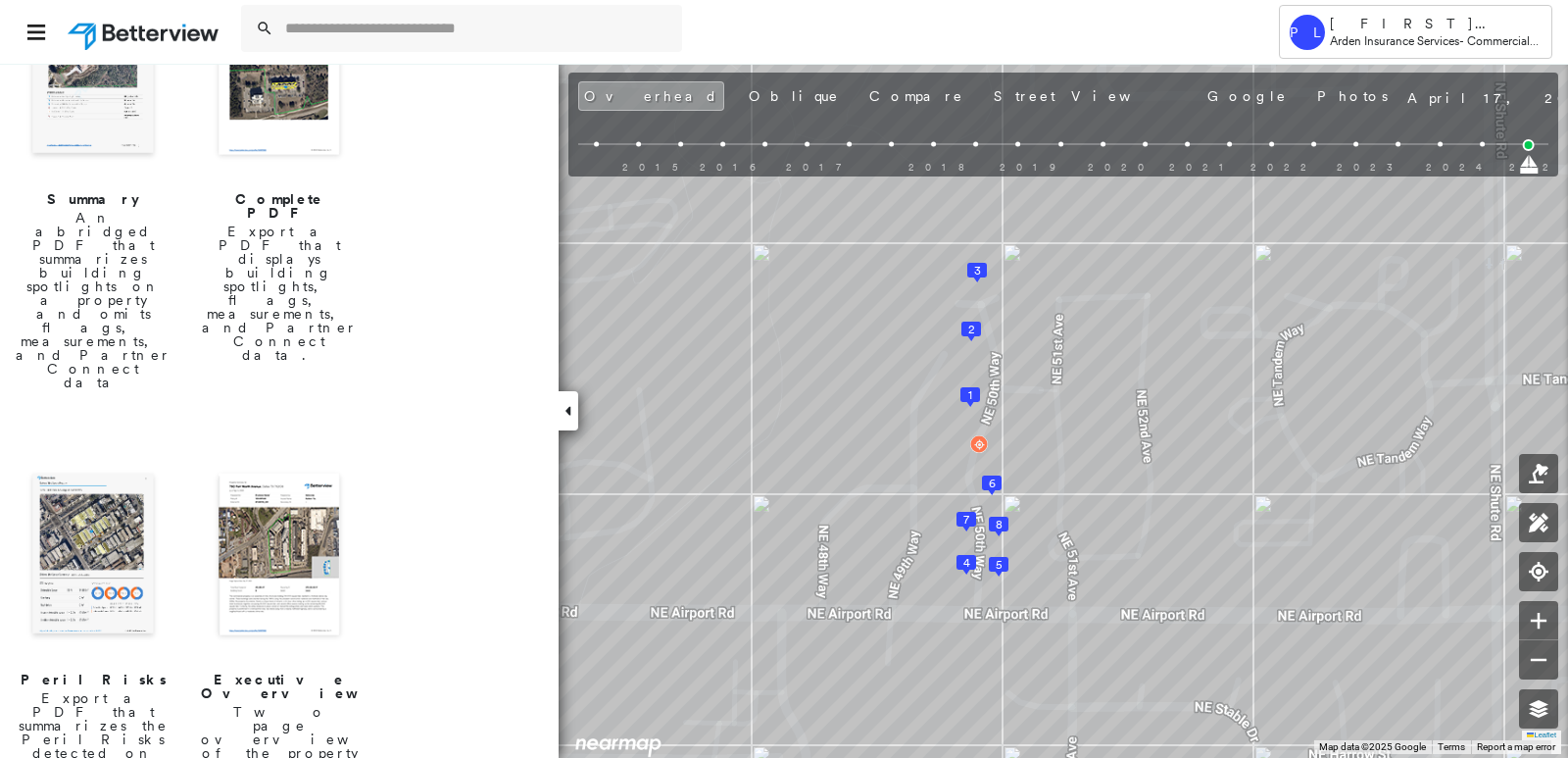 scroll, scrollTop: 392, scrollLeft: 0, axis: vertical 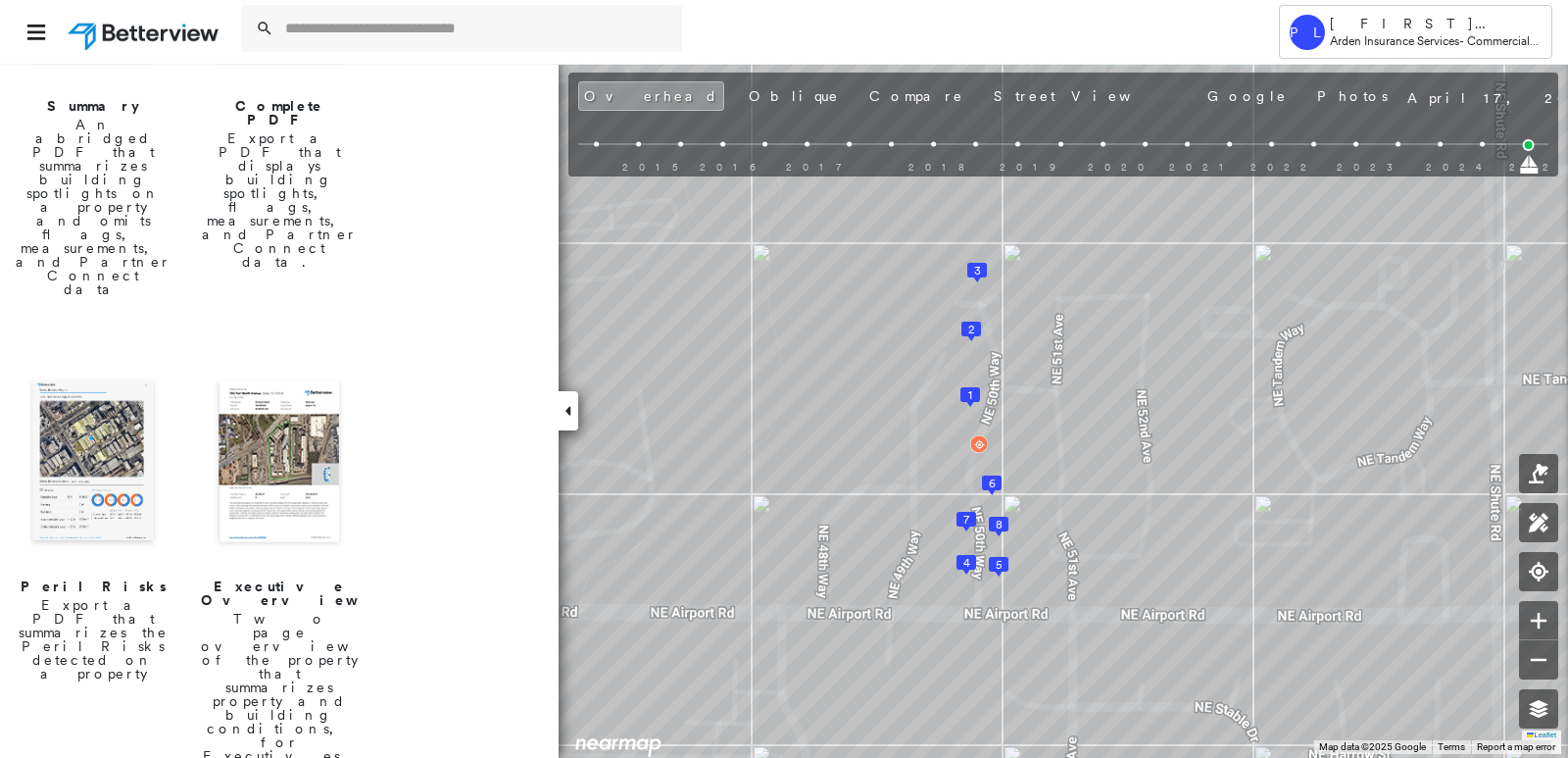 click at bounding box center [93, 463] 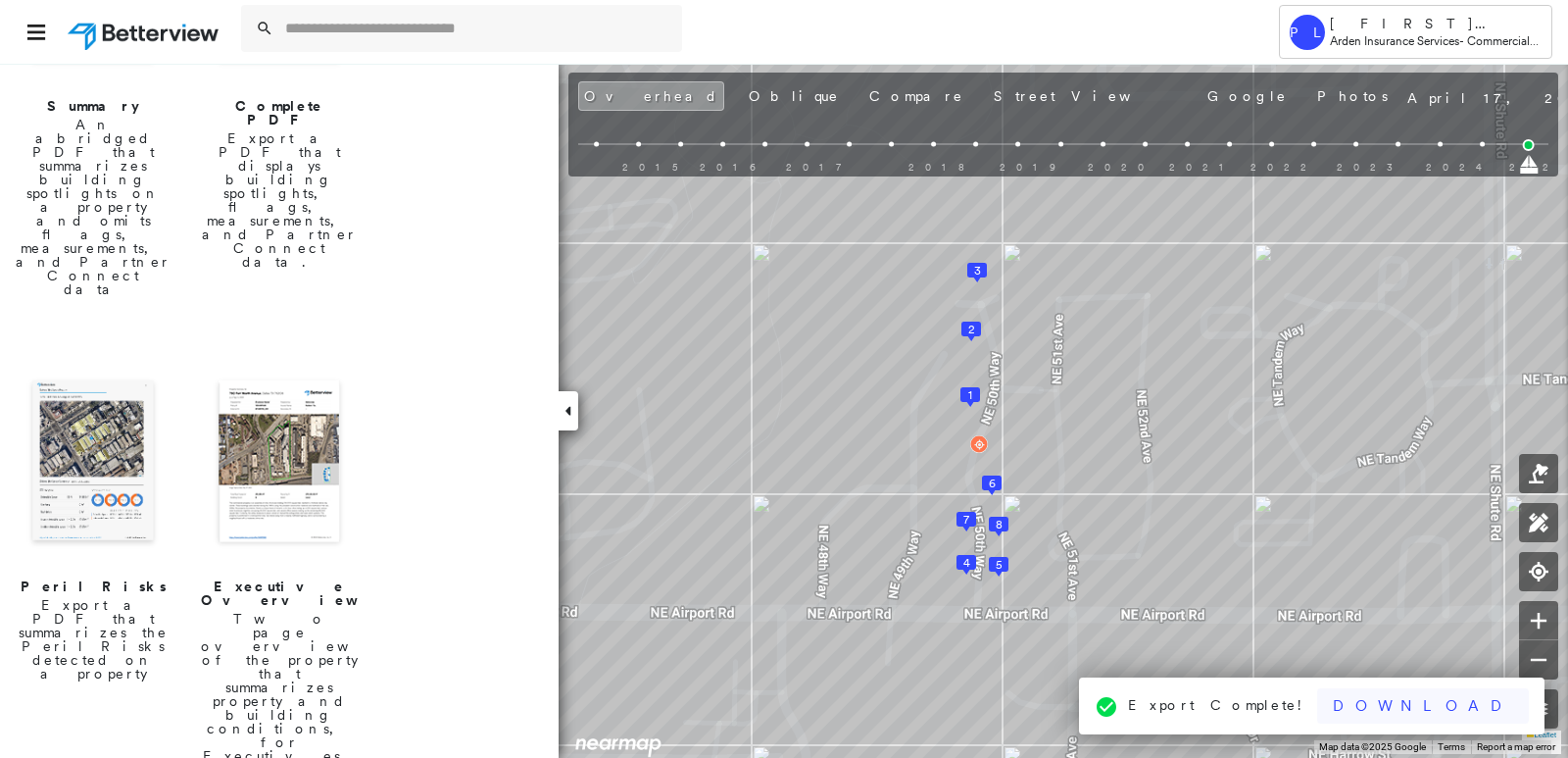 click on "Download" at bounding box center (1423, 706) 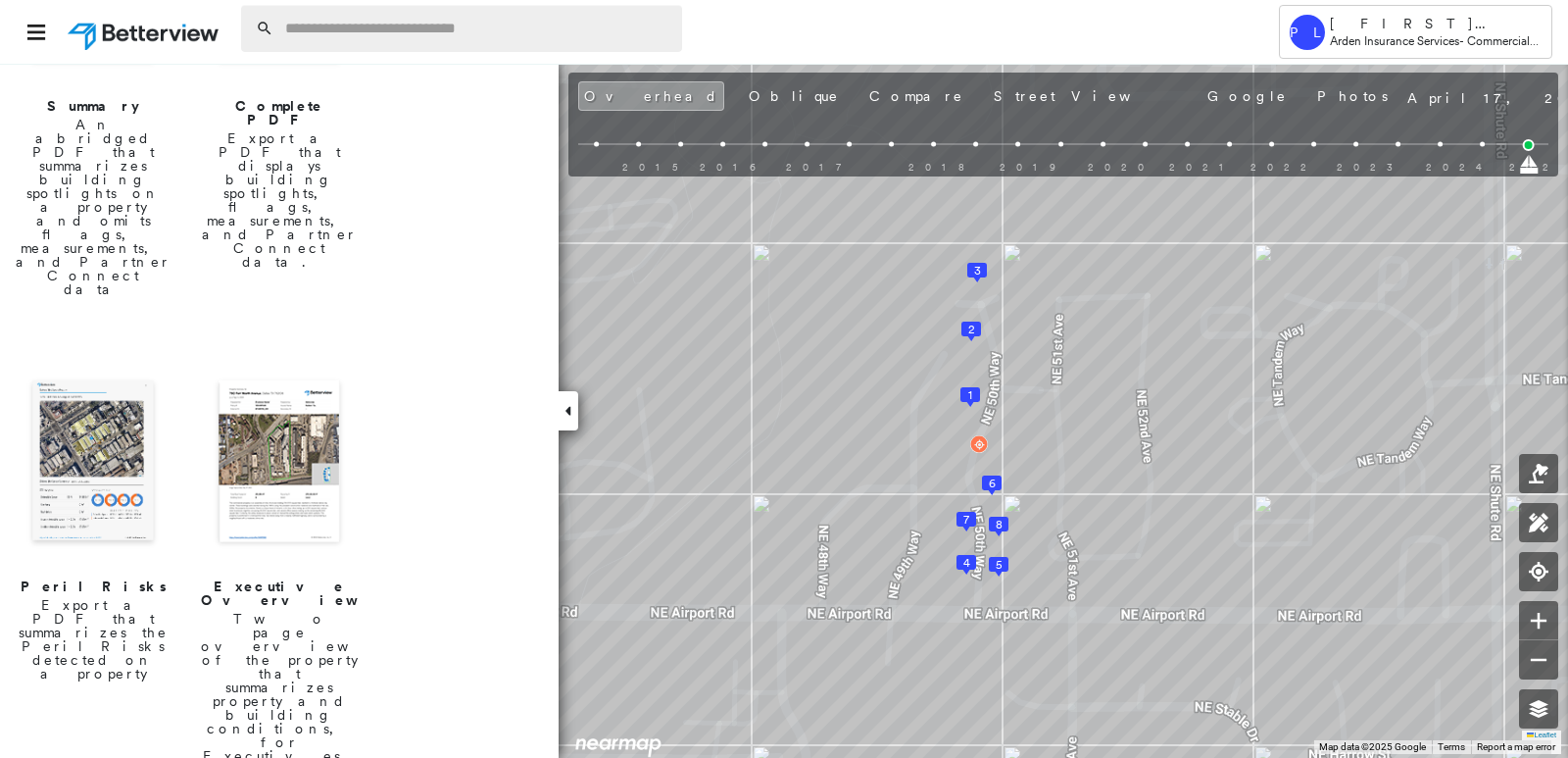 click at bounding box center (477, 28) 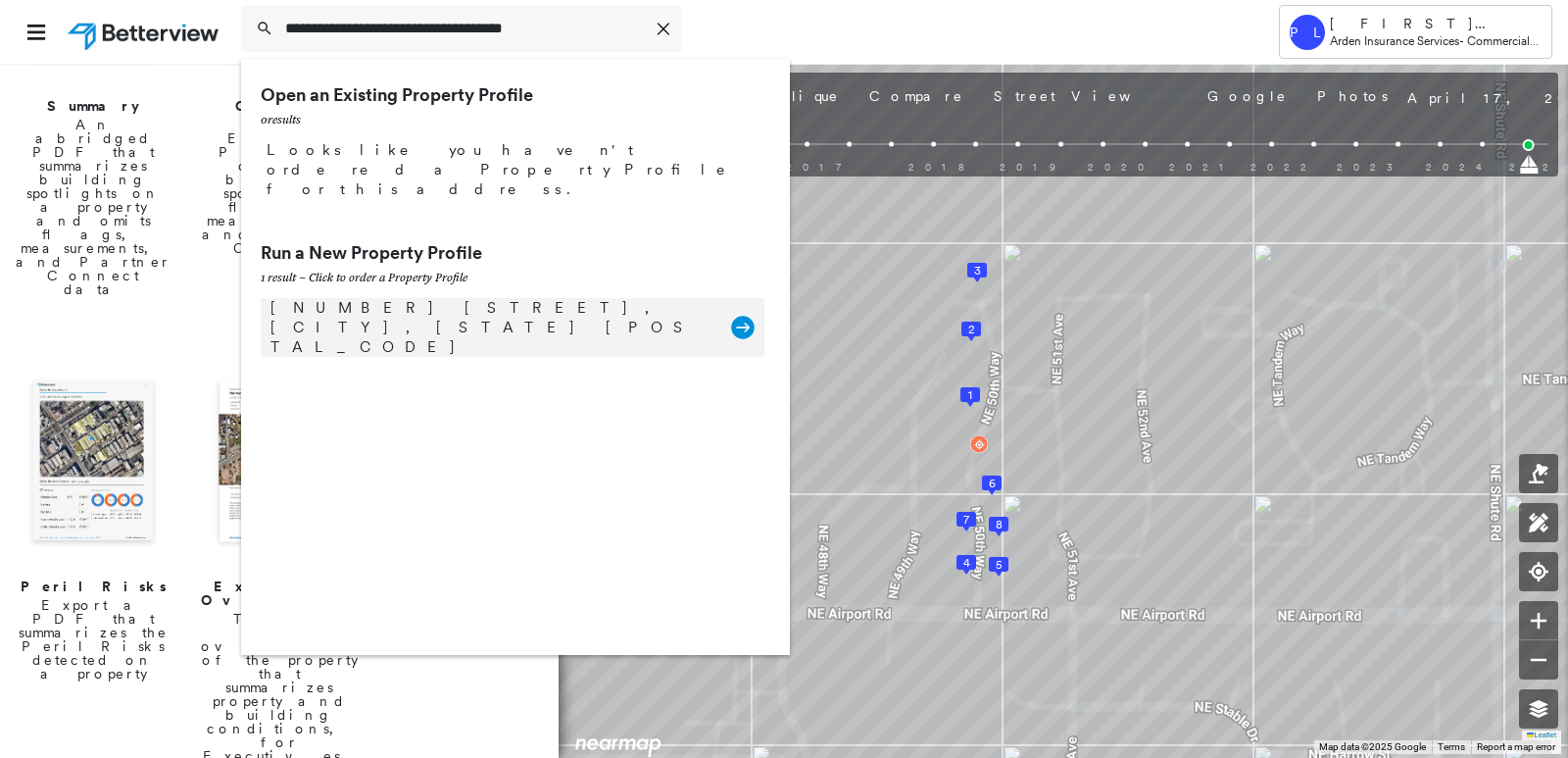 type on "**********" 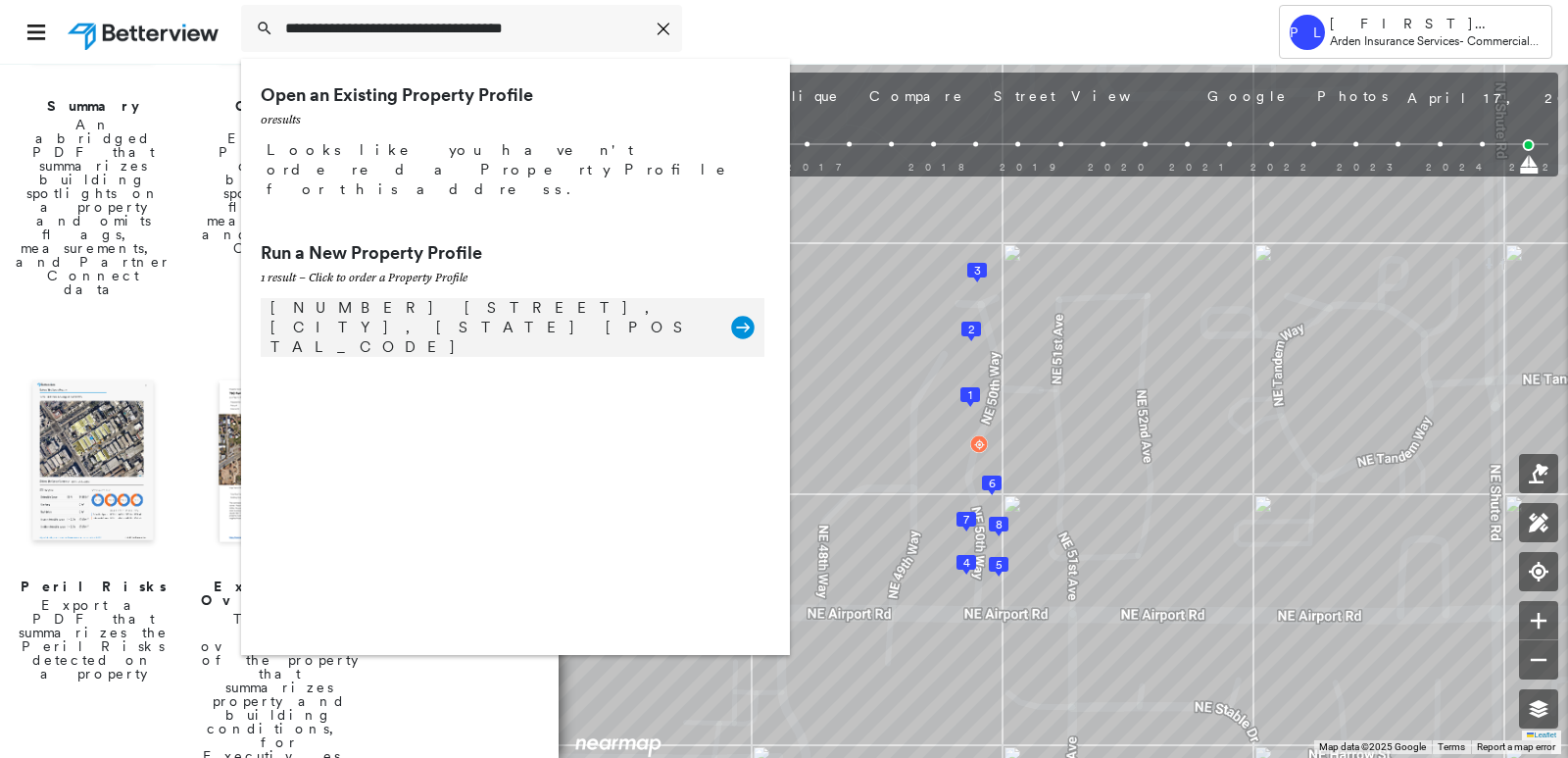 click on "1123 SW 160th Ave, Beaverton, OR 97006" at bounding box center [491, 328] 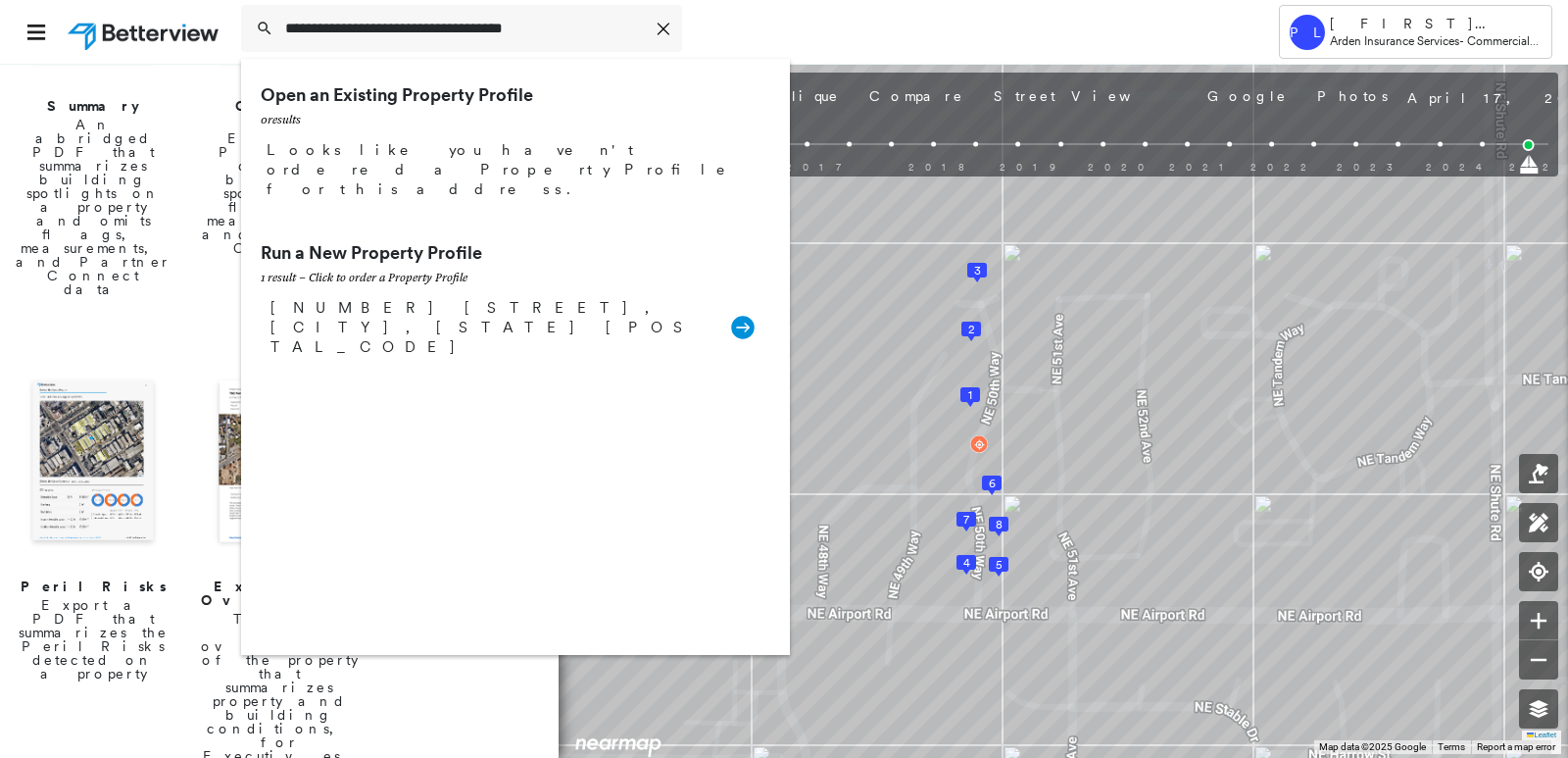 type 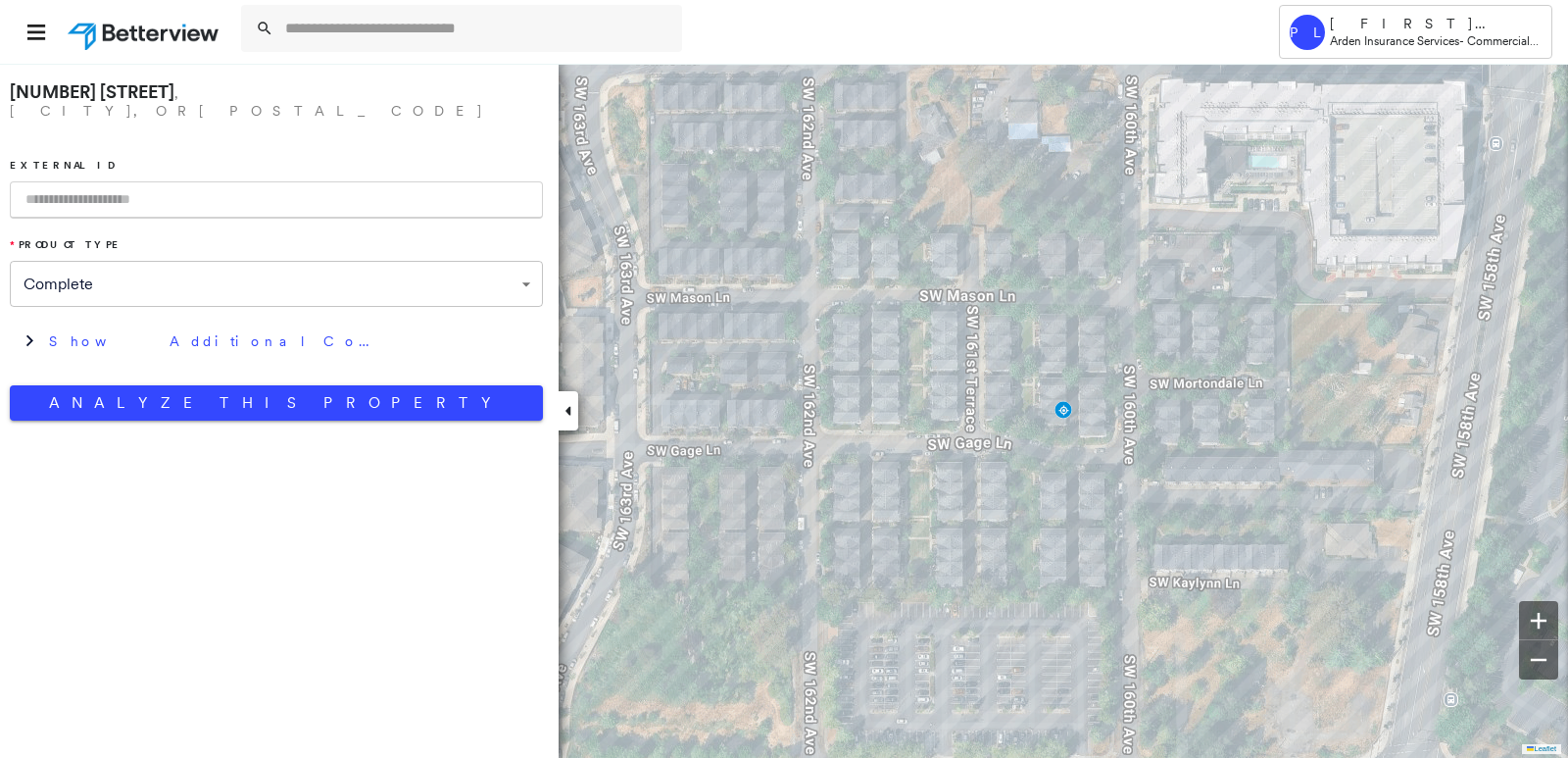 click at bounding box center [276, 200] 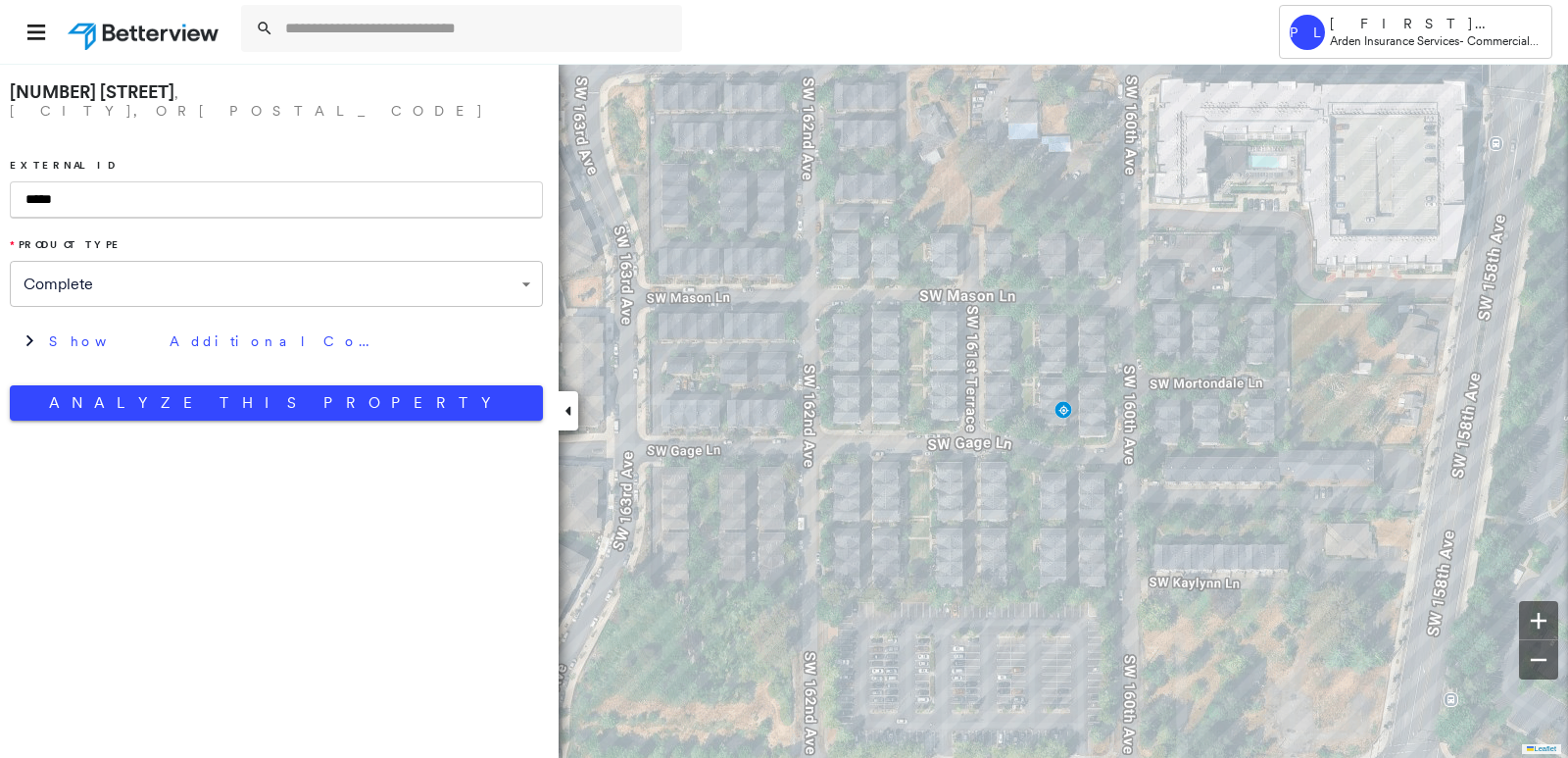 type on "*****" 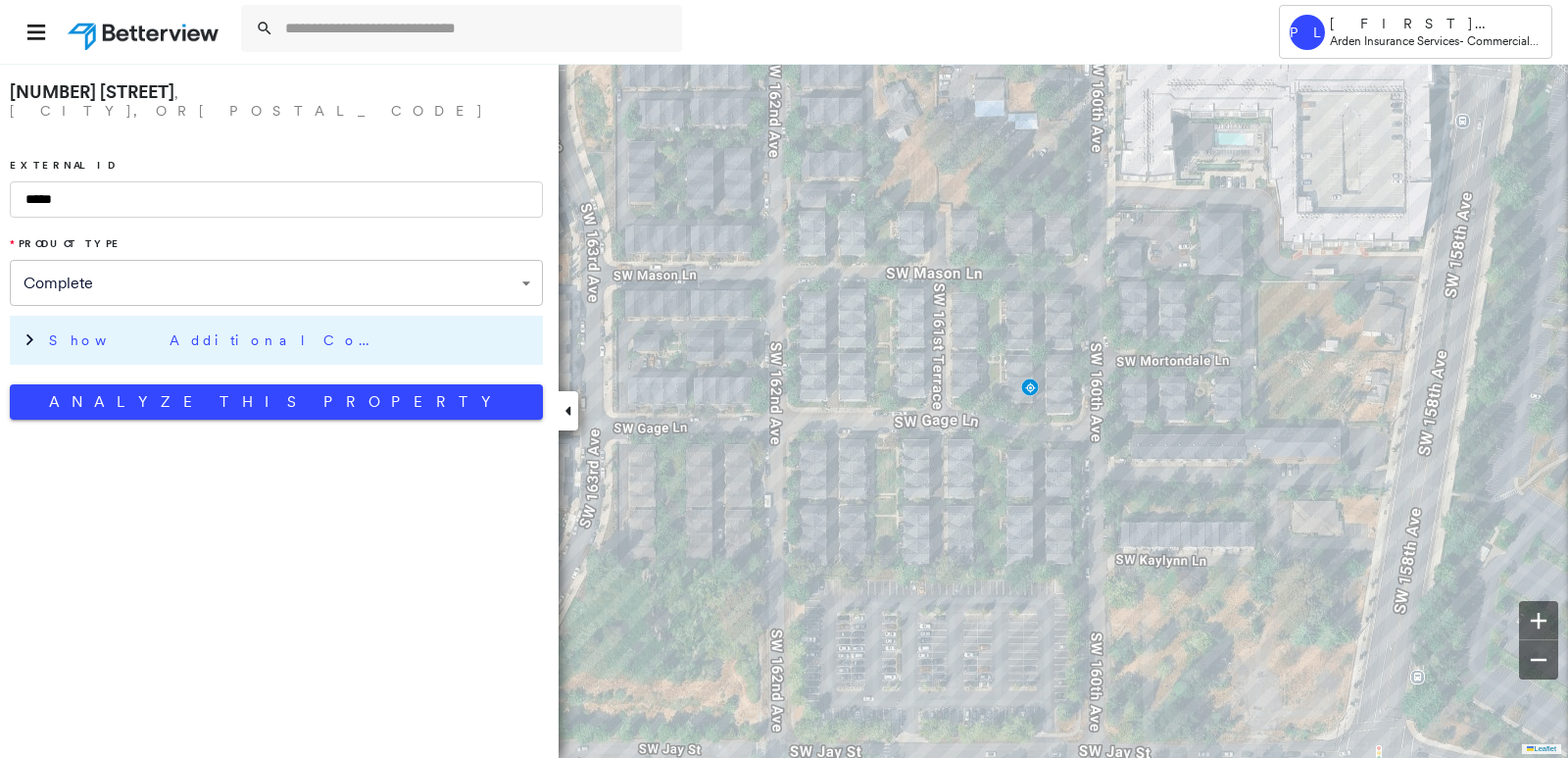 click on "Show Additional Company Data" at bounding box center (291, 340) 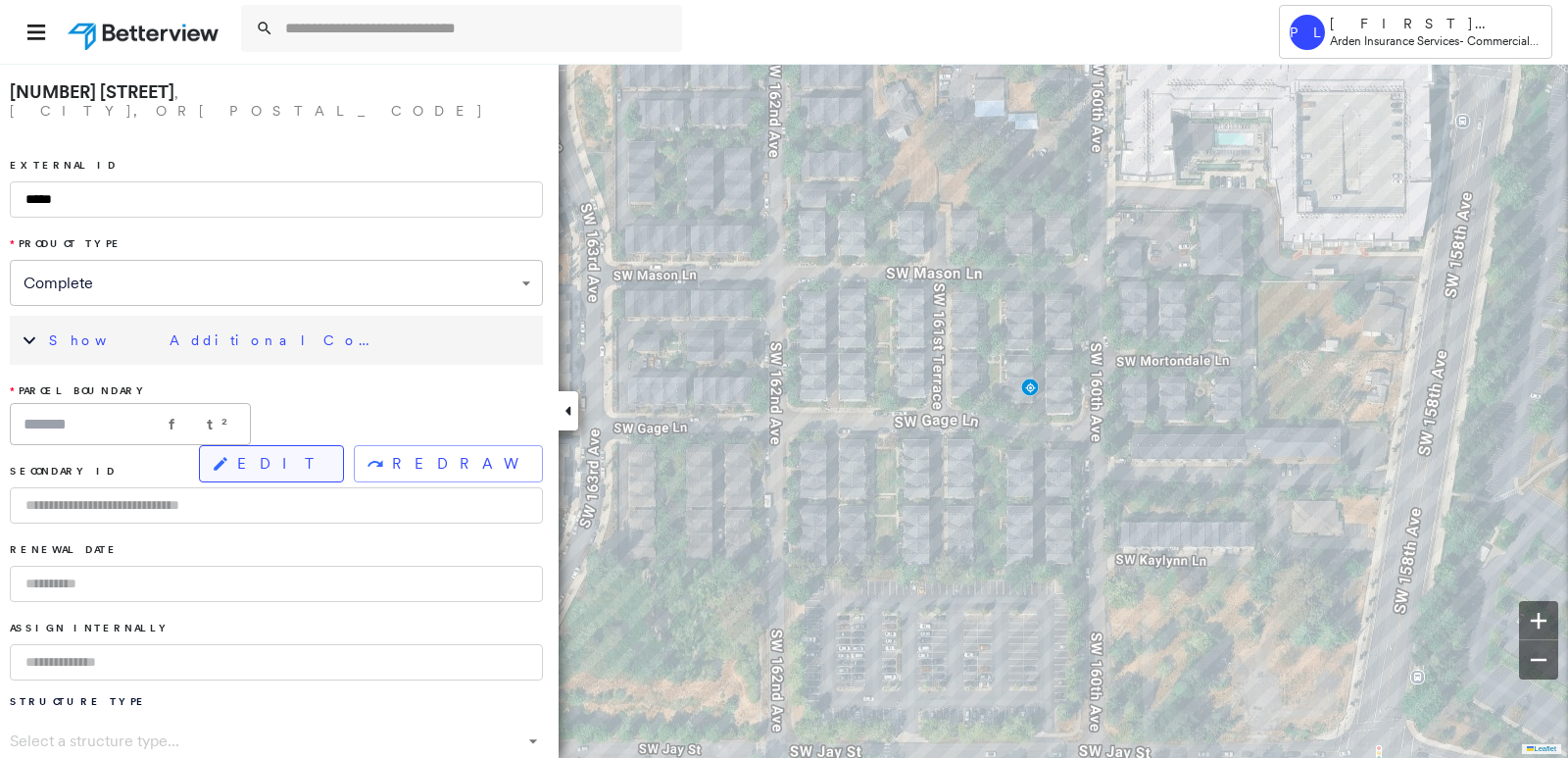 click on "EDIT" at bounding box center (282, 464) 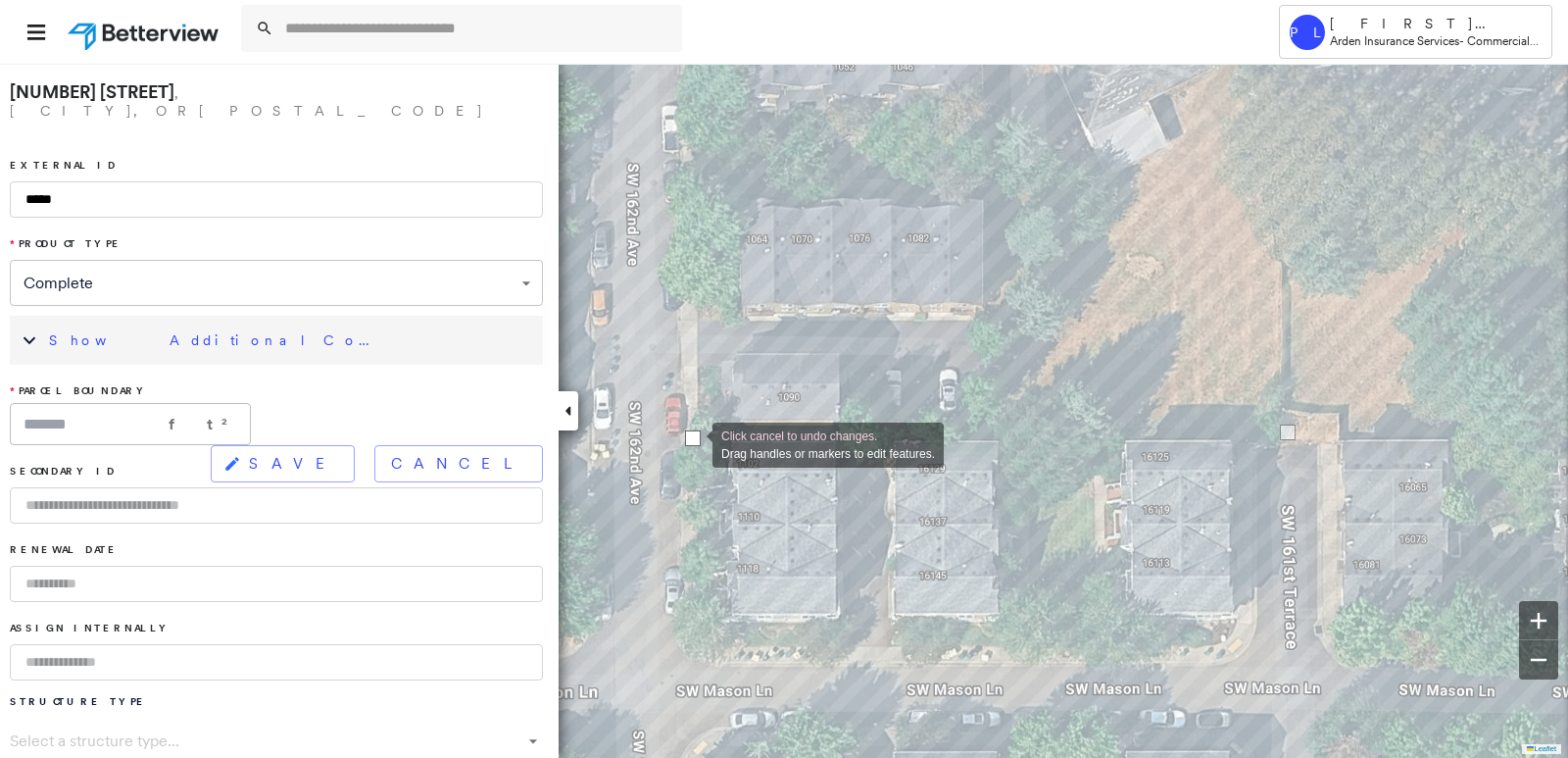 click at bounding box center (693, 438) 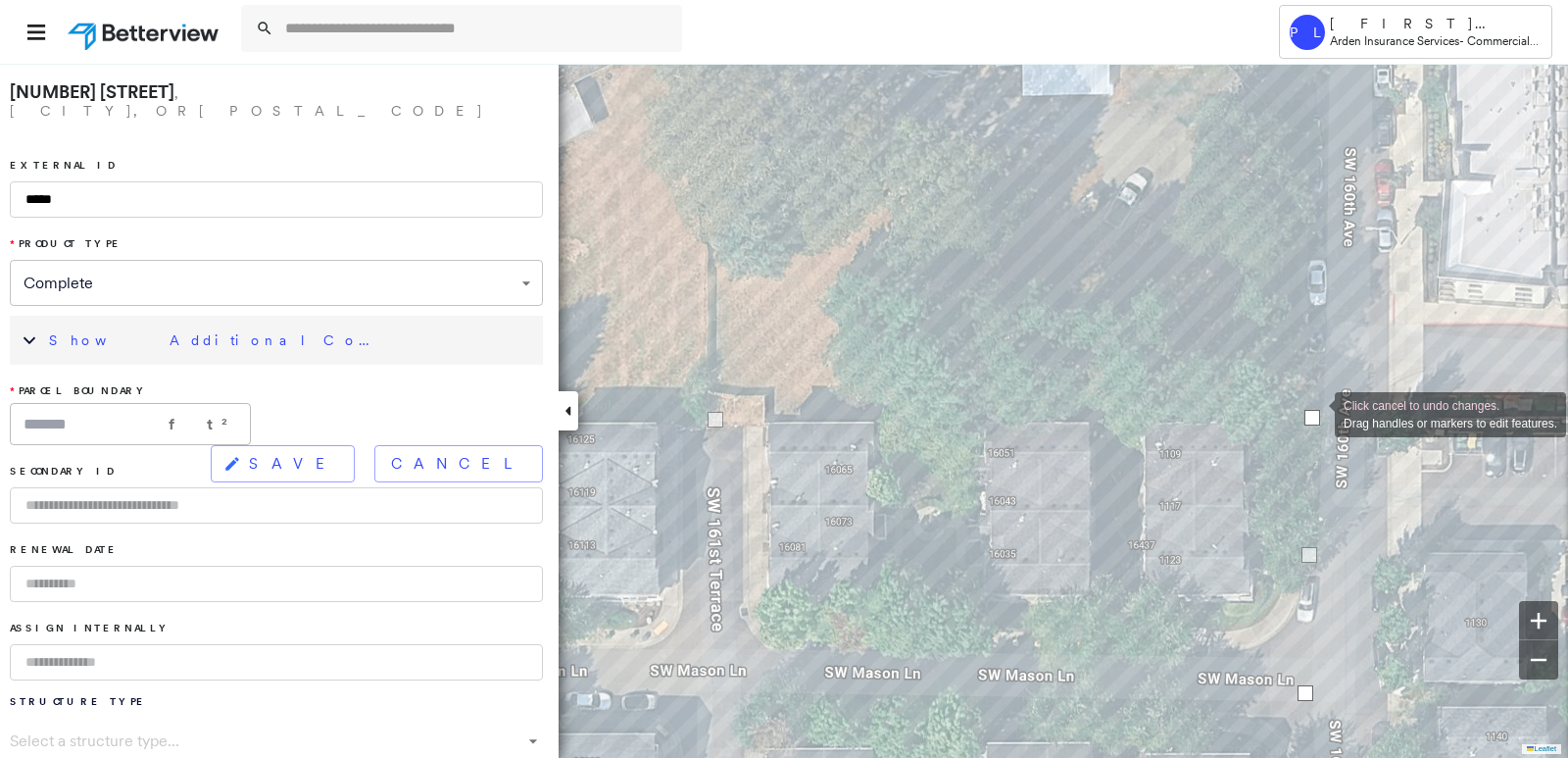 click at bounding box center (1312, 418) 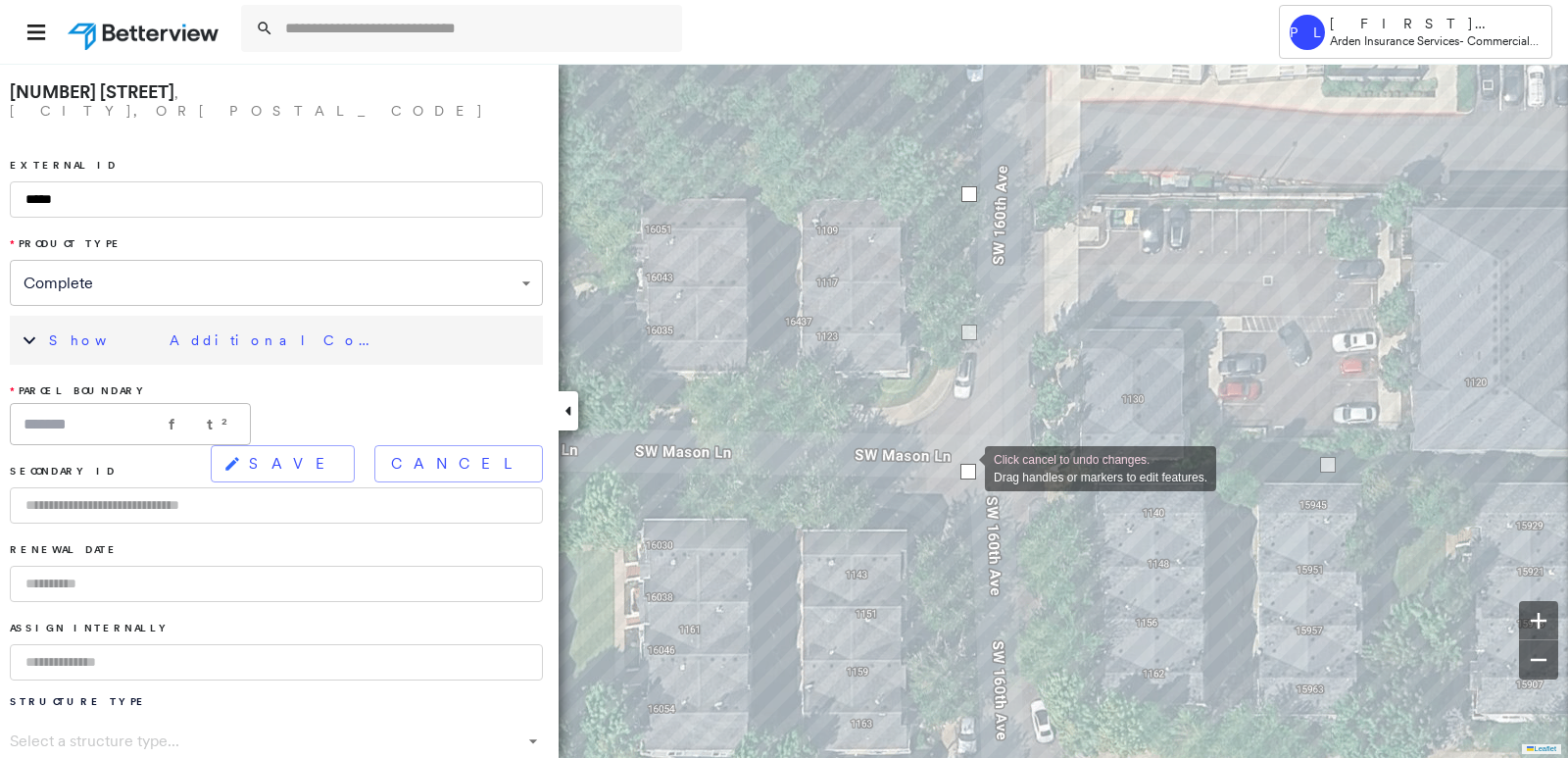 click at bounding box center (968, 472) 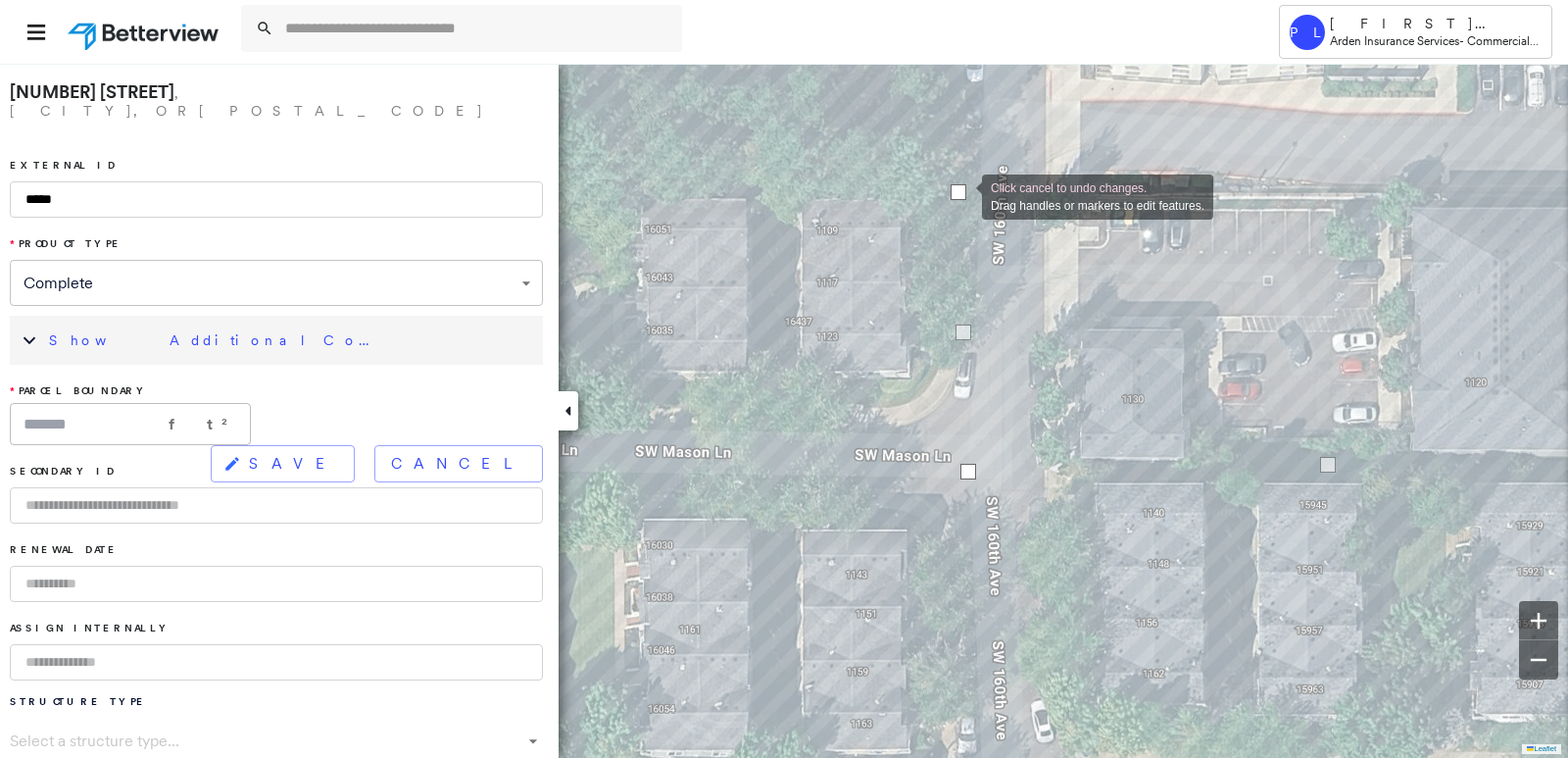 drag, startPoint x: 974, startPoint y: 197, endPoint x: 962, endPoint y: 195, distance: 12.165525 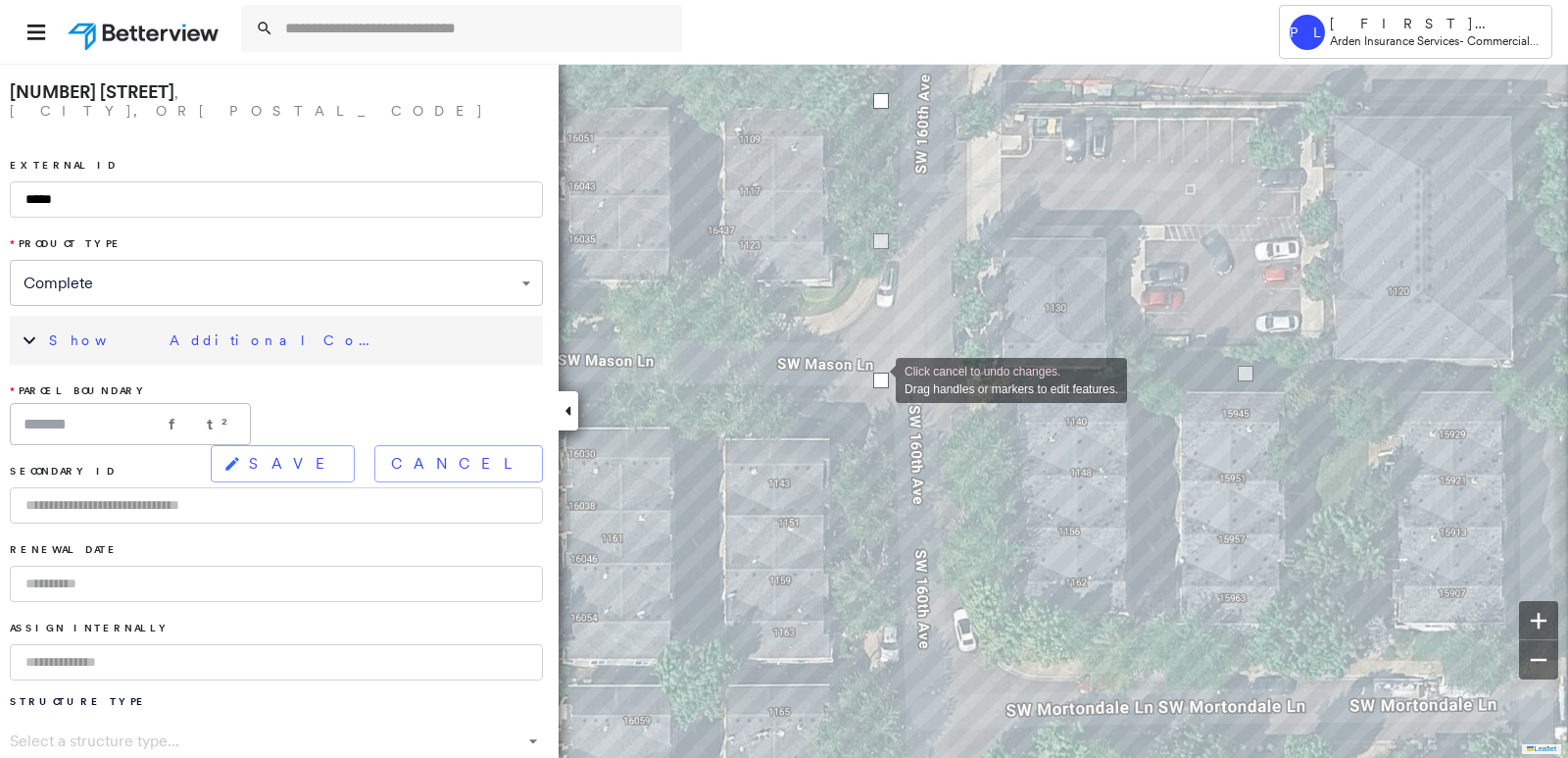 drag, startPoint x: 886, startPoint y: 379, endPoint x: 876, endPoint y: 379, distance: 10 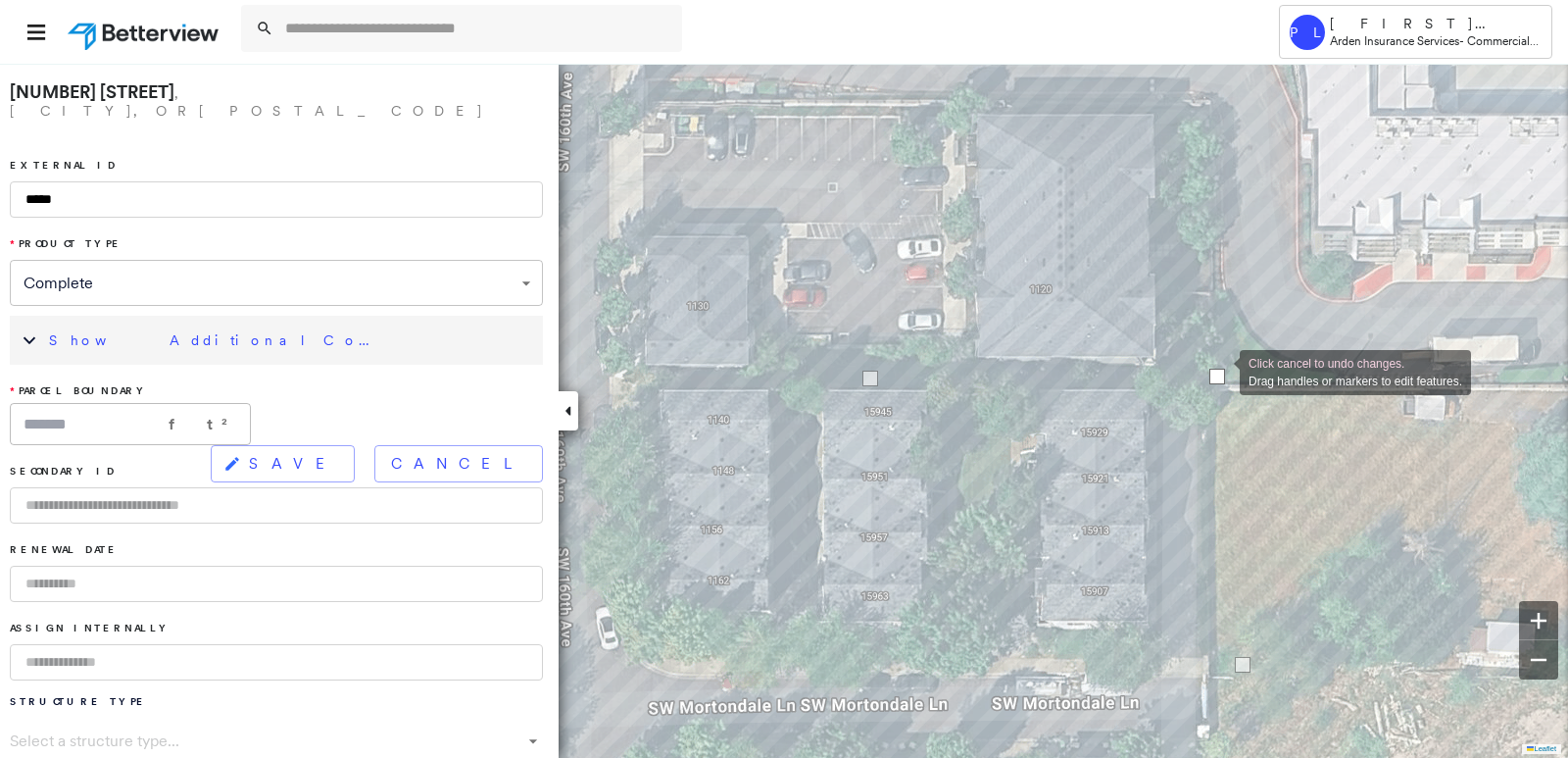drag, startPoint x: 1255, startPoint y: 359, endPoint x: 1220, endPoint y: 371, distance: 37 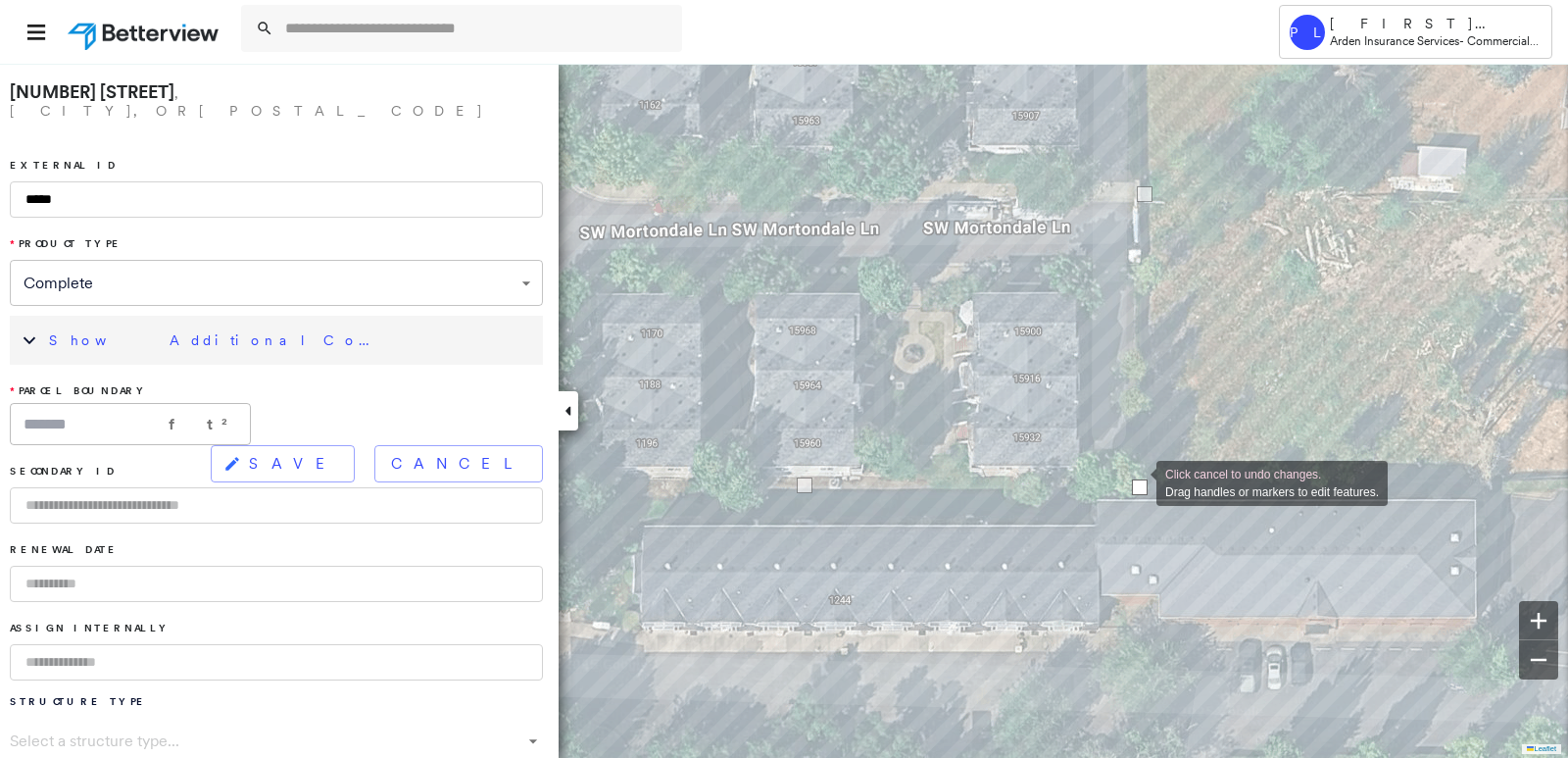 drag, startPoint x: 1197, startPoint y: 472, endPoint x: 1137, endPoint y: 481, distance: 60.67125 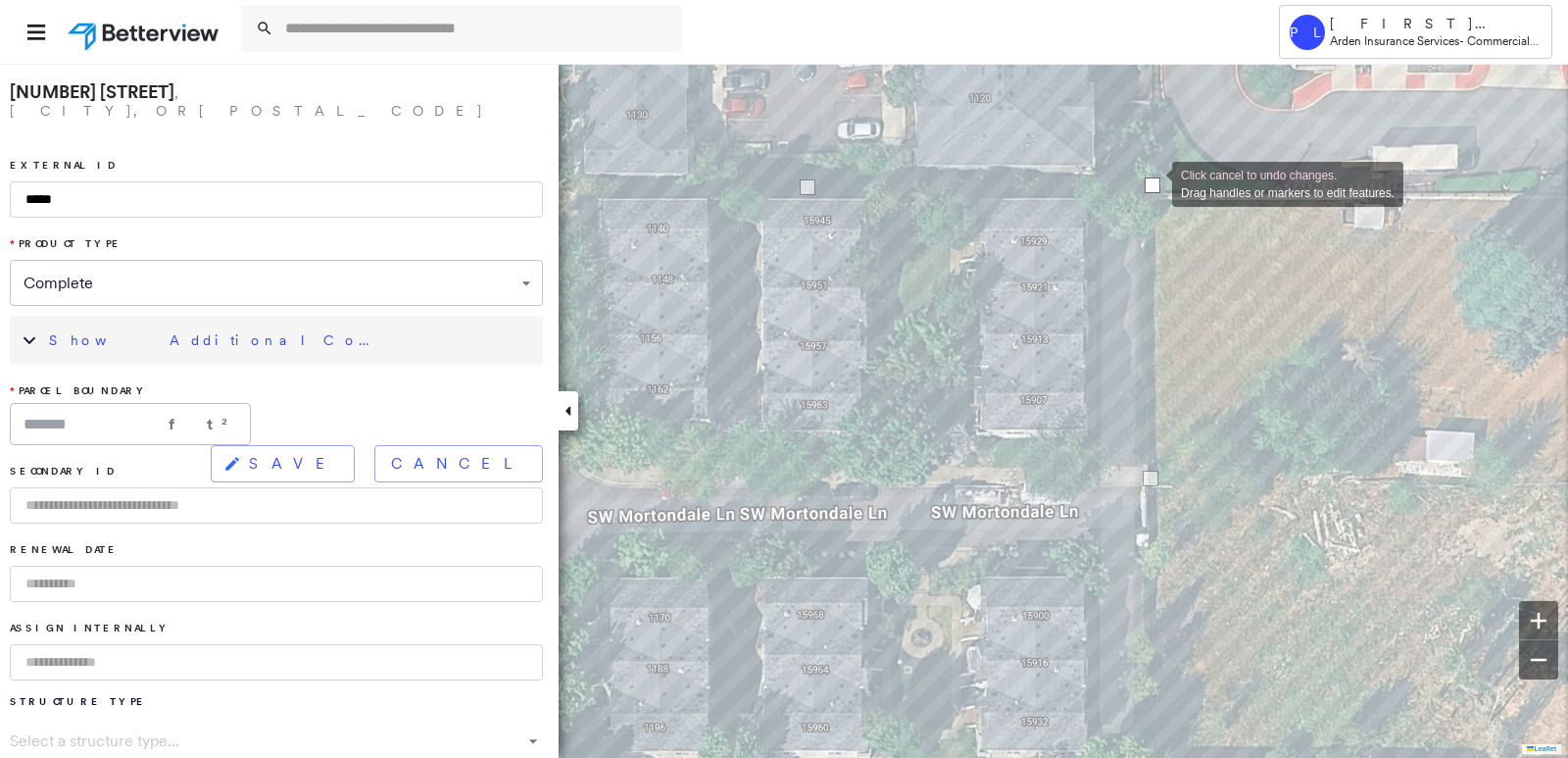 click at bounding box center [1152, 185] 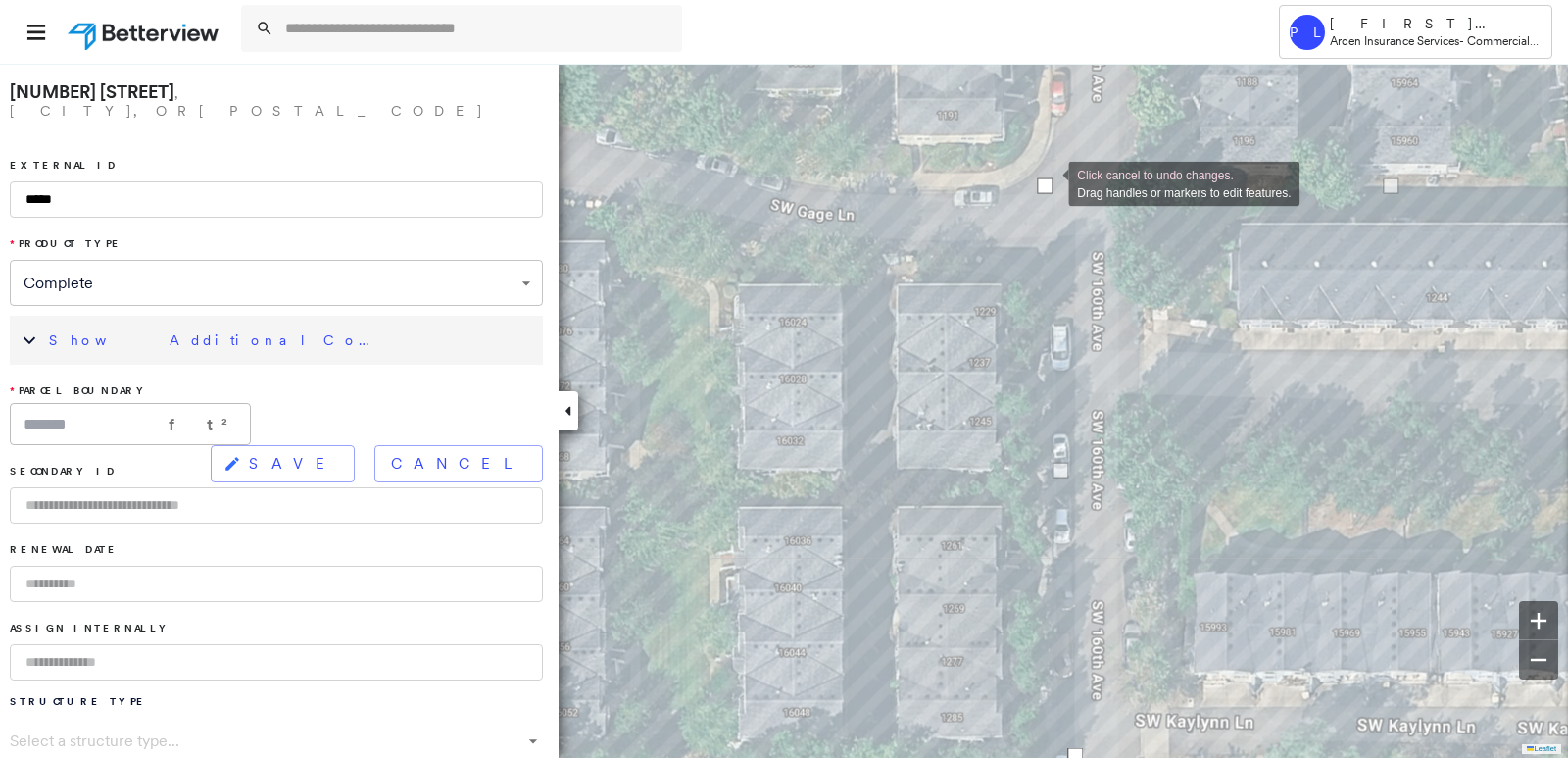 drag, startPoint x: 1060, startPoint y: 178, endPoint x: 1049, endPoint y: 182, distance: 11.7047 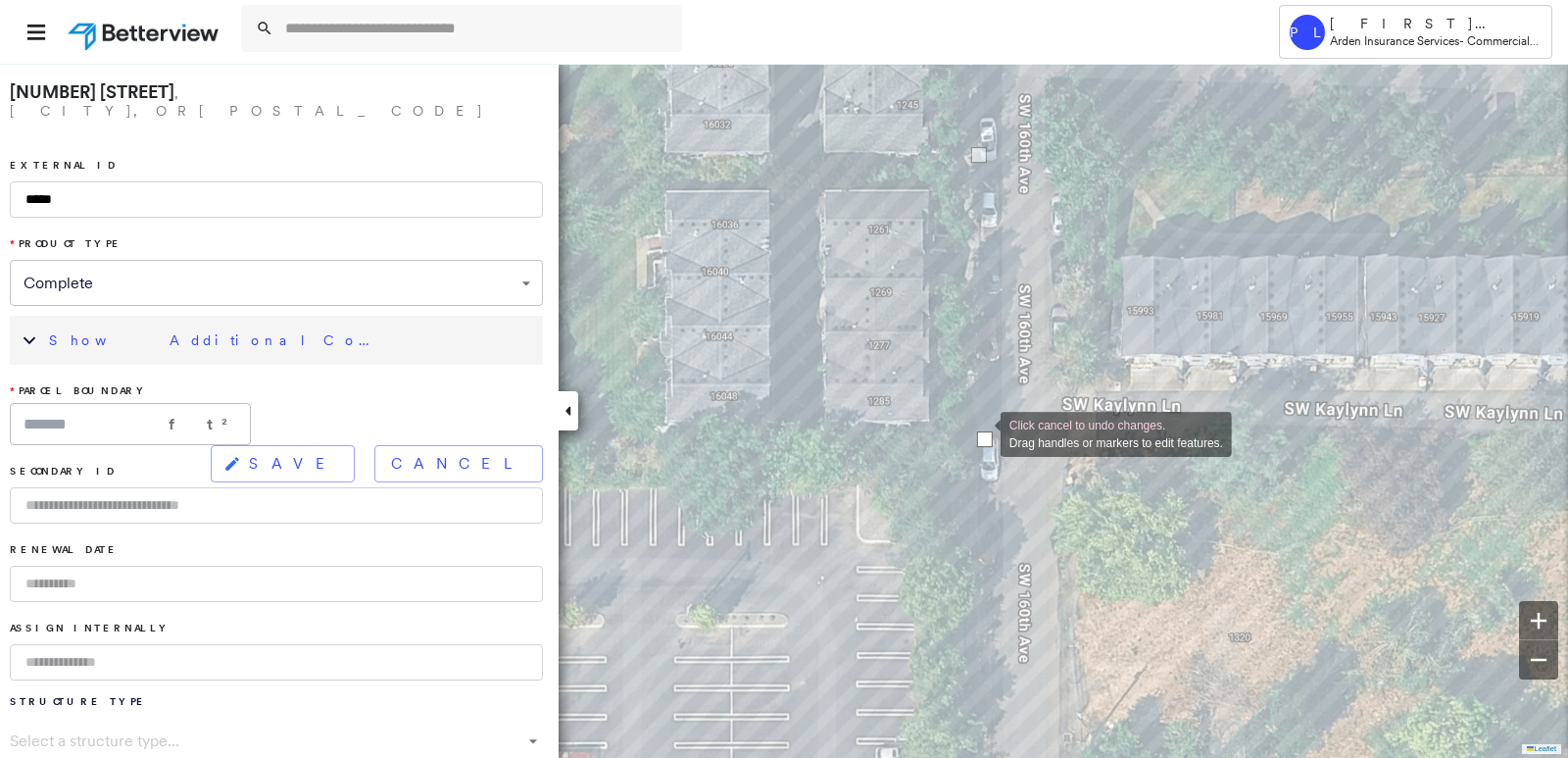 drag, startPoint x: 997, startPoint y: 432, endPoint x: 981, endPoint y: 432, distance: 16 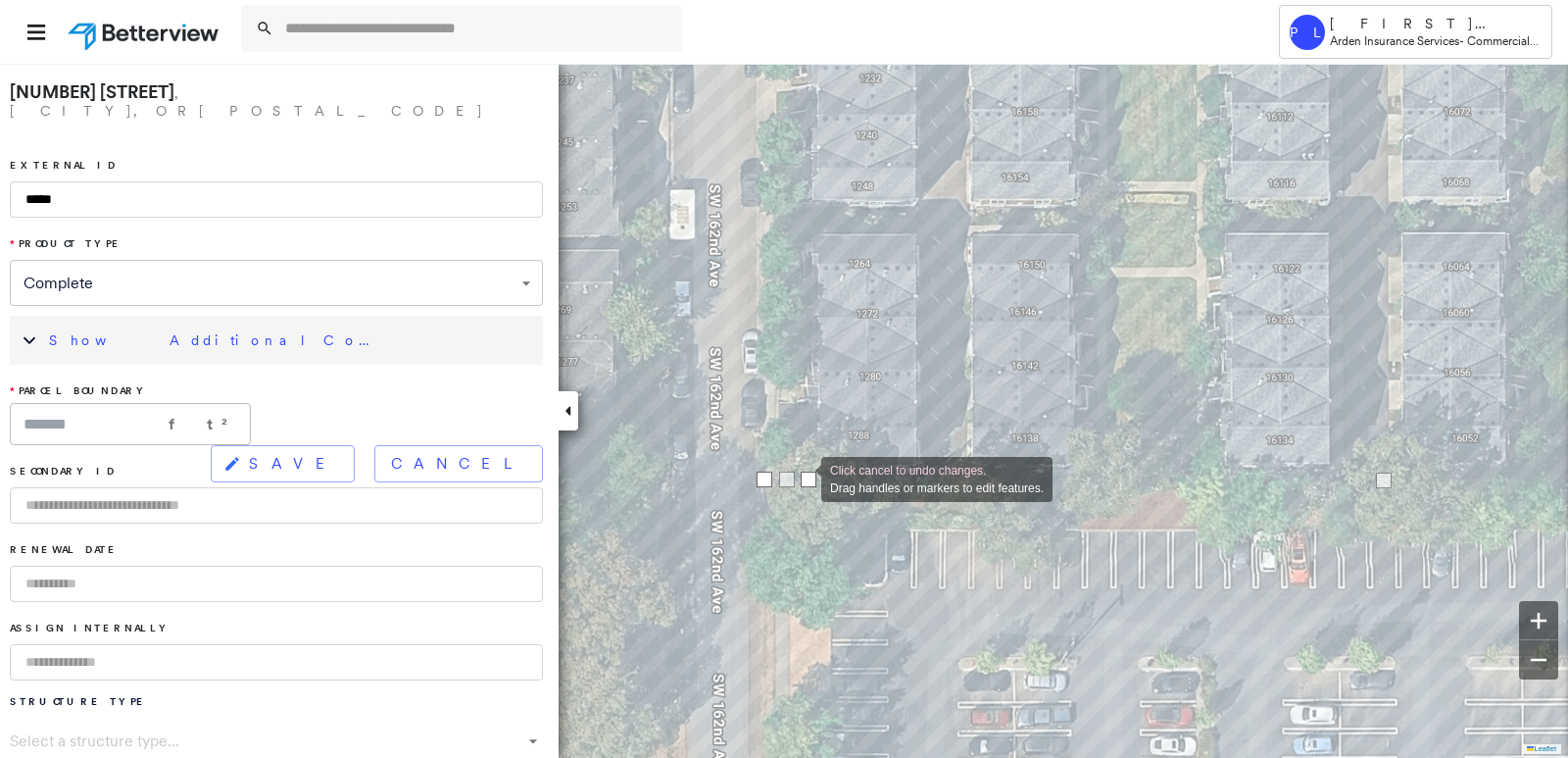 click at bounding box center [808, 480] 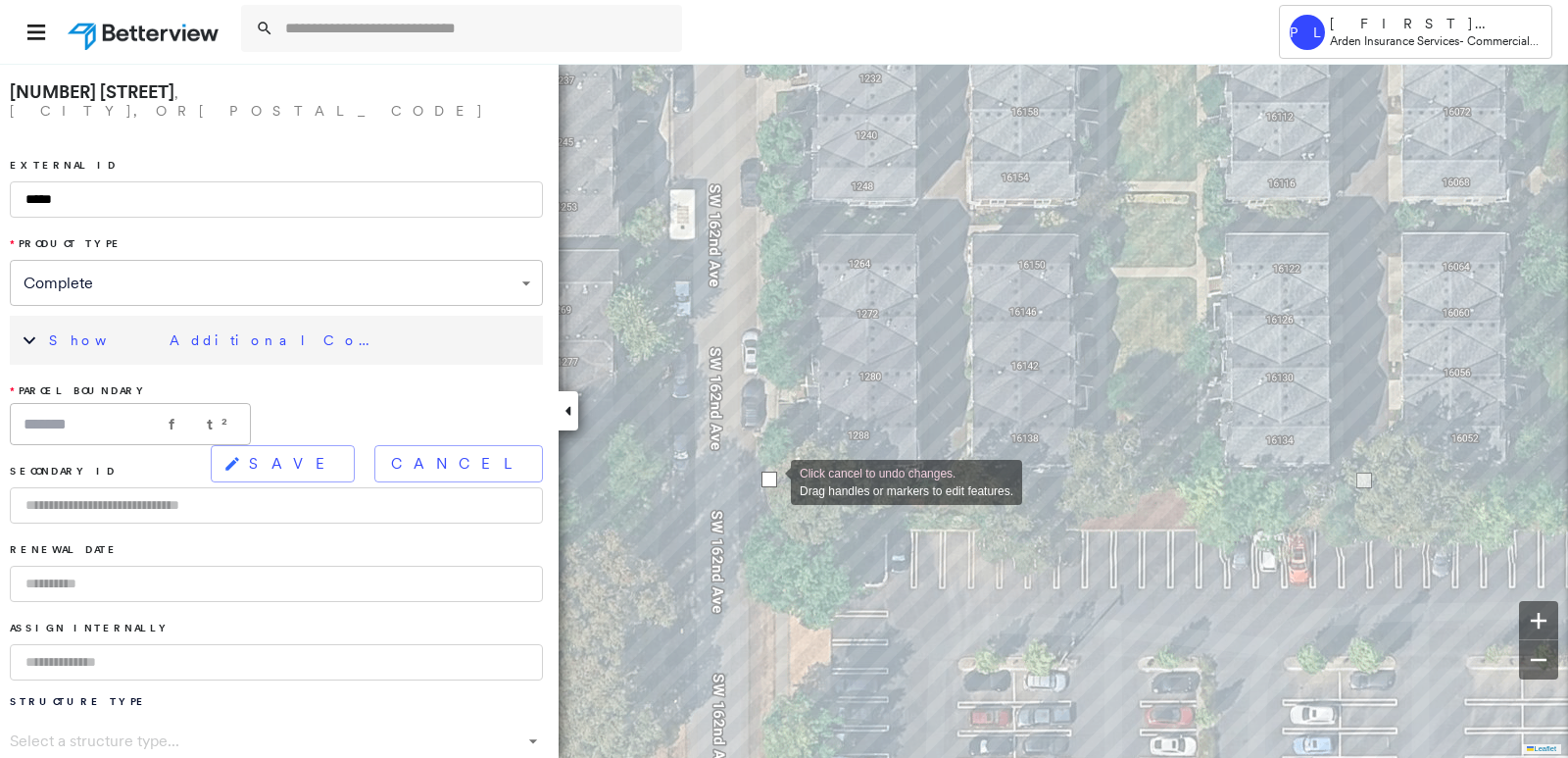 click at bounding box center (769, 480) 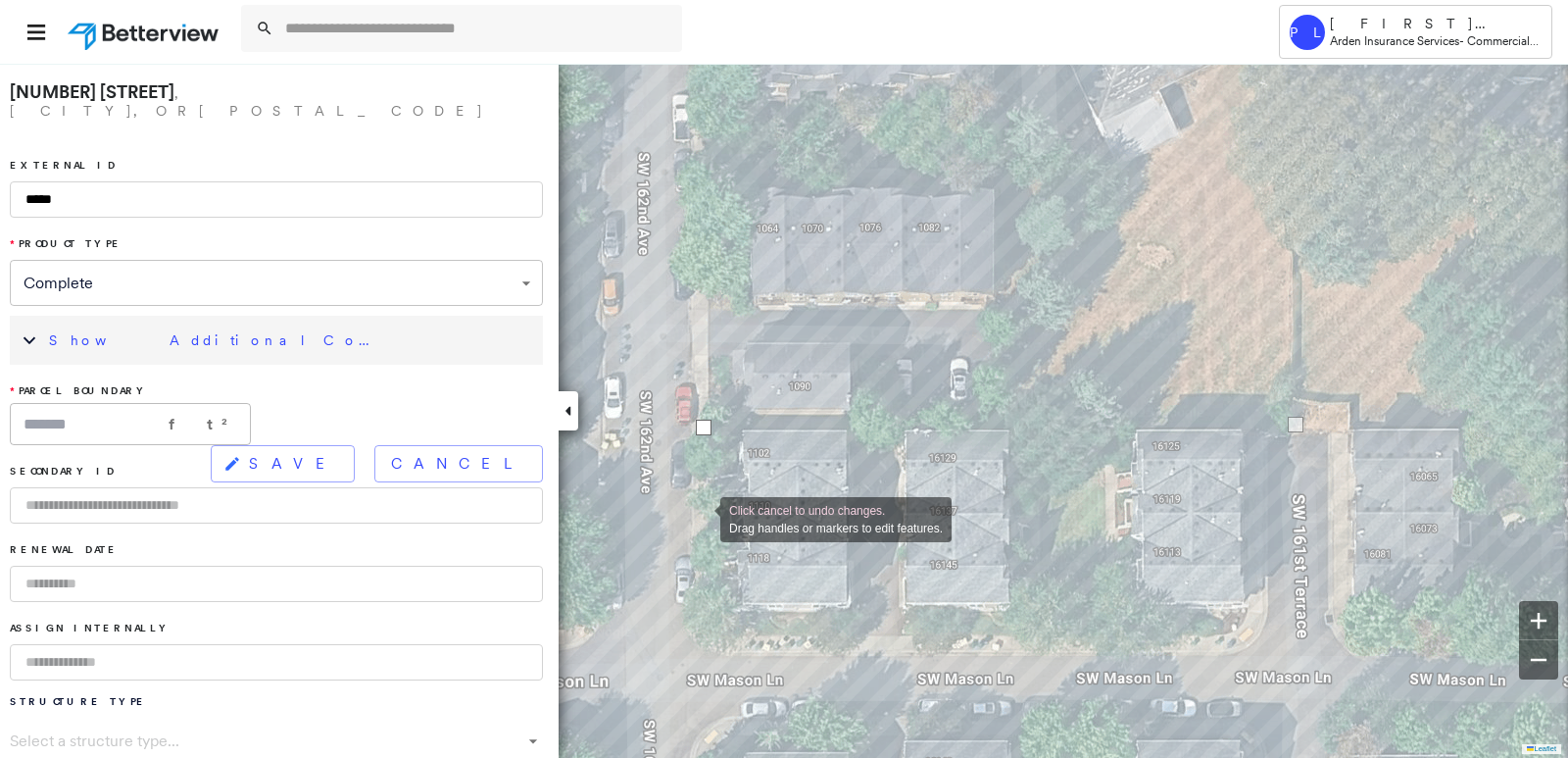 click on "SAVE" at bounding box center [293, 464] 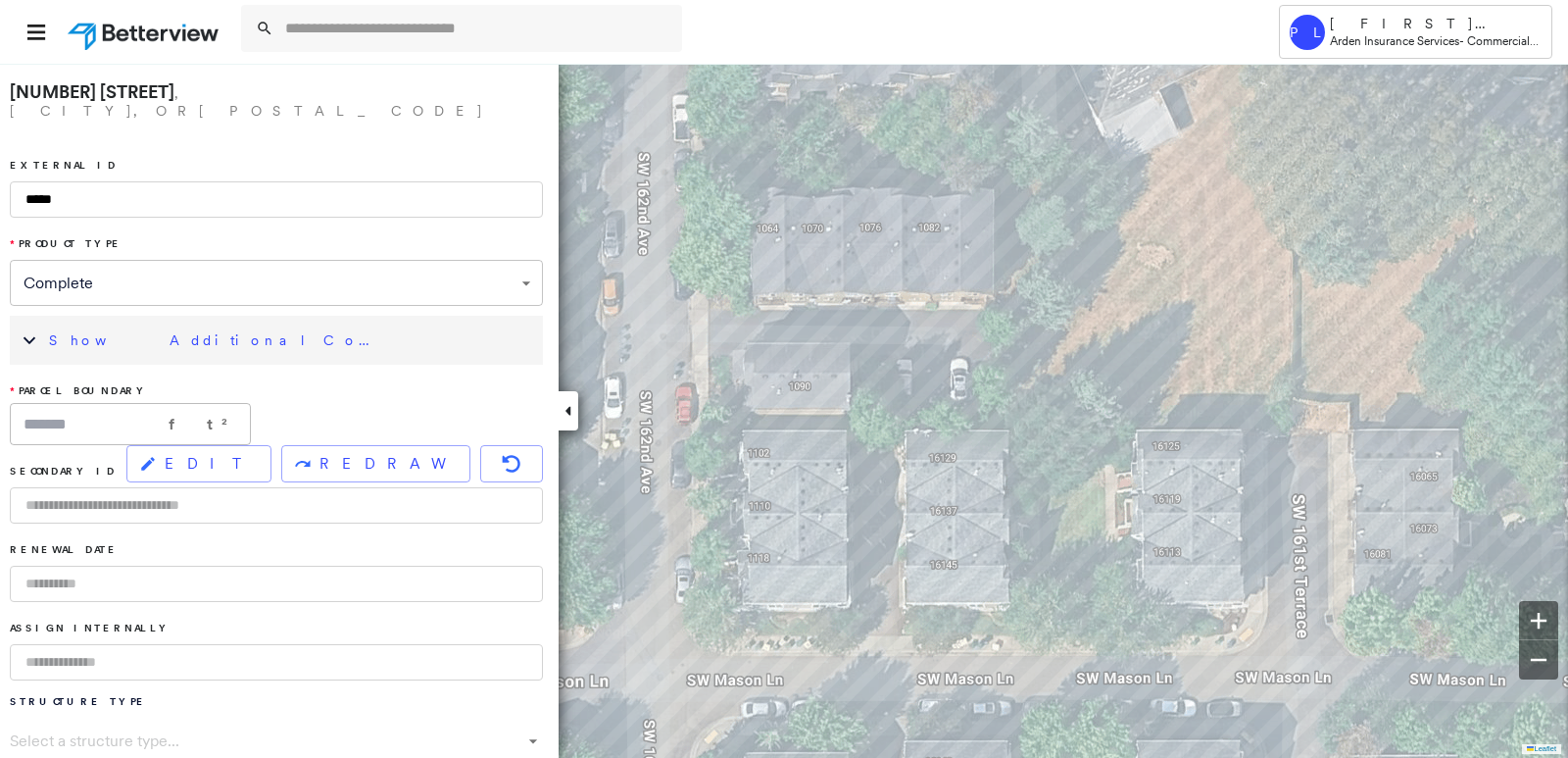 click on "Show Additional Company Data" at bounding box center (291, 340) 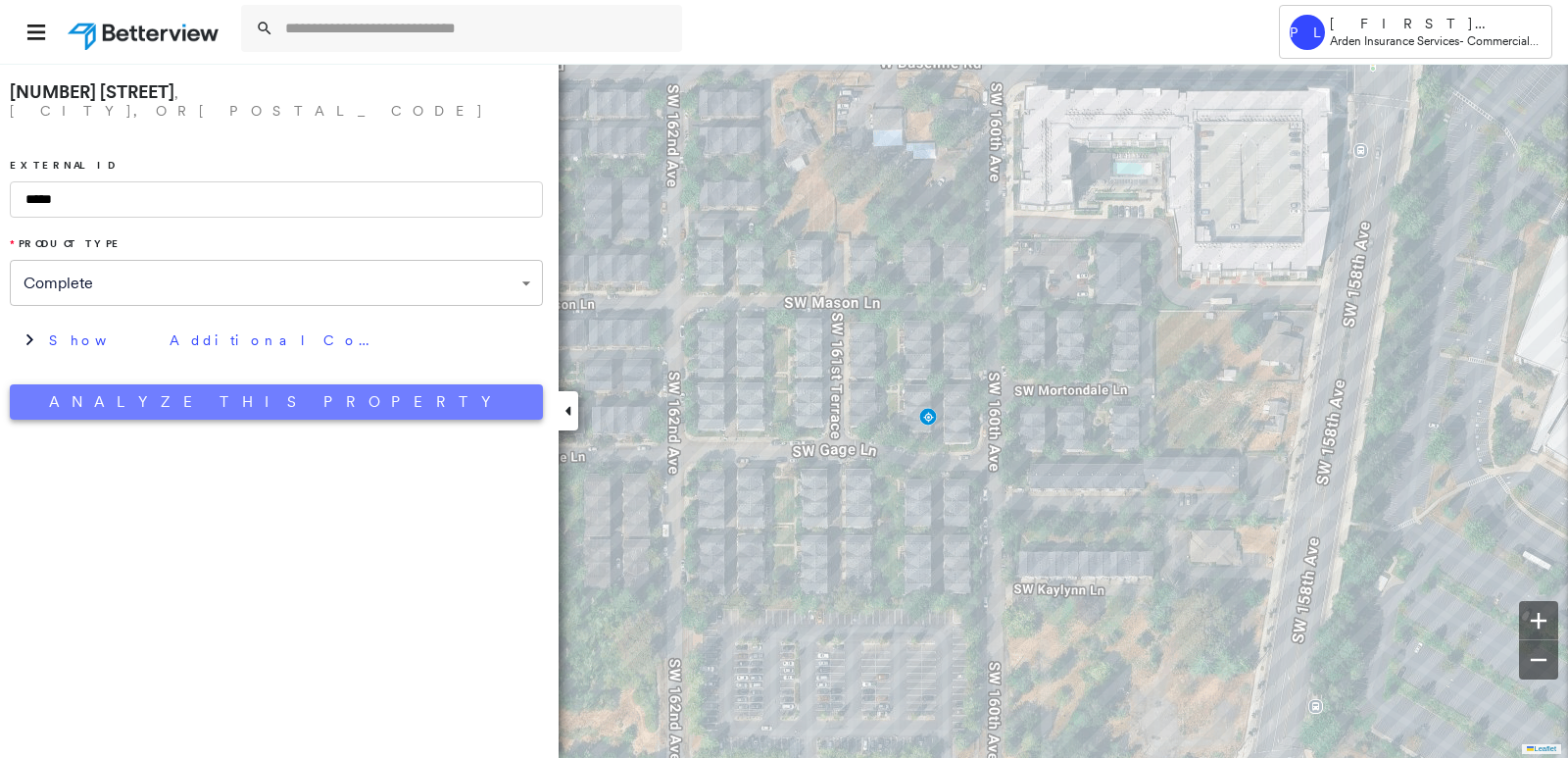 click on "Analyze This Property" at bounding box center (276, 402) 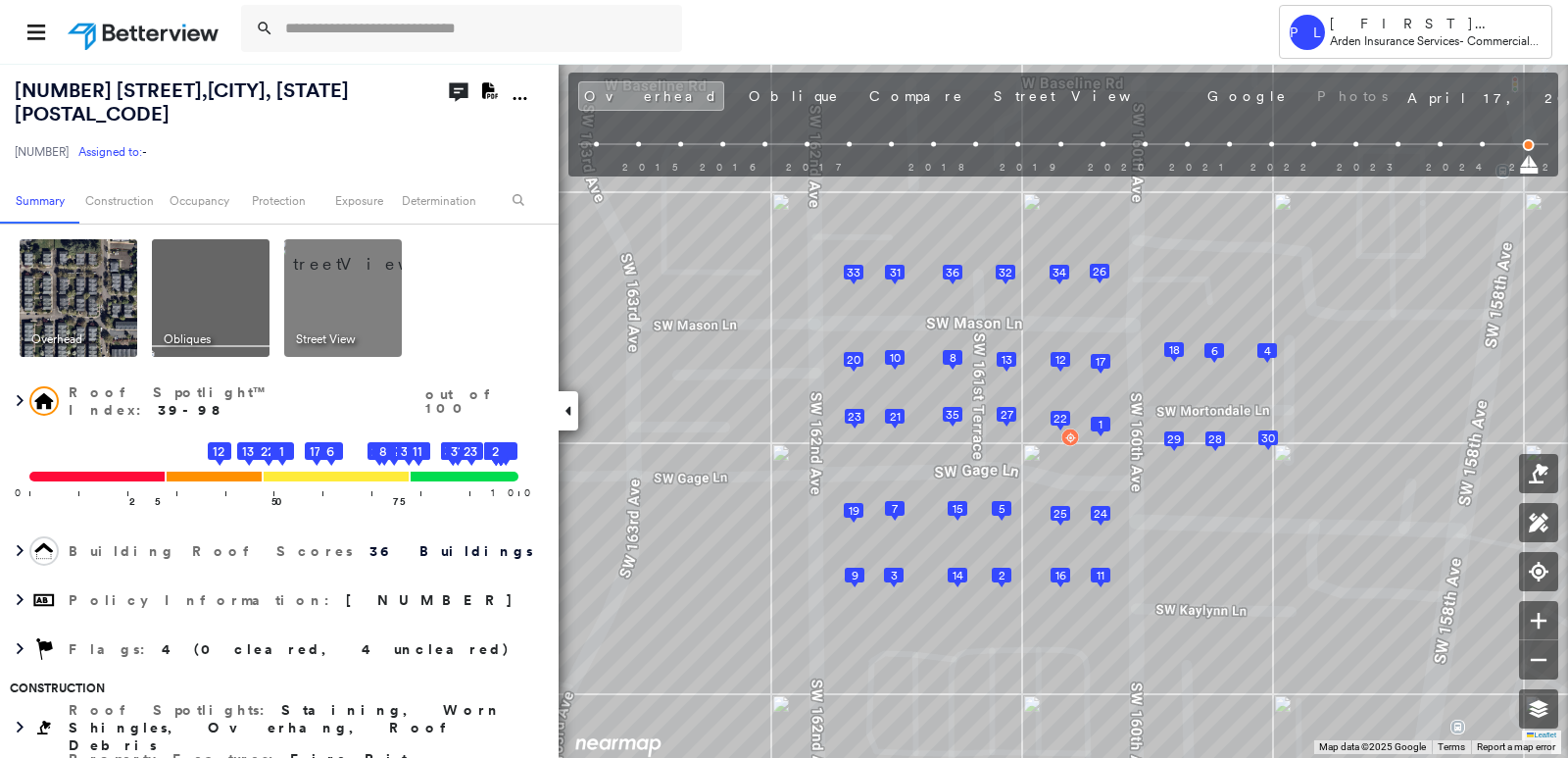 click on "Download PDF Report" 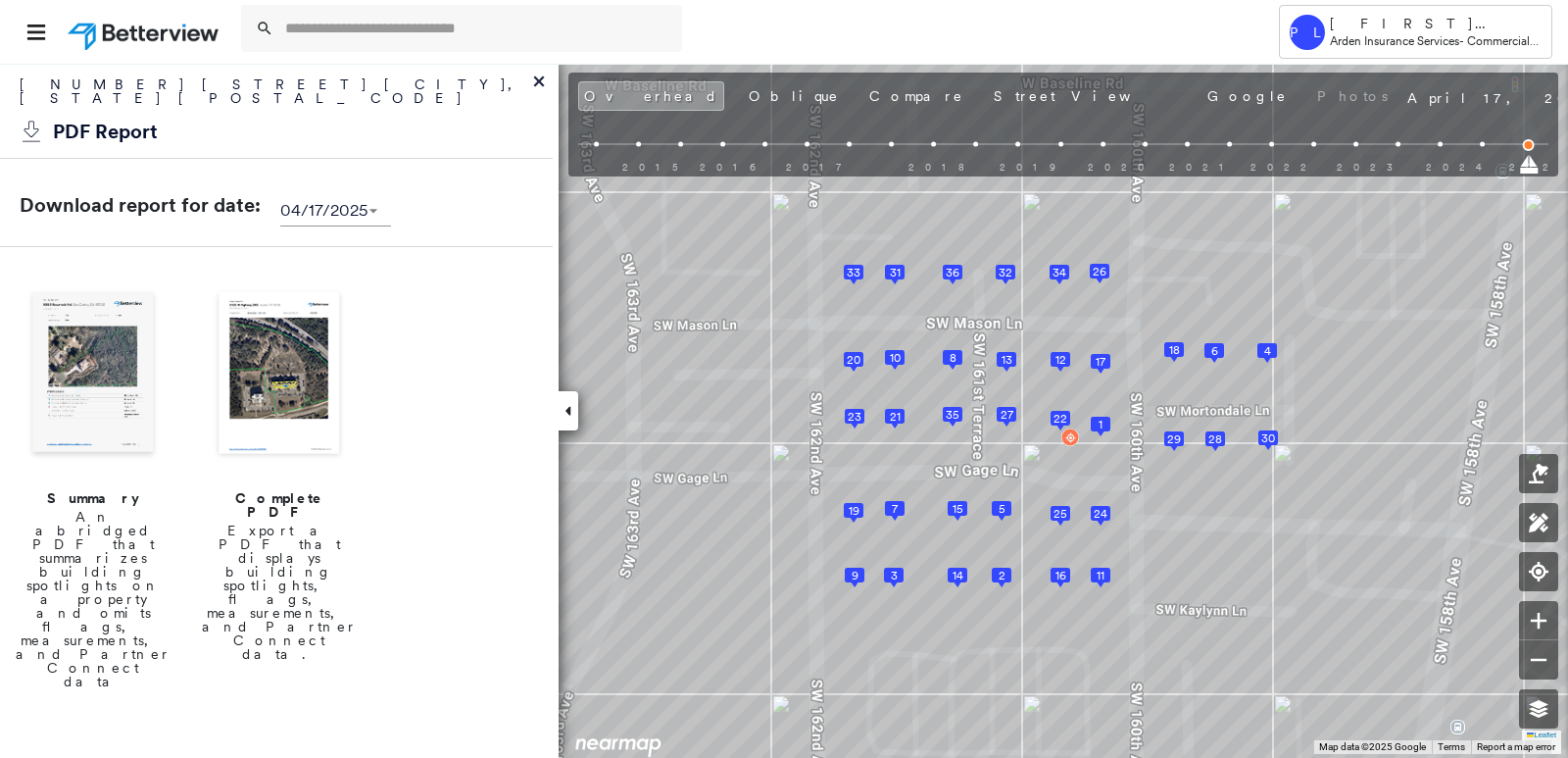 click 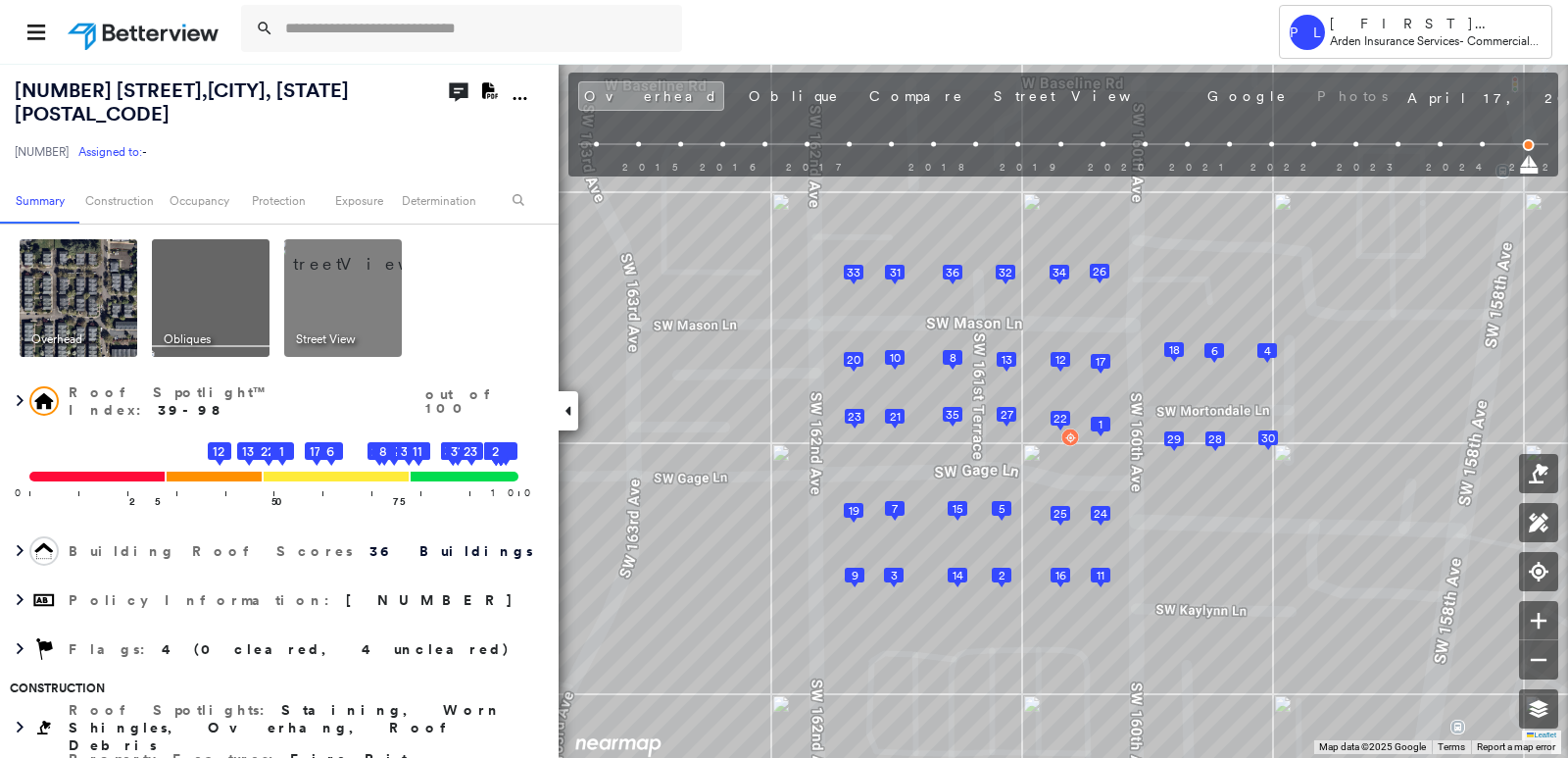 click 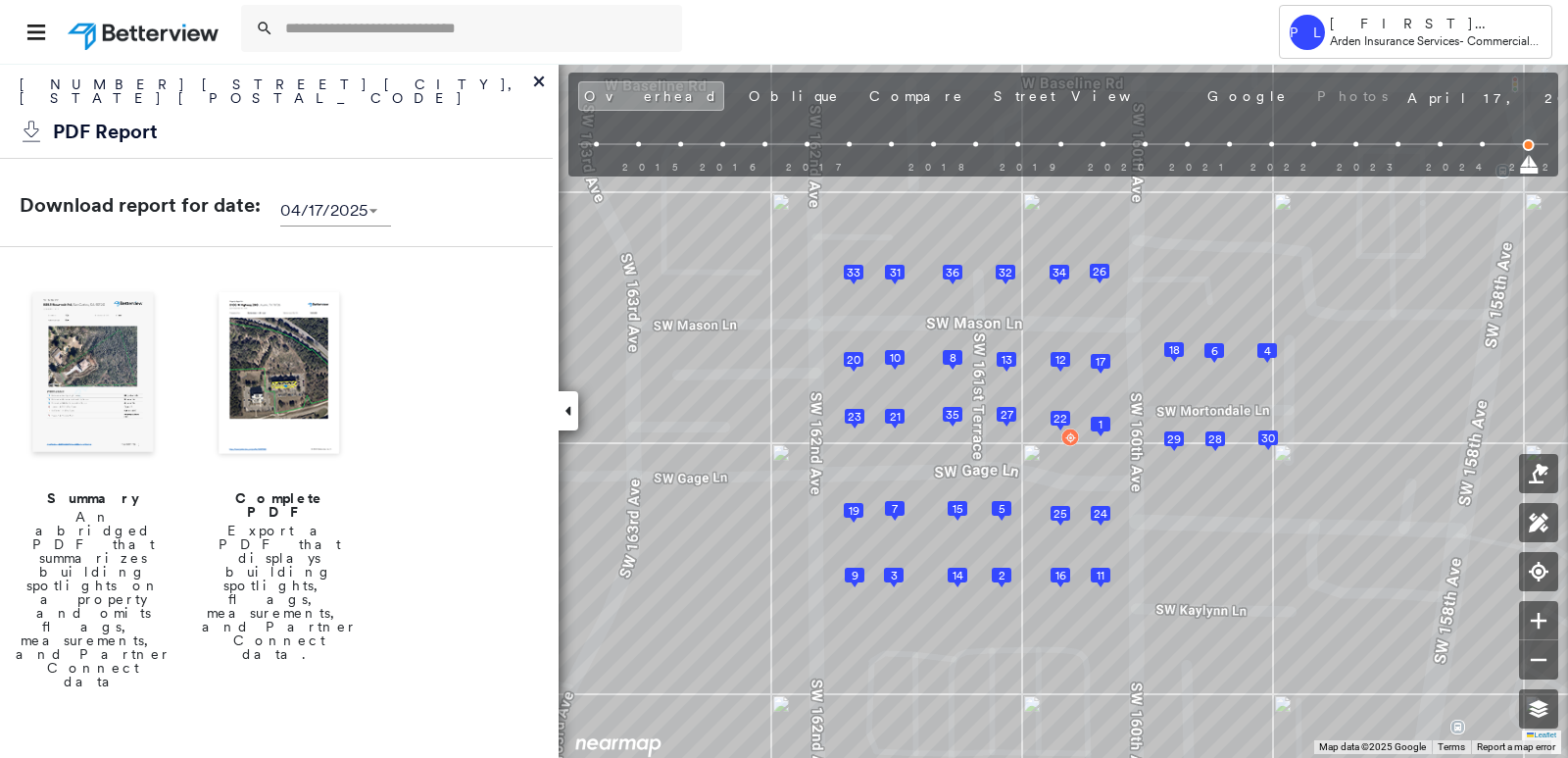 scroll, scrollTop: 196, scrollLeft: 0, axis: vertical 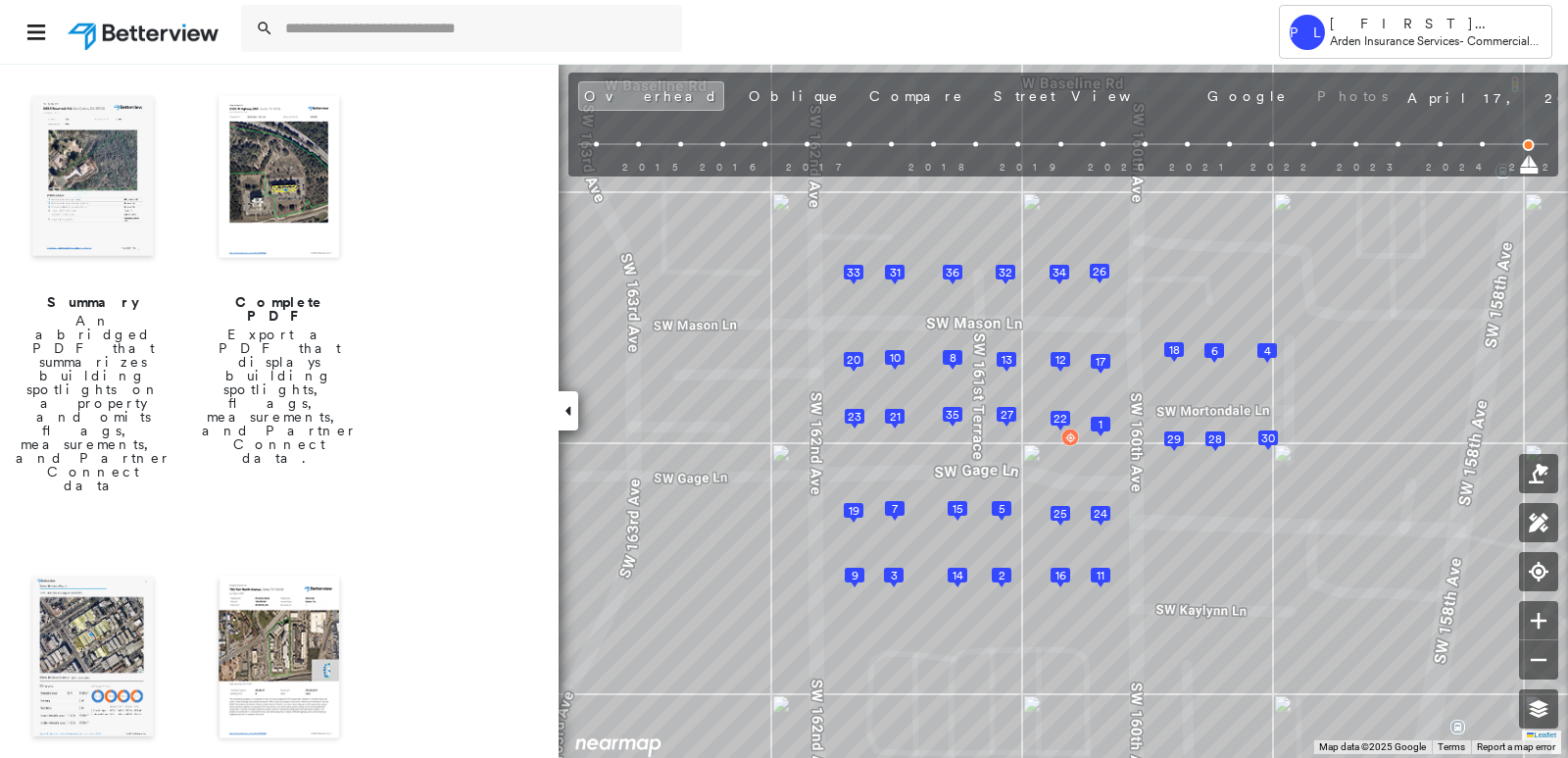 drag, startPoint x: 119, startPoint y: 213, endPoint x: 558, endPoint y: 106, distance: 451.8517 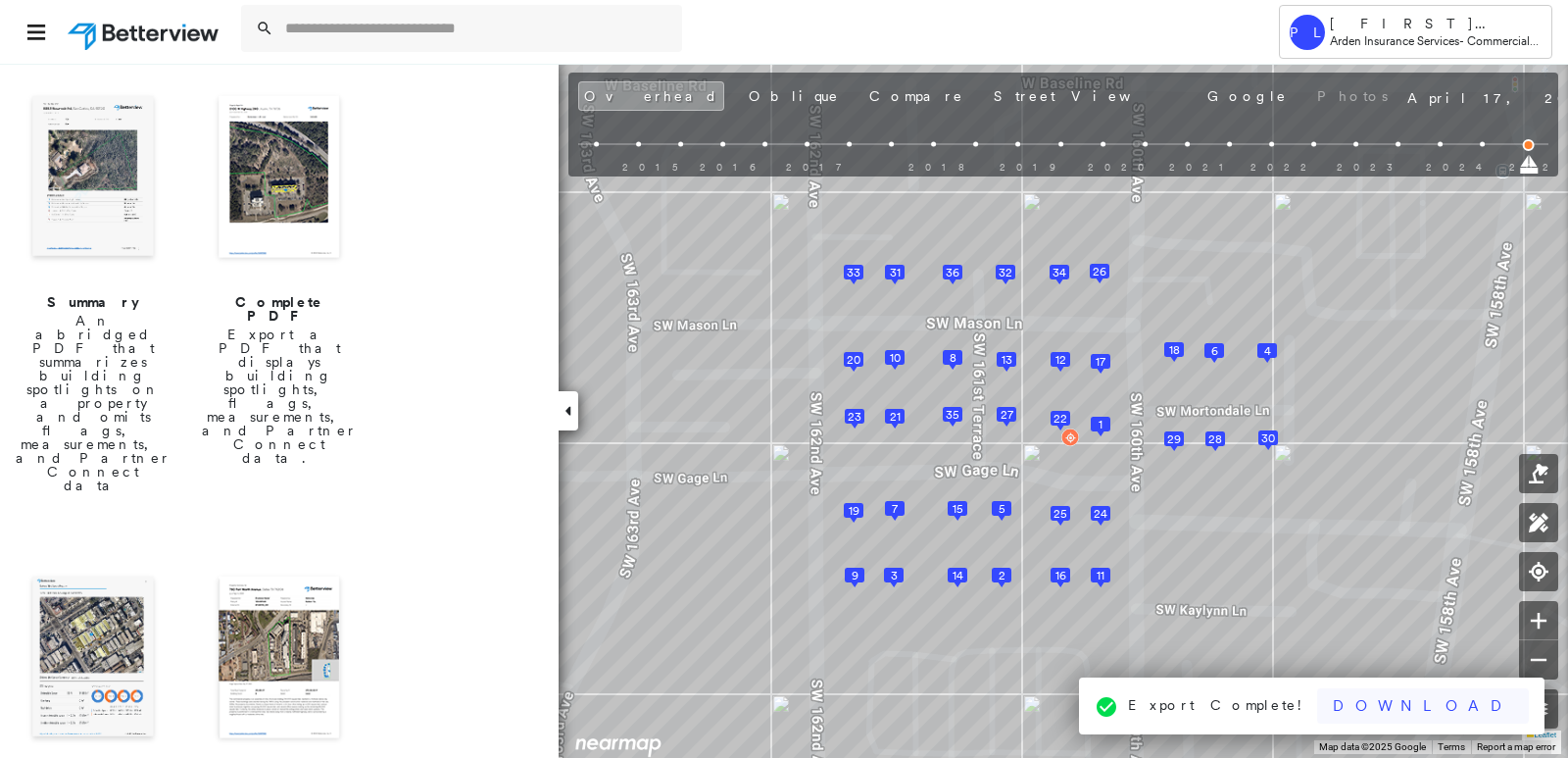 click on "Download" at bounding box center [1423, 706] 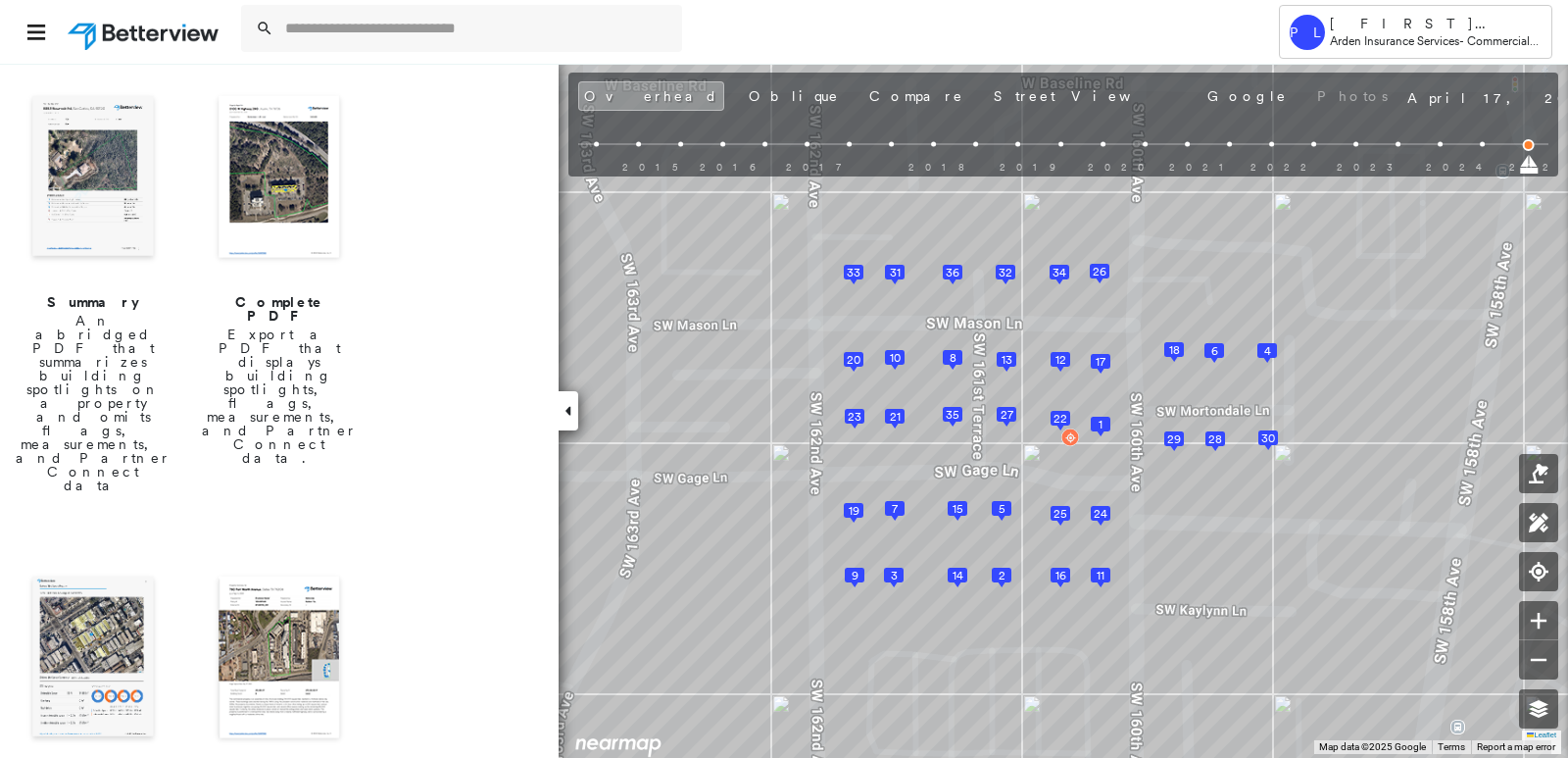 click at bounding box center (279, 178) 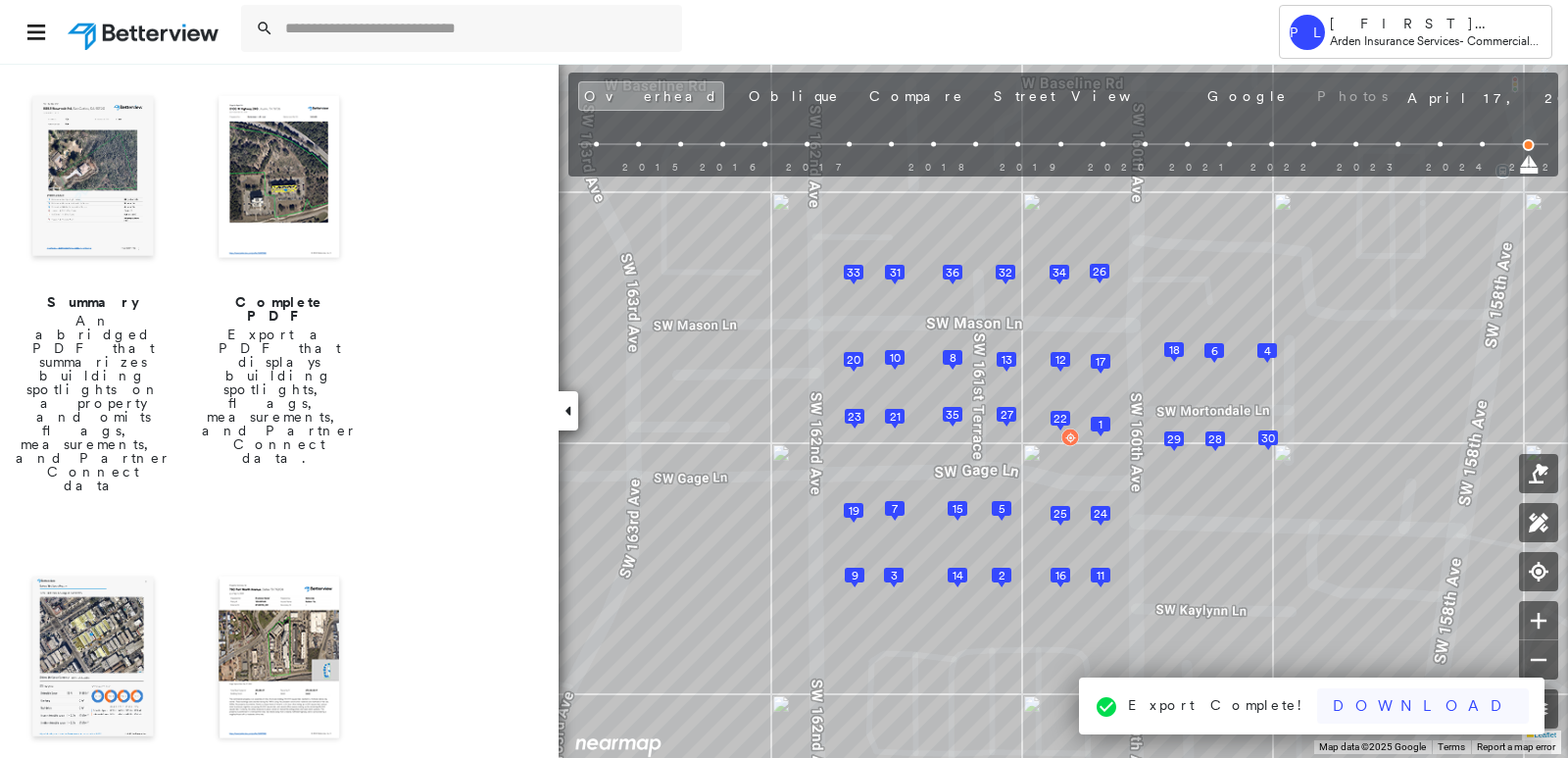 click on "Download" at bounding box center [1423, 706] 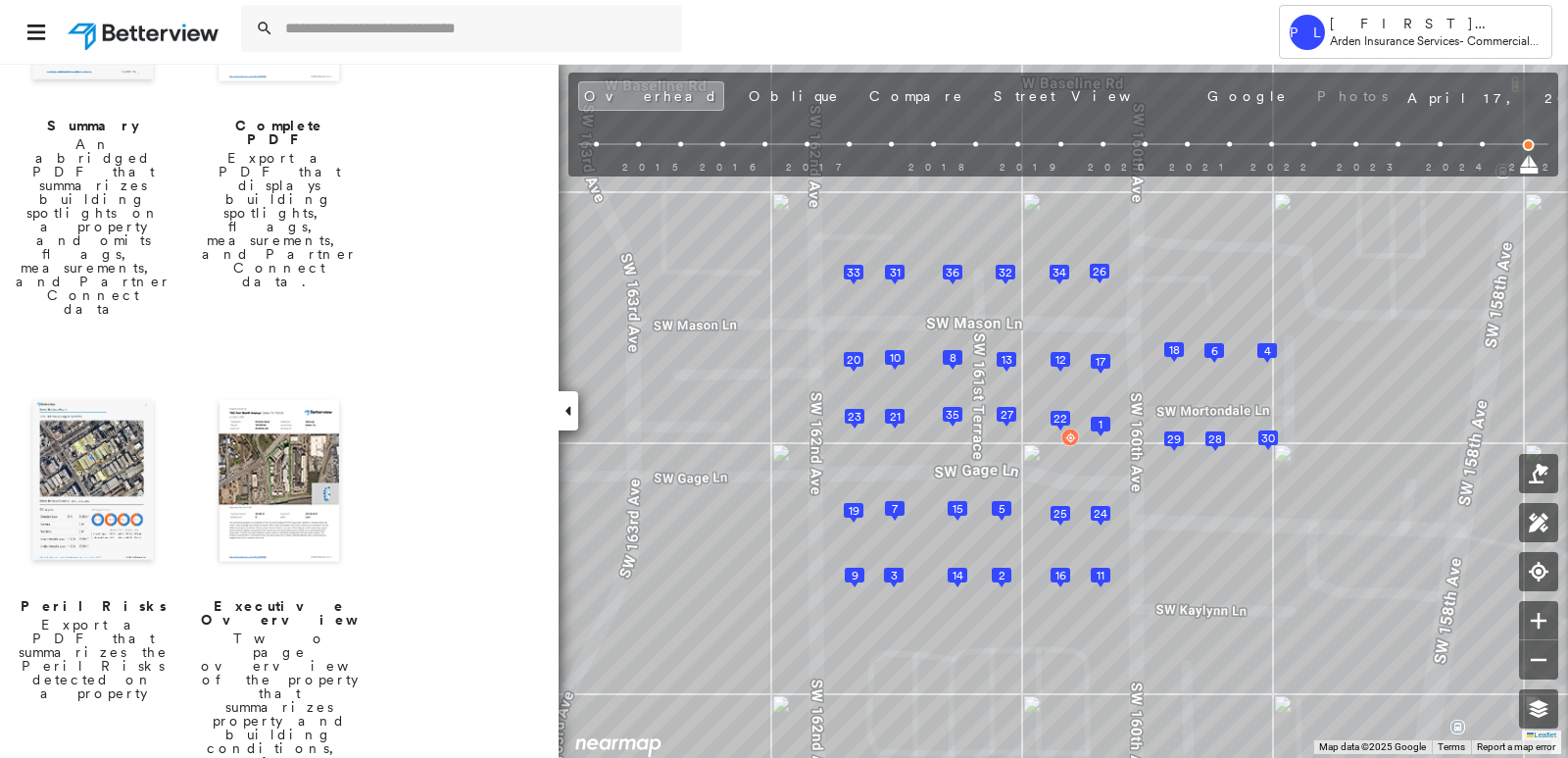 scroll, scrollTop: 392, scrollLeft: 0, axis: vertical 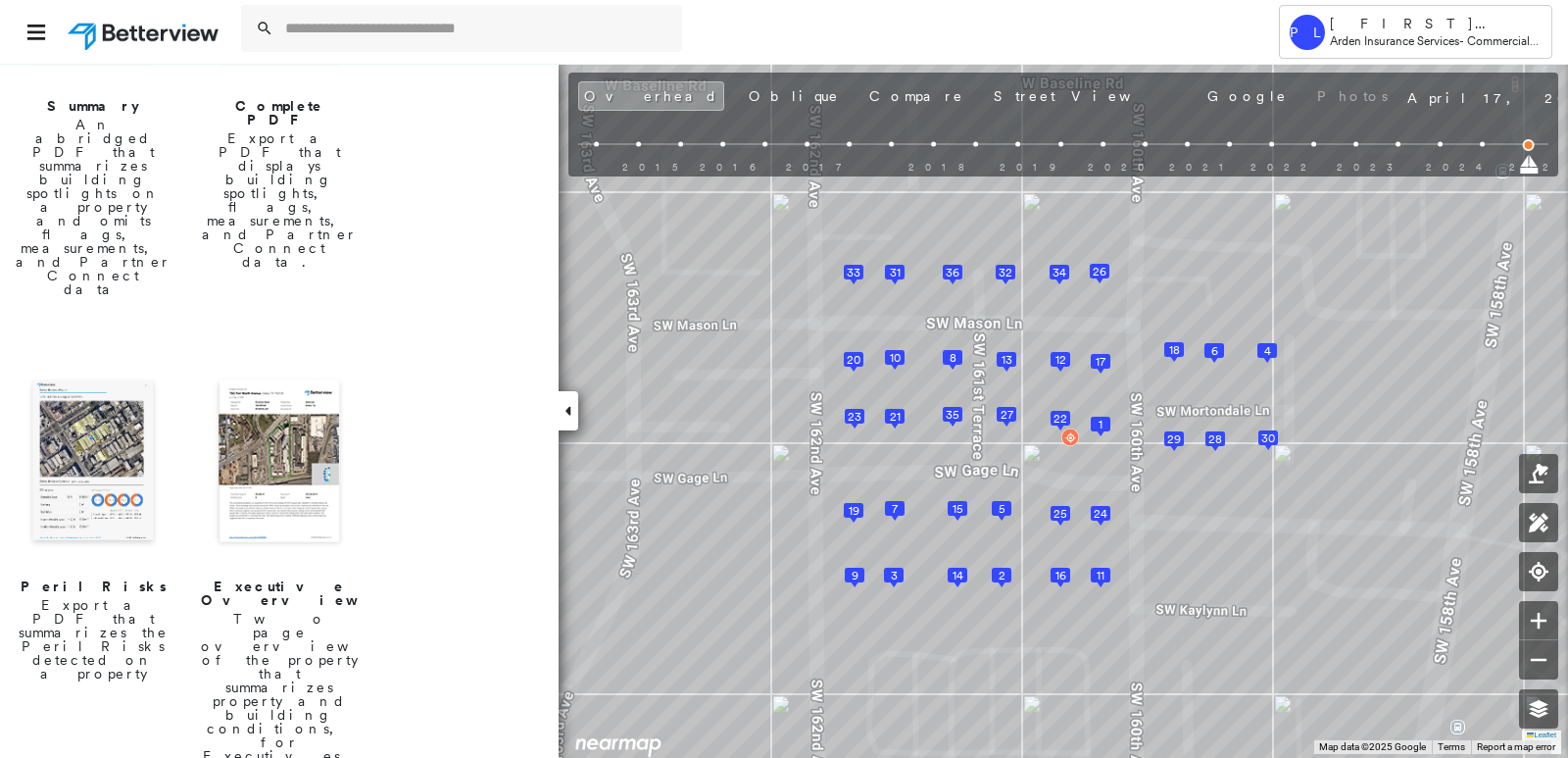 click at bounding box center [93, 463] 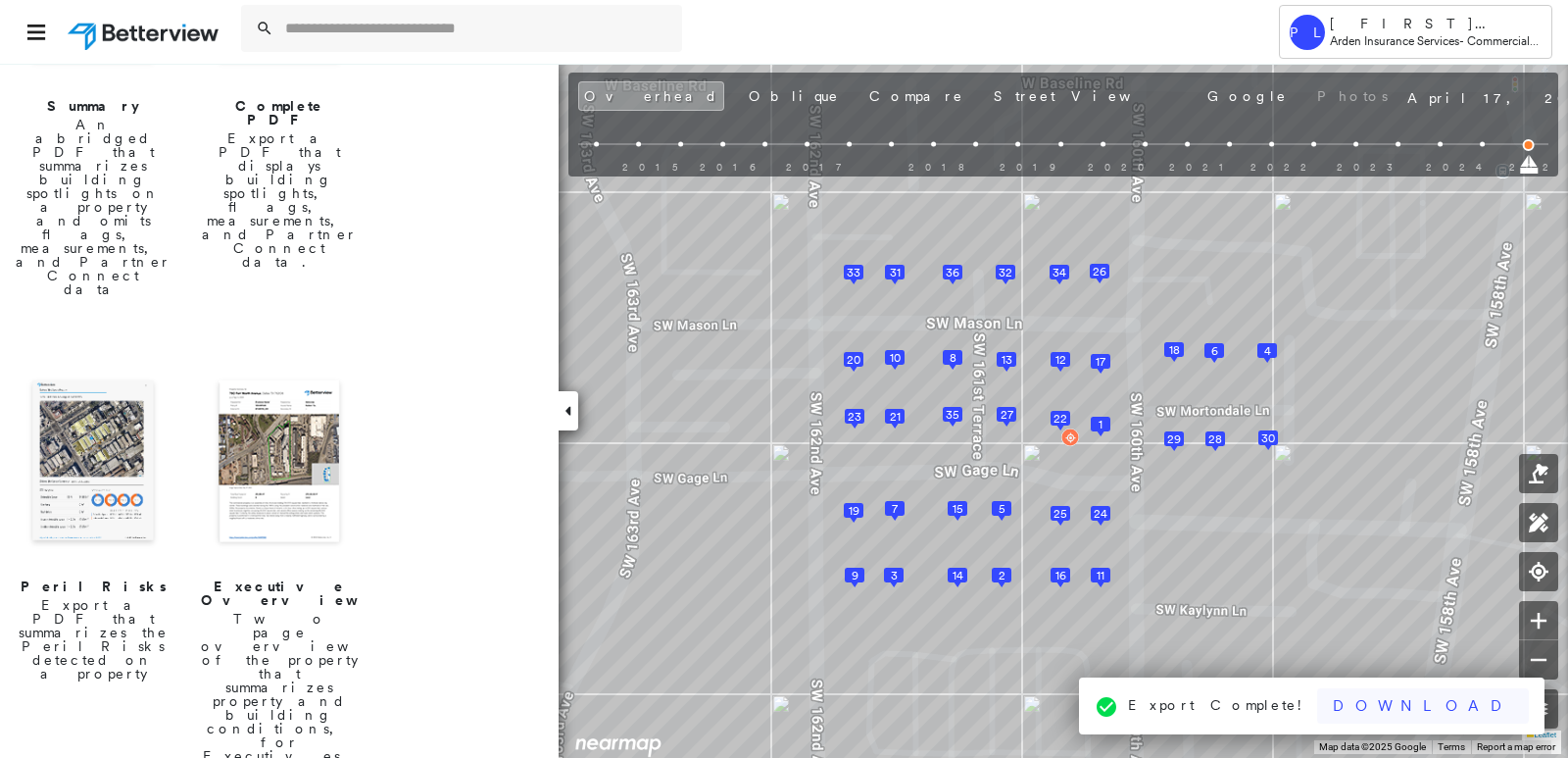 click on "Download" at bounding box center (1423, 706) 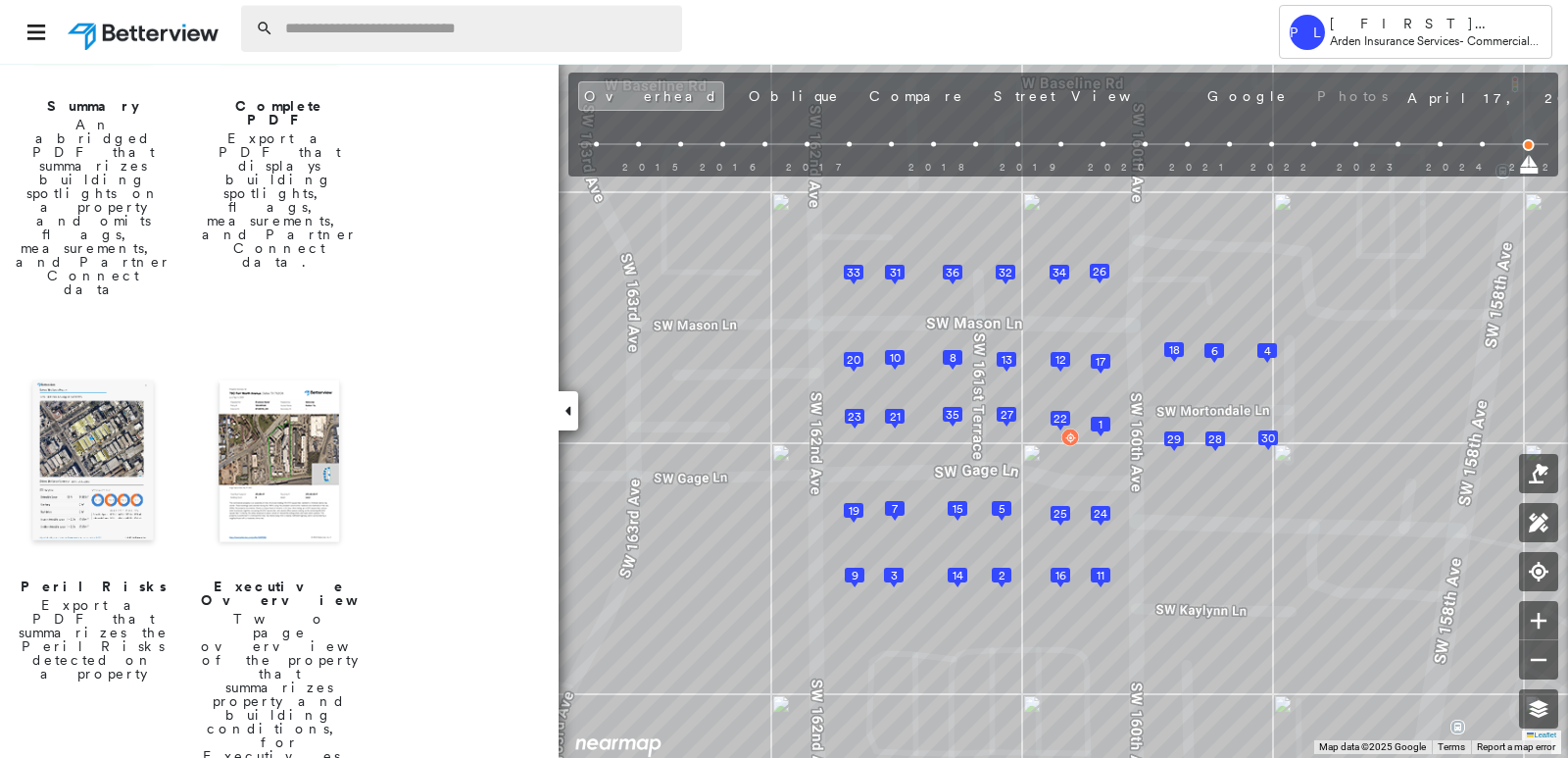 click at bounding box center [477, 28] 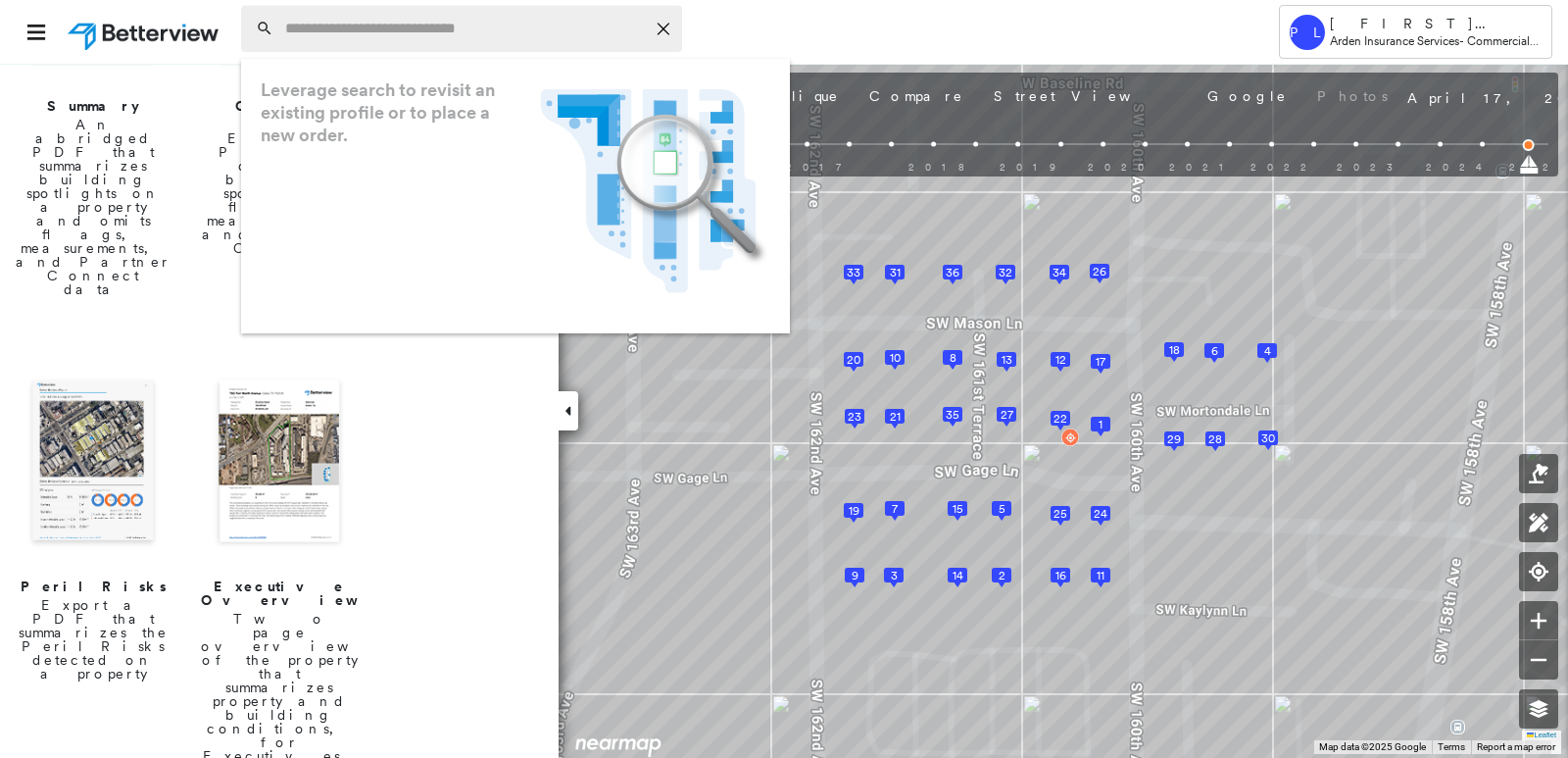 paste on "**********" 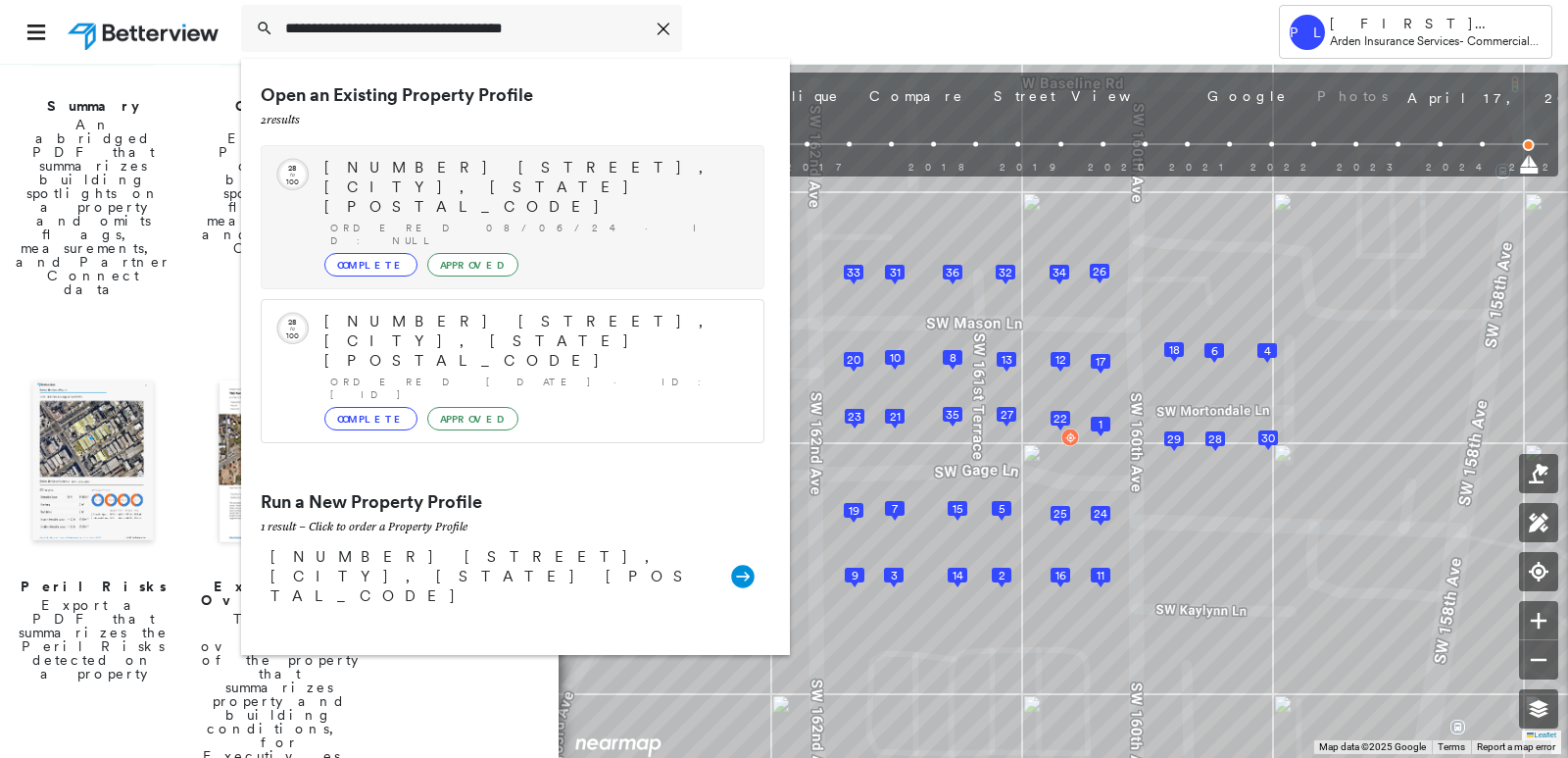 type on "**********" 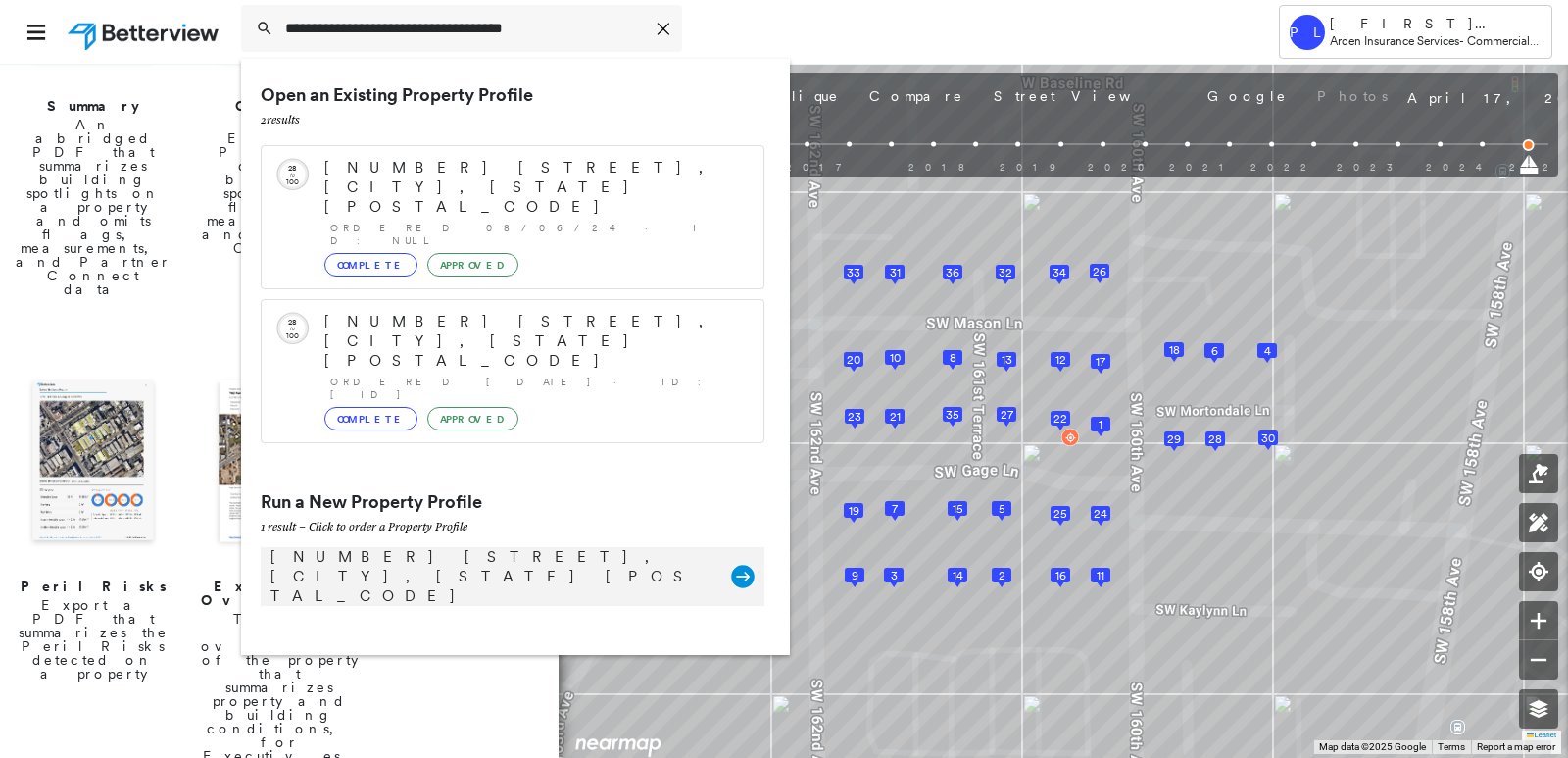 click on "6903 Stonewood Pl, Clarkston, MI 48346" at bounding box center [491, 577] 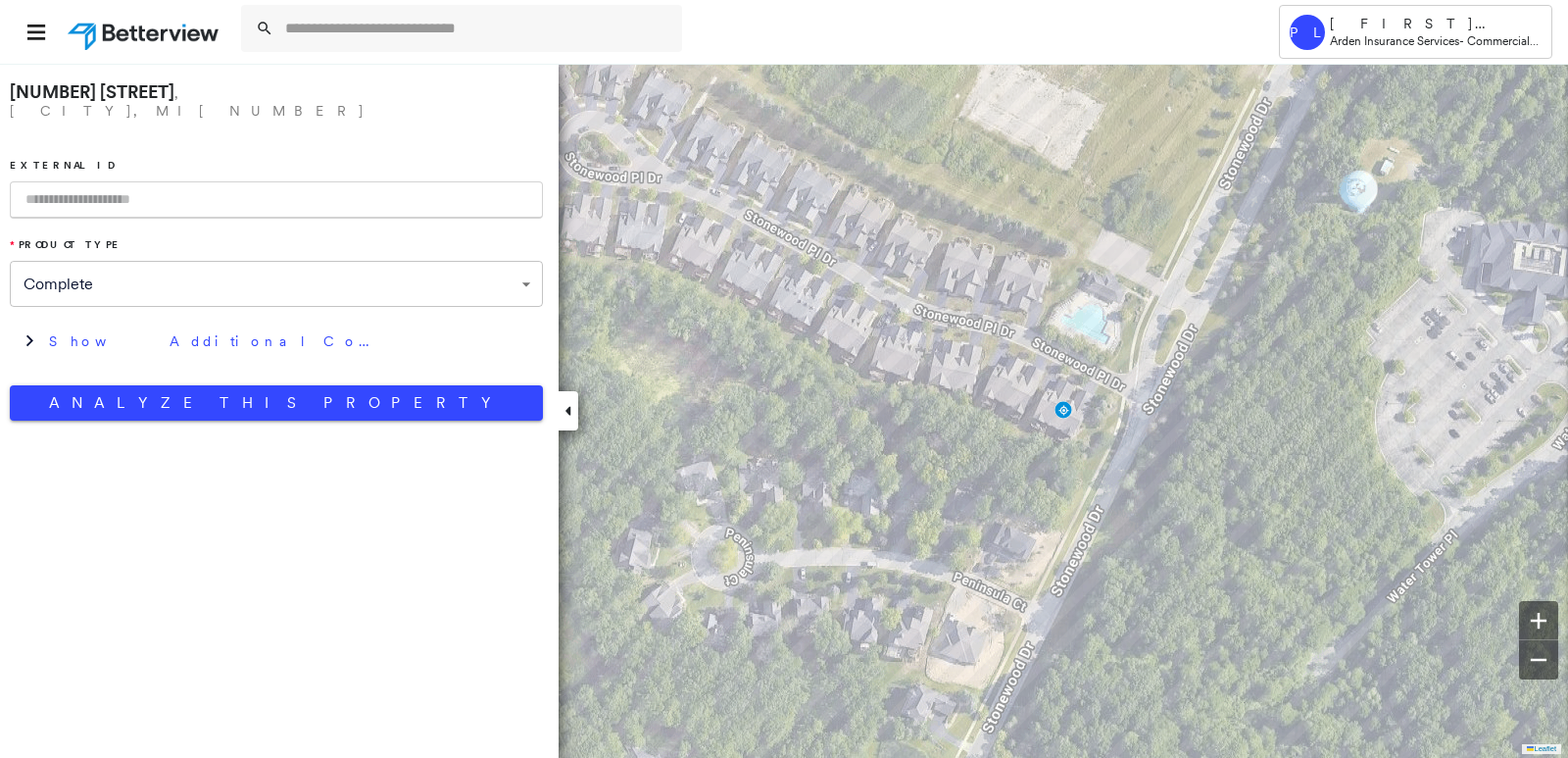 click at bounding box center (276, 200) 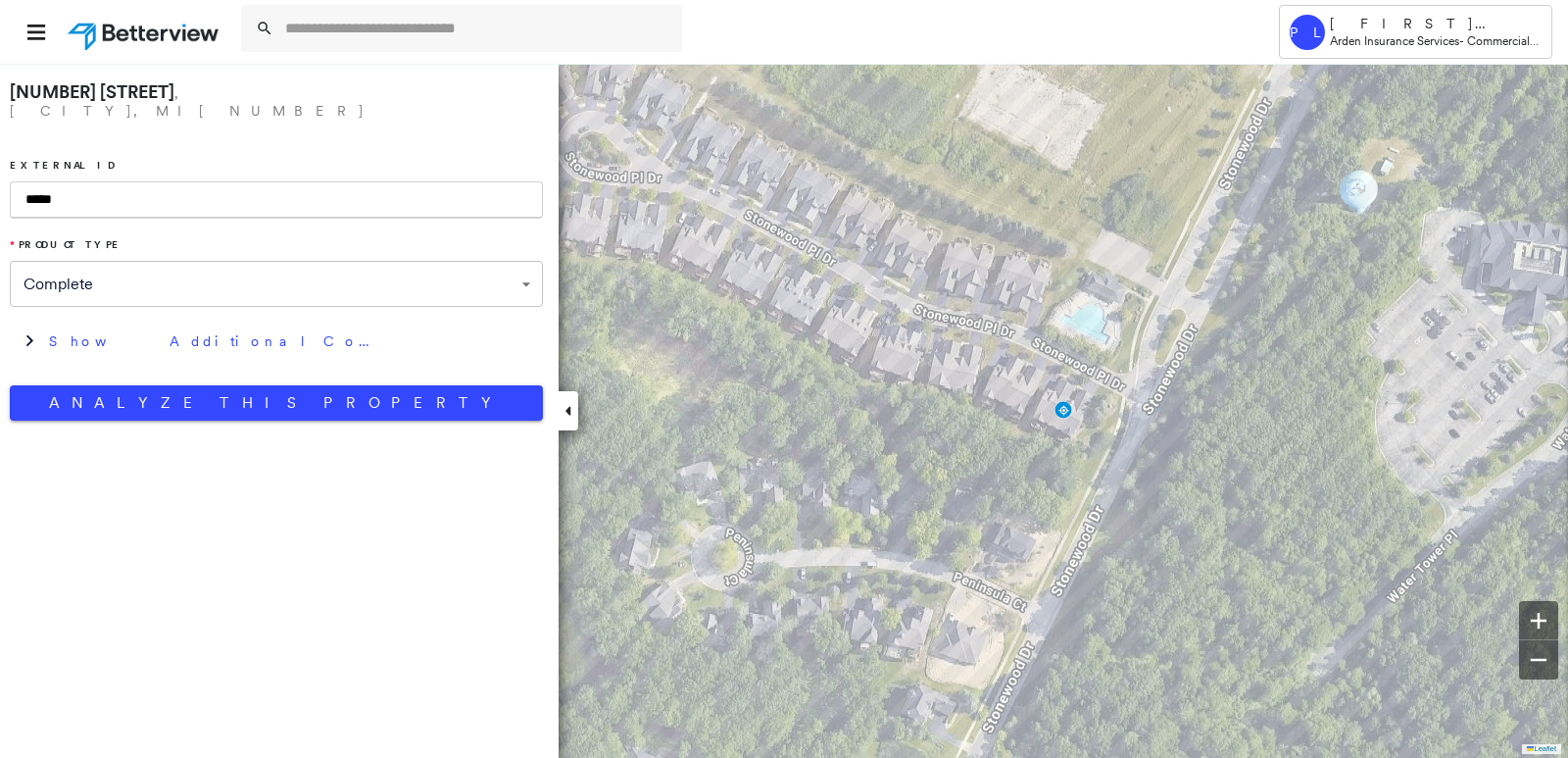 type on "*****" 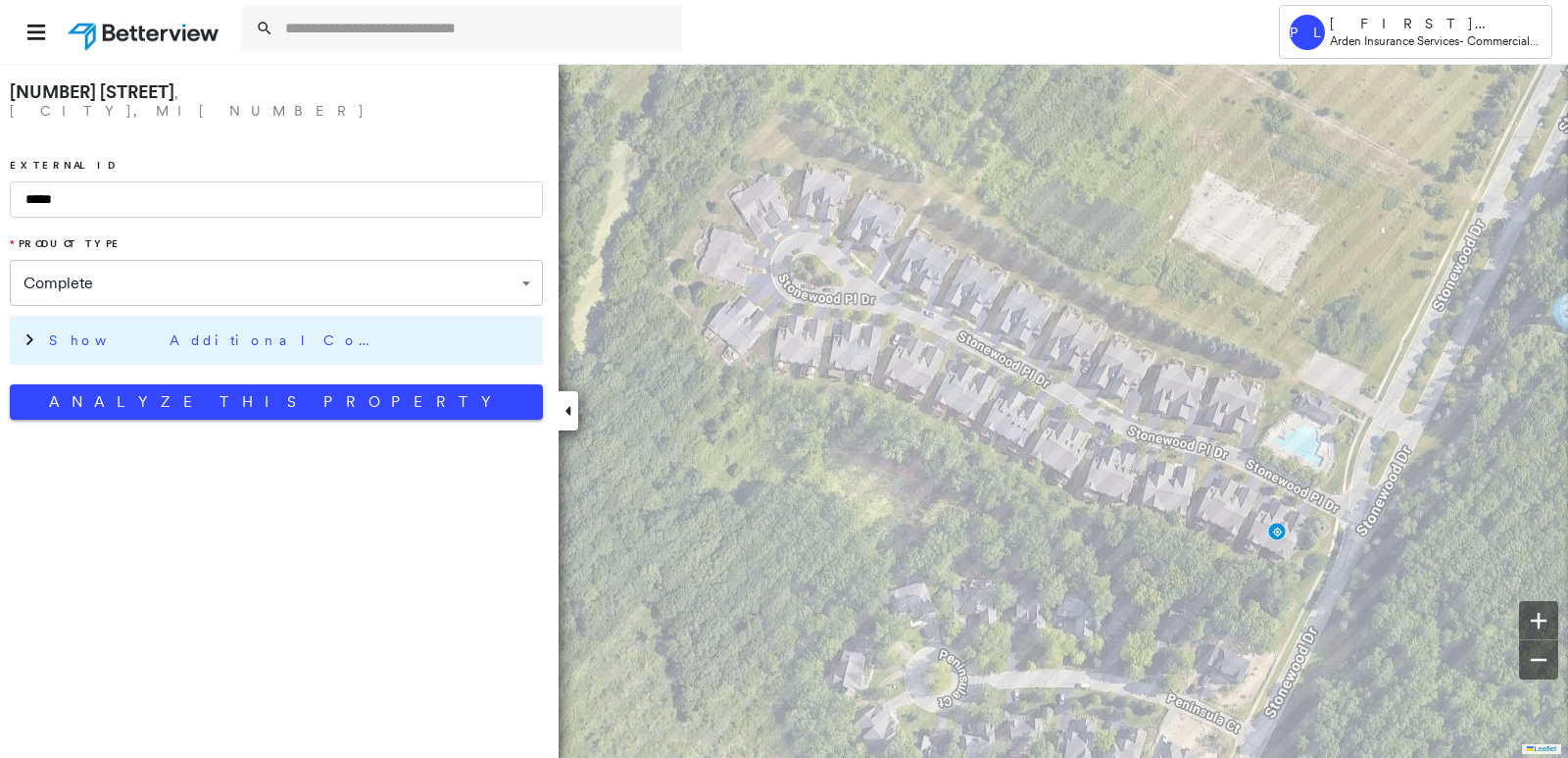 click on "Show Additional Company Data" at bounding box center [291, 340] 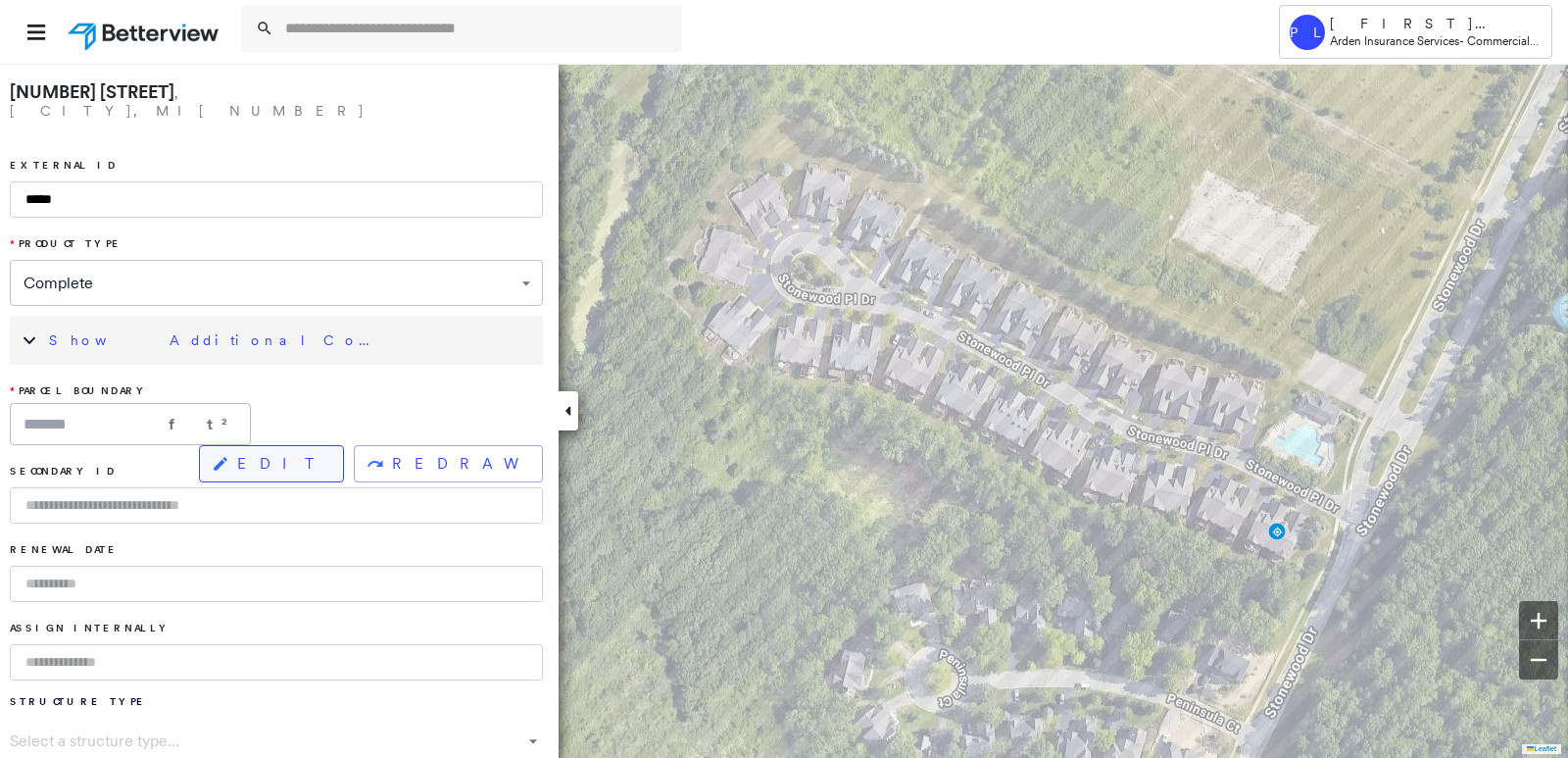 click on "EDIT" at bounding box center (282, 464) 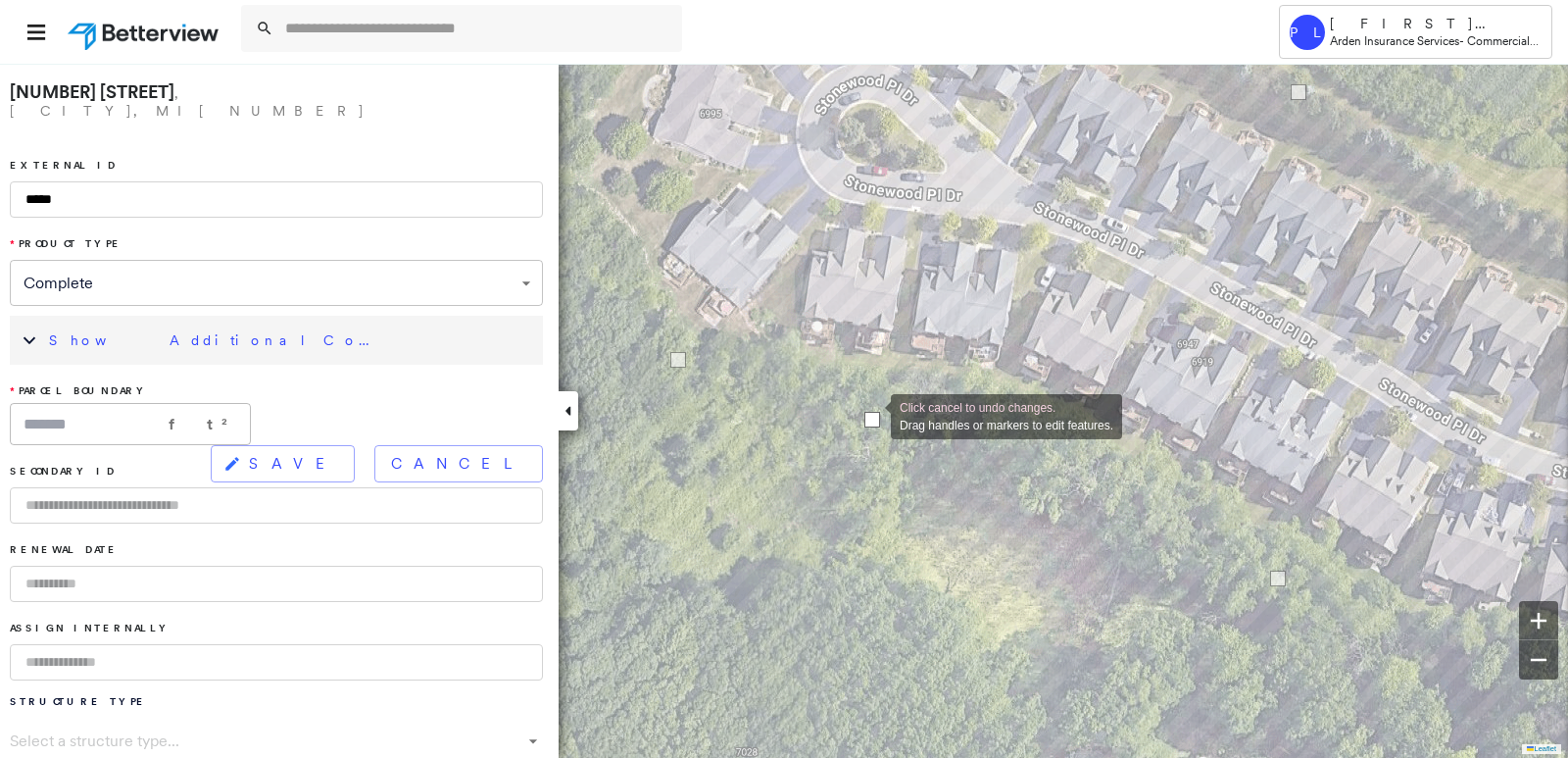 drag, startPoint x: 1110, startPoint y: 662, endPoint x: 870, endPoint y: 414, distance: 345.1145 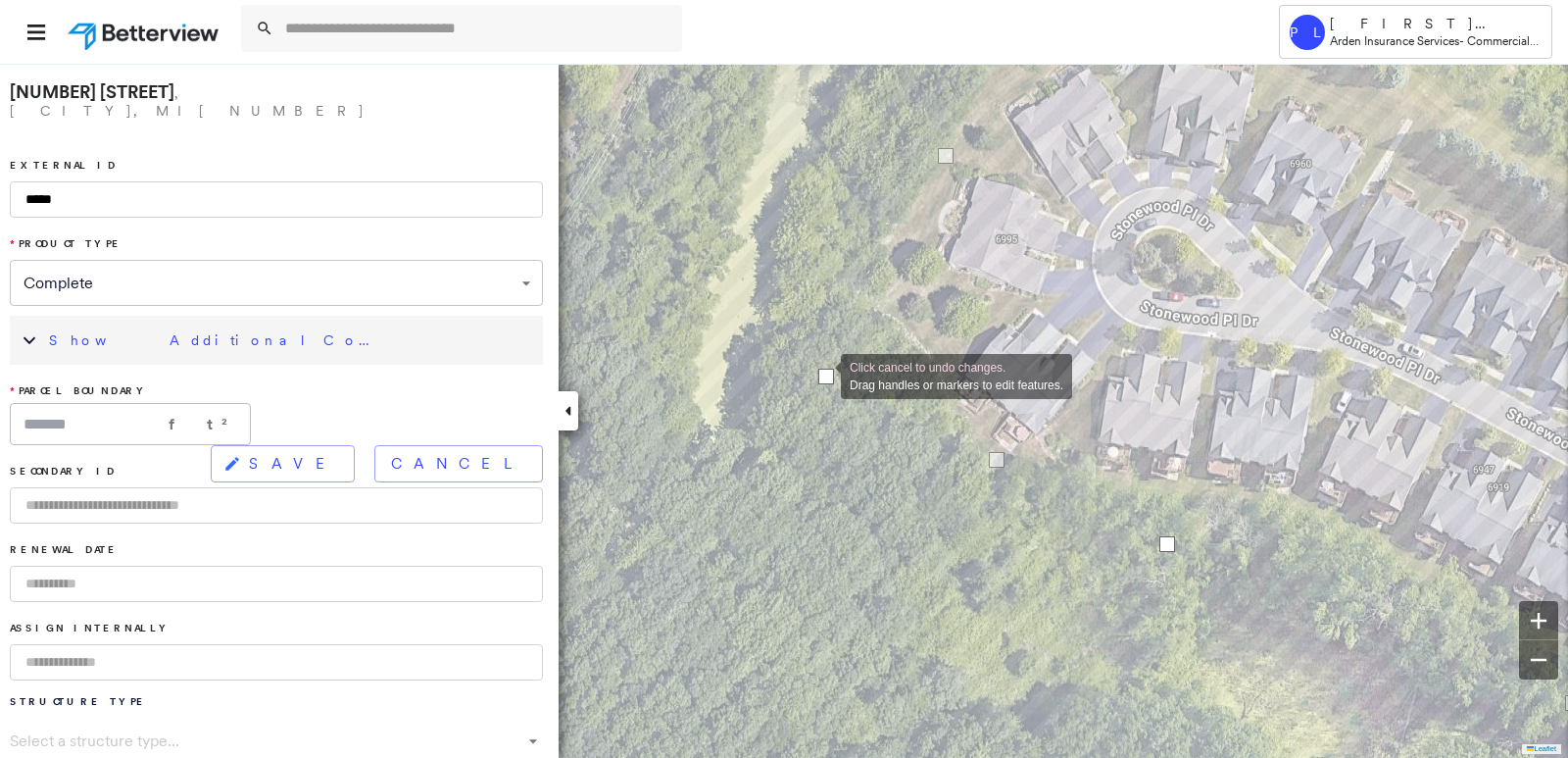 drag, startPoint x: 776, startPoint y: 424, endPoint x: 821, endPoint y: 375, distance: 66.52819 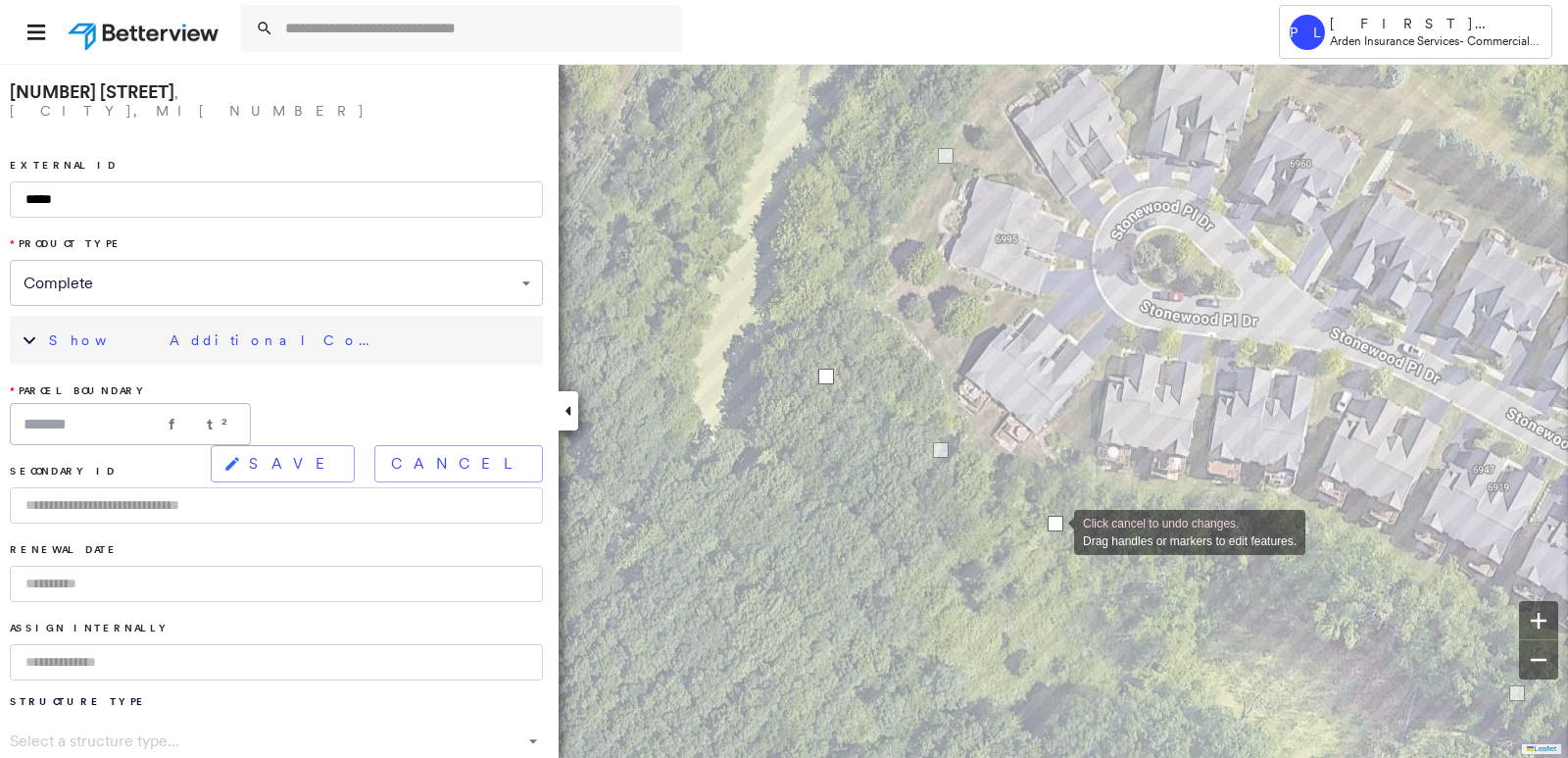 drag, startPoint x: 1166, startPoint y: 551, endPoint x: 1057, endPoint y: 529, distance: 111.19802 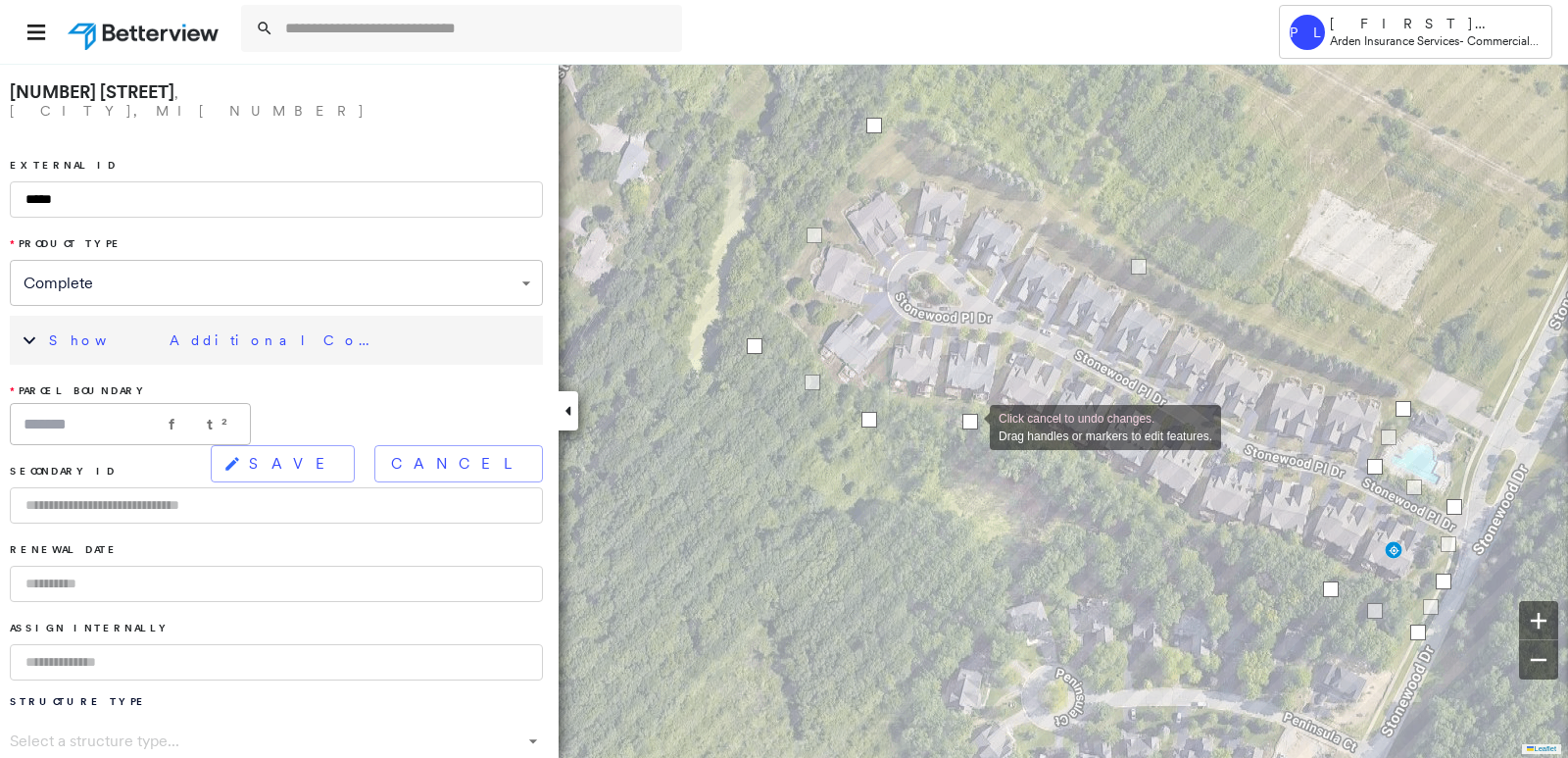 drag, startPoint x: 1101, startPoint y: 508, endPoint x: 970, endPoint y: 426, distance: 154.54773 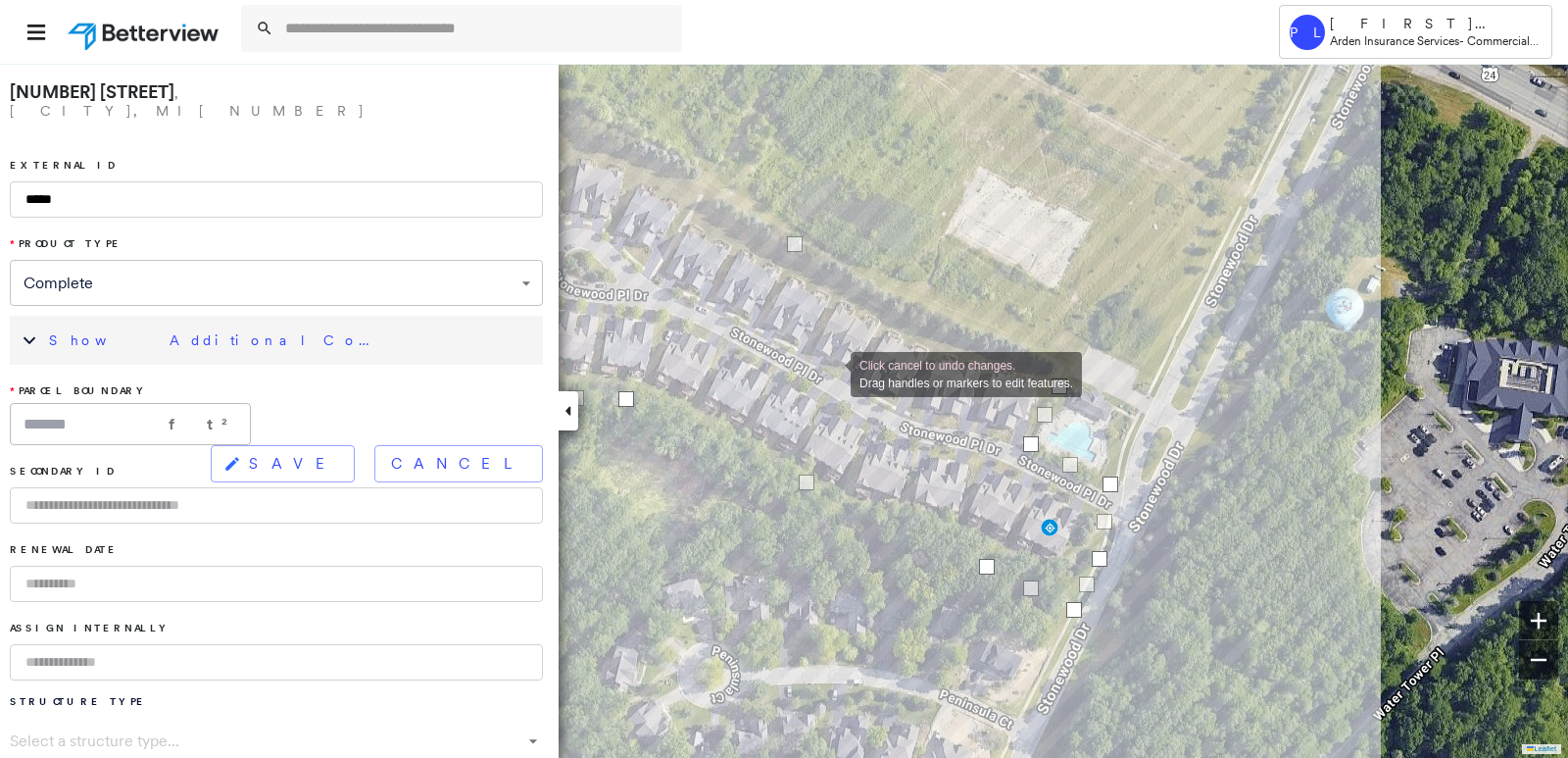 click on "Click cancel to undo changes. Drag handles or markers to edit features." at bounding box center [-46, 242] 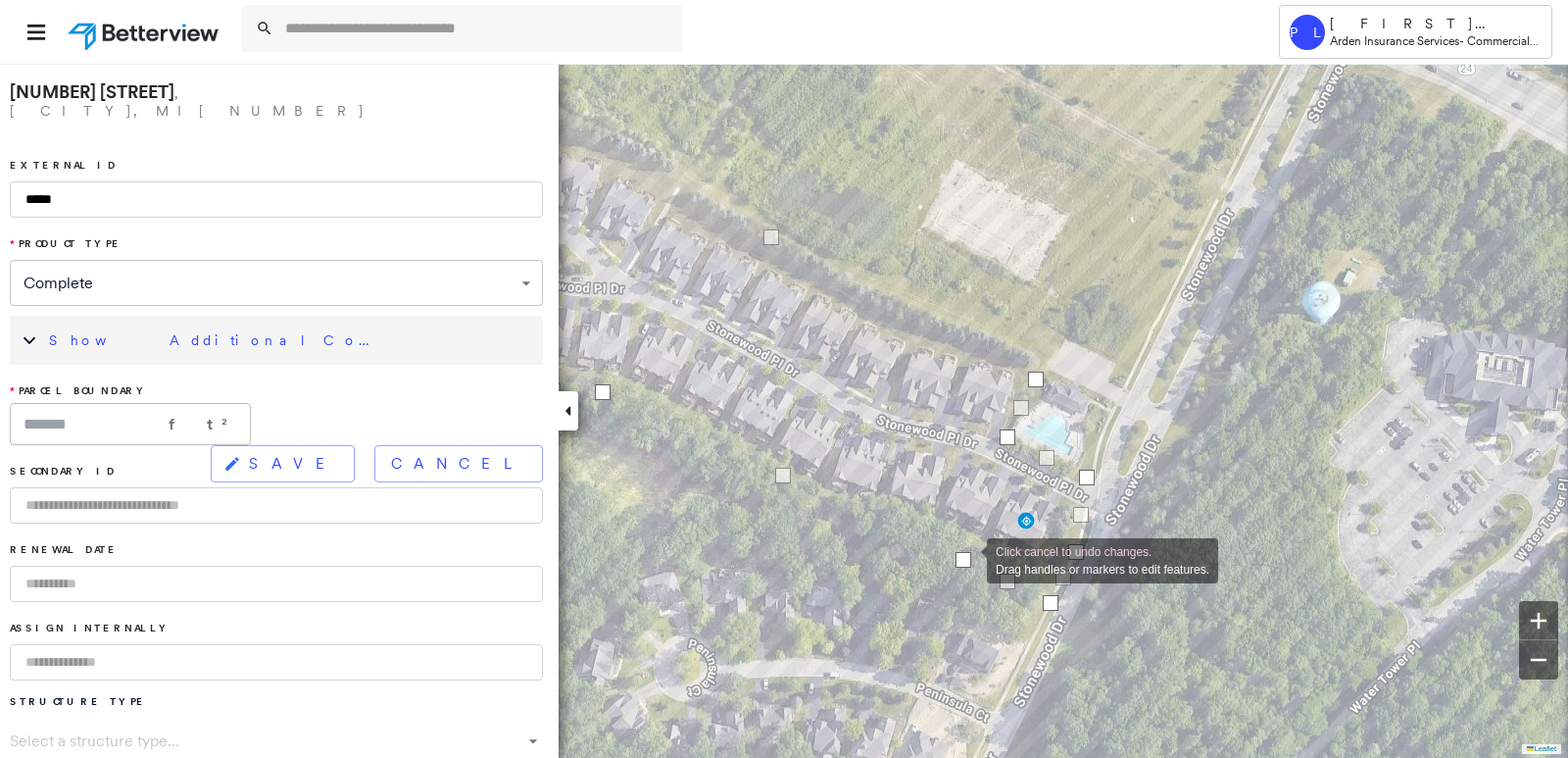 click at bounding box center [963, 560] 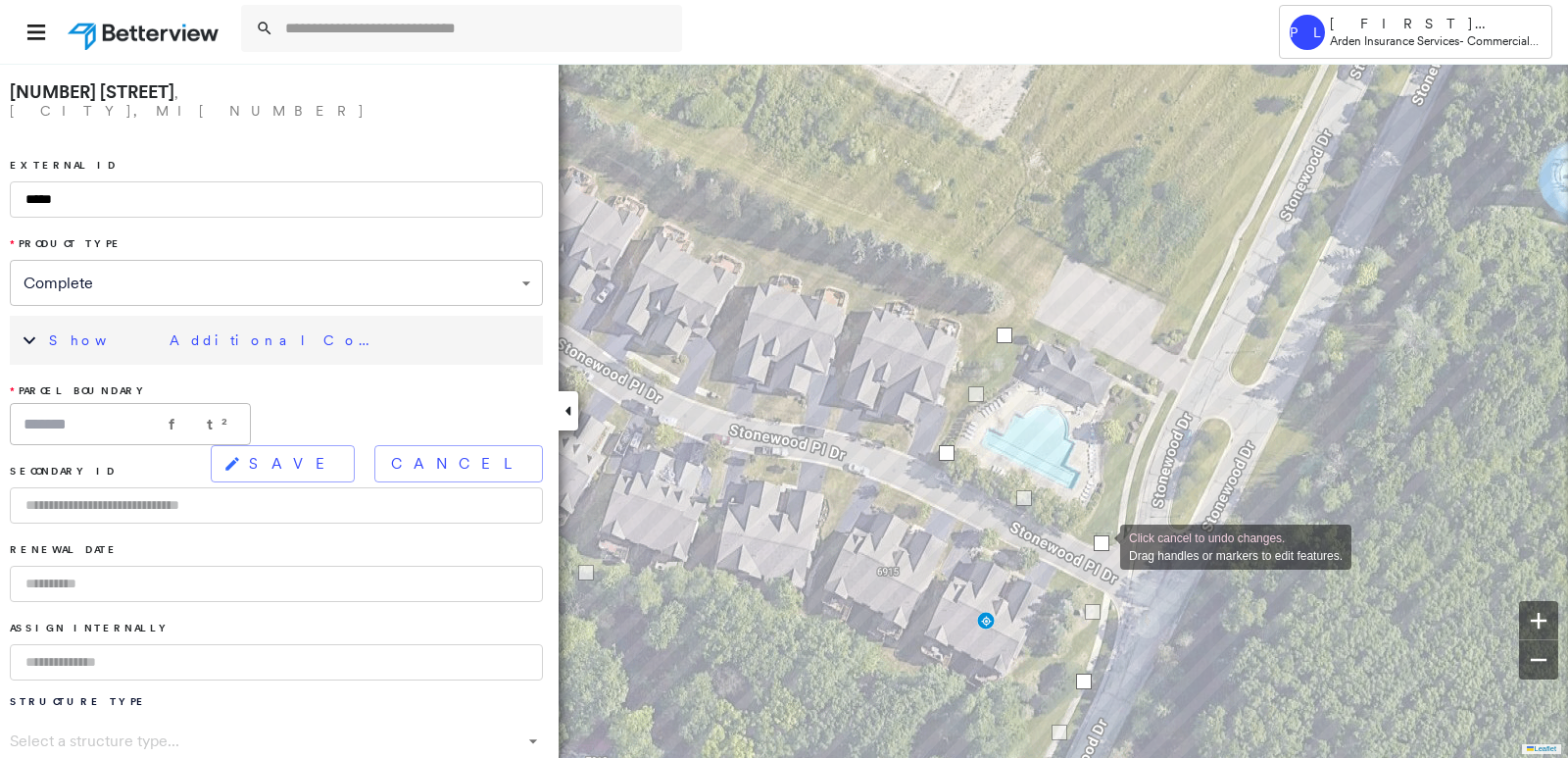 drag, startPoint x: 1104, startPoint y: 533, endPoint x: 1101, endPoint y: 545, distance: 12.369317 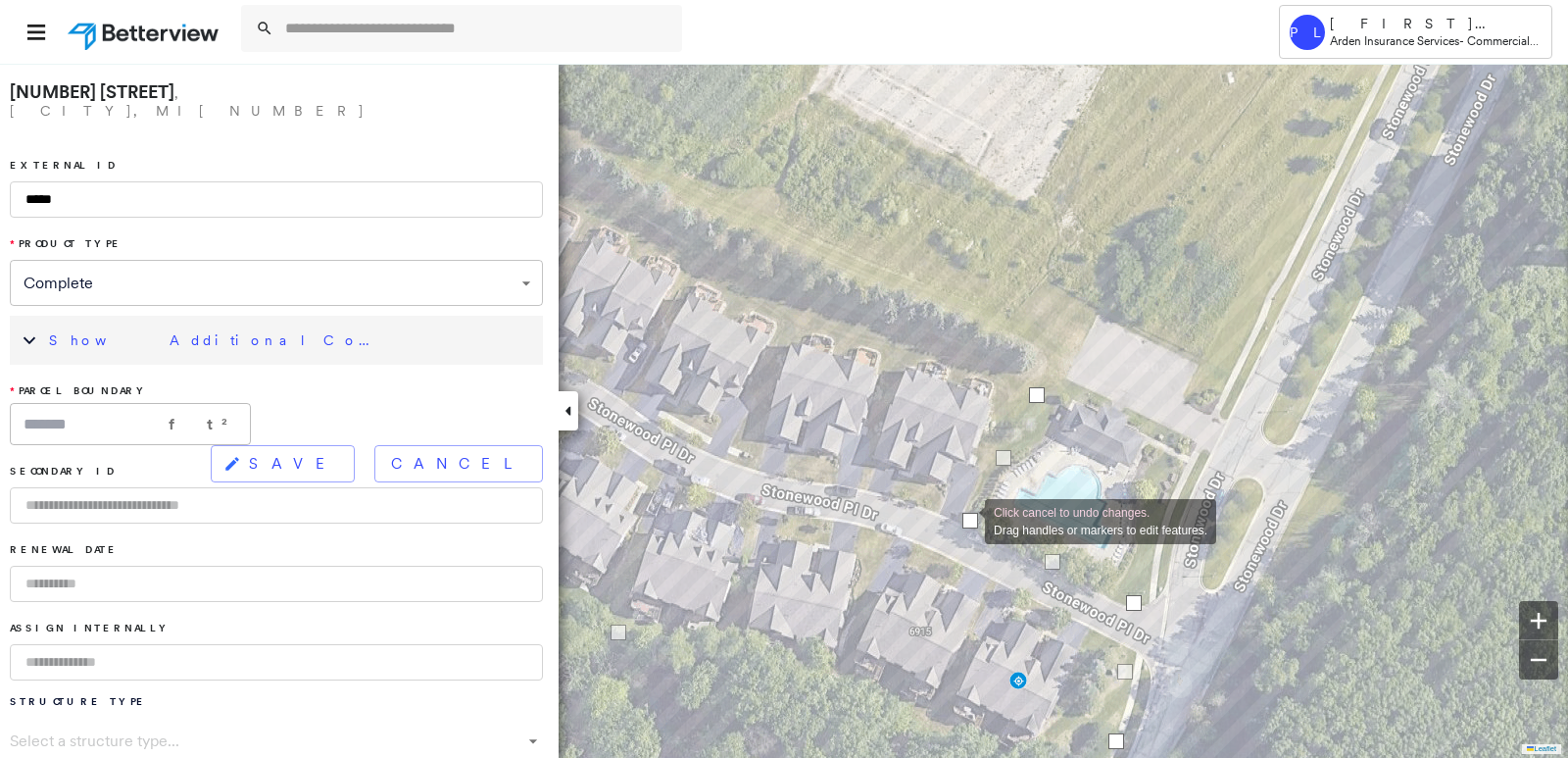 drag, startPoint x: 974, startPoint y: 512, endPoint x: 965, endPoint y: 520, distance: 12.0415946 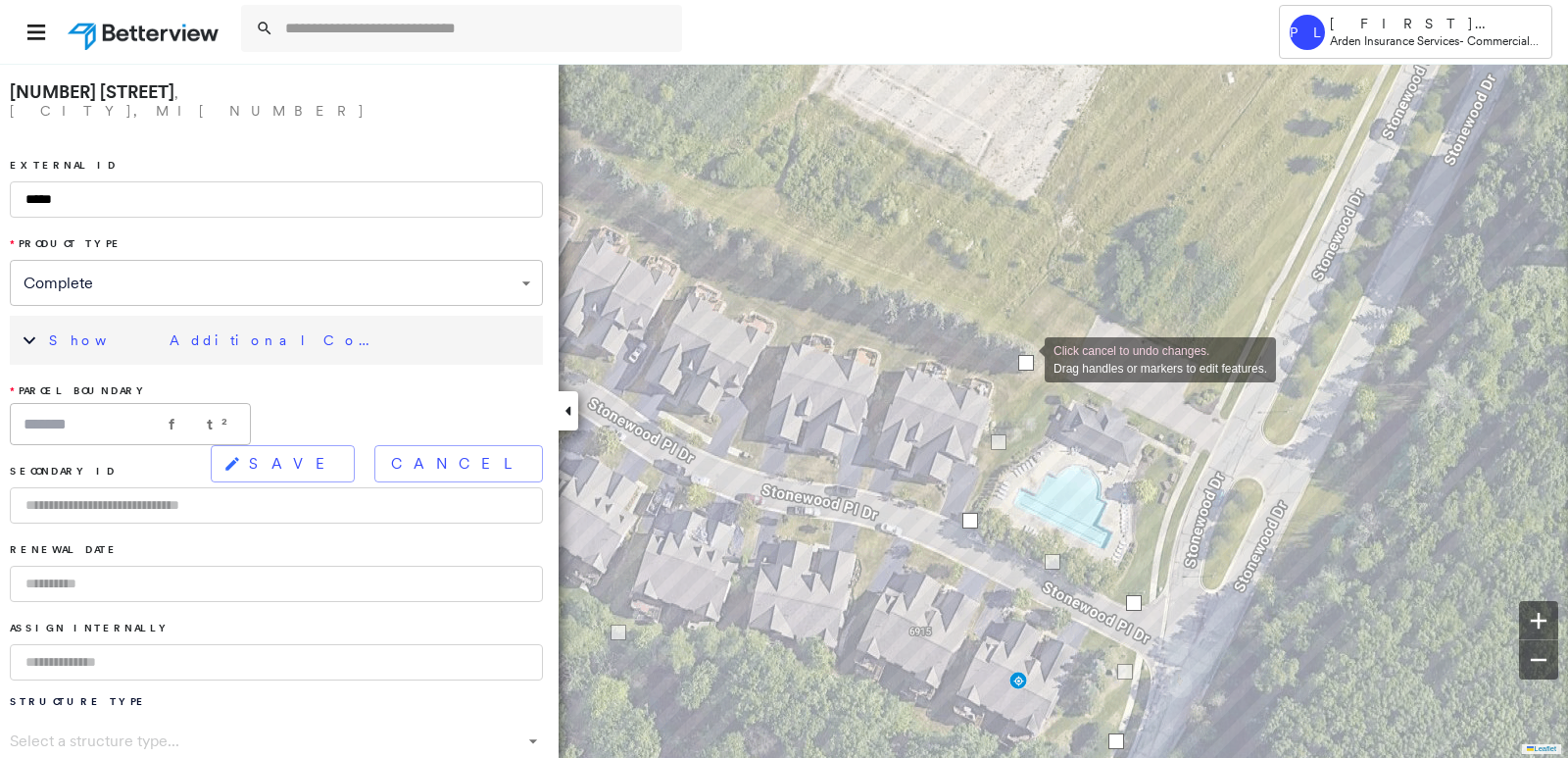 drag, startPoint x: 1037, startPoint y: 390, endPoint x: 1025, endPoint y: 358, distance: 34.176 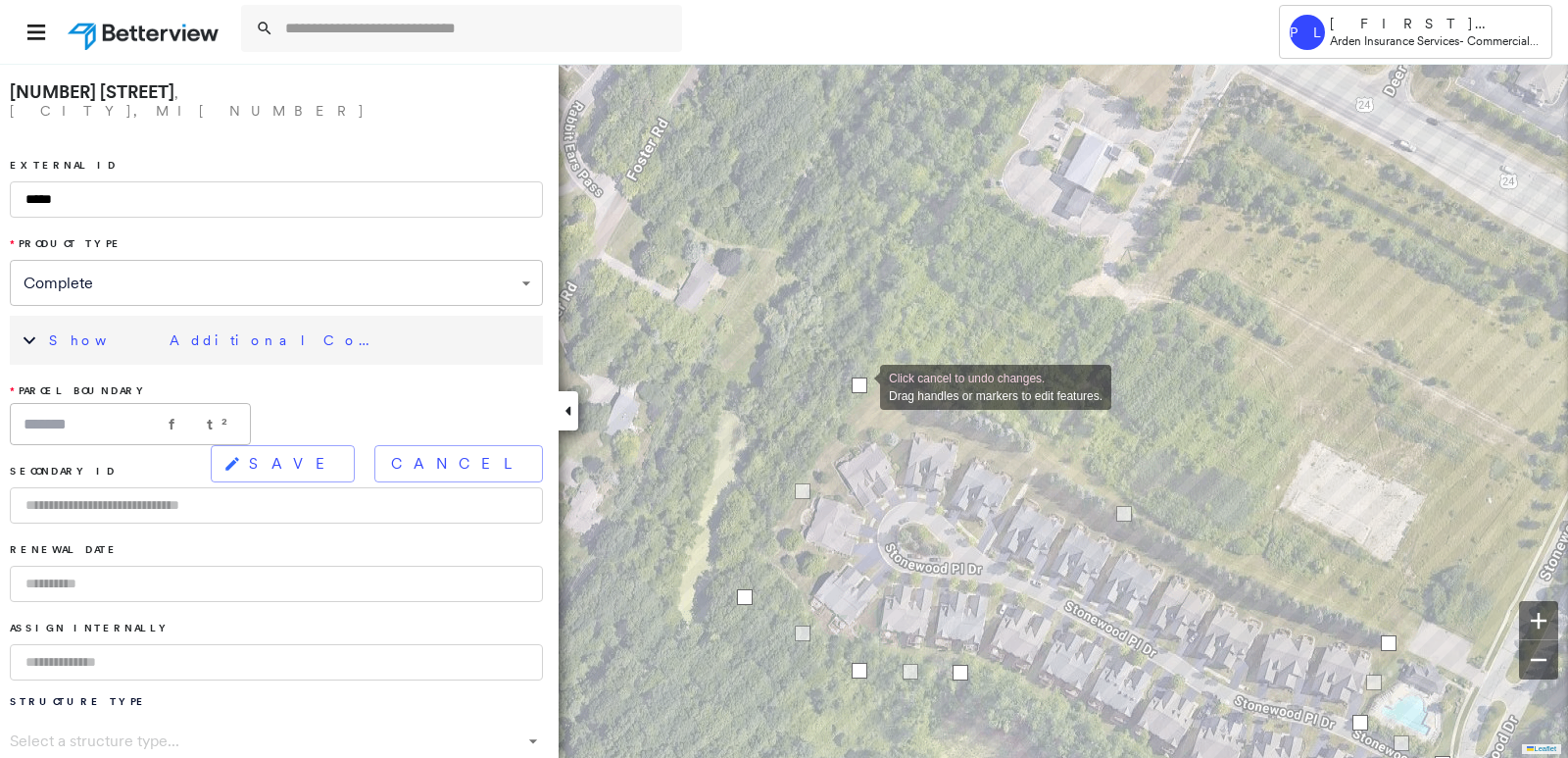 drag, startPoint x: 865, startPoint y: 377, endPoint x: 860, endPoint y: 385, distance: 9.43398 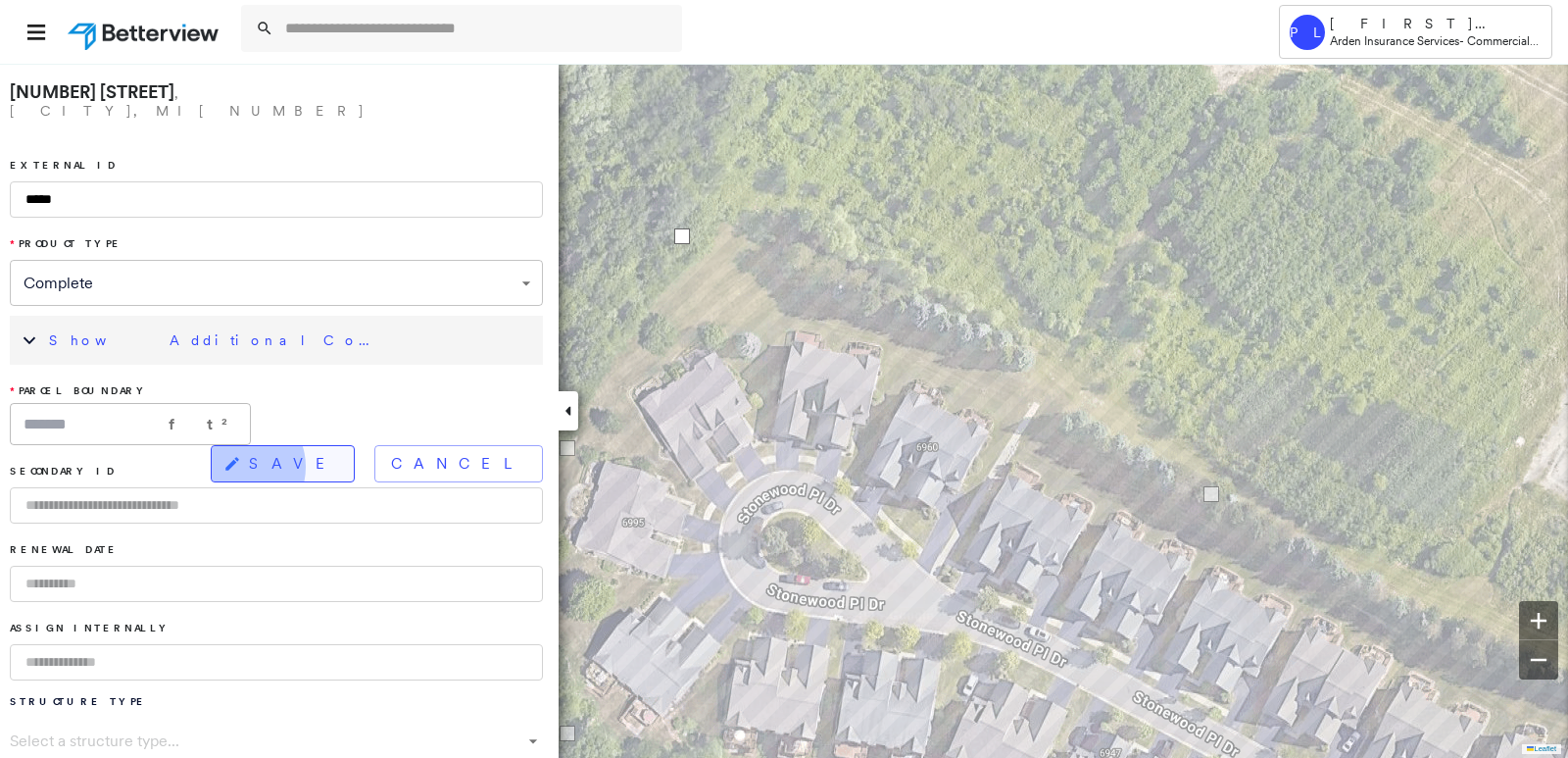 click 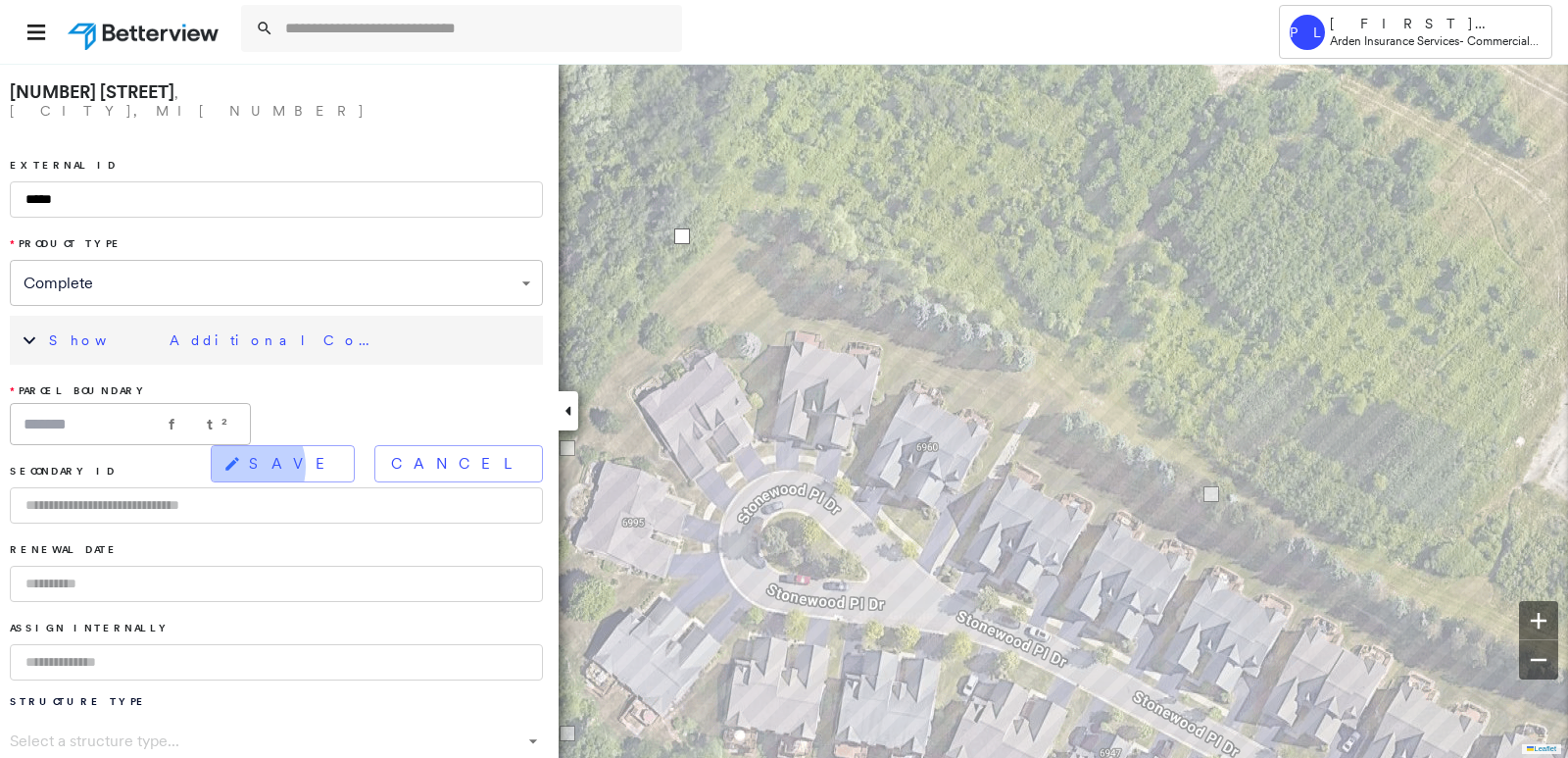 type on "*******" 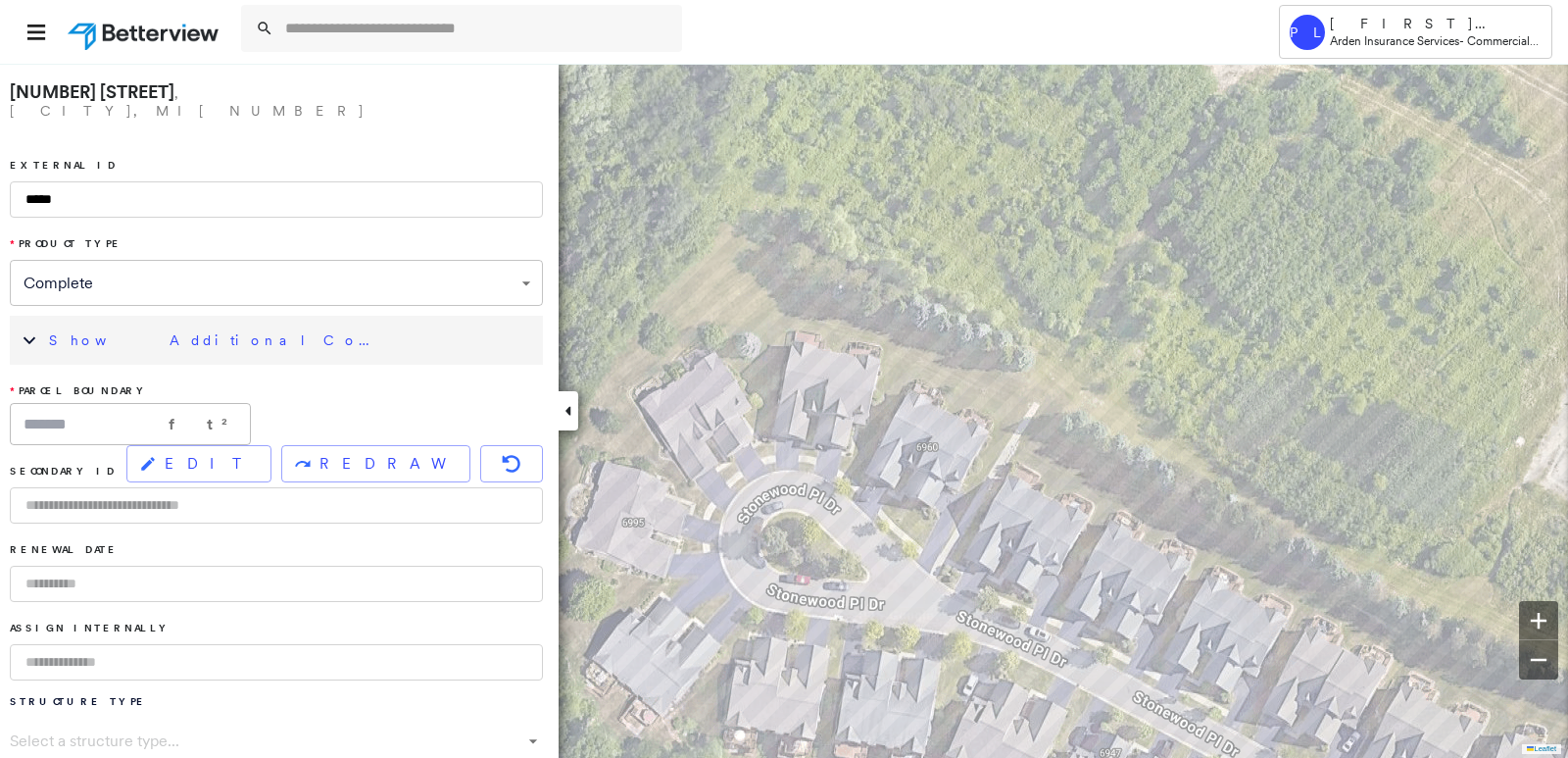 click on "Show Additional Company Data" at bounding box center (291, 340) 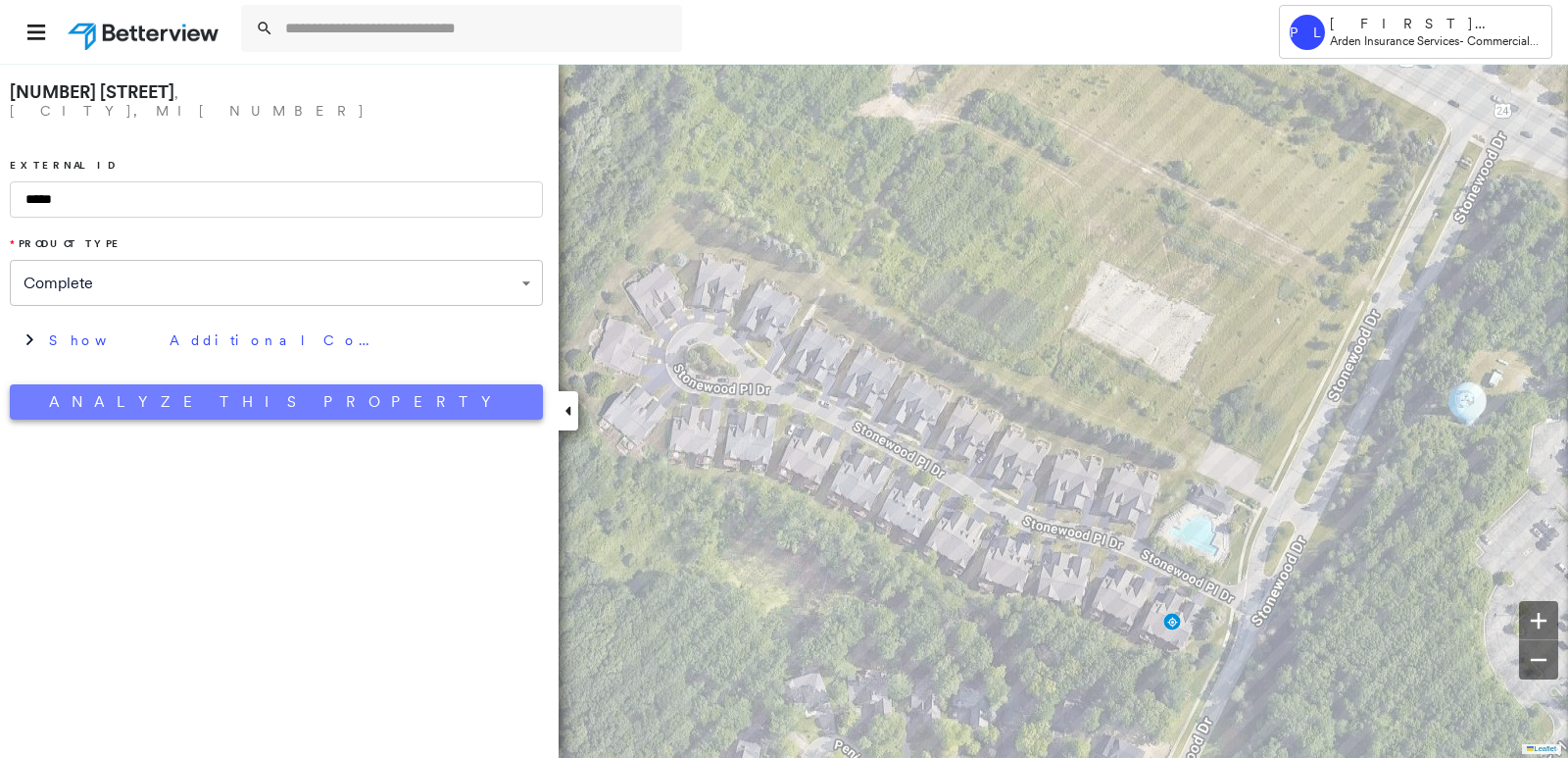 click on "Analyze This Property" at bounding box center [276, 402] 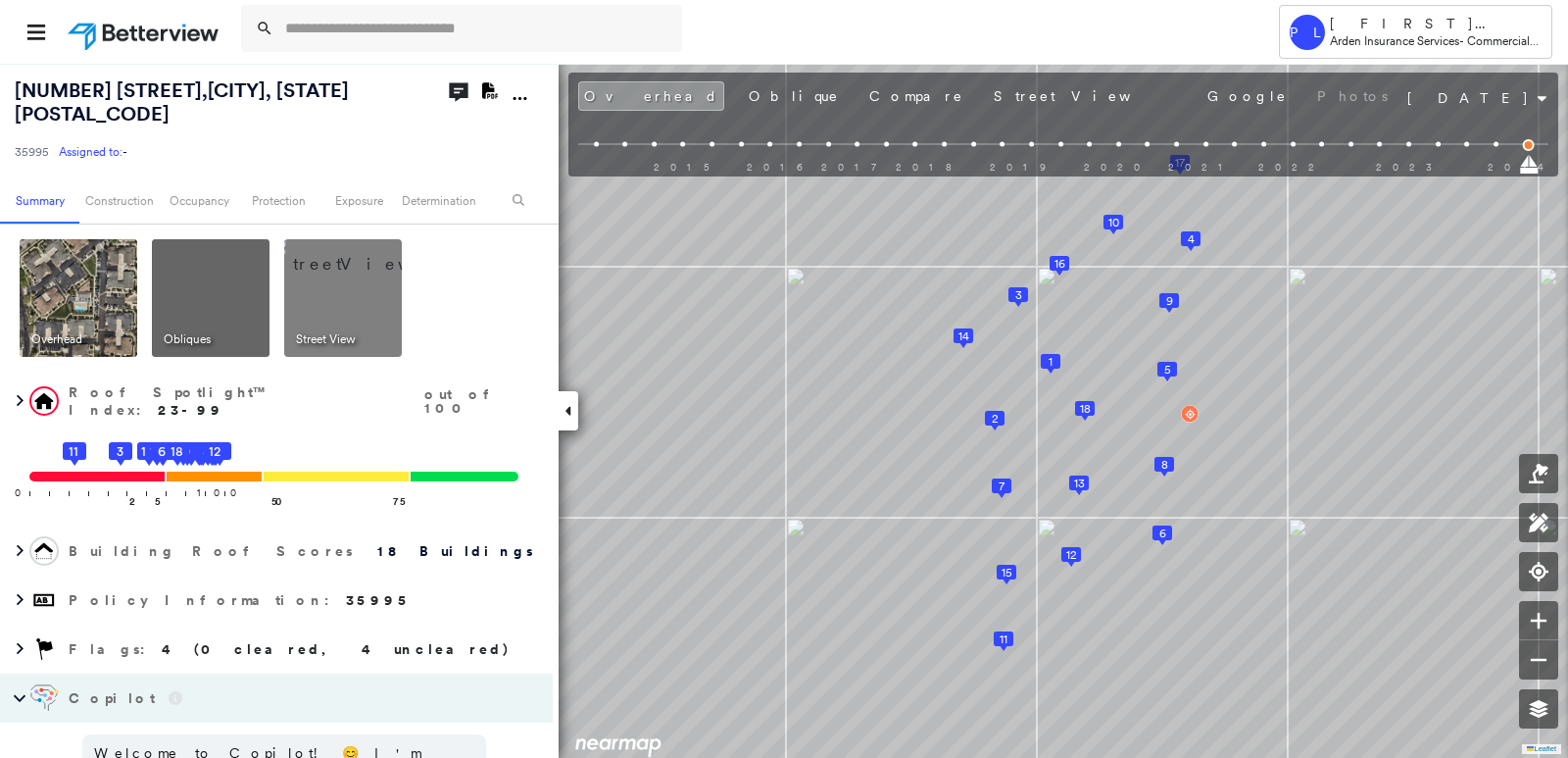scroll, scrollTop: 0, scrollLeft: 0, axis: both 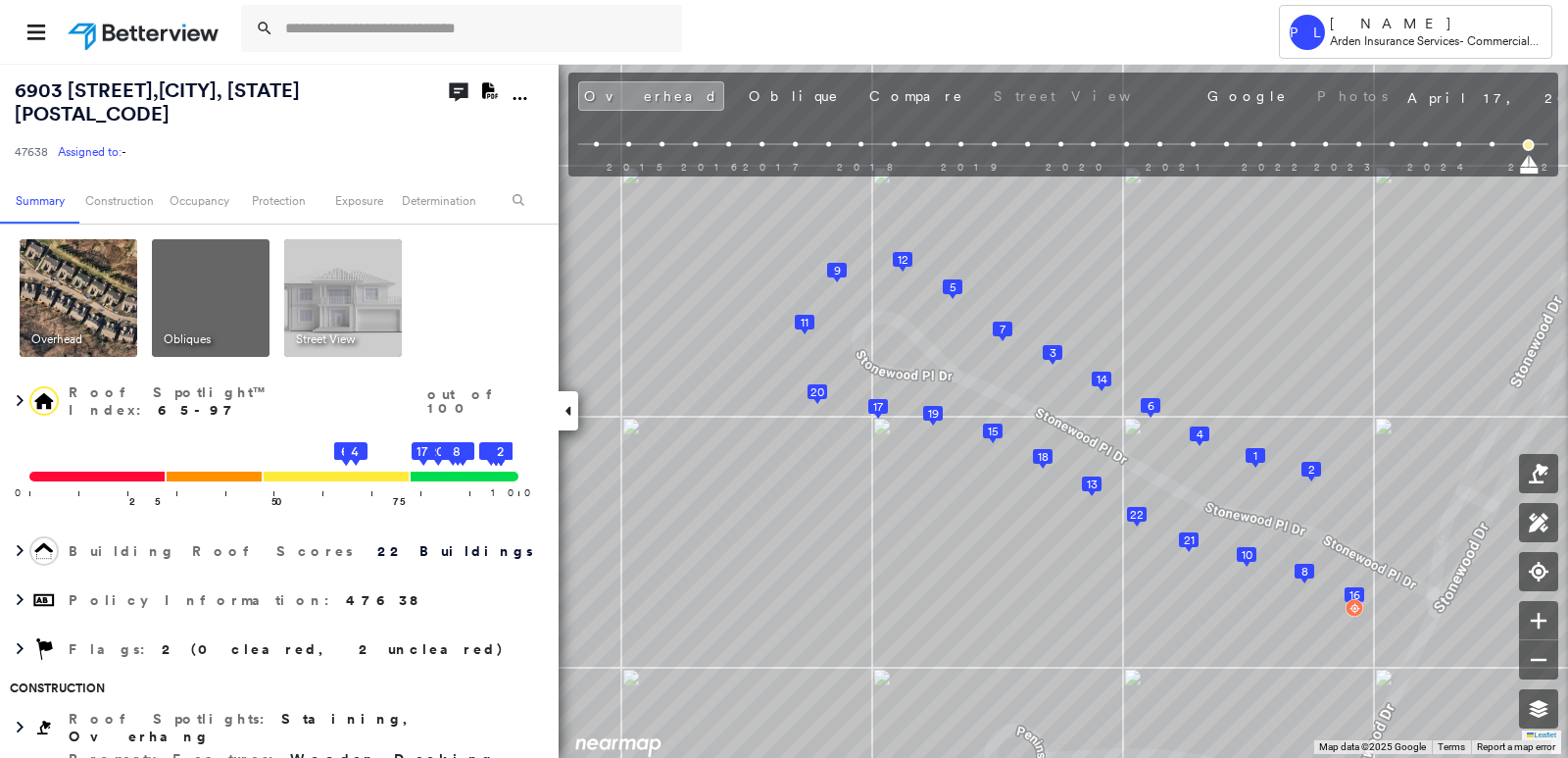 click 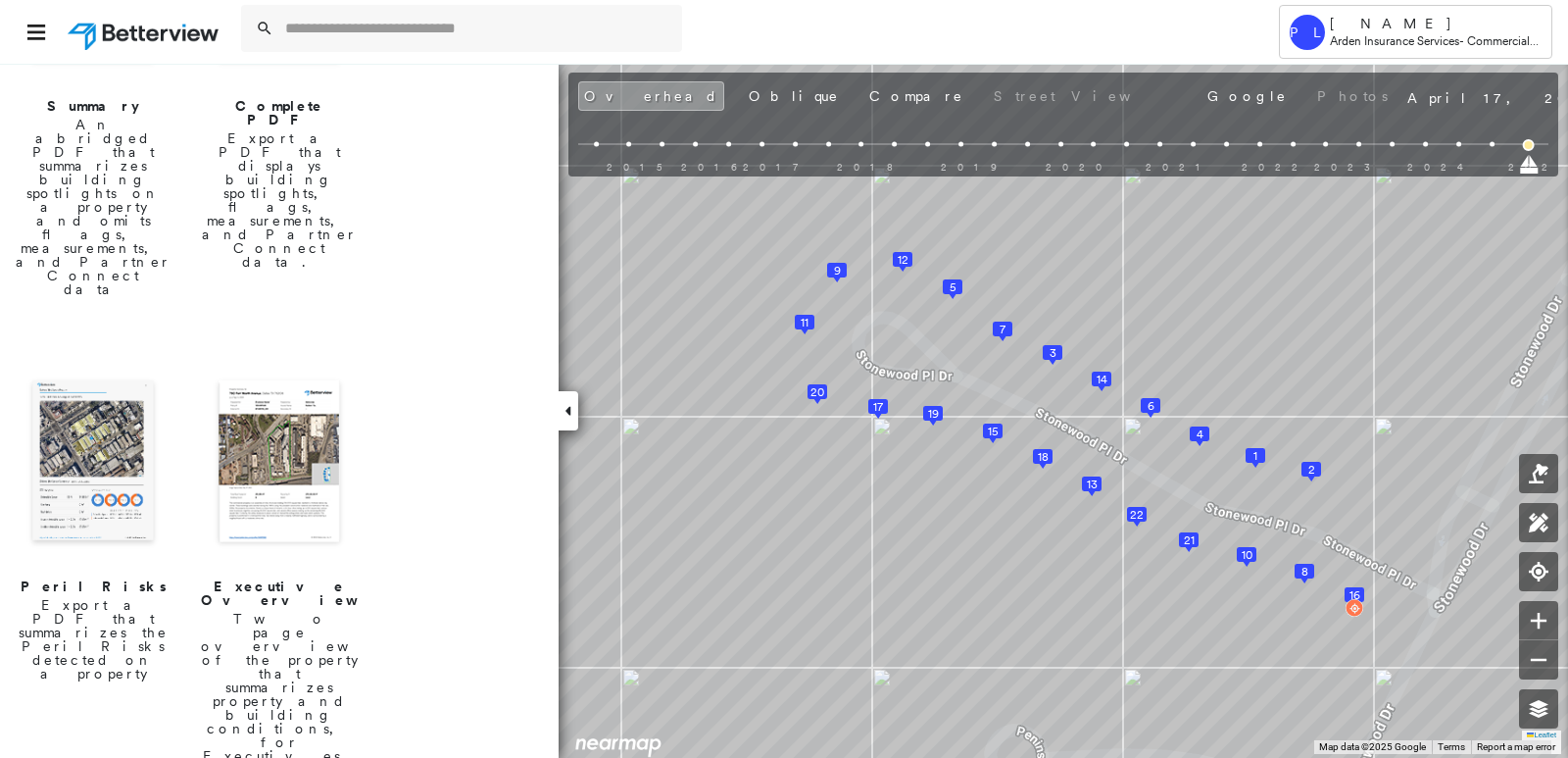 scroll, scrollTop: 0, scrollLeft: 0, axis: both 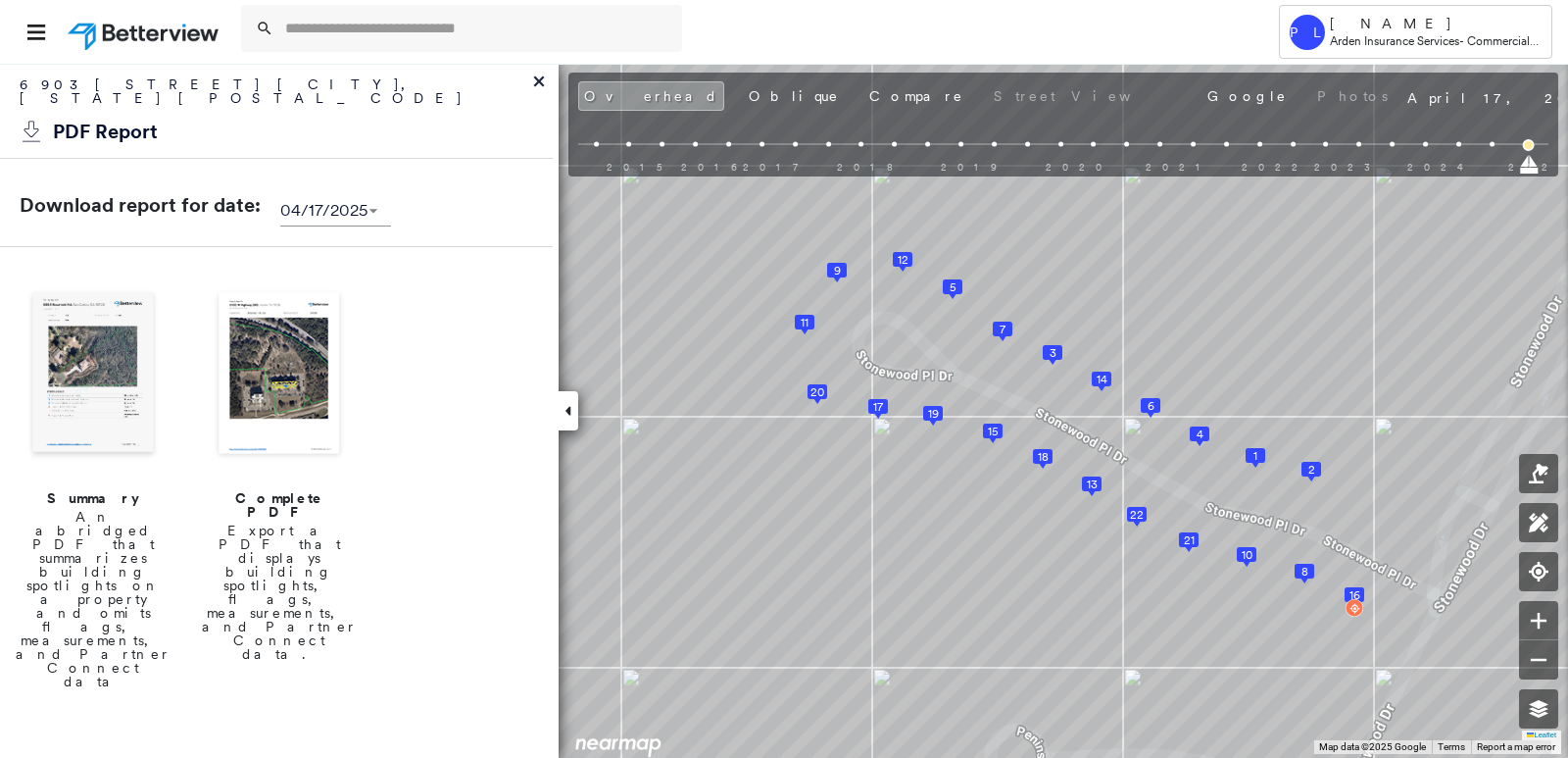 click at bounding box center [93, 375] 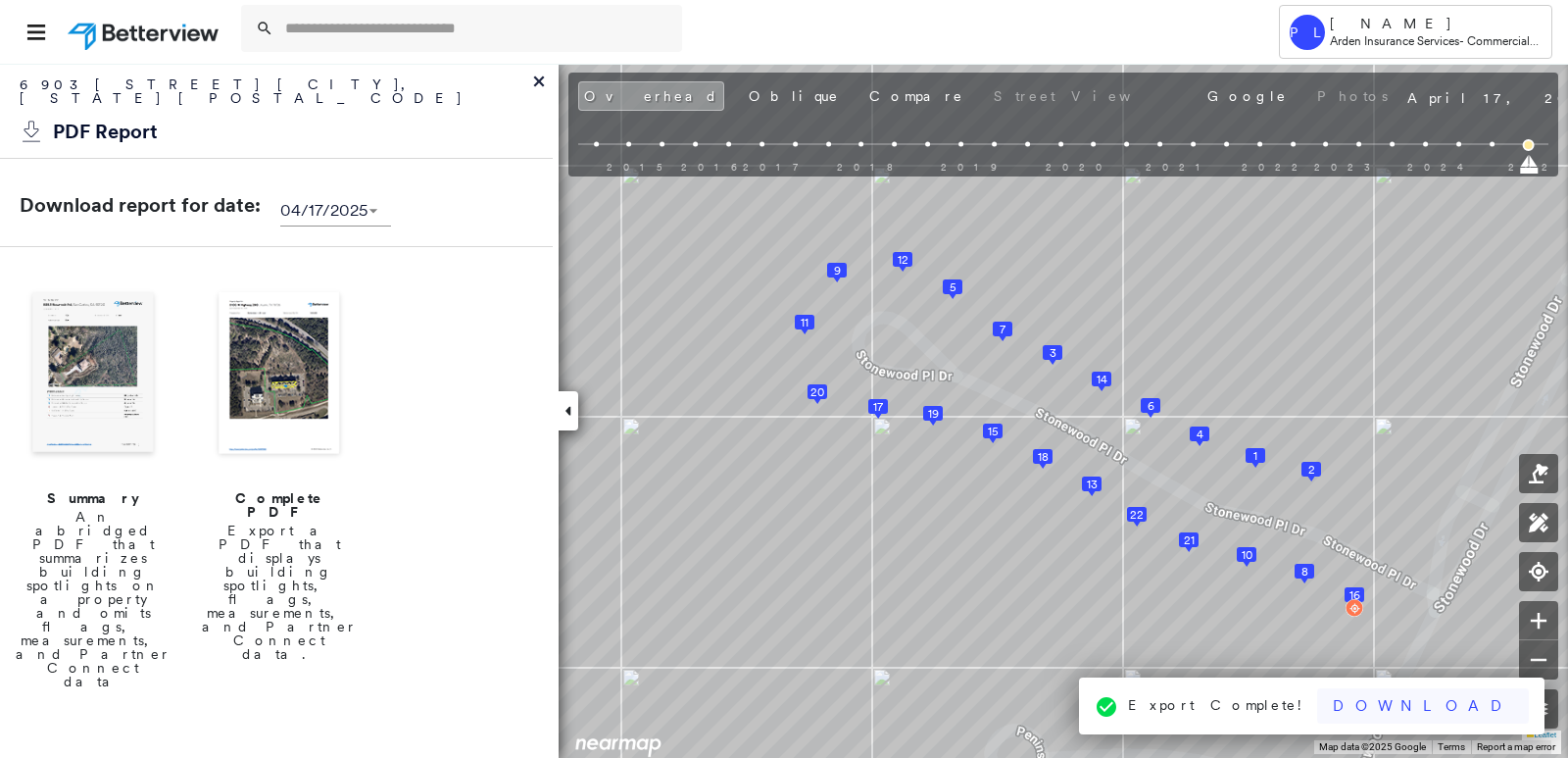 click on "Download" at bounding box center [1423, 706] 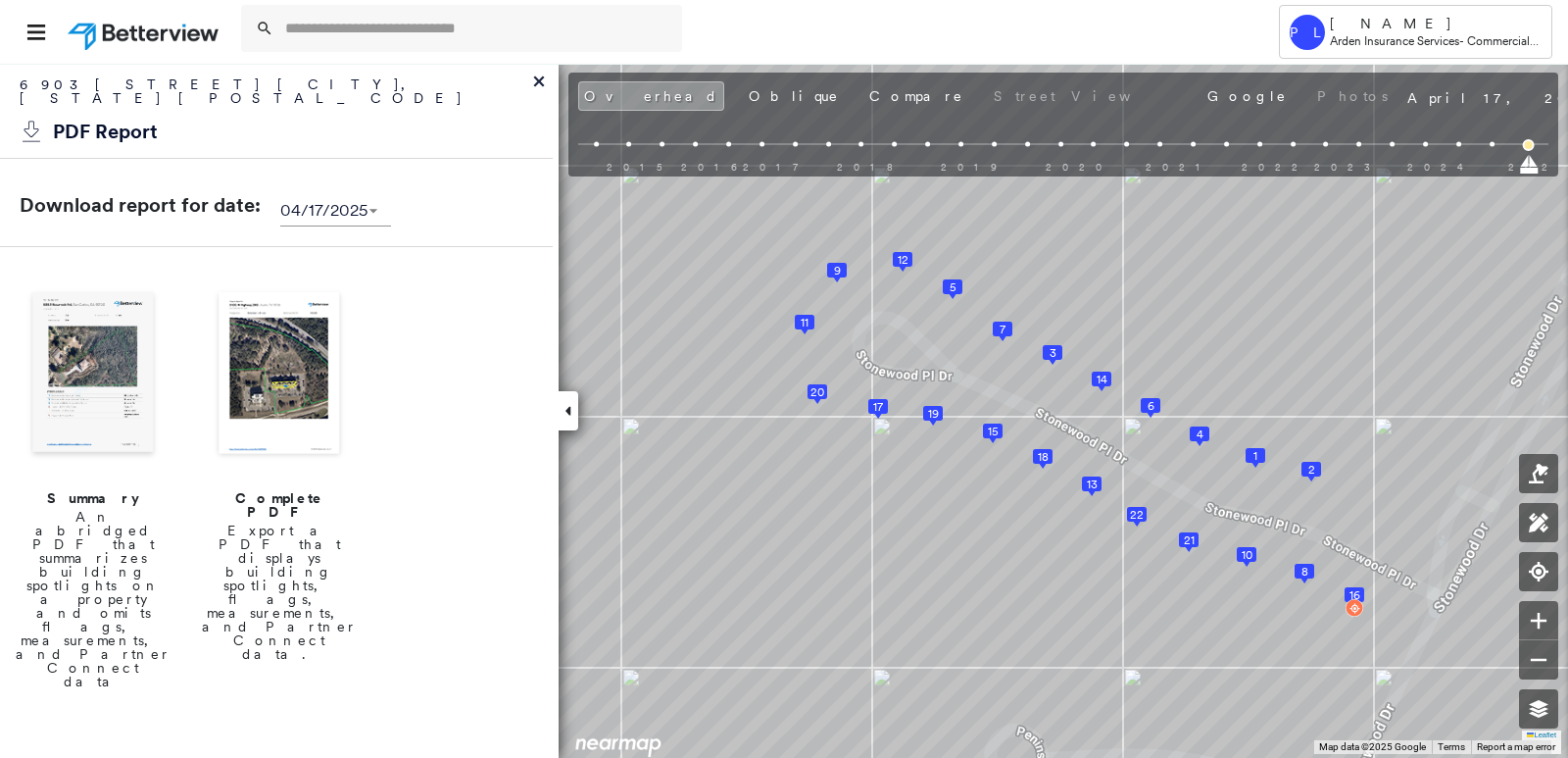 click at bounding box center (279, 375) 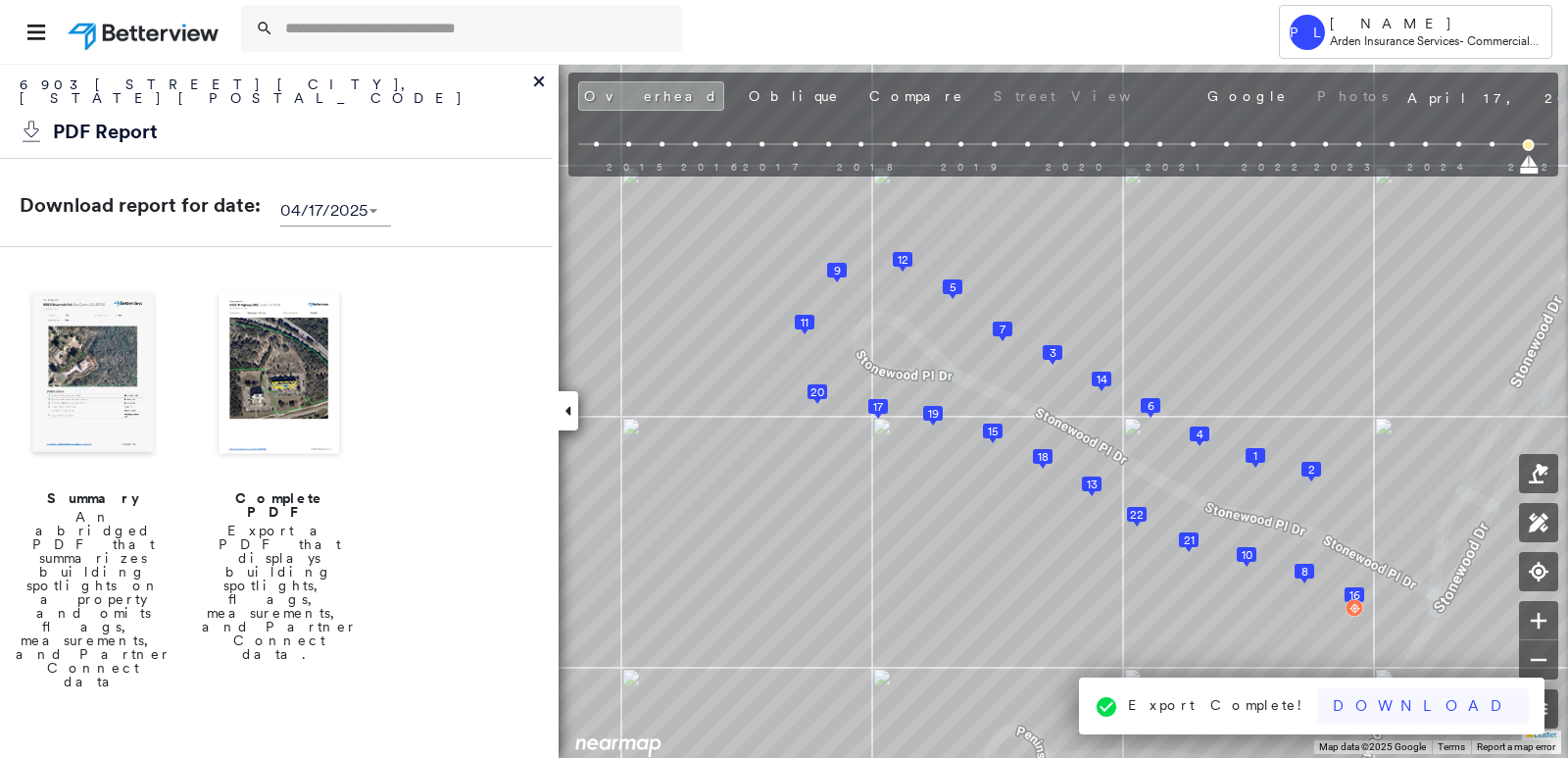 click on "Download" at bounding box center (1423, 706) 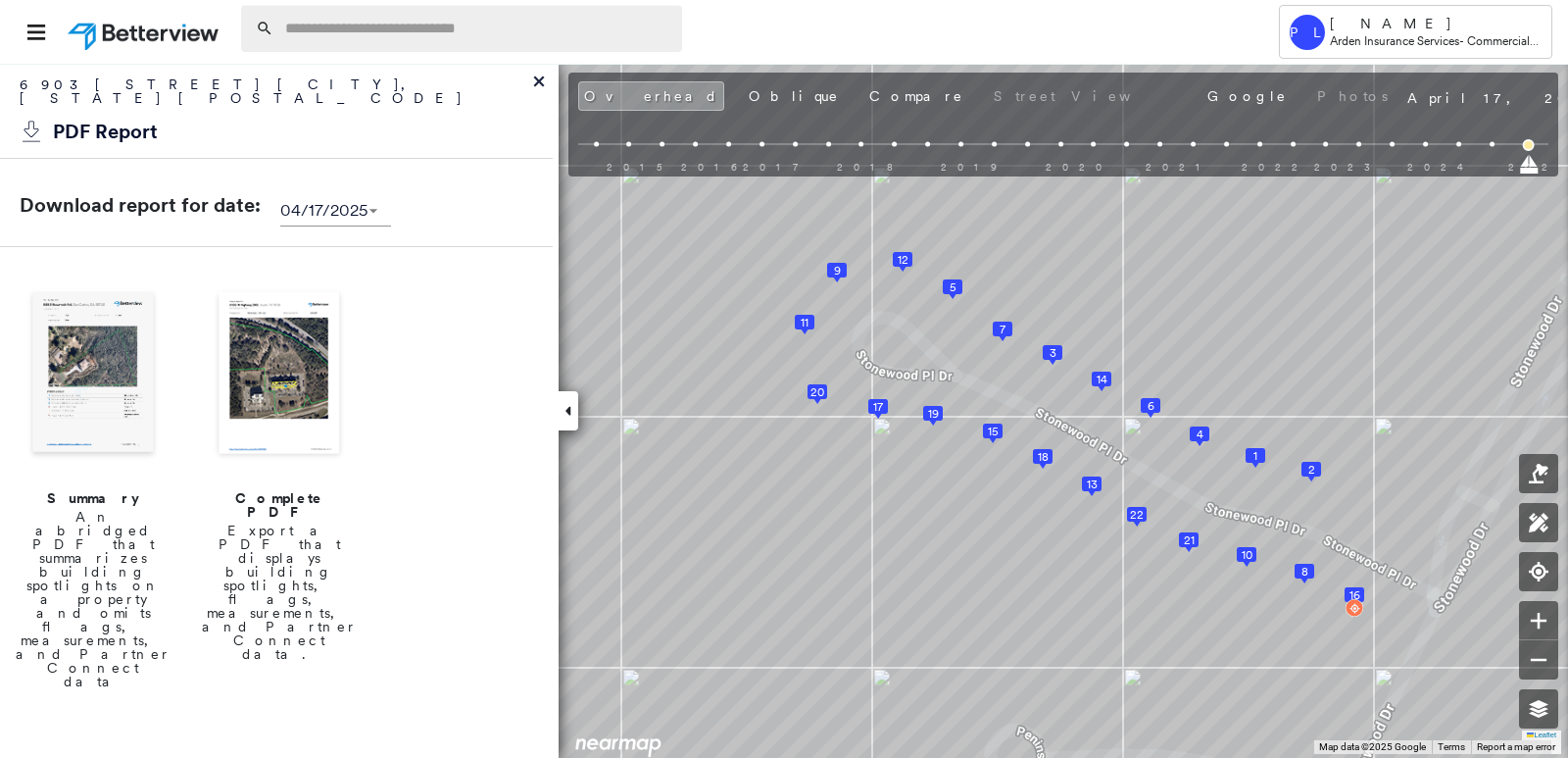 click at bounding box center (477, 28) 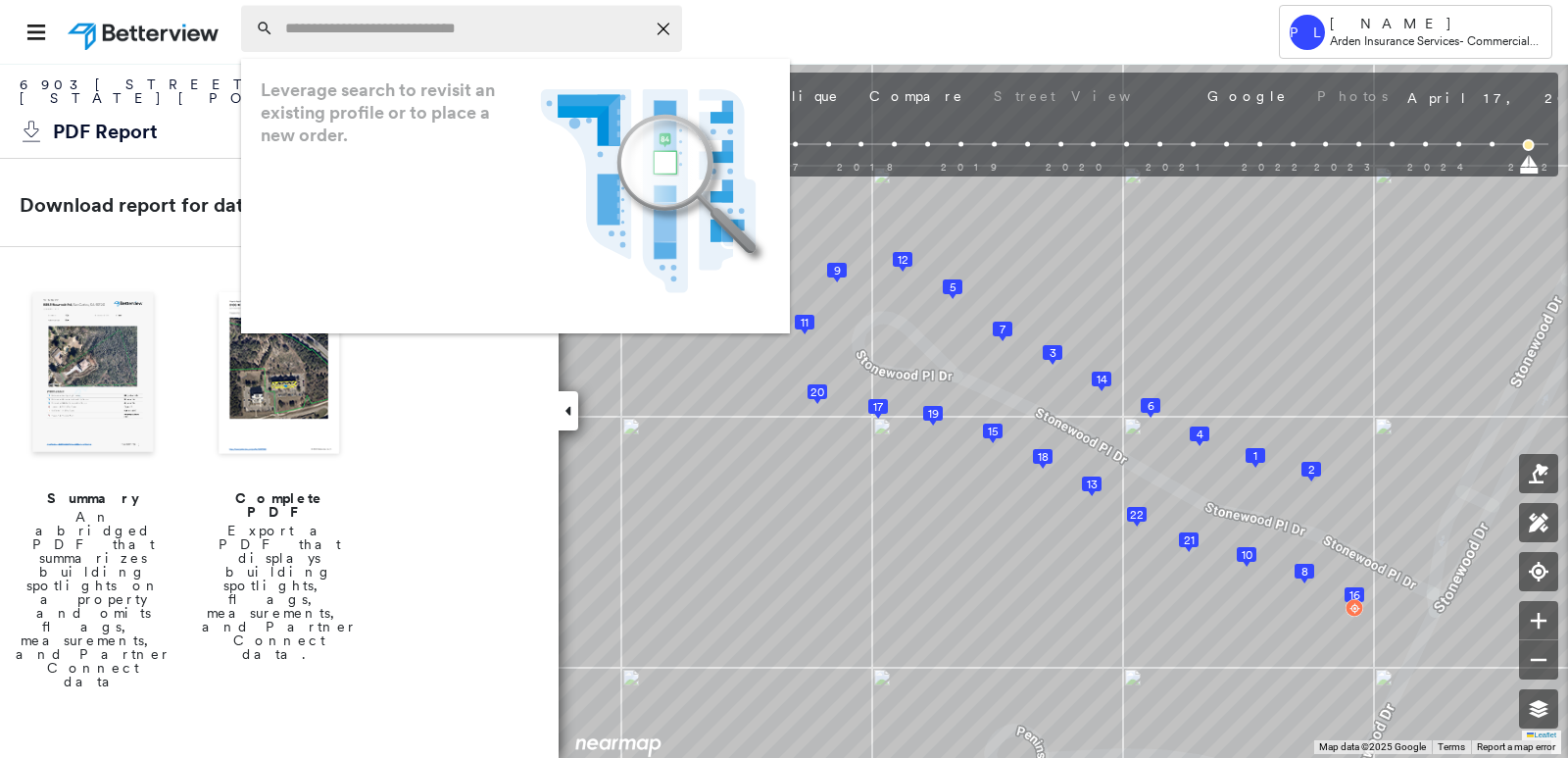 paste on "**********" 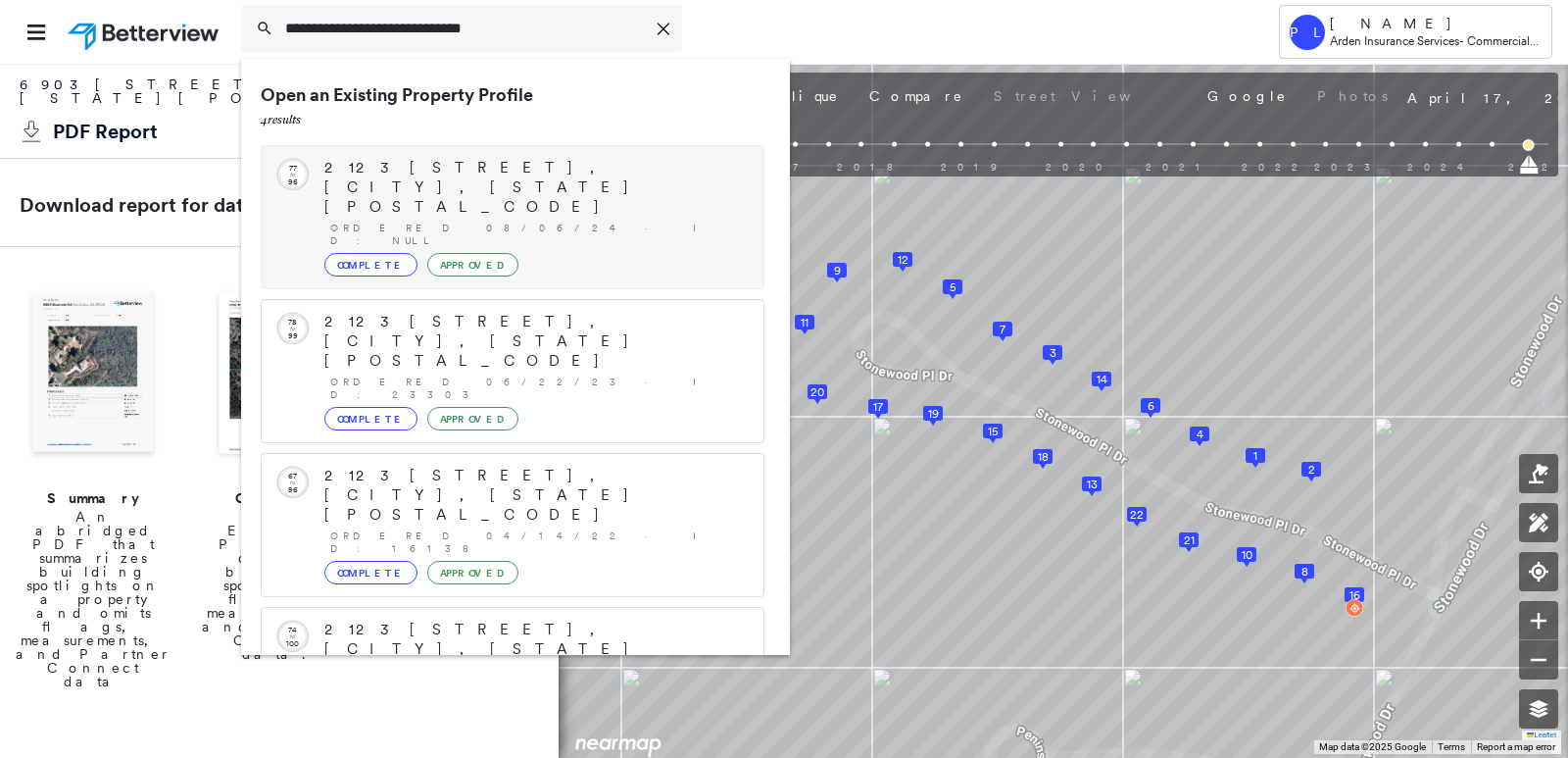 type on "**********" 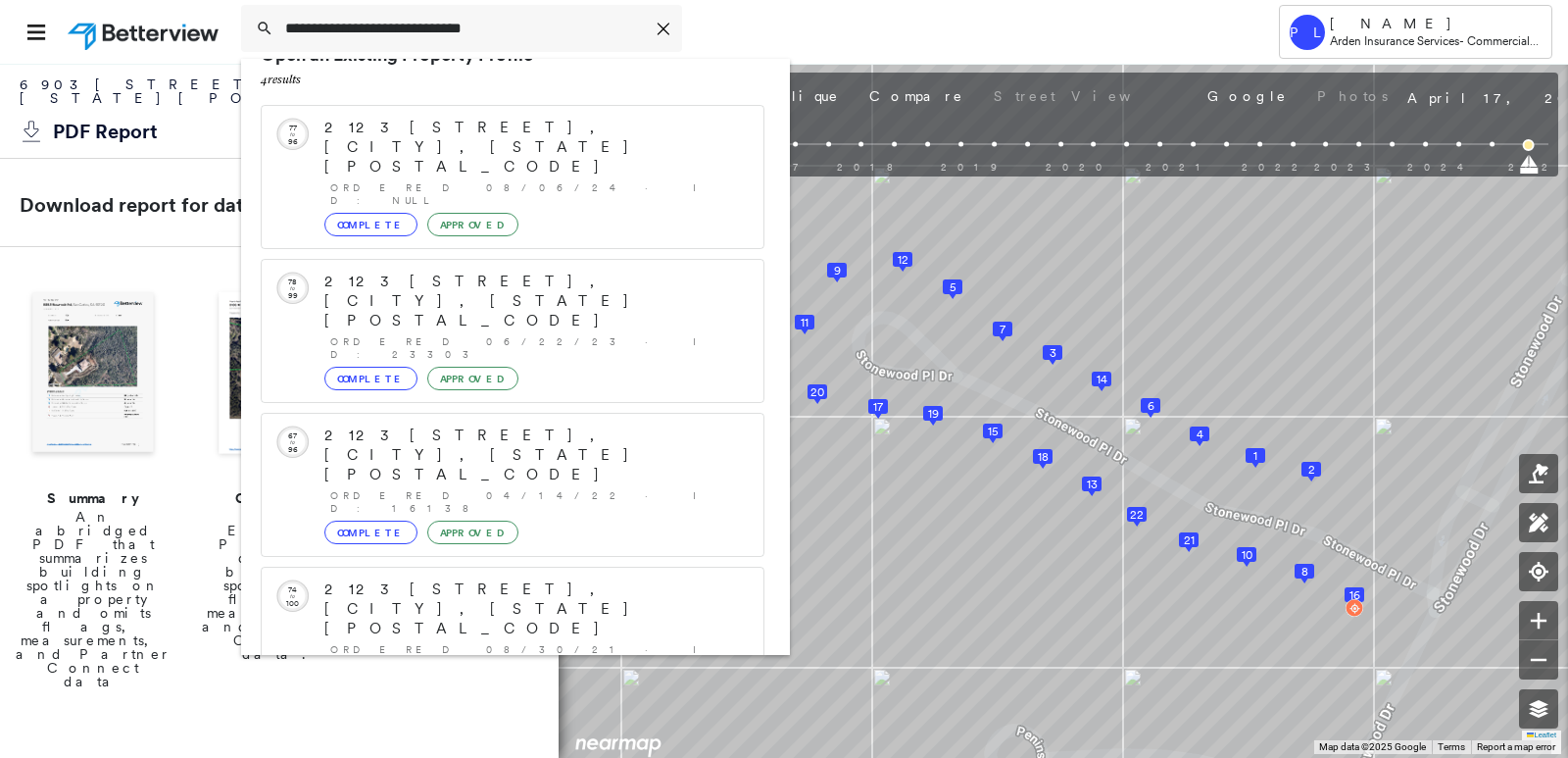 scroll, scrollTop: 56, scrollLeft: 0, axis: vertical 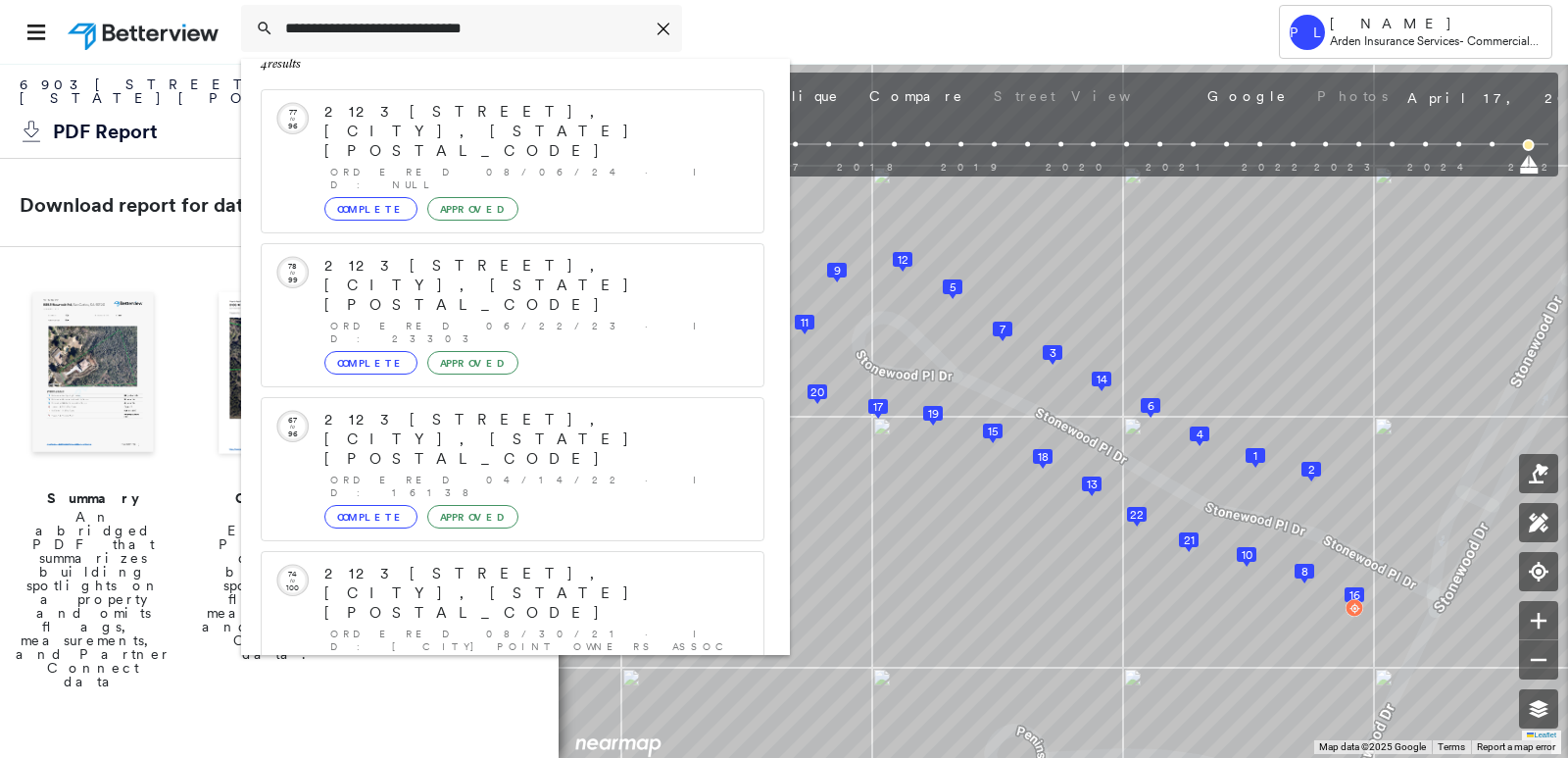 click on "2123 Main St, Alameda, CA 94501" at bounding box center (491, 841) 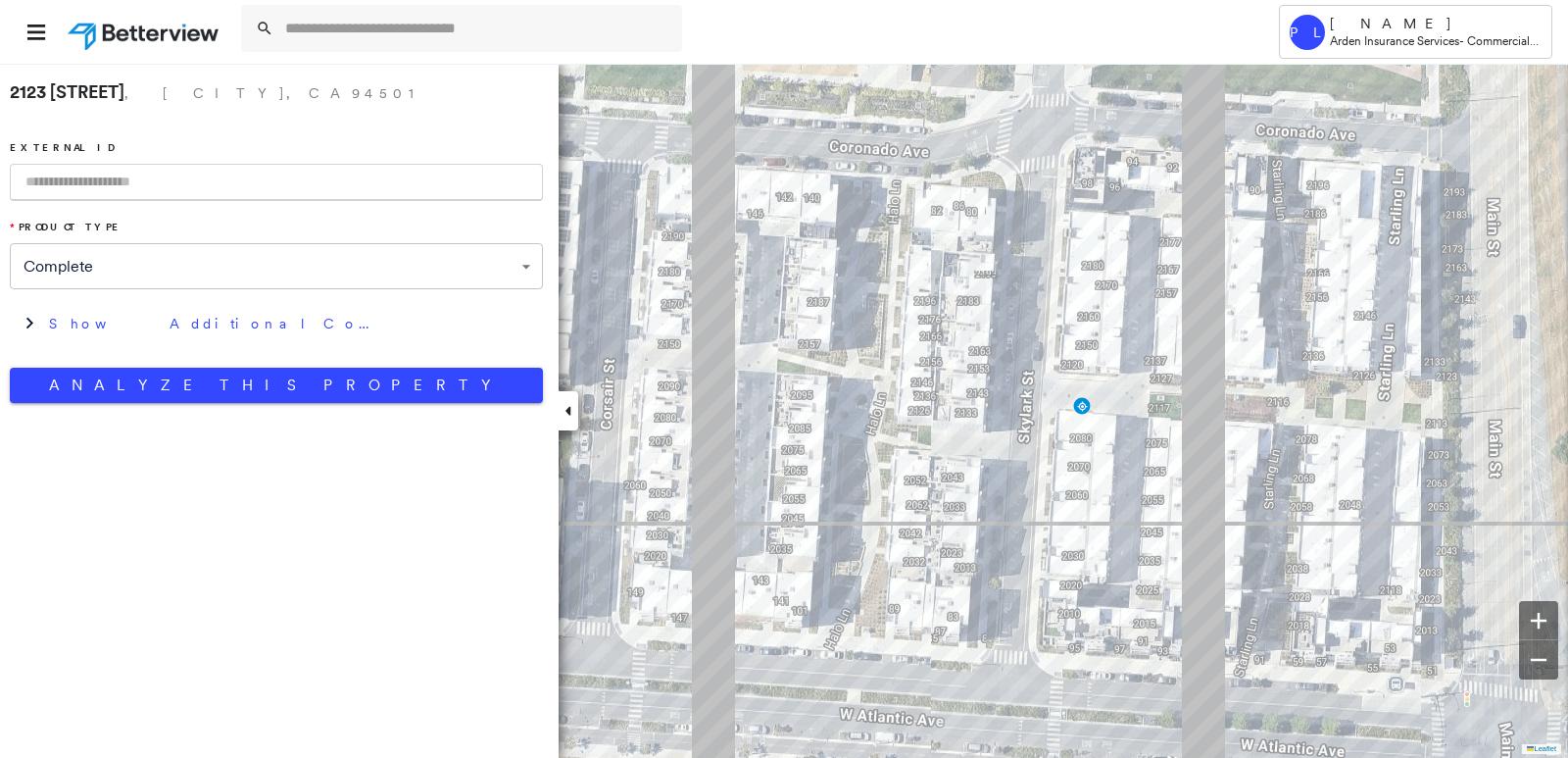 click at bounding box center [276, 182] 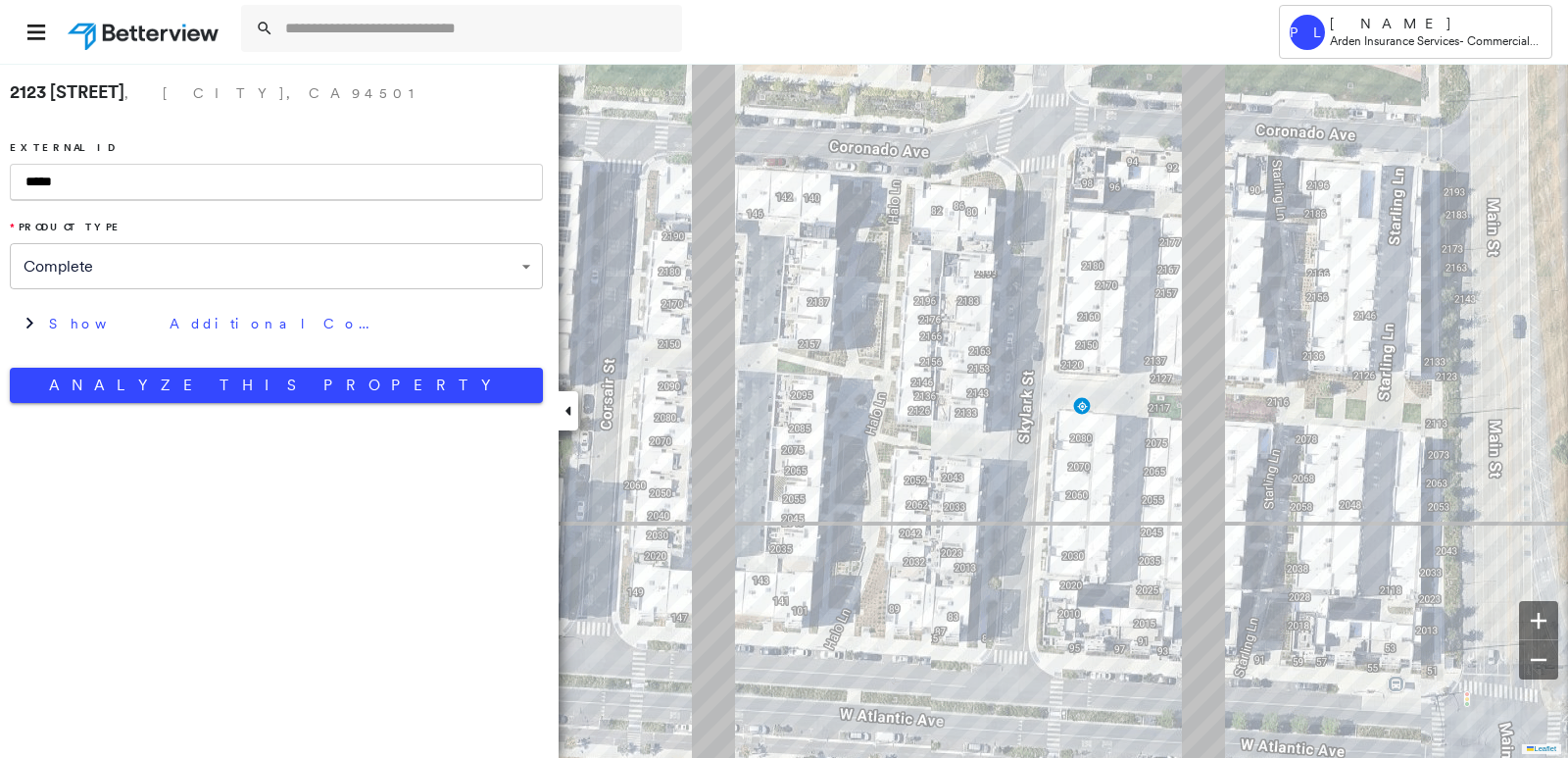 type on "*****" 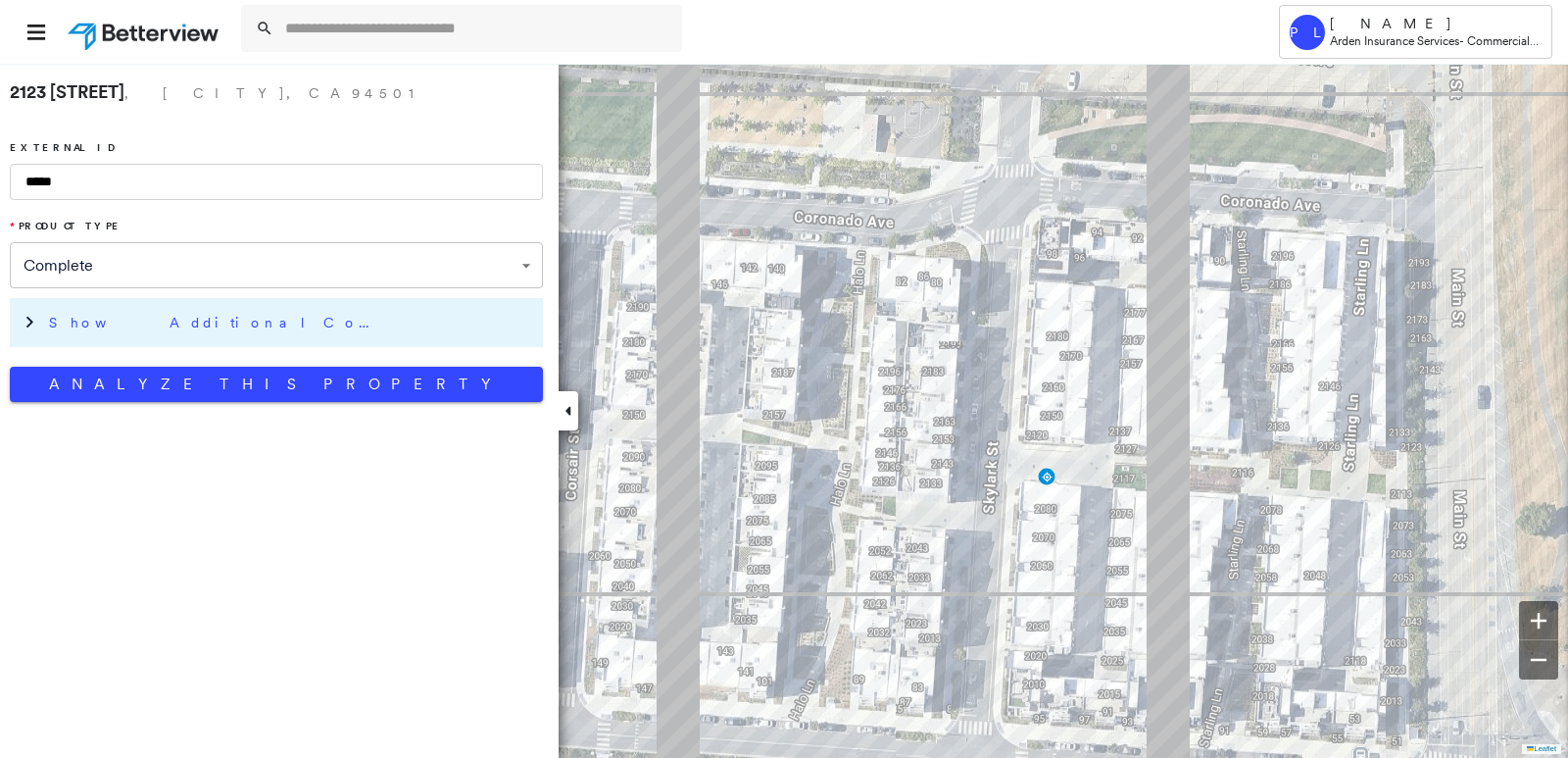 click on "Show Additional Company Data" at bounding box center (276, 323) 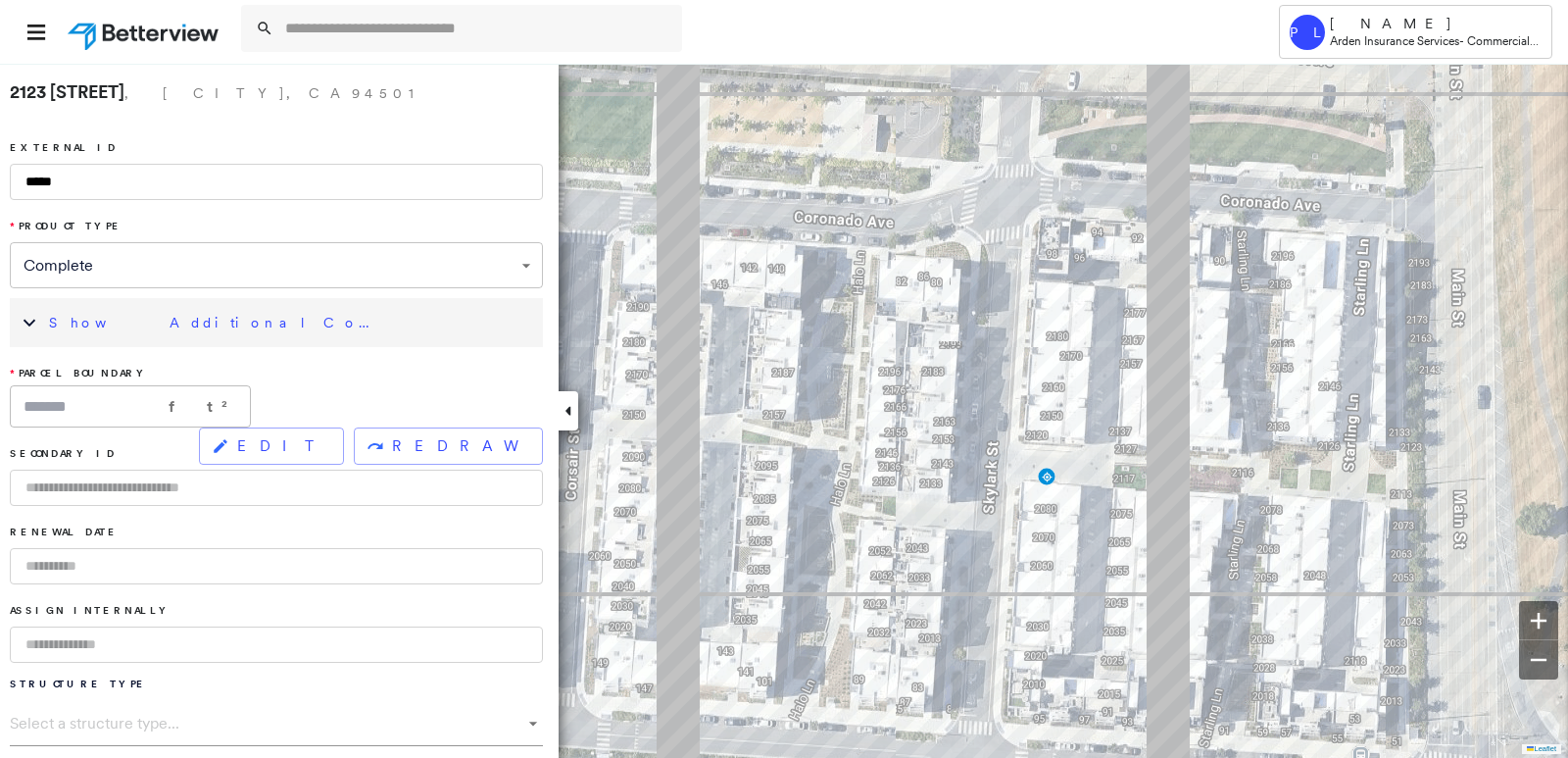 click 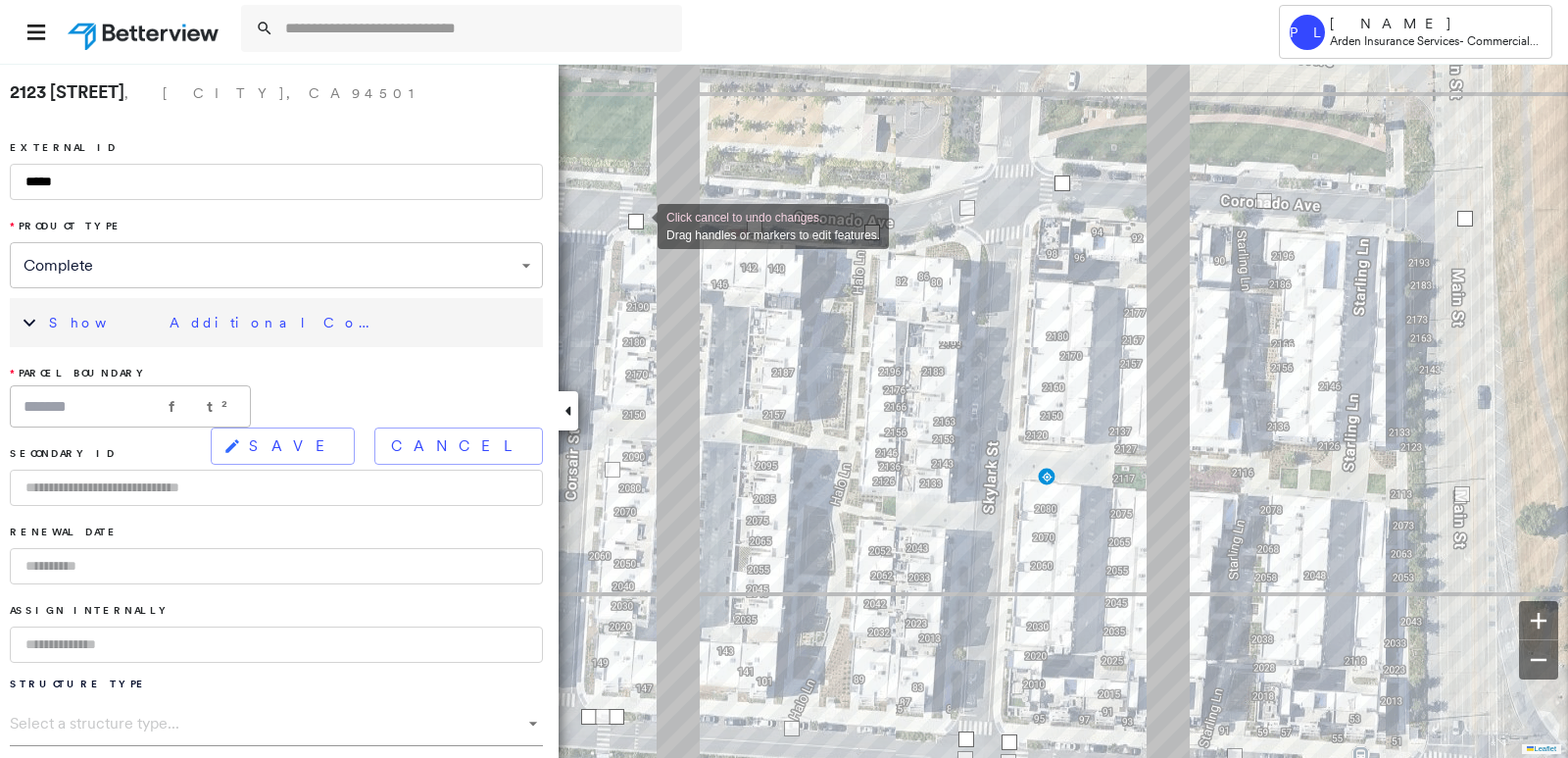 click at bounding box center [636, 222] 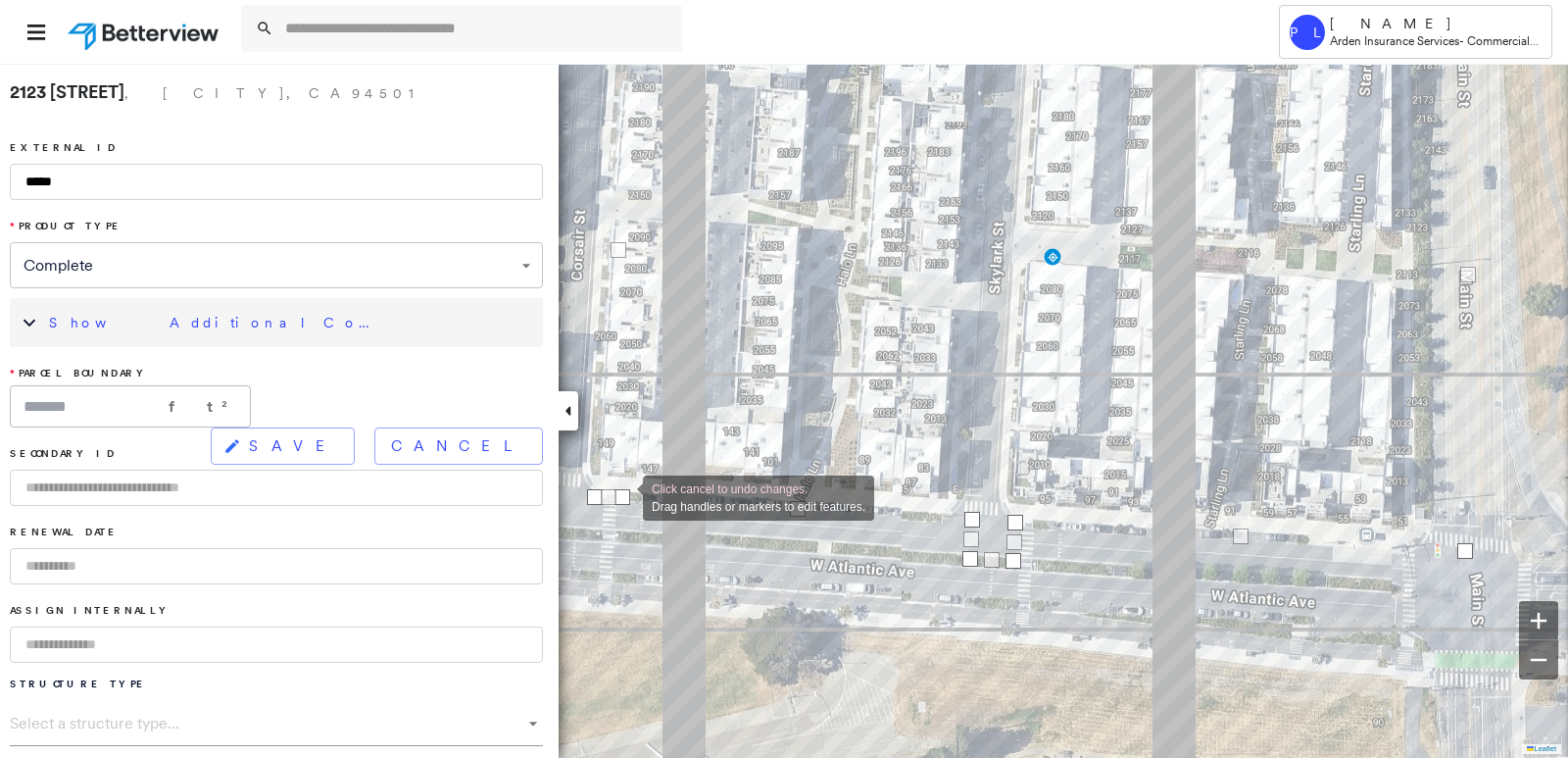 click at bounding box center (622, 497) 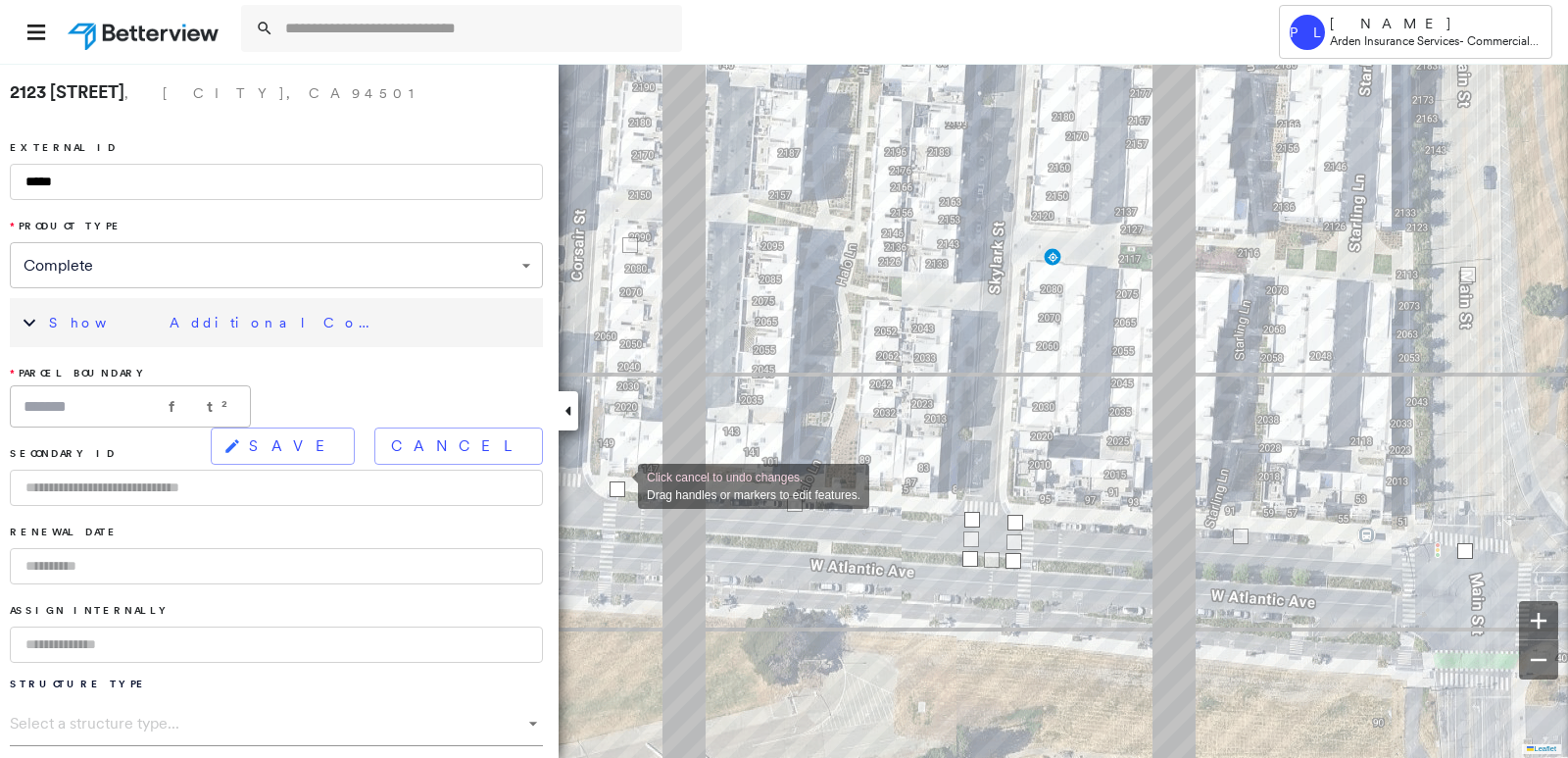 drag, startPoint x: 596, startPoint y: 492, endPoint x: 618, endPoint y: 484, distance: 23.4094 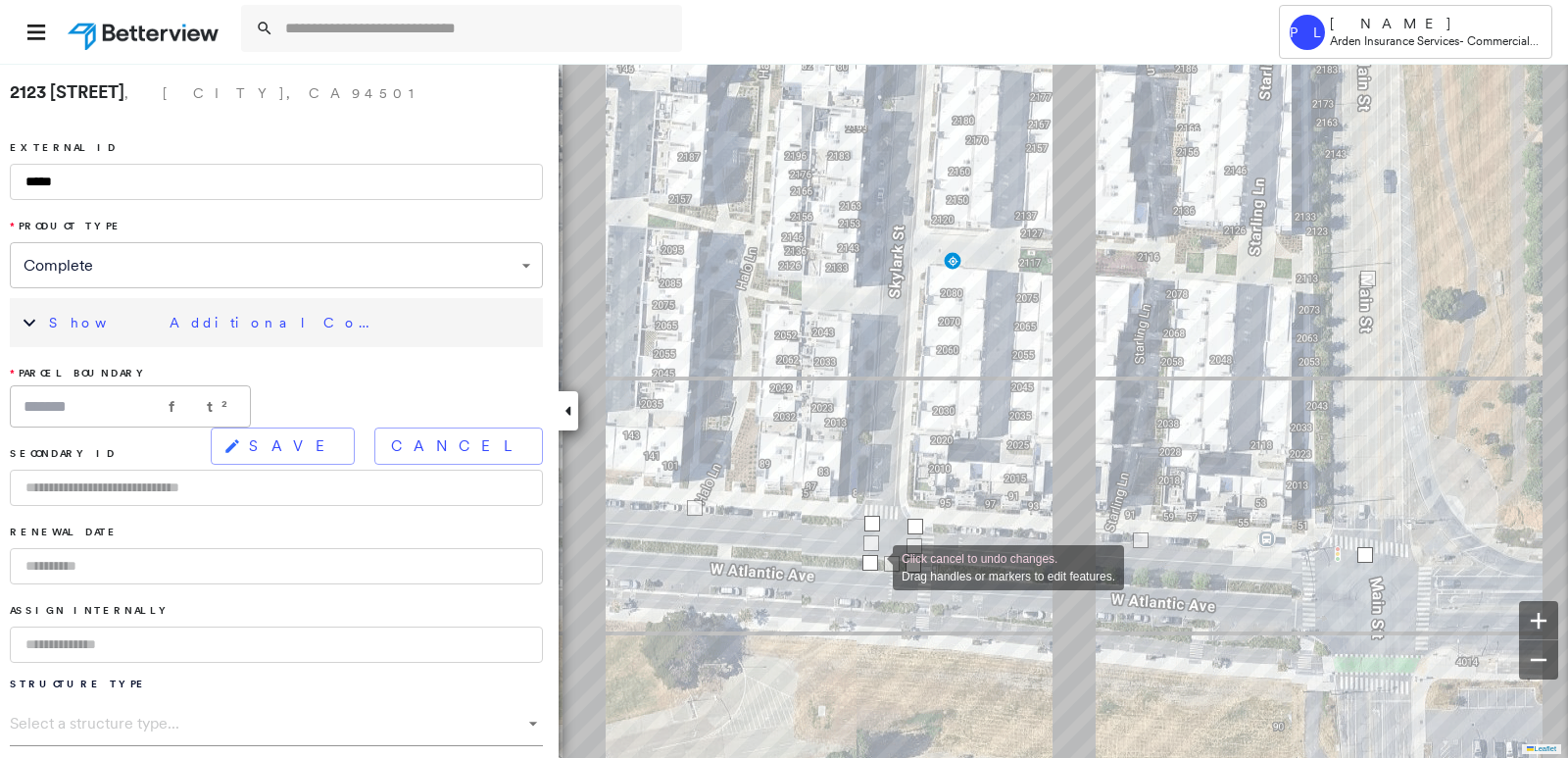 click at bounding box center (870, 563) 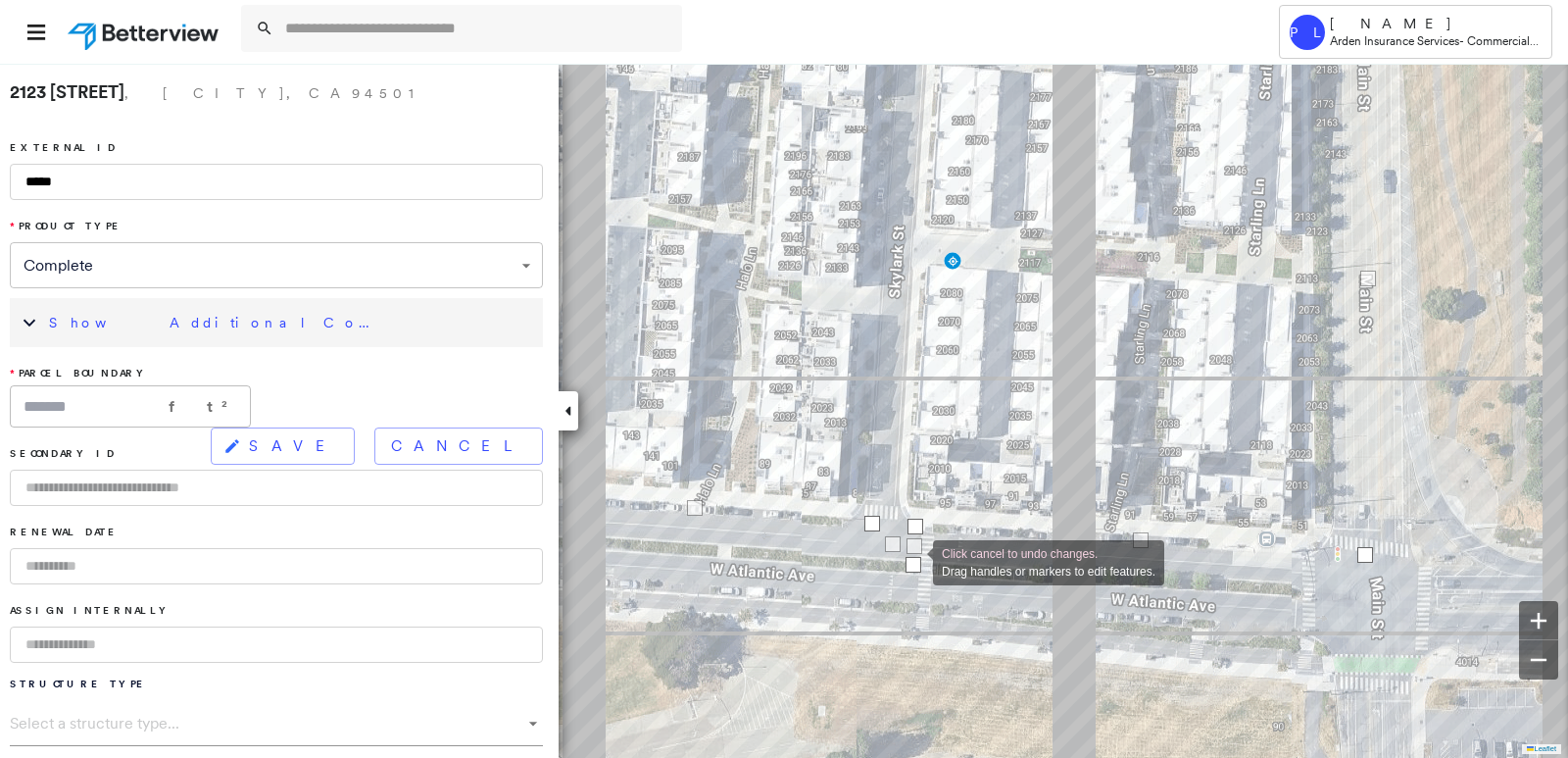 click at bounding box center [913, 565] 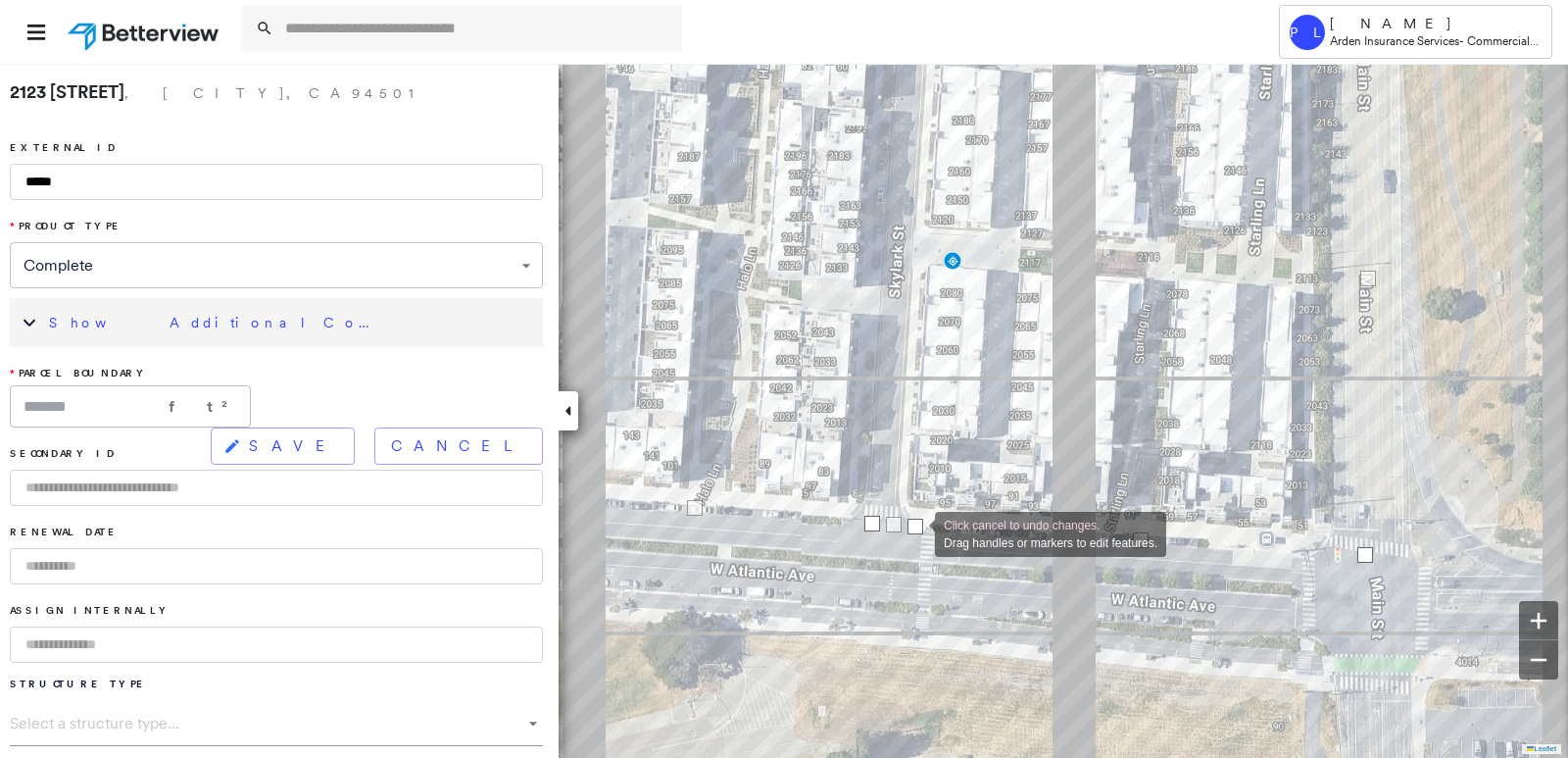 click at bounding box center (915, 527) 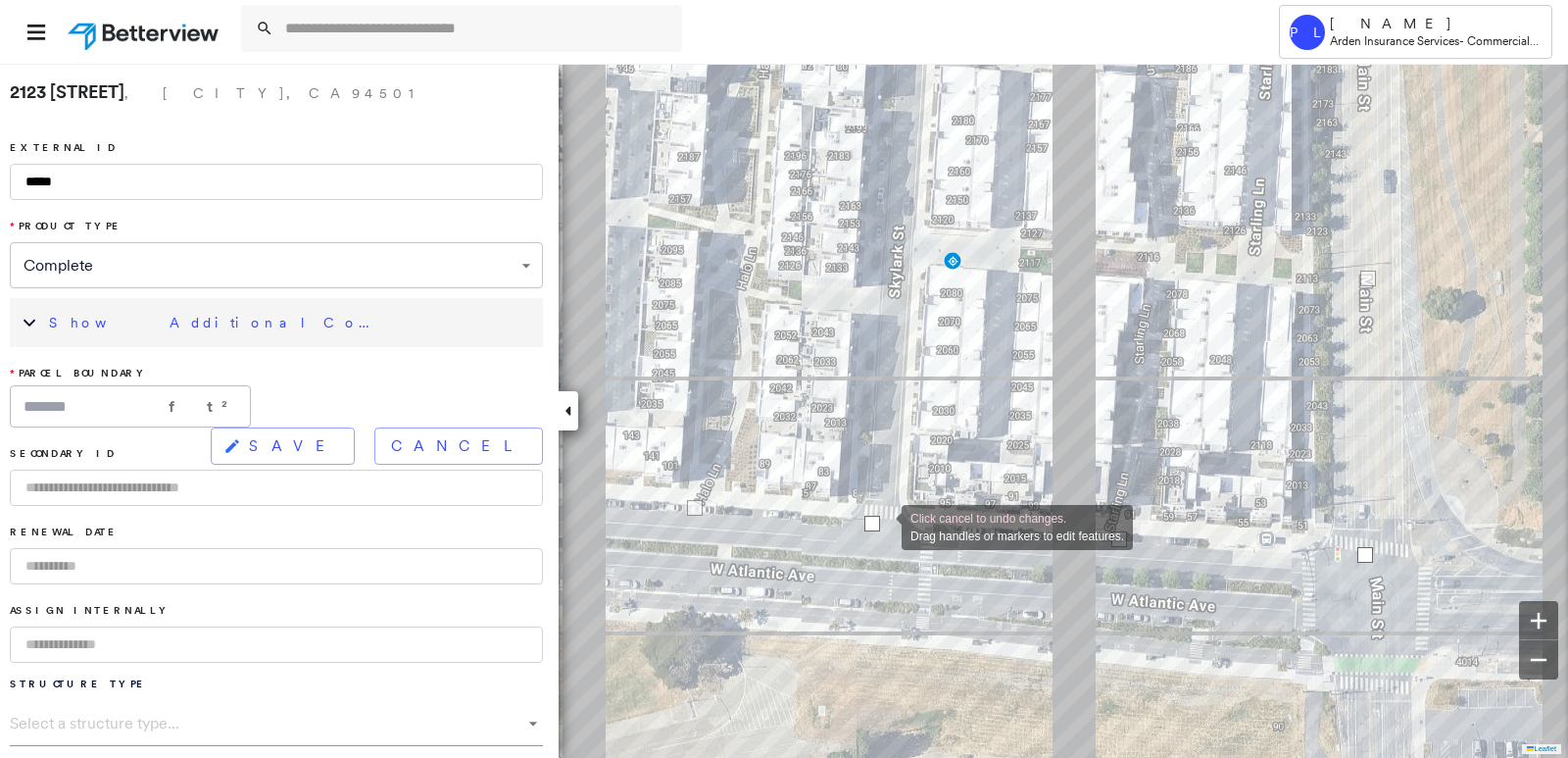 click at bounding box center (872, 524) 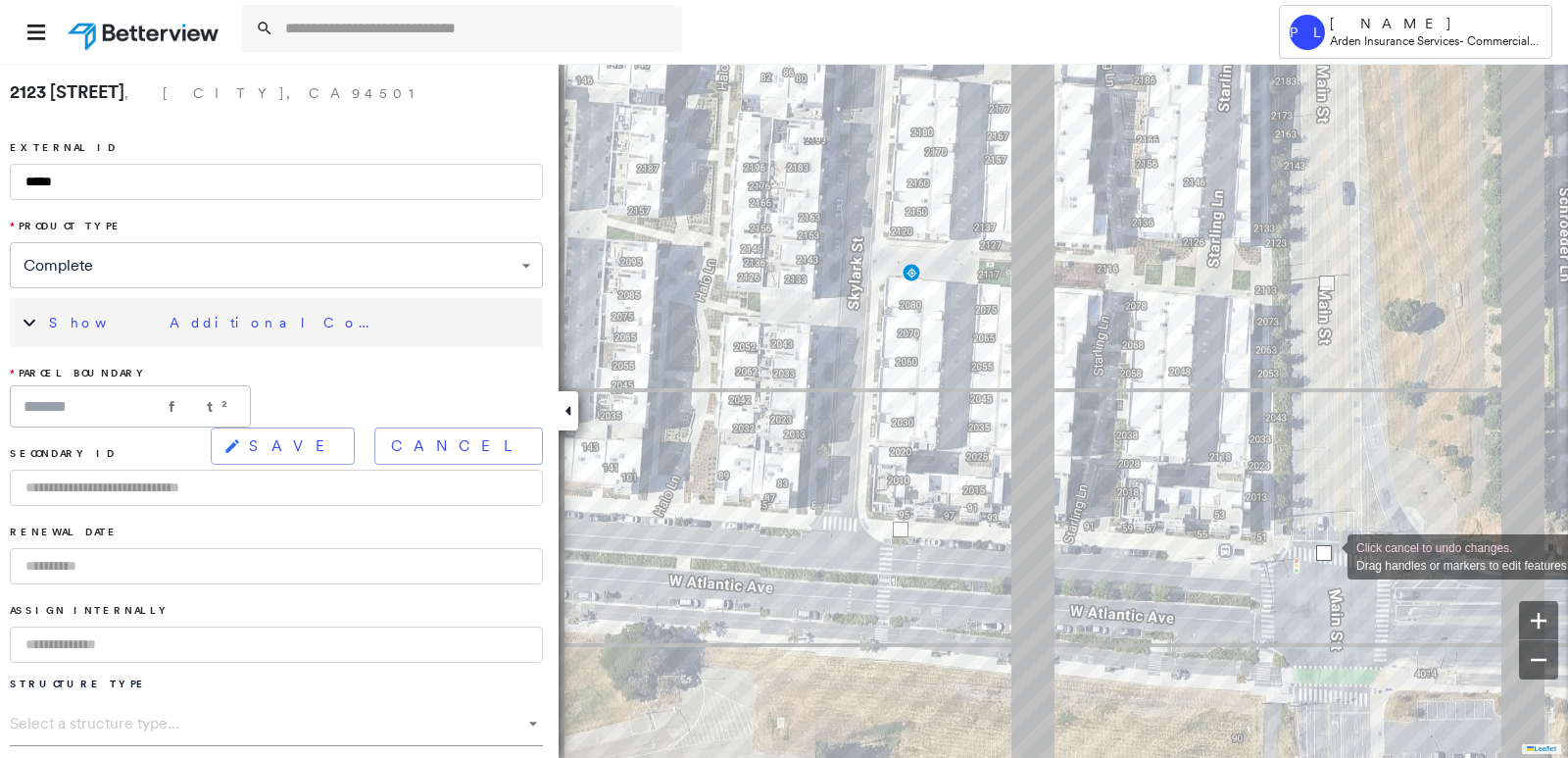 drag, startPoint x: 1328, startPoint y: 569, endPoint x: 1328, endPoint y: 555, distance: 14 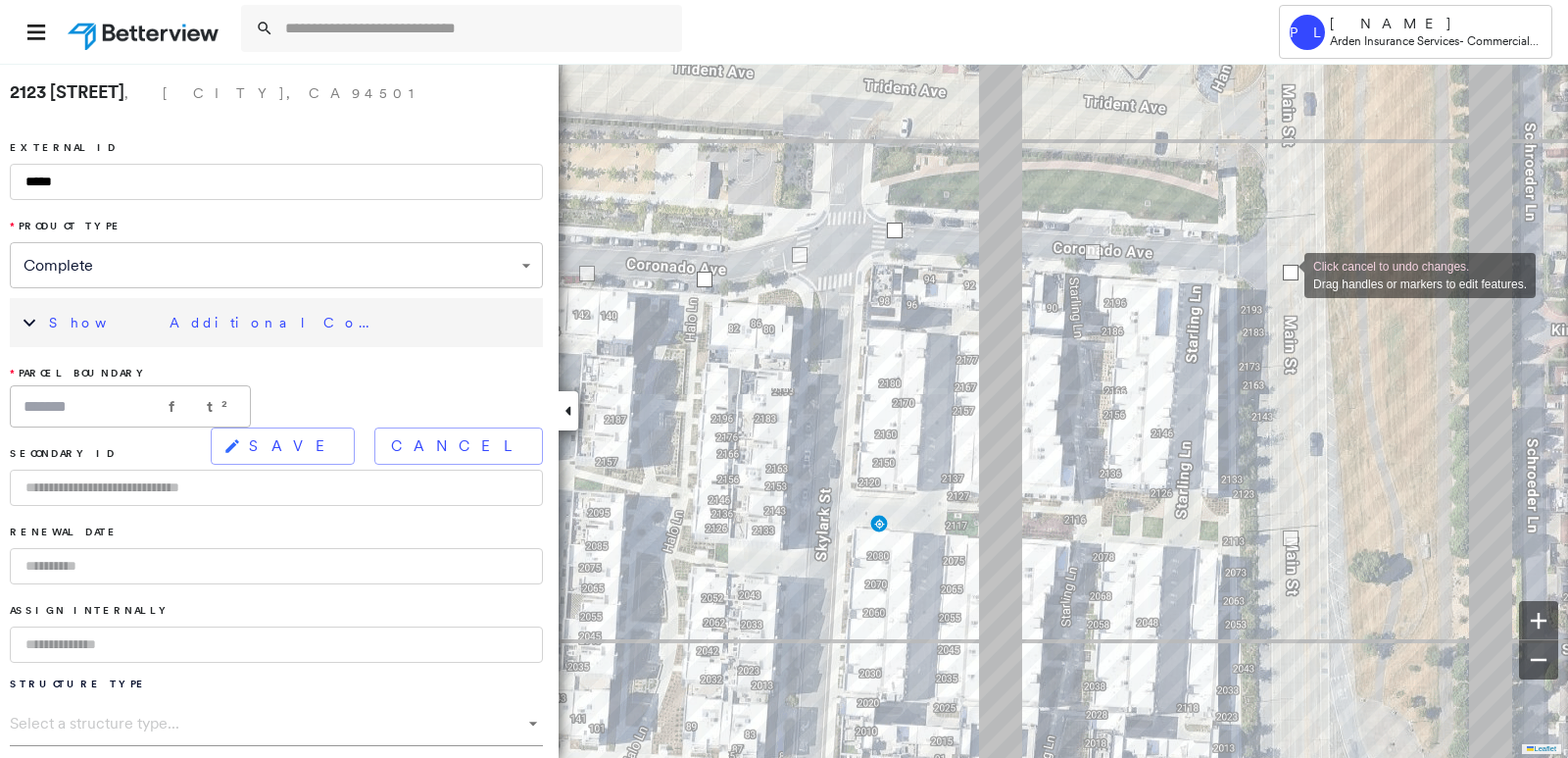drag, startPoint x: 1292, startPoint y: 267, endPoint x: 1285, endPoint y: 276, distance: 11.401754 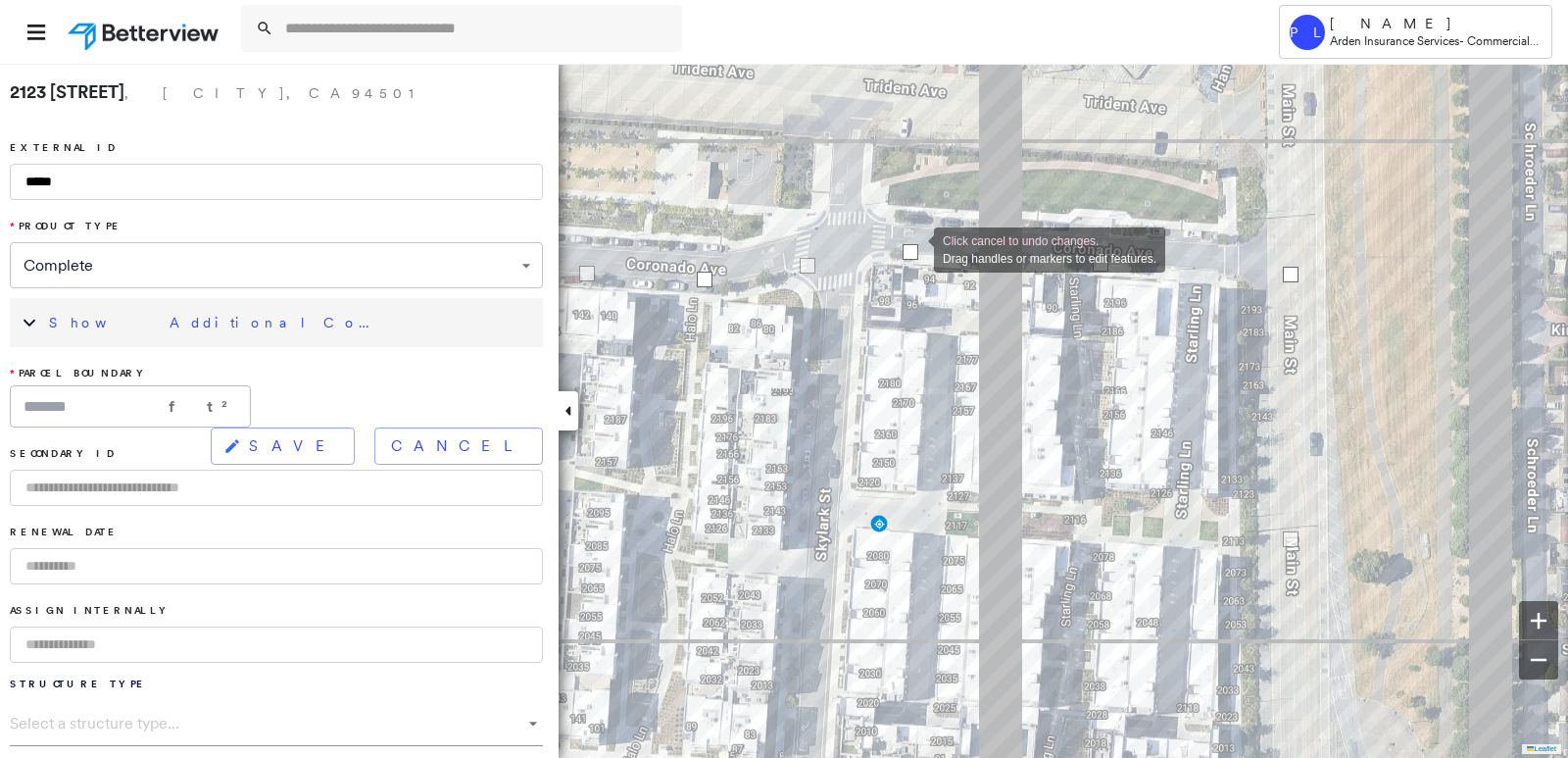 drag, startPoint x: 899, startPoint y: 227, endPoint x: 914, endPoint y: 248, distance: 25.806976 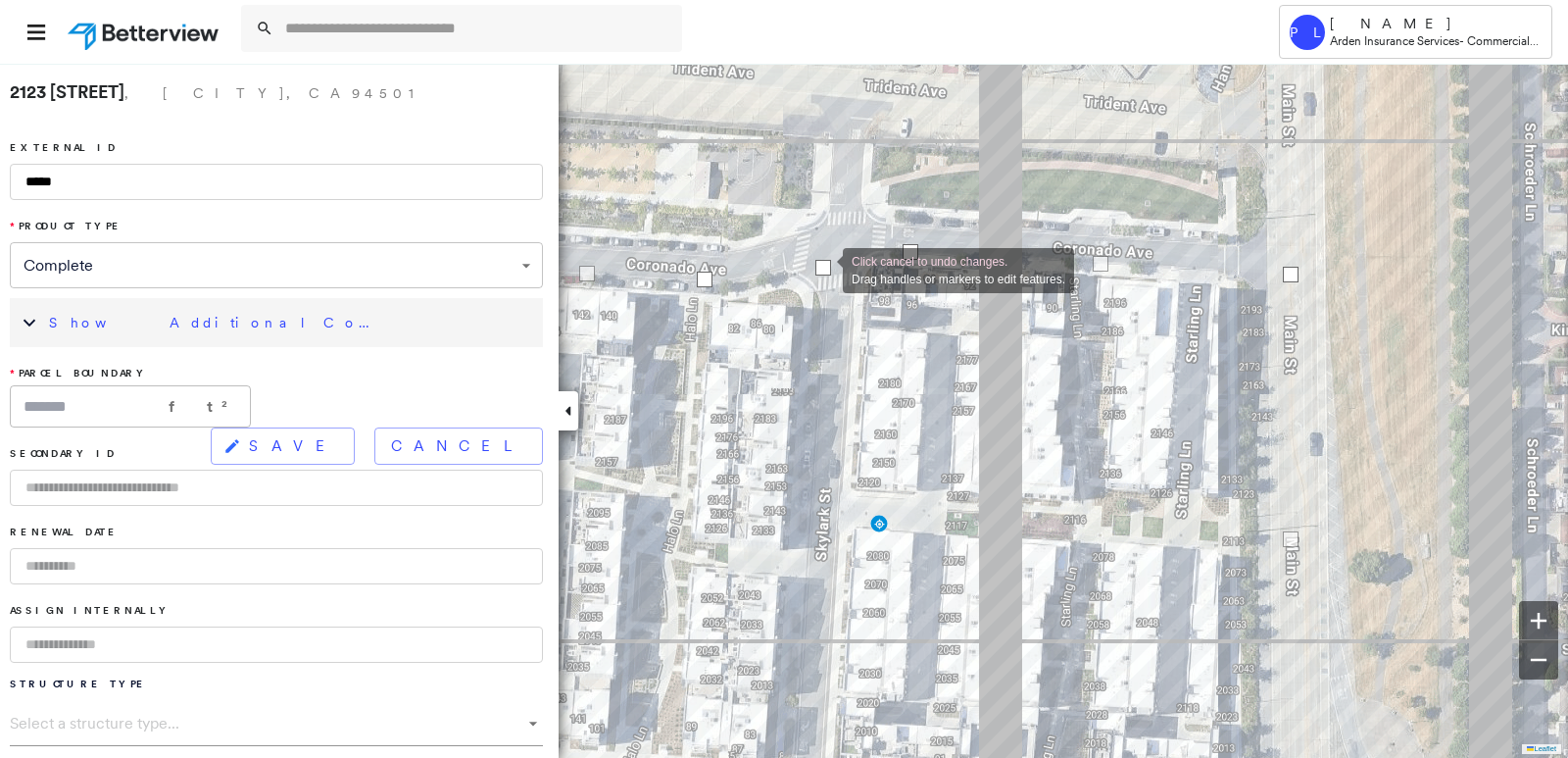 drag, startPoint x: 808, startPoint y: 267, endPoint x: 823, endPoint y: 269, distance: 15.132746 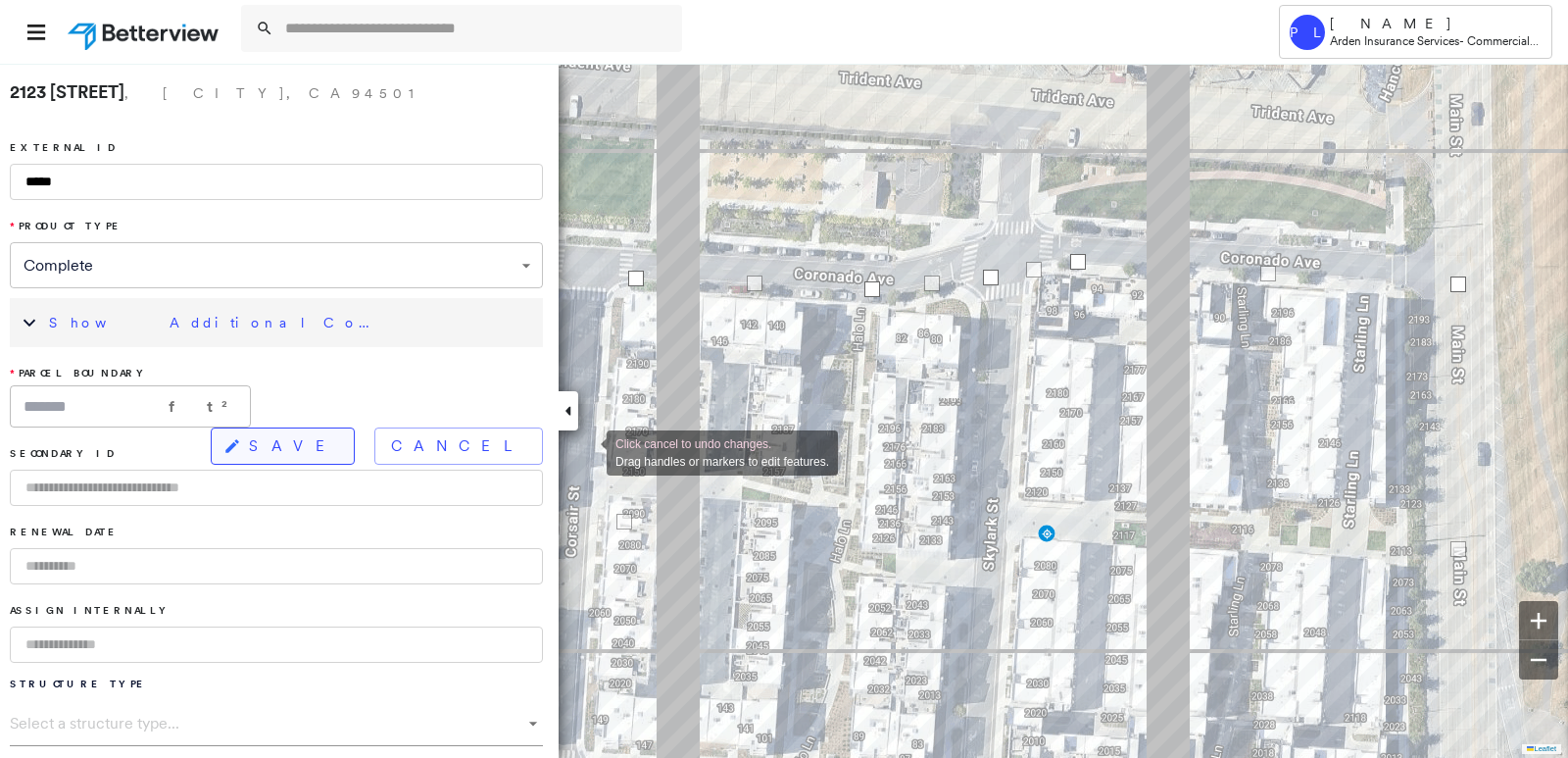 click on "SAVE" at bounding box center (293, 446) 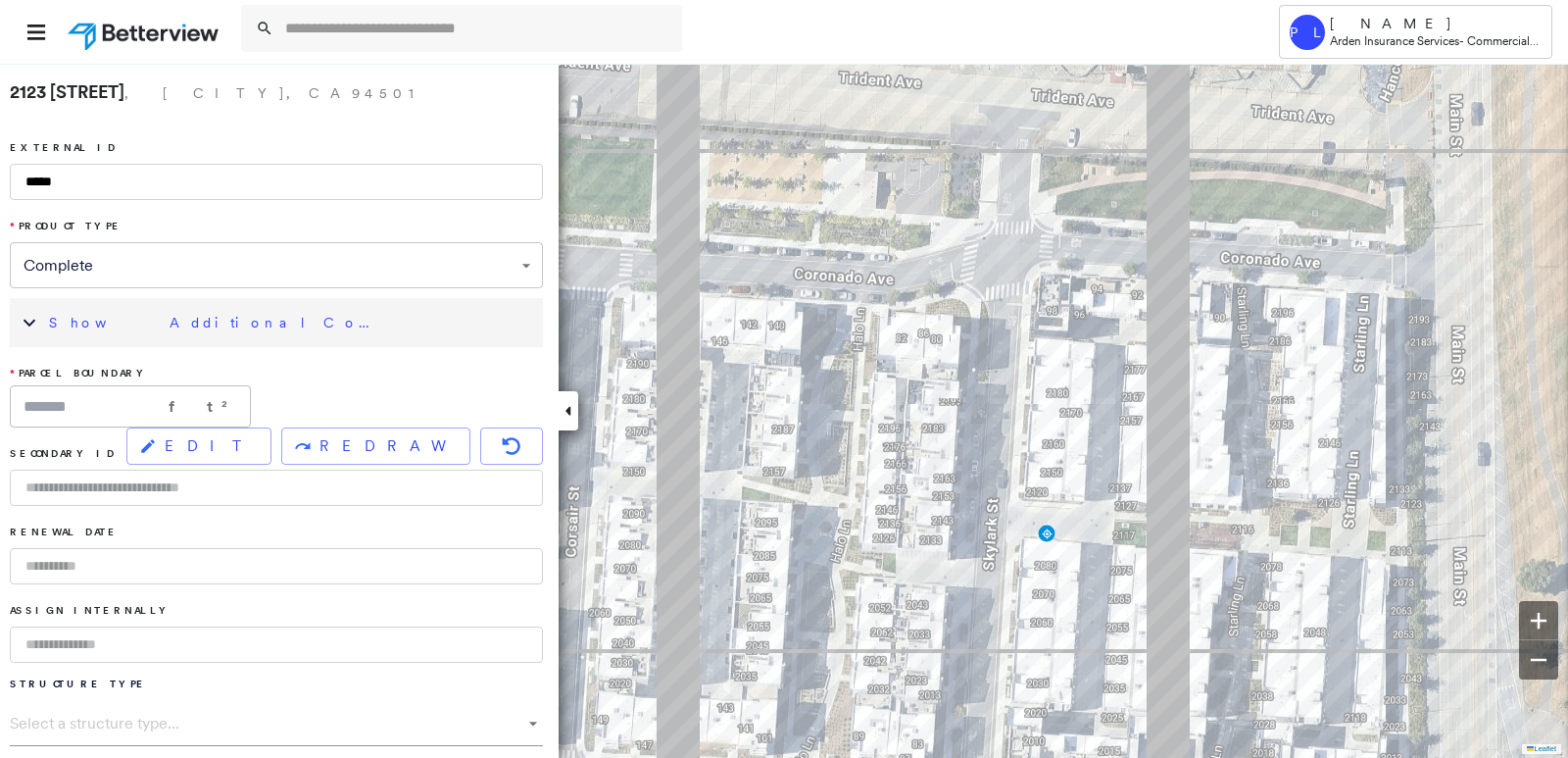 click on "Show Additional Company Data" at bounding box center [291, 323] 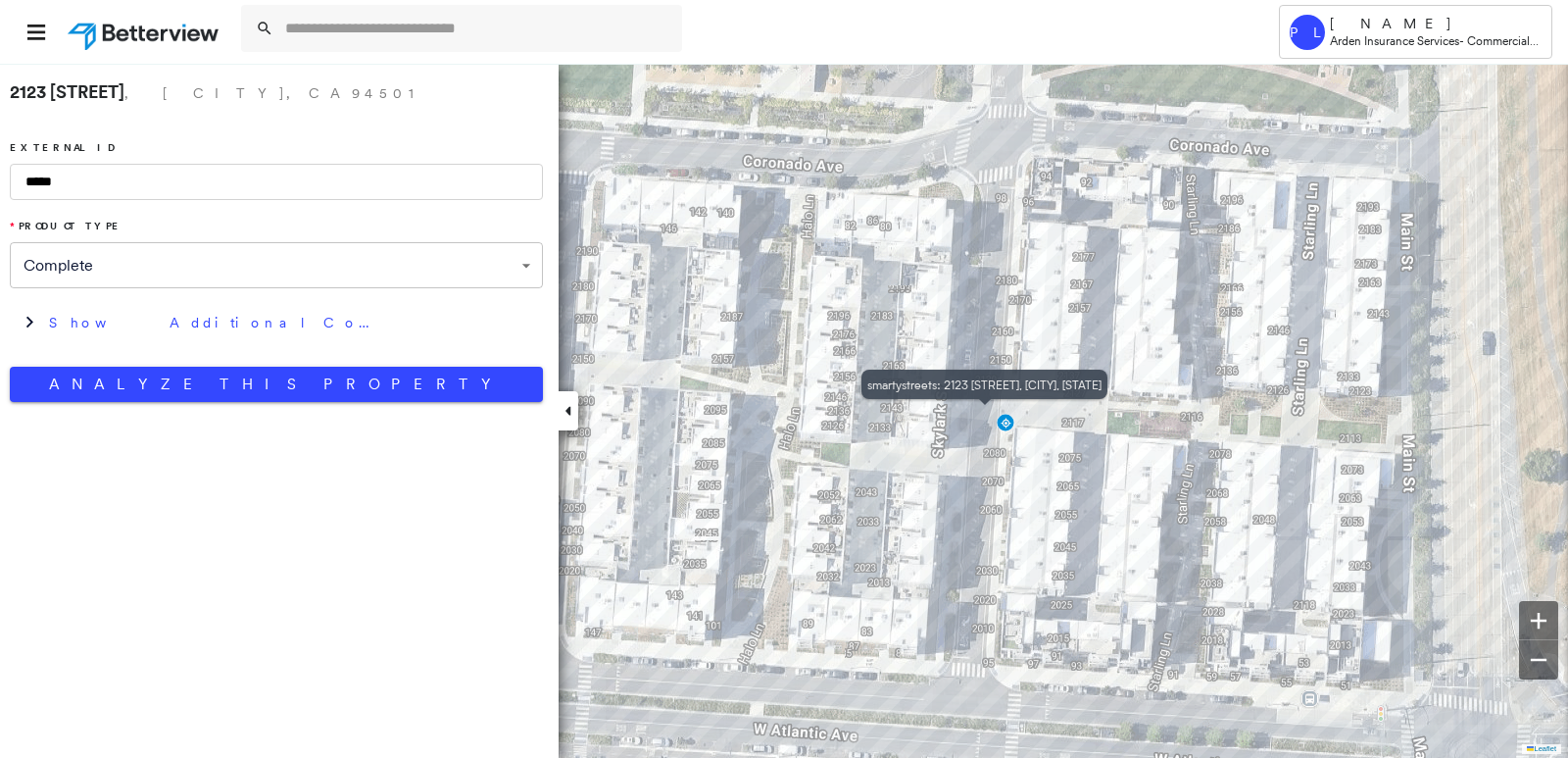 drag, startPoint x: 1080, startPoint y: 420, endPoint x: 1000, endPoint y: 421, distance: 80.00625 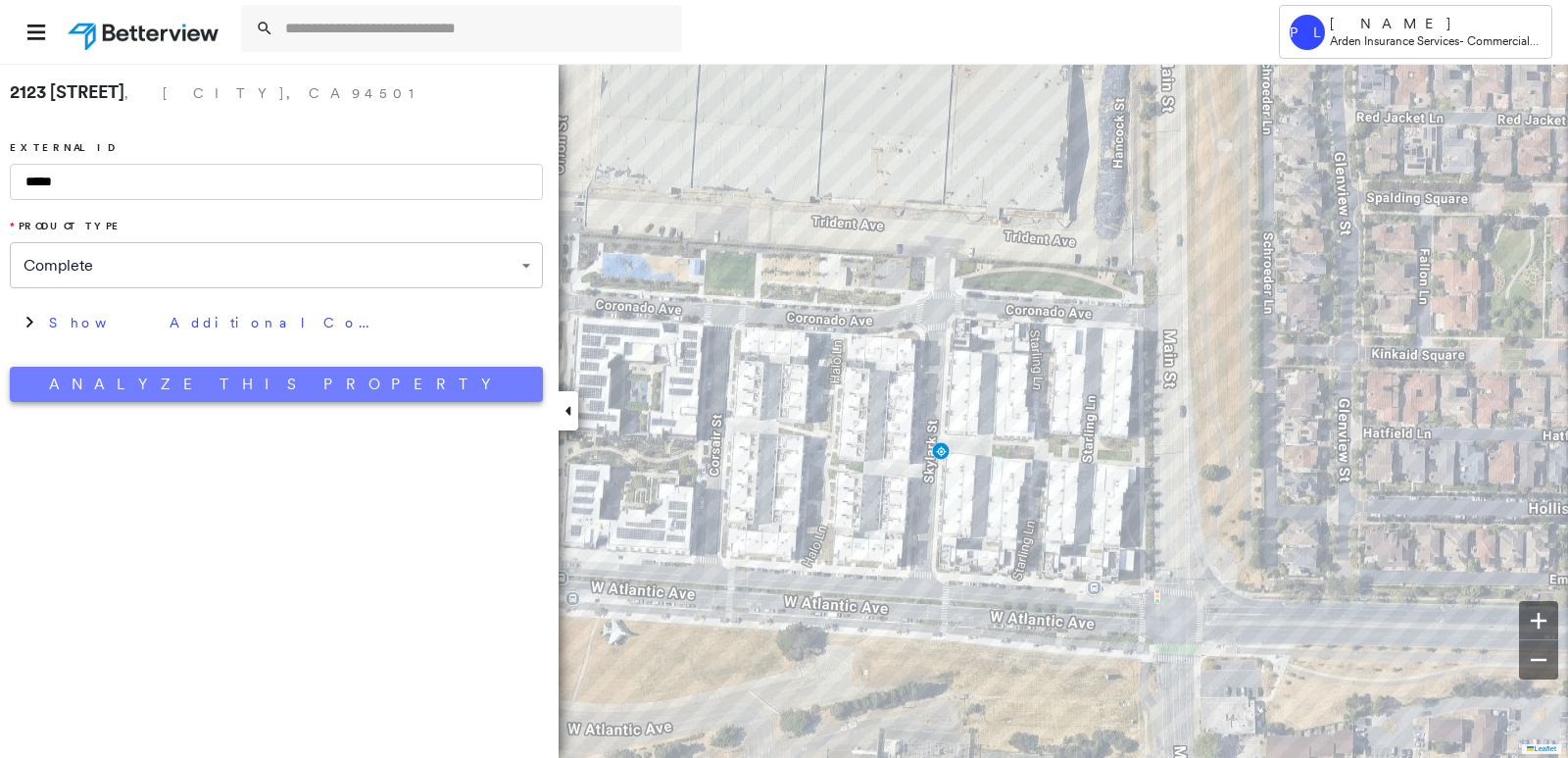 click on "Analyze This Property" at bounding box center (276, 384) 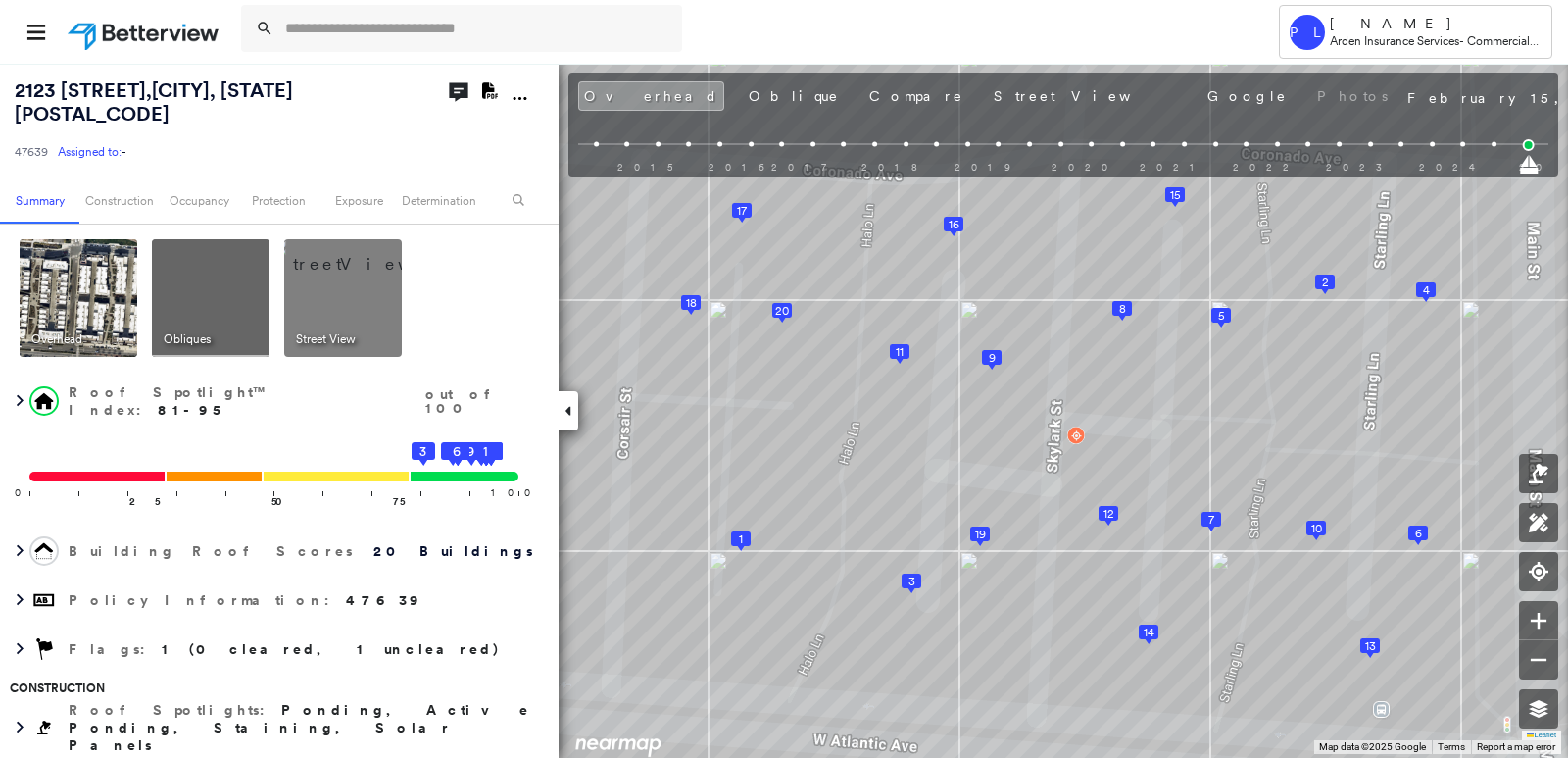 click on "Download PDF Report" 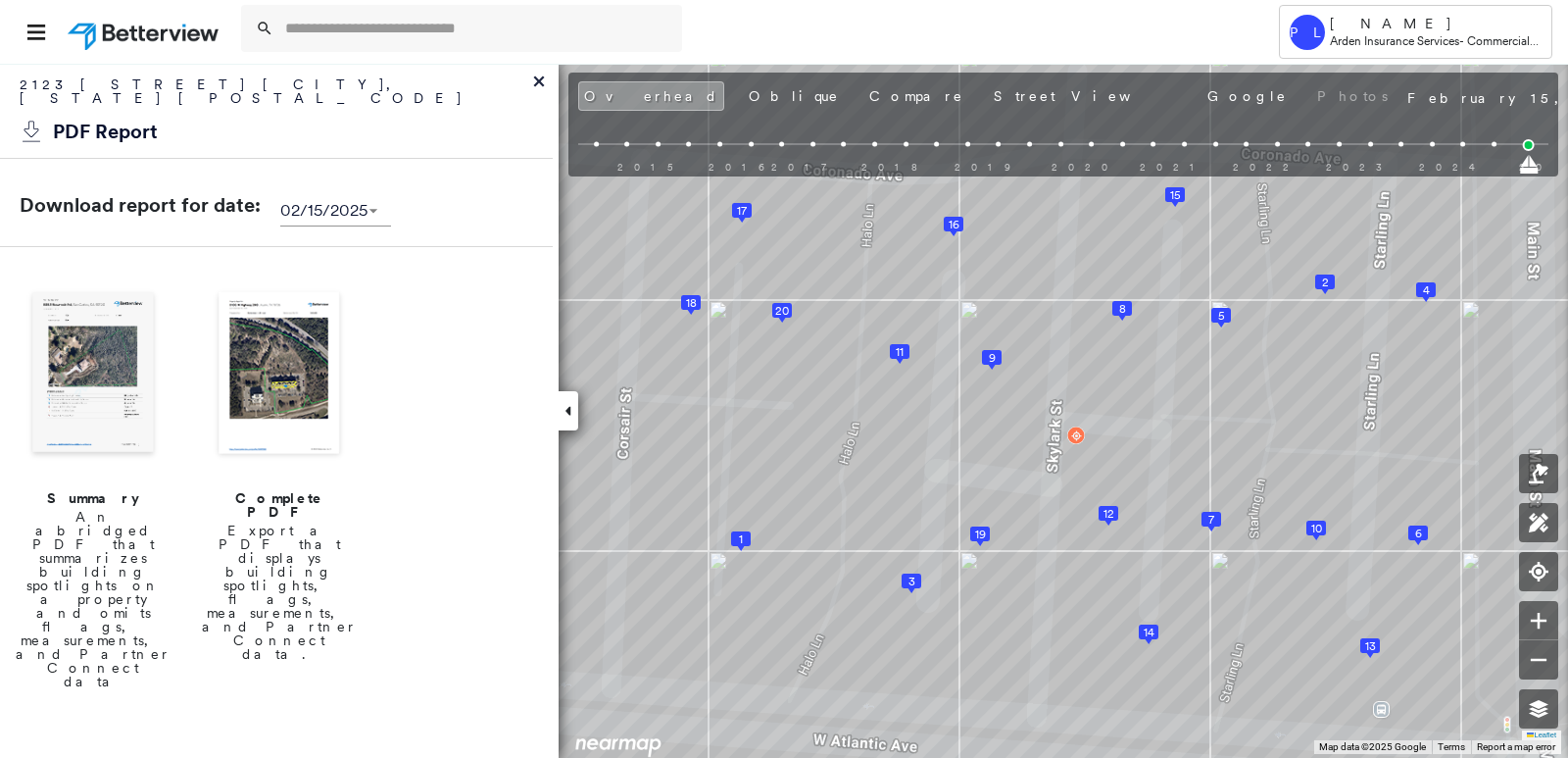 click 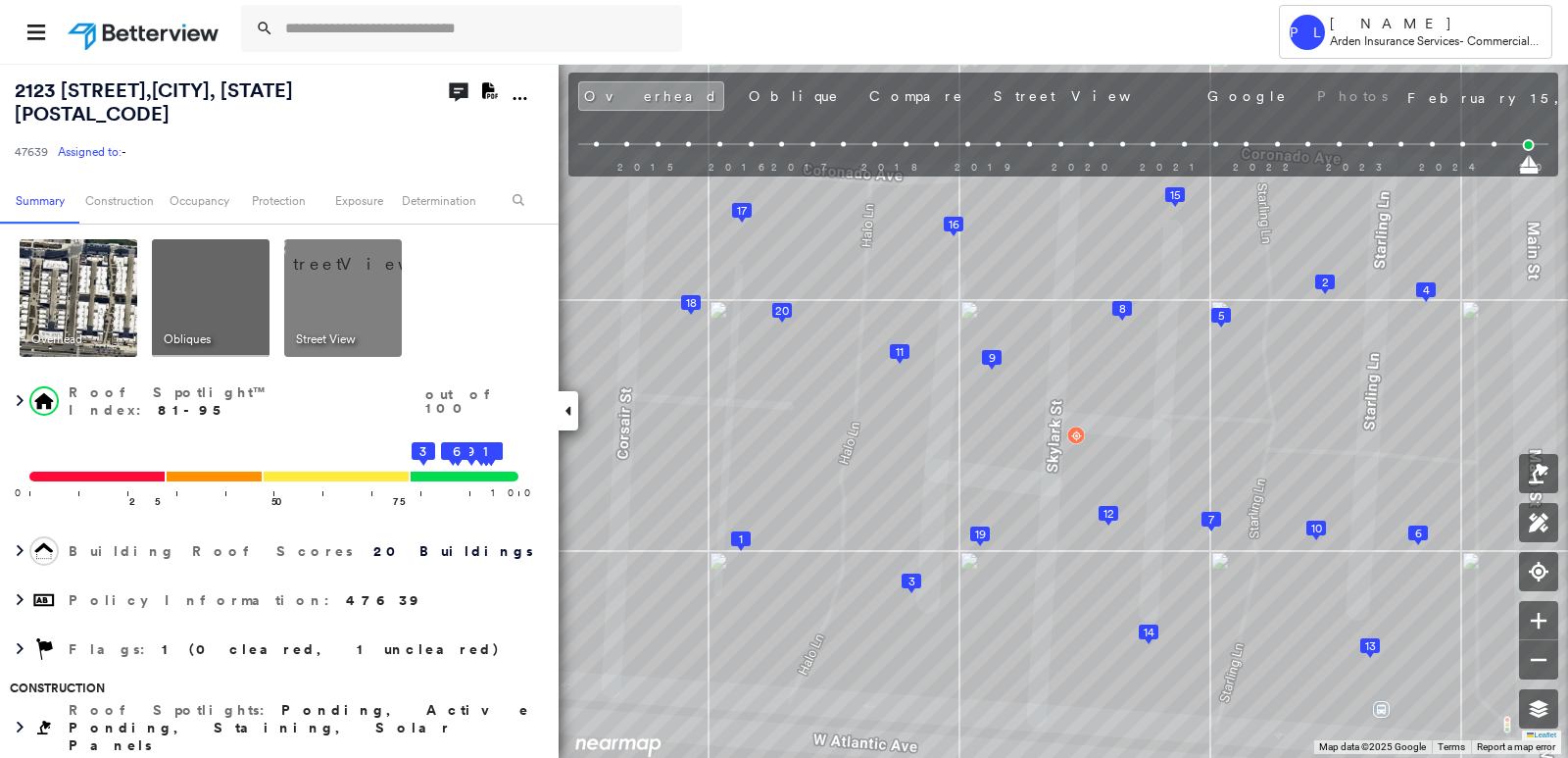 click on "Download PDF Report" 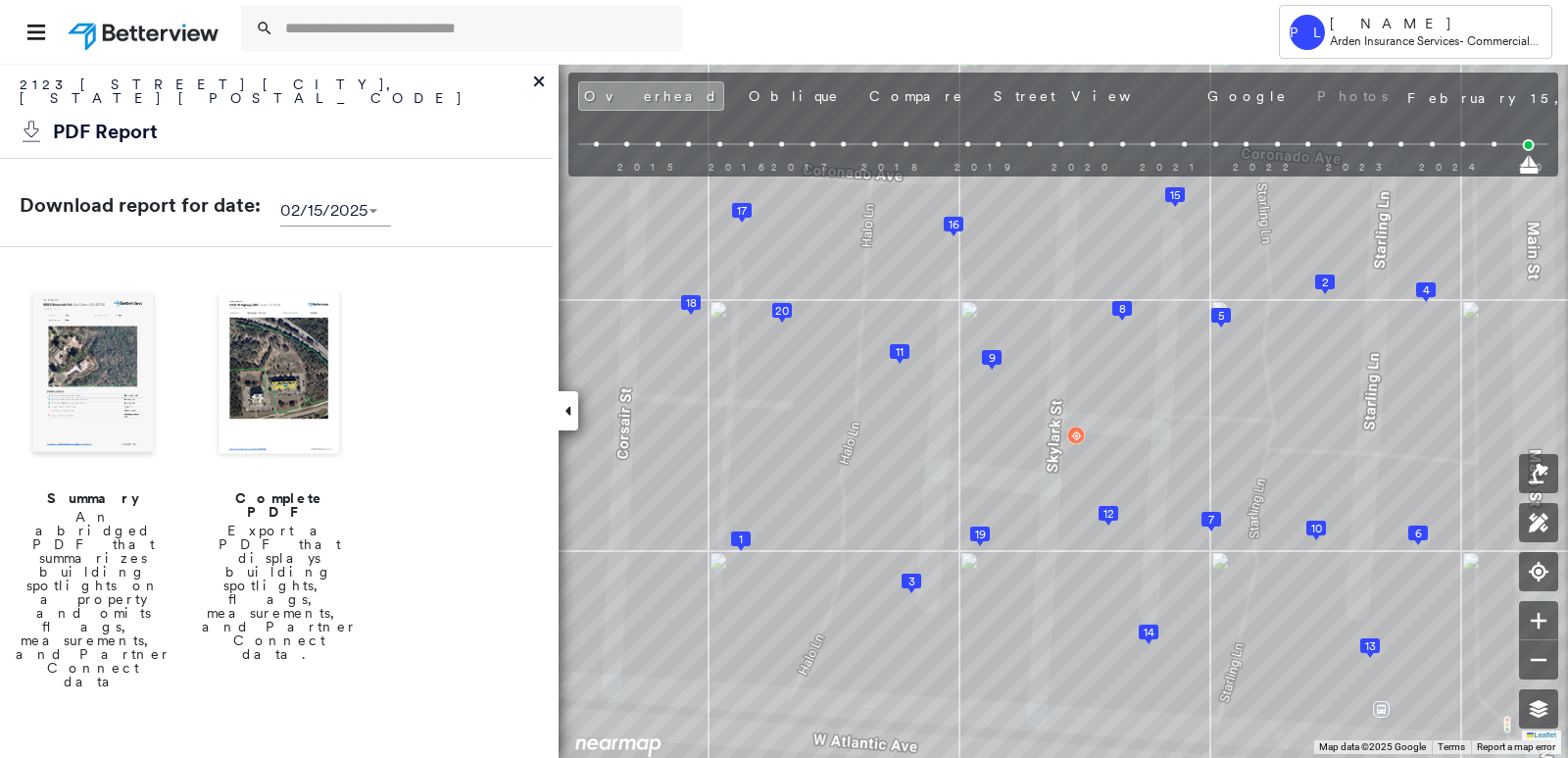 click at bounding box center (93, 375) 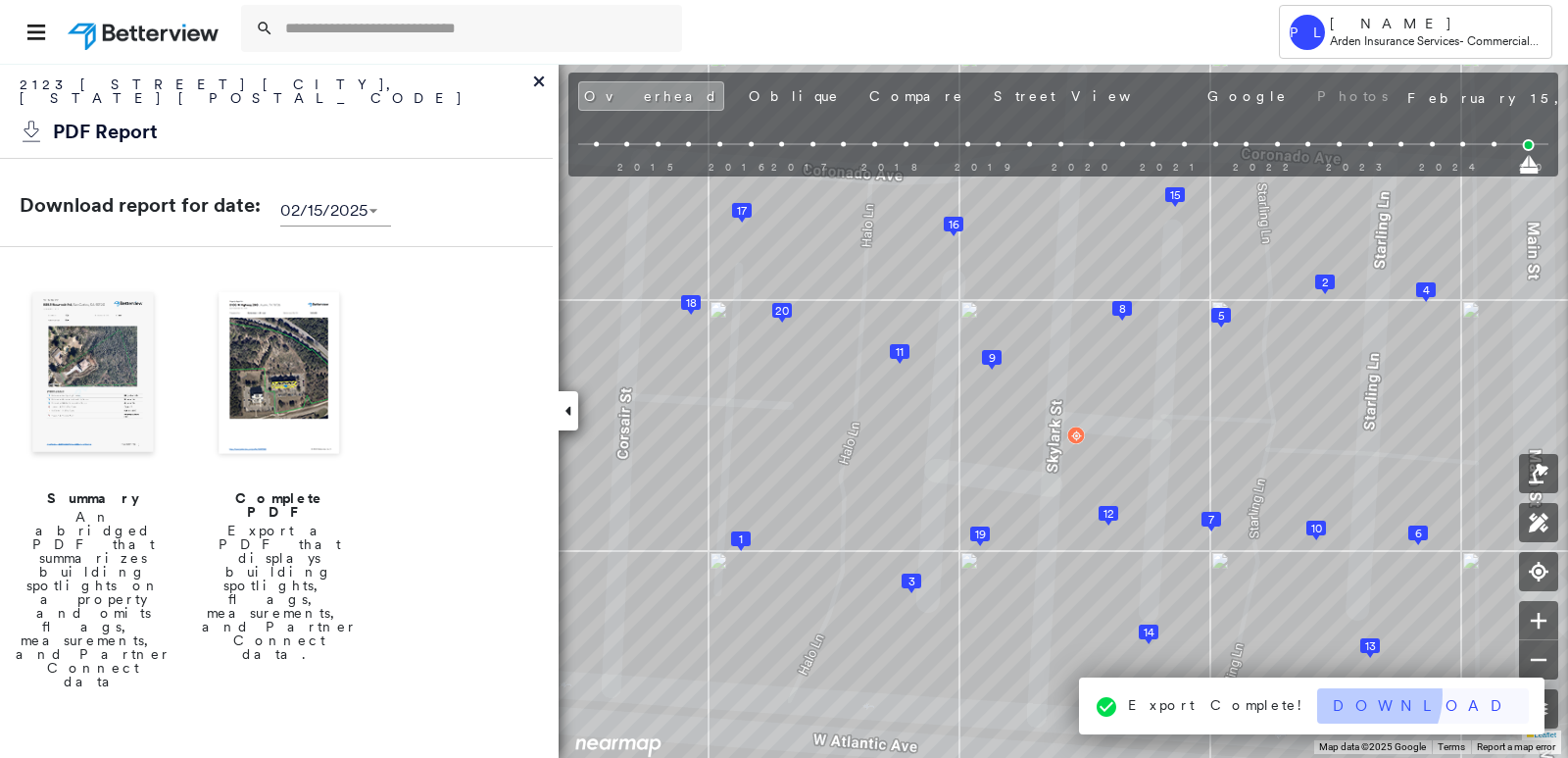 click on "Download" at bounding box center (1423, 706) 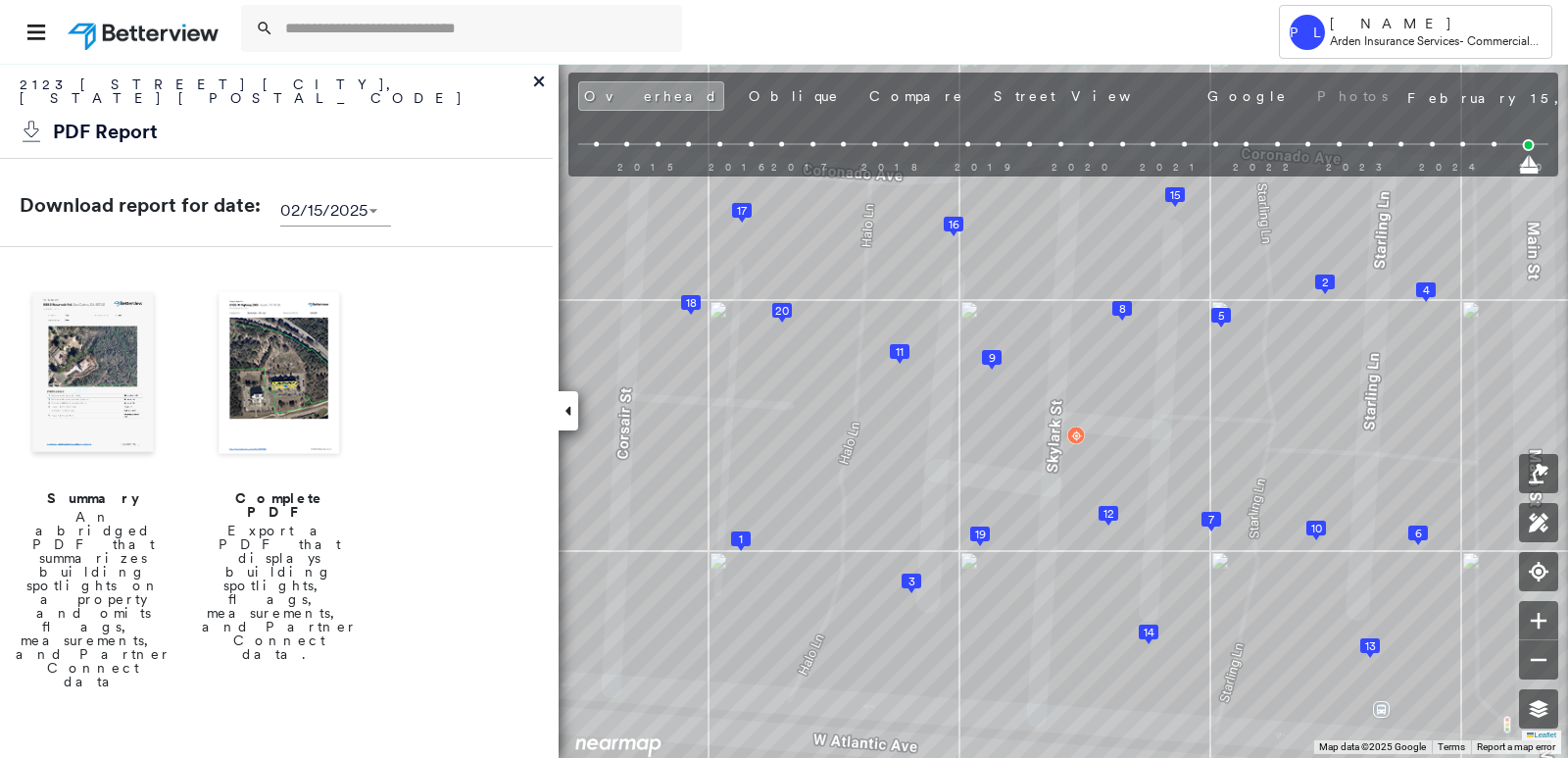 drag, startPoint x: 306, startPoint y: 398, endPoint x: 339, endPoint y: 379, distance: 38.078866 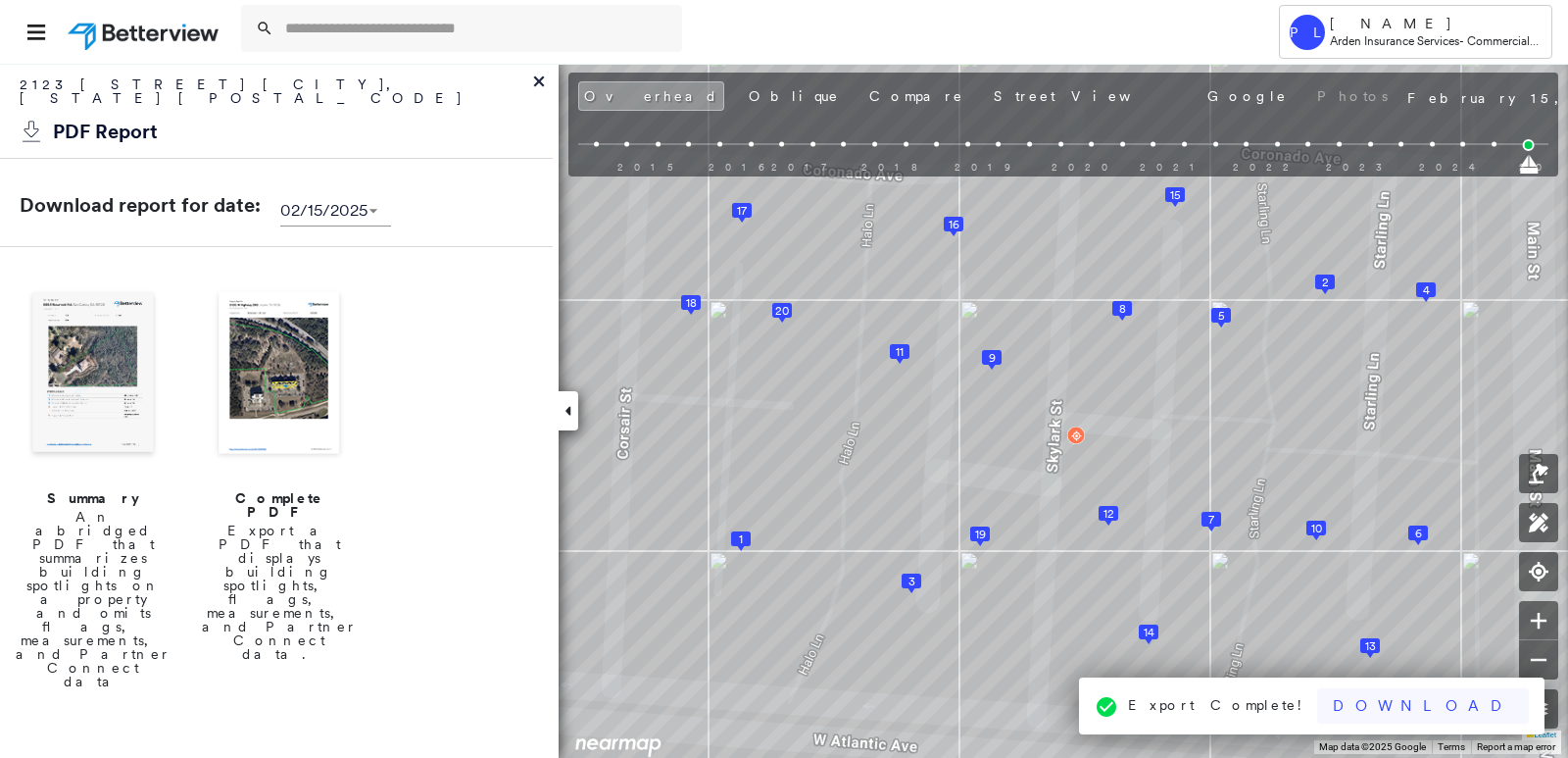 click on "Download" at bounding box center [1423, 706] 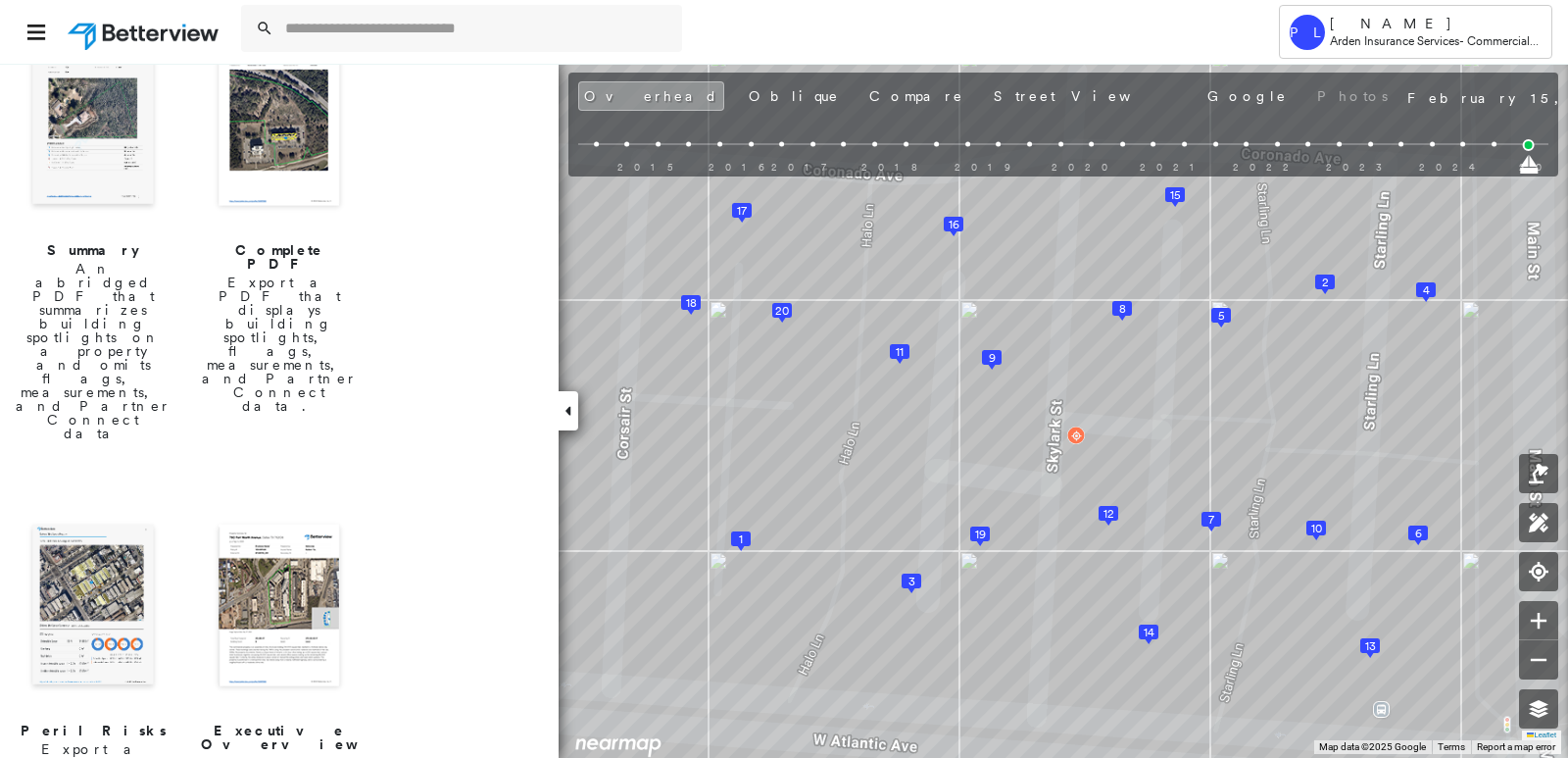 scroll, scrollTop: 294, scrollLeft: 0, axis: vertical 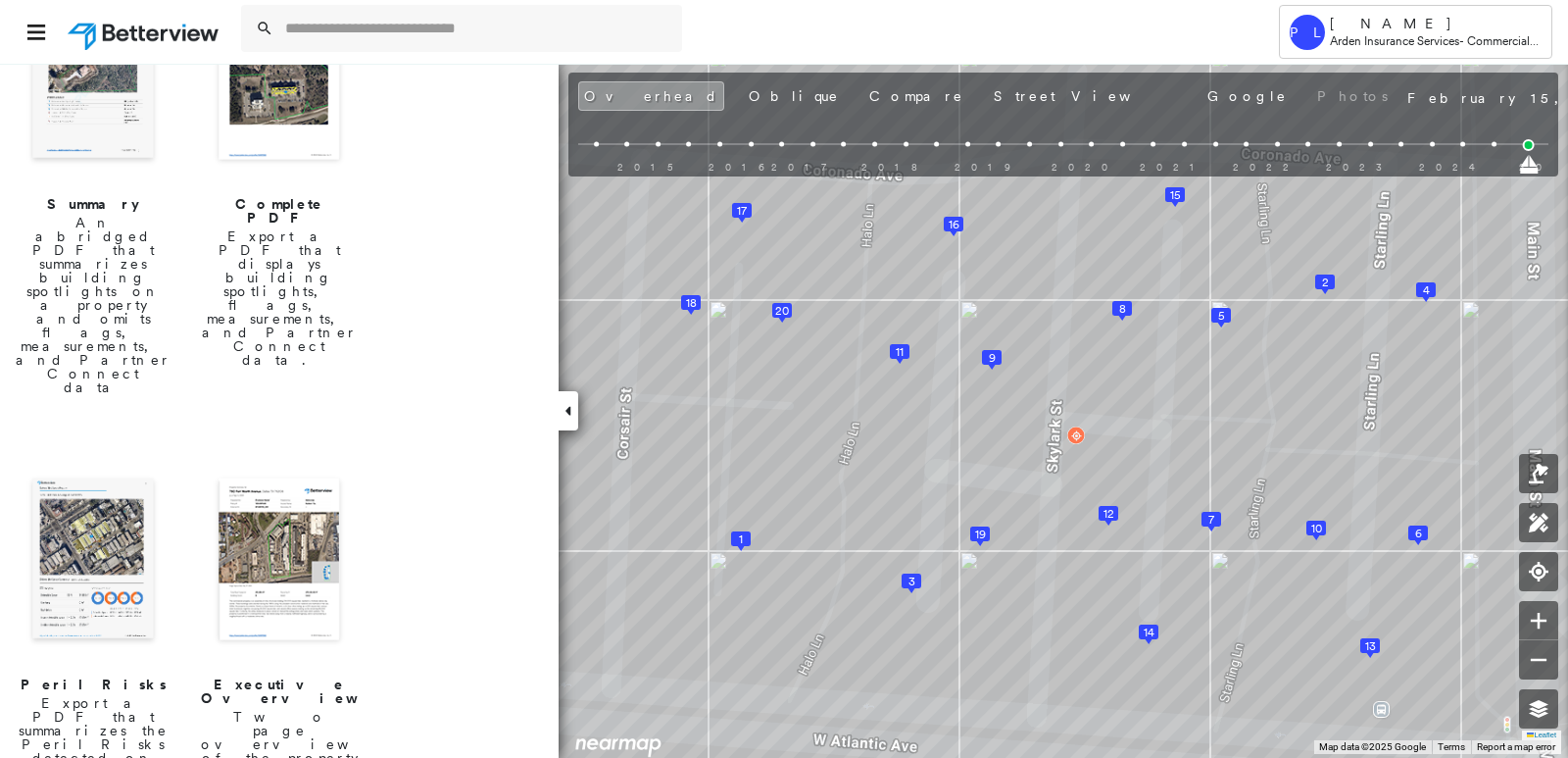 click at bounding box center [93, 561] 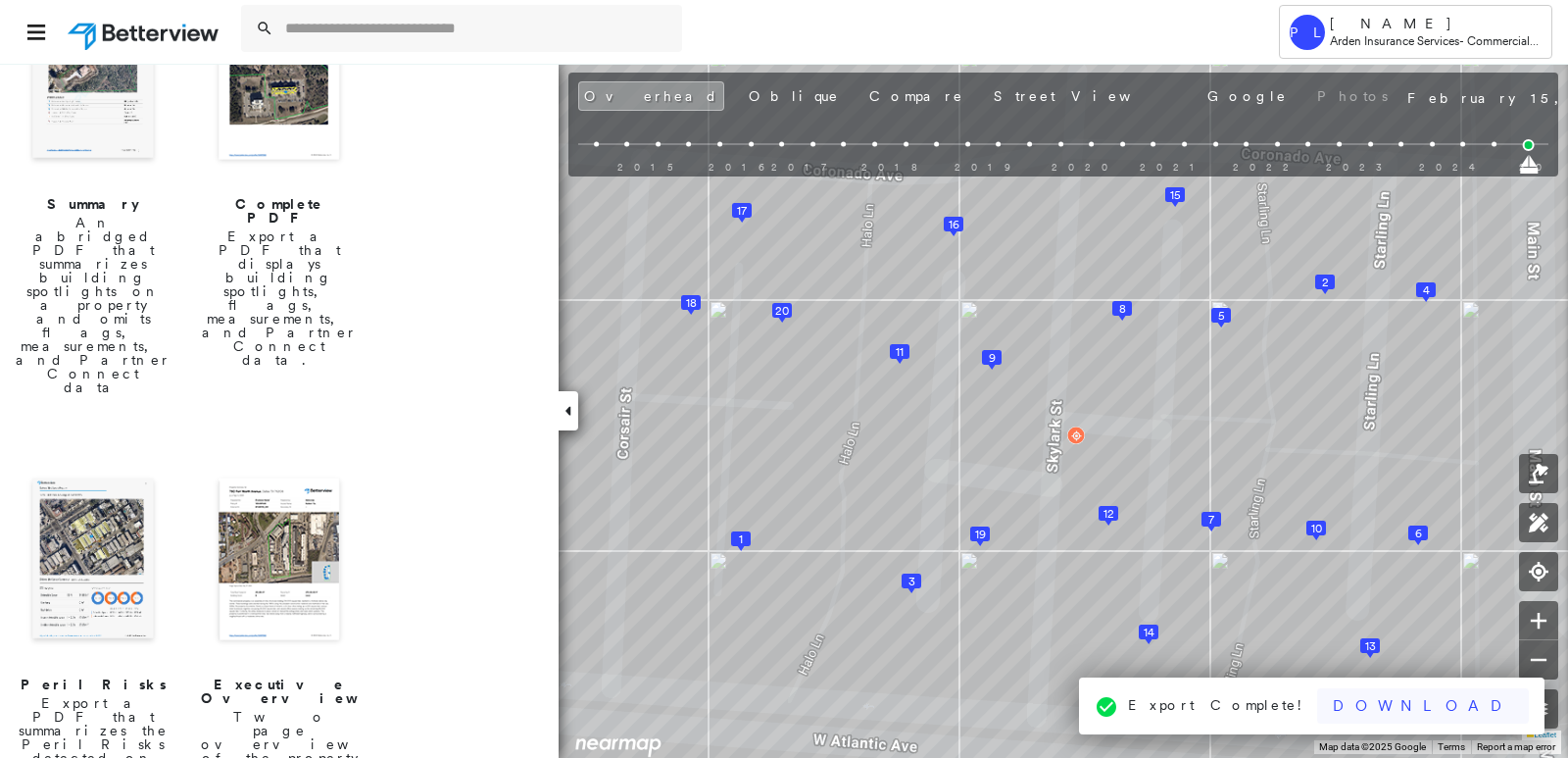 click on "Download" at bounding box center [1423, 706] 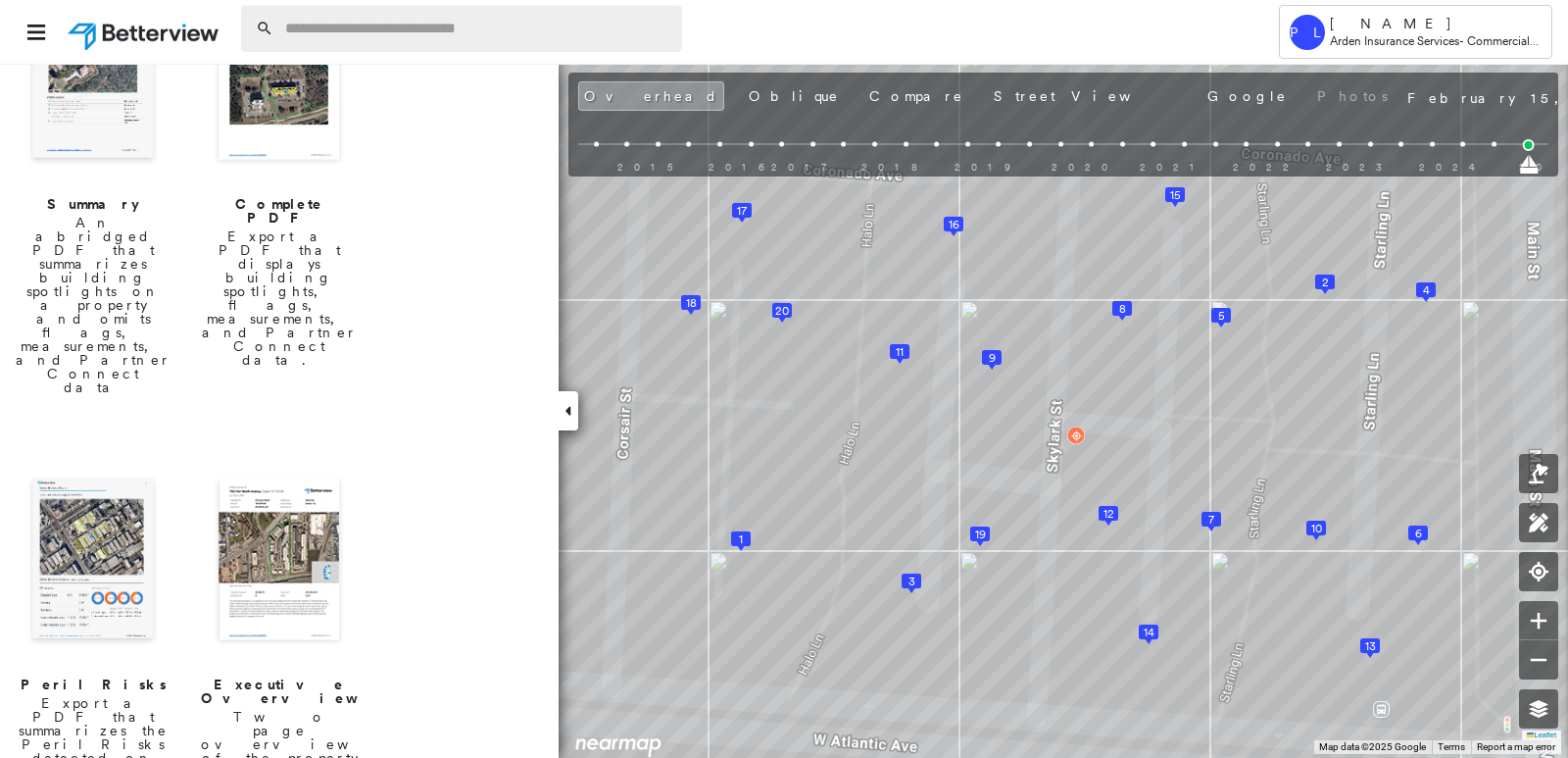 click at bounding box center [477, 28] 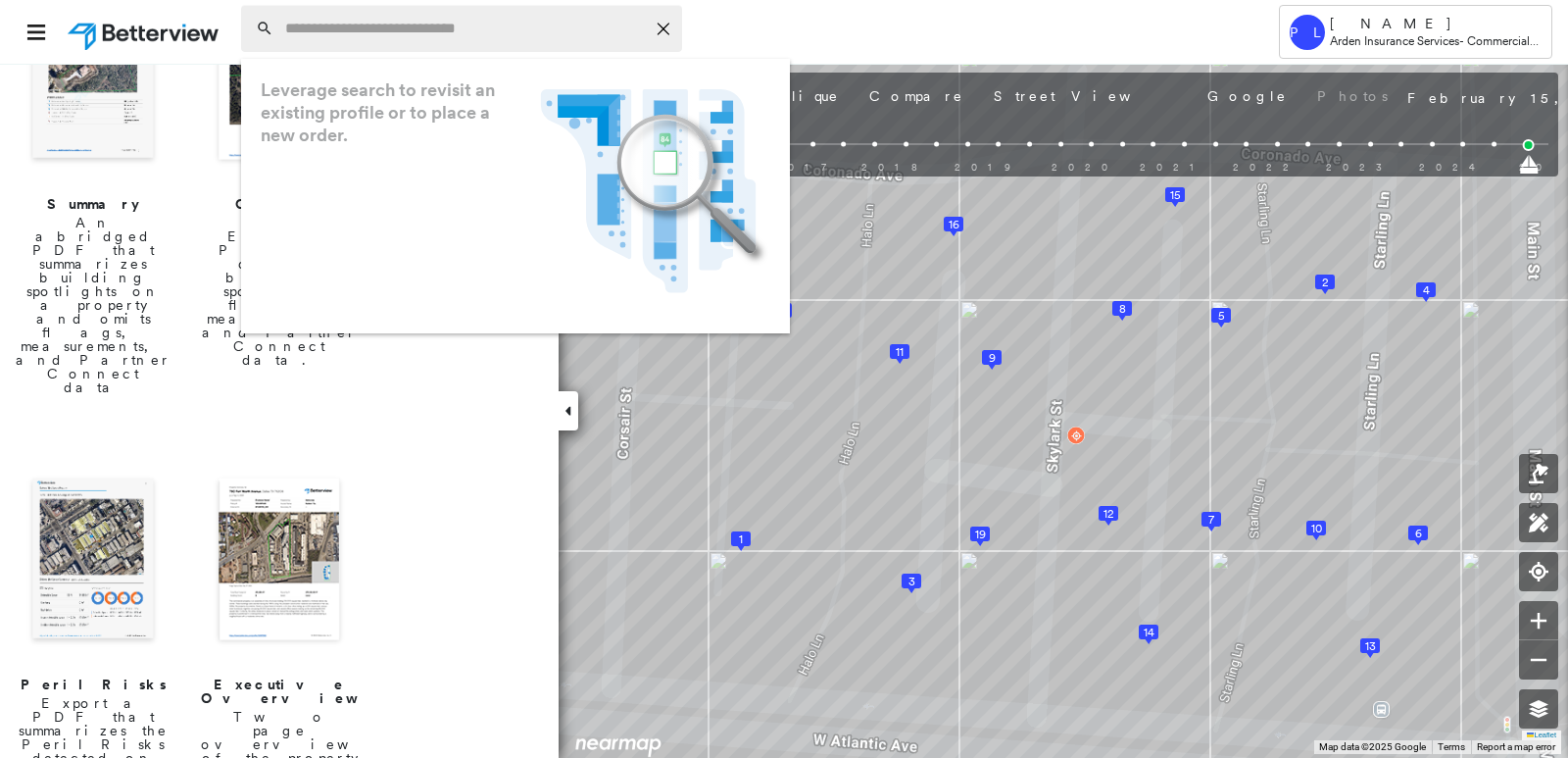 paste on "**********" 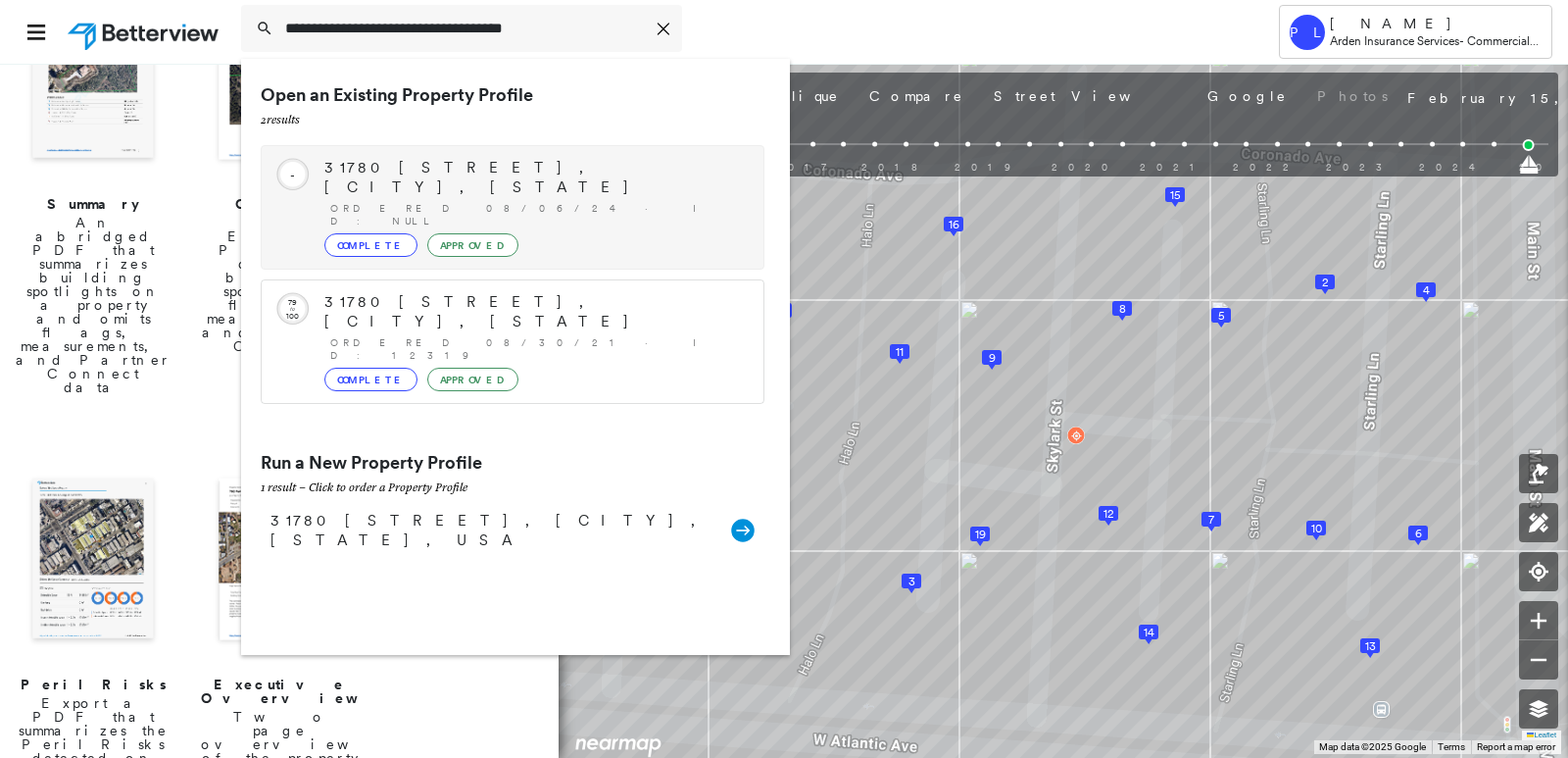 type on "**********" 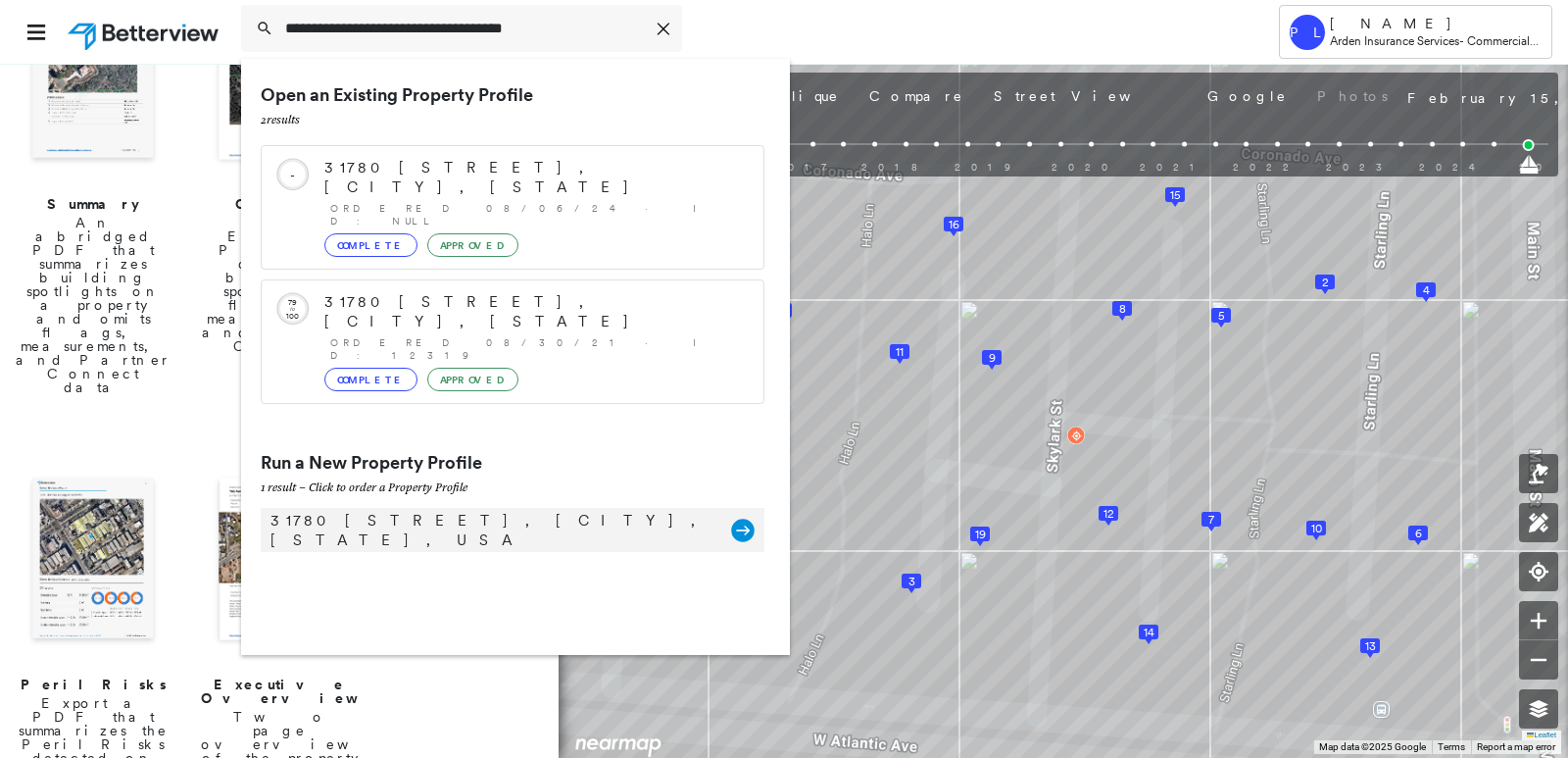click on "31780 Biagio Way, Winchester, CA 92596, USA" at bounding box center [491, 531] 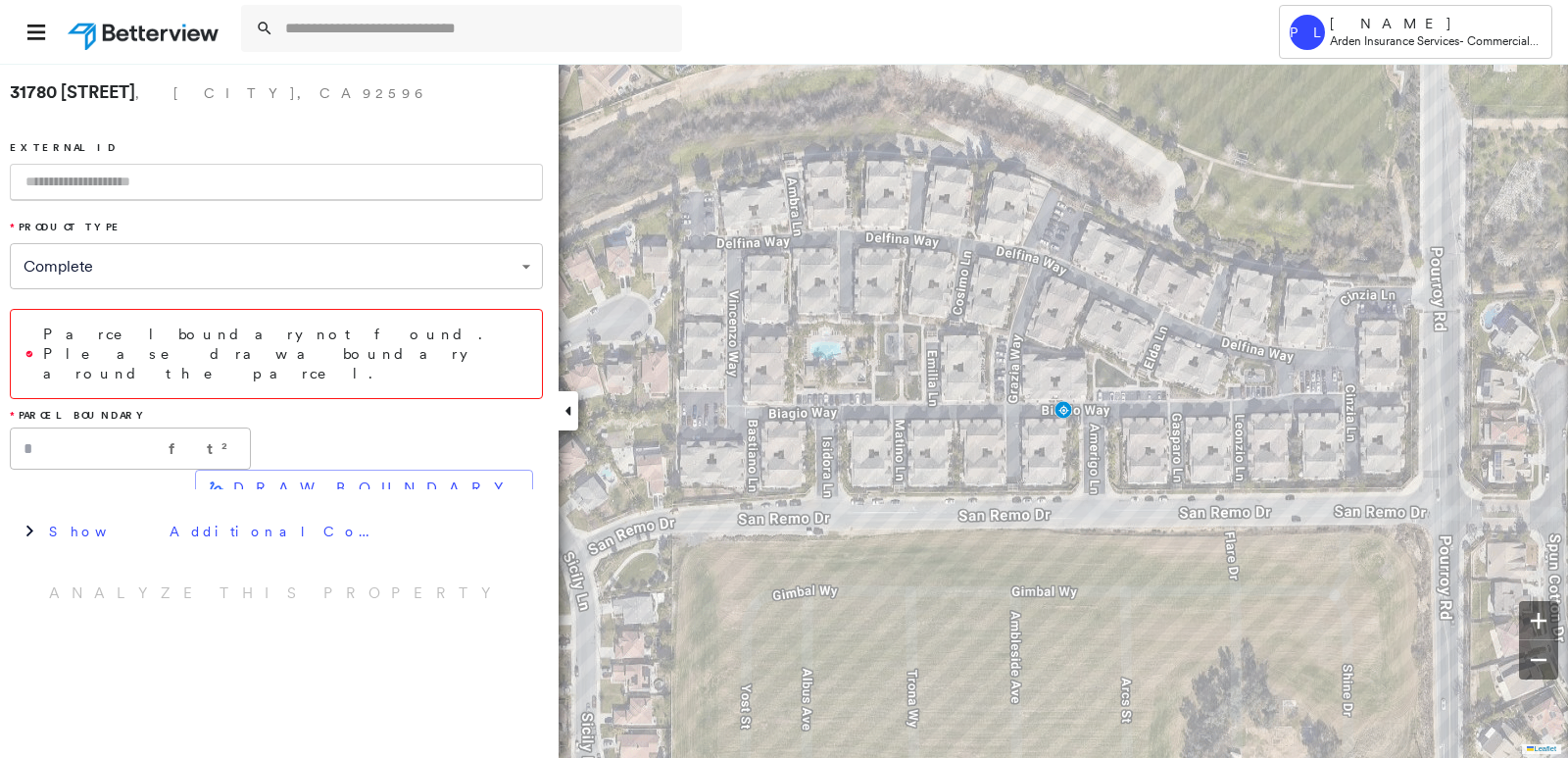 click at bounding box center (276, 182) 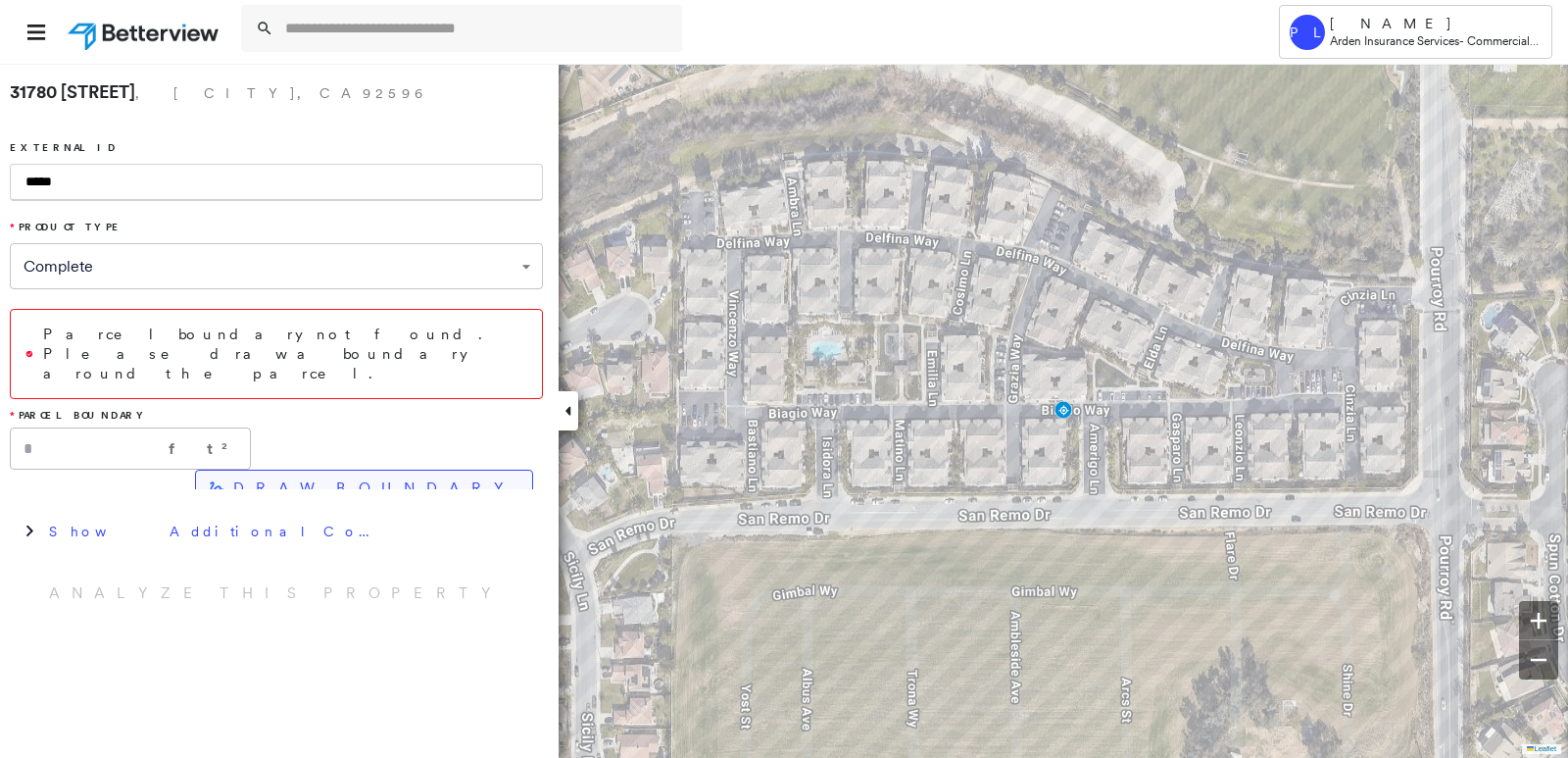 type on "*****" 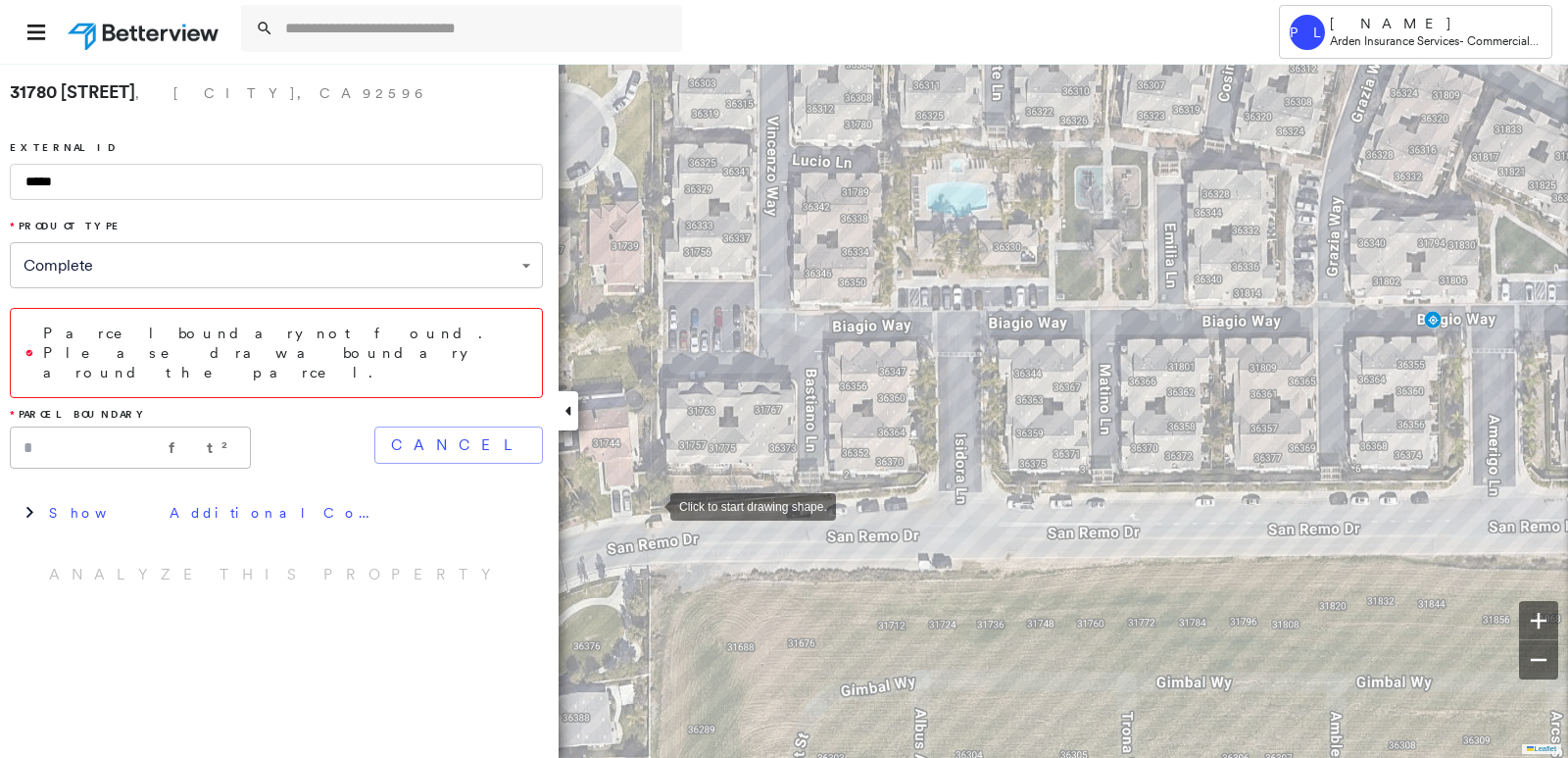 click at bounding box center [651, 505] 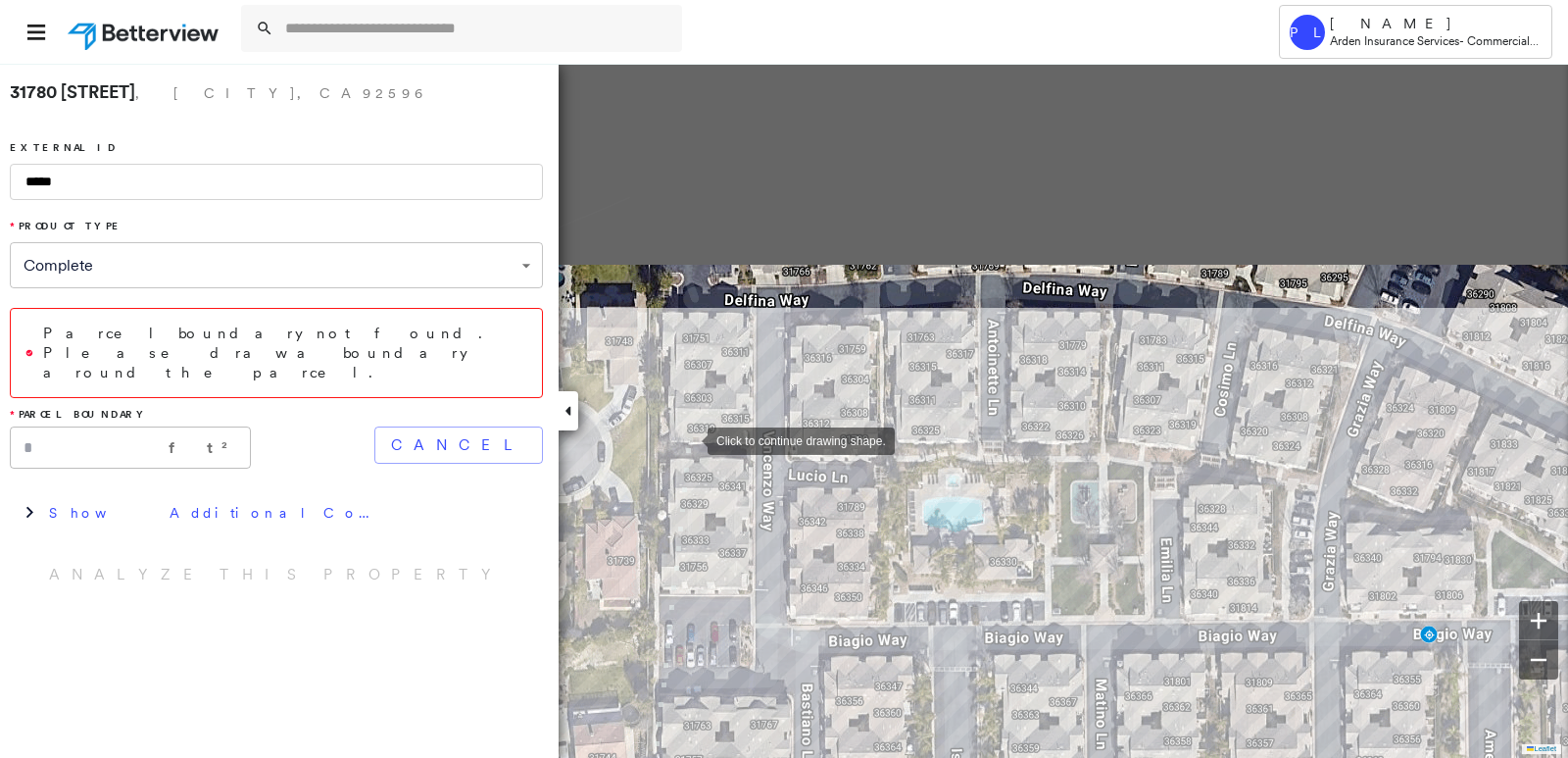 drag, startPoint x: 692, startPoint y: 124, endPoint x: 688, endPoint y: 438, distance: 314.02548 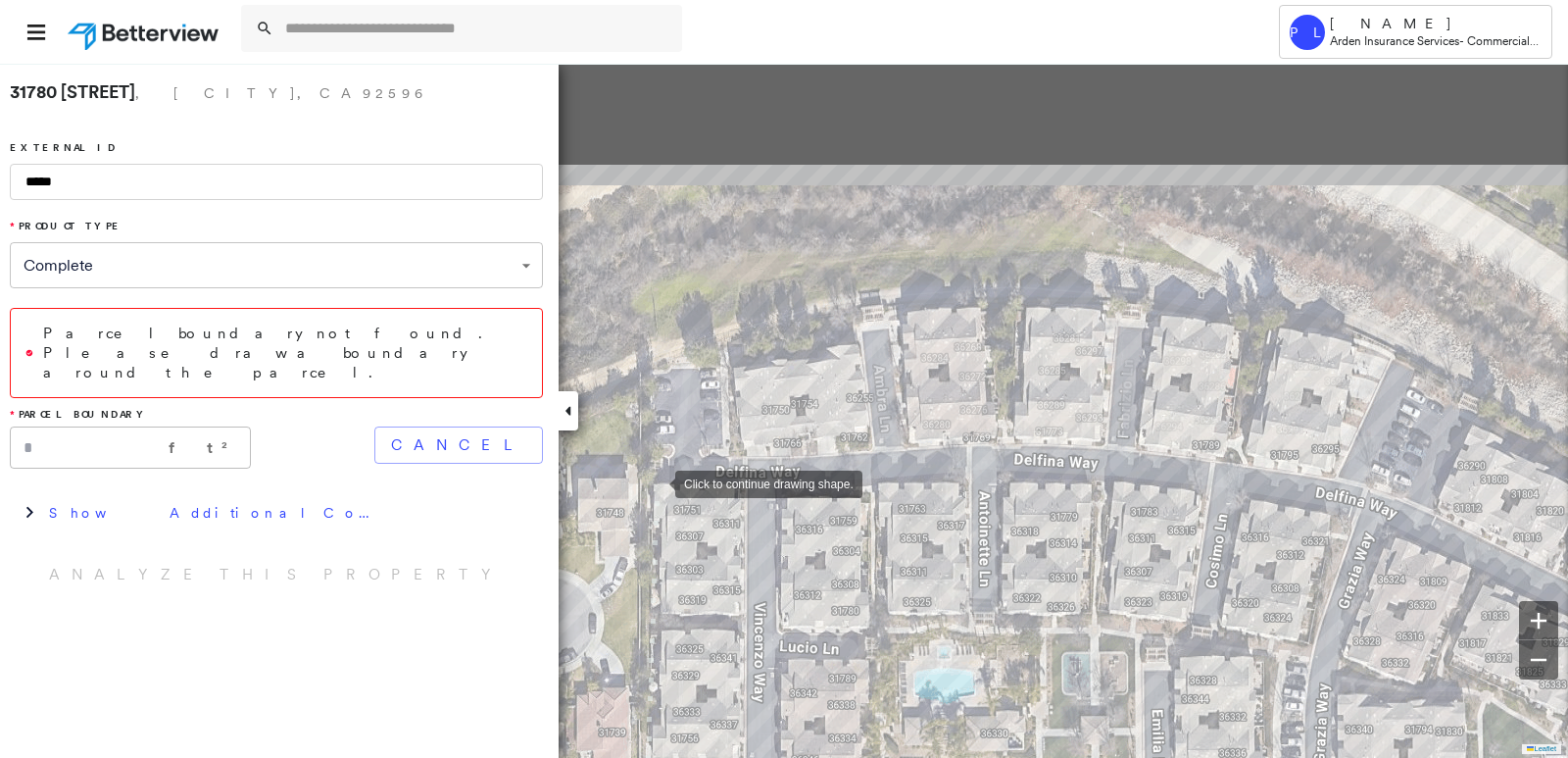 drag, startPoint x: 664, startPoint y: 306, endPoint x: 656, endPoint y: 485, distance: 179.17868 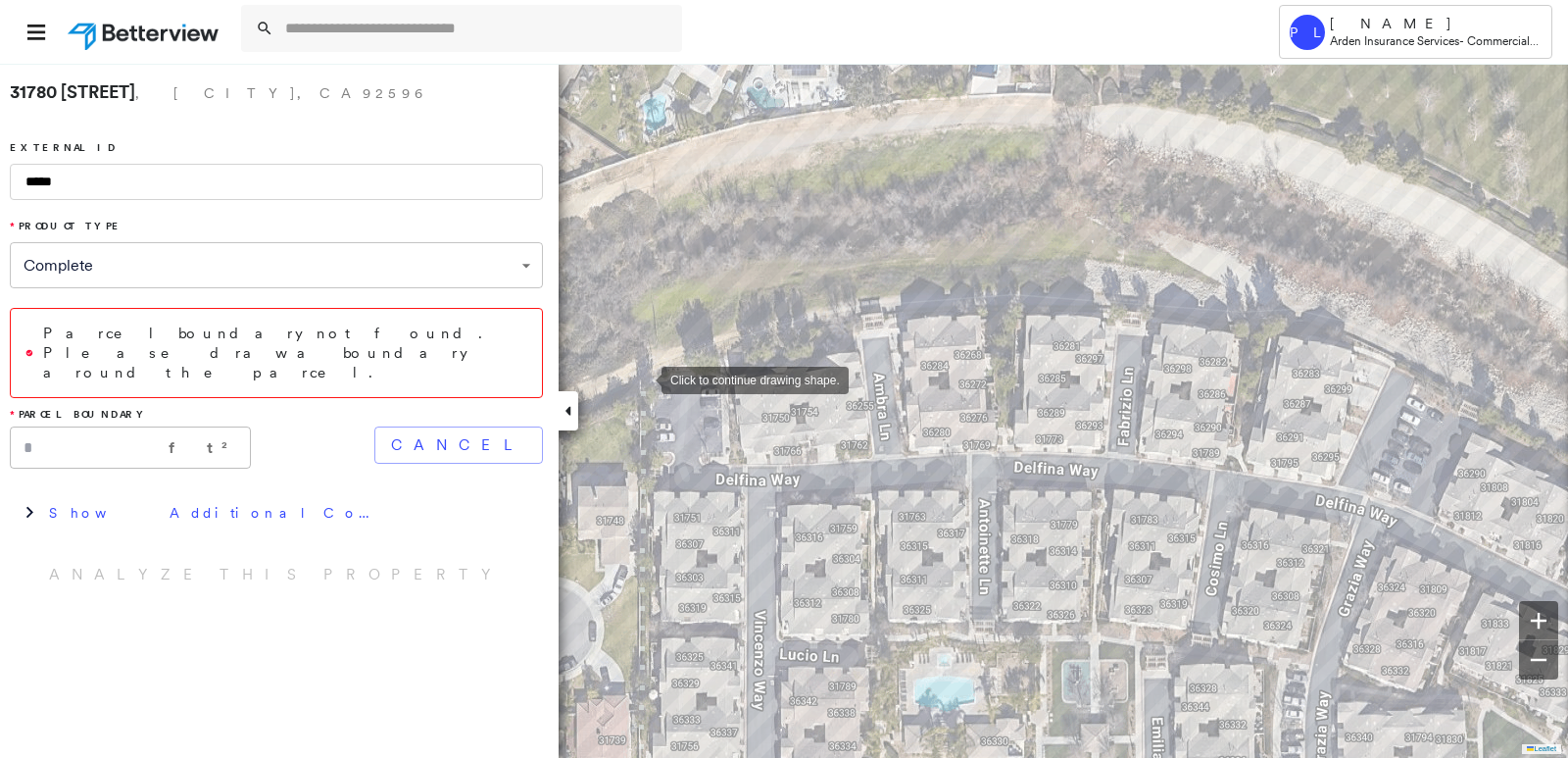 click at bounding box center (642, 379) 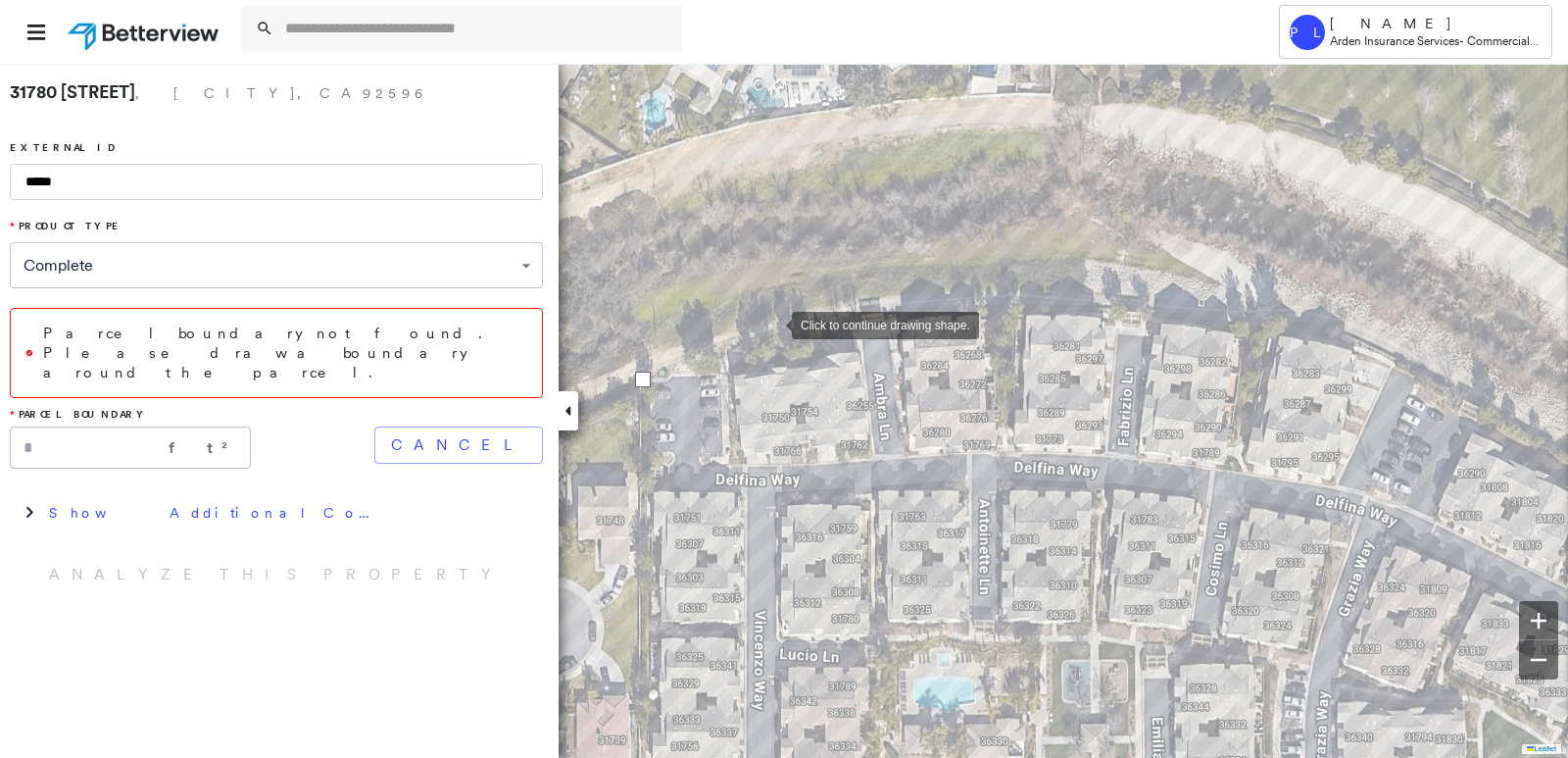 click at bounding box center (772, 324) 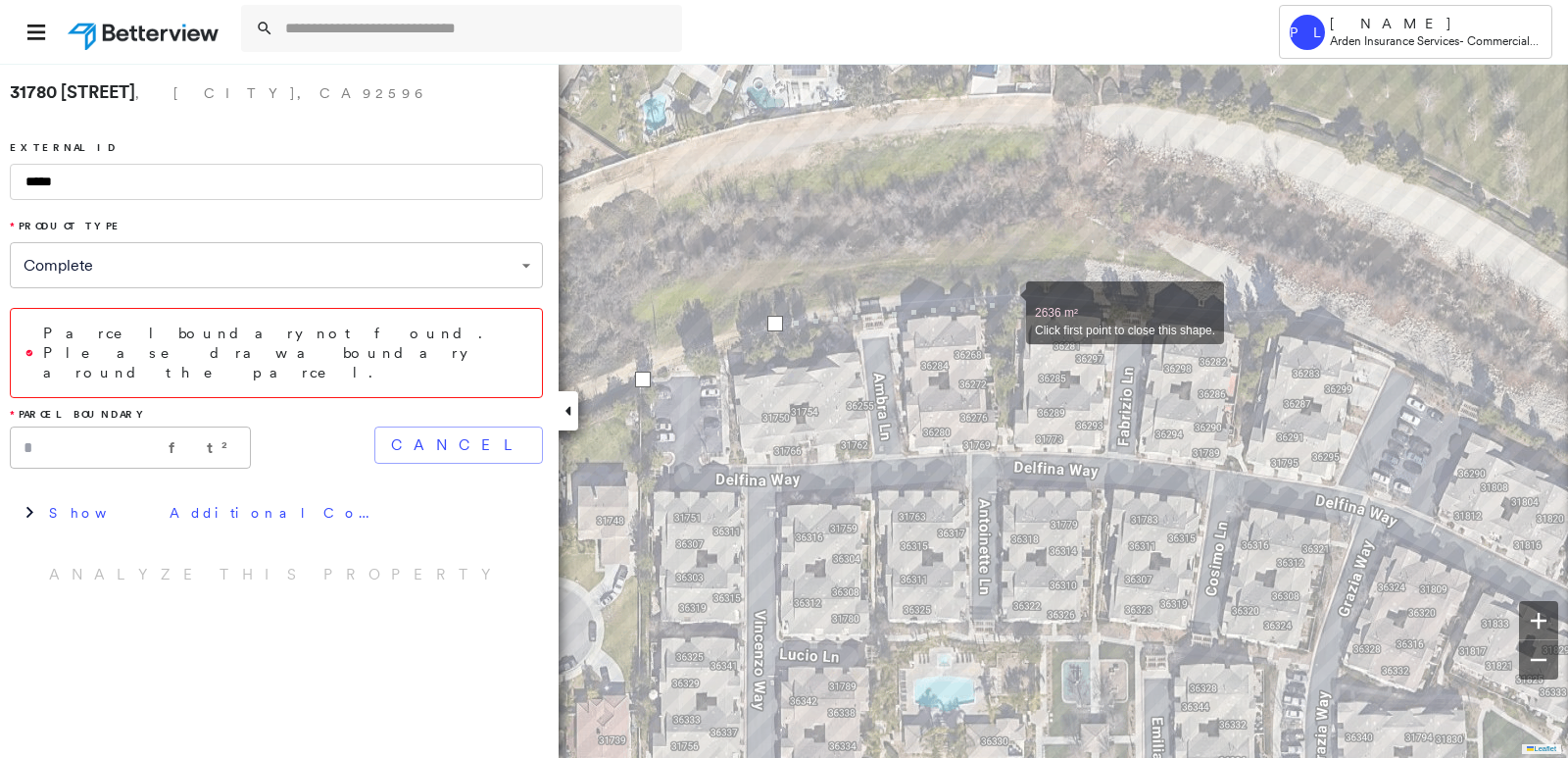 click at bounding box center (1006, 302) 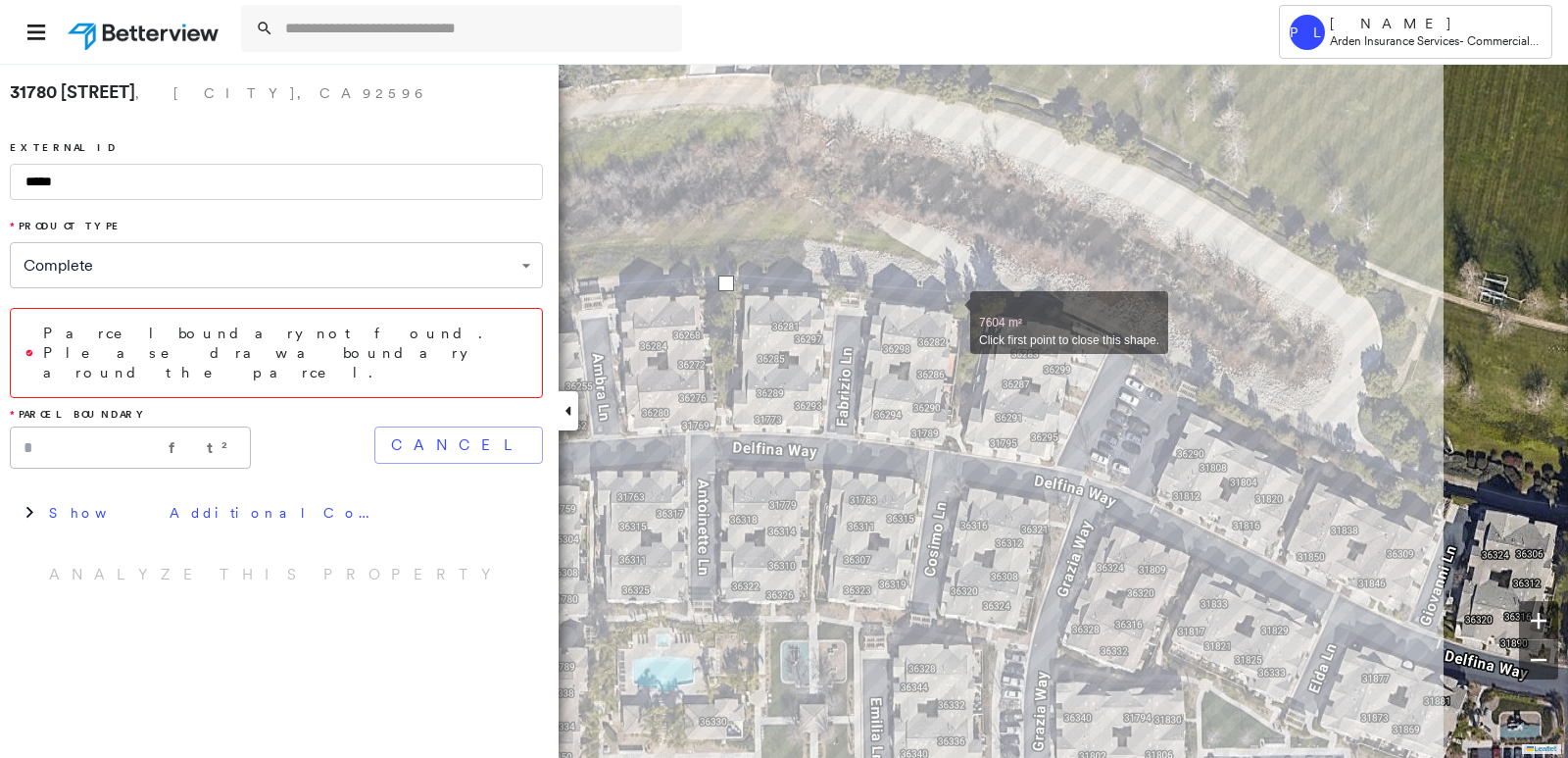 drag, startPoint x: 1236, startPoint y: 331, endPoint x: 930, endPoint y: 301, distance: 307.4671 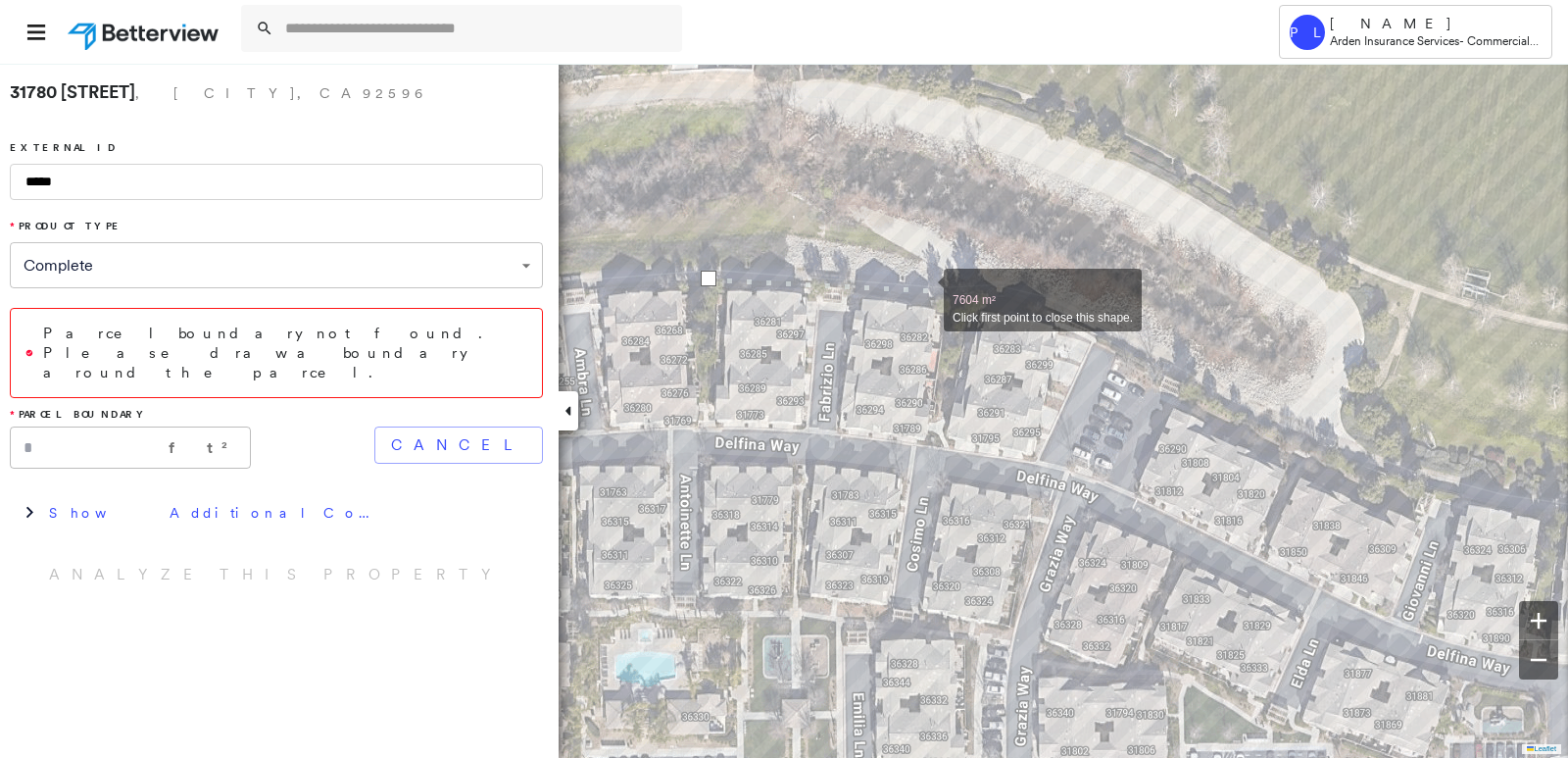 click at bounding box center (924, 289) 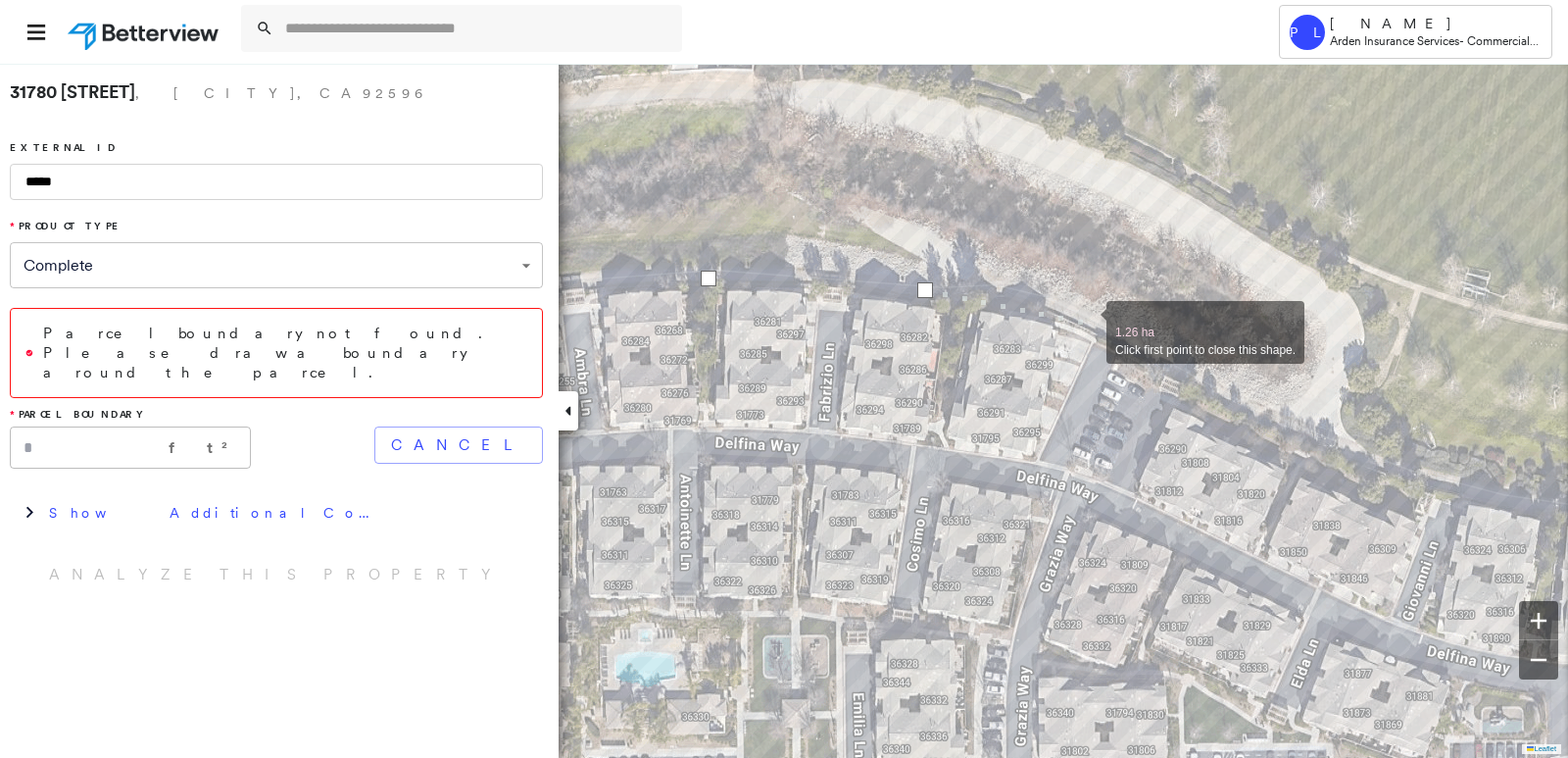 click at bounding box center (1087, 322) 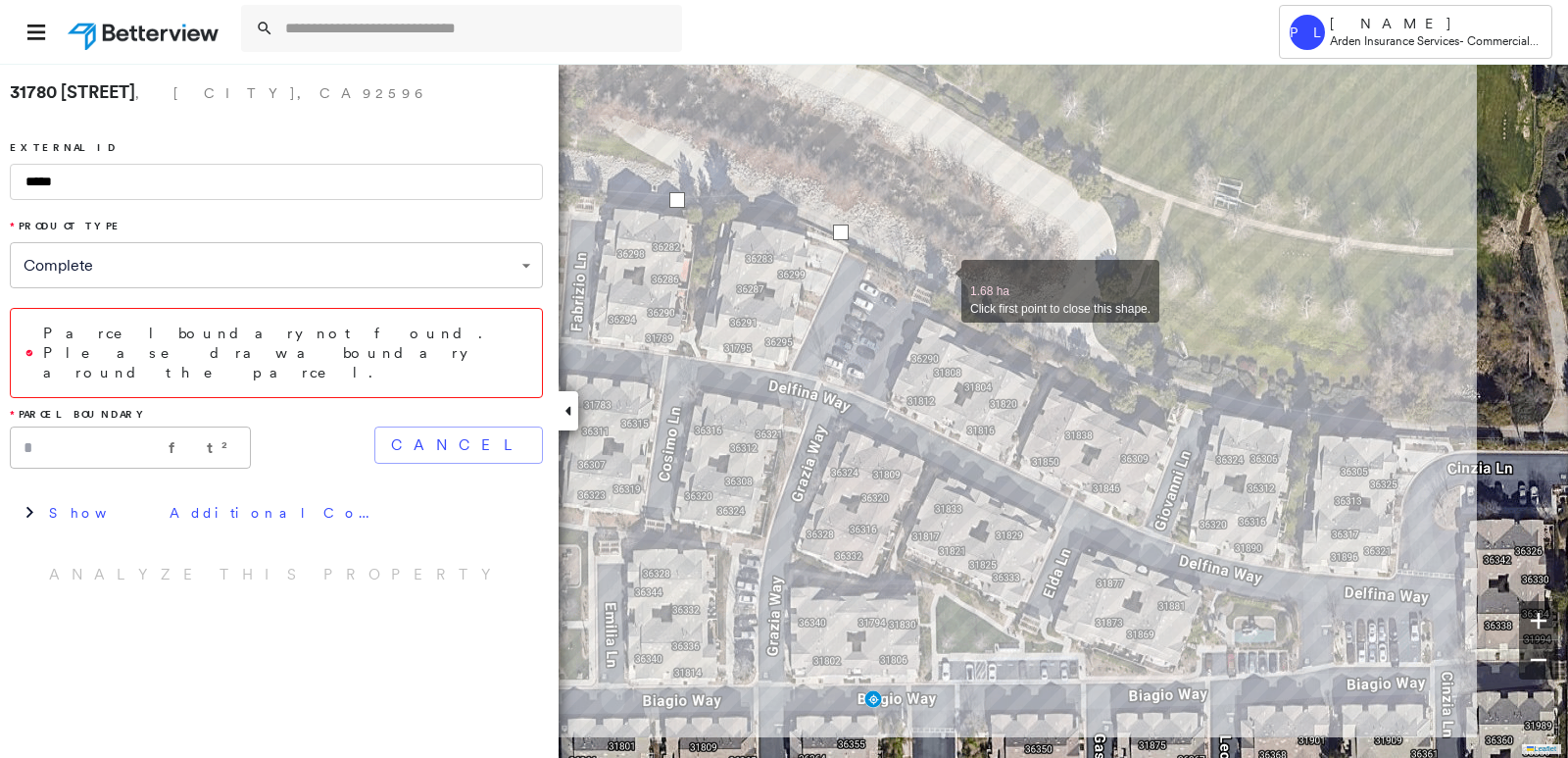 drag, startPoint x: 1191, startPoint y: 371, endPoint x: 943, endPoint y: 280, distance: 264.1685 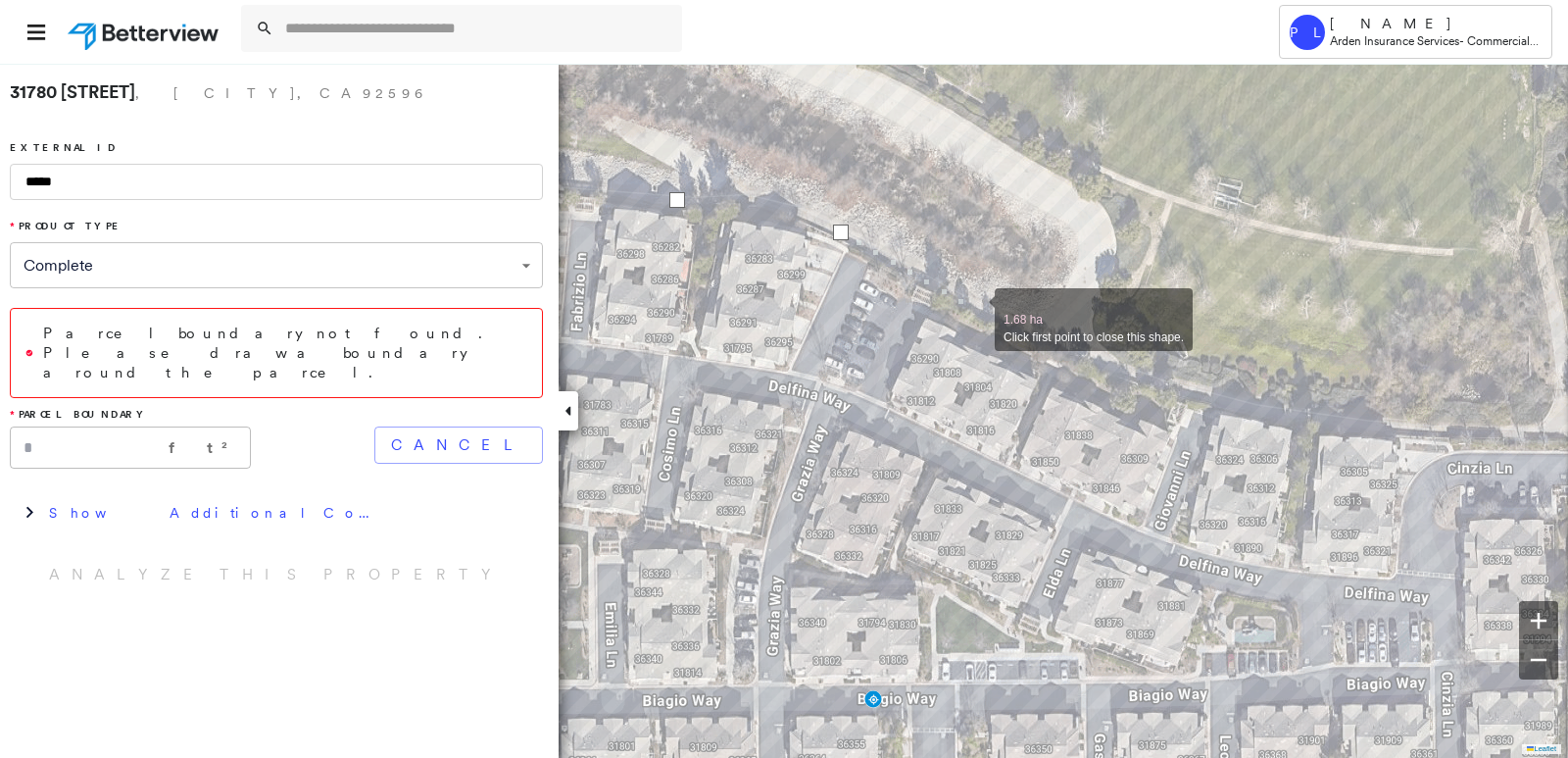 click at bounding box center [975, 309] 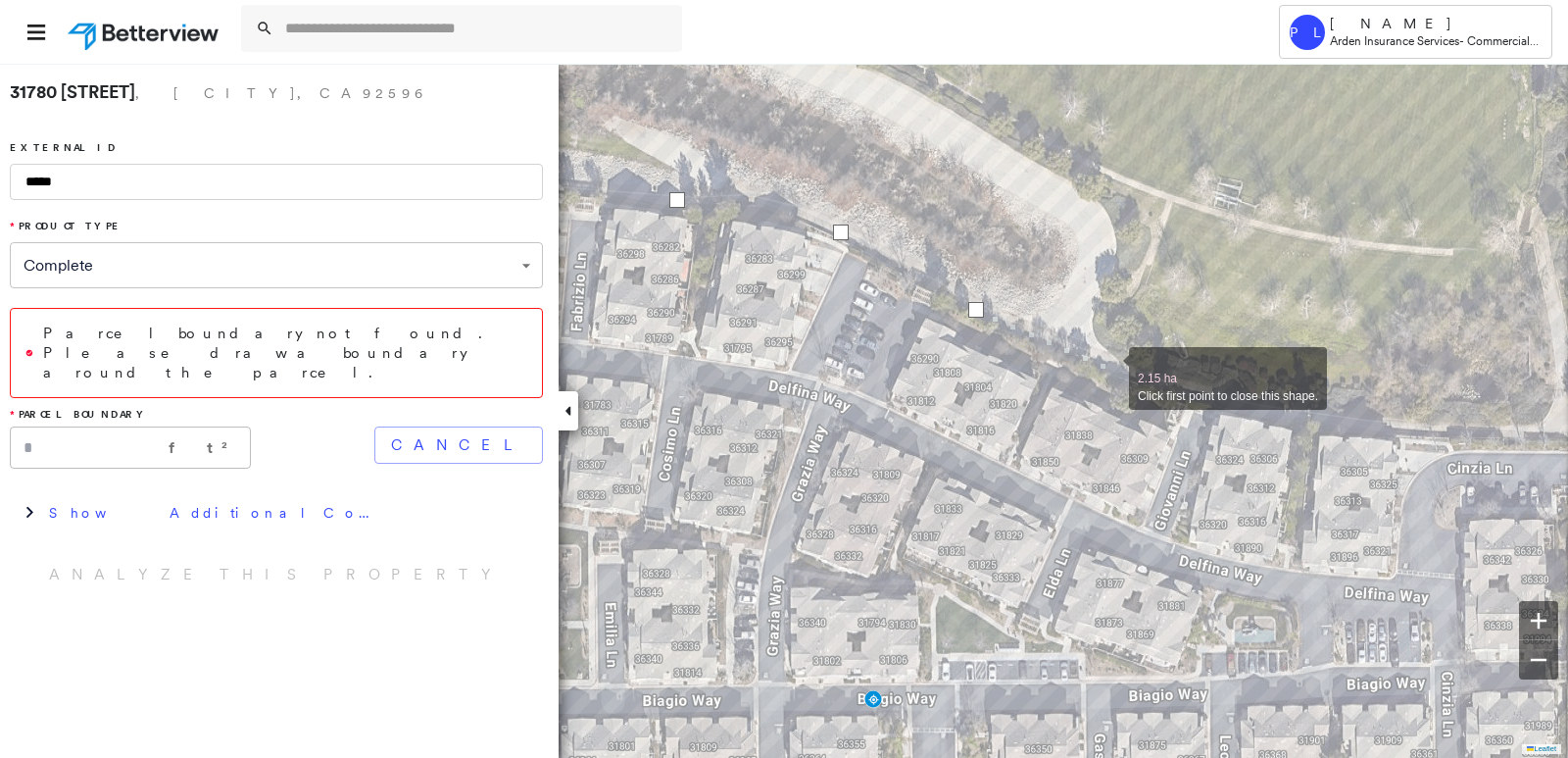 click at bounding box center (1109, 368) 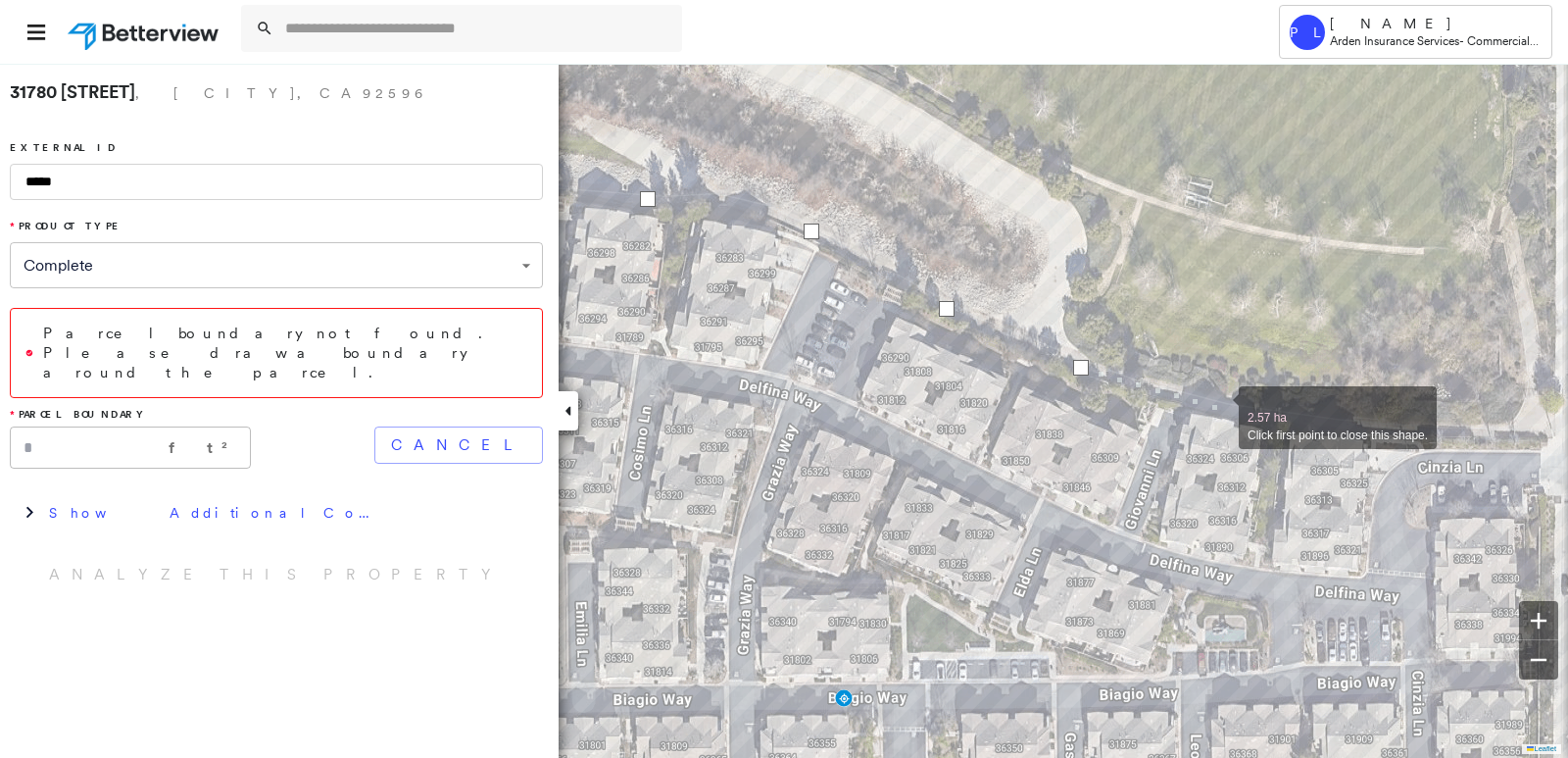 drag, startPoint x: 1261, startPoint y: 408, endPoint x: 1064, endPoint y: 398, distance: 197.2536 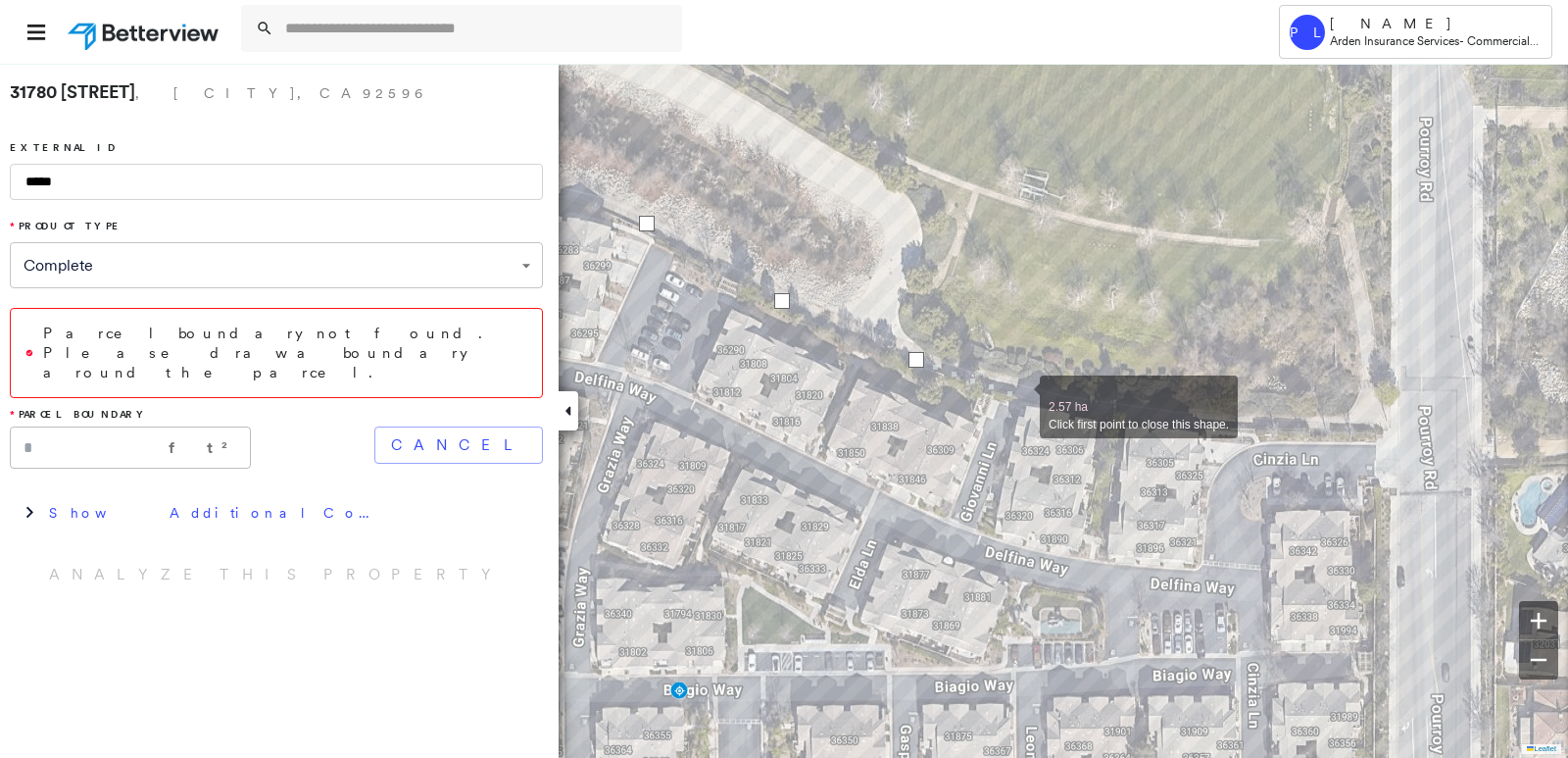 click at bounding box center (1020, 396) 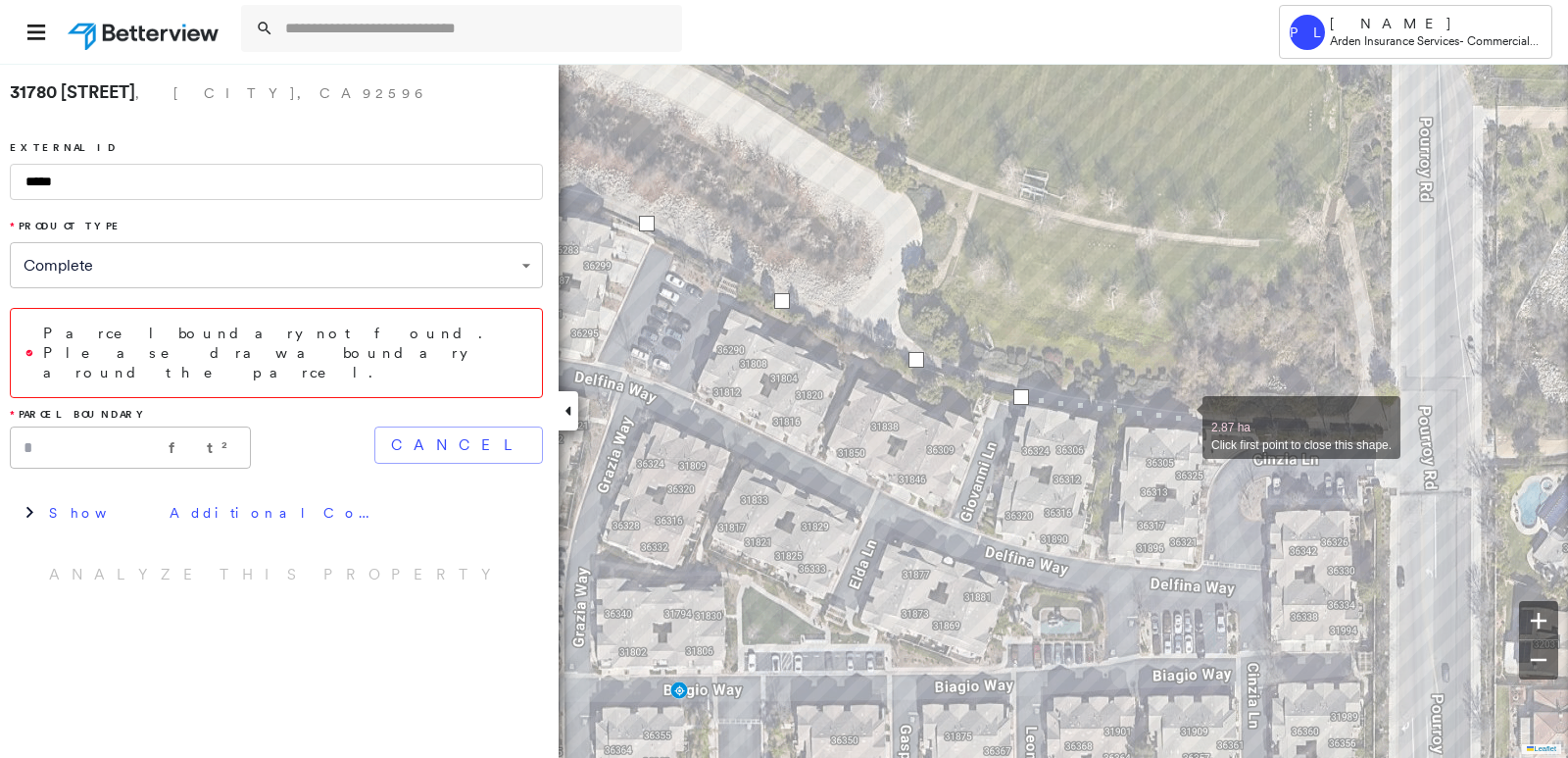 click at bounding box center [1183, 417] 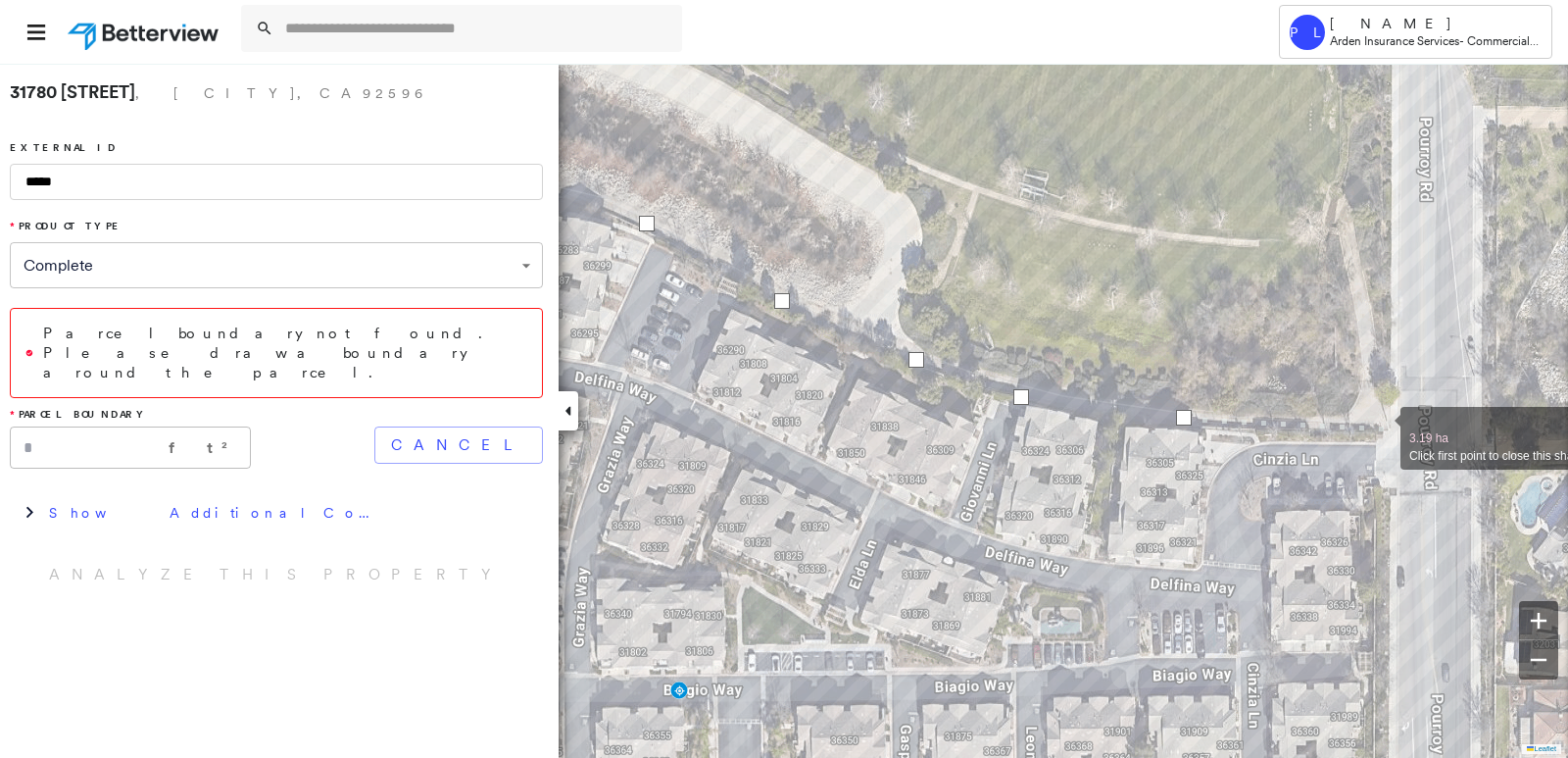 click at bounding box center (1381, 428) 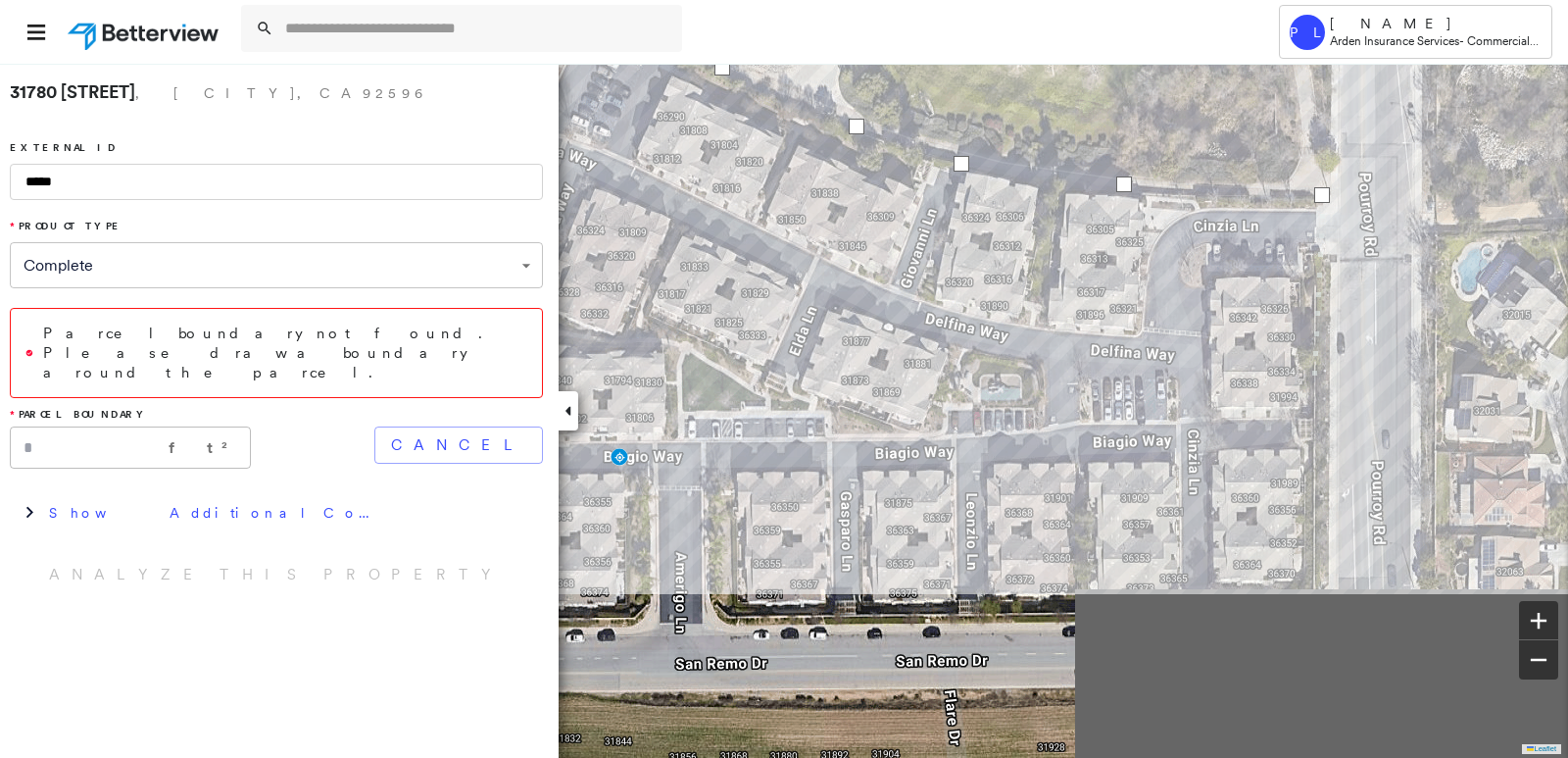 drag, startPoint x: 1375, startPoint y: 643, endPoint x: 1300, endPoint y: 280, distance: 370.66697 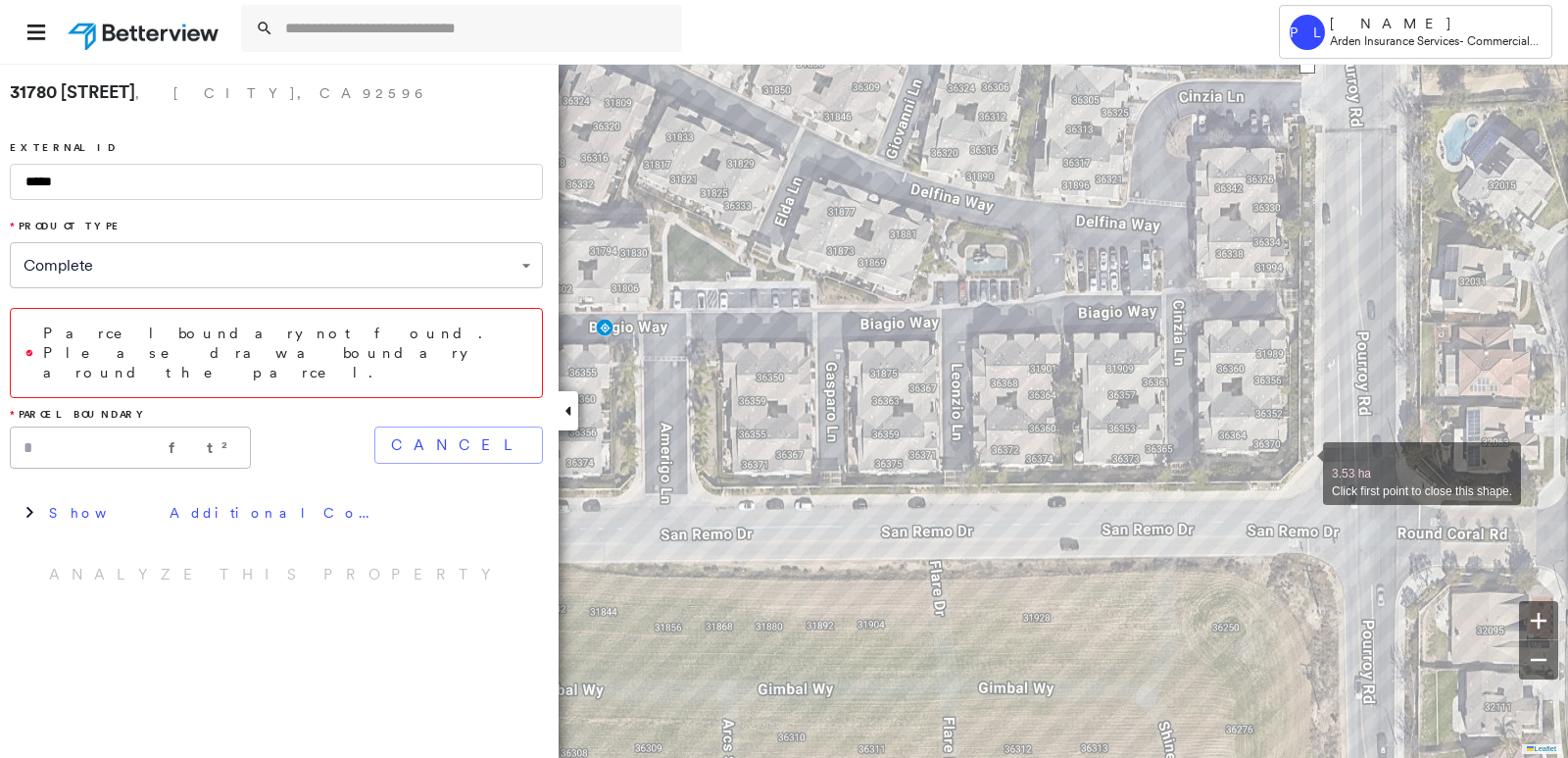 click at bounding box center [1303, 463] 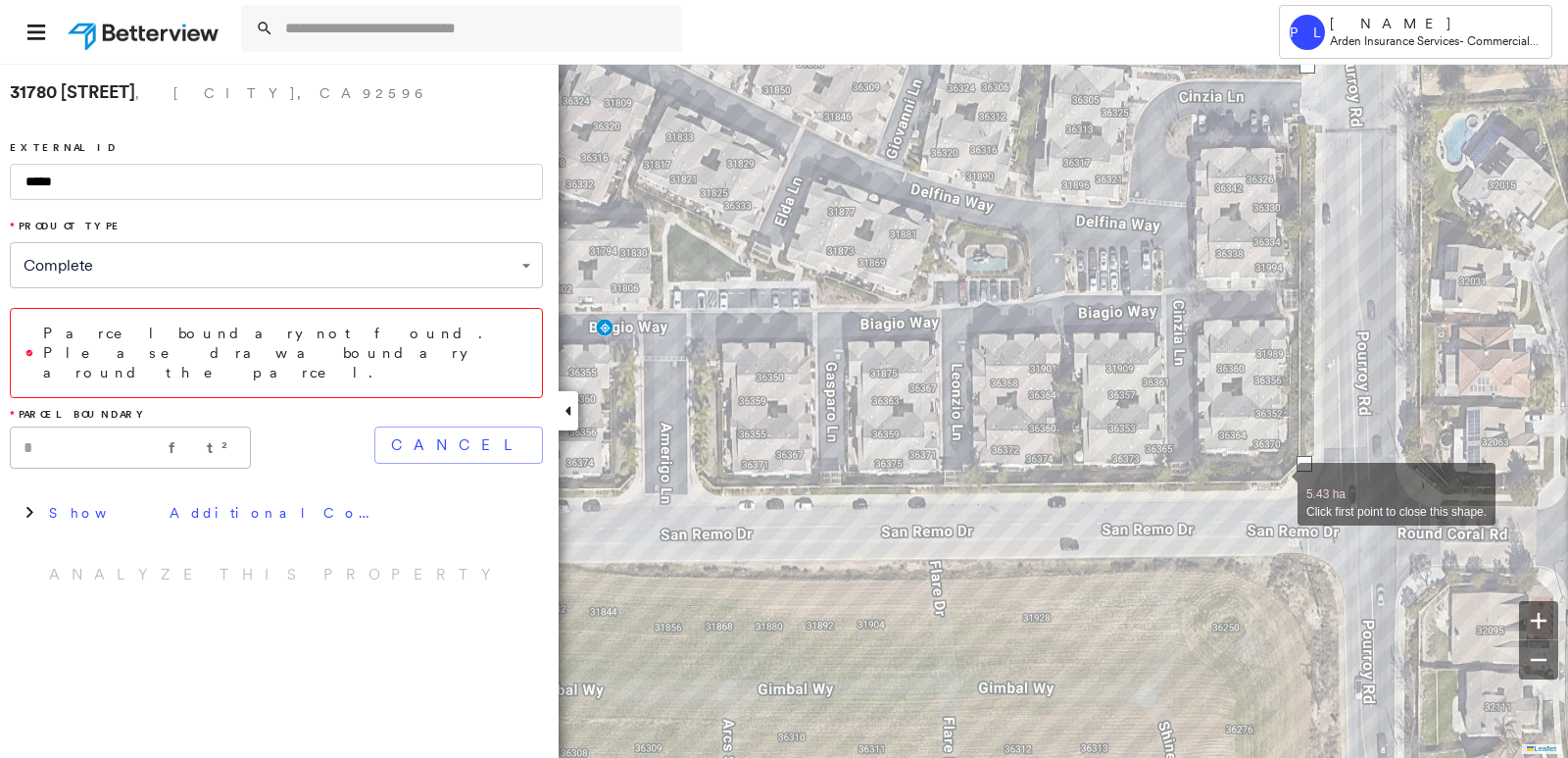 click at bounding box center [1278, 483] 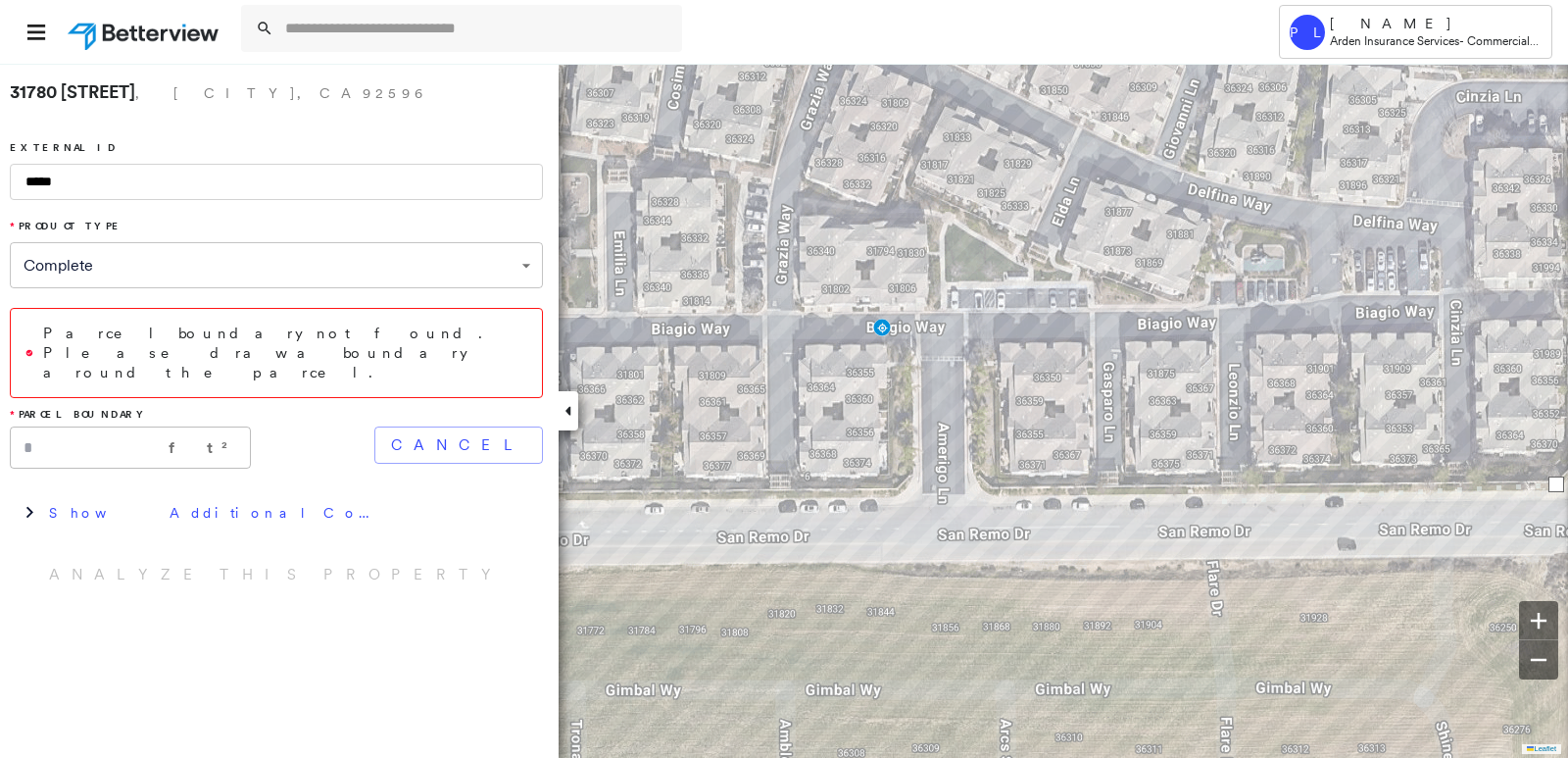 drag, startPoint x: 888, startPoint y: 500, endPoint x: 1260, endPoint y: 509, distance: 372.10886 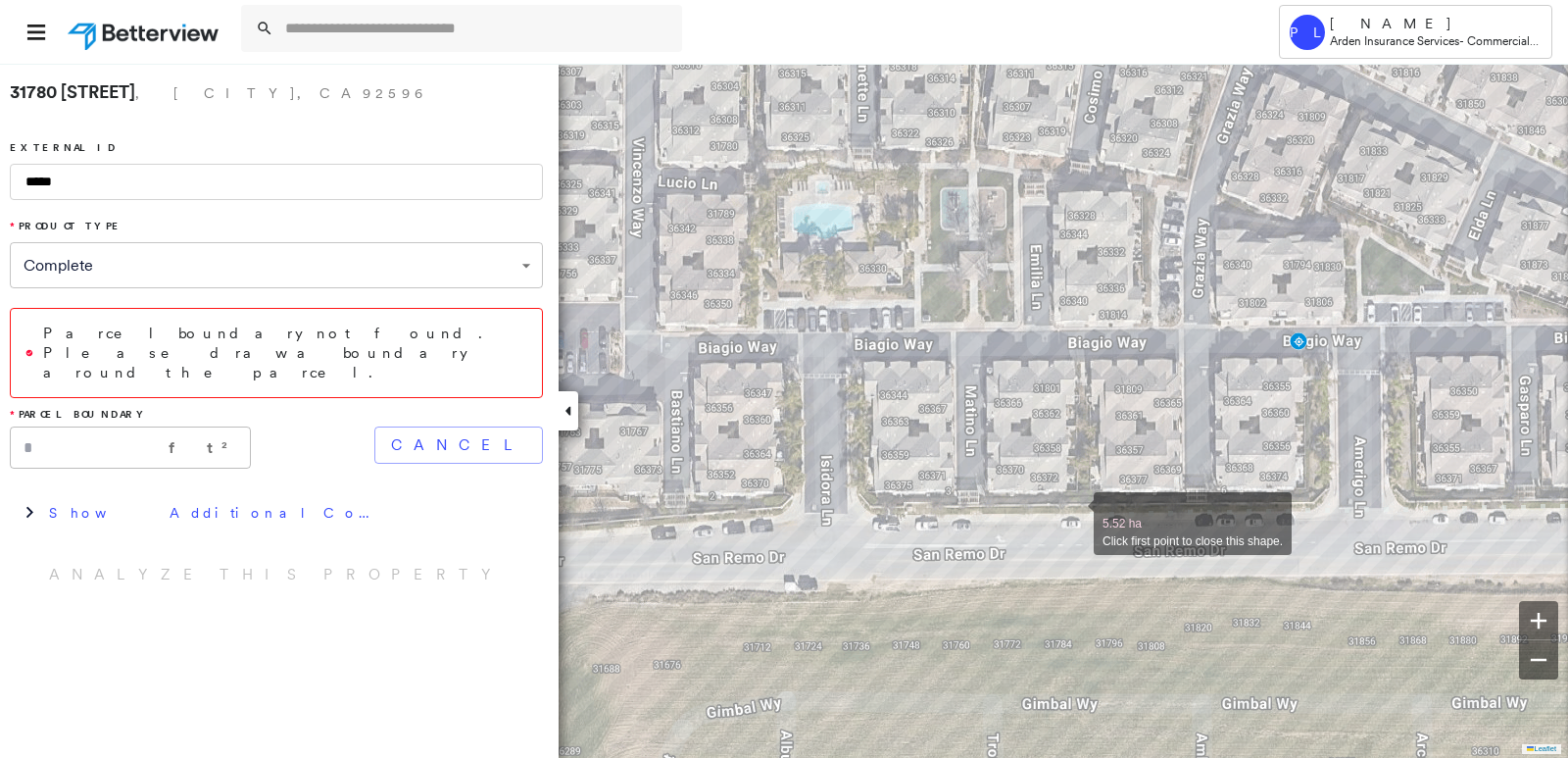 drag, startPoint x: 771, startPoint y: 510, endPoint x: 1069, endPoint y: 514, distance: 298.0268 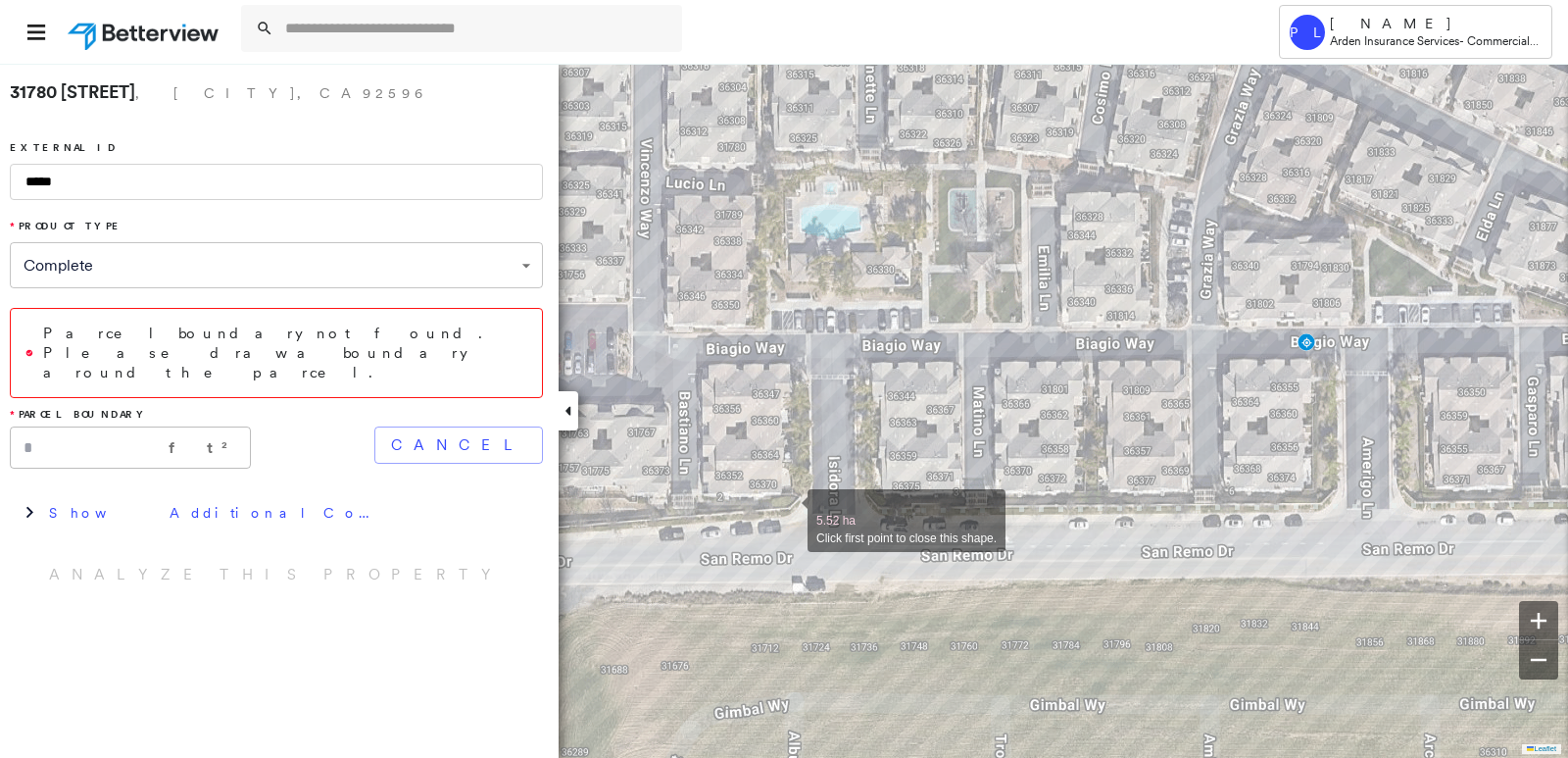 click at bounding box center (788, 510) 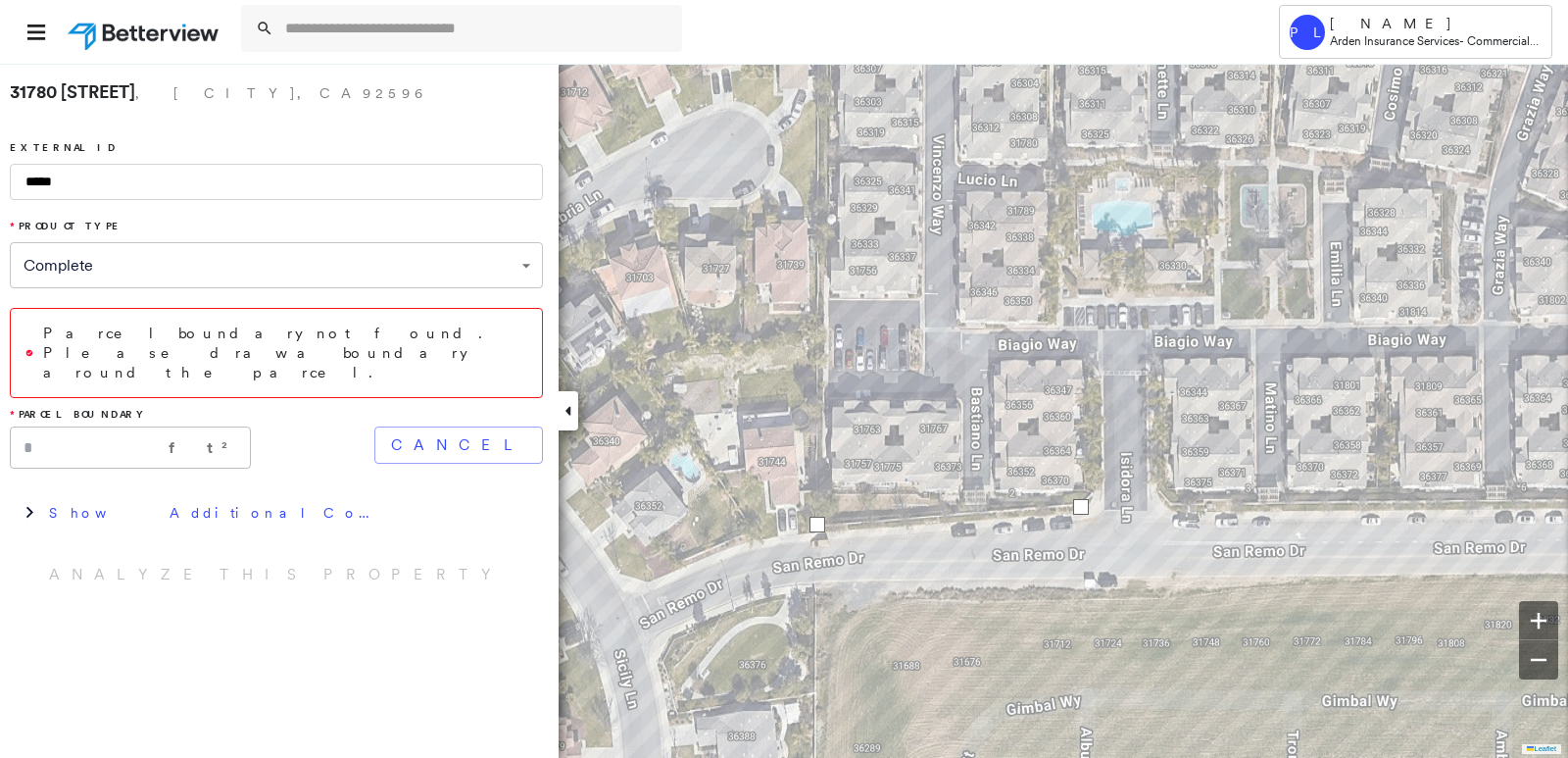 drag, startPoint x: 726, startPoint y: 545, endPoint x: 1098, endPoint y: 540, distance: 372.034 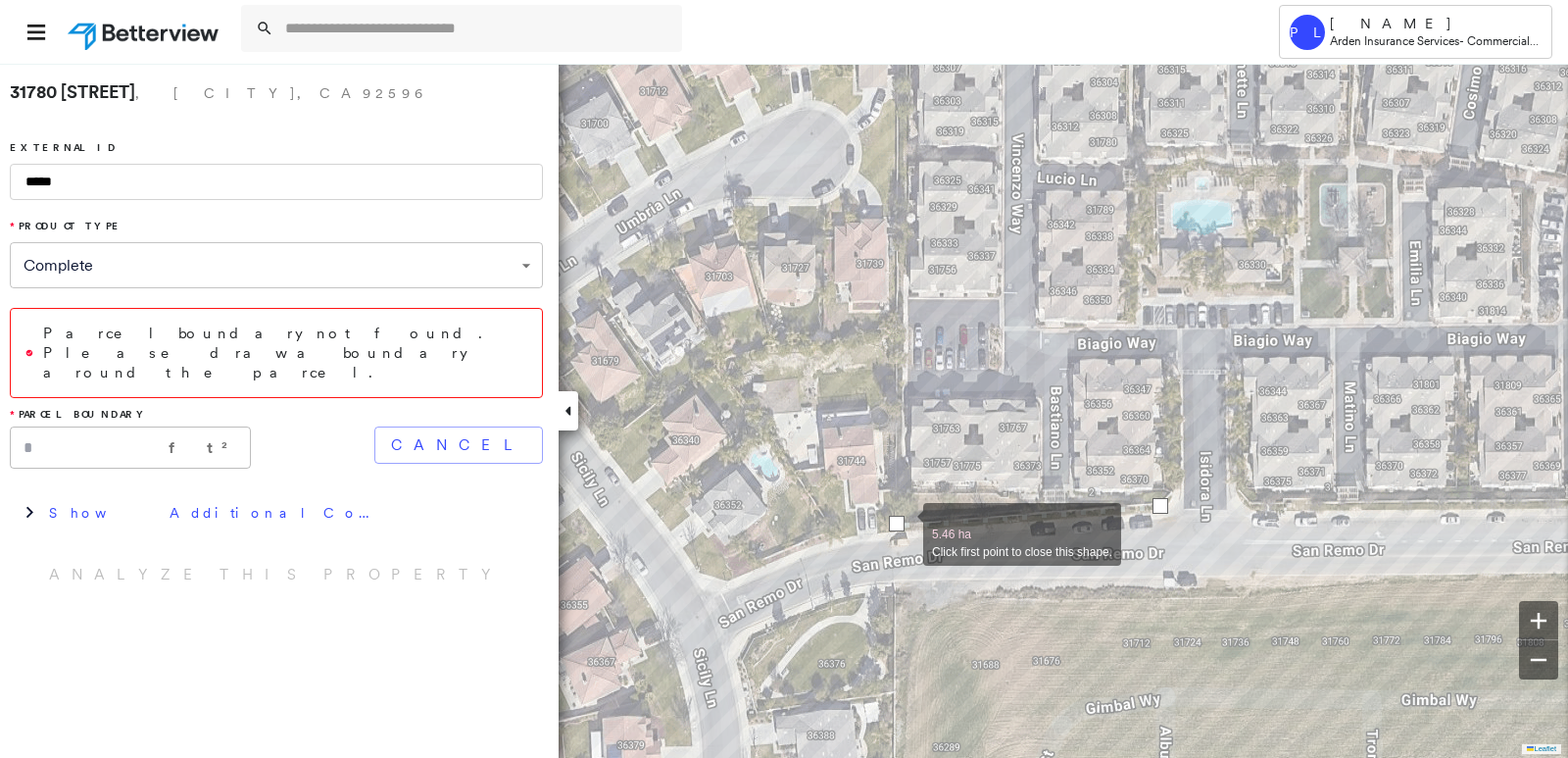 click at bounding box center [897, 524] 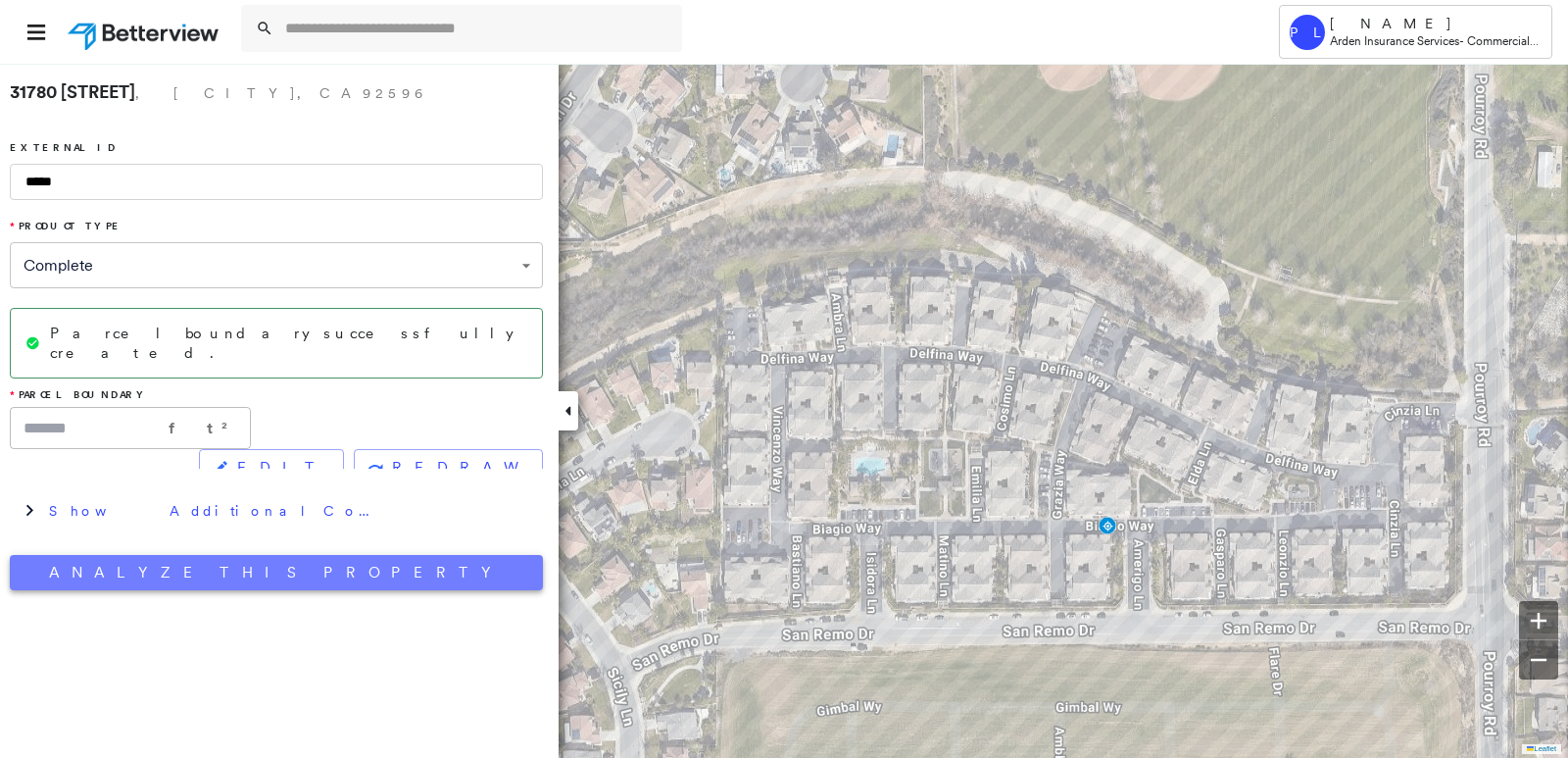 click on "Analyze This Property" at bounding box center (276, 573) 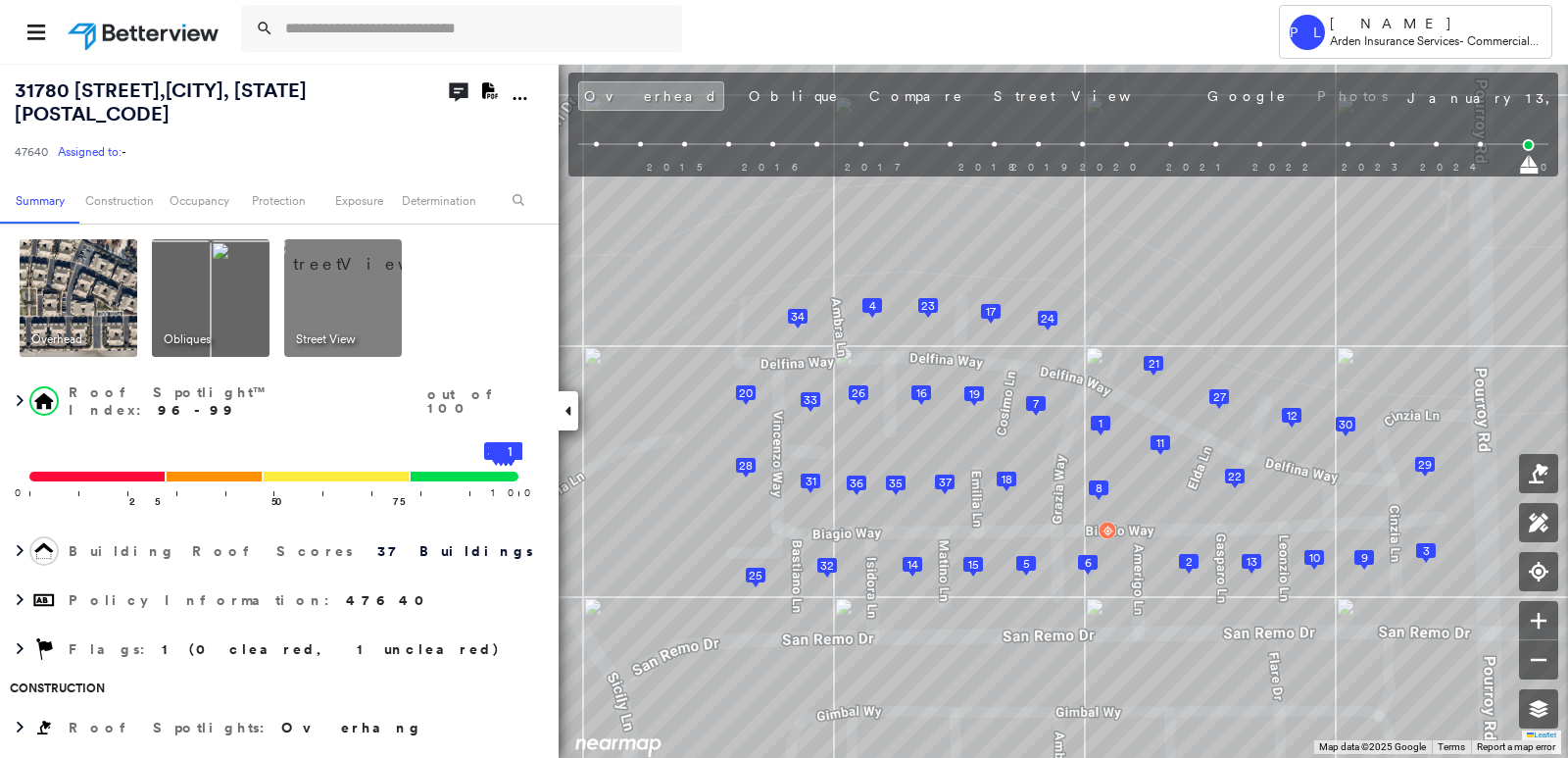 click on "Download PDF Report" 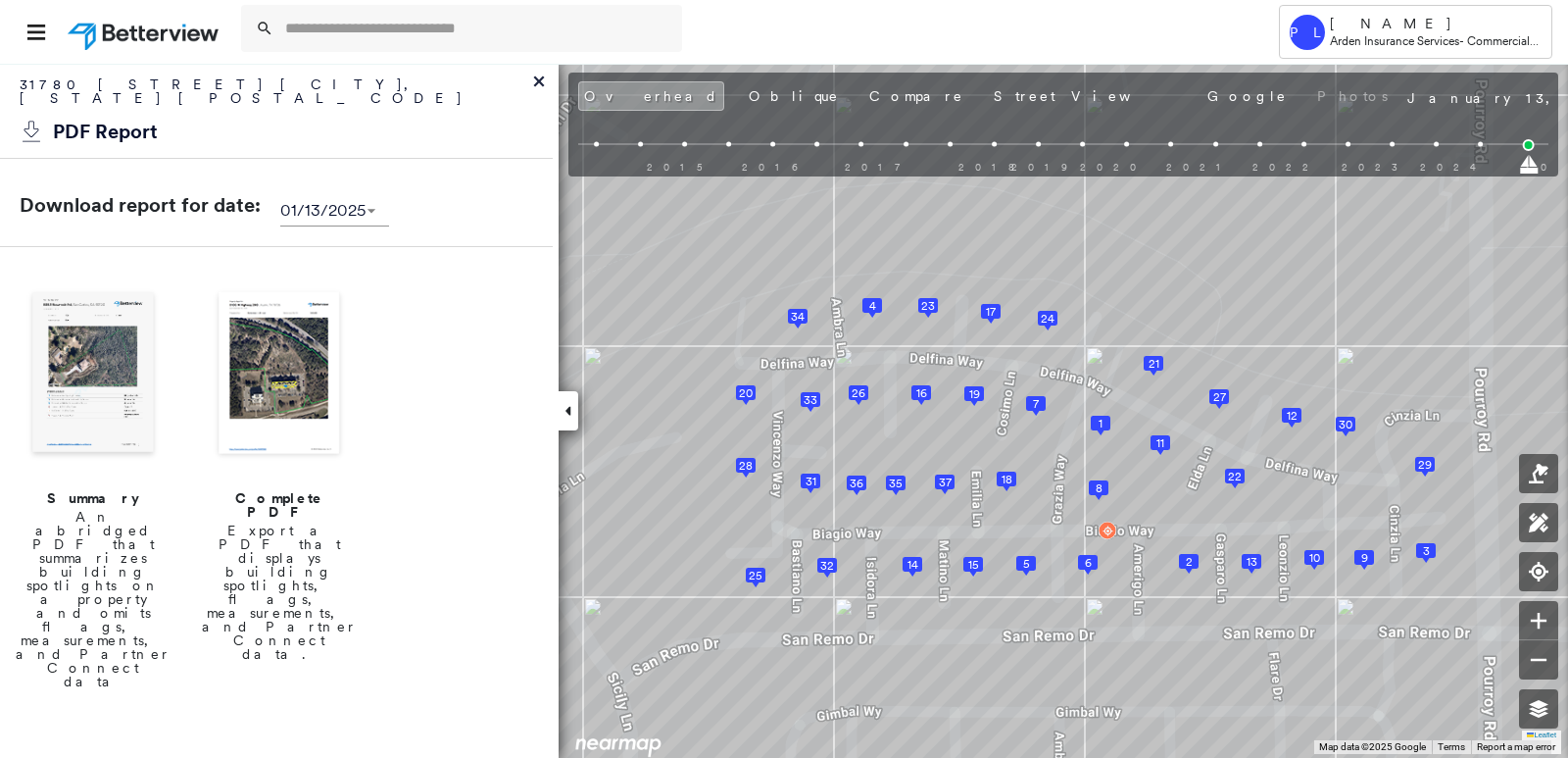 click at bounding box center [93, 375] 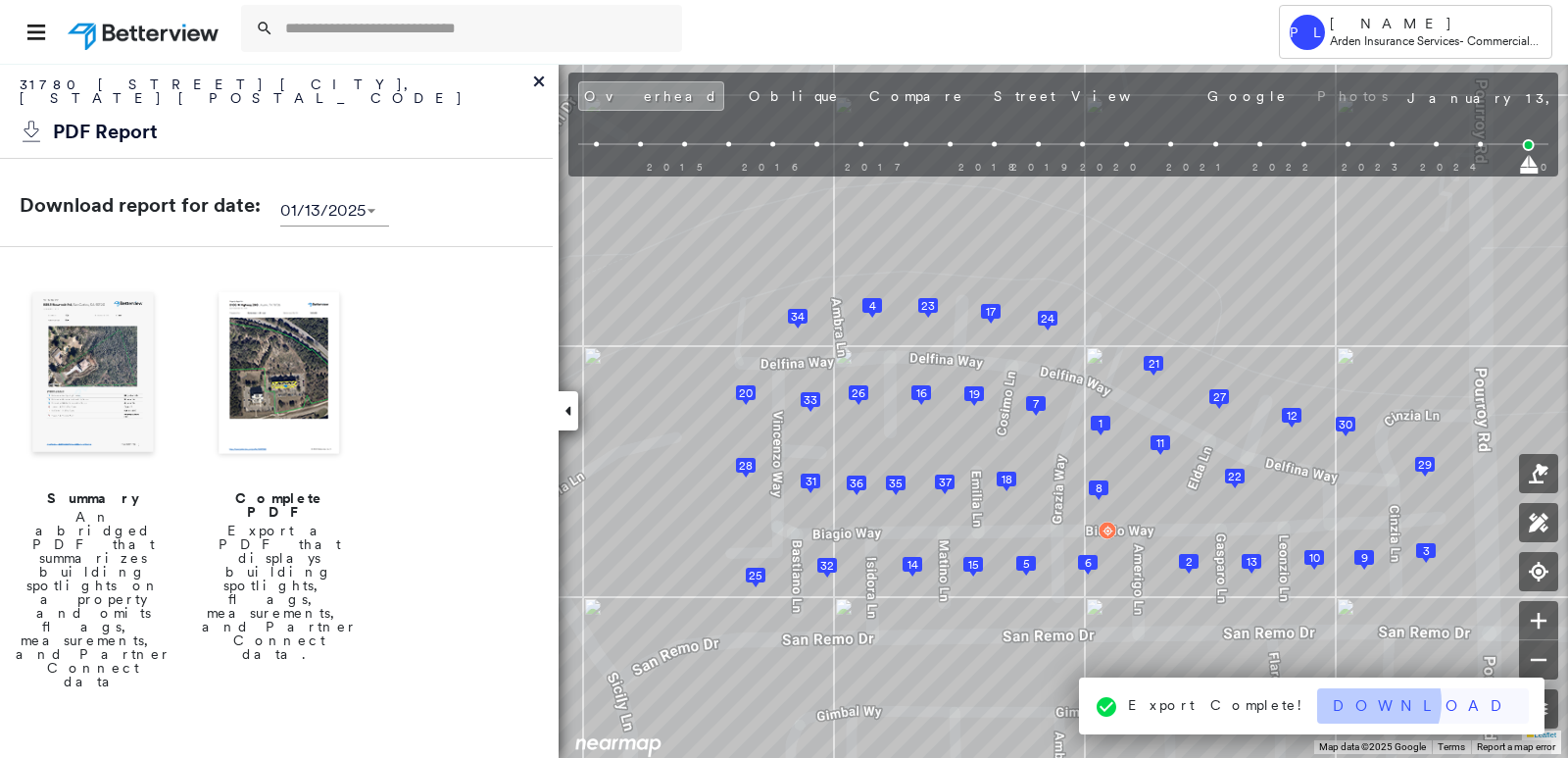 click on "Download" at bounding box center (1423, 706) 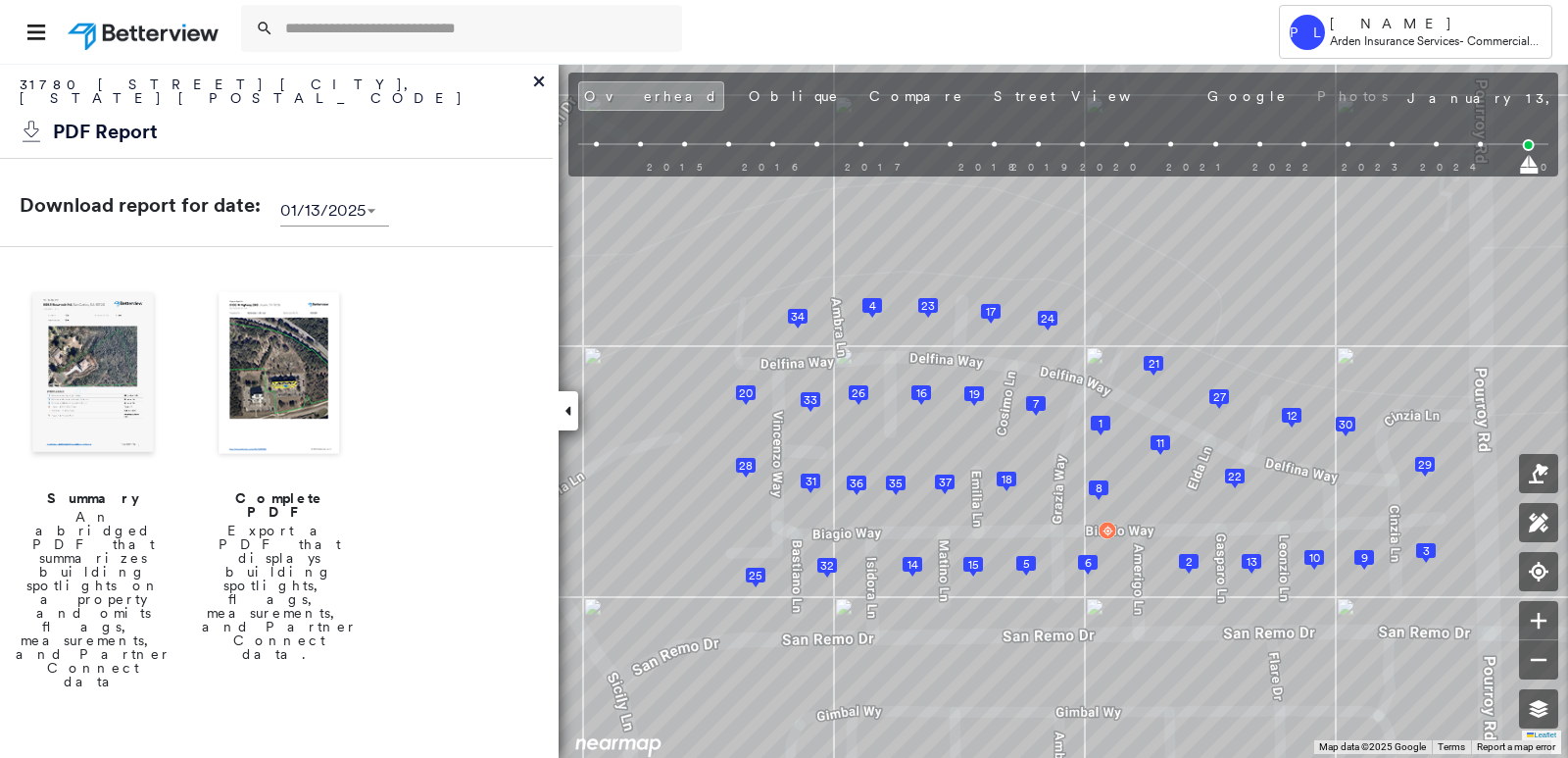 click at bounding box center (279, 375) 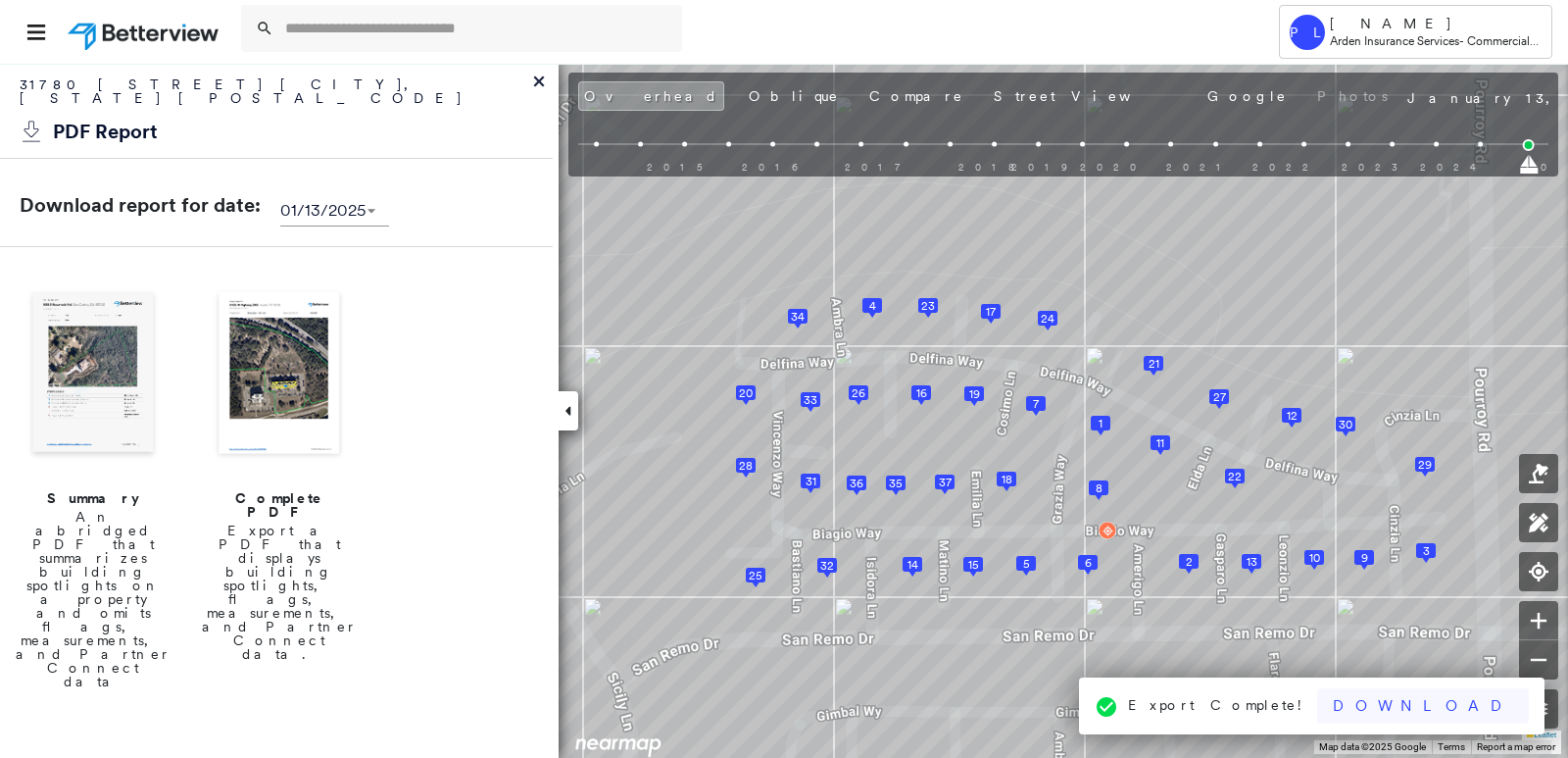click on "Download" at bounding box center (1423, 706) 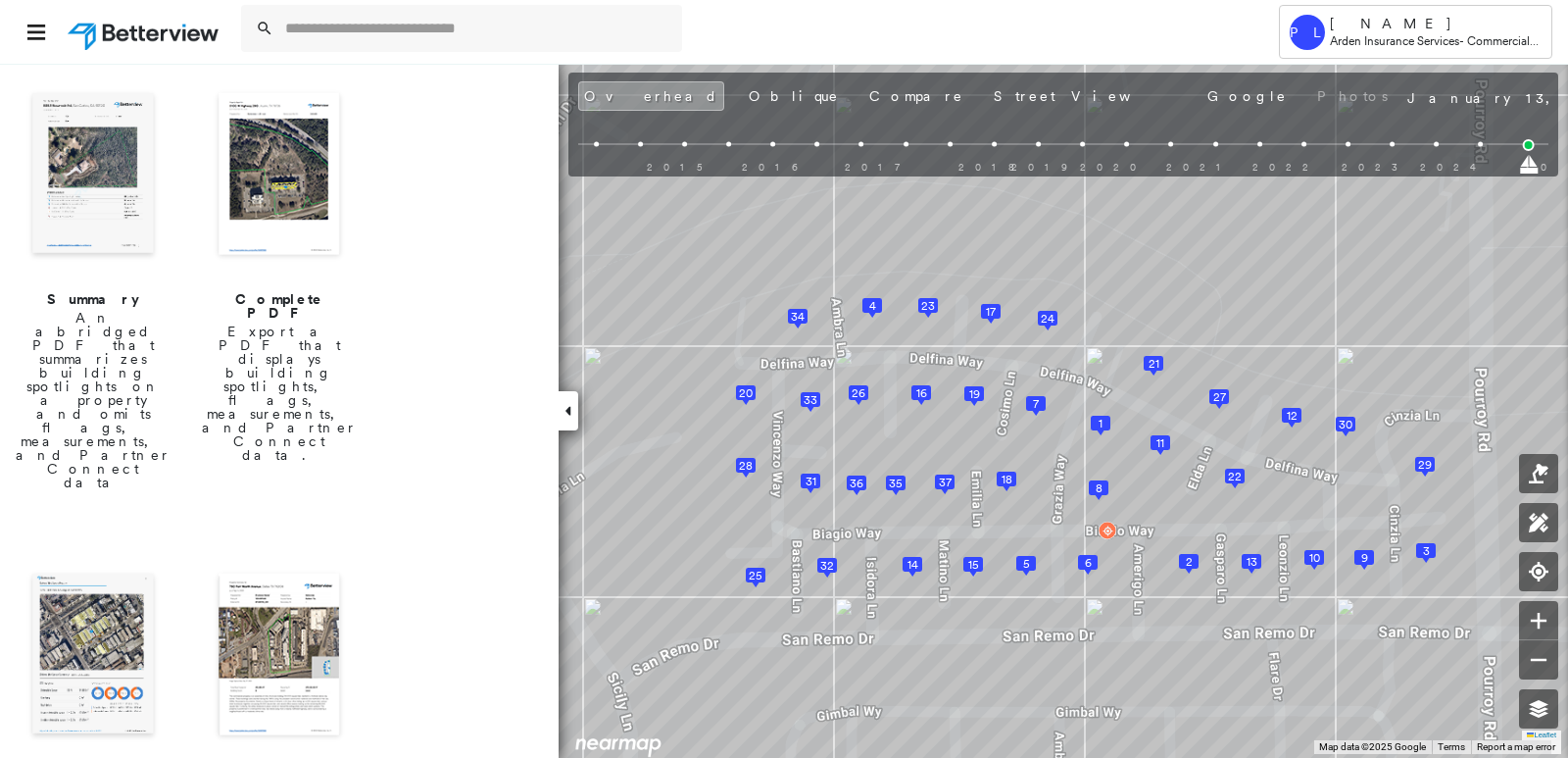 scroll, scrollTop: 294, scrollLeft: 0, axis: vertical 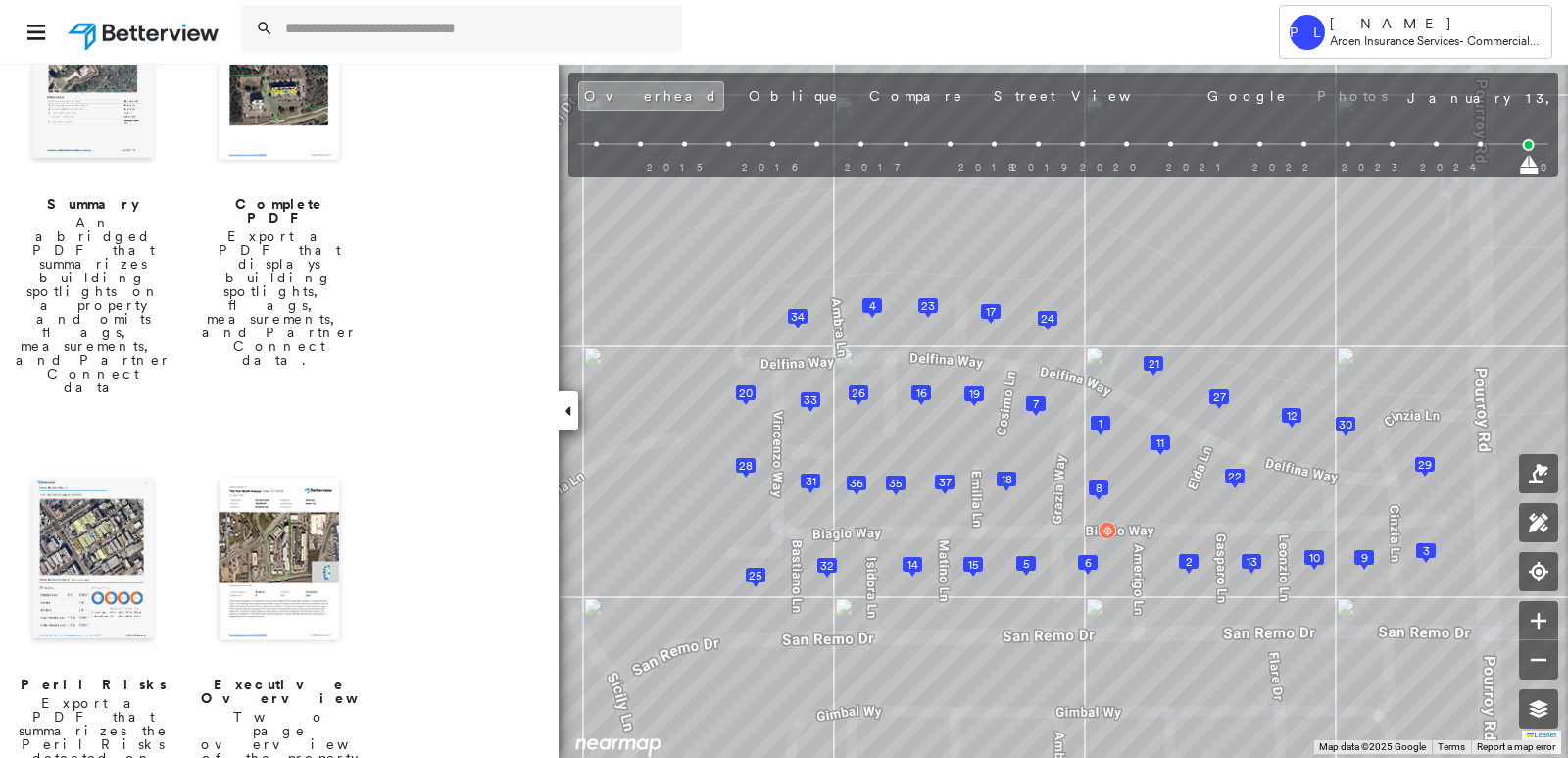 click at bounding box center [93, 561] 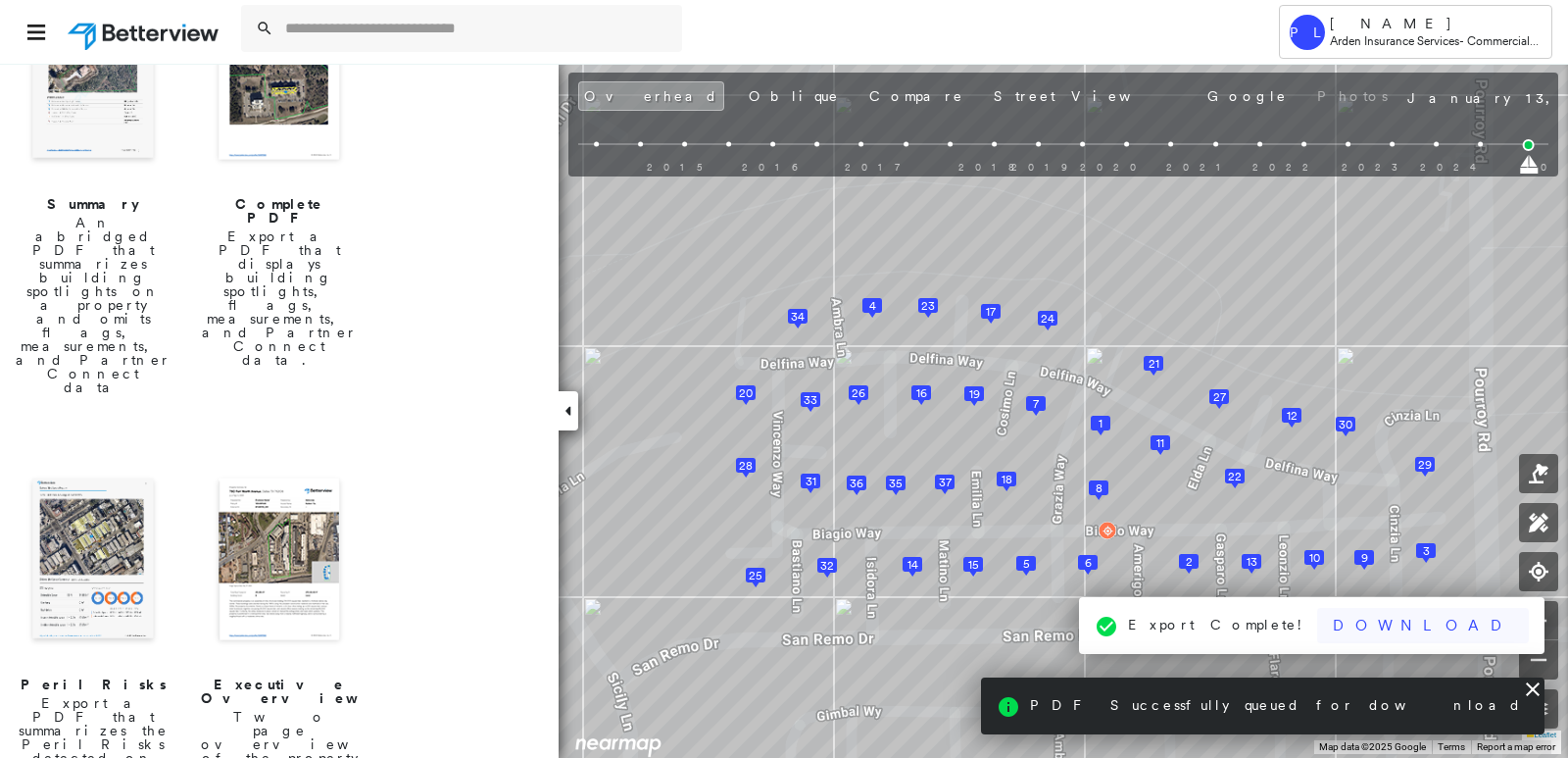 click on "Download" at bounding box center (1423, 626) 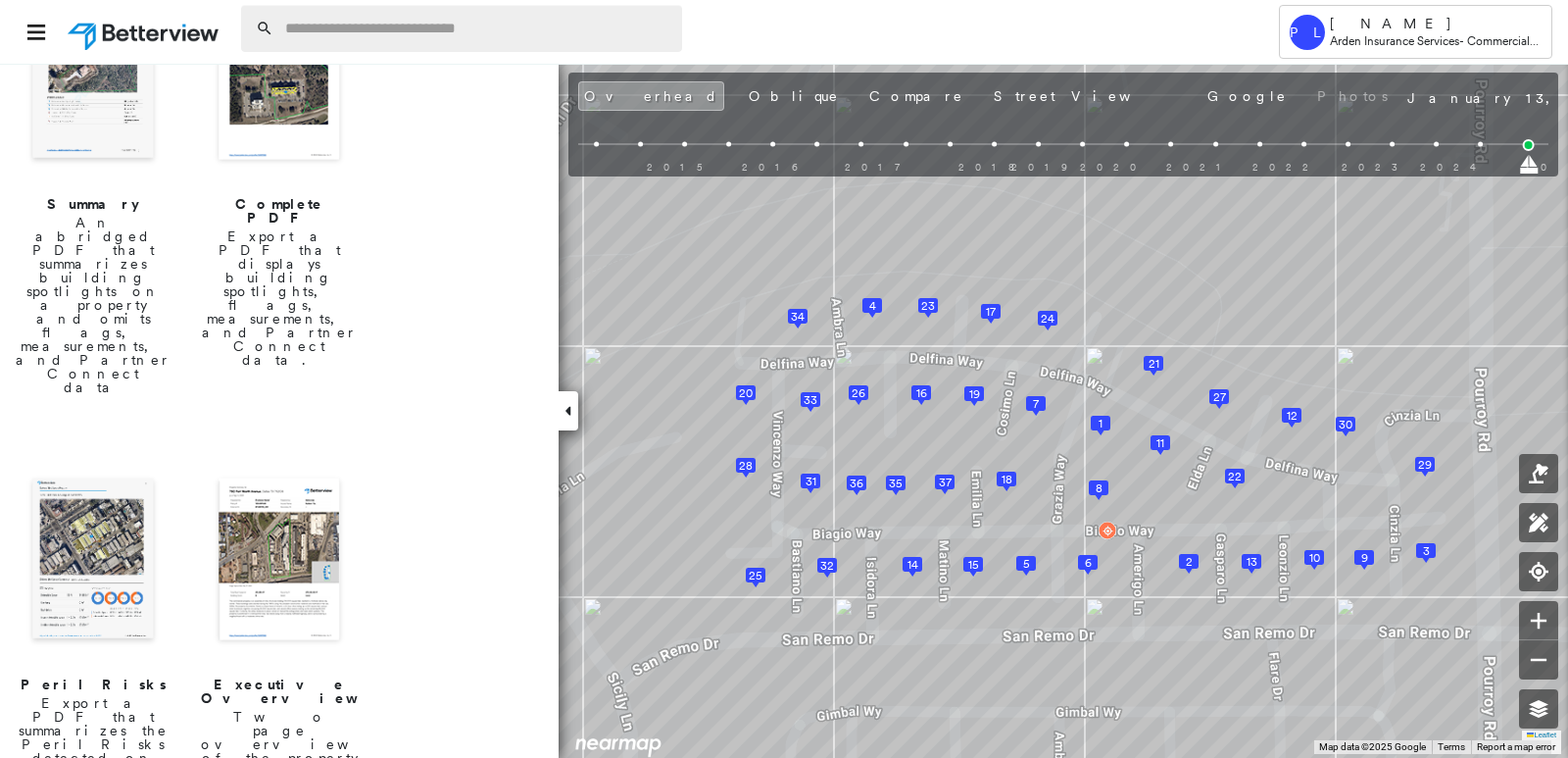 click at bounding box center [477, 28] 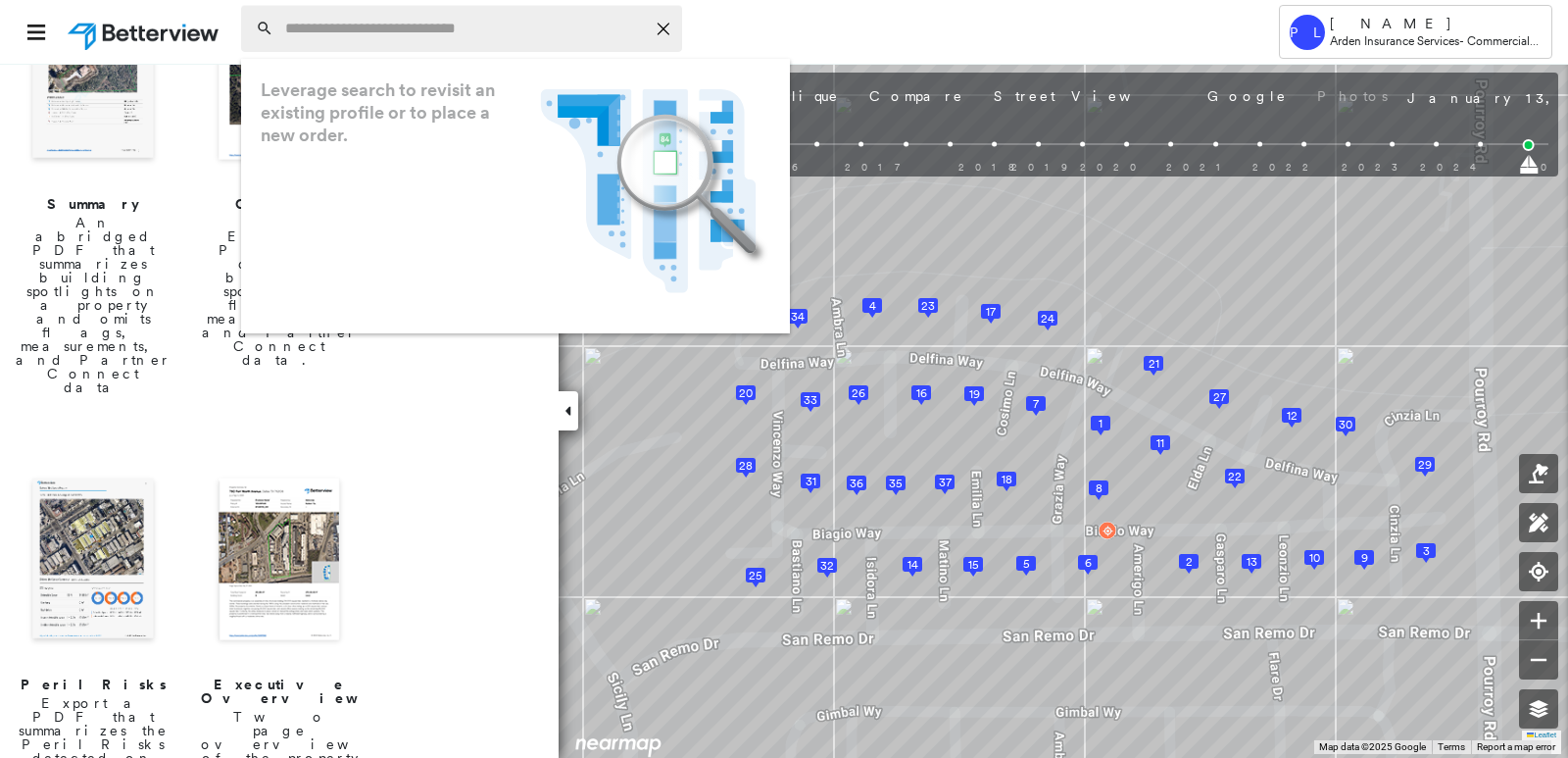 paste on "**********" 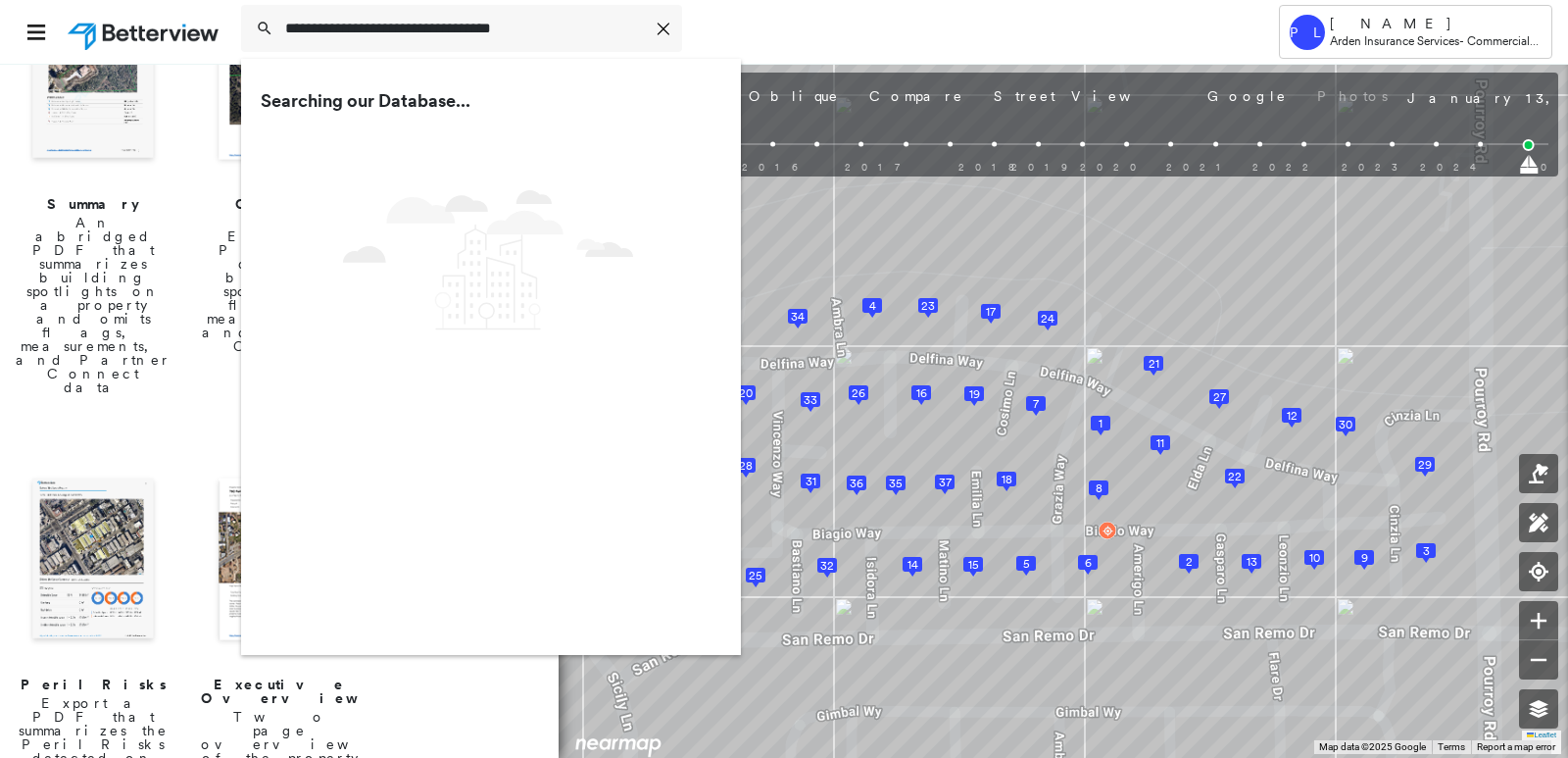 type on "**********" 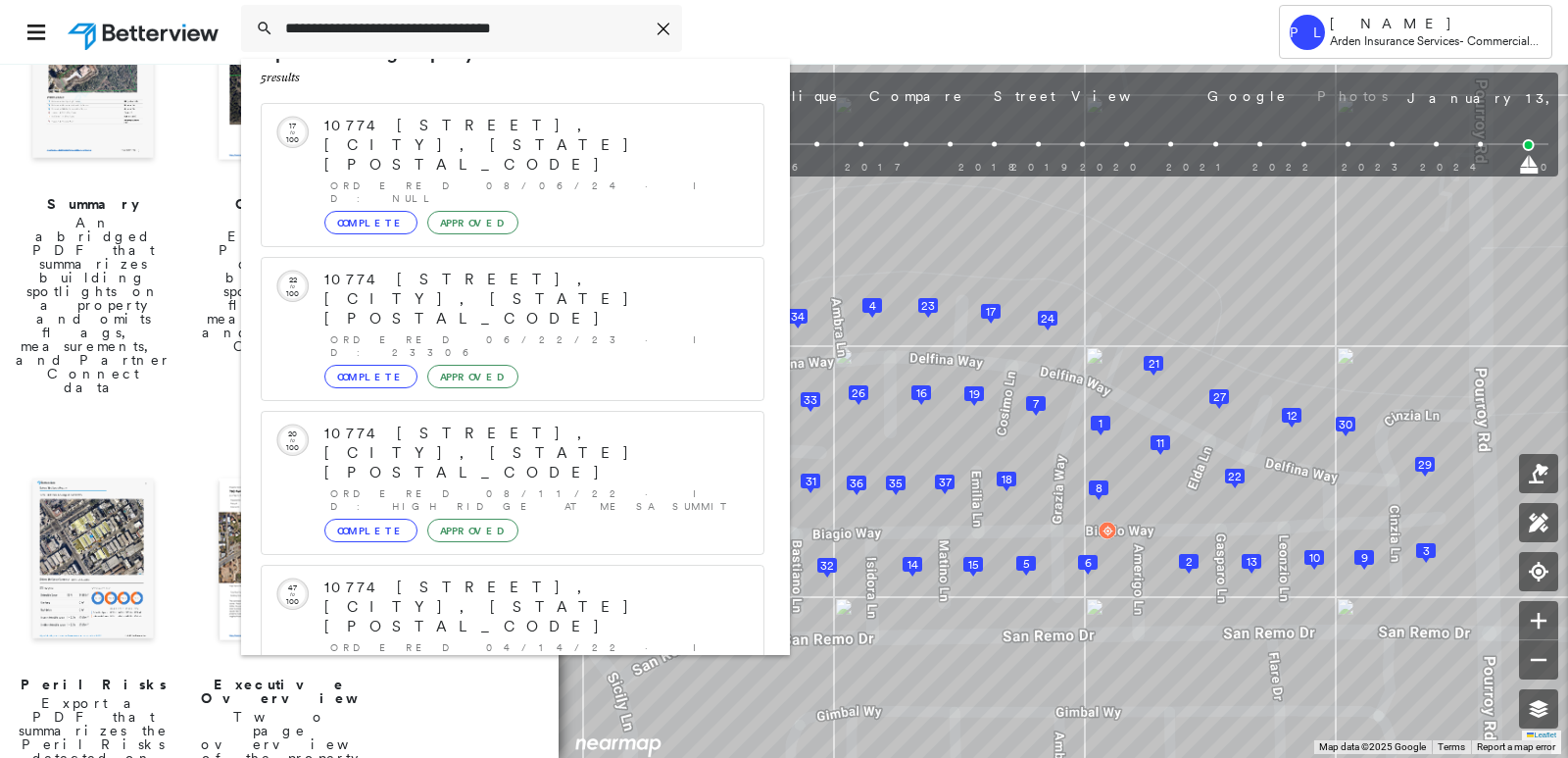 scroll, scrollTop: 158, scrollLeft: 0, axis: vertical 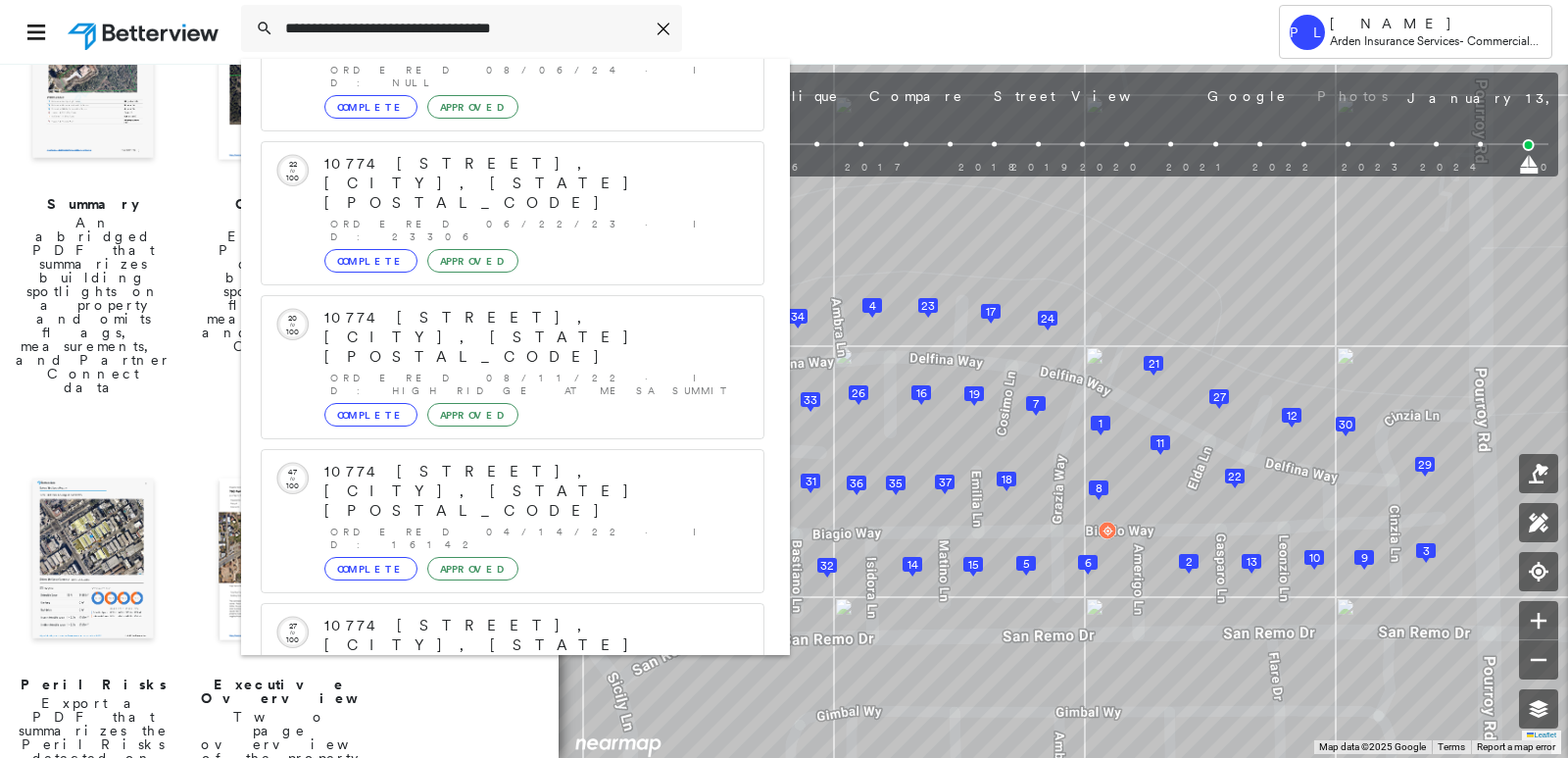 click on "10774 Dabney Dr, San Diego, CA 92126" at bounding box center [491, 881] 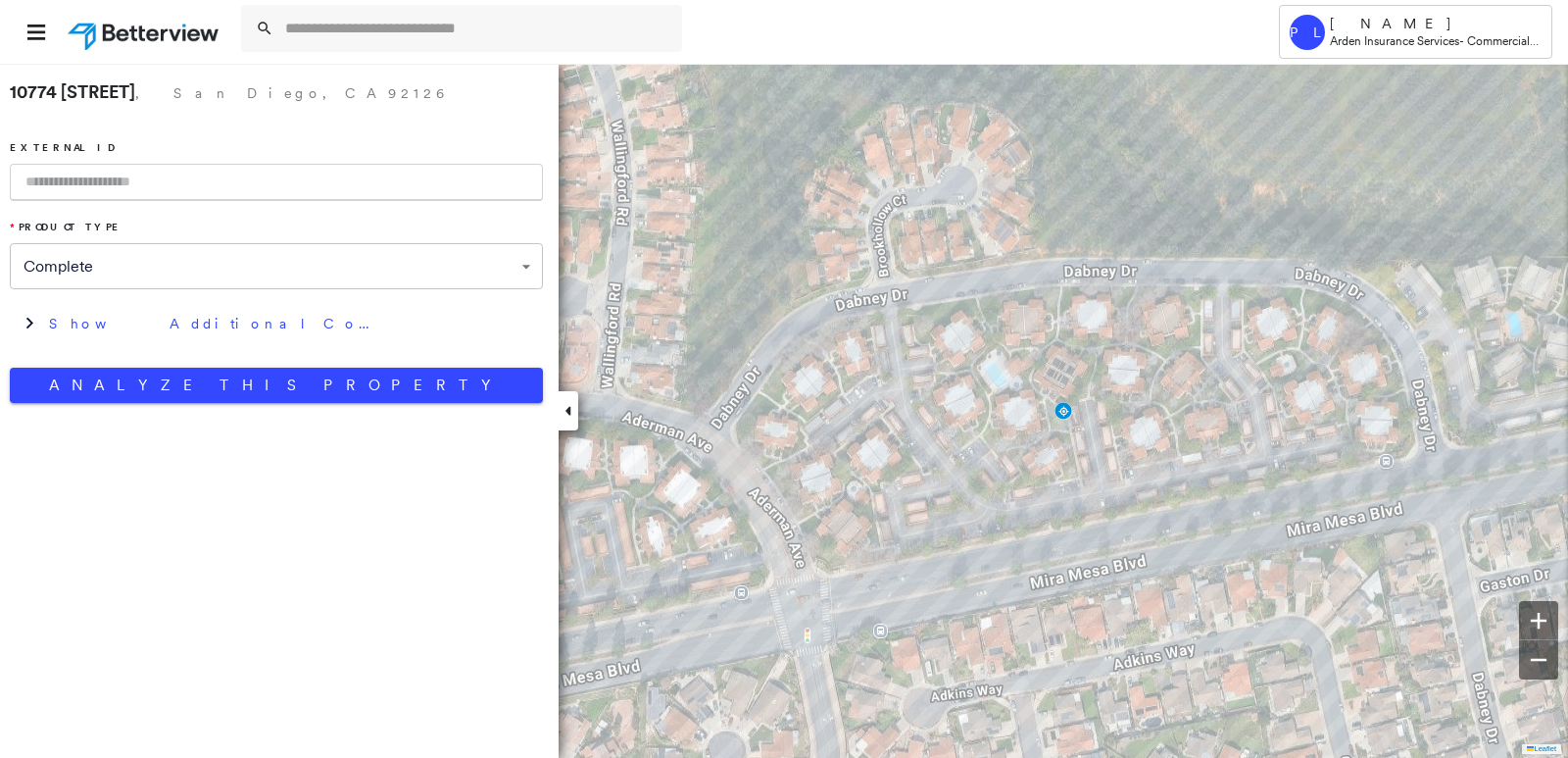 click at bounding box center (276, 182) 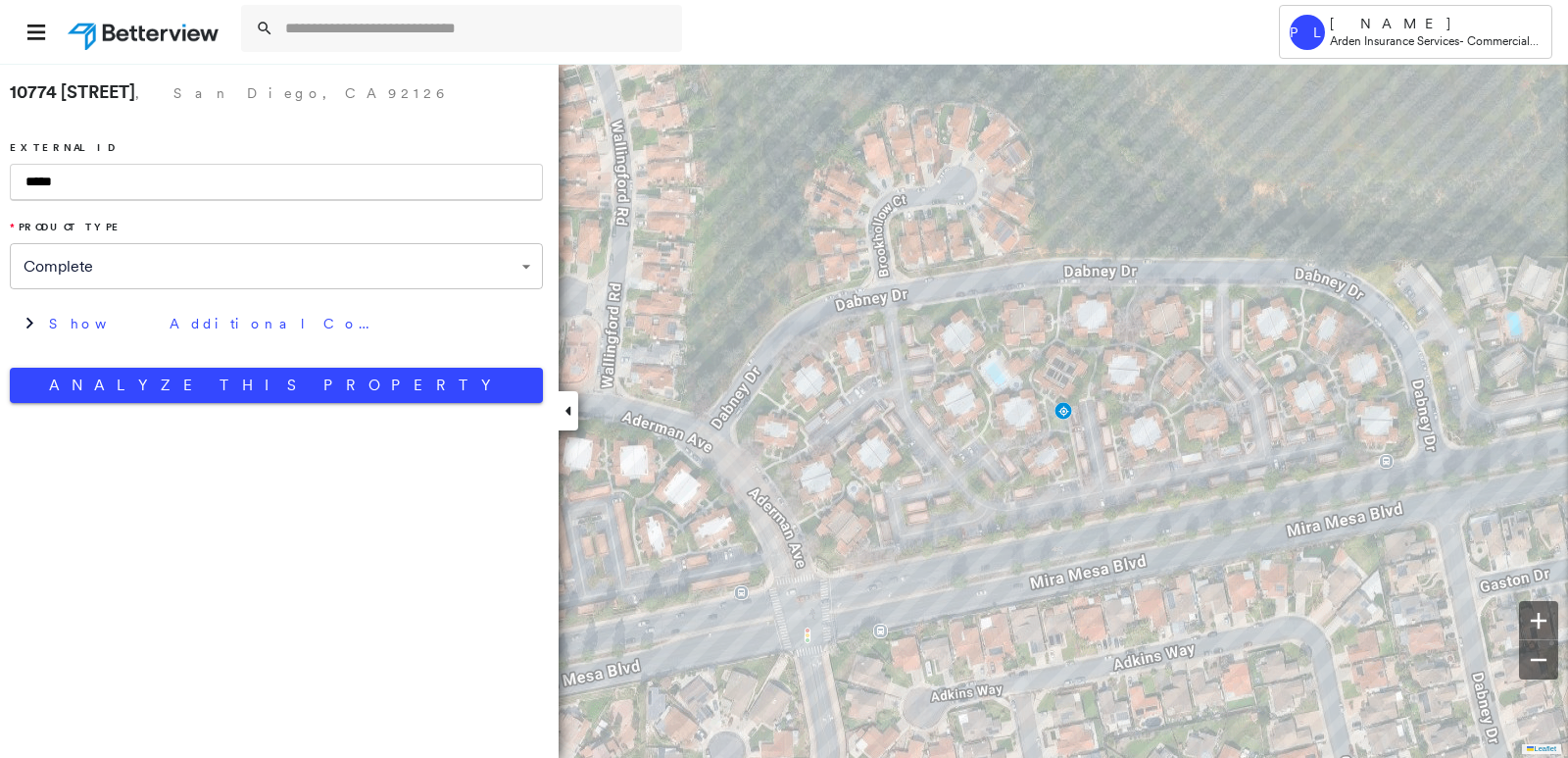 type on "*****" 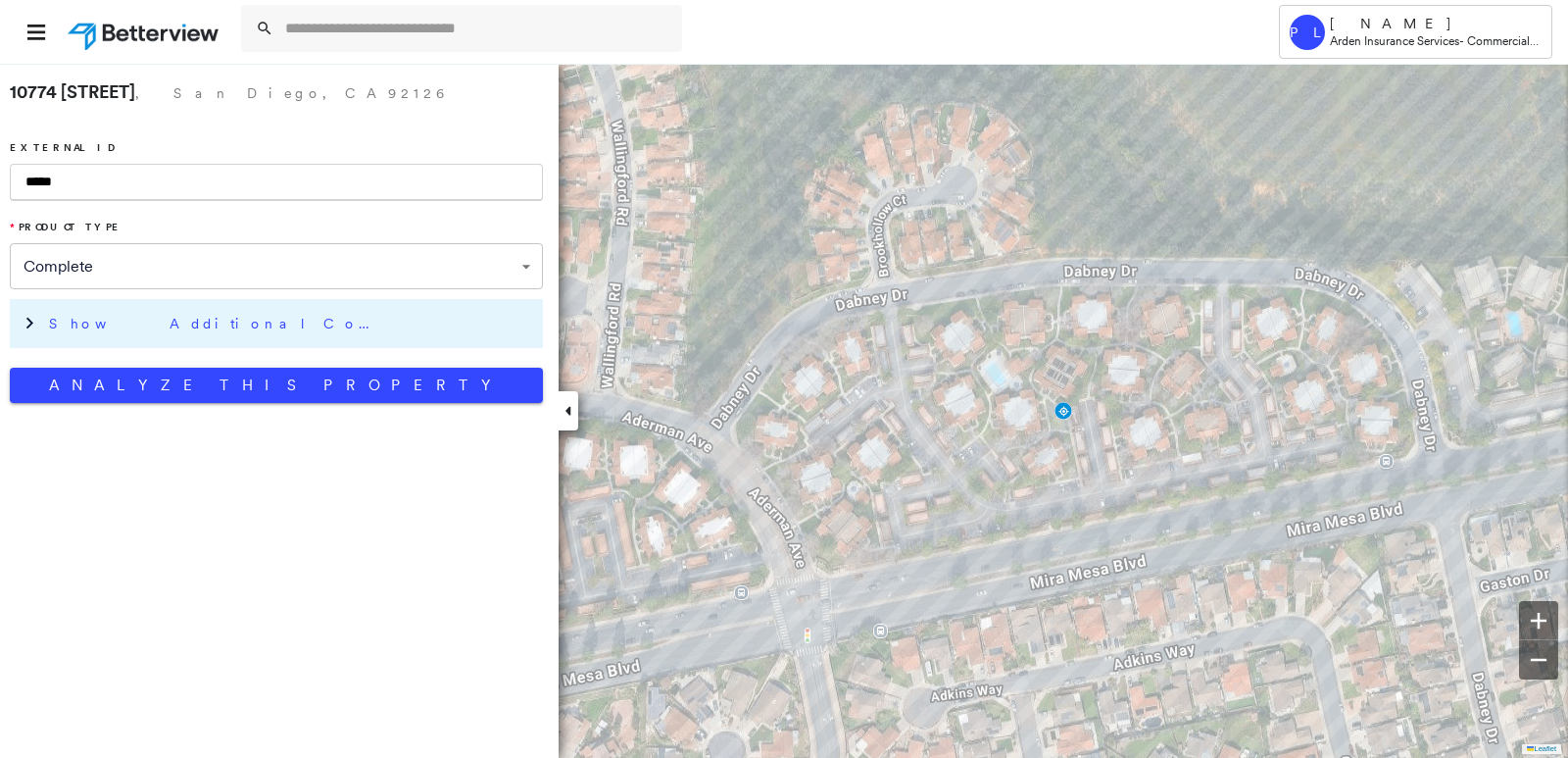 click on "Show Additional Company Data" at bounding box center (291, 324) 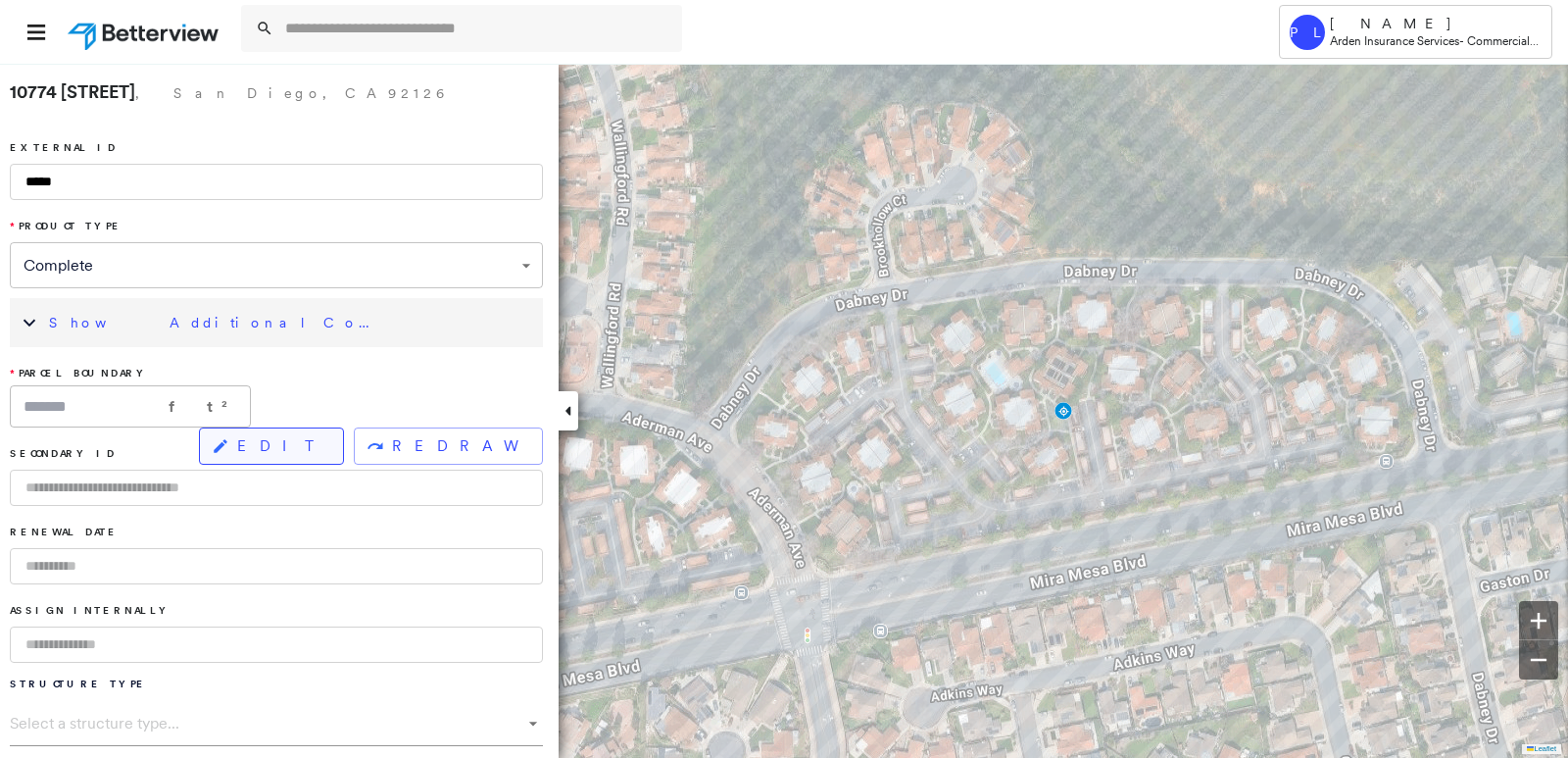 click on "EDIT" at bounding box center (282, 446) 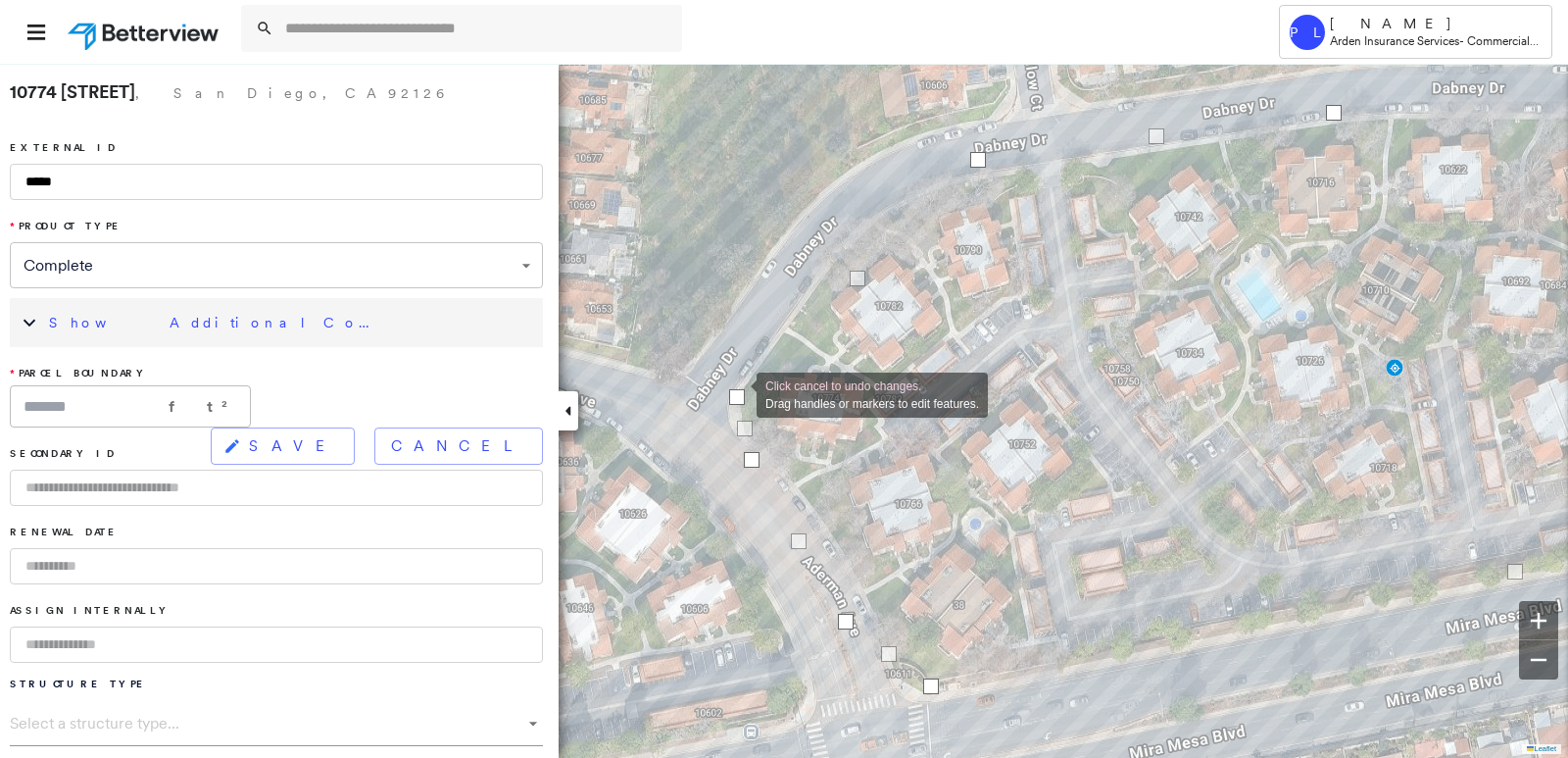 drag, startPoint x: 734, startPoint y: 368, endPoint x: 737, endPoint y: 395, distance: 27.166155 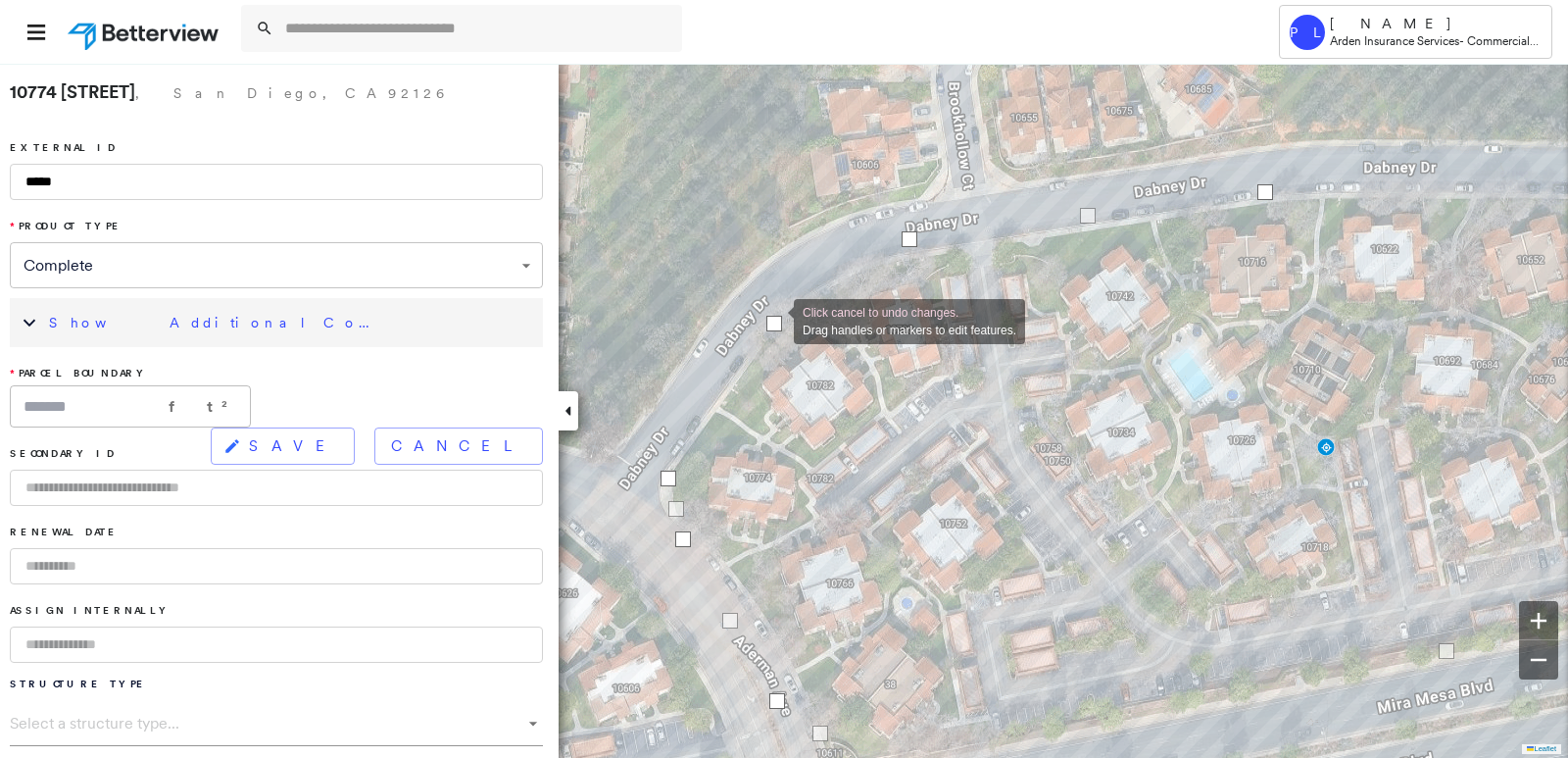 drag, startPoint x: 789, startPoint y: 355, endPoint x: 775, endPoint y: 320, distance: 37.696154 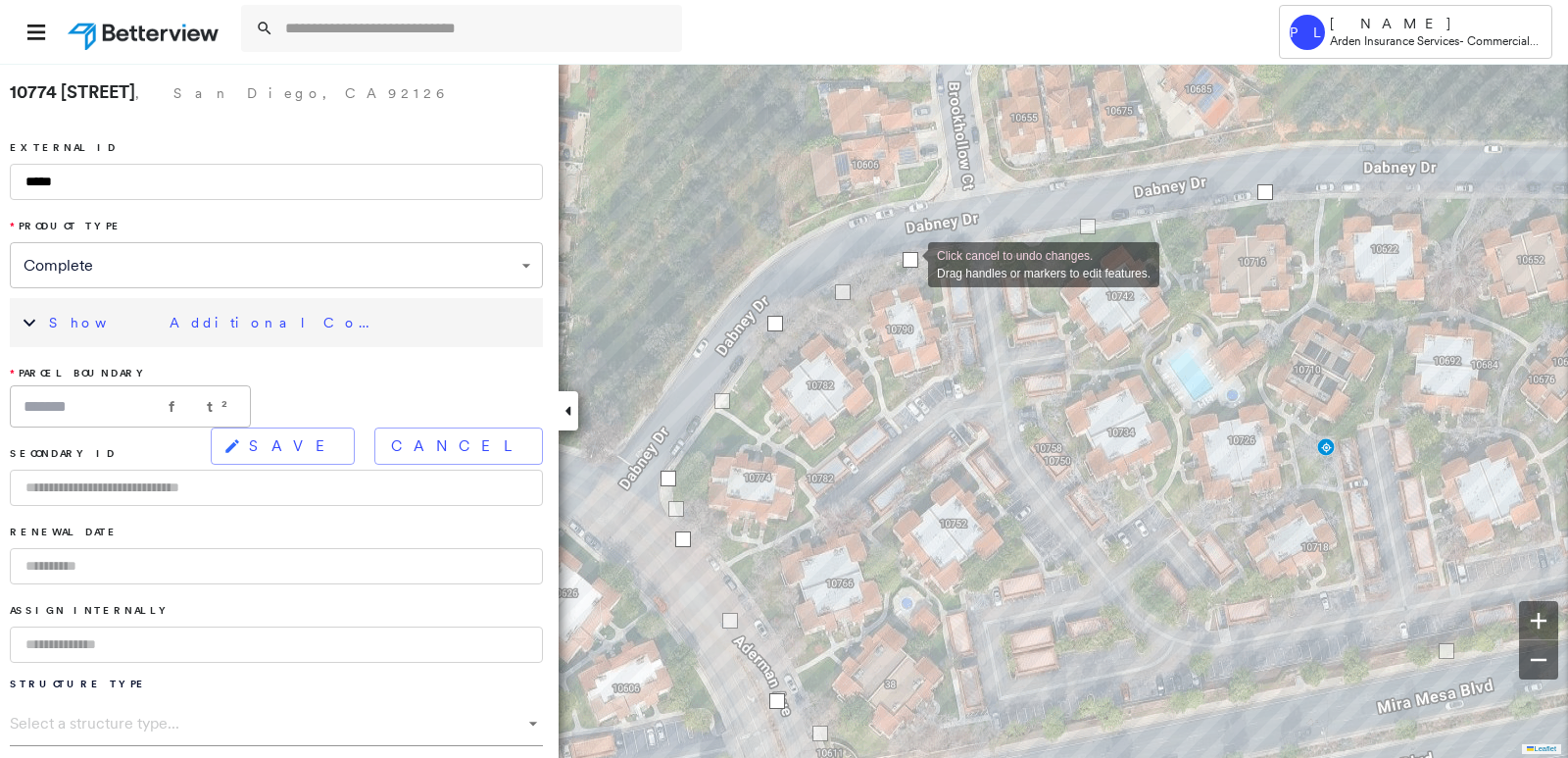 drag, startPoint x: 907, startPoint y: 244, endPoint x: 908, endPoint y: 263, distance: 19.026298 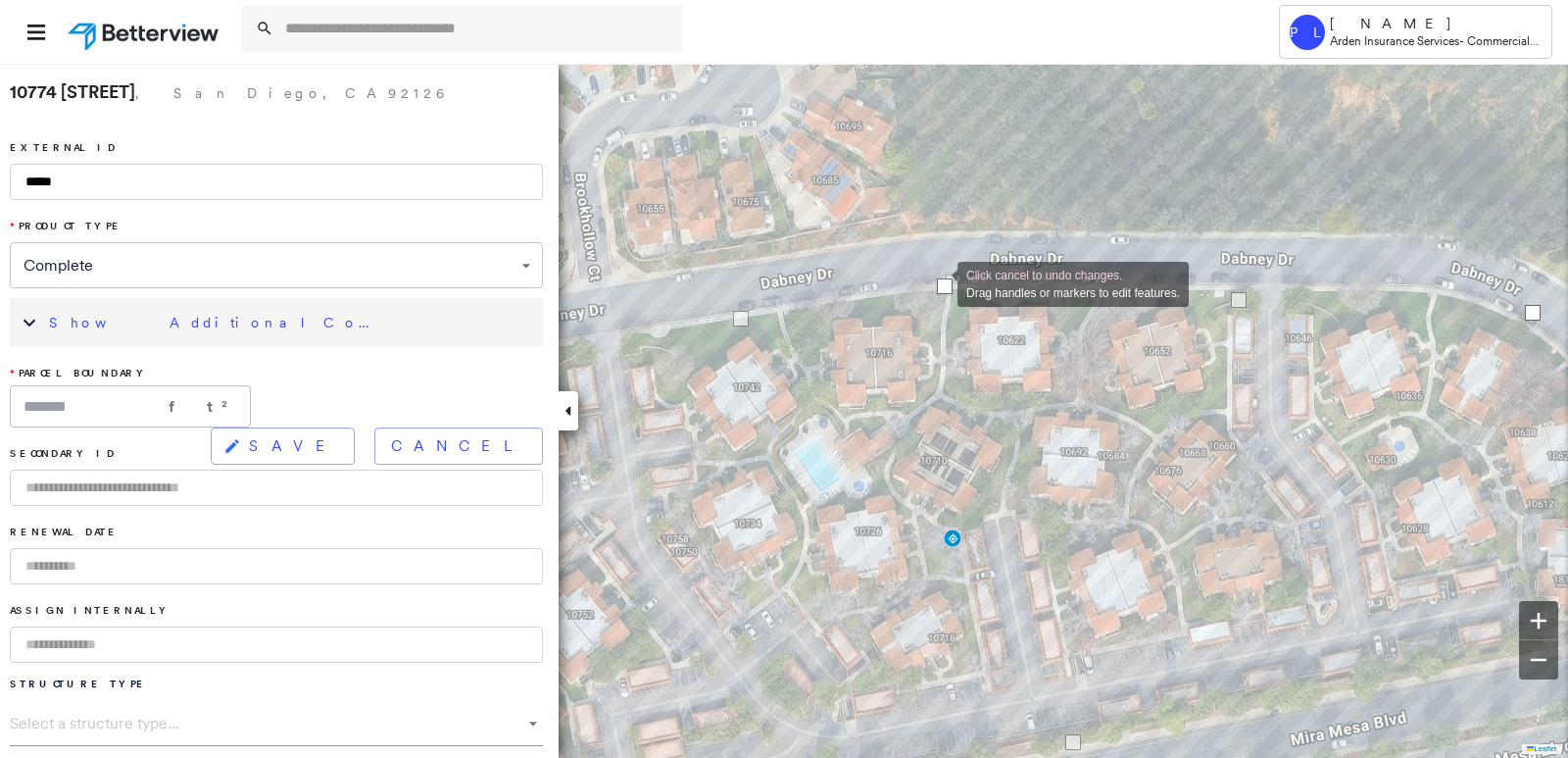 drag, startPoint x: 886, startPoint y: 282, endPoint x: 938, endPoint y: 282, distance: 52 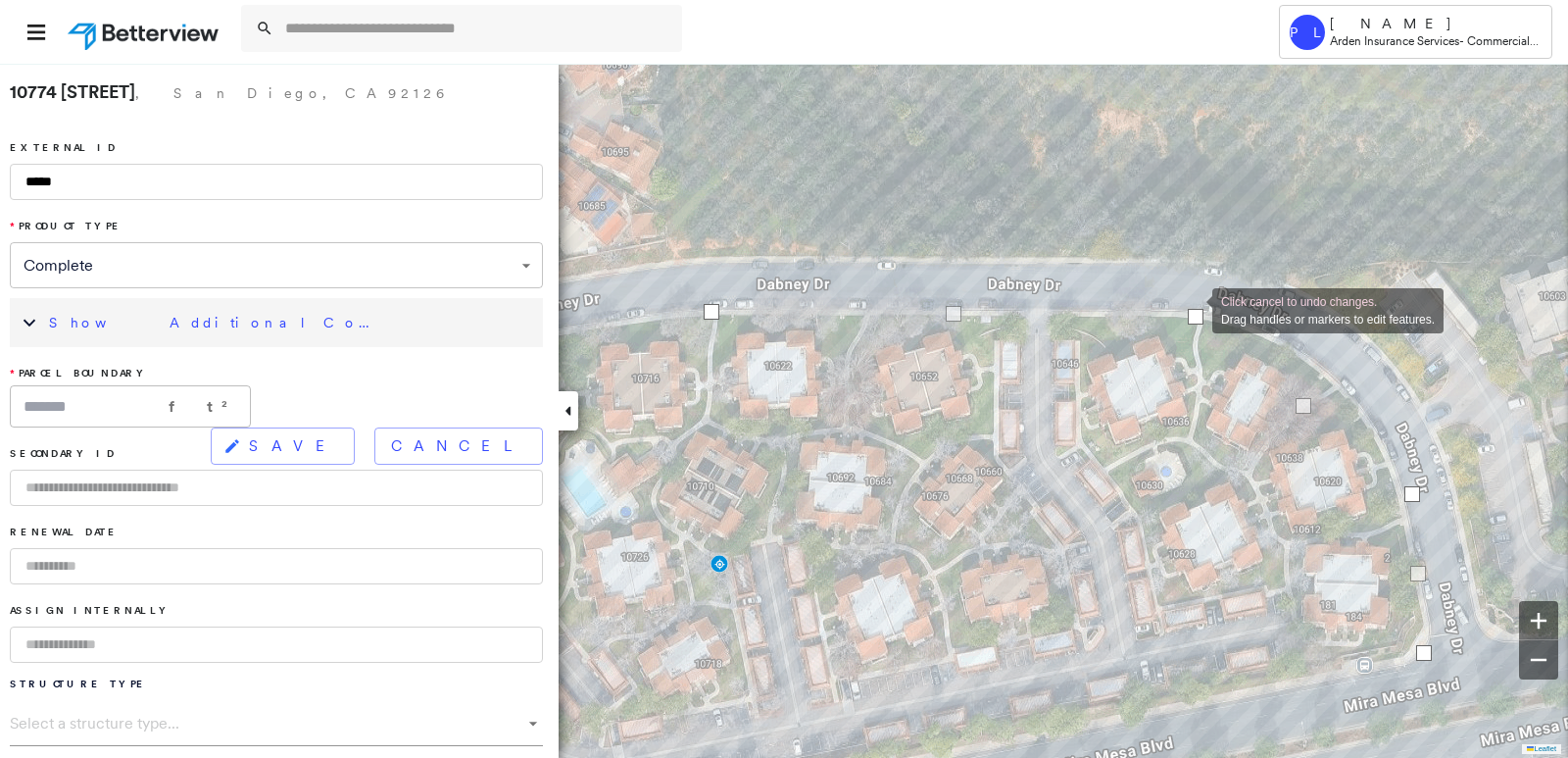 drag, startPoint x: 1297, startPoint y: 330, endPoint x: 1193, endPoint y: 309, distance: 106.09901 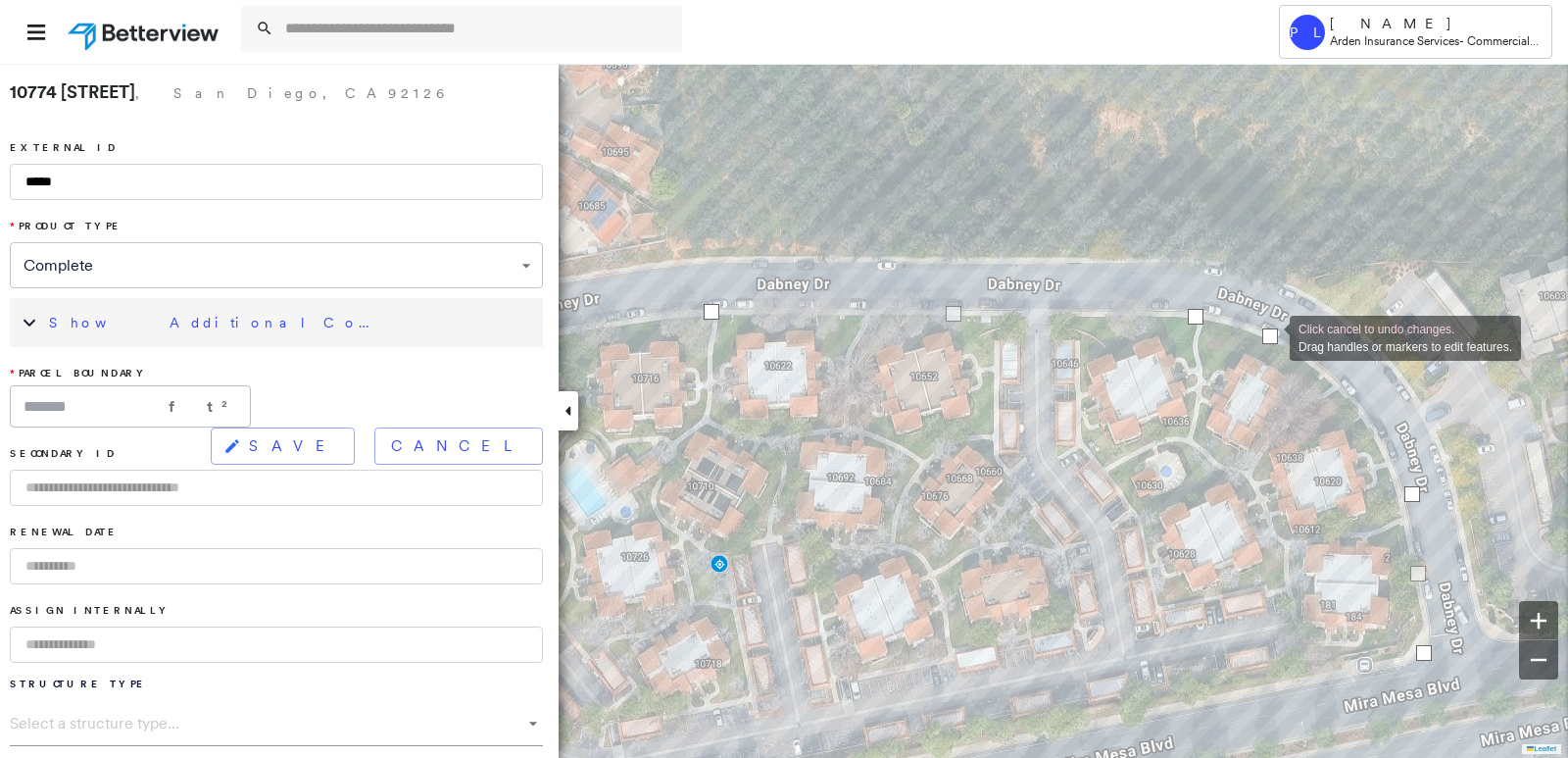 drag, startPoint x: 1302, startPoint y: 406, endPoint x: 1270, endPoint y: 336, distance: 76.96753 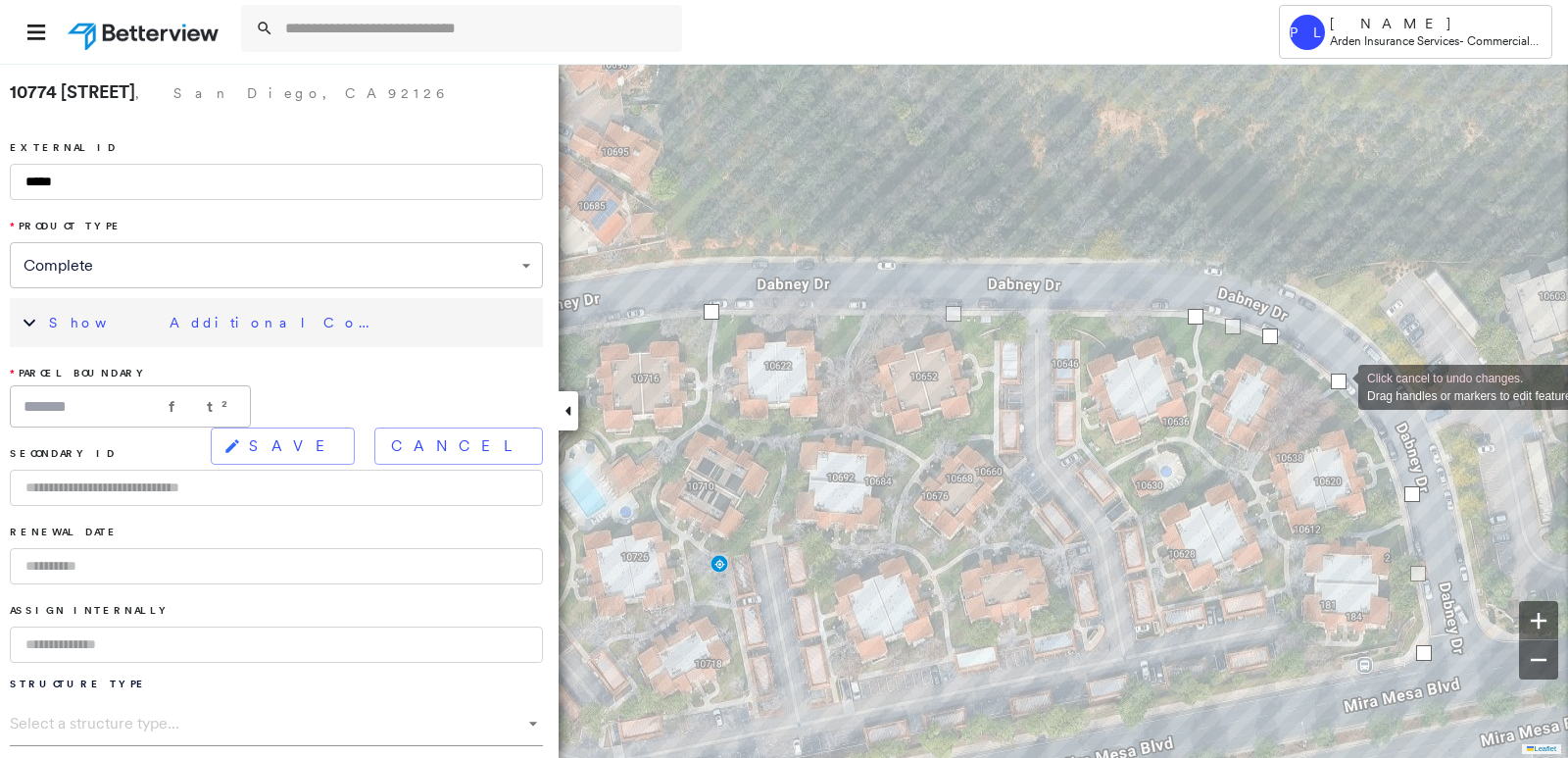 drag, startPoint x: 1341, startPoint y: 420, endPoint x: 1339, endPoint y: 385, distance: 35.057096 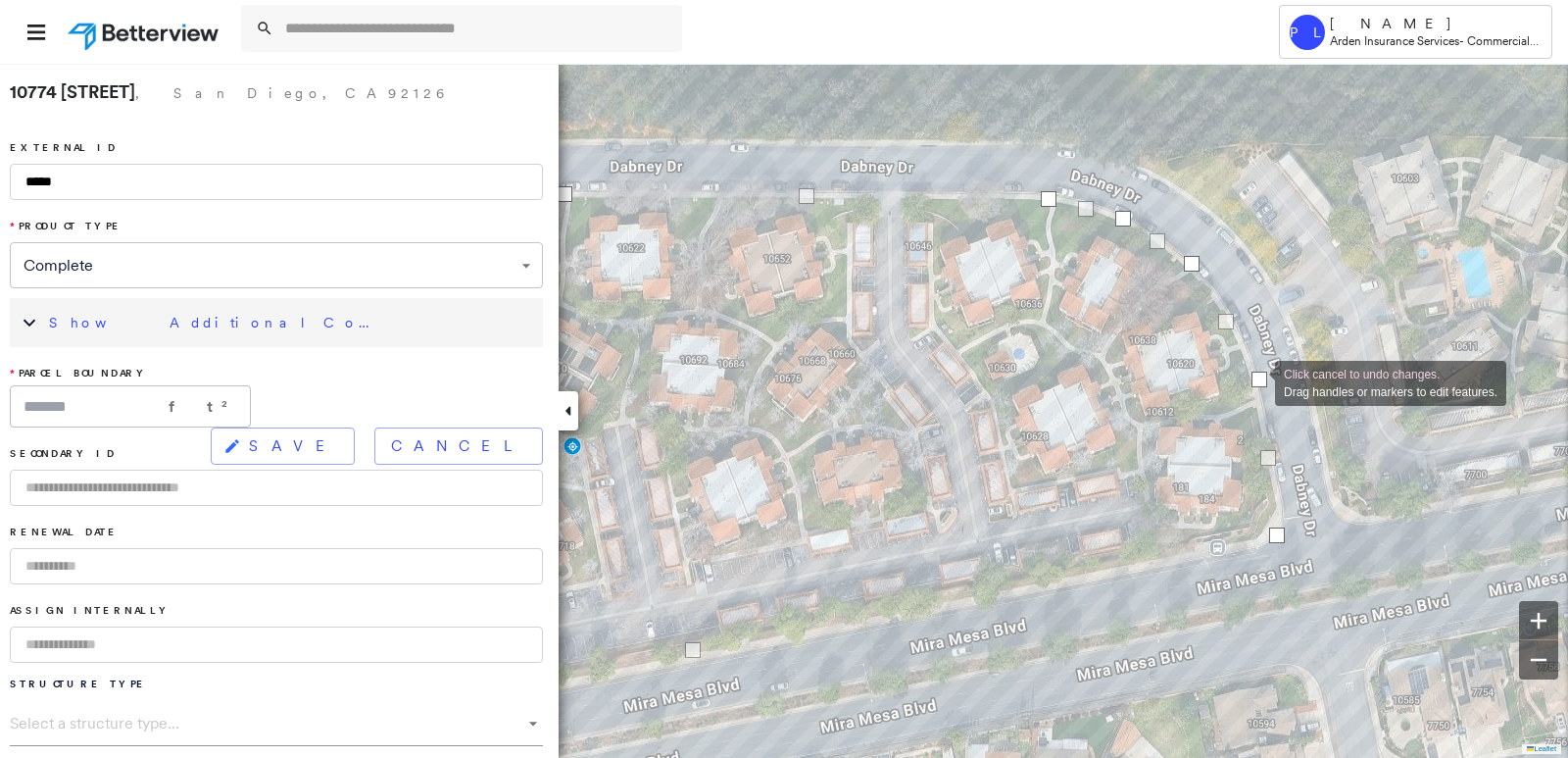 click at bounding box center [1259, 379] 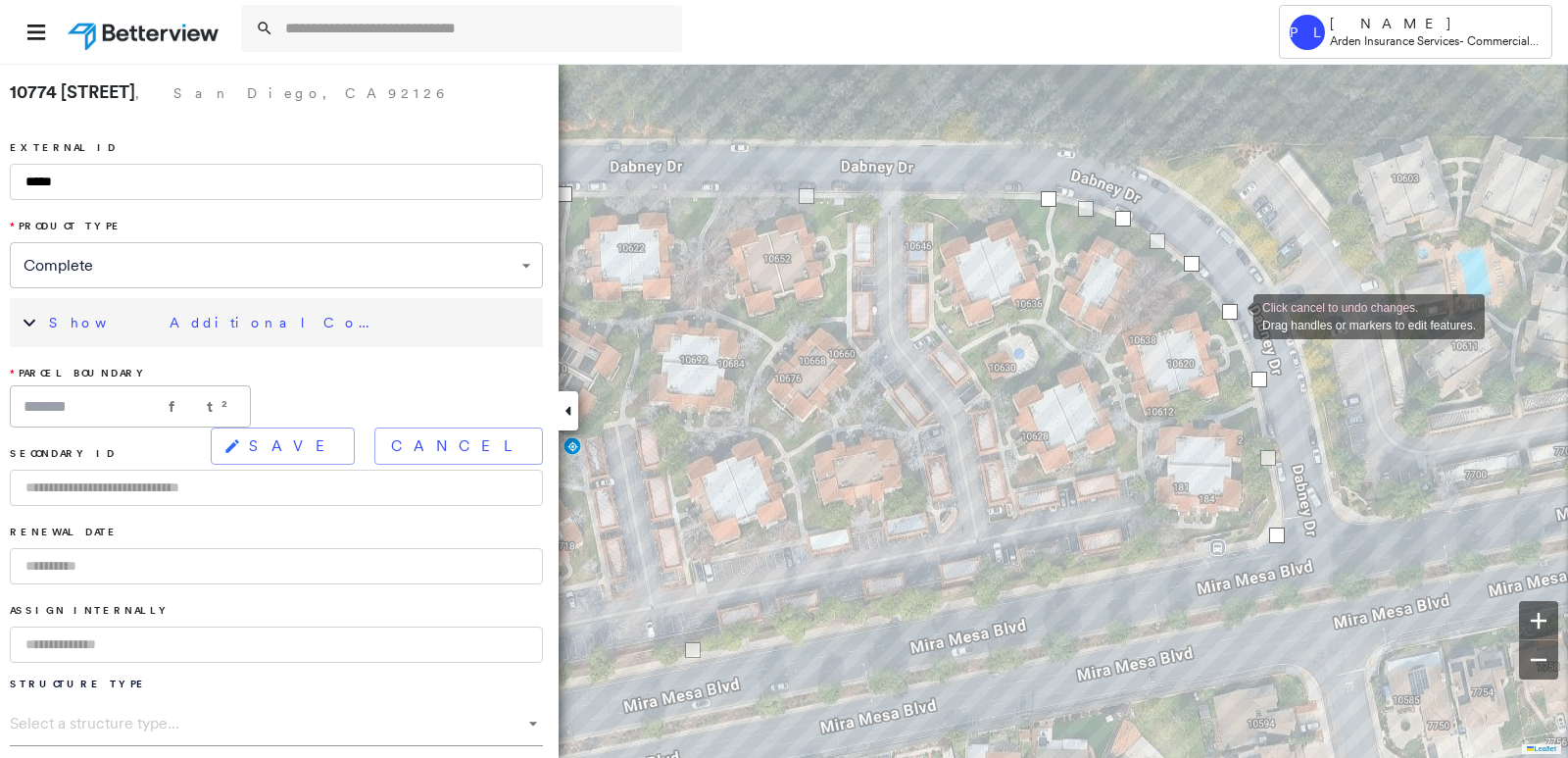 drag, startPoint x: 1230, startPoint y: 325, endPoint x: 1234, endPoint y: 315, distance: 10.77033 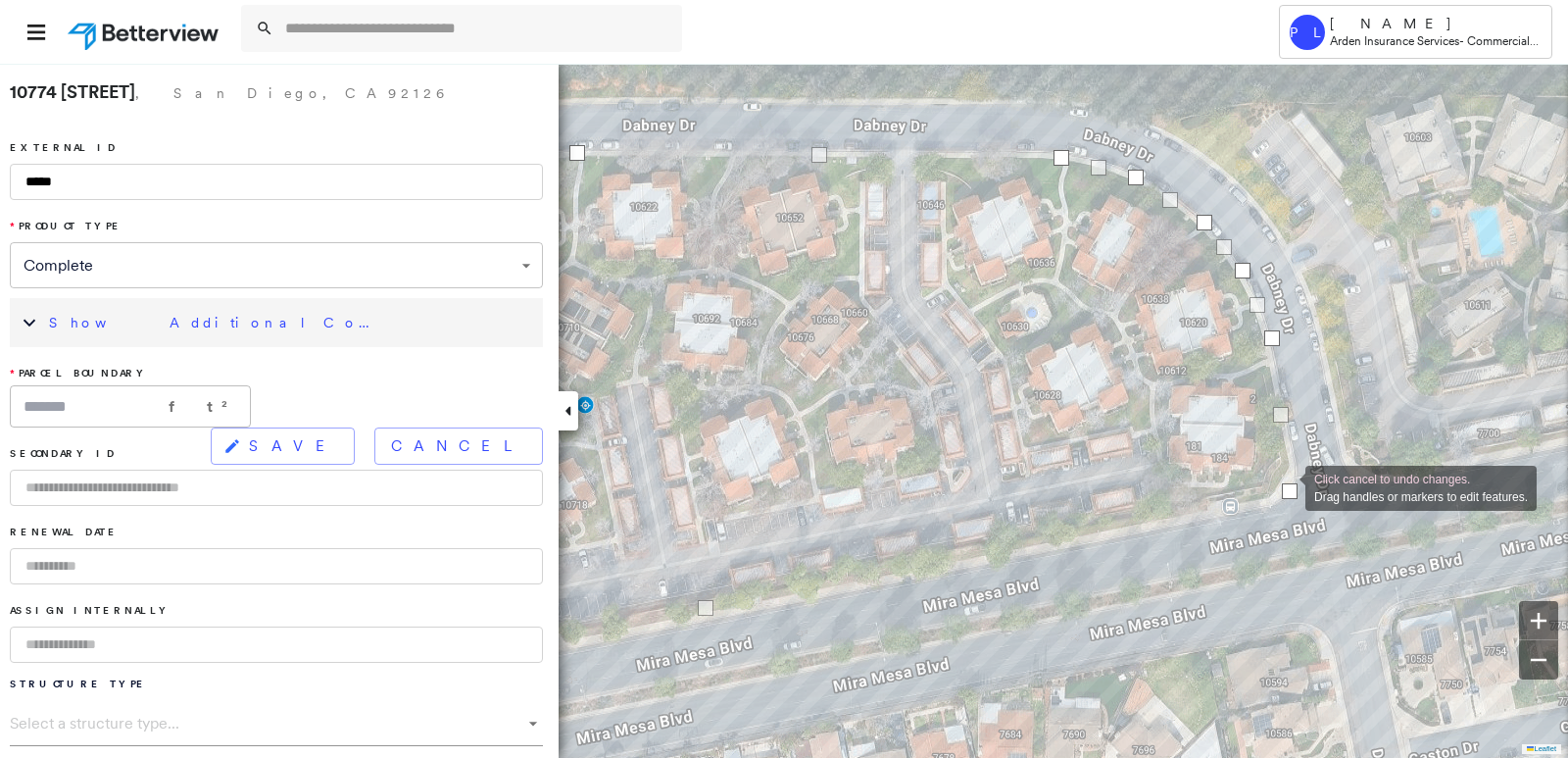 click at bounding box center (1290, 491) 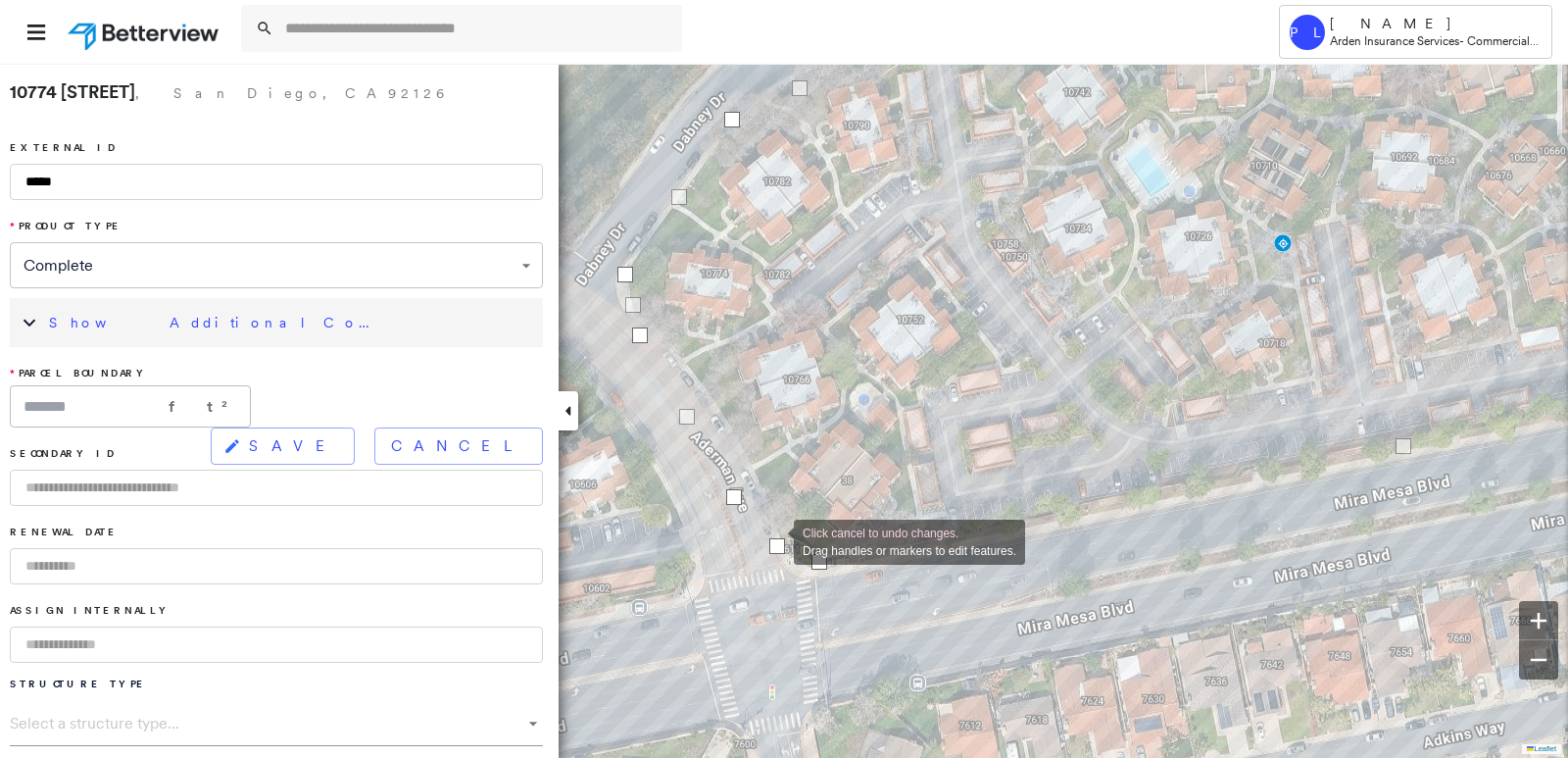 drag, startPoint x: 774, startPoint y: 524, endPoint x: 774, endPoint y: 540, distance: 16 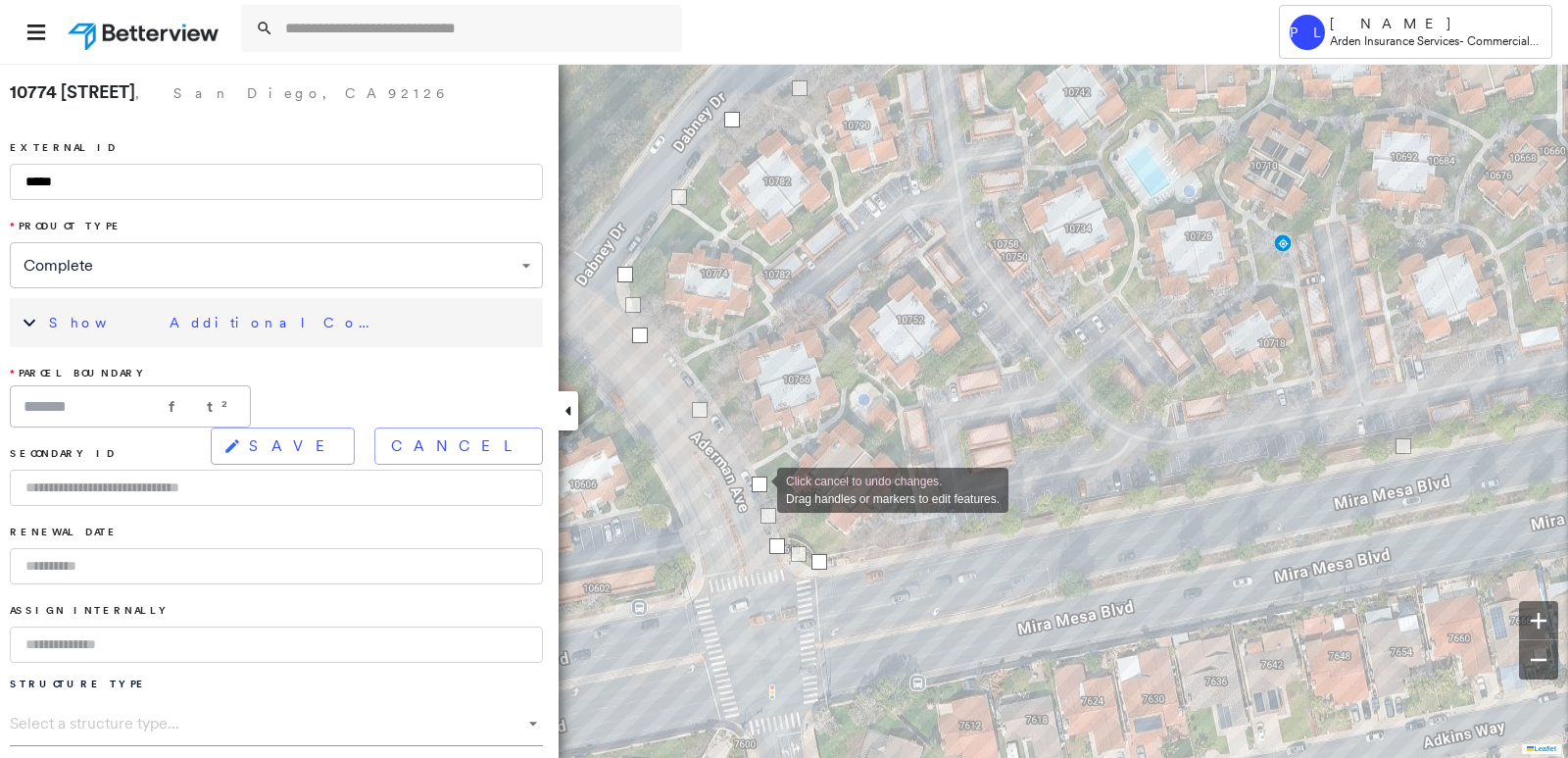 drag, startPoint x: 732, startPoint y: 501, endPoint x: 758, endPoint y: 488, distance: 29.068884 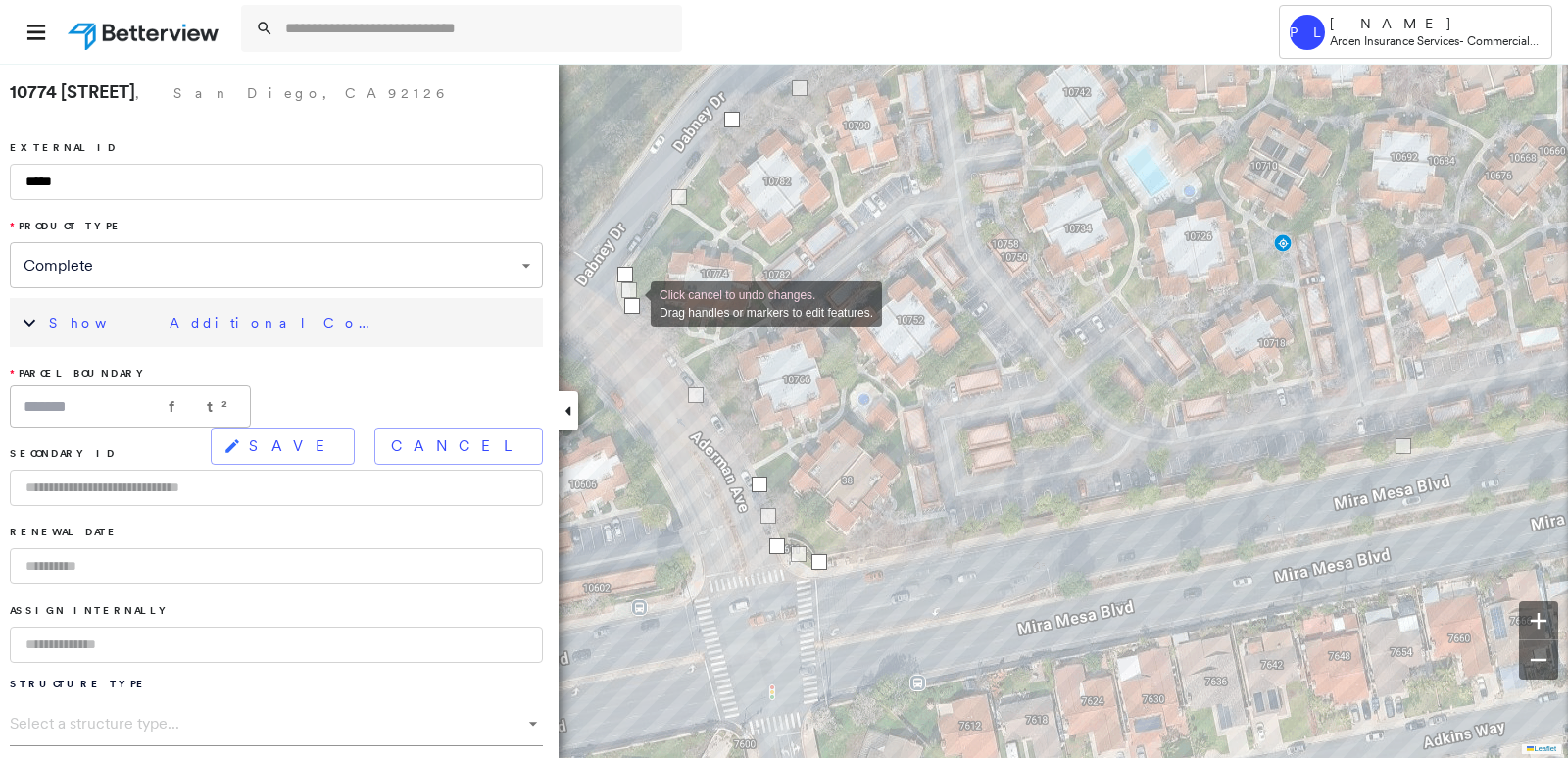 drag, startPoint x: 639, startPoint y: 331, endPoint x: 631, endPoint y: 302, distance: 30.08322 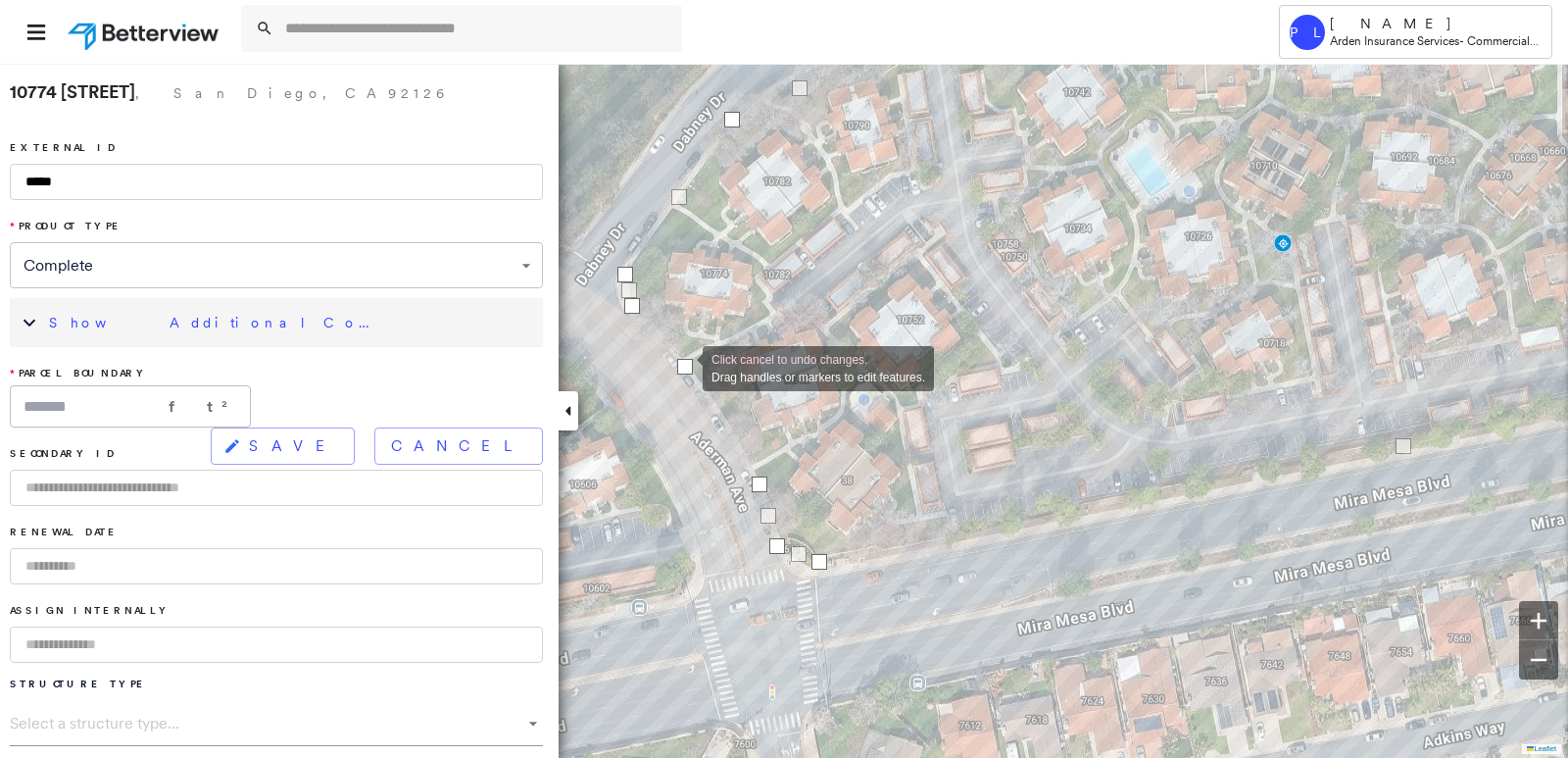 drag, startPoint x: 694, startPoint y: 395, endPoint x: 683, endPoint y: 367, distance: 30.083218 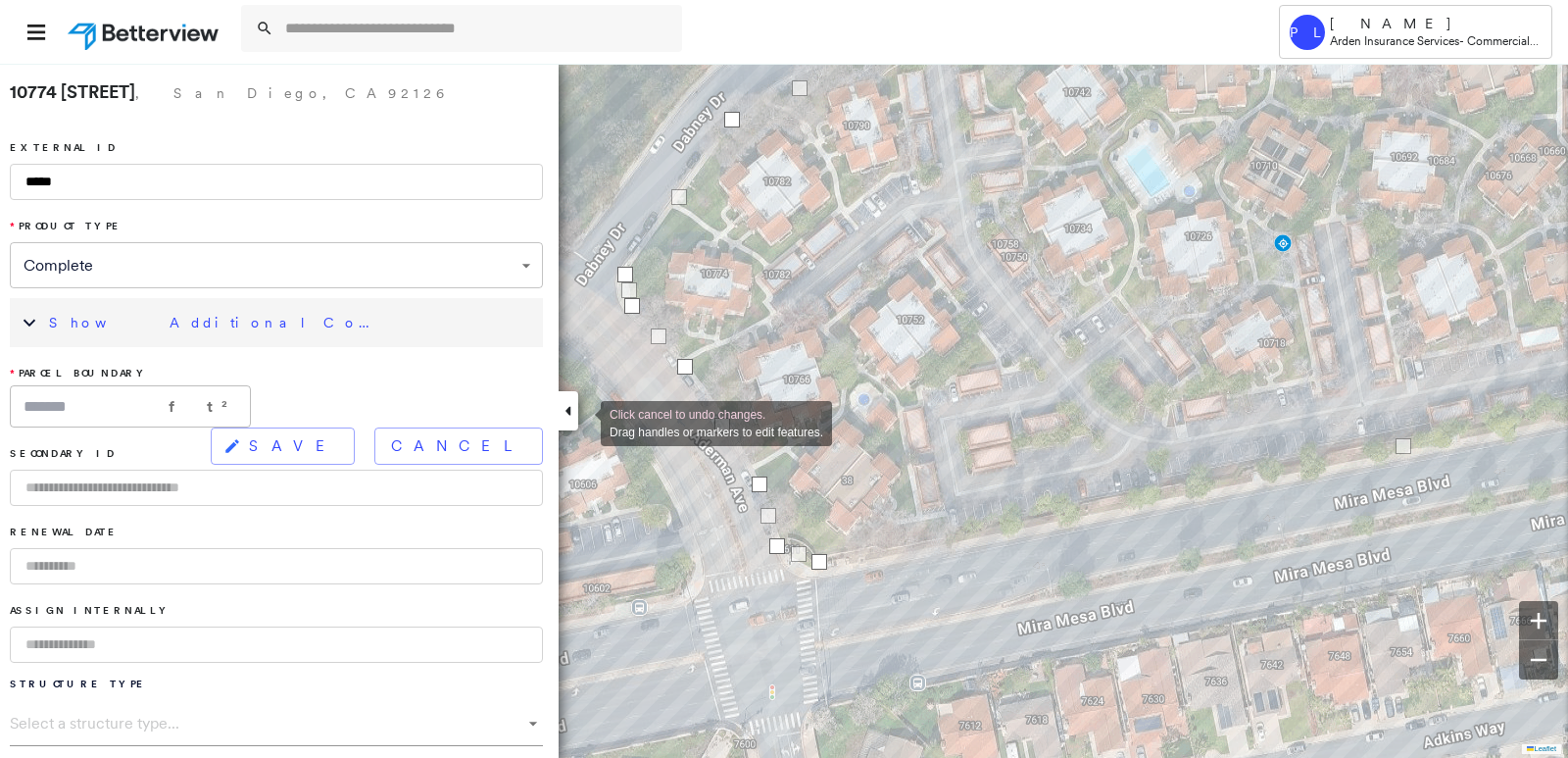 drag, startPoint x: 402, startPoint y: 403, endPoint x: 319, endPoint y: 325, distance: 114 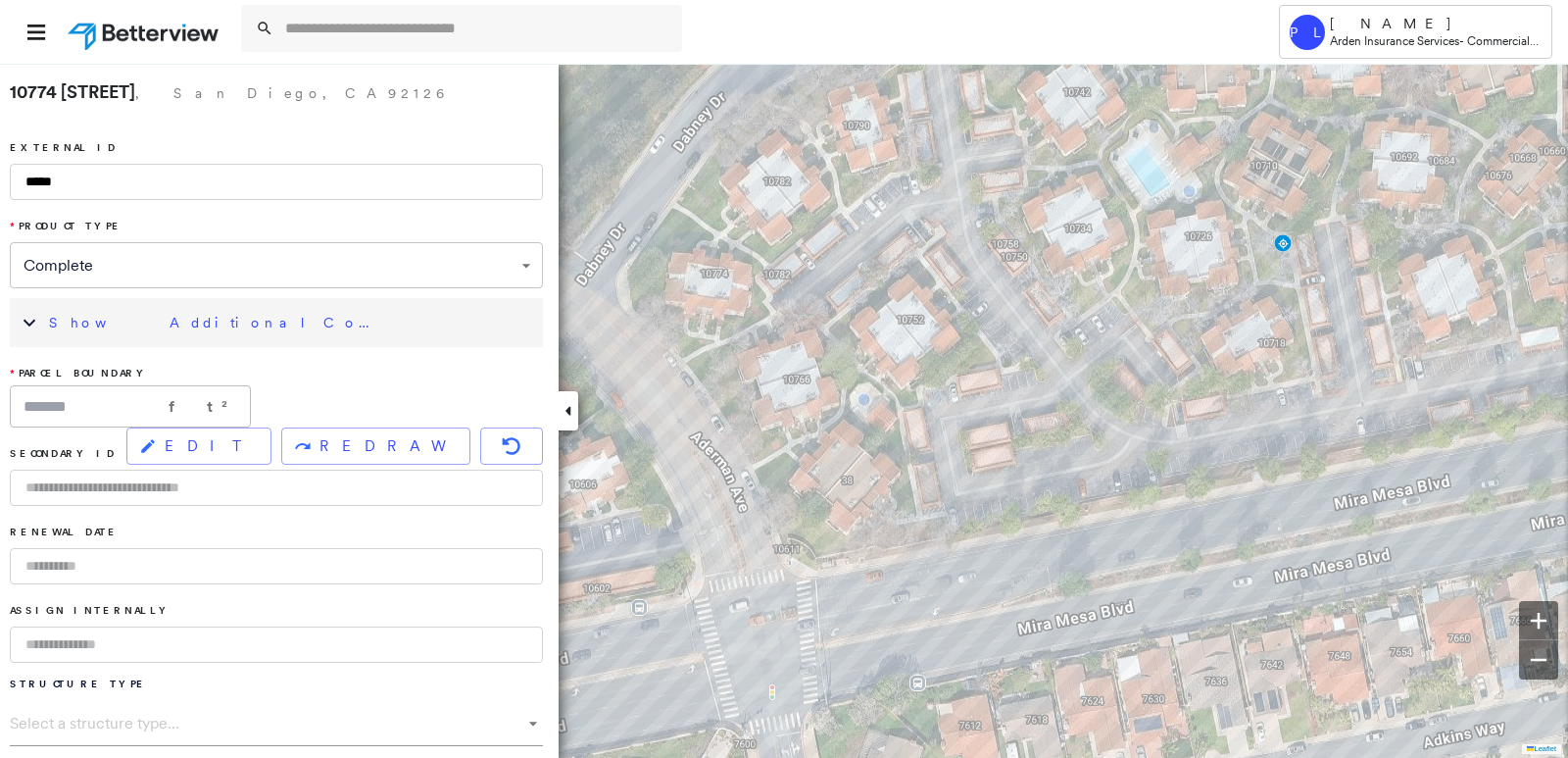 click on "Show Additional Company Data" at bounding box center [291, 323] 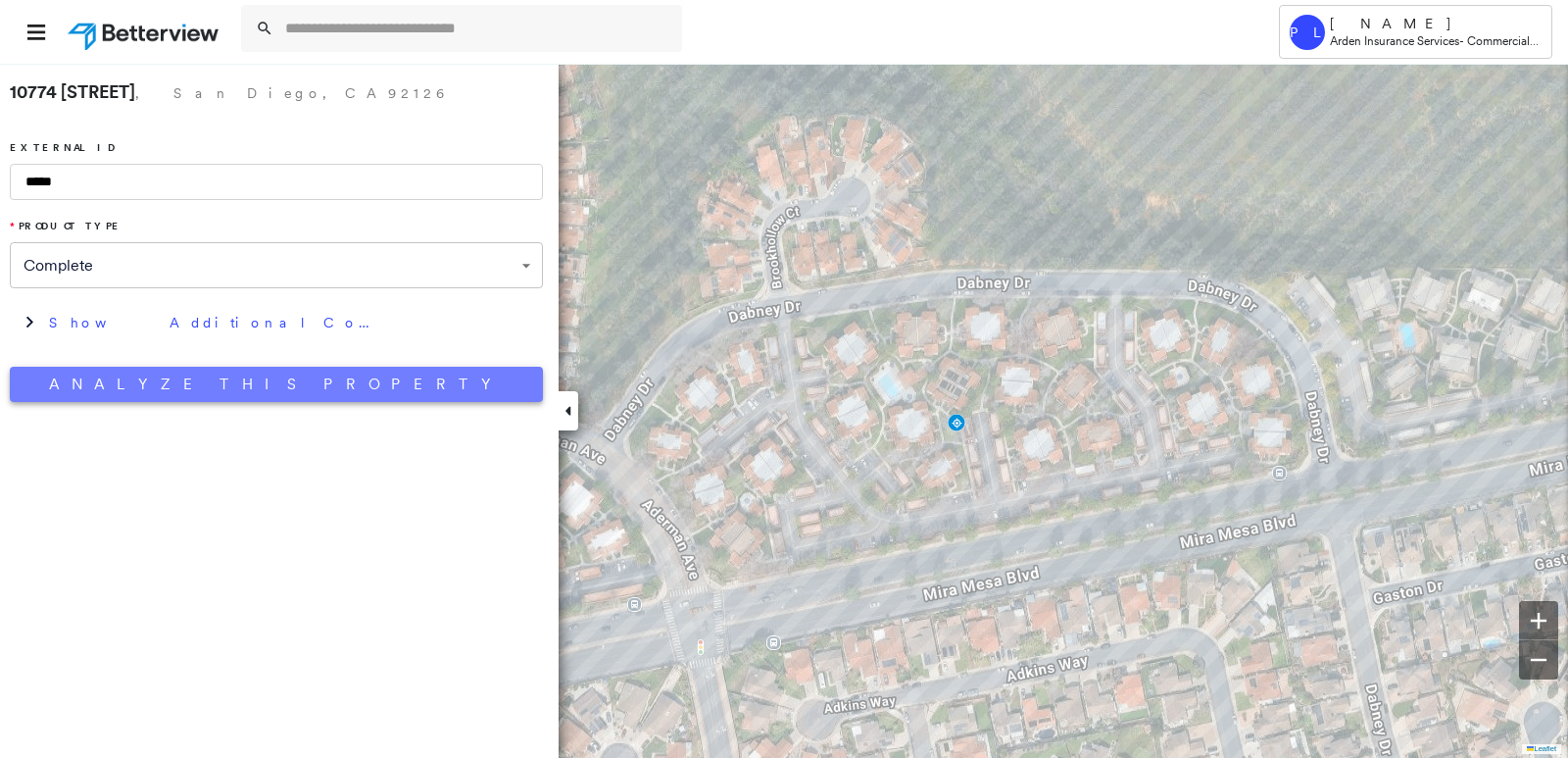 click on "Analyze This Property" at bounding box center (276, 384) 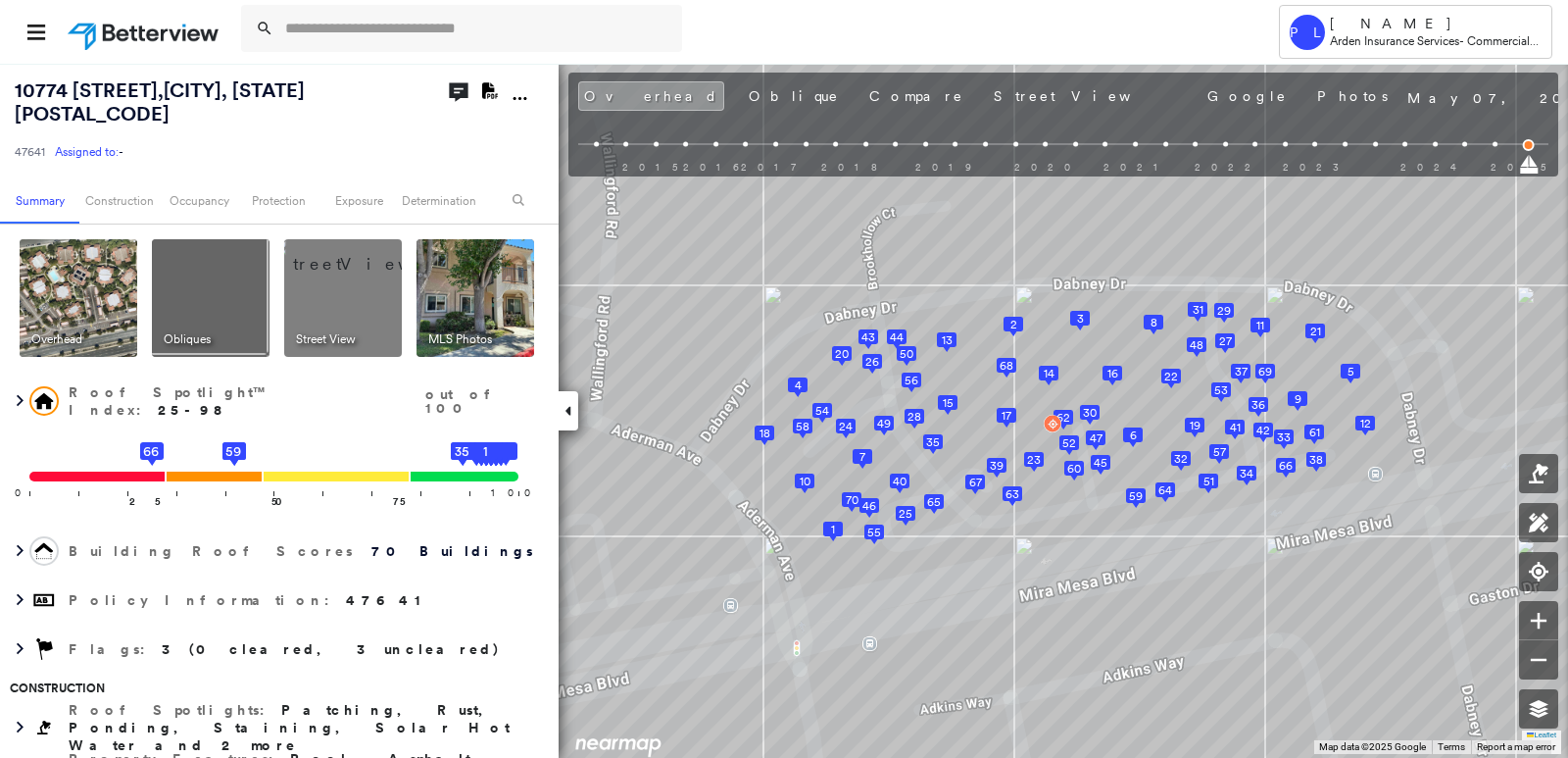 click 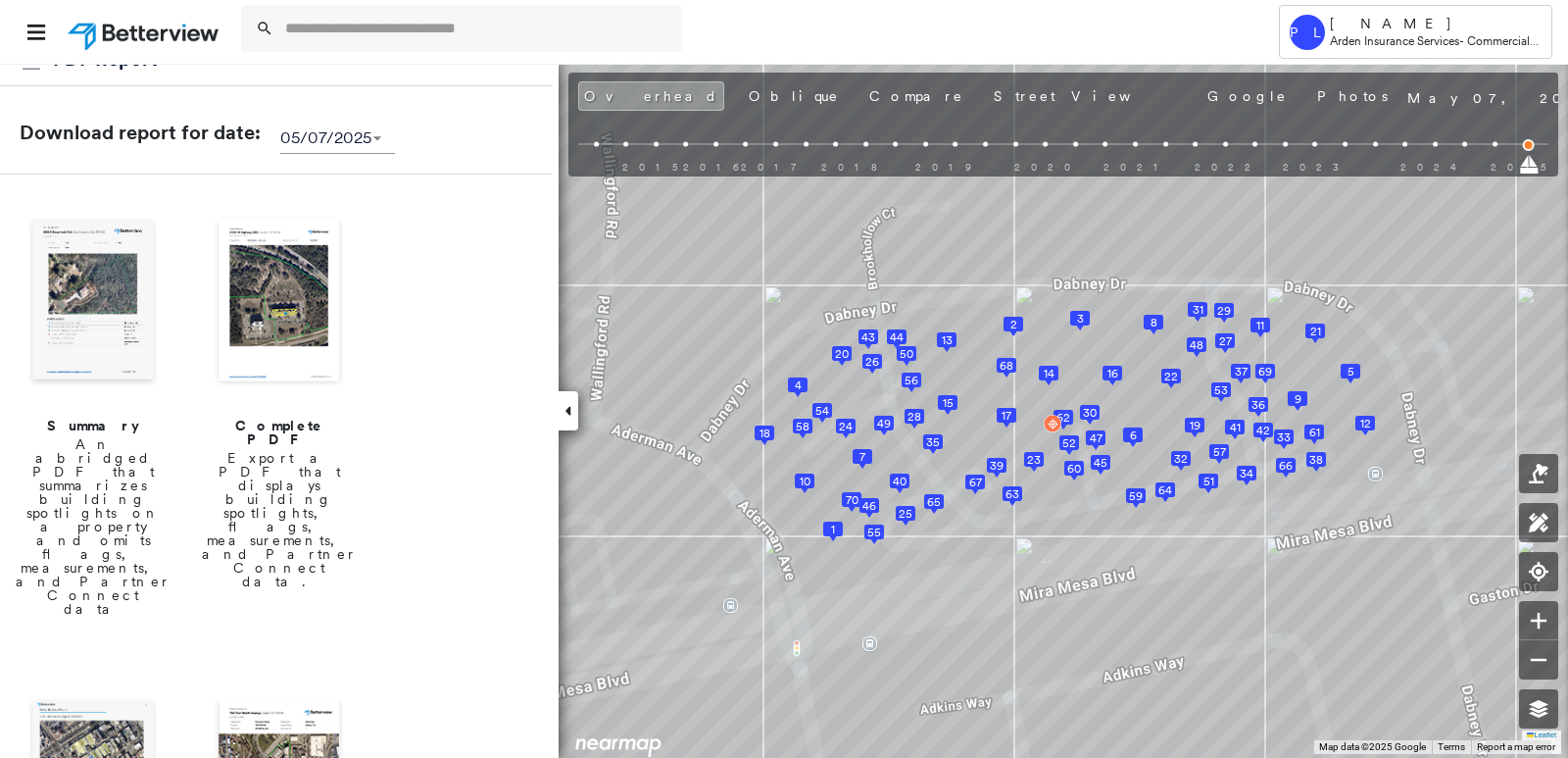 scroll, scrollTop: 98, scrollLeft: 0, axis: vertical 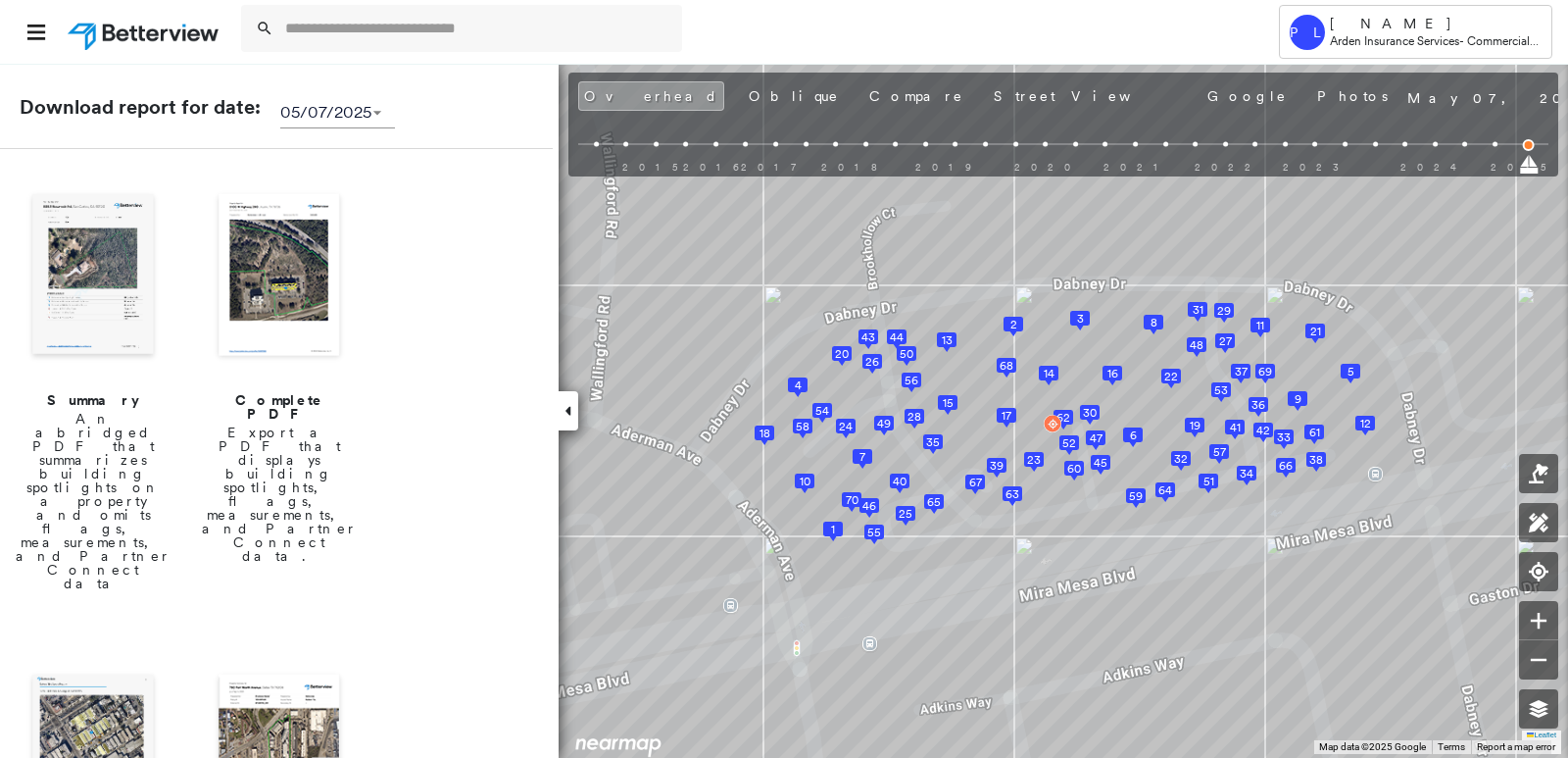 click at bounding box center (93, 277) 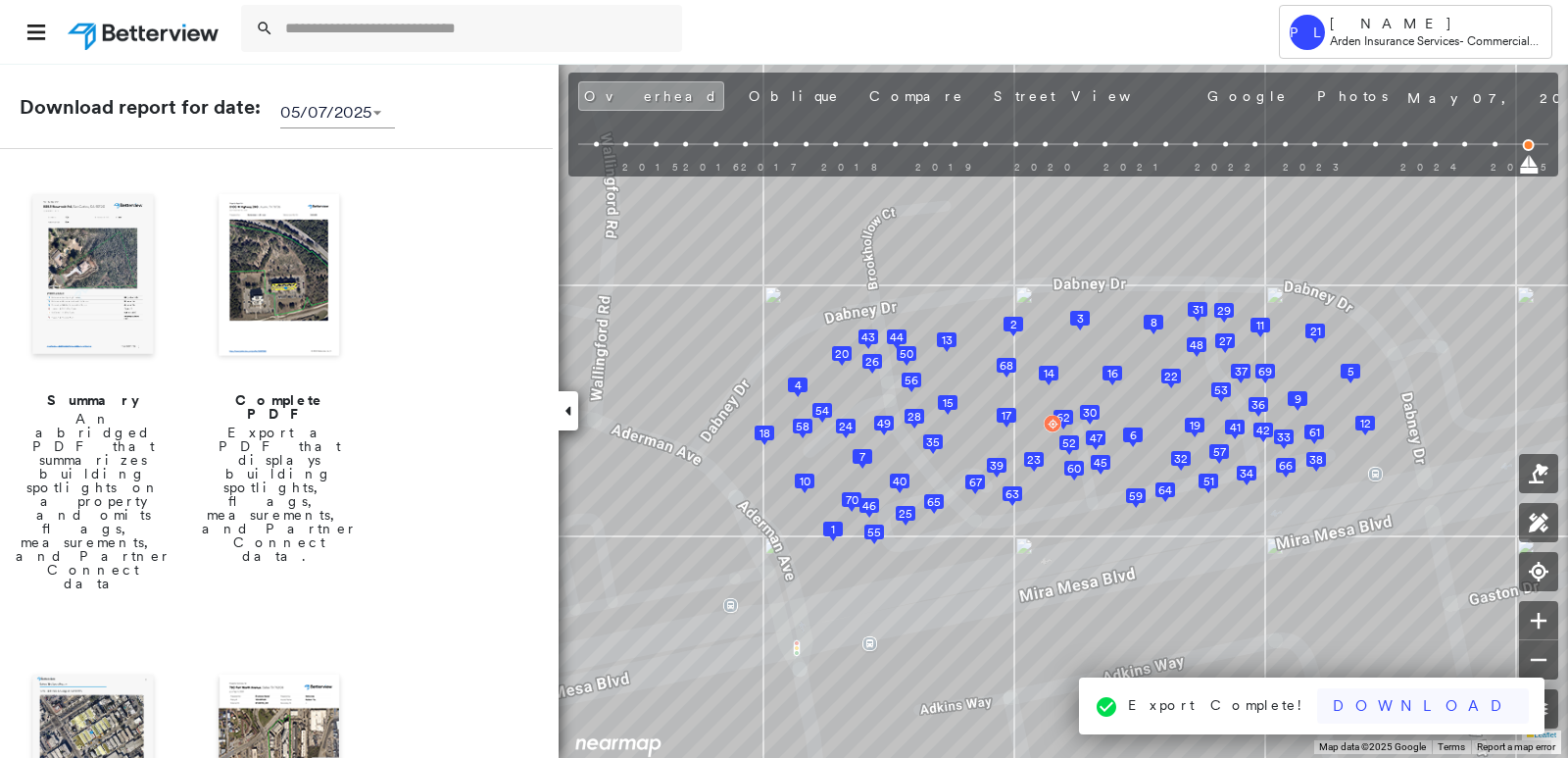 click on "Download" at bounding box center (1423, 706) 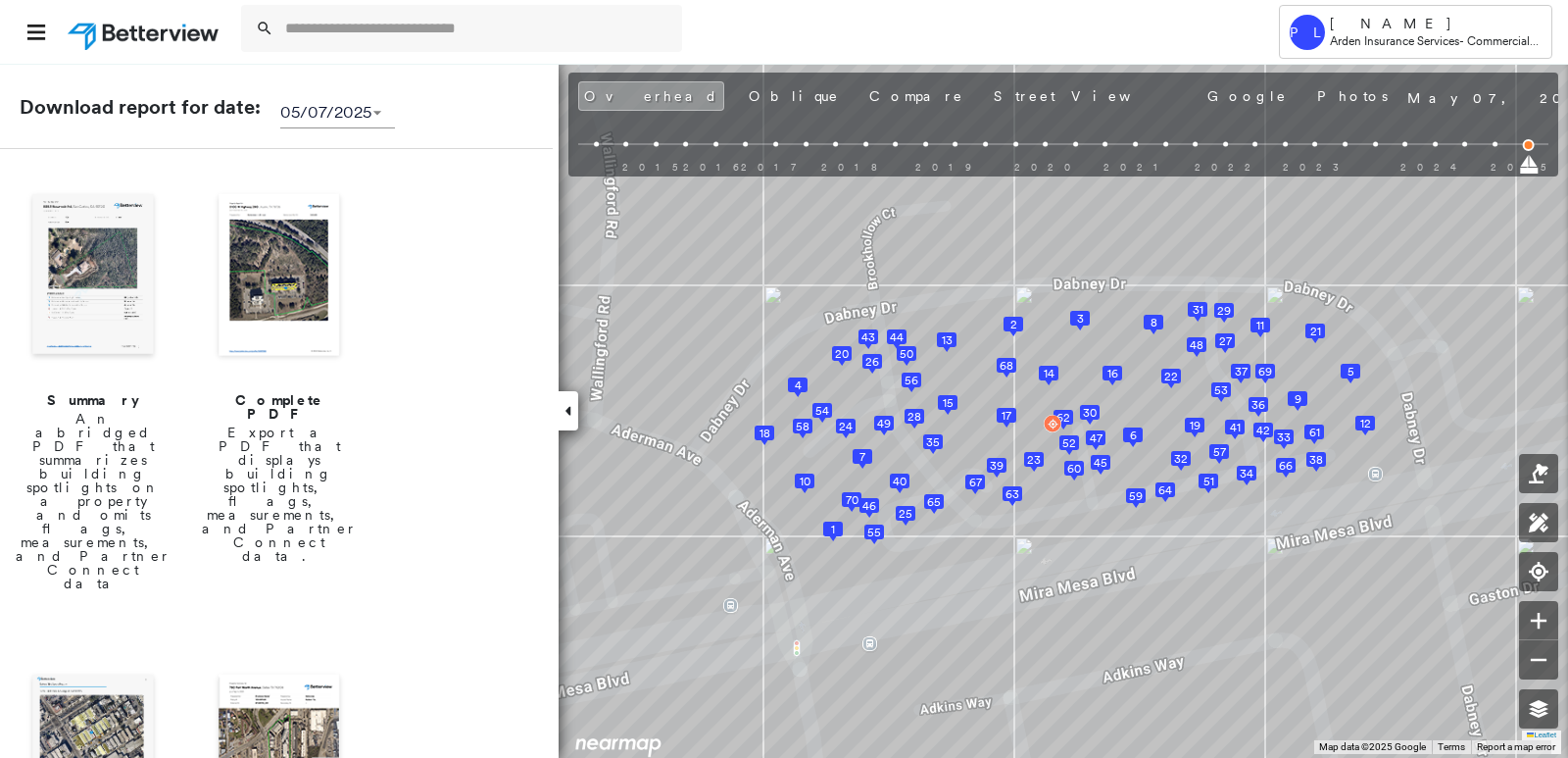 click at bounding box center (279, 277) 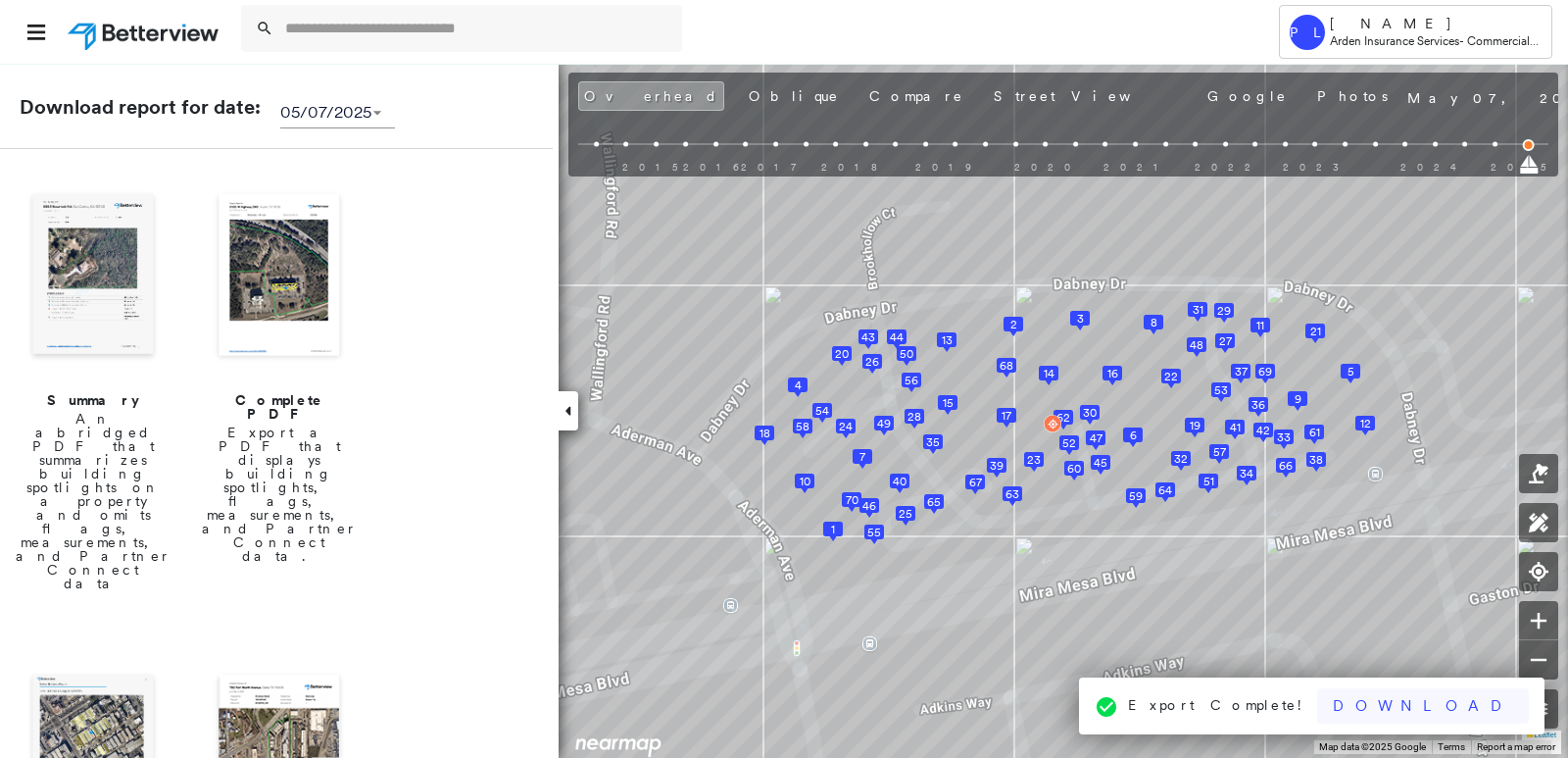 click on "Download" at bounding box center (1423, 706) 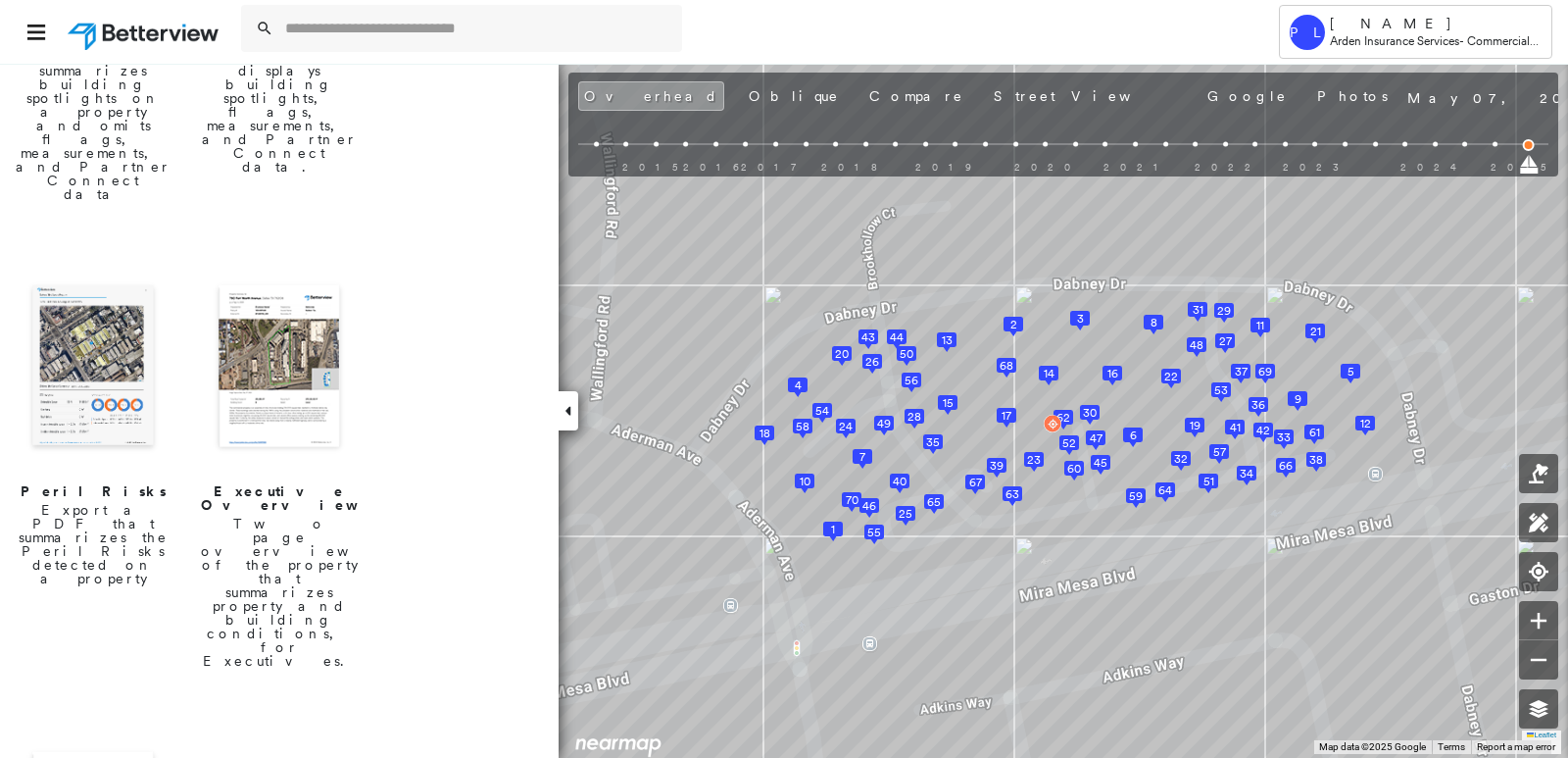 scroll, scrollTop: 490, scrollLeft: 0, axis: vertical 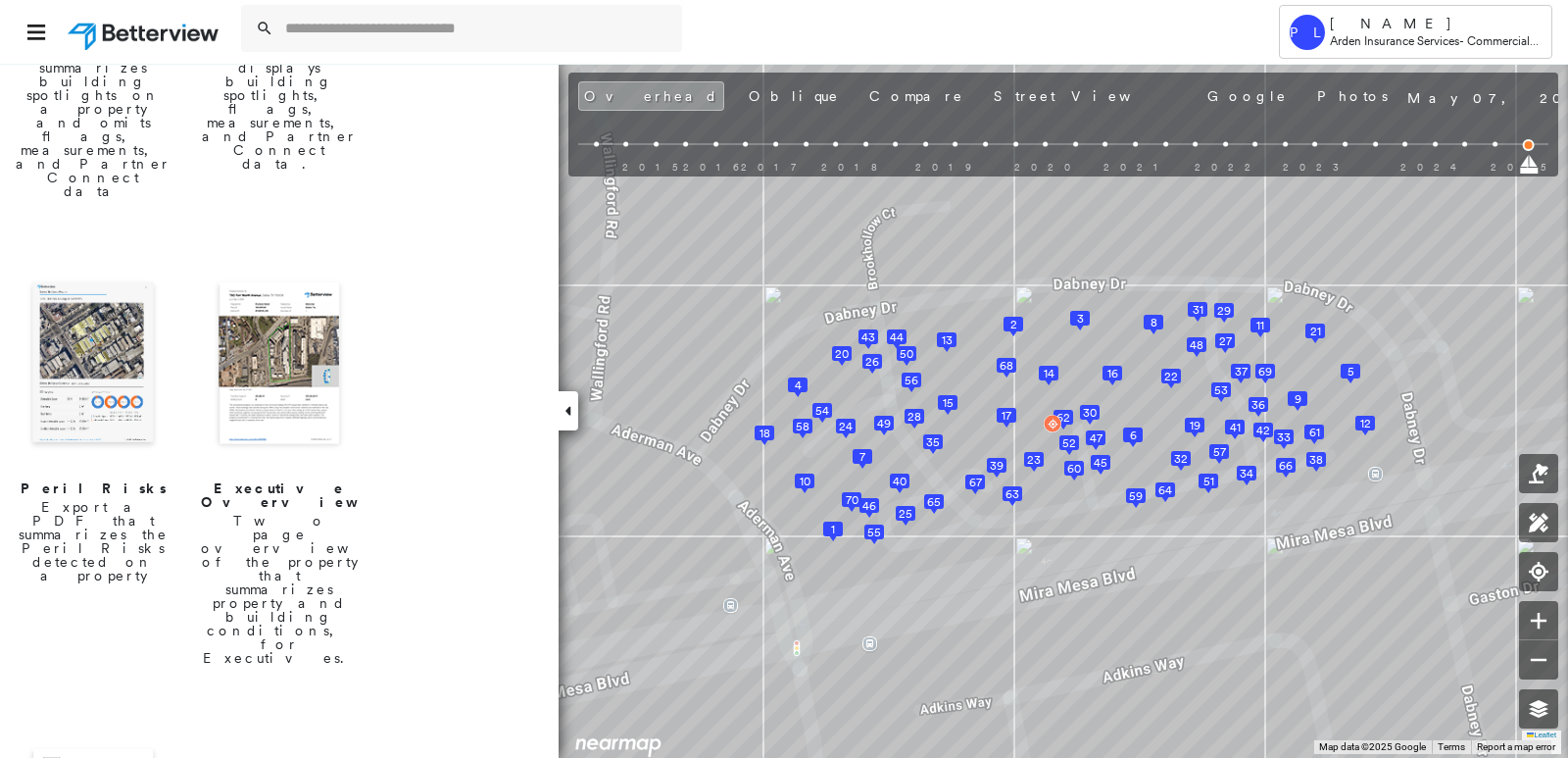 click at bounding box center (93, 365) 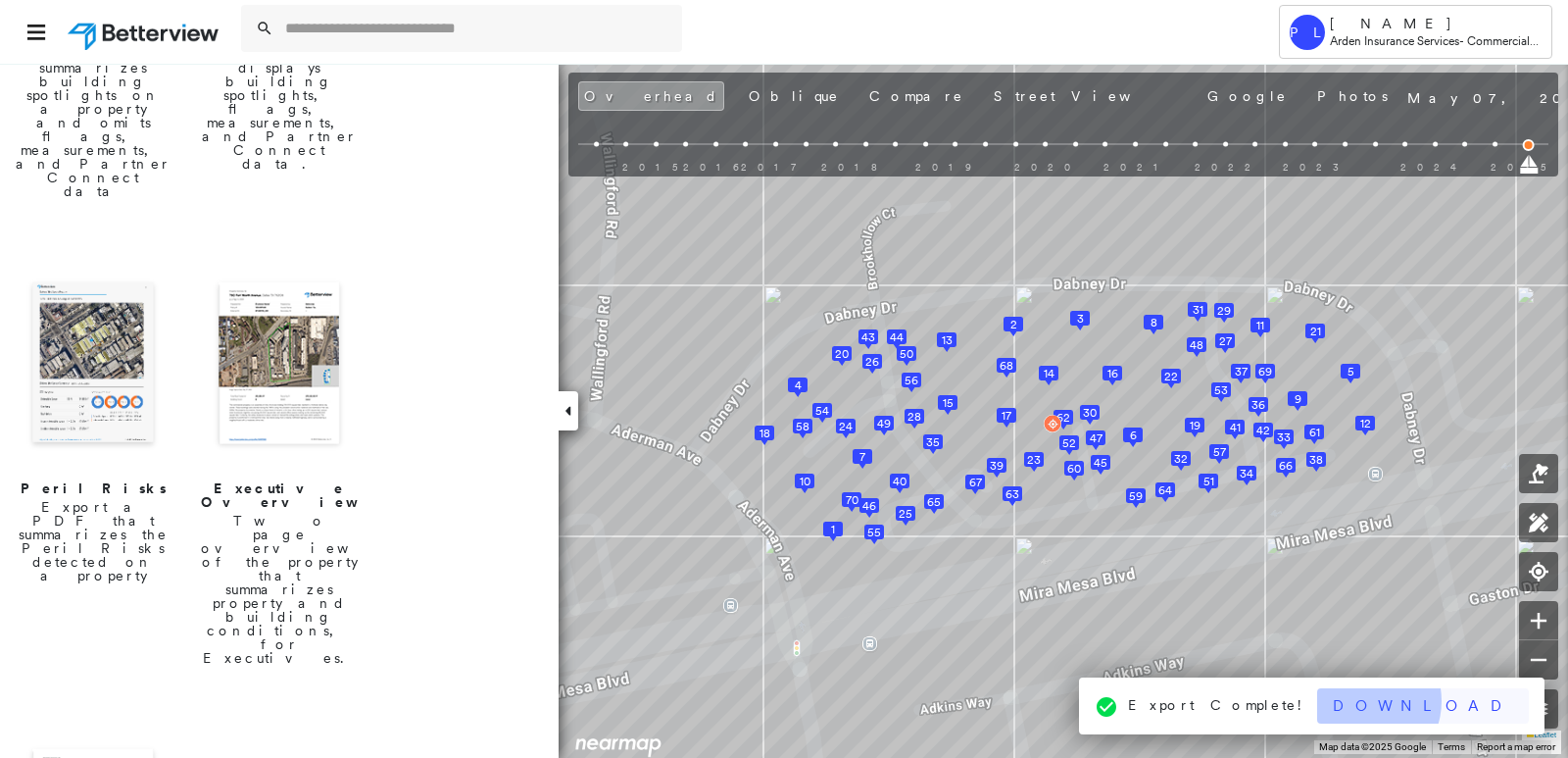 click on "Download" at bounding box center [1423, 706] 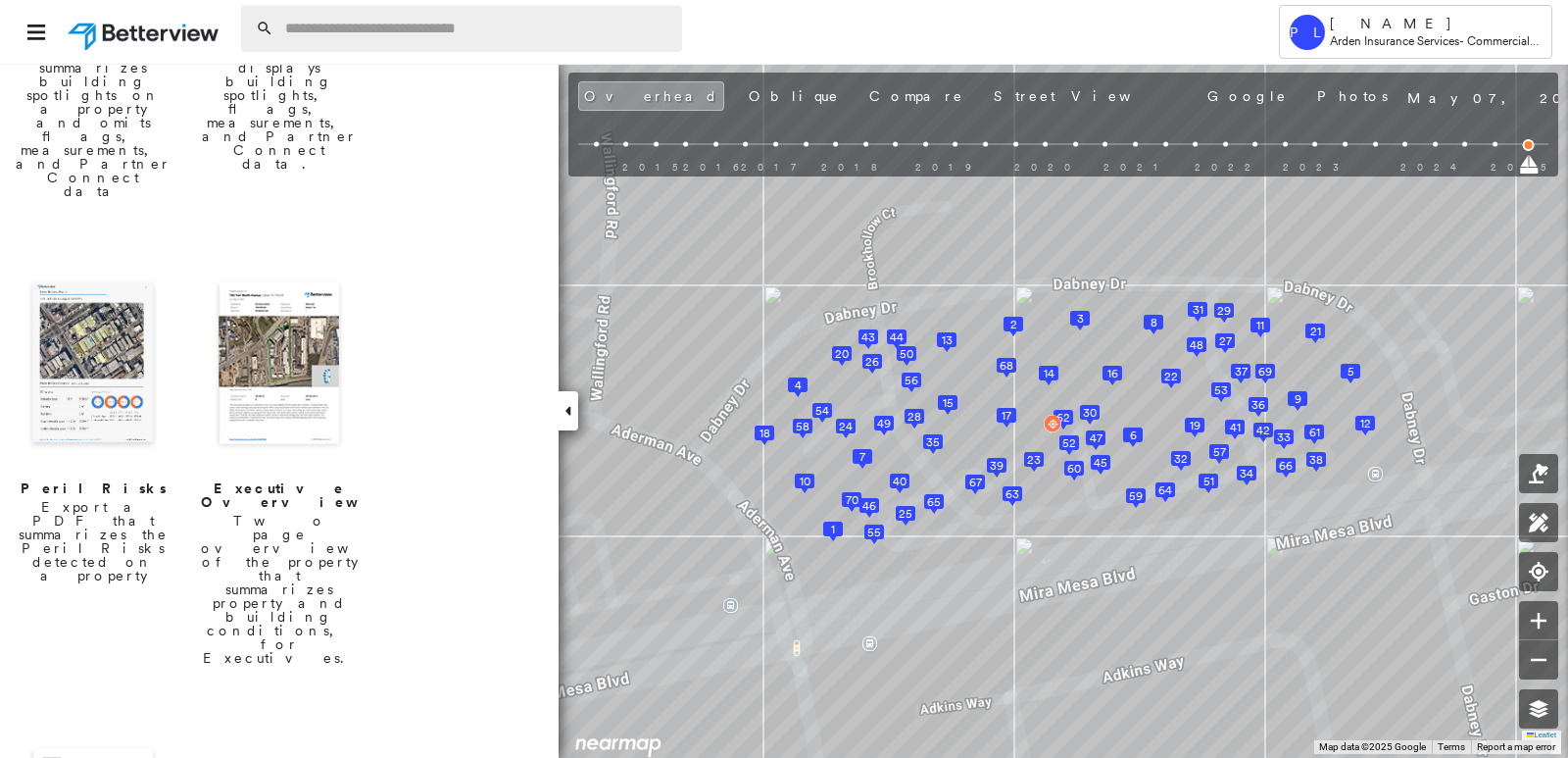click at bounding box center [477, 28] 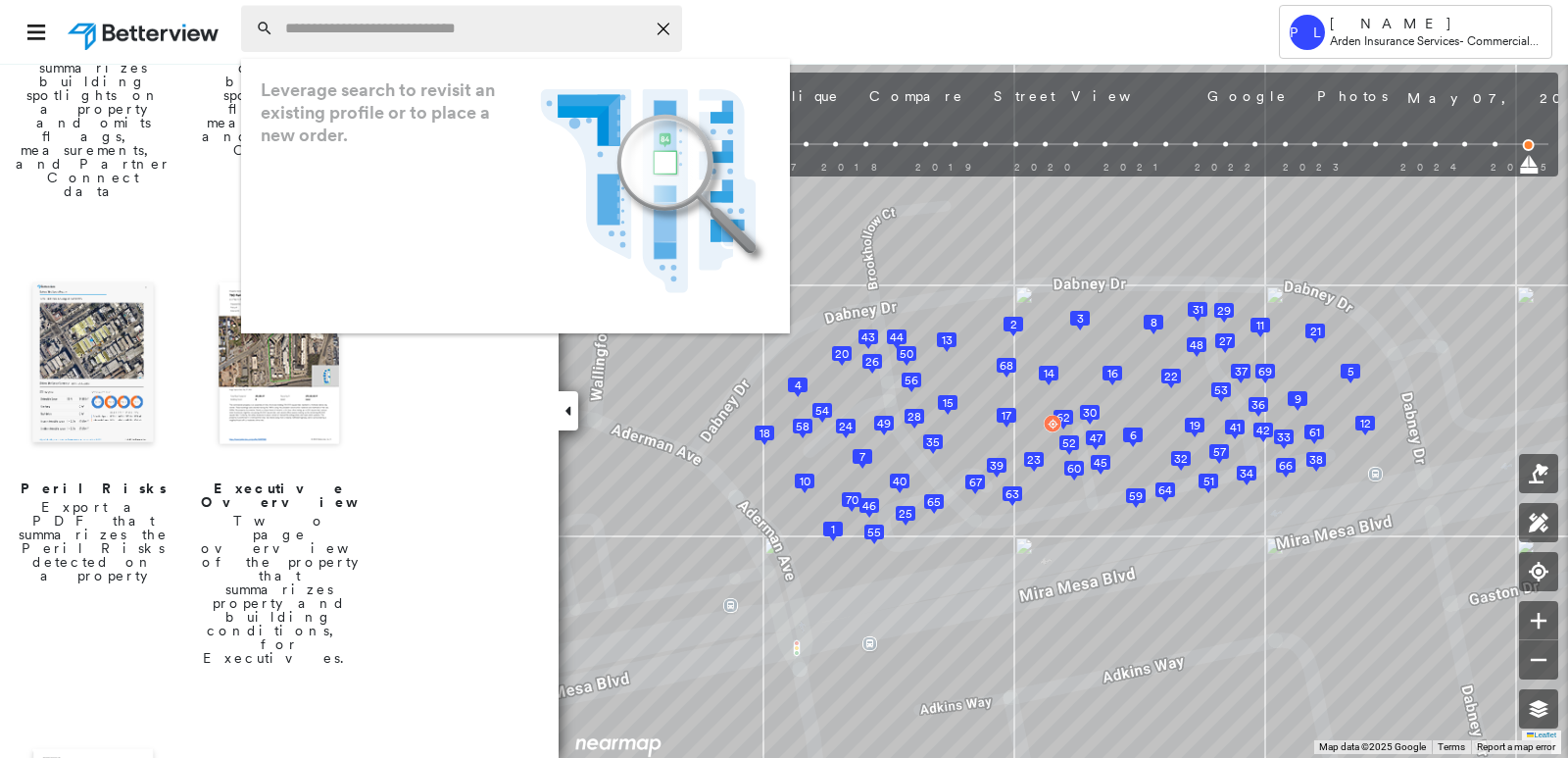 paste on "**********" 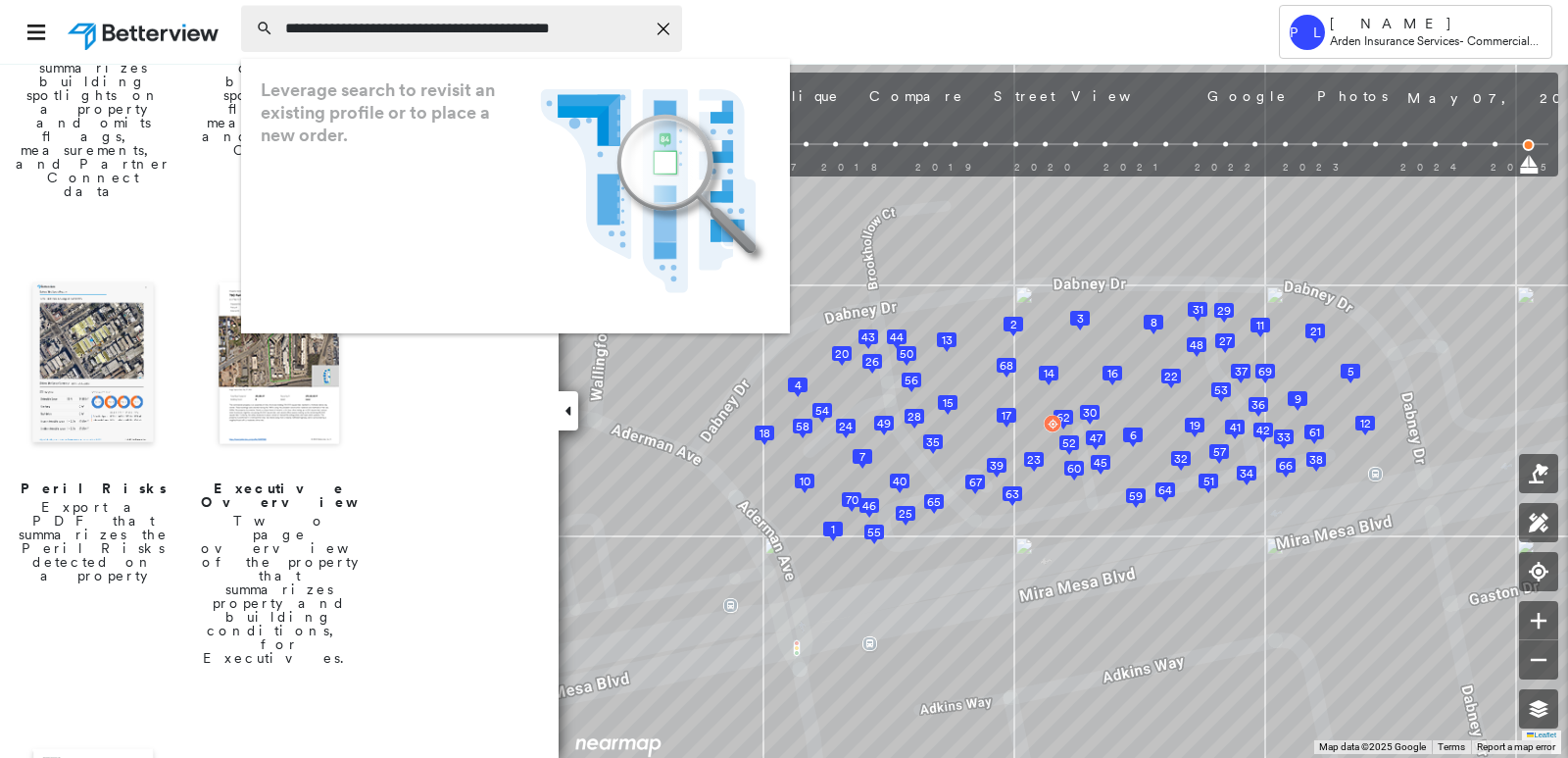scroll, scrollTop: 0, scrollLeft: 1, axis: horizontal 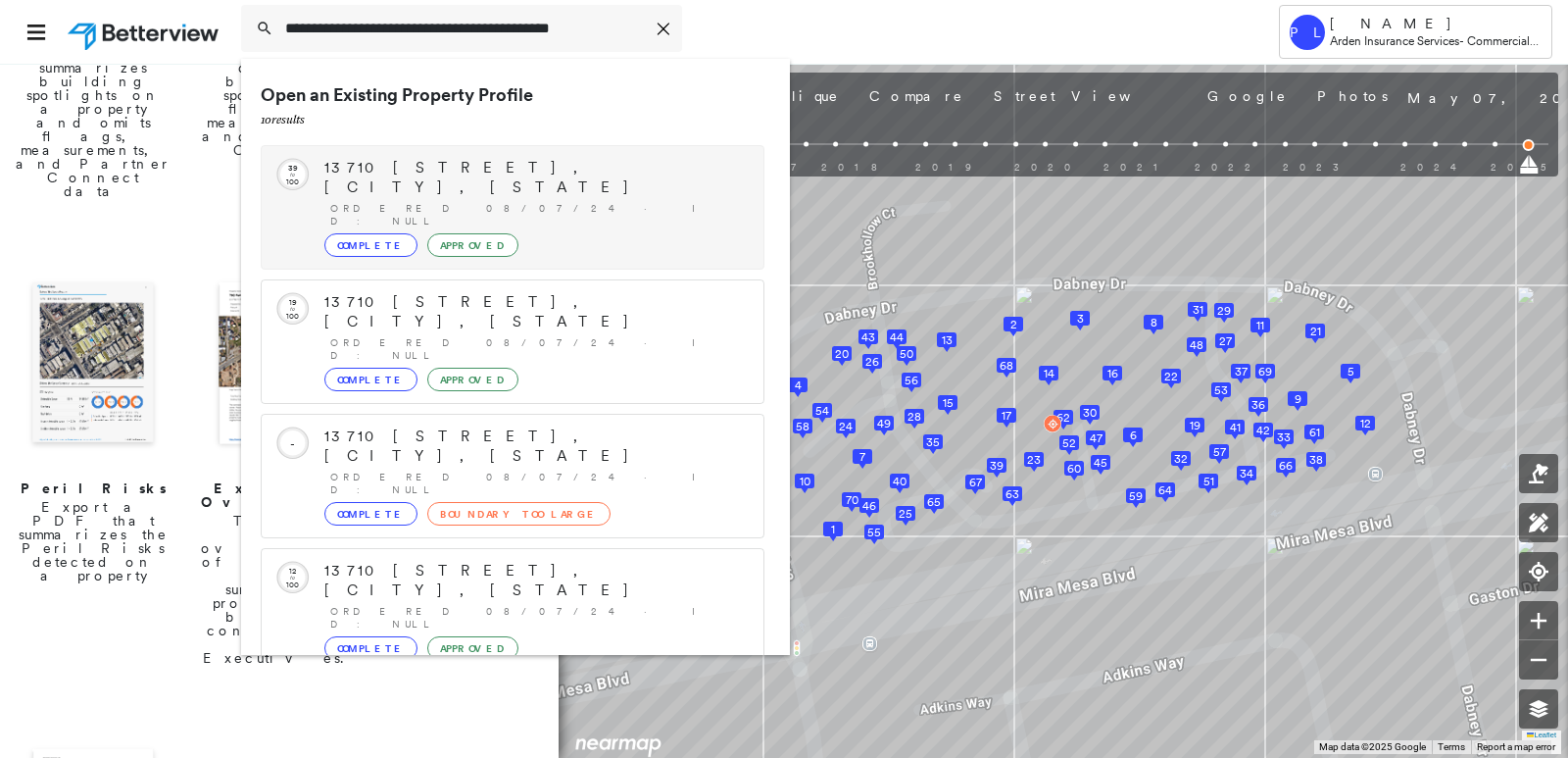 type on "**********" 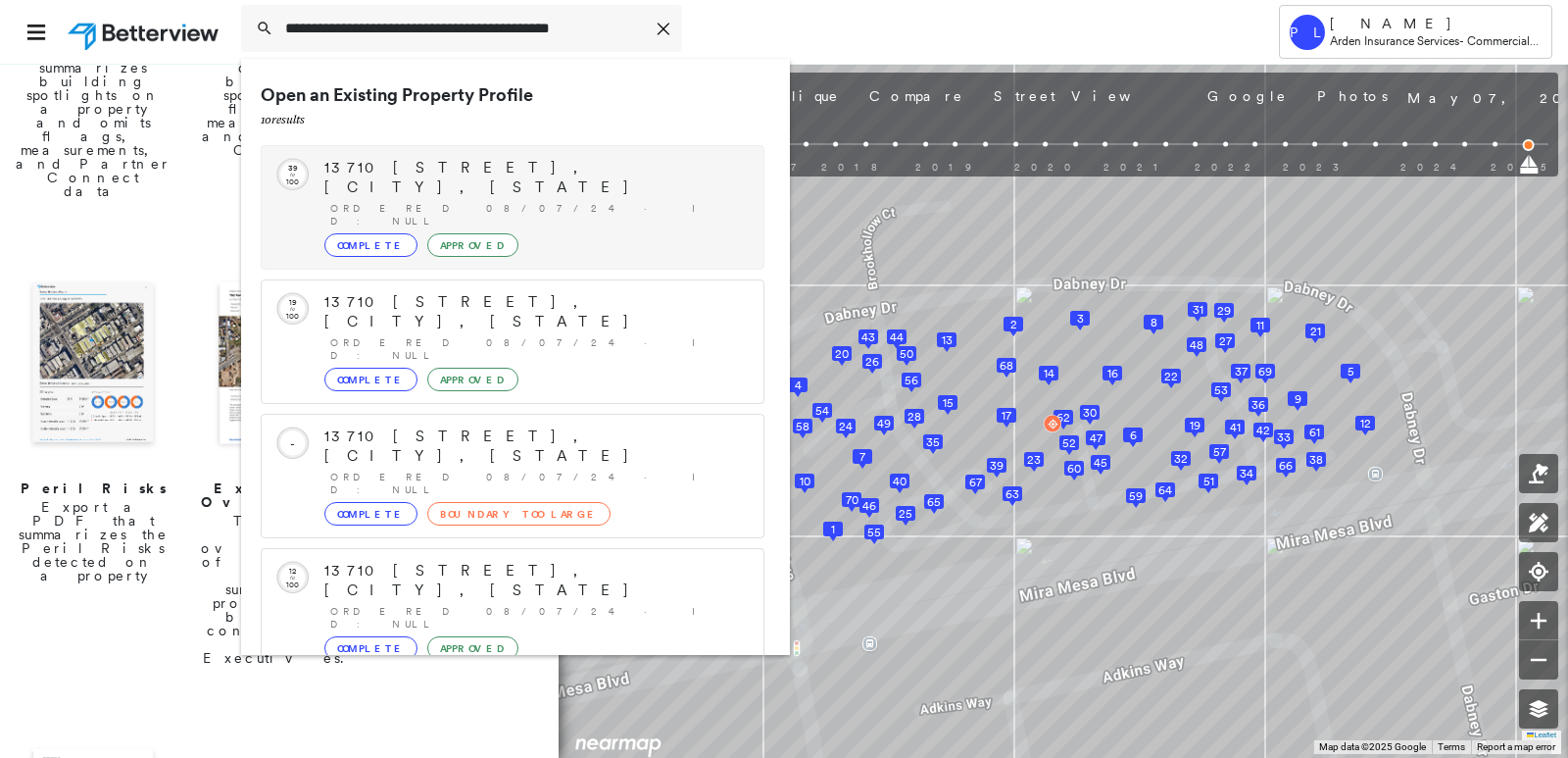 scroll, scrollTop: 0, scrollLeft: 0, axis: both 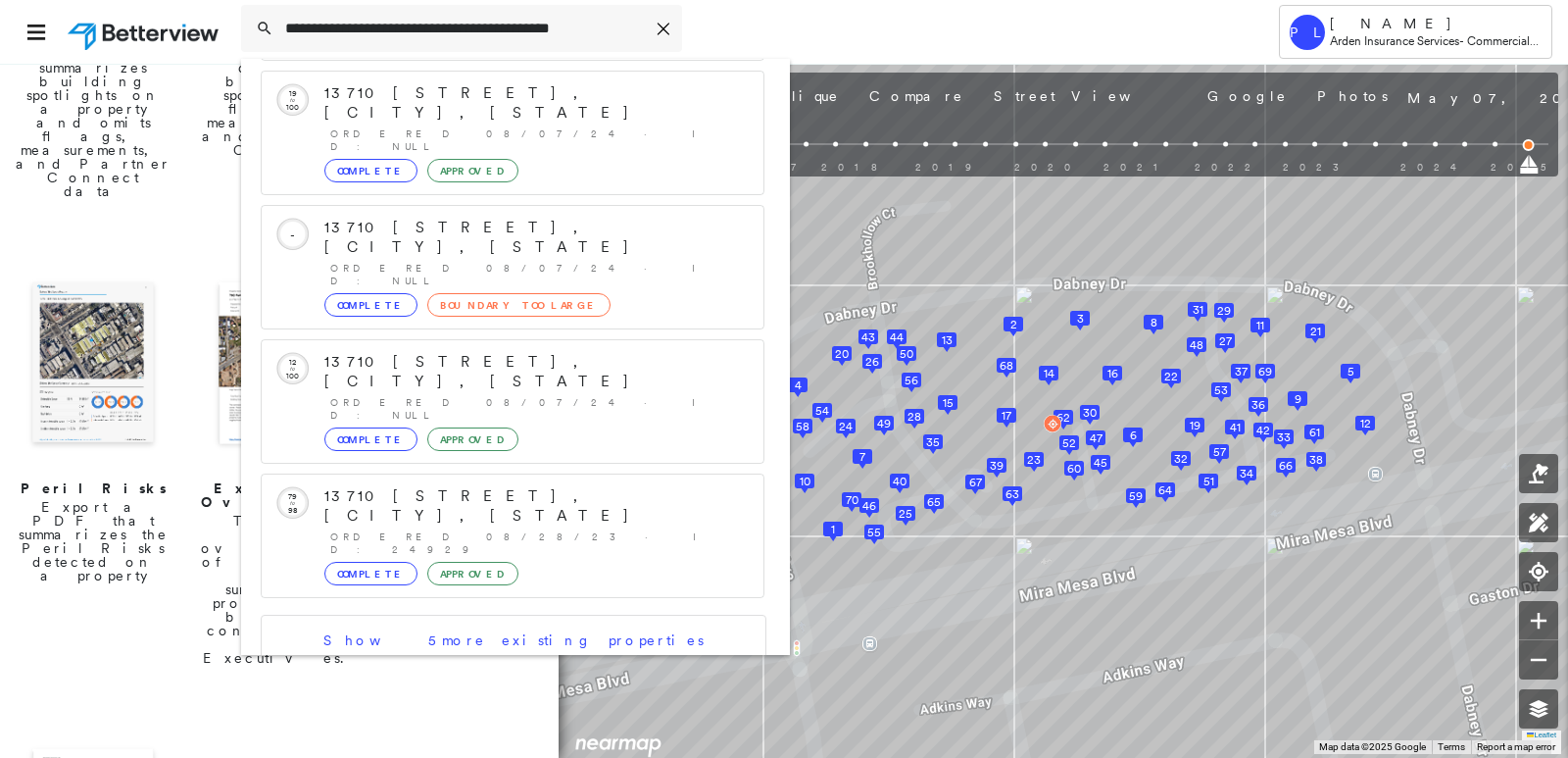 click on "[NUMBER] [STREET_NAME], [CITY], [STATE] [POSTAL_CODE]" at bounding box center (491, 776) 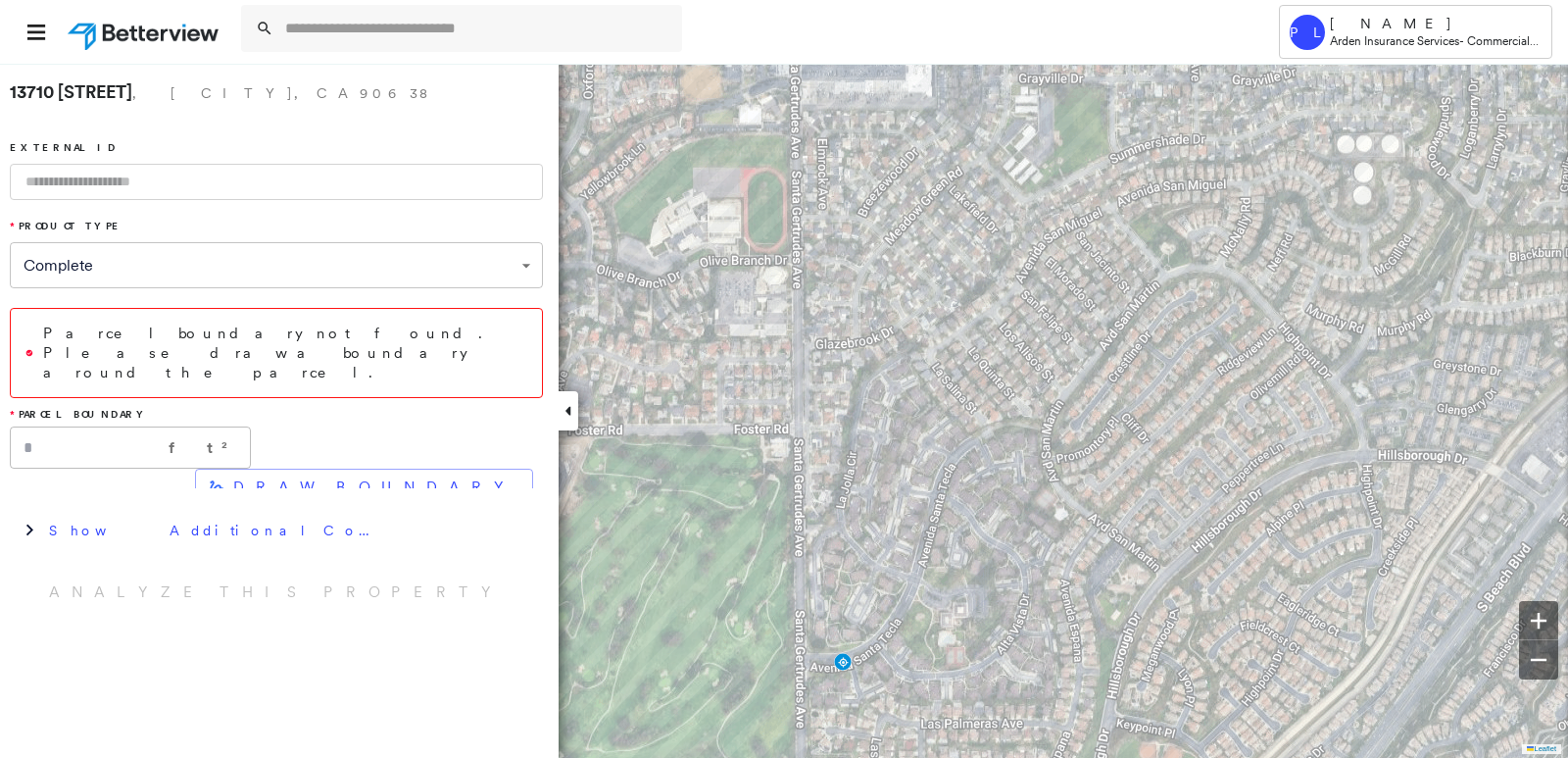click at bounding box center [276, 181] 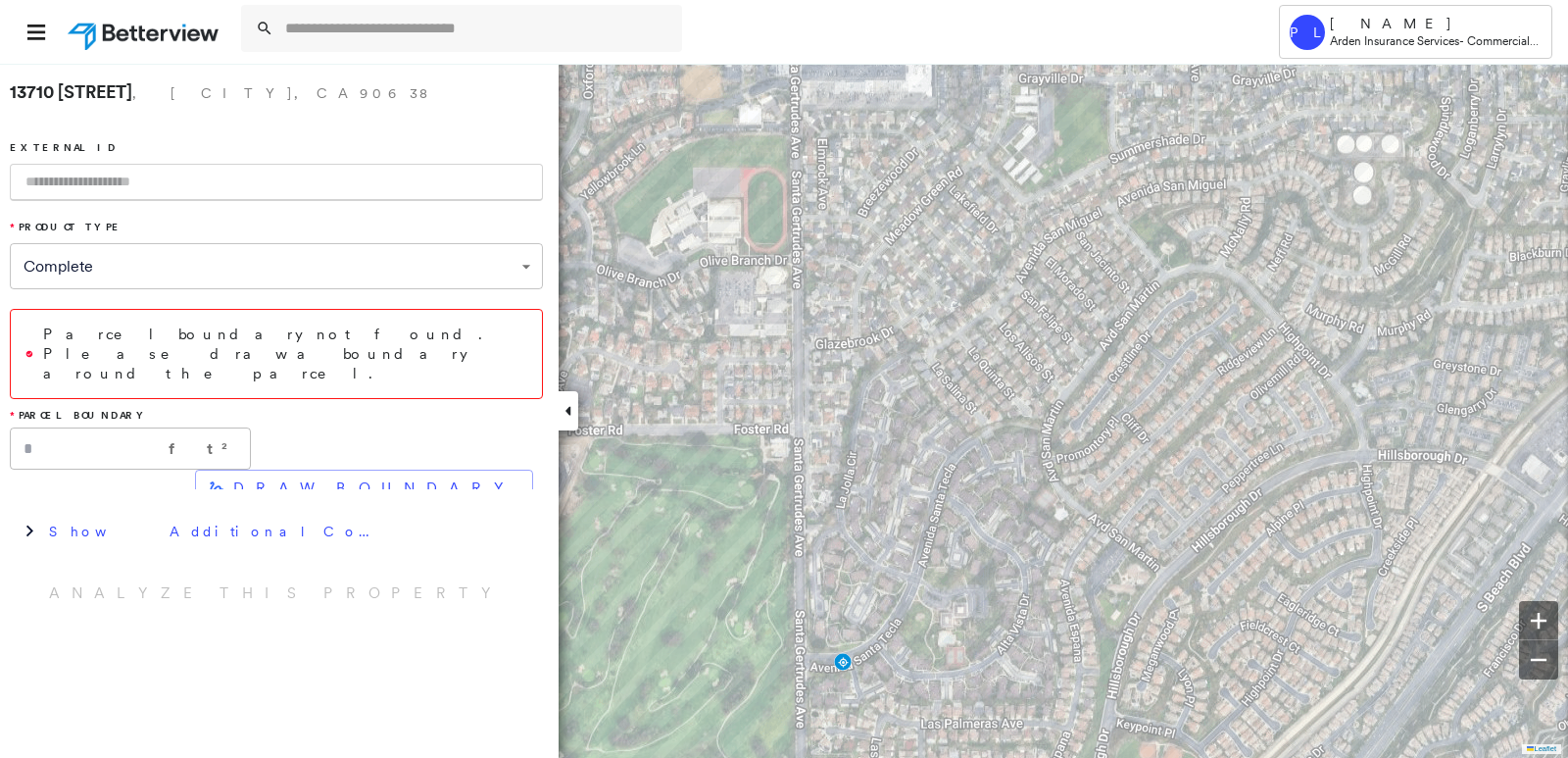 paste on "*****" 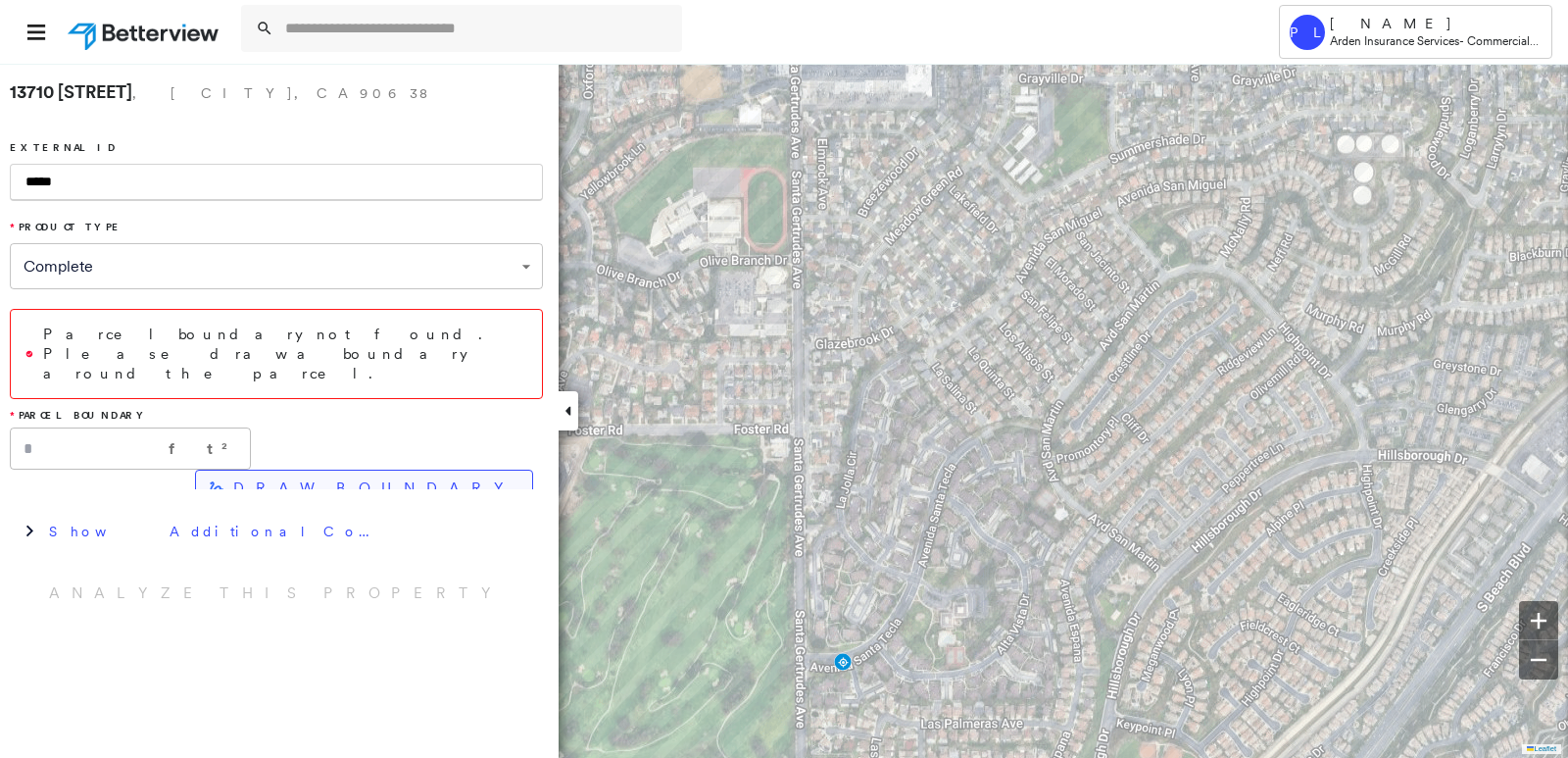 type on "*****" 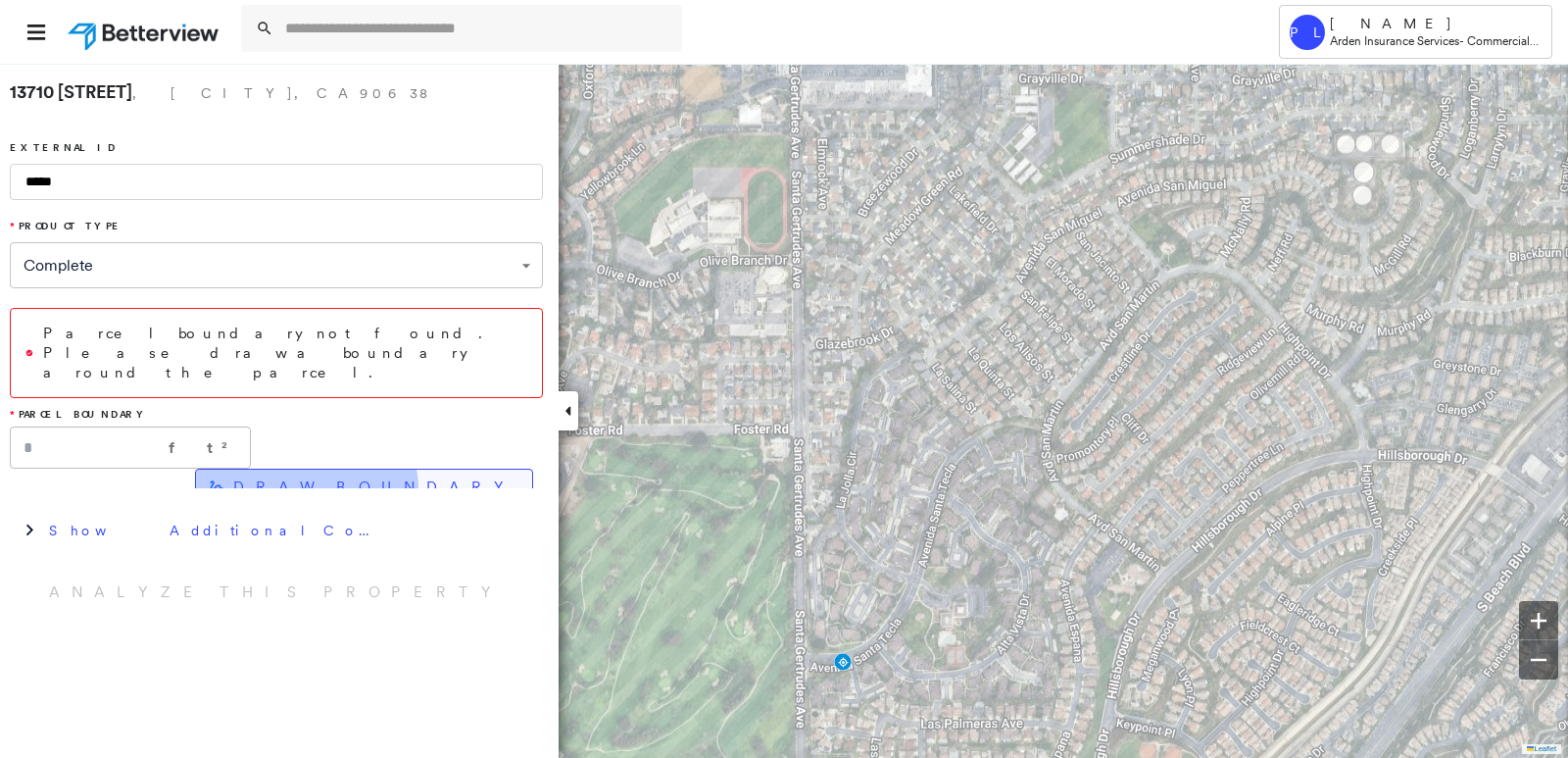 click on "DRAW BOUNDARY" at bounding box center [374, 487] 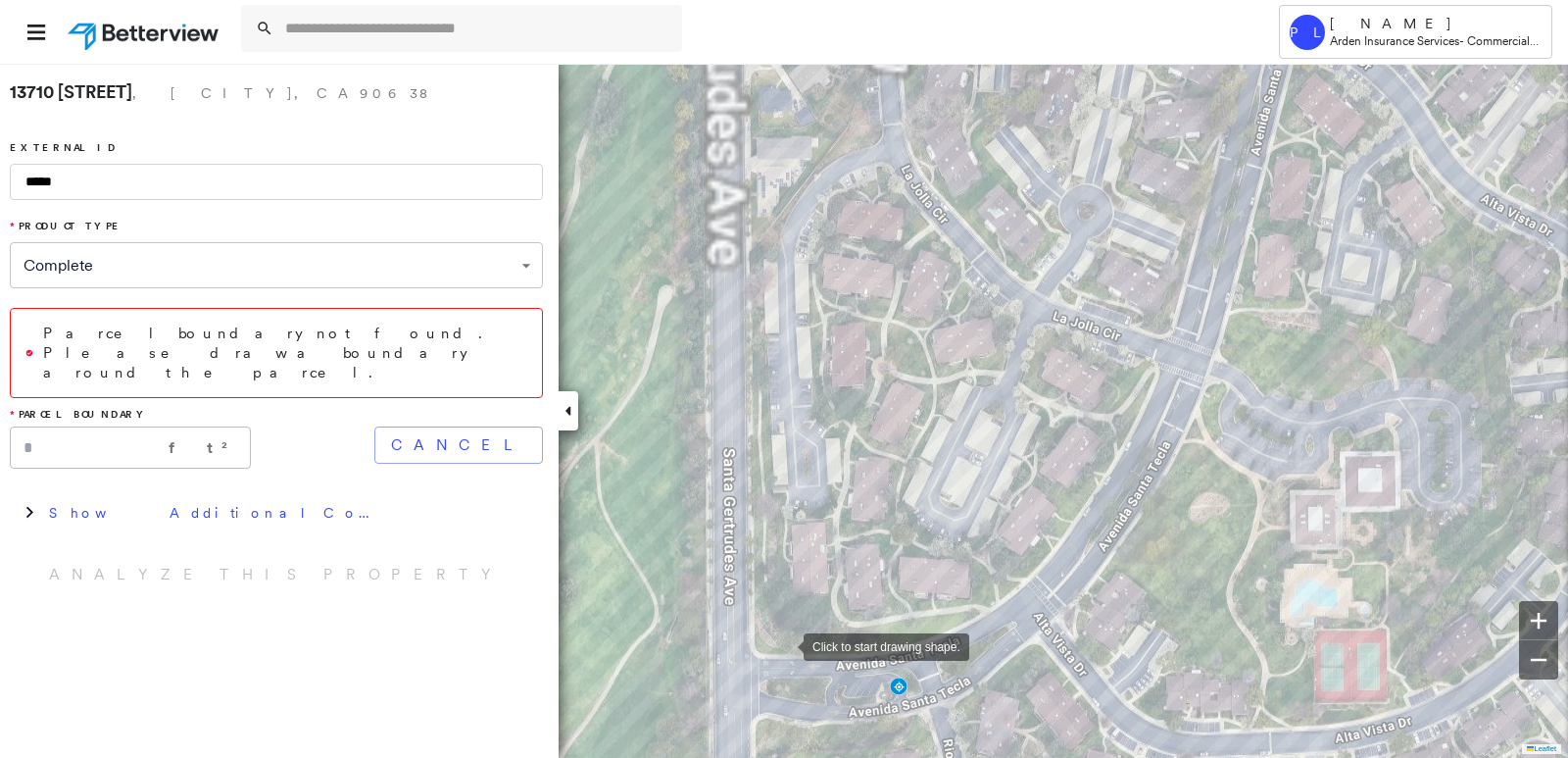 click at bounding box center (784, 645) 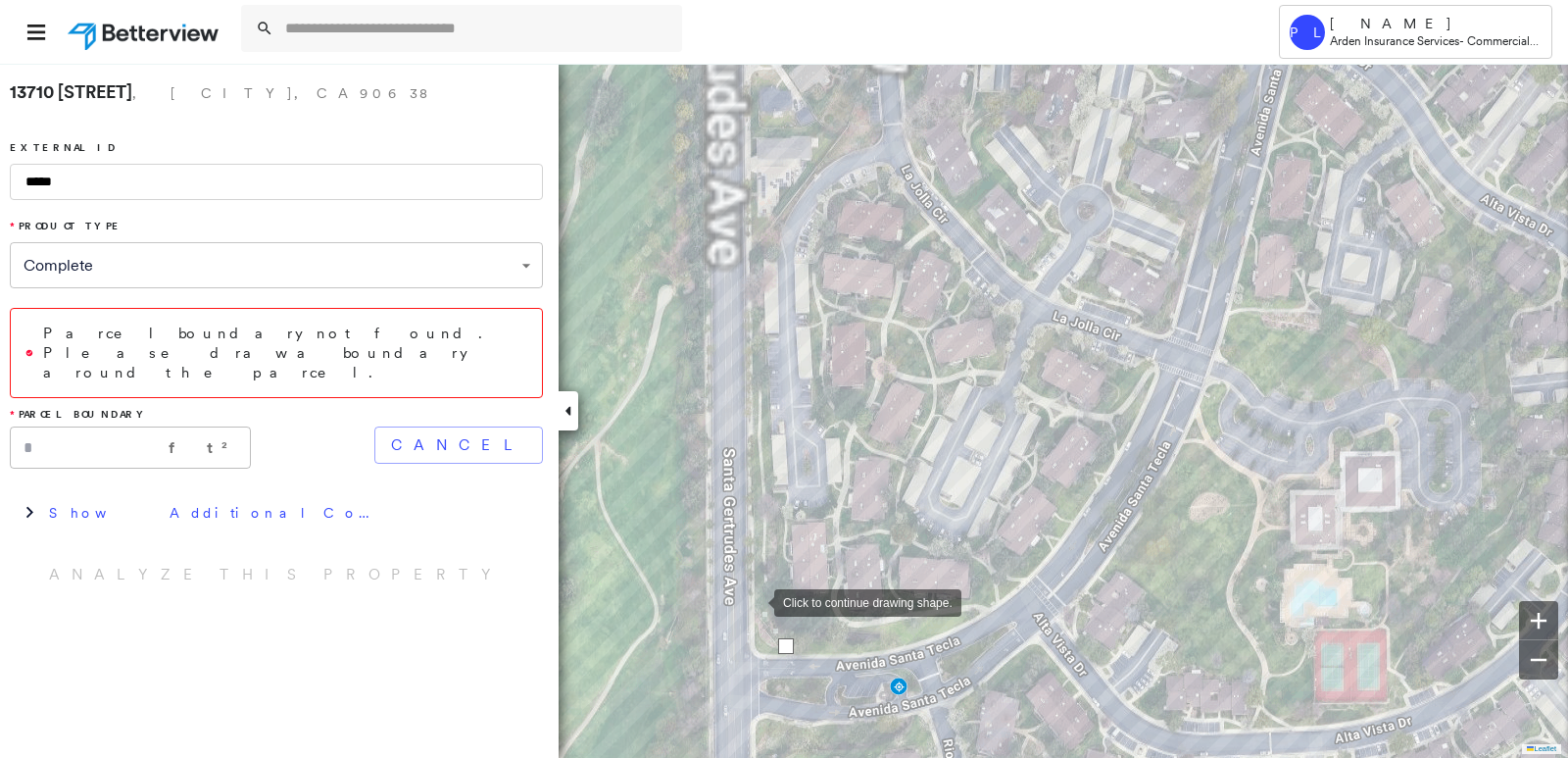 click at bounding box center (755, 601) 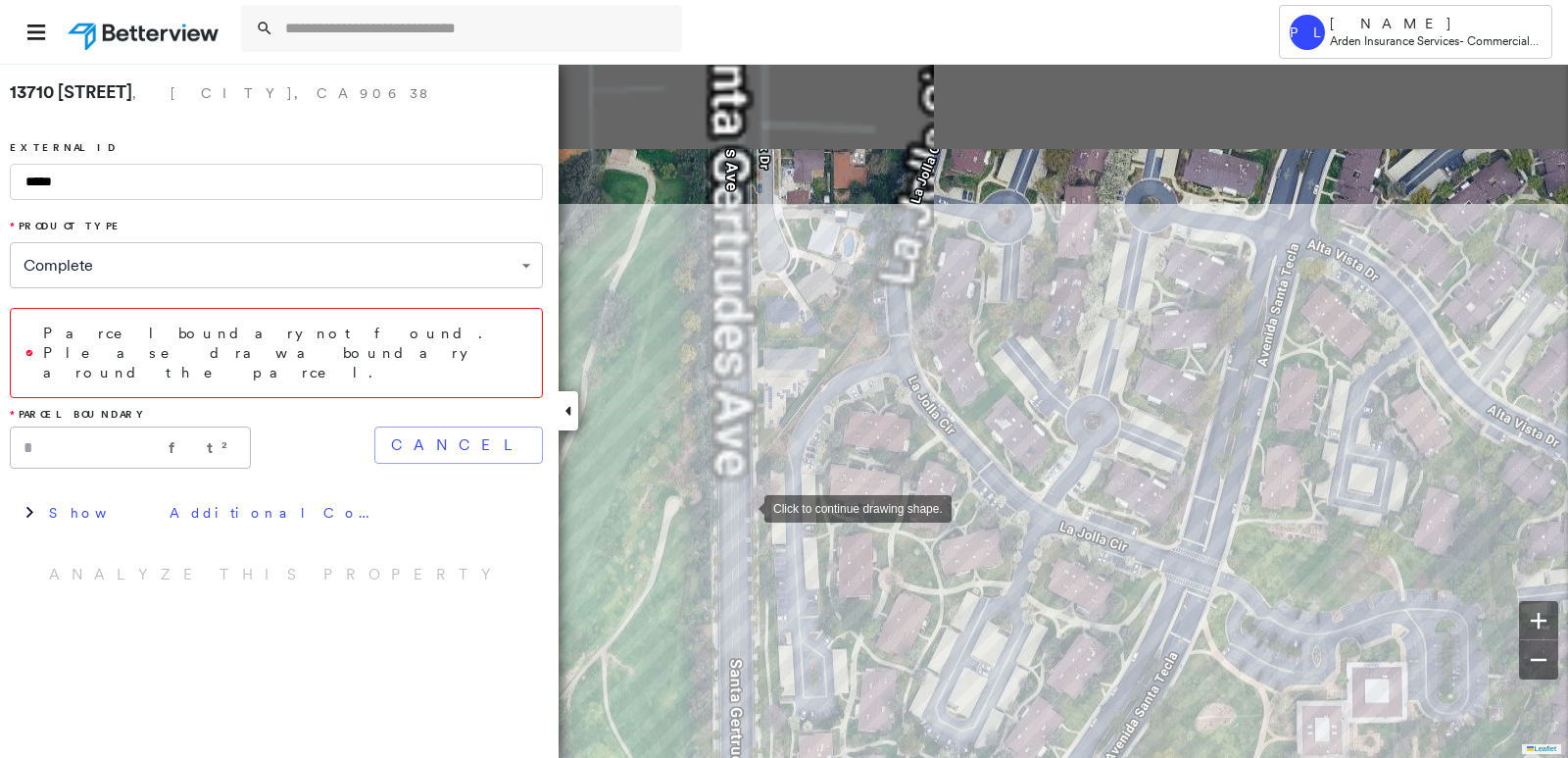 drag, startPoint x: 738, startPoint y: 295, endPoint x: 745, endPoint y: 506, distance: 211.11608 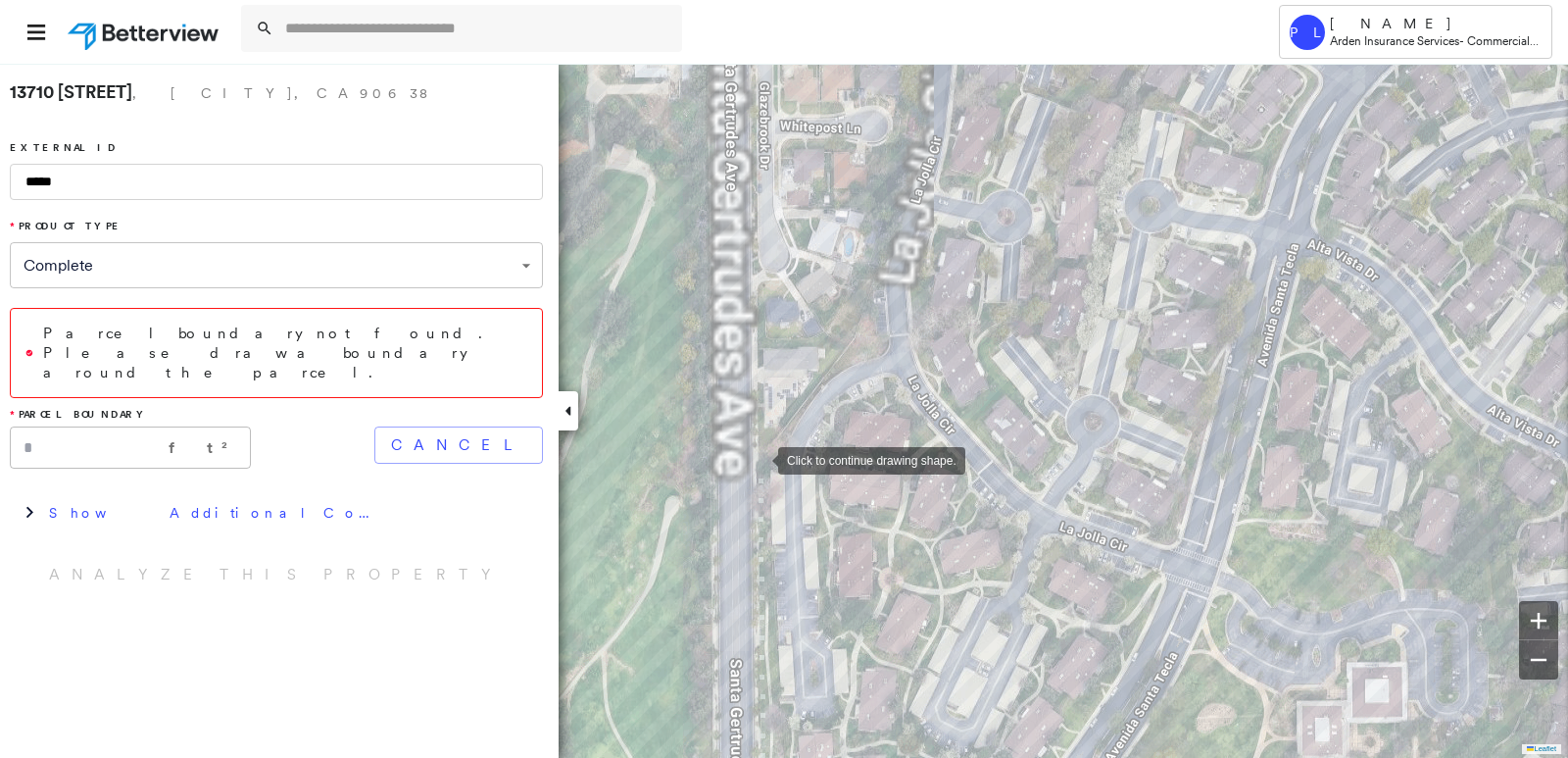 click at bounding box center [759, 459] 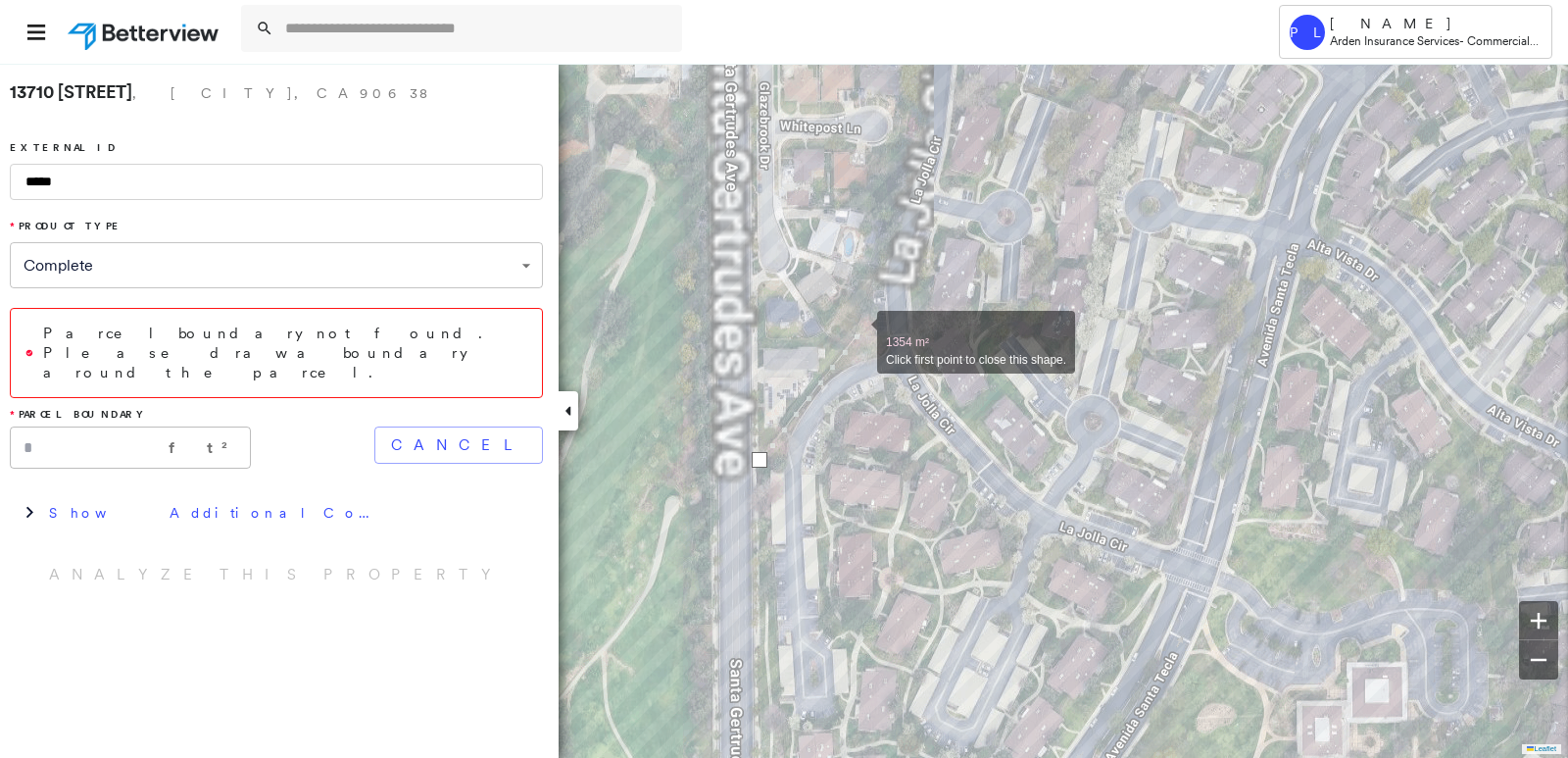 click at bounding box center [858, 331] 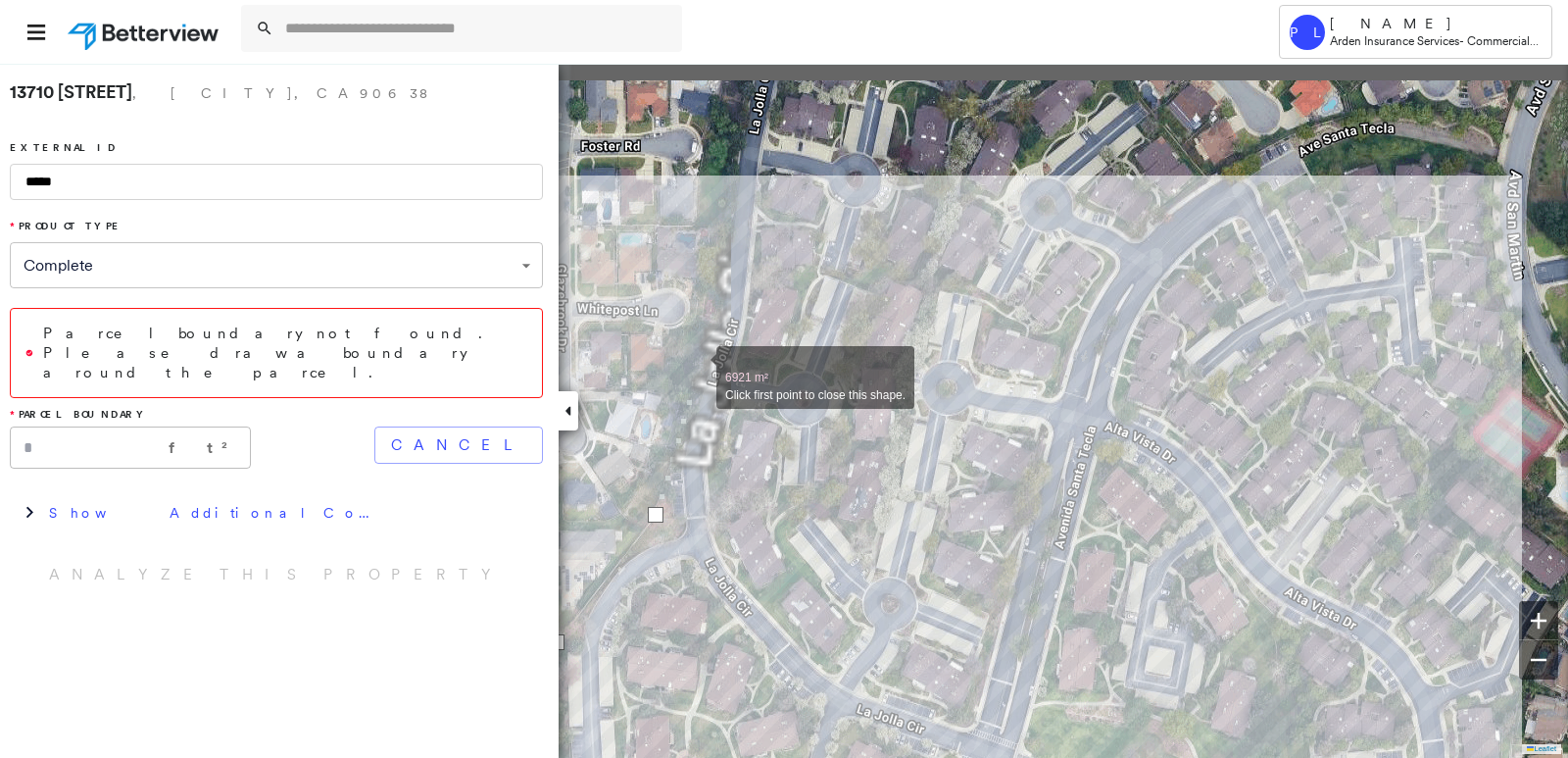 drag, startPoint x: 902, startPoint y: 182, endPoint x: 687, endPoint y: 372, distance: 286.92333 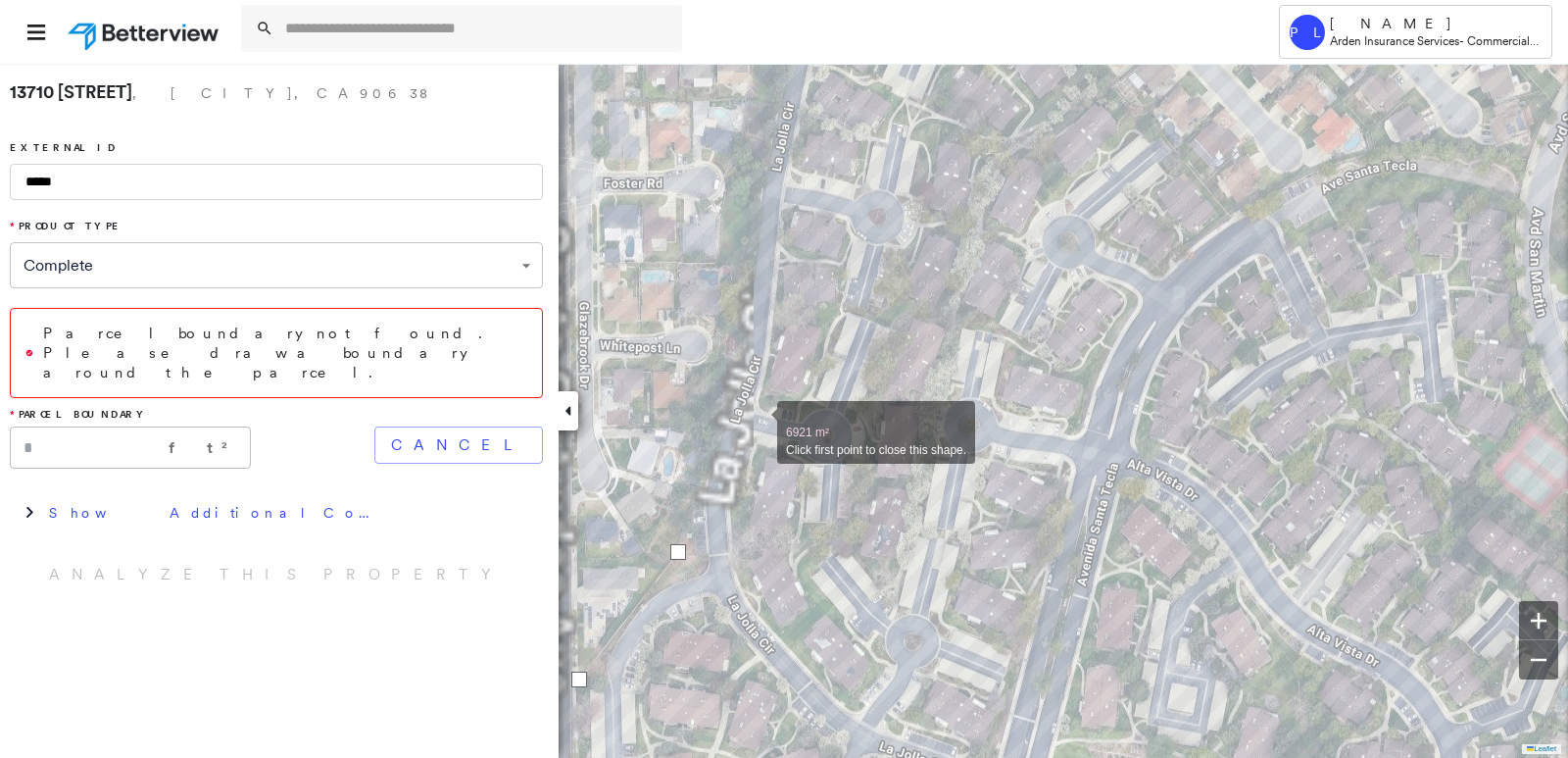 drag, startPoint x: 743, startPoint y: 415, endPoint x: 860, endPoint y: 440, distance: 119.64113 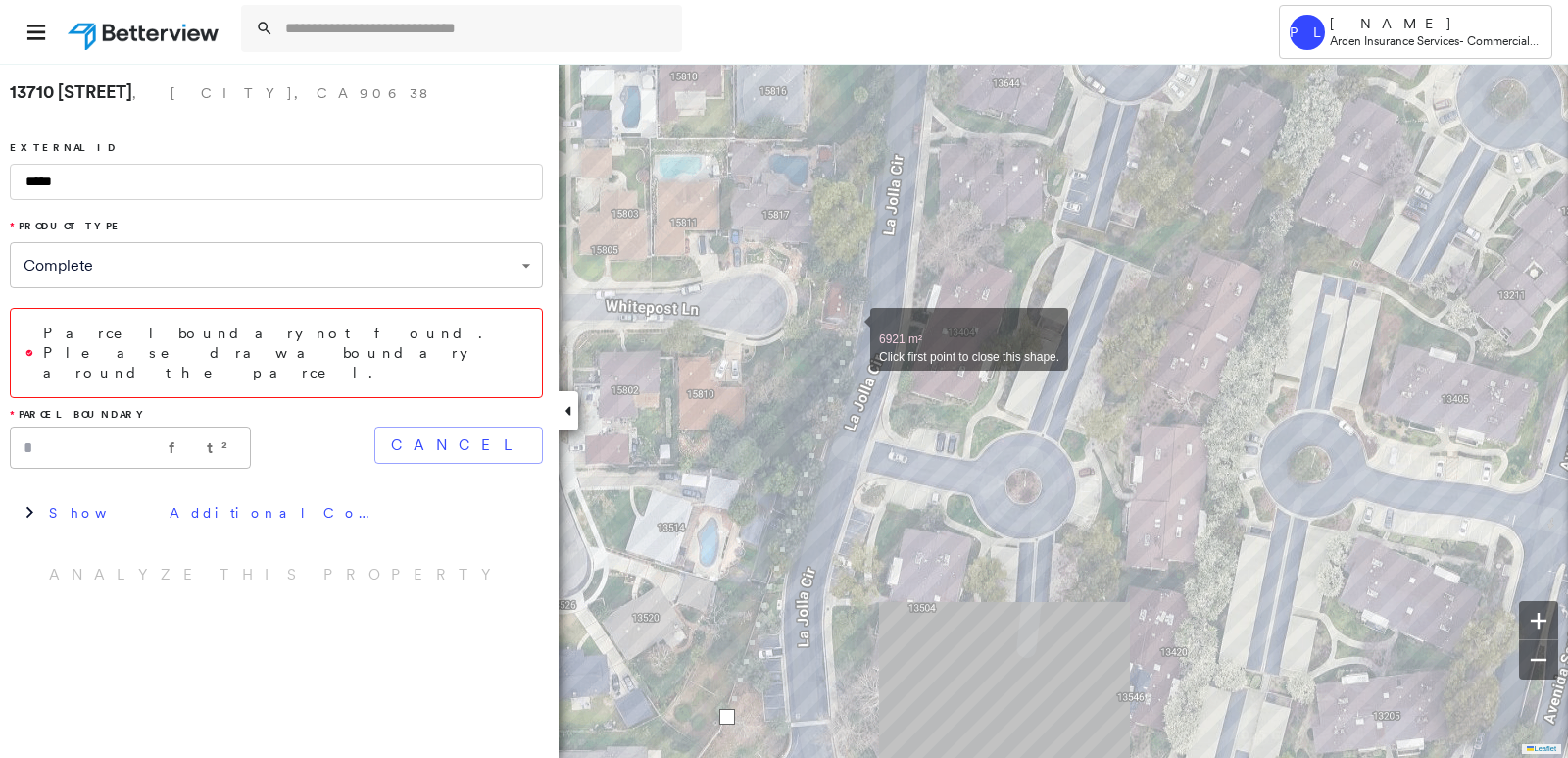 click at bounding box center (851, 328) 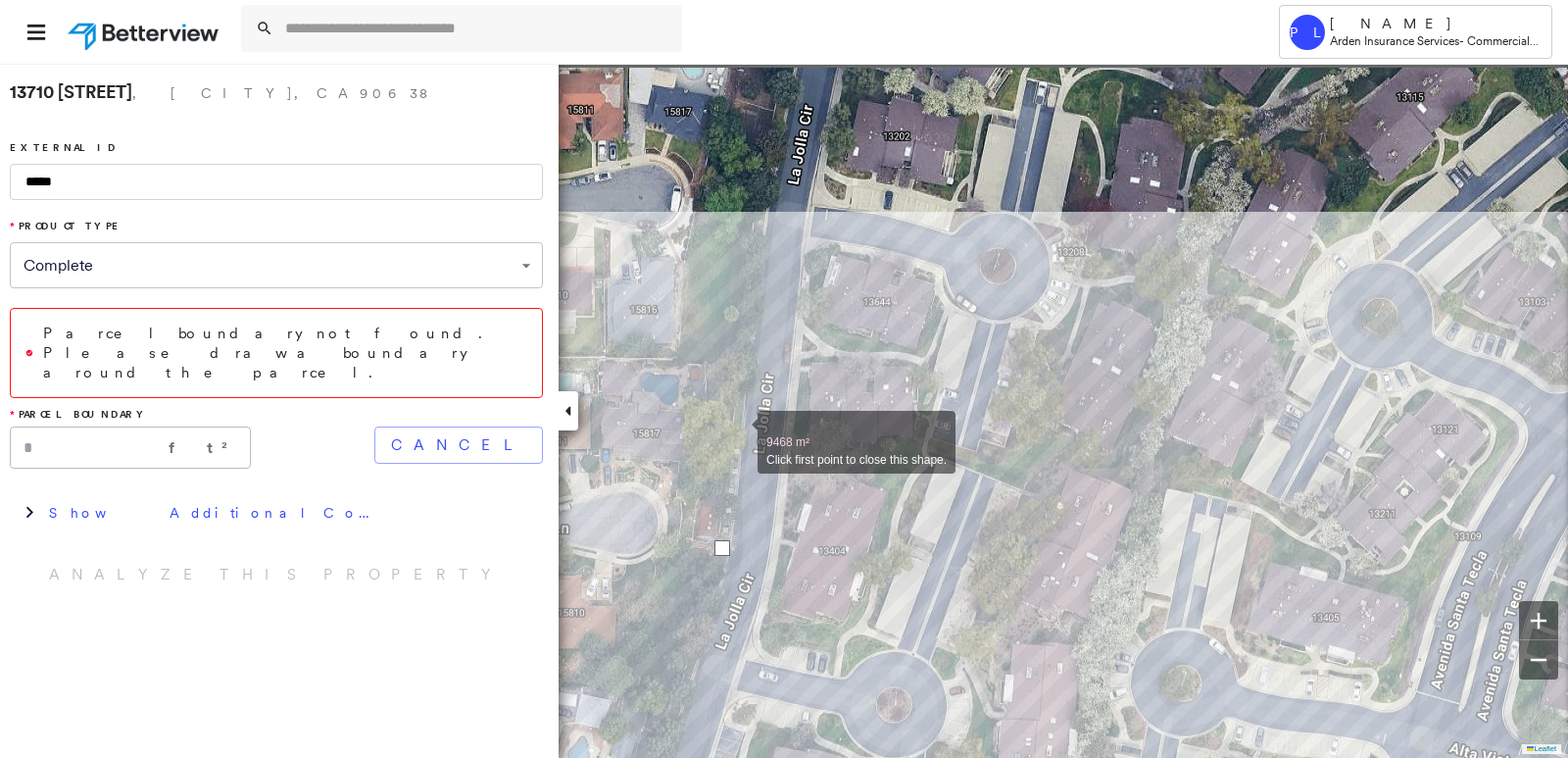 drag, startPoint x: 867, startPoint y: 212, endPoint x: 738, endPoint y: 430, distance: 253.30811 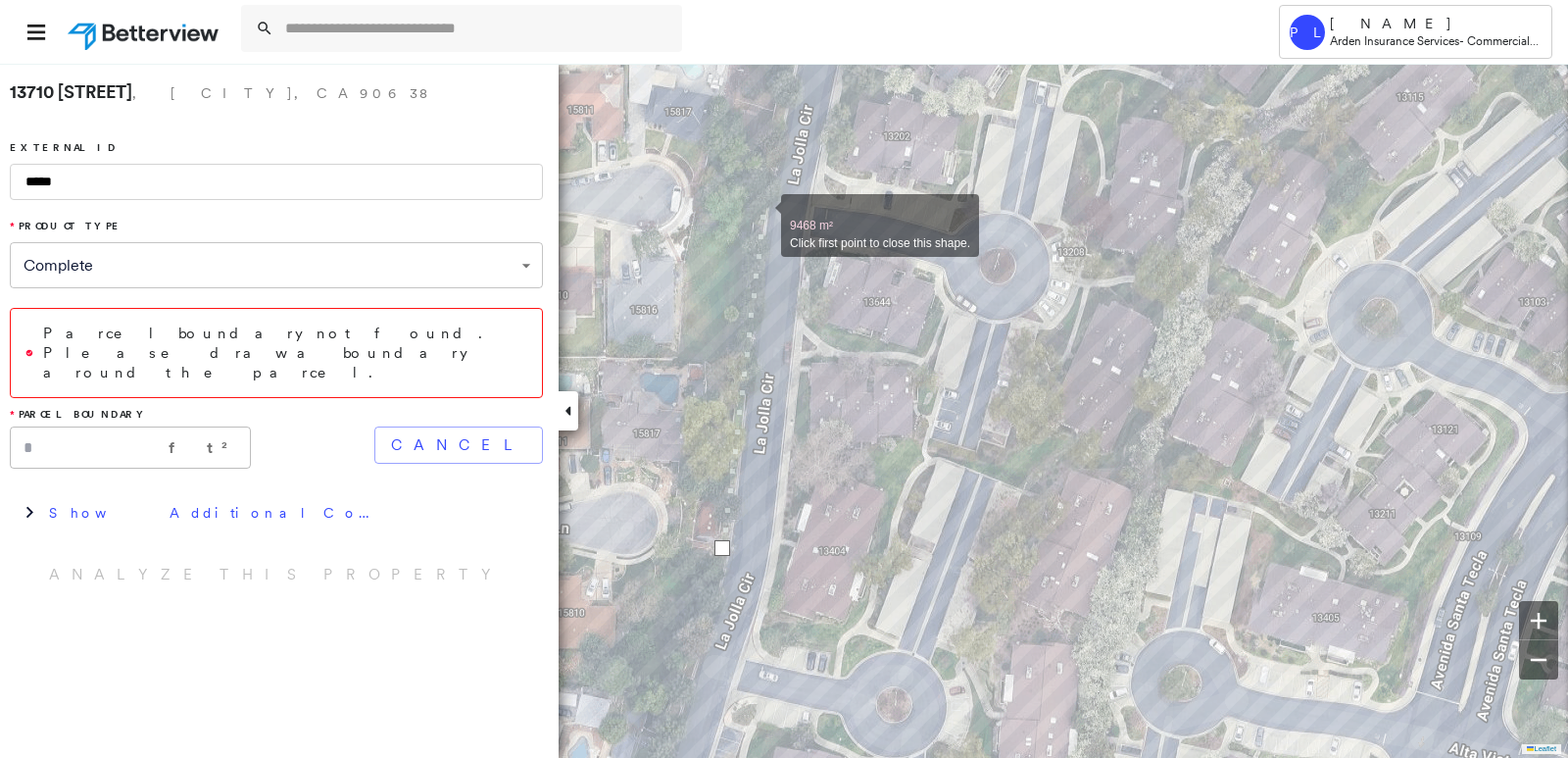 click at bounding box center (761, 215) 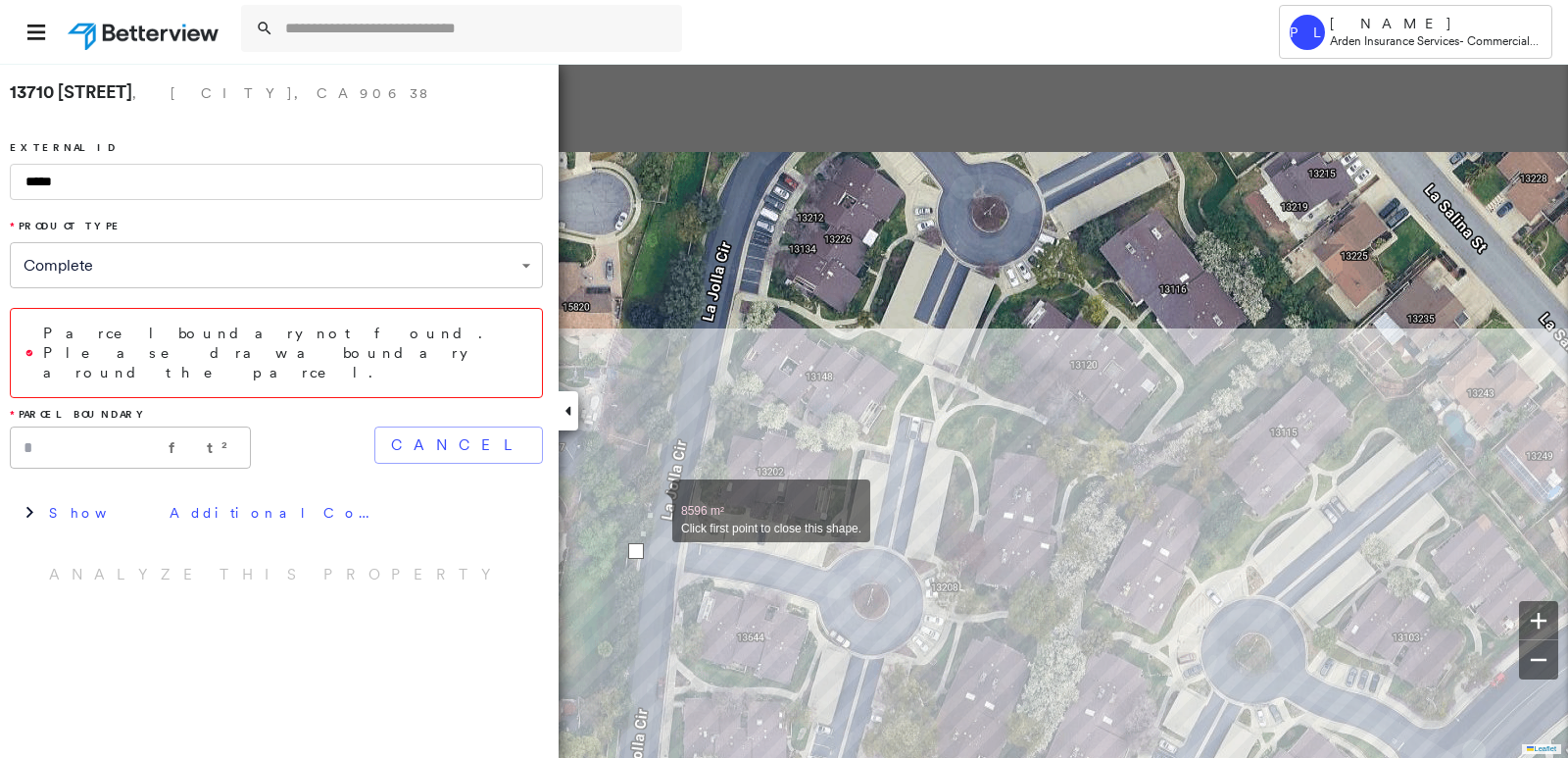 drag, startPoint x: 781, startPoint y: 159, endPoint x: 656, endPoint y: 495, distance: 358.49826 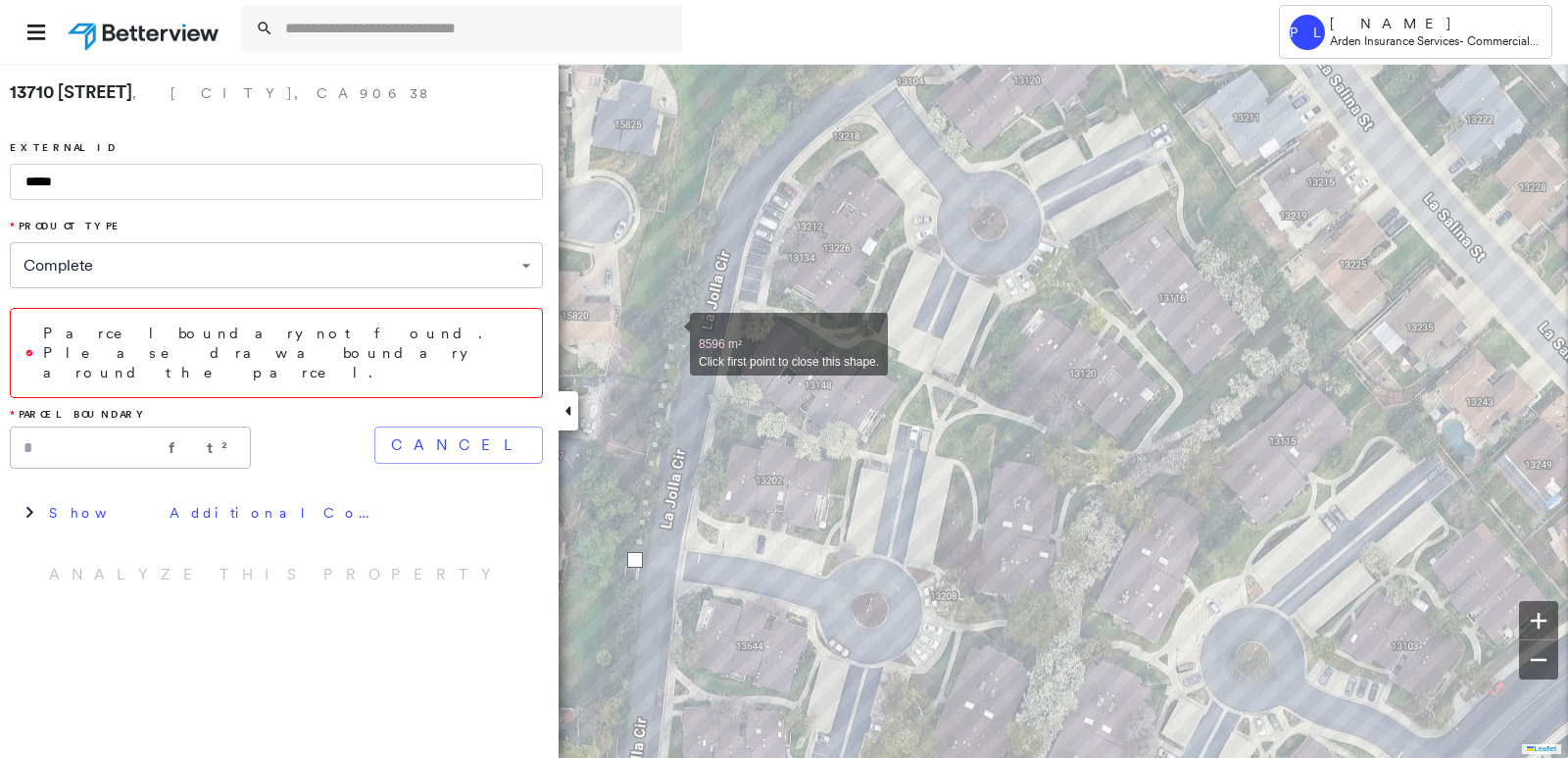 click at bounding box center (670, 333) 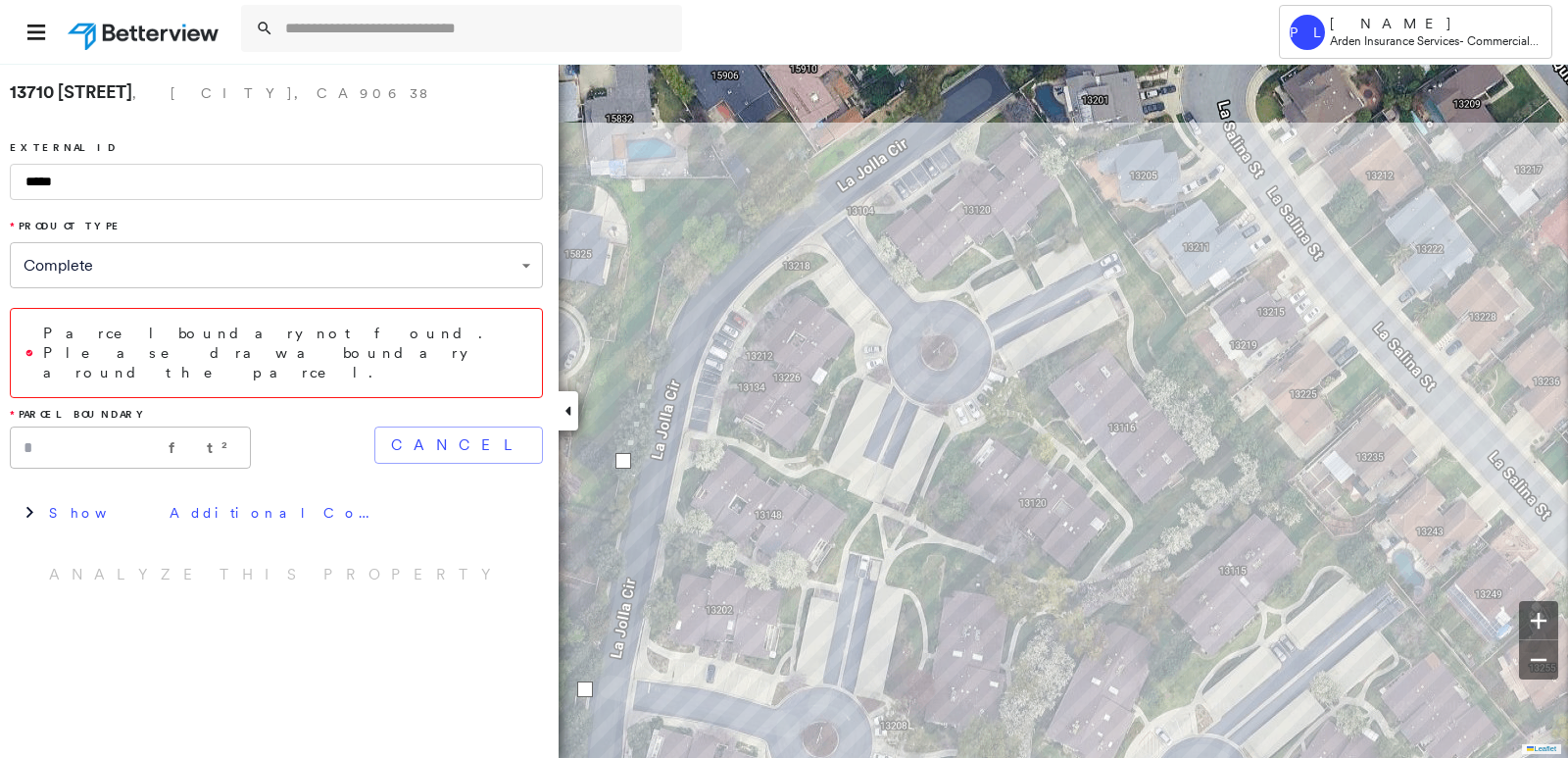 drag, startPoint x: 706, startPoint y: 215, endPoint x: 645, endPoint y: 432, distance: 225.41074 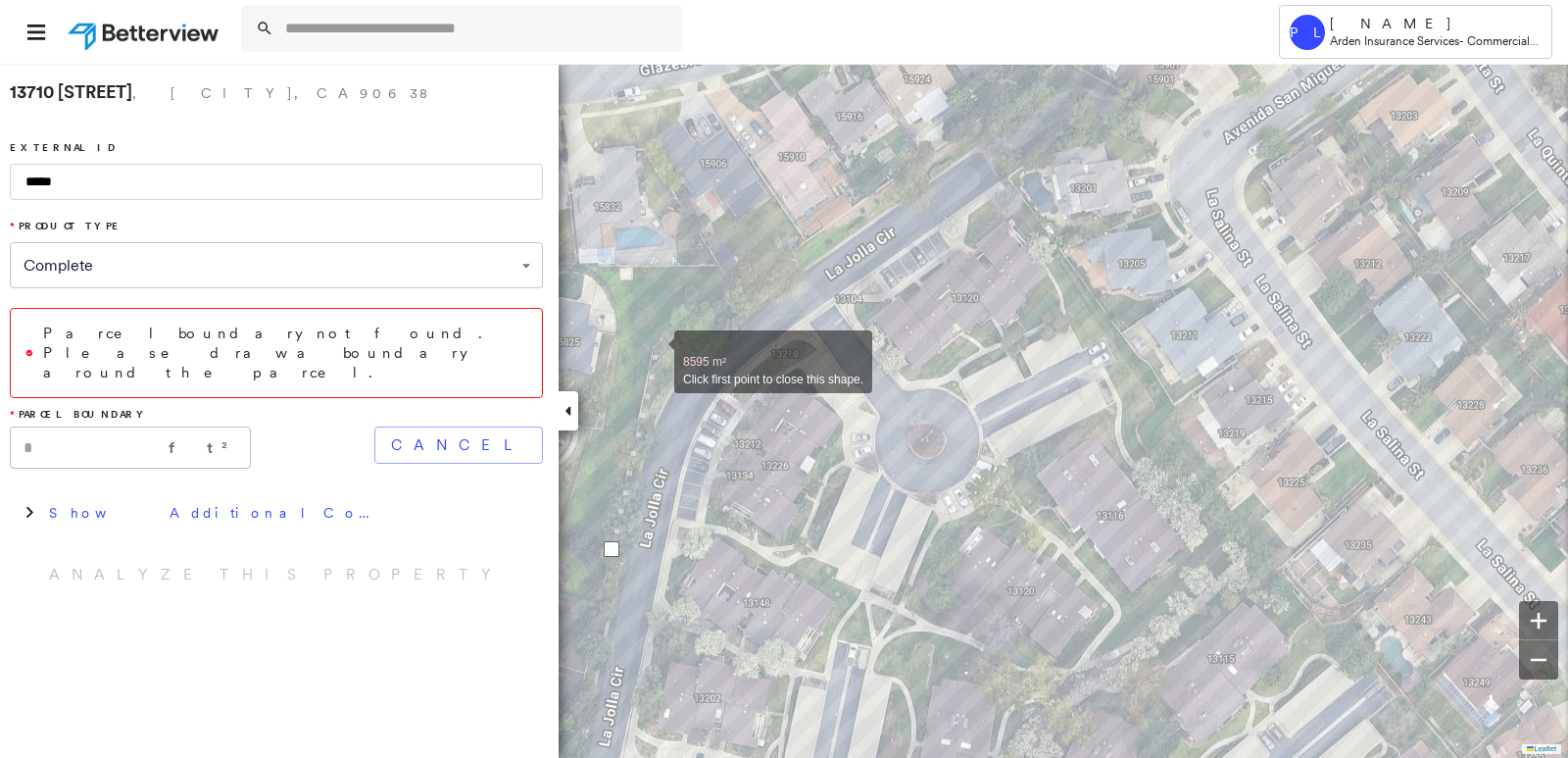 click at bounding box center [655, 351] 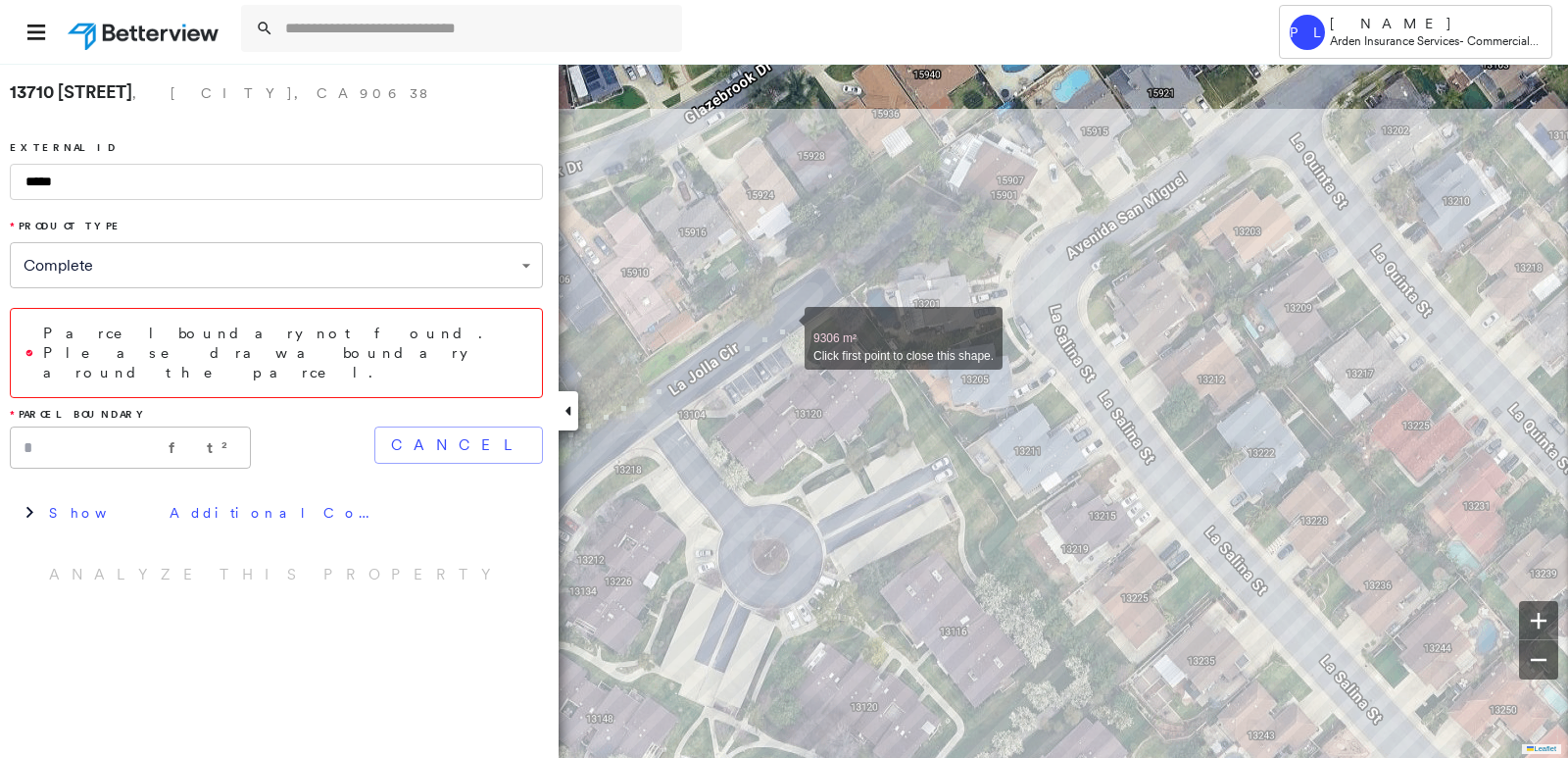 drag, startPoint x: 942, startPoint y: 211, endPoint x: 785, endPoint y: 327, distance: 195.20502 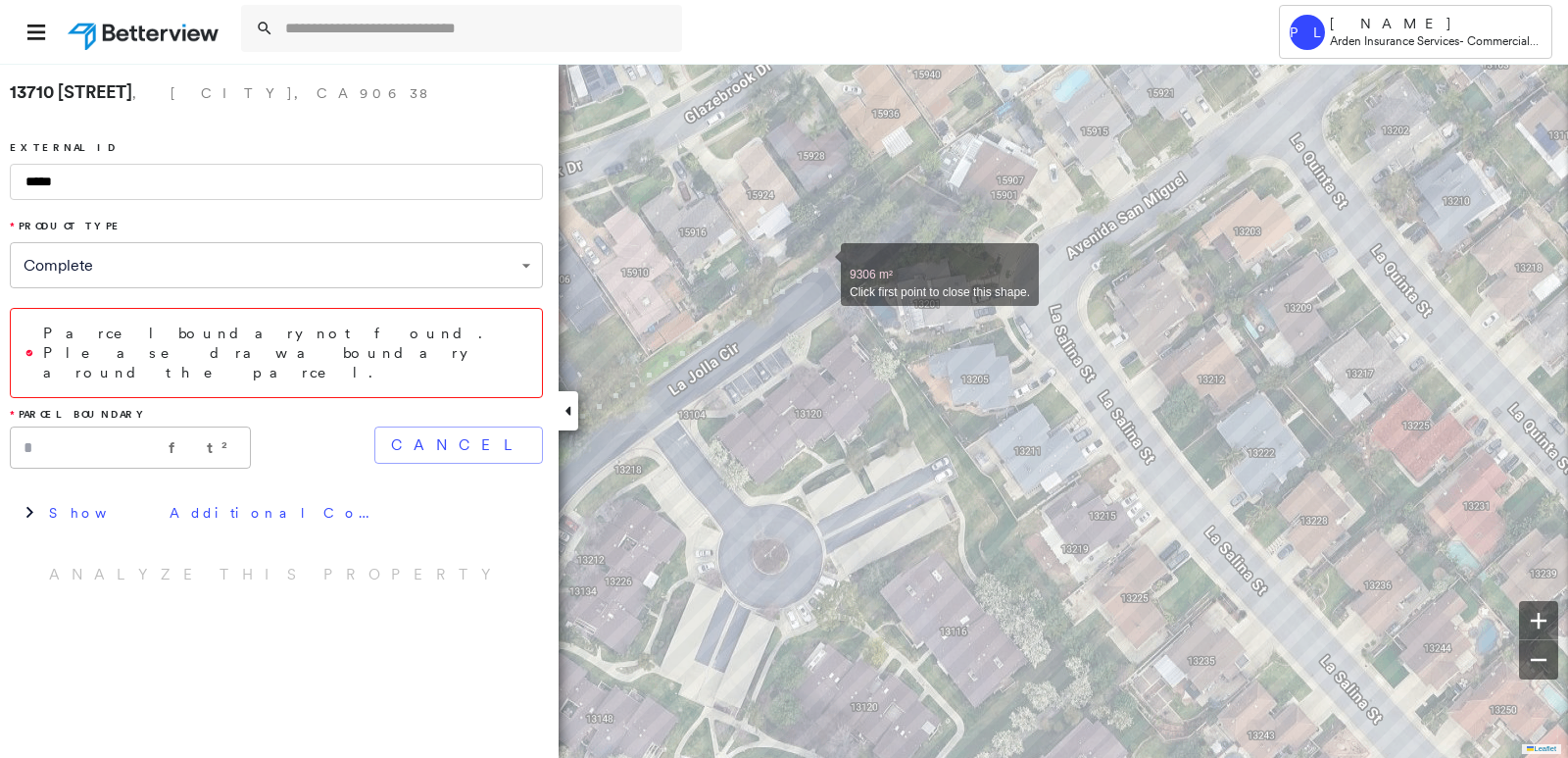click at bounding box center [821, 264] 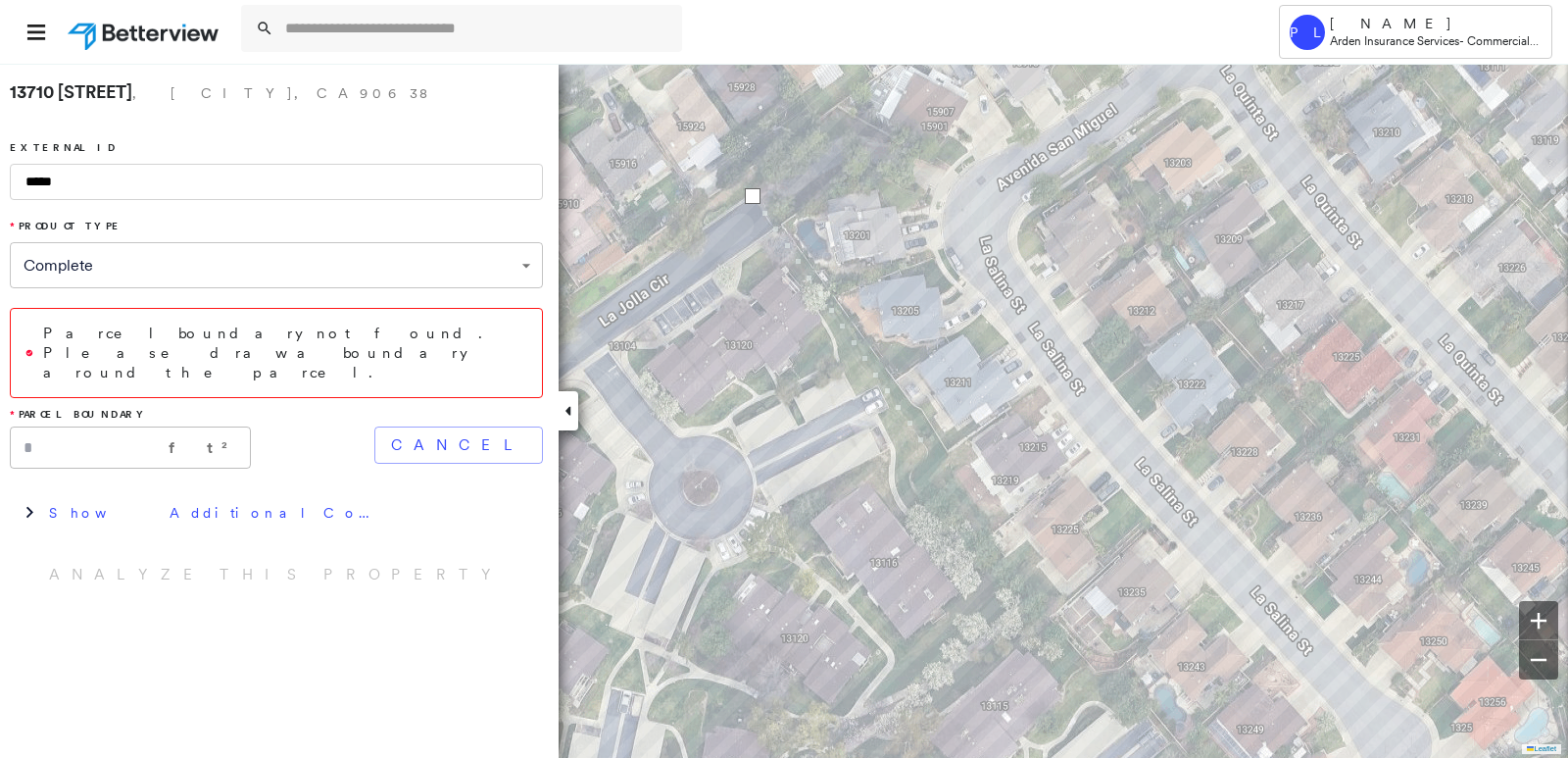 drag, startPoint x: 1013, startPoint y: 532, endPoint x: 873, endPoint y: 363, distance: 219.45615 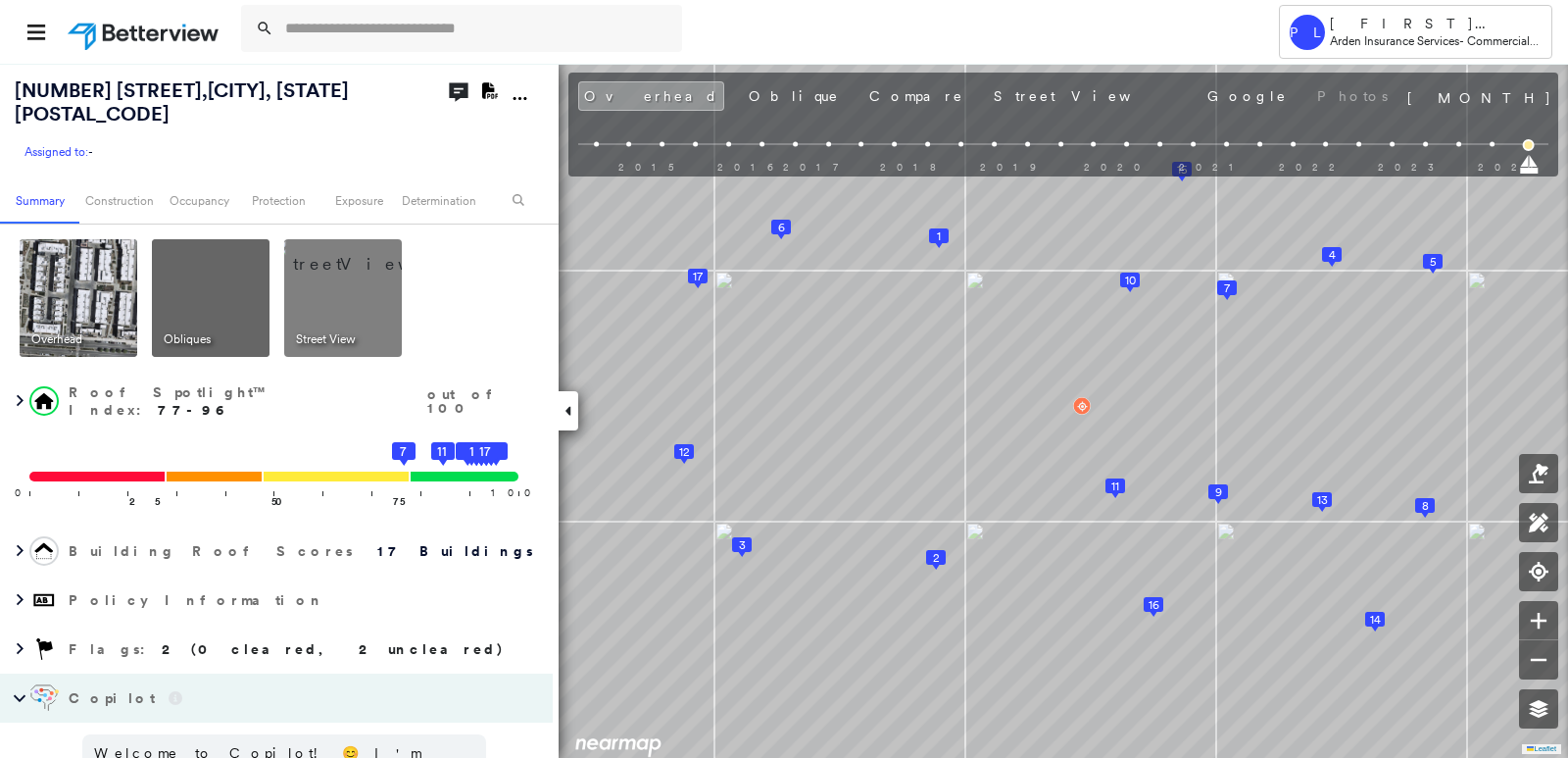 scroll, scrollTop: 0, scrollLeft: 0, axis: both 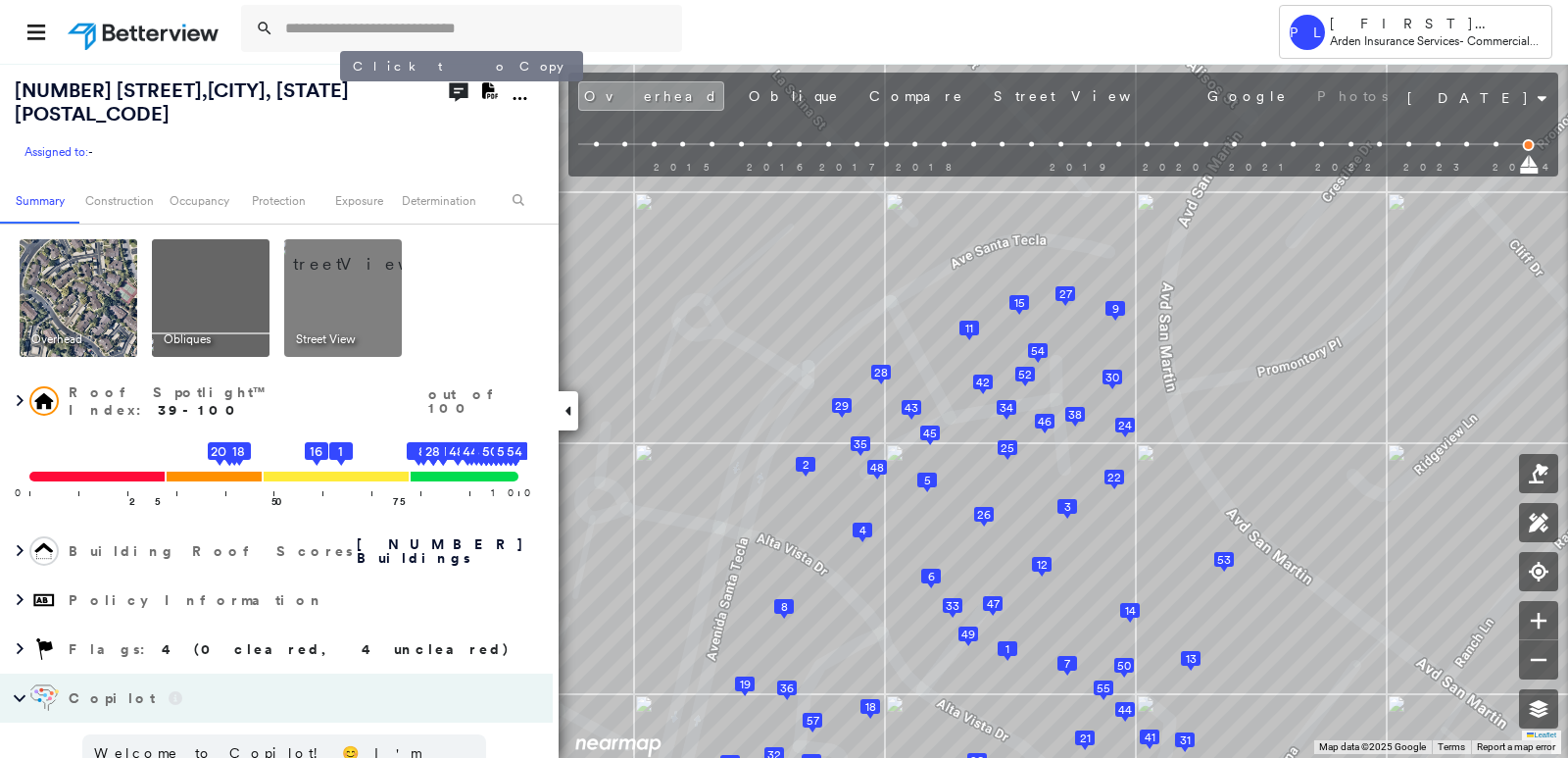 click on "[NUMBER]  [STREET]  ,  [CITY], [STATE] [POSTAL_CODE]" at bounding box center [181, 102] 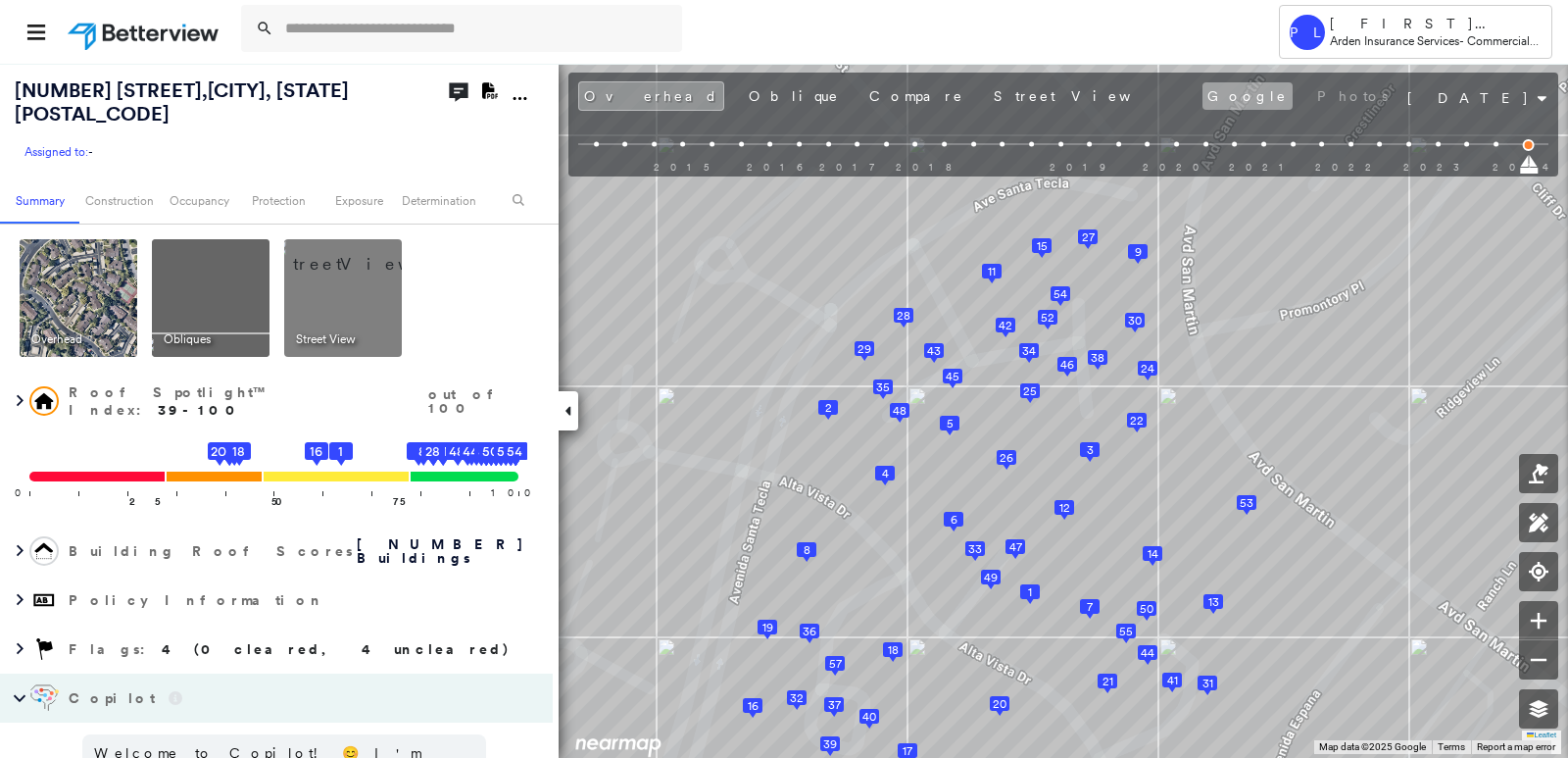 click on "13710  Avenida Santa Tecla  ,  La Mirada, CA 90638 Assigned to:  - Assigned to:  - Assigned to:  - Open Comments Download PDF Report Summary Construction Occupancy Protection Exposure Determination Overhead Obliques Street View Roof Spotlight™ Index :  39-100 out of 100 0 100 25 50 5 7 13 18 20 75 1 16 2 4 3 6 8 12 10 11 14 9 15 17 19 22 23 26 25 21 24 27 29 28 30 31 32 34 33 40 37 36 35 42 38 39 48 41 45 49 46 44 47 43 55 51 52 50 57 56 53 54 Building Roof Scores 57 Buildings Policy Information Flags :  4 (0 cleared, 4 uncleared) Copilot Welcome to Copilot! 😊
I'm here to help. You can ask me anything about this property. I might not know everything, but I'm learning more every day!  Right now, I am 100% experimental and I might even display something inaccurate. Your questions help me to learn and your understanding helps me to grow! * ​ Construction Roof Spotlights :  Tarp, Patching, Missing Shingles, Staining, HVAC and 8 more Property Features :  Roof Size & Shape :  57 buildings  Occupancy Flags" at bounding box center [784, 410] 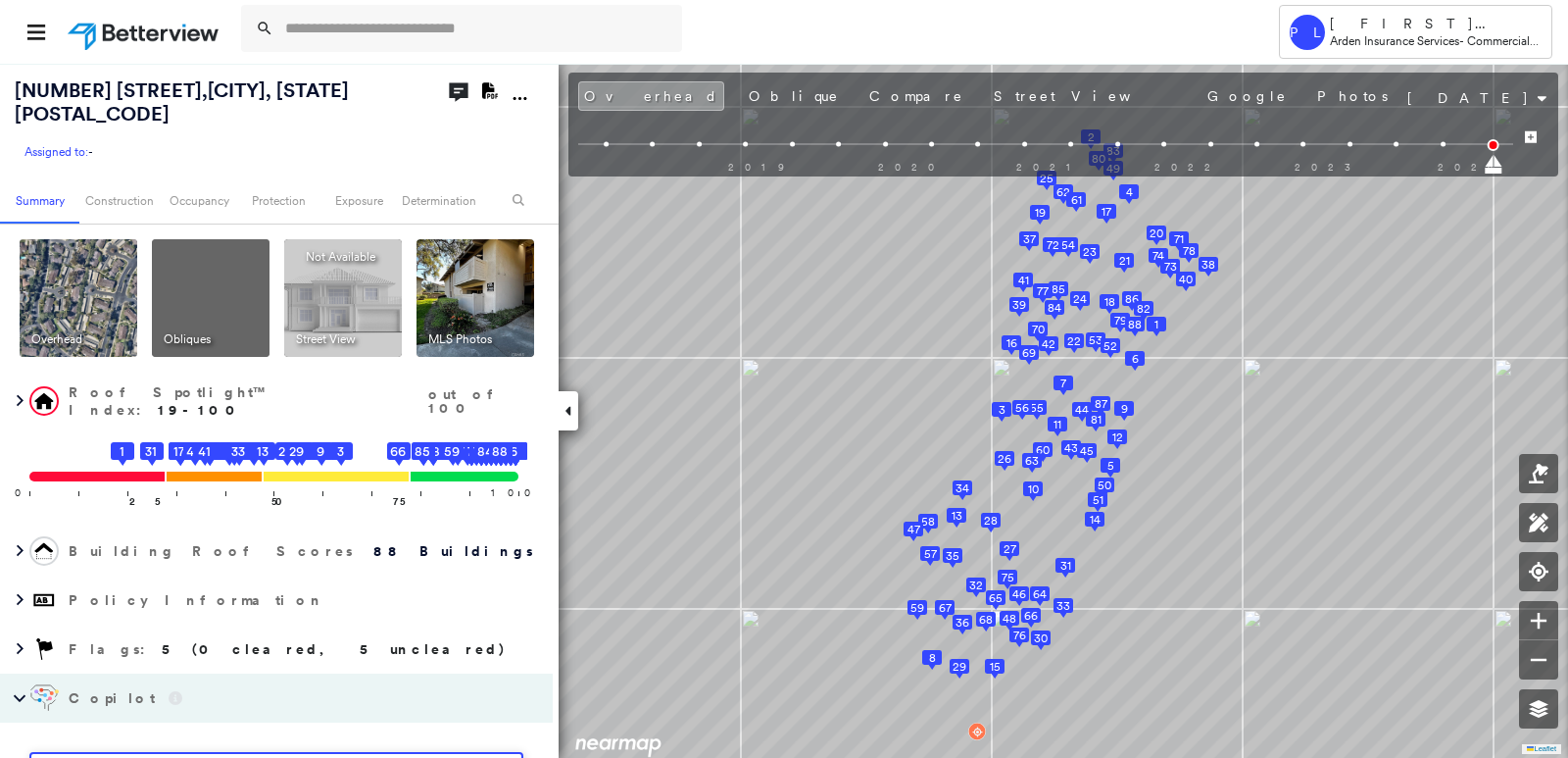 scroll, scrollTop: 0, scrollLeft: 0, axis: both 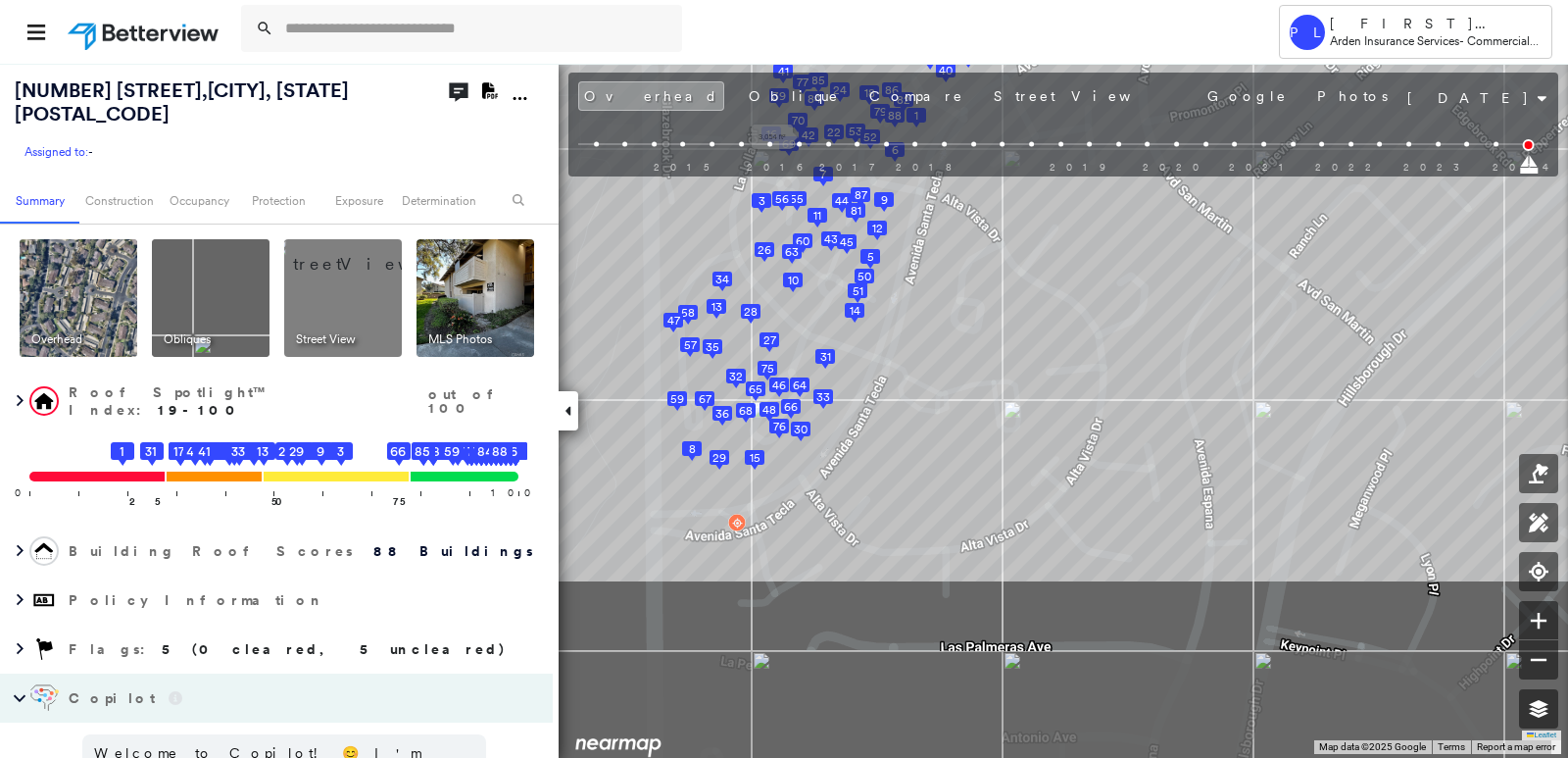 drag, startPoint x: 879, startPoint y: 388, endPoint x: 808, endPoint y: 141, distance: 257.00195 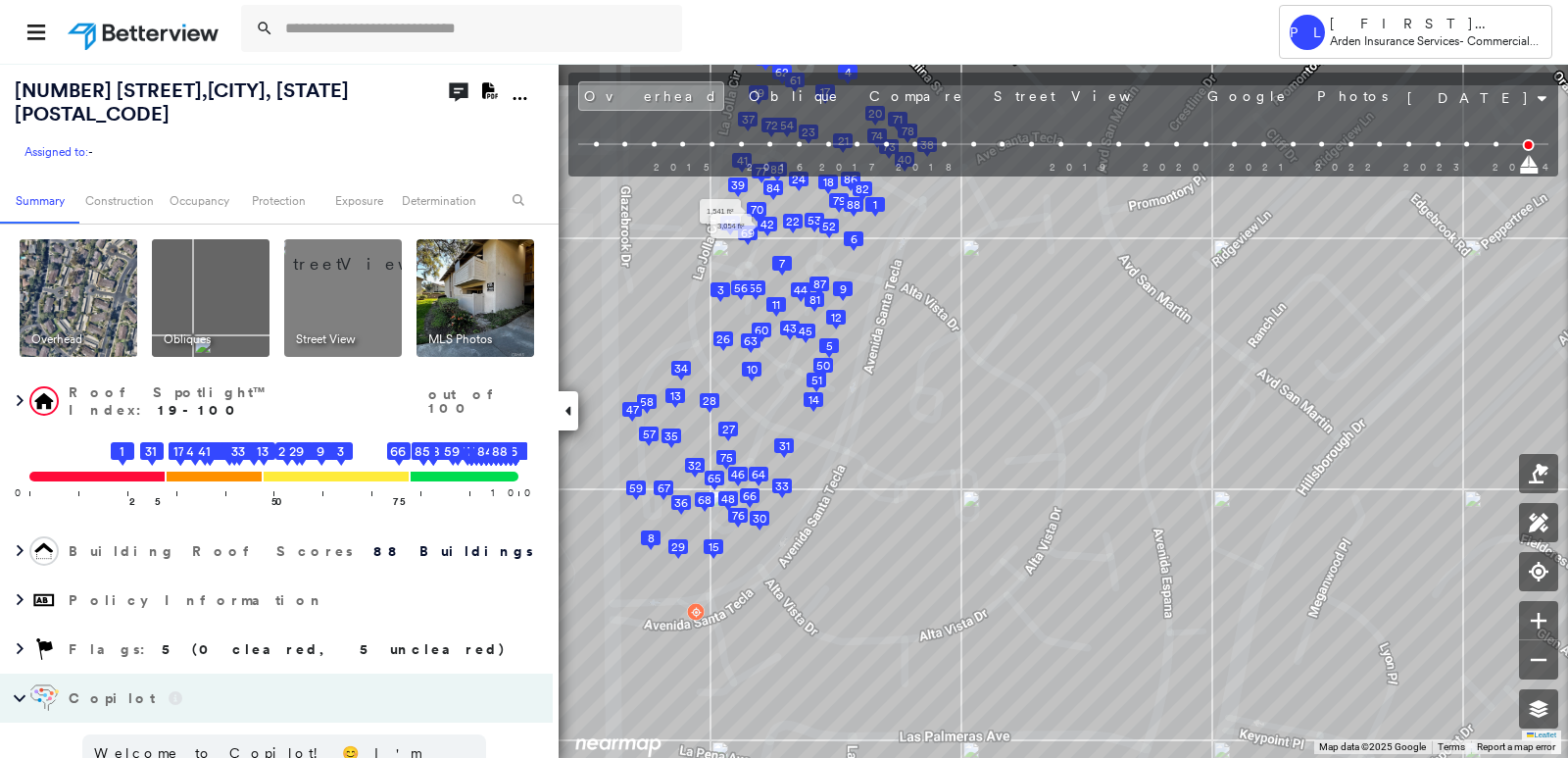 click on "Tower PL Paloma Lugo Arden Insurance Services - Commercial Lines [NUMBER] [STREET], [CITY], [STATE] [POSTAL_CODE] Assigned to: - Assigned to: - Assigned to: - Open Comments Download PDF Report Summary Construction Occupancy Protection Exposure Determination Overhead Obliques Street View MLS Photos Roof Spotlight™ Index : 19-100 out of 100 0 100 25 1 31 50 4 8 12 10 15 13 26 17 33 40 41 75 5 3 9 20 29 2 11 7 6 14 16 22 18 19 21 25 24 23 30 28 32 27 35 34 36 39 37 38 42 48 47 43 46 45 44 50 49 51 55 56 53 52 54 63 57 59 58 60 61 62 67 65 68 66 64 76 72 69 74 71 73 87 70 75 78 77 85 80 79 82 81 83 84 86 88 Building Roof Scores 88 Buildings Policy Information Flags : 5 (0 cleared, 5 uncleared) Copilot * ​ Construction Roof Spotlights : Patching, Tarp, Missing Shingles, Rust, Ponding and 11 more Property Features : Car, Solar Panels, Patio Furniture, Repaired Pavement, Dumpster Roof Size & Shape : 88 buildings Assessor and MLS Details BuildZoom - Building Permit Data and Analysis Occupancy Flood" at bounding box center [784, 379] 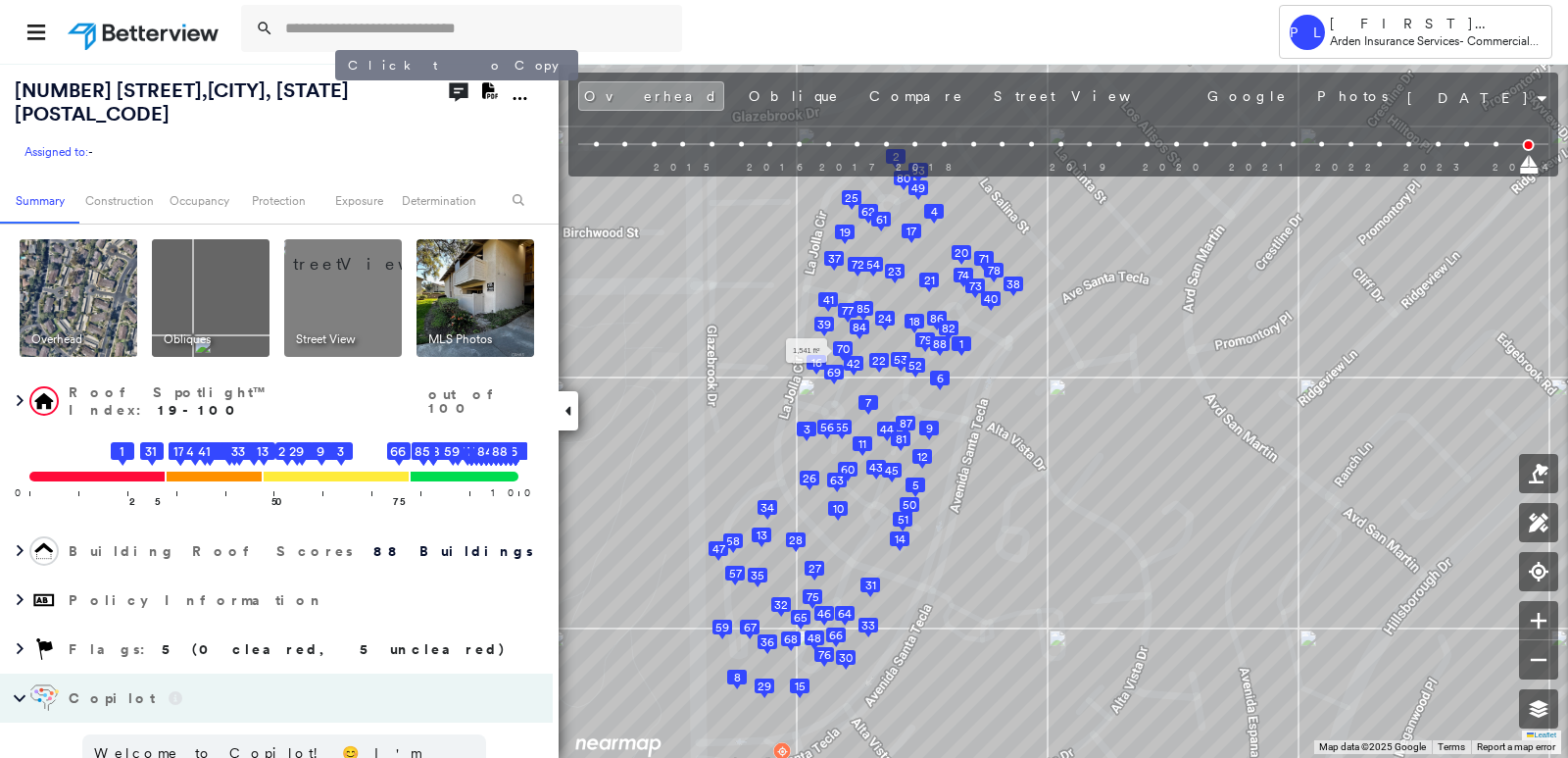 click on "[NUMBER]  [STREET]  ,  [CITY], [STATE] [POSTAL_CODE]" at bounding box center (181, 102) 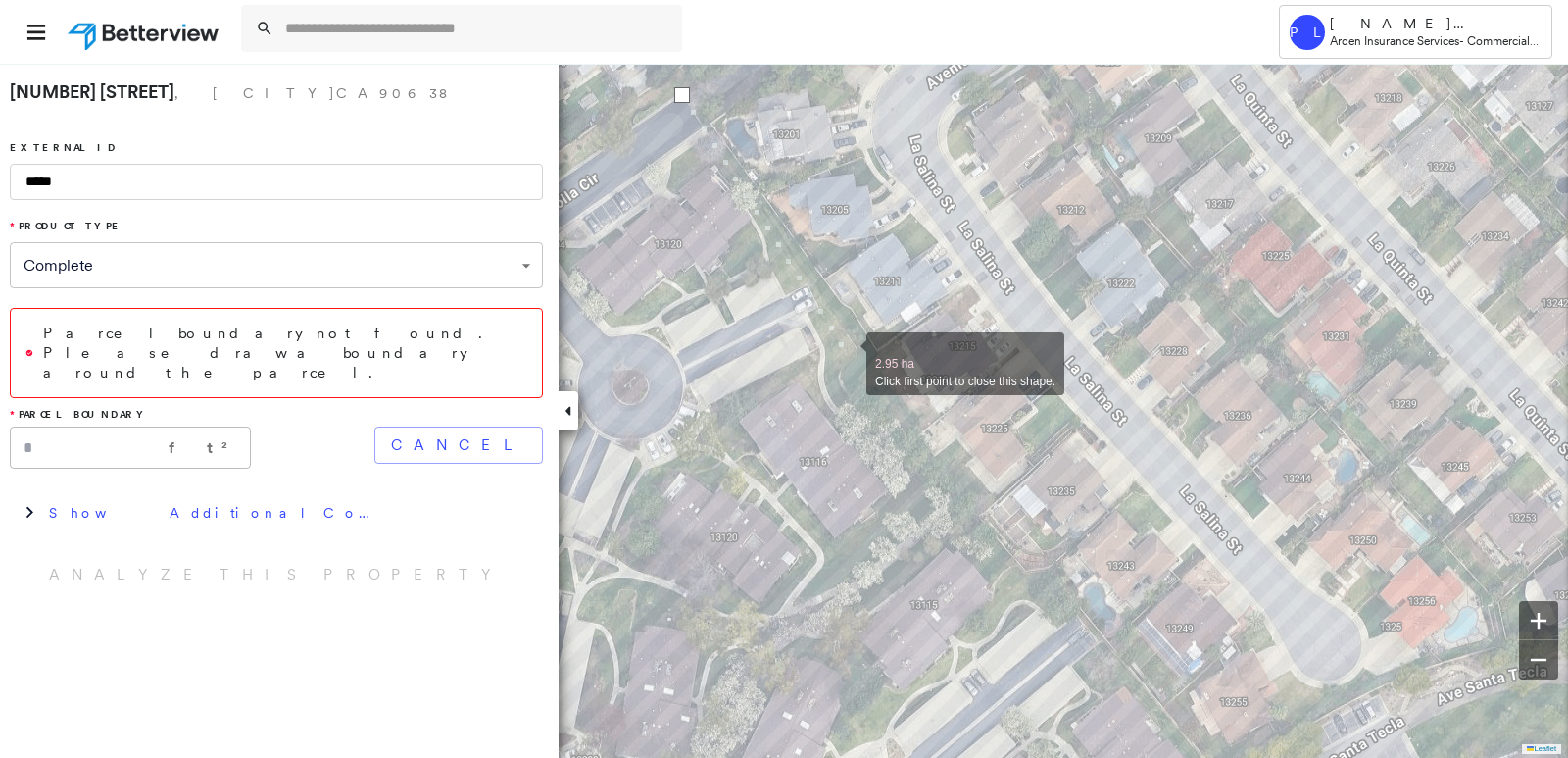 scroll, scrollTop: 0, scrollLeft: 0, axis: both 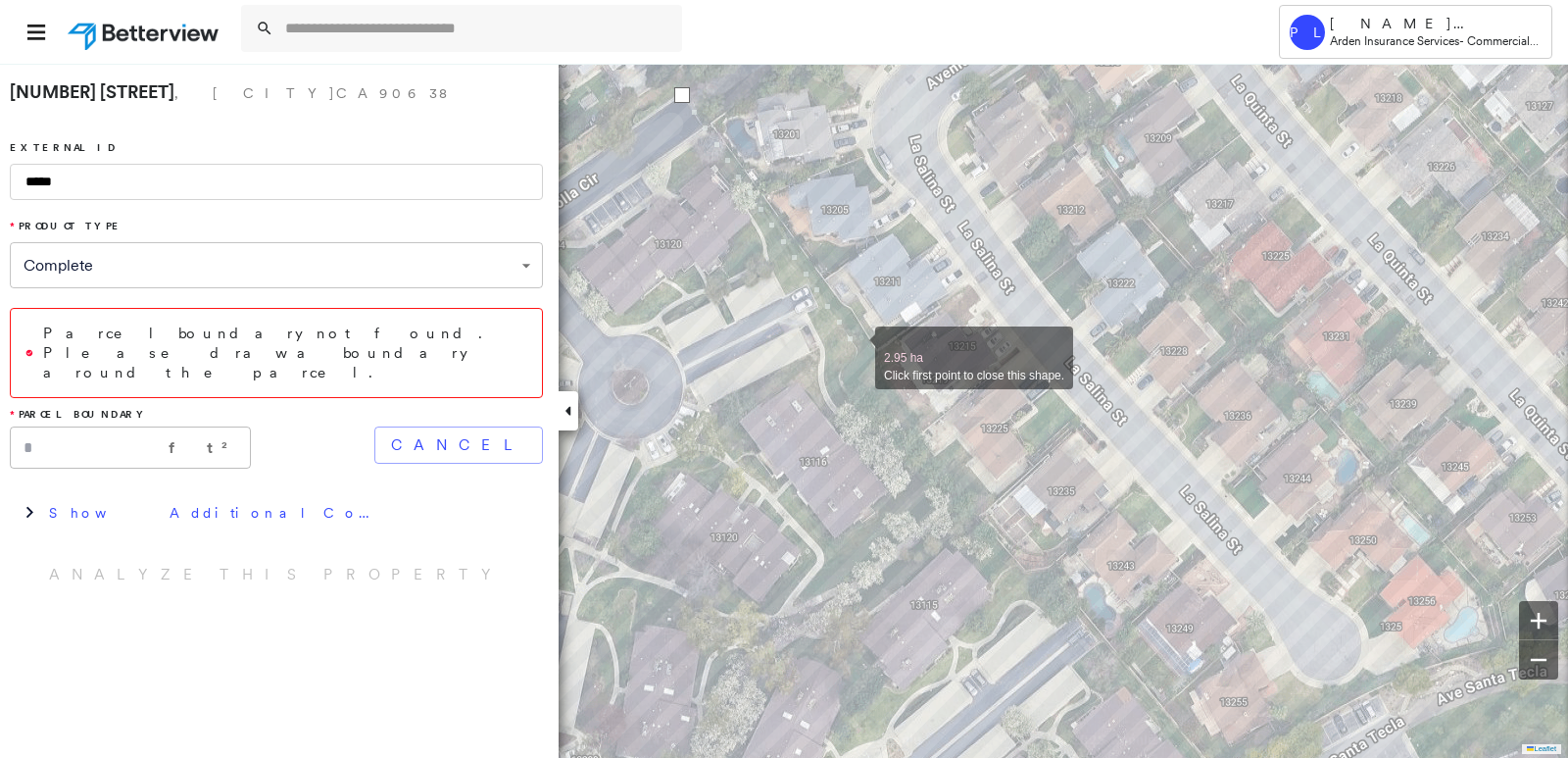 click at bounding box center (856, 347) 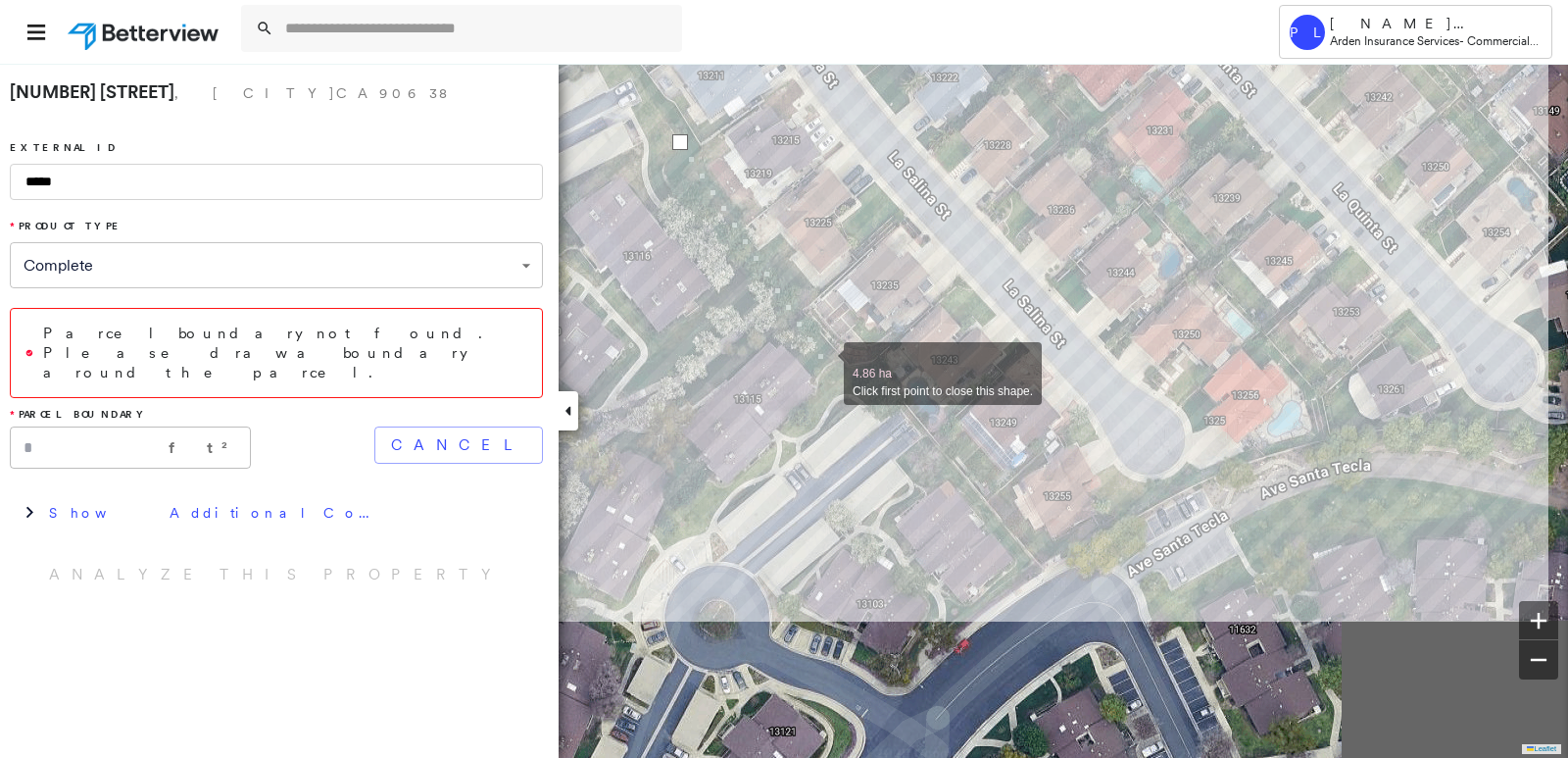 drag, startPoint x: 1003, startPoint y: 572, endPoint x: 823, endPoint y: 364, distance: 275.0709 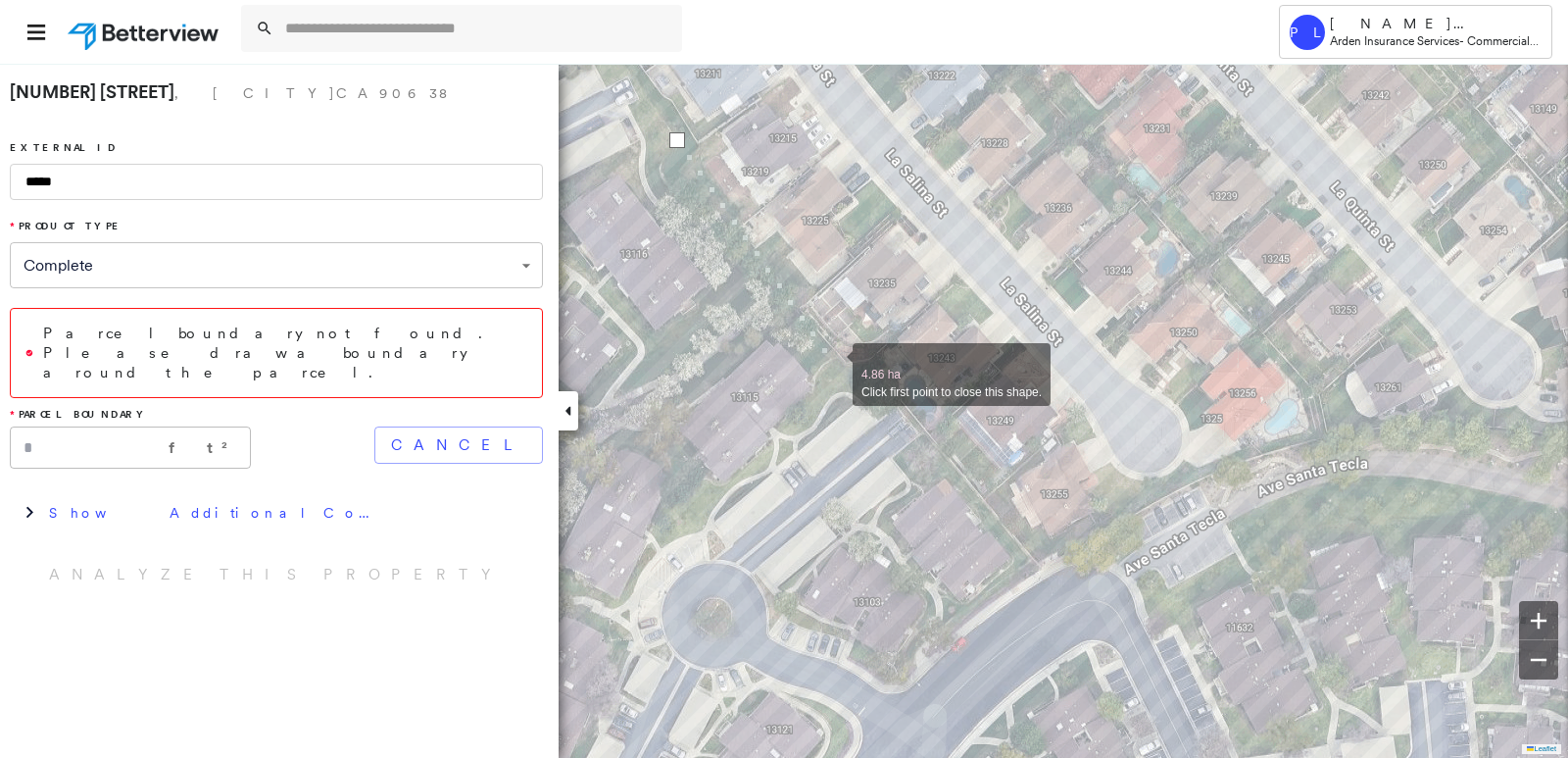 click at bounding box center [833, 364] 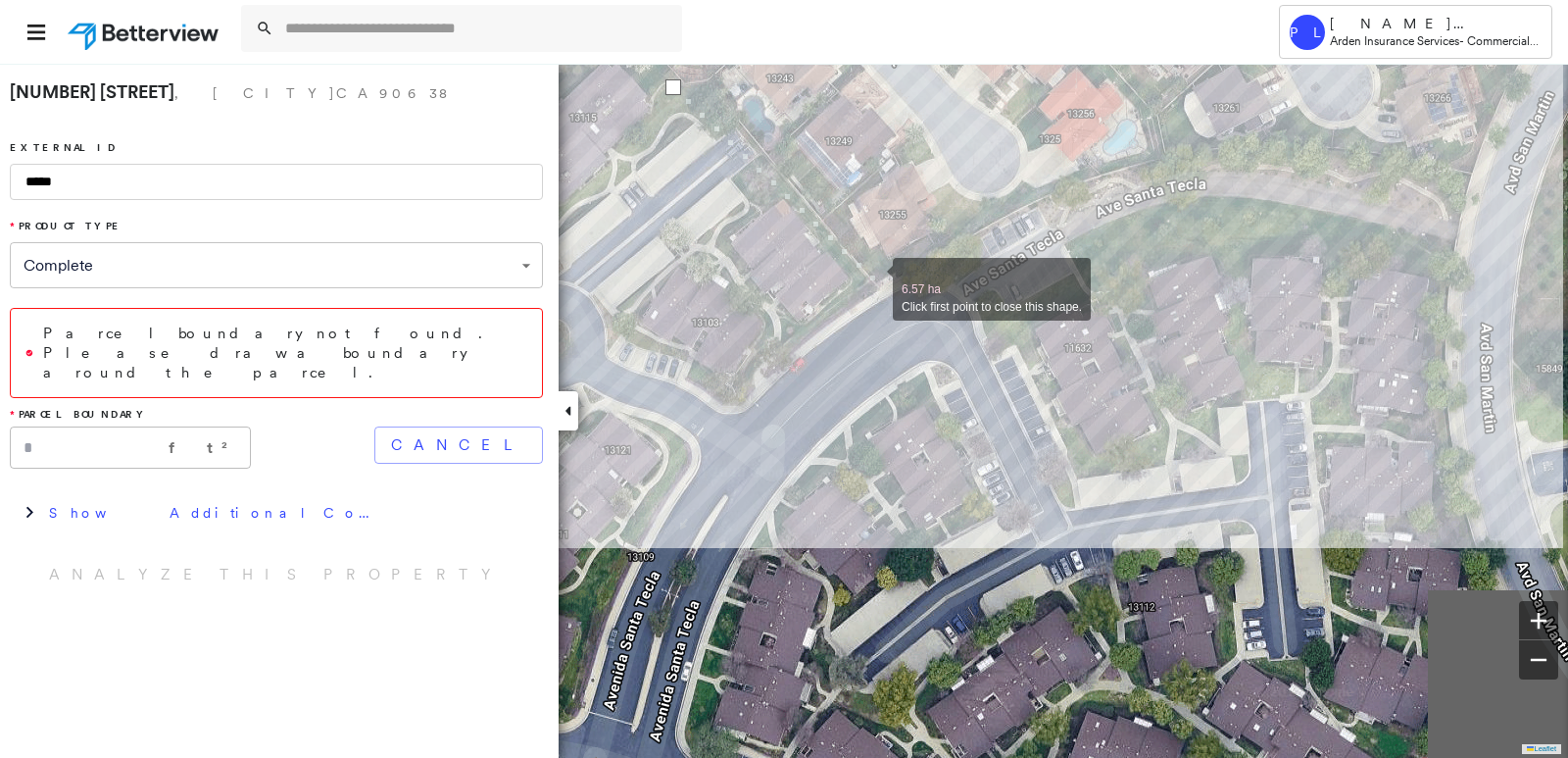 drag, startPoint x: 1035, startPoint y: 560, endPoint x: 873, endPoint y: 280, distance: 323.48725 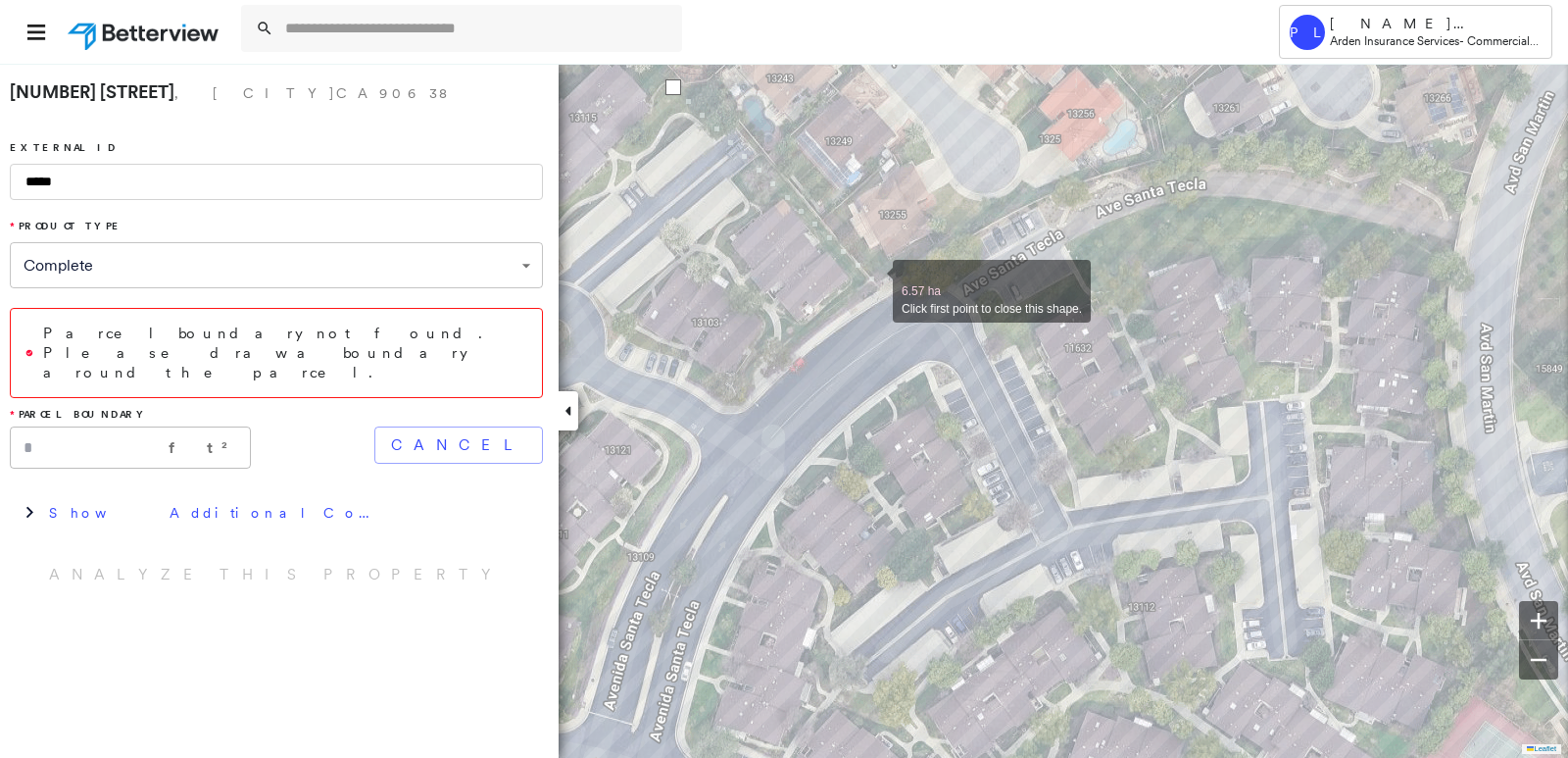 click at bounding box center (873, 280) 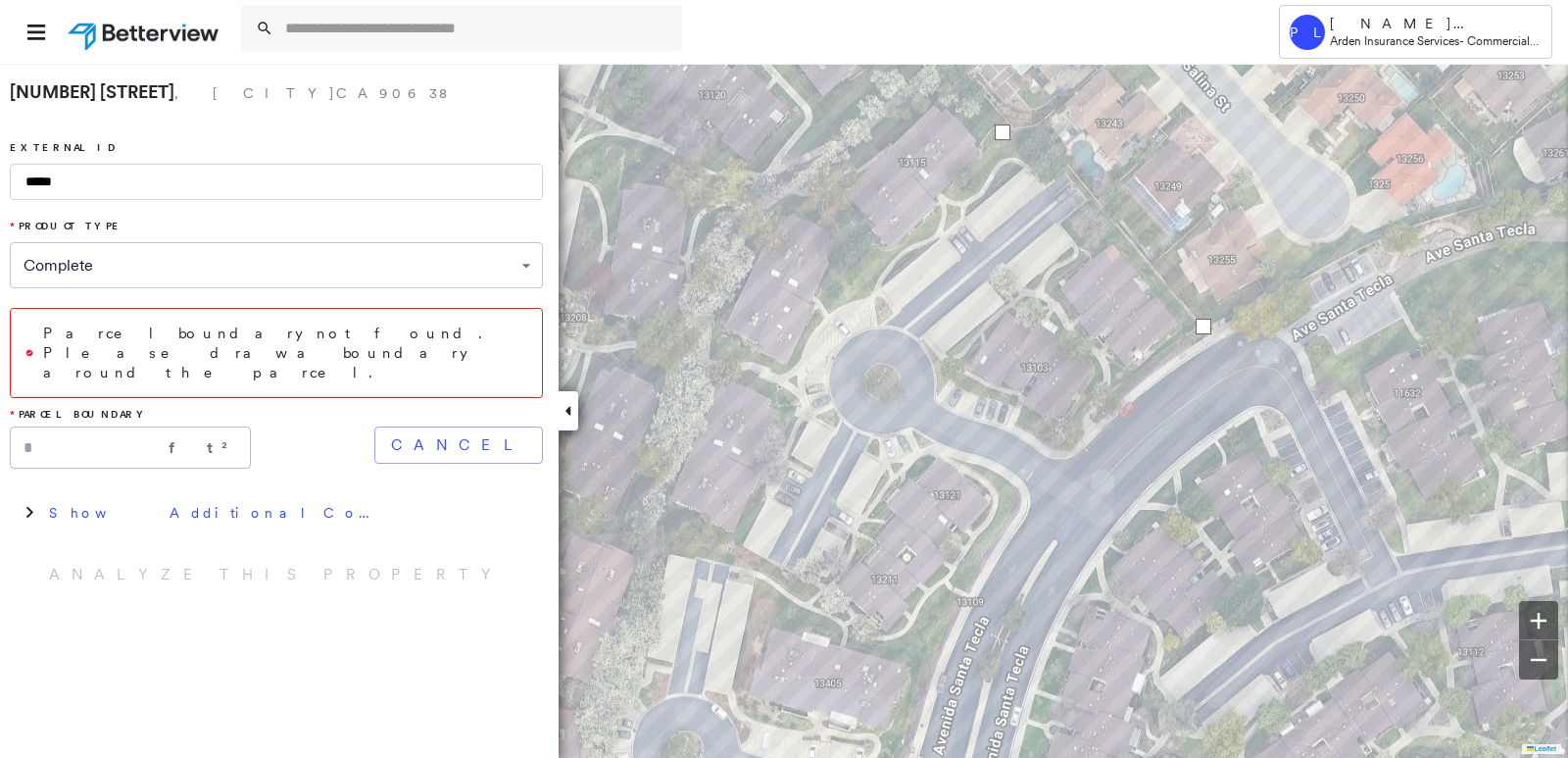 click on "8.44 ha Click first point to close this shape." at bounding box center [-858, 1140] 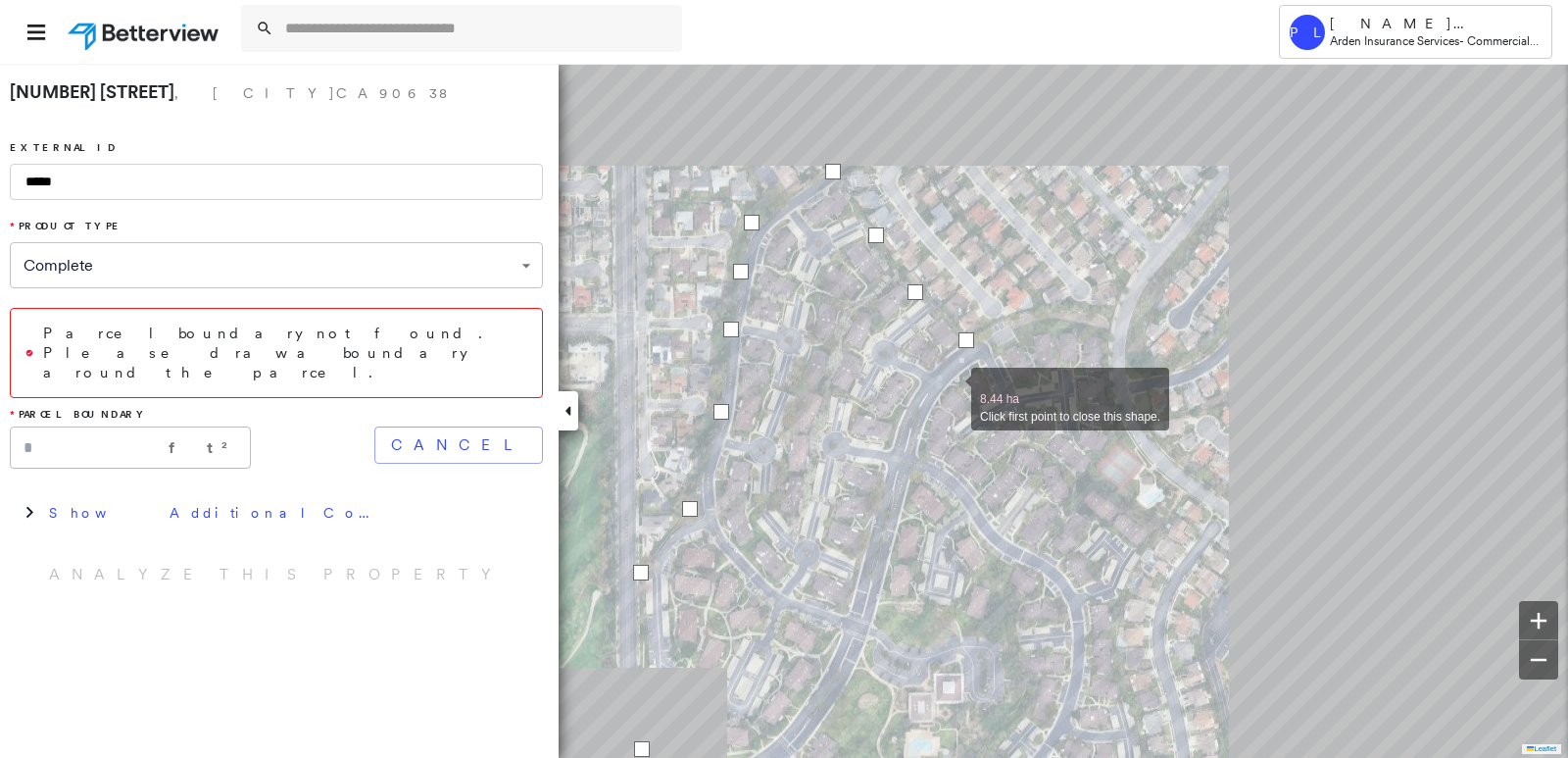 drag, startPoint x: 998, startPoint y: 370, endPoint x: 934, endPoint y: 395, distance: 68.70953 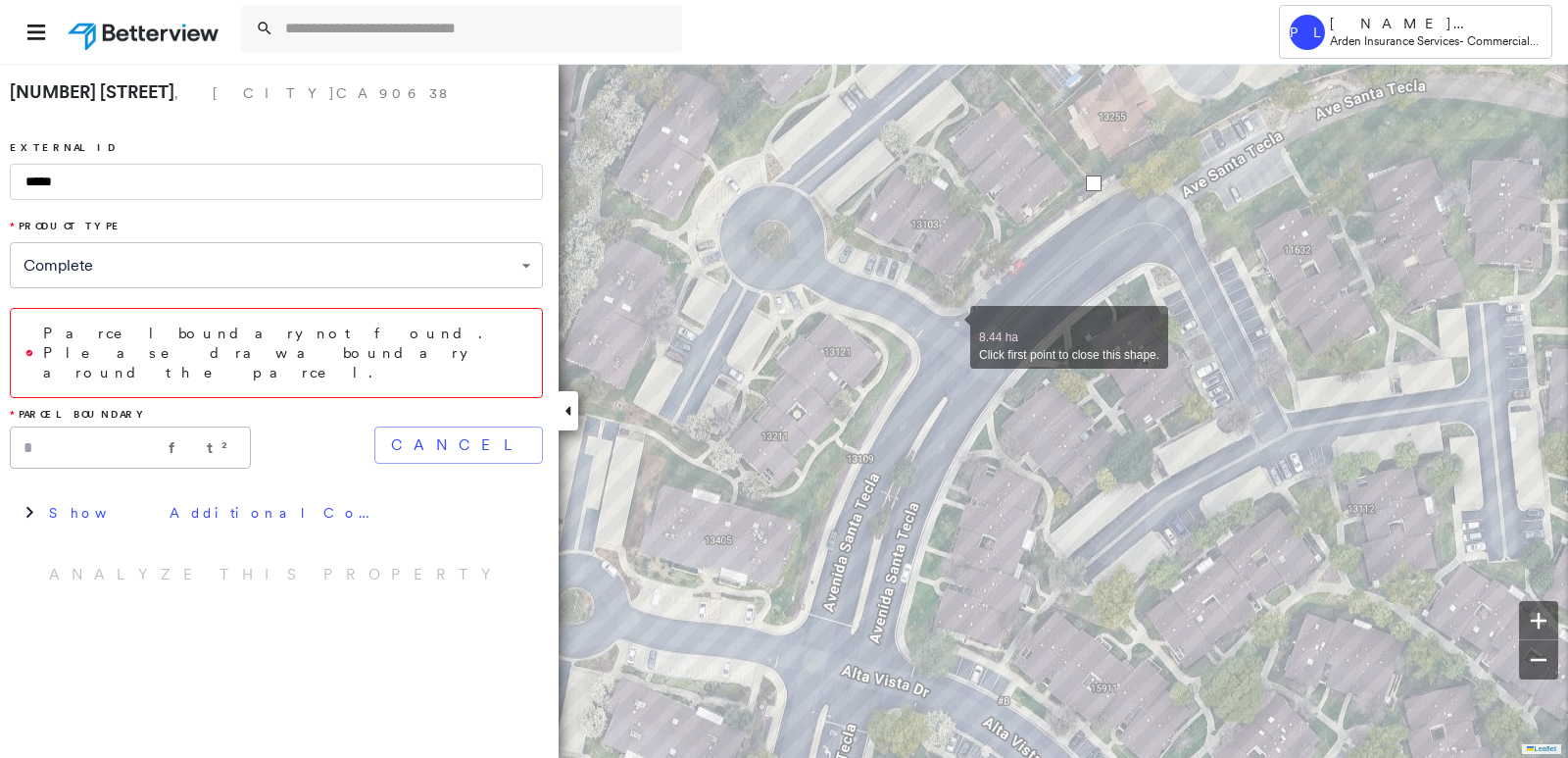 click at bounding box center [951, 327] 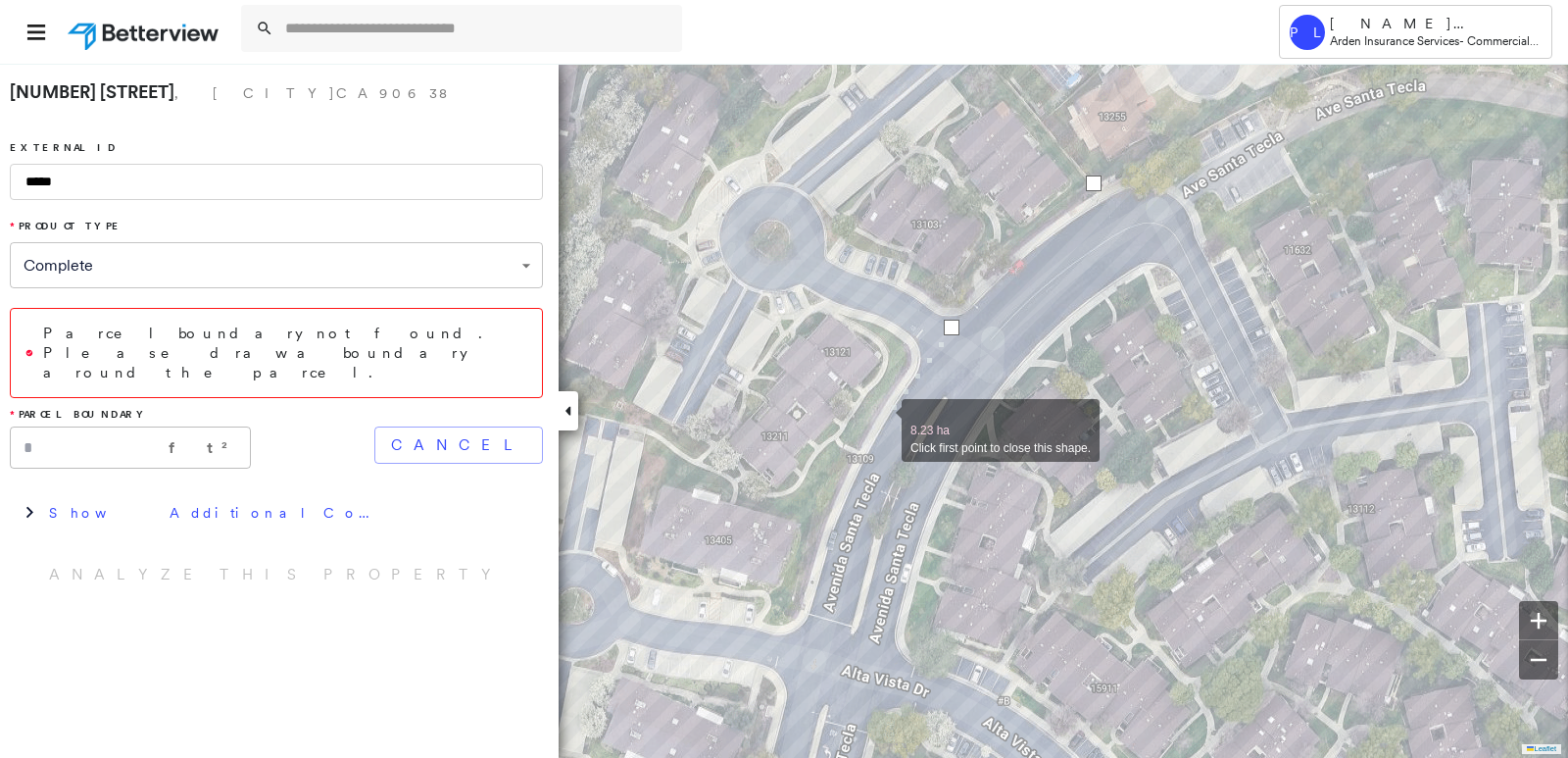 click at bounding box center [882, 420] 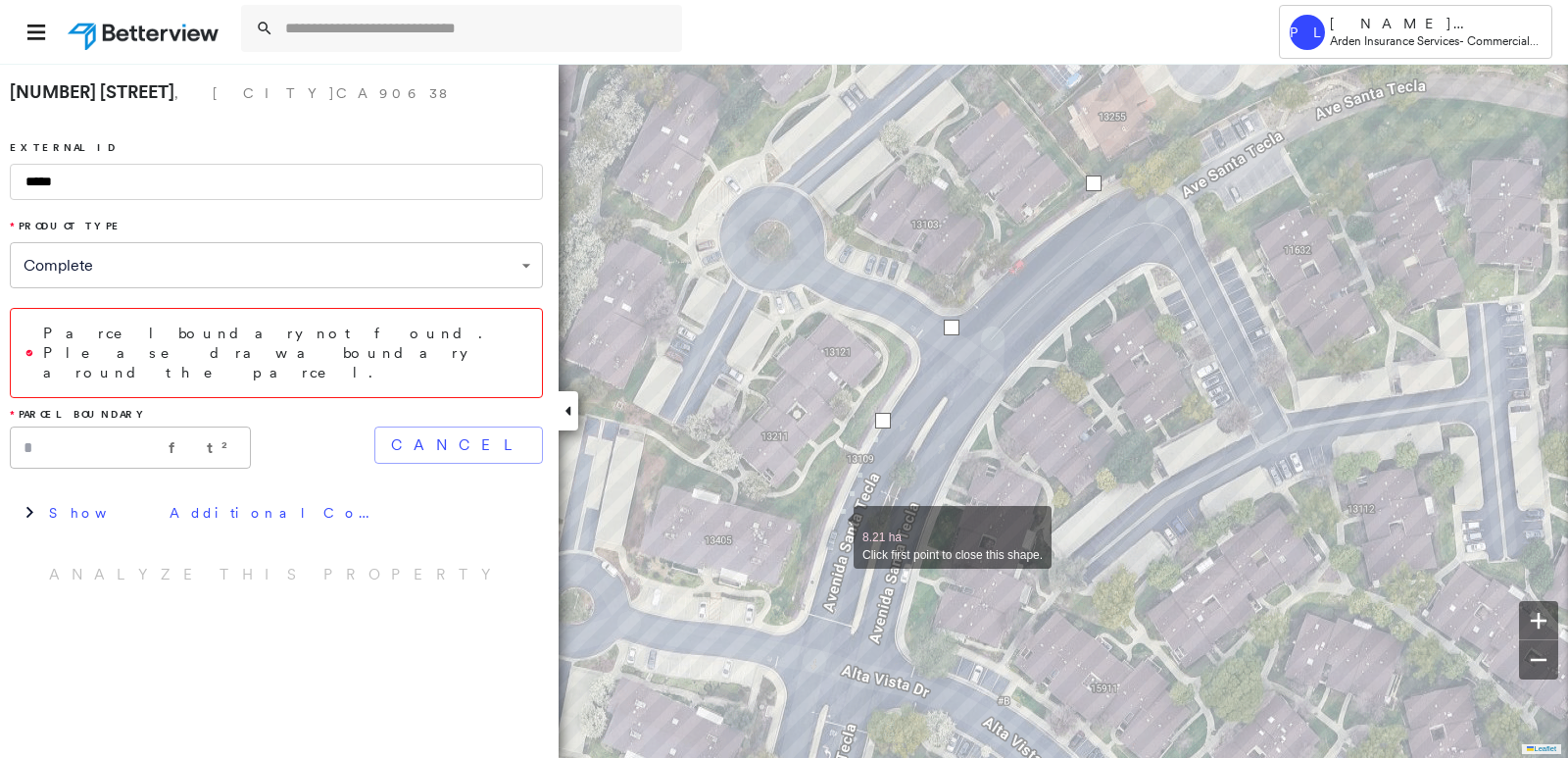 click at bounding box center (834, 527) 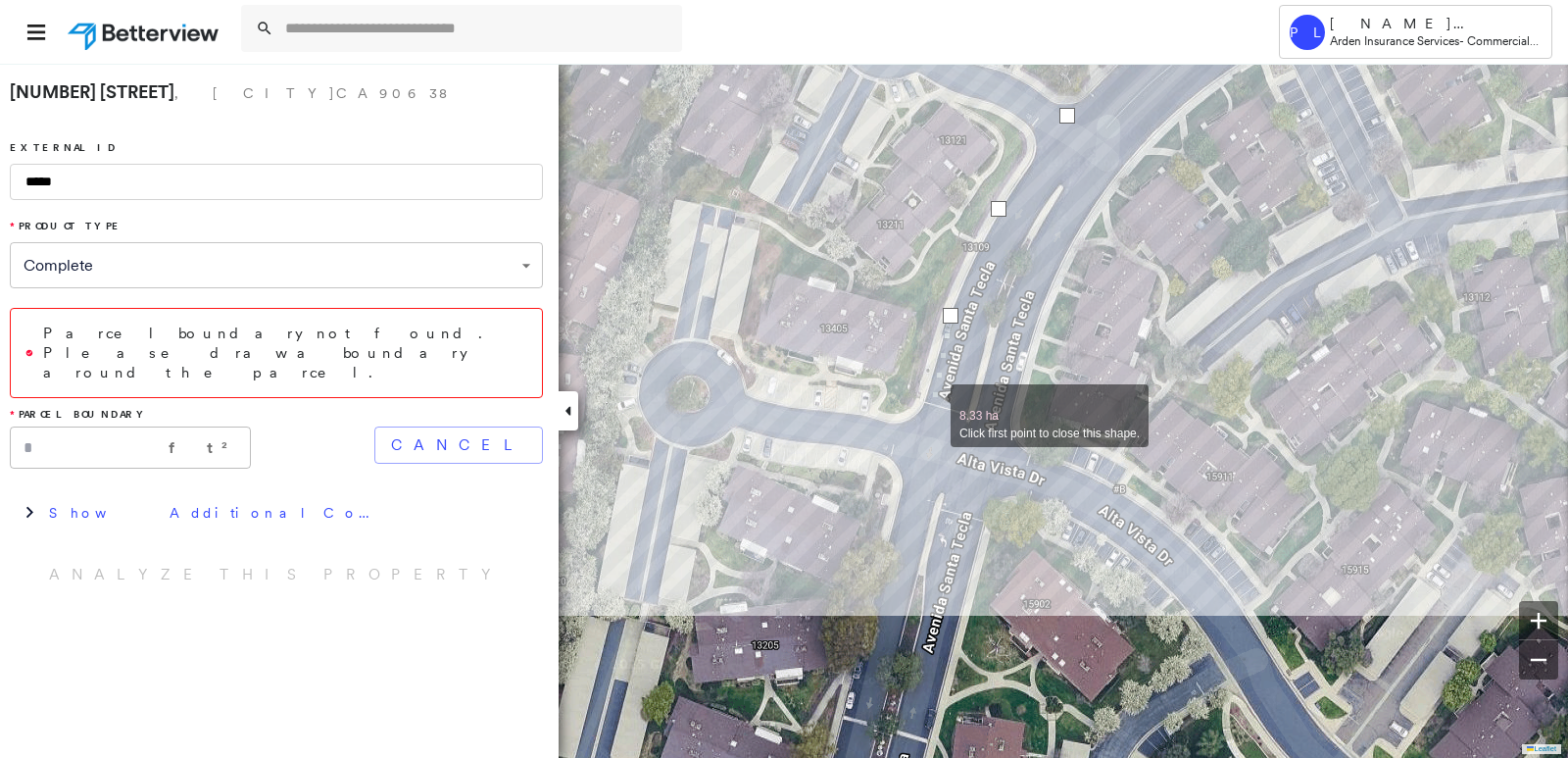 drag, startPoint x: 813, startPoint y: 622, endPoint x: 930, endPoint y: 408, distance: 243.89547 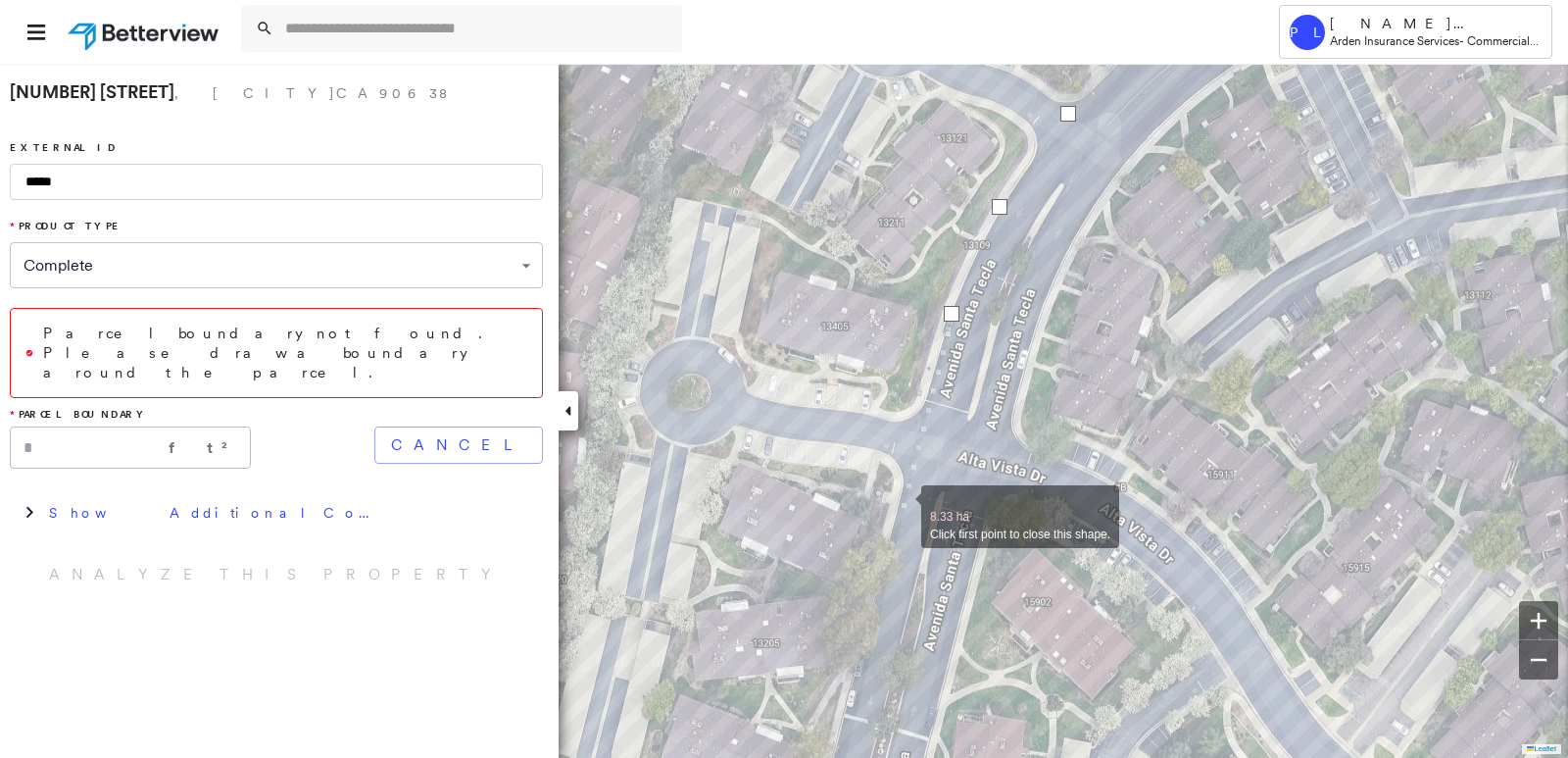 click at bounding box center (902, 506) 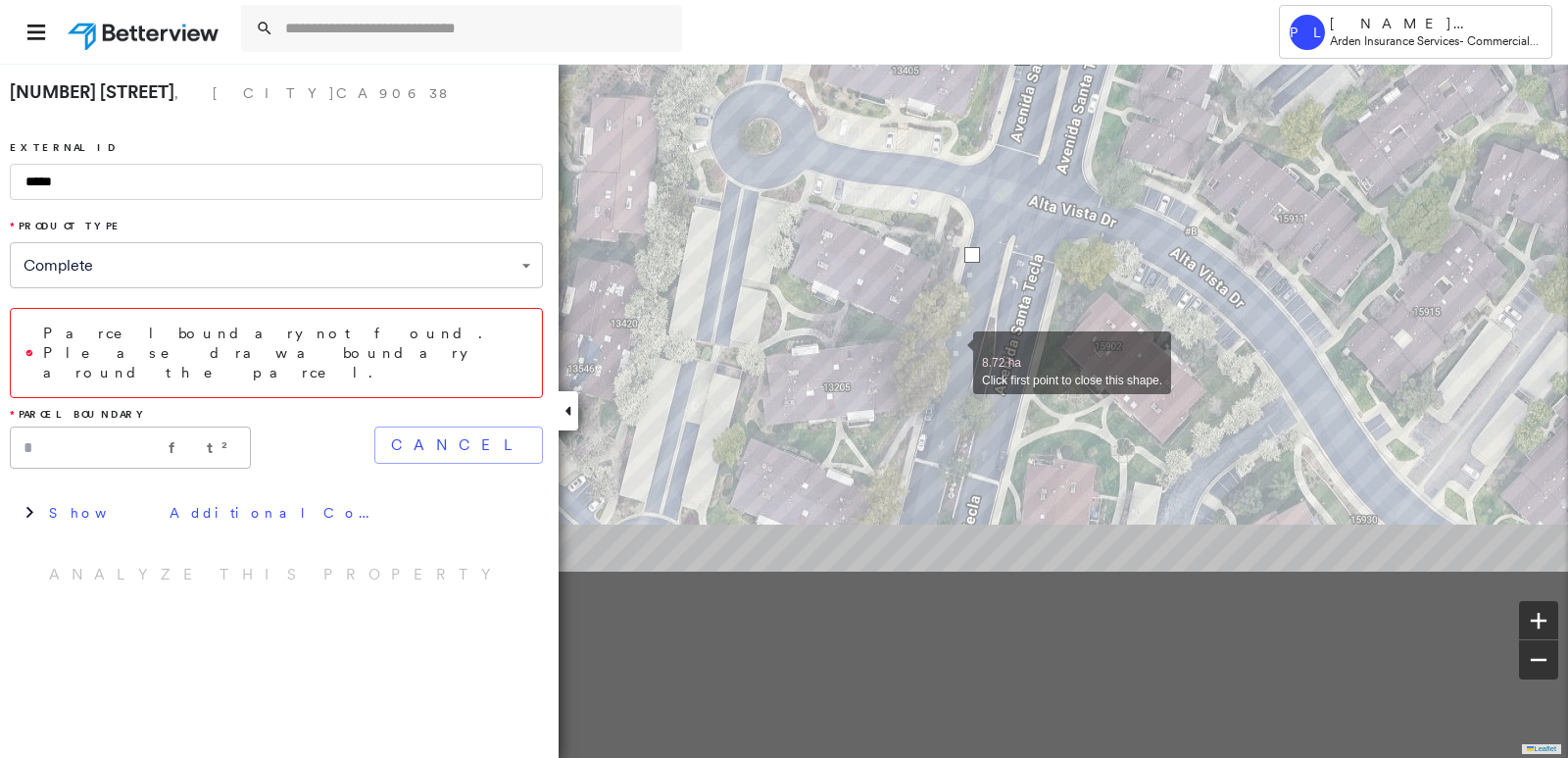 drag, startPoint x: 881, startPoint y: 619, endPoint x: 955, endPoint y: 349, distance: 279.95714 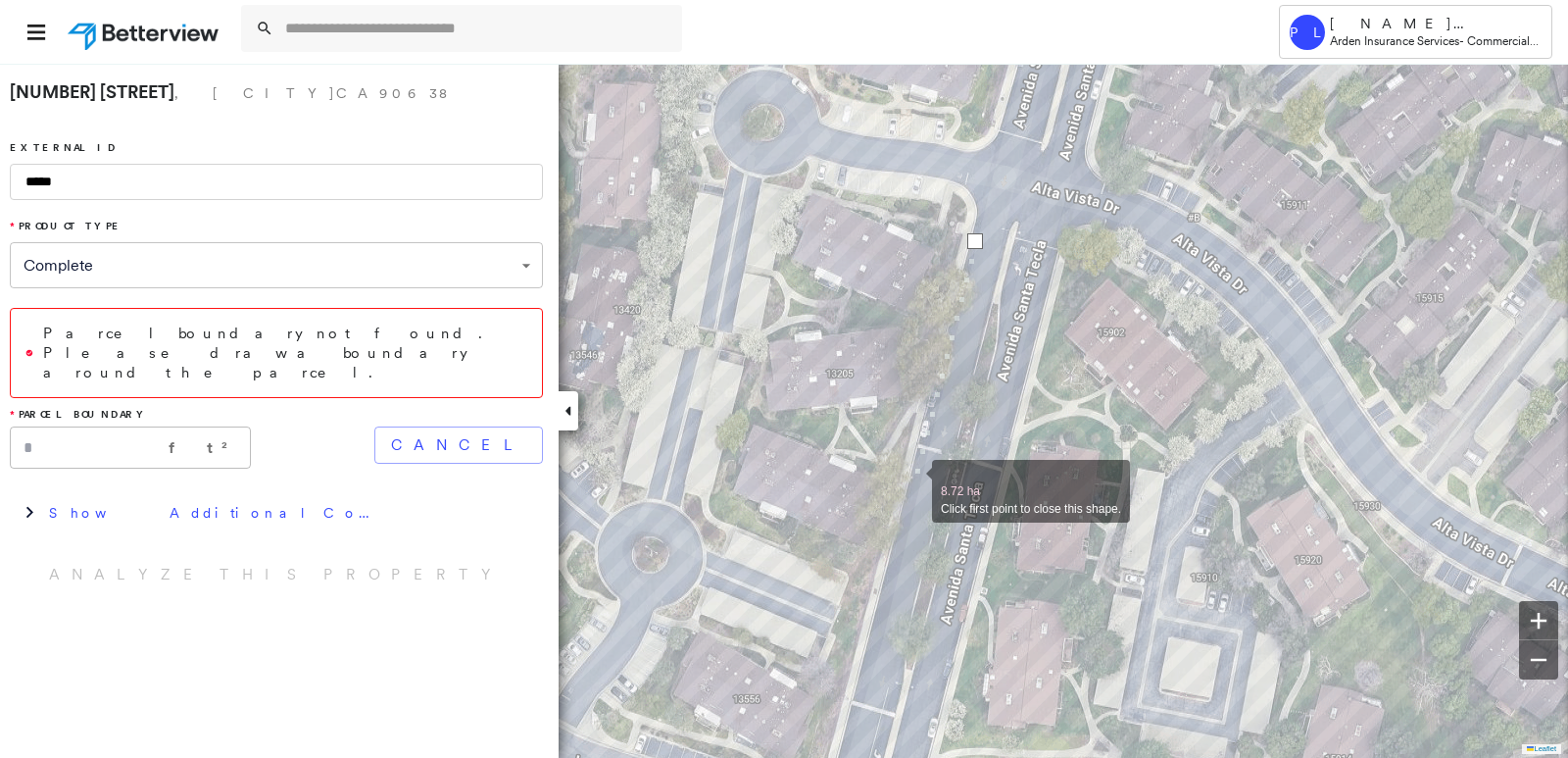 click at bounding box center [912, 480] 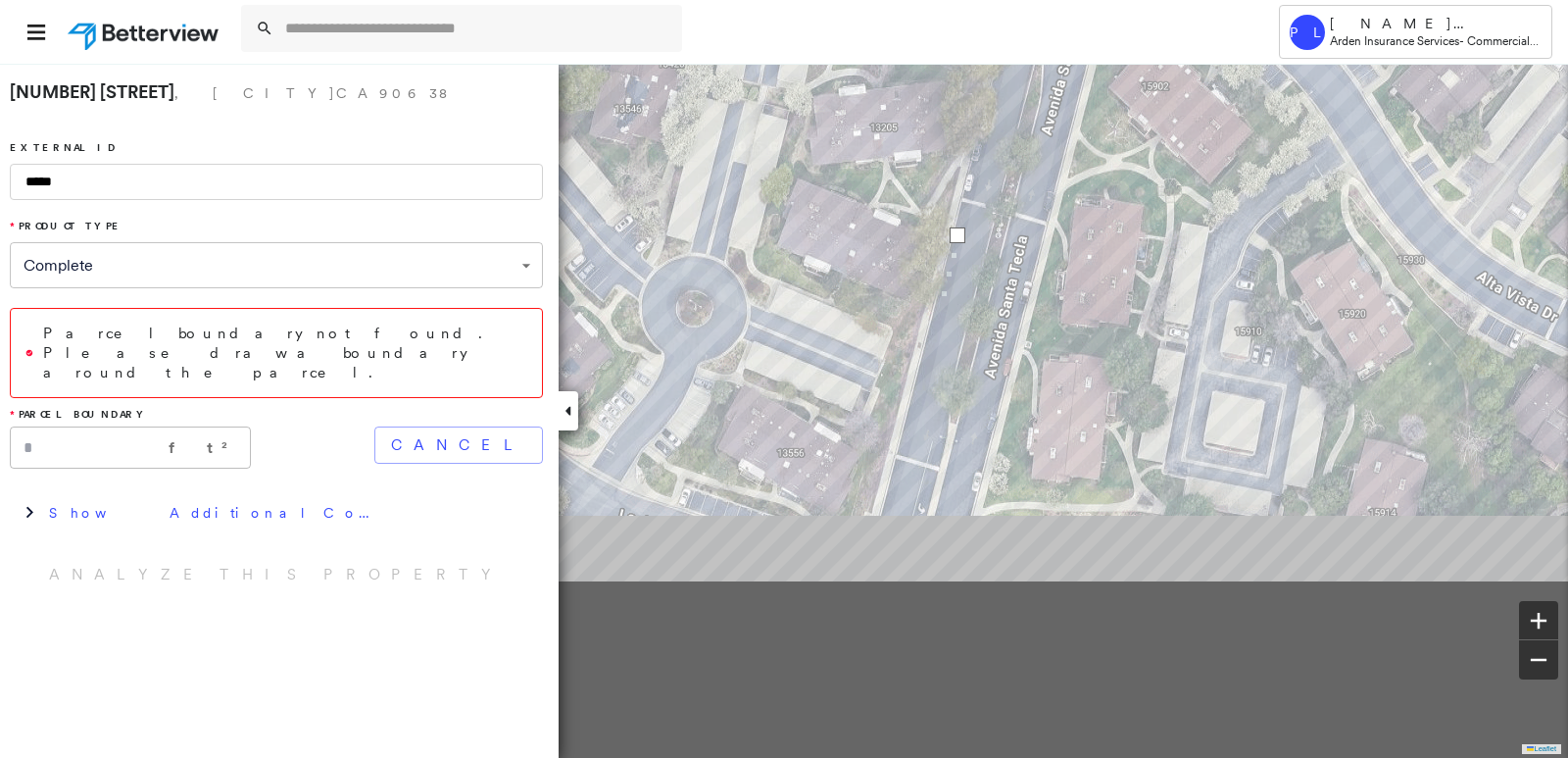 drag, startPoint x: 887, startPoint y: 564, endPoint x: 944, endPoint y: 285, distance: 284.76306 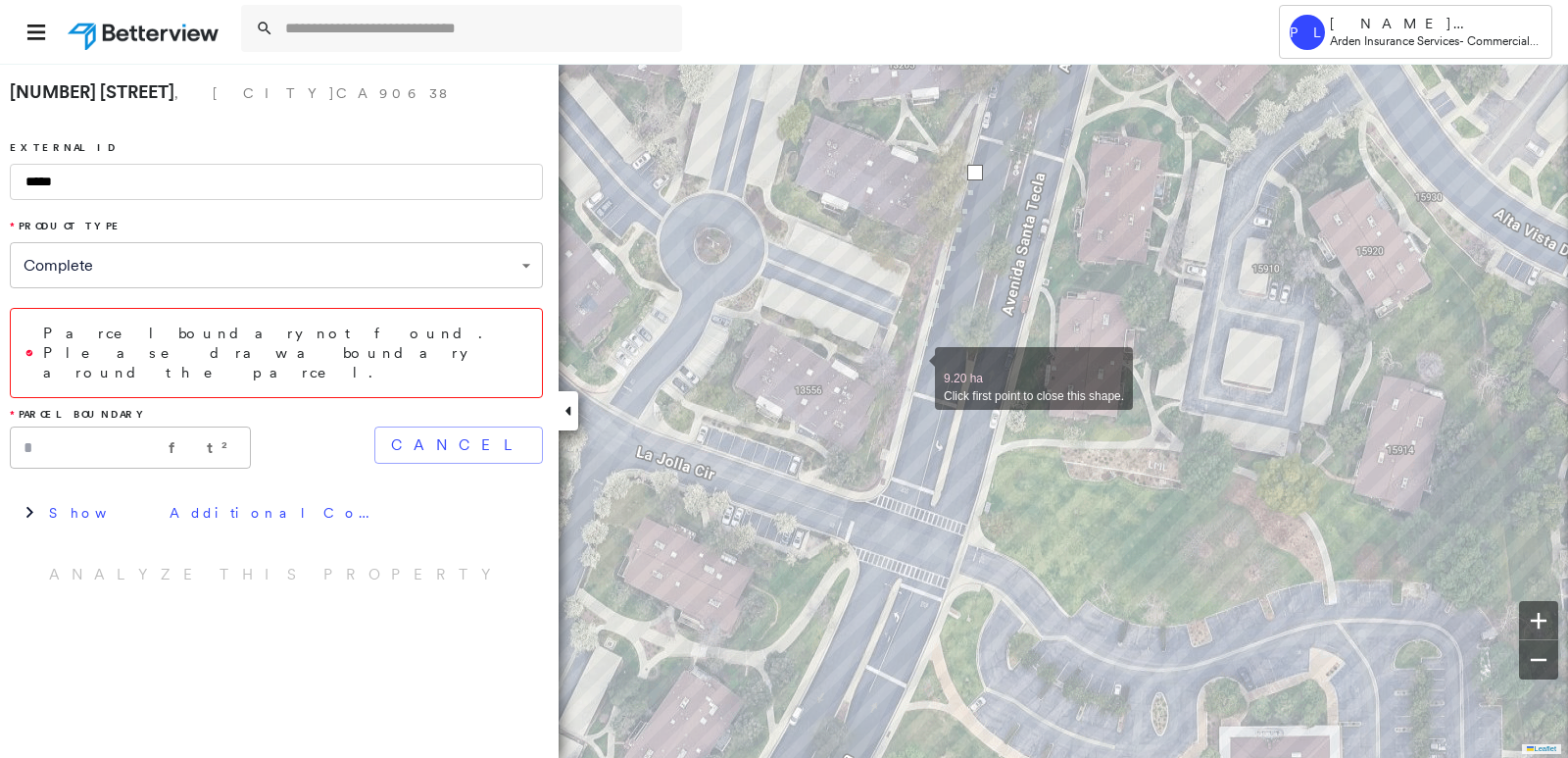 click at bounding box center [915, 368] 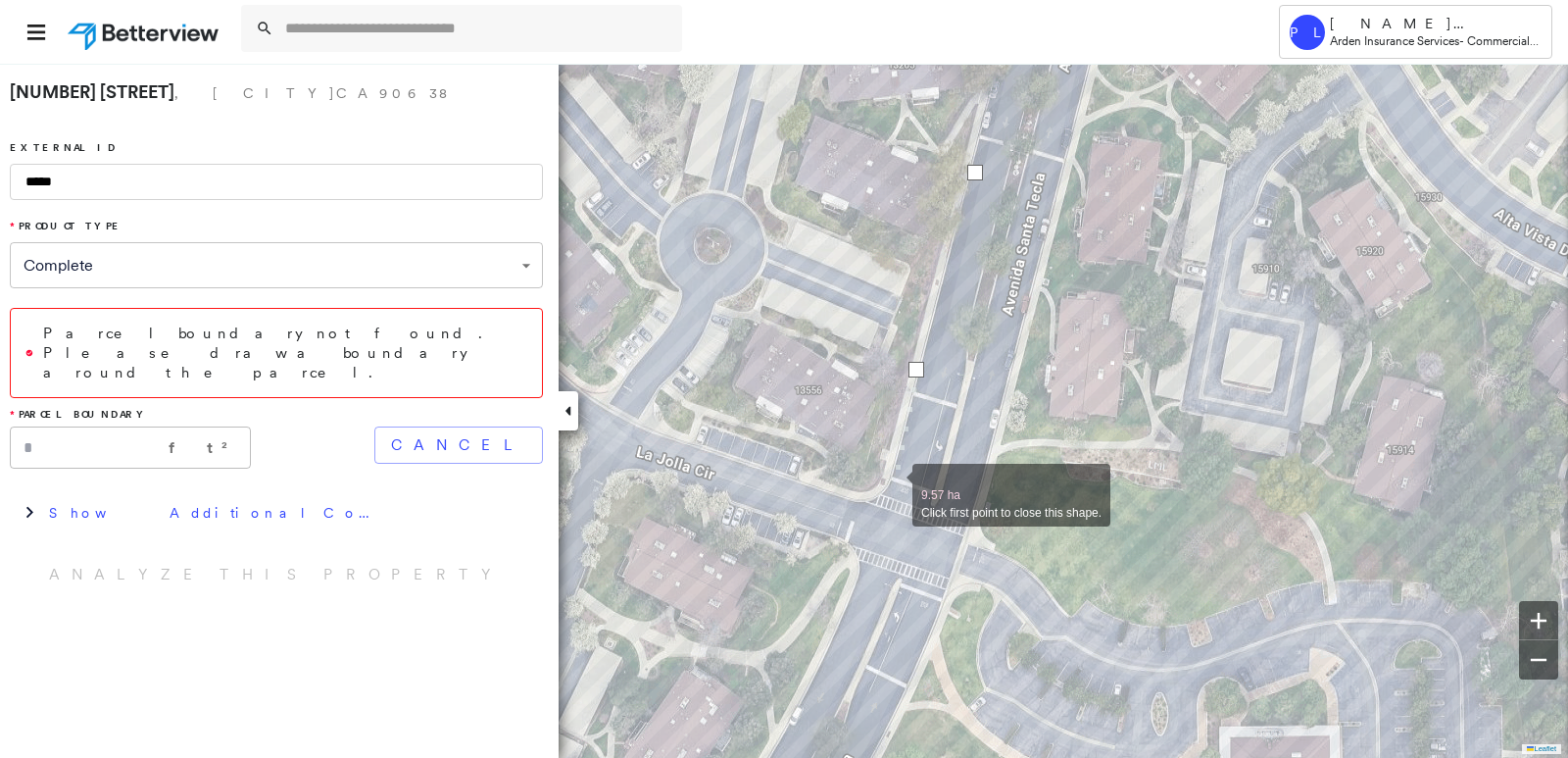 click at bounding box center (893, 484) 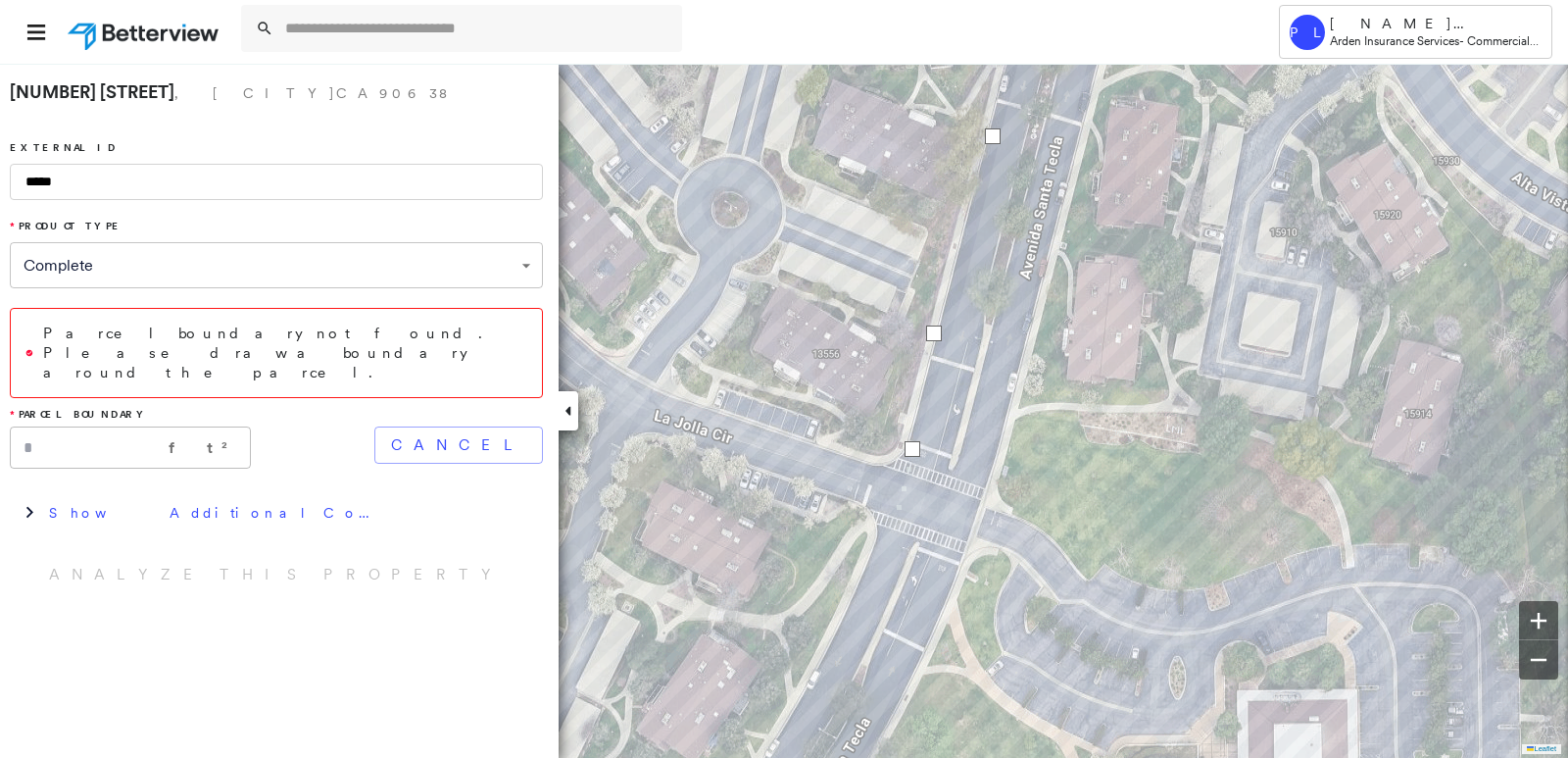 drag, startPoint x: 882, startPoint y: 544, endPoint x: 971, endPoint y: 357, distance: 207.09901 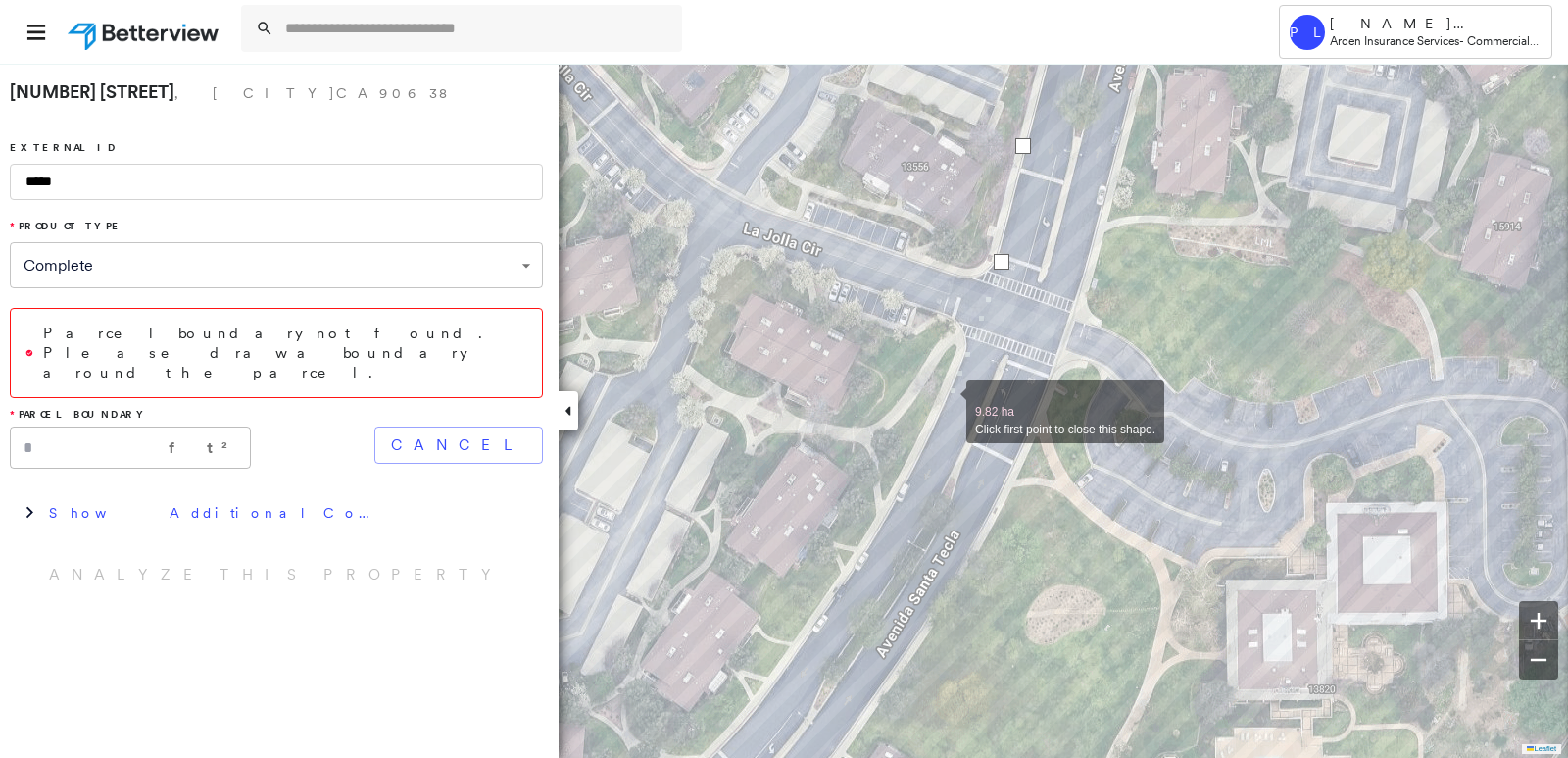 click at bounding box center (947, 401) 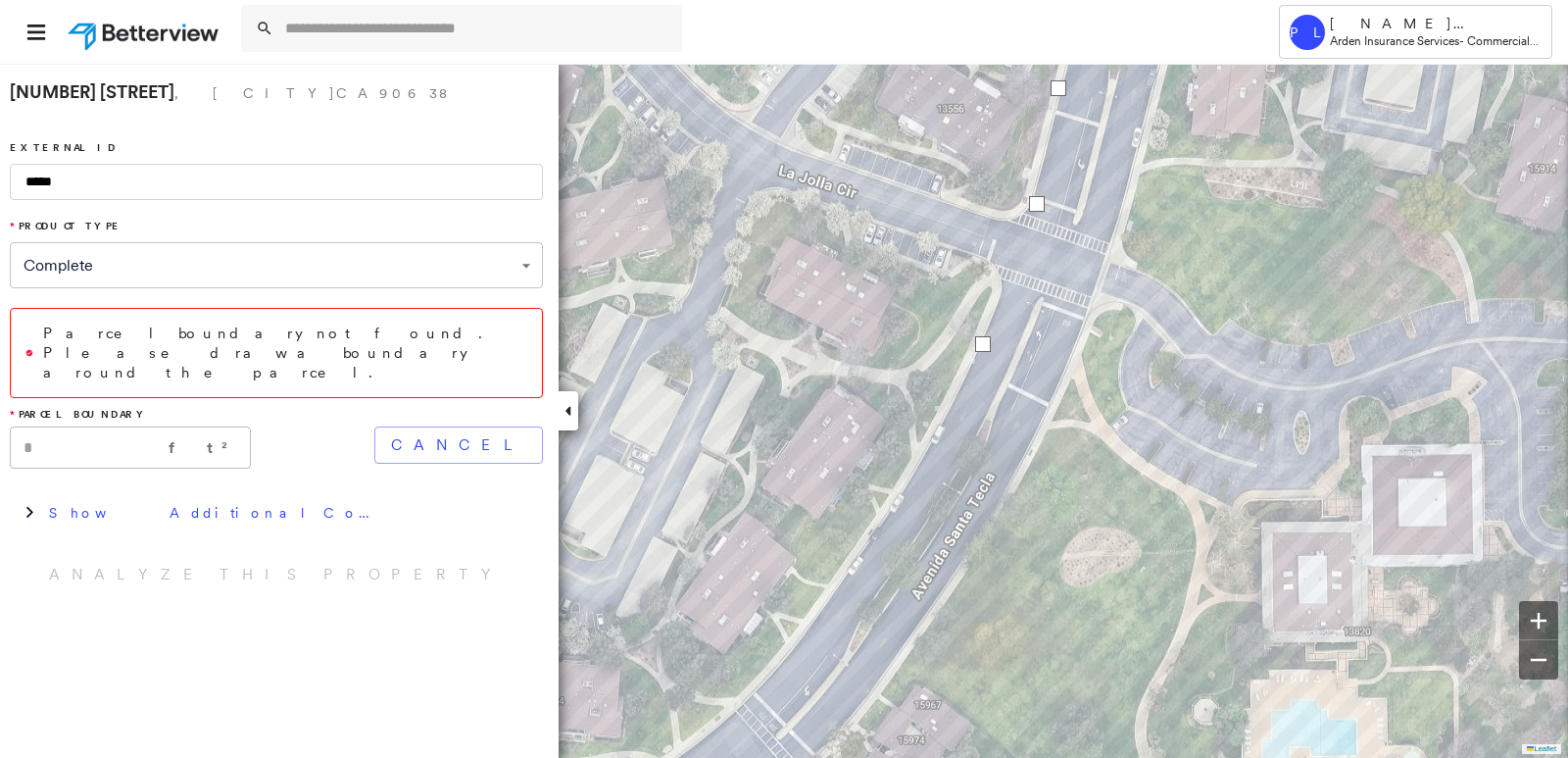 drag, startPoint x: 869, startPoint y: 506, endPoint x: 948, endPoint y: 367, distance: 159.88121 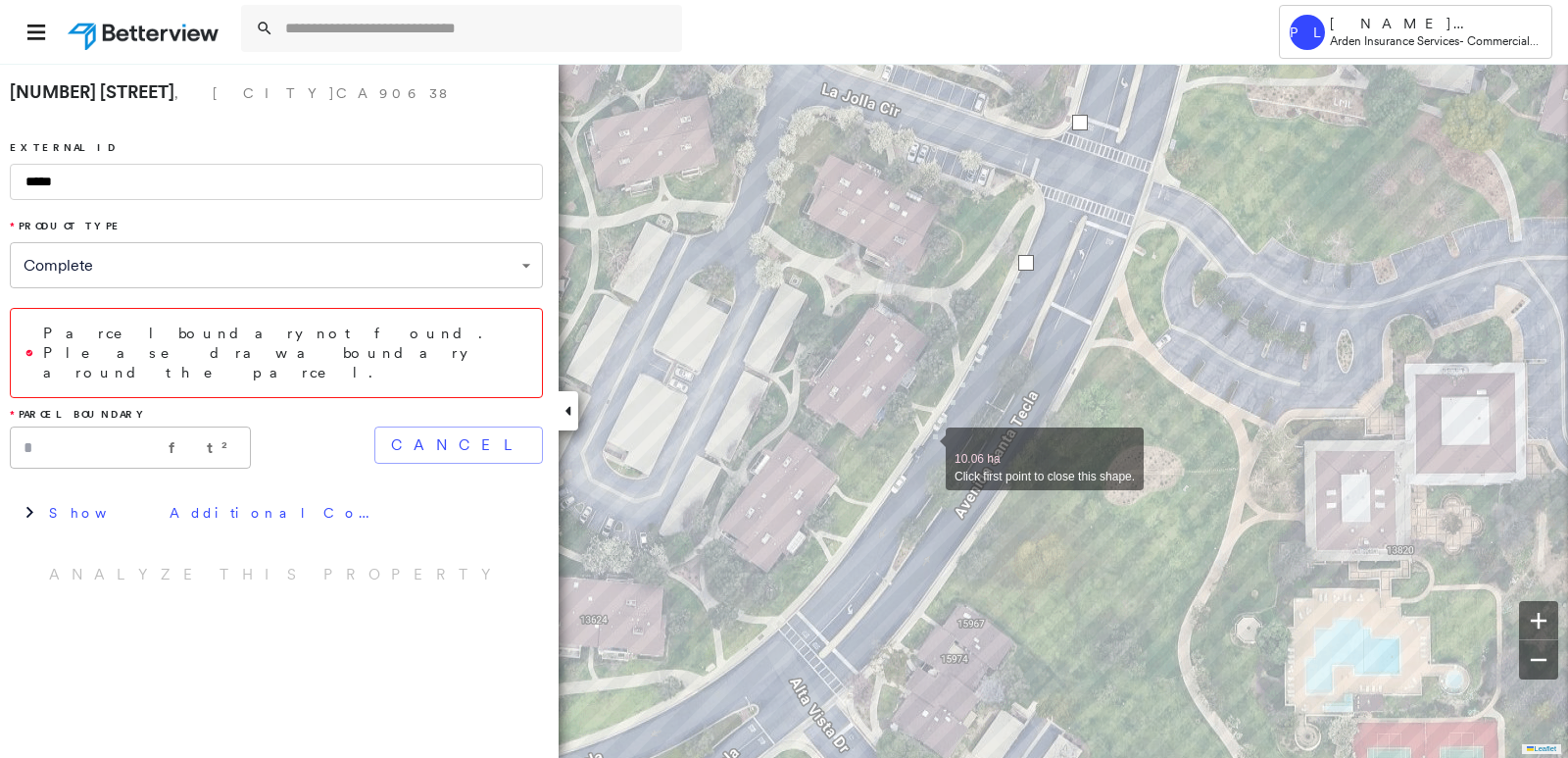 click at bounding box center (926, 448) 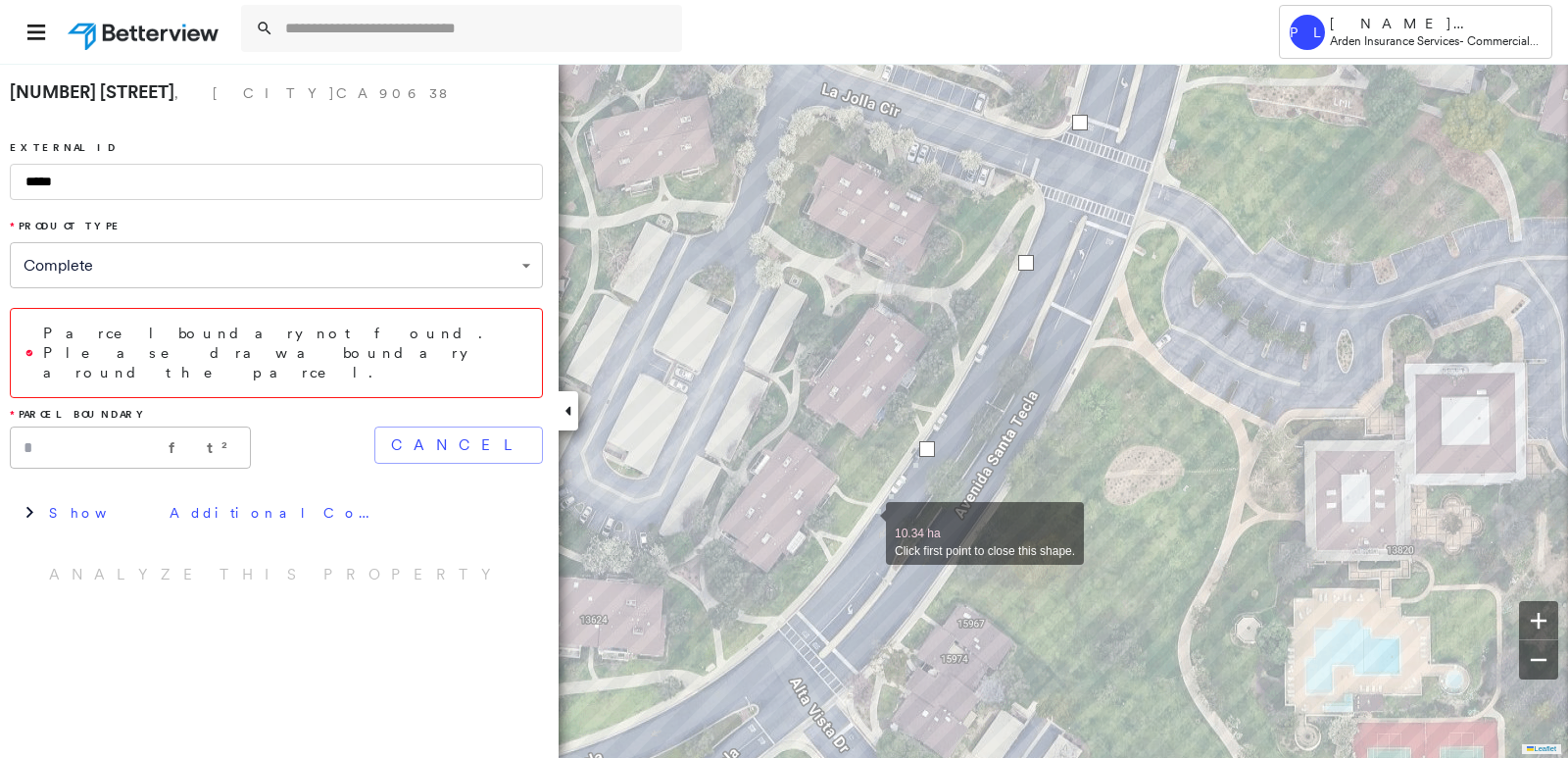 drag, startPoint x: 865, startPoint y: 524, endPoint x: 811, endPoint y: 569, distance: 70.29225 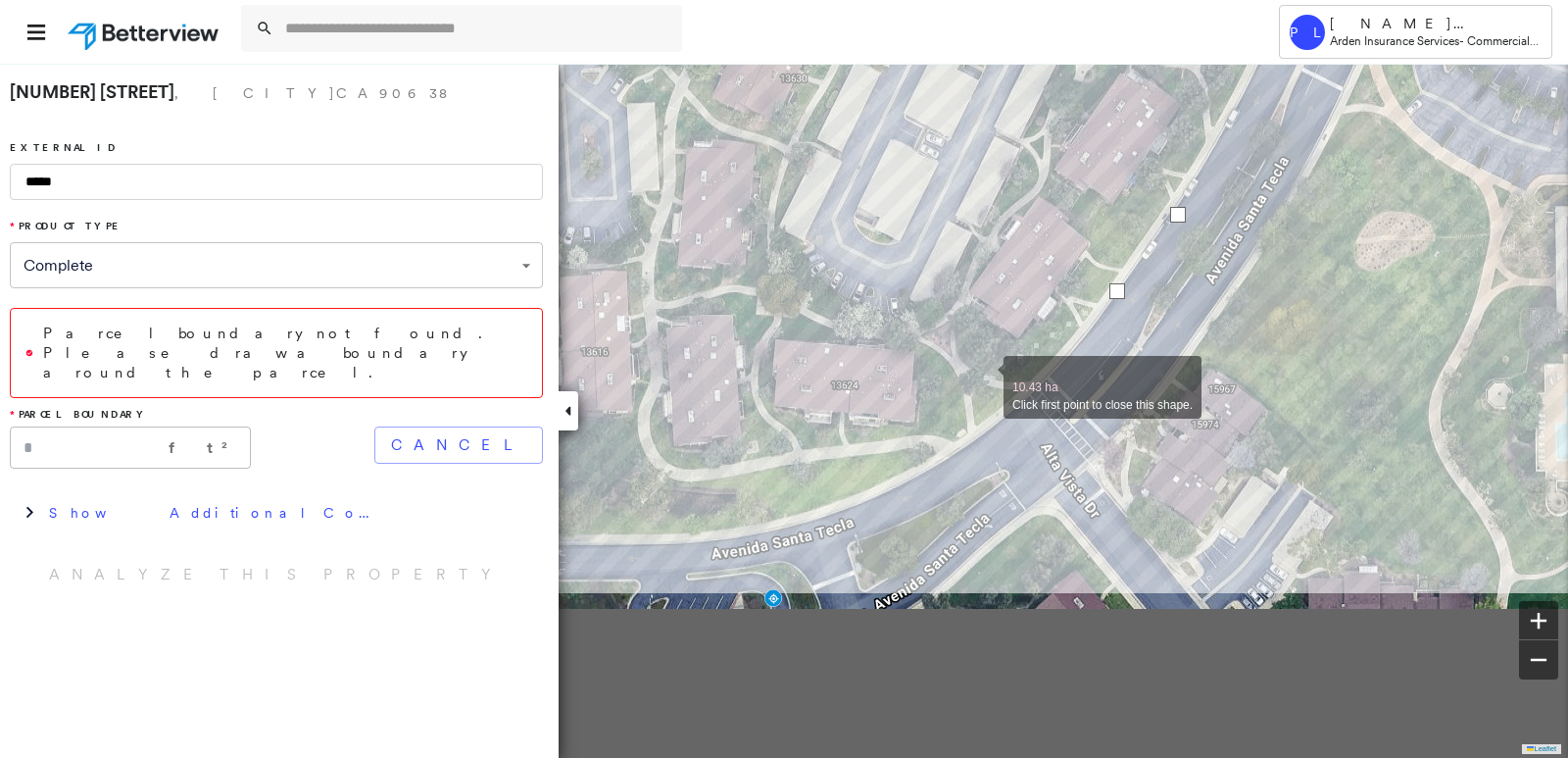 drag, startPoint x: 732, startPoint y: 612, endPoint x: 983, endPoint y: 378, distance: 343.1574 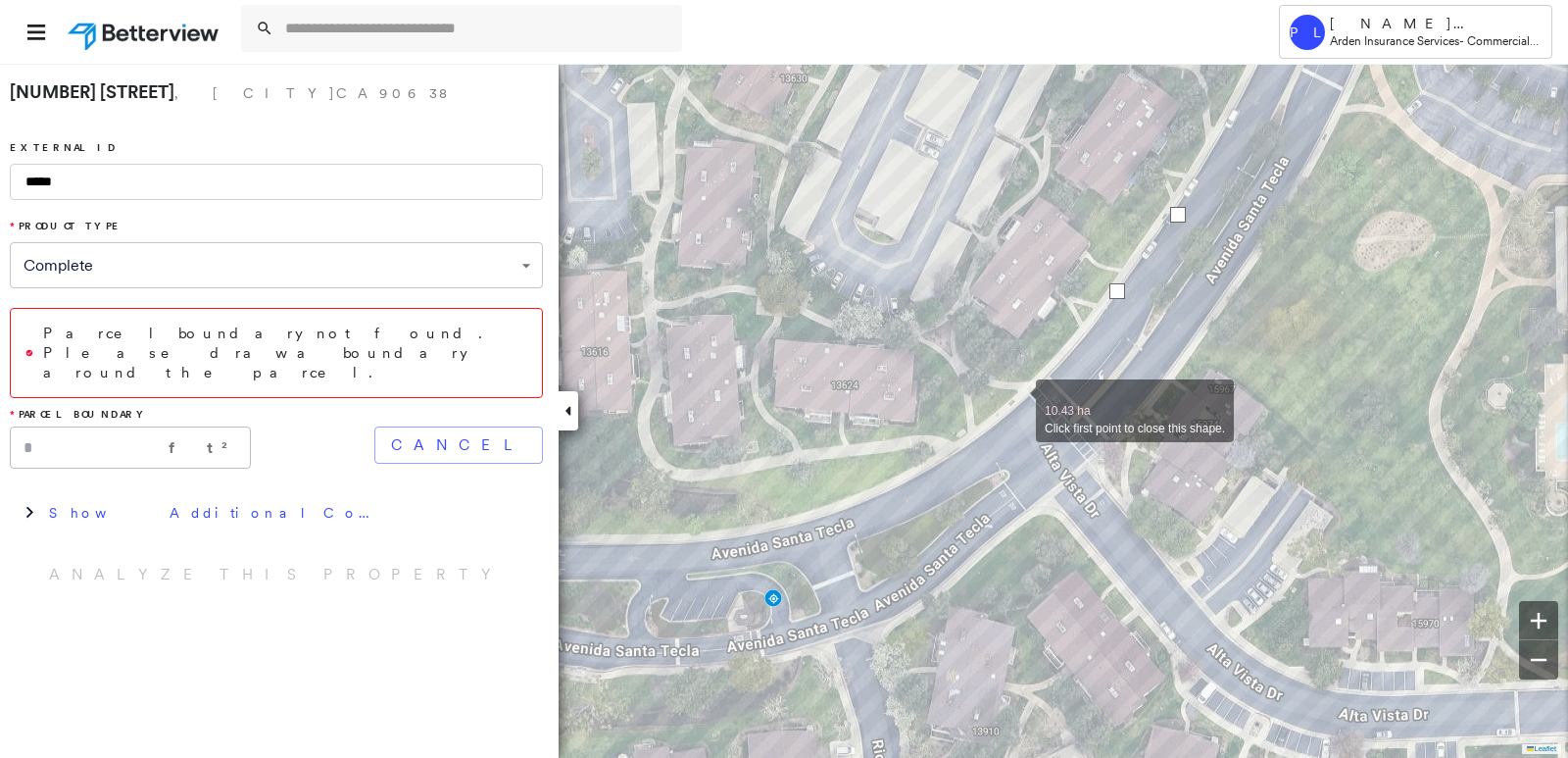 click at bounding box center (1016, 400) 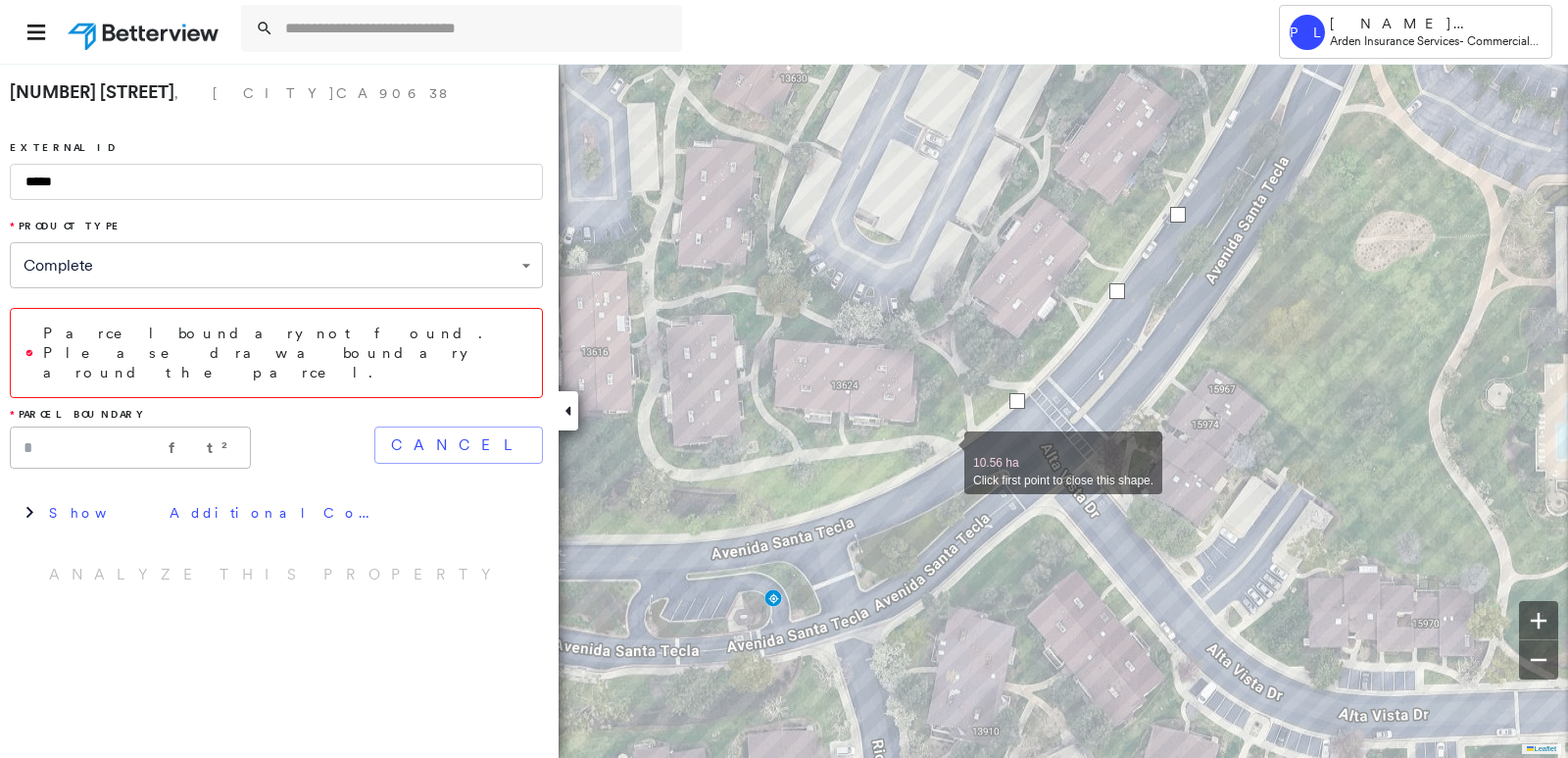 click at bounding box center (945, 452) 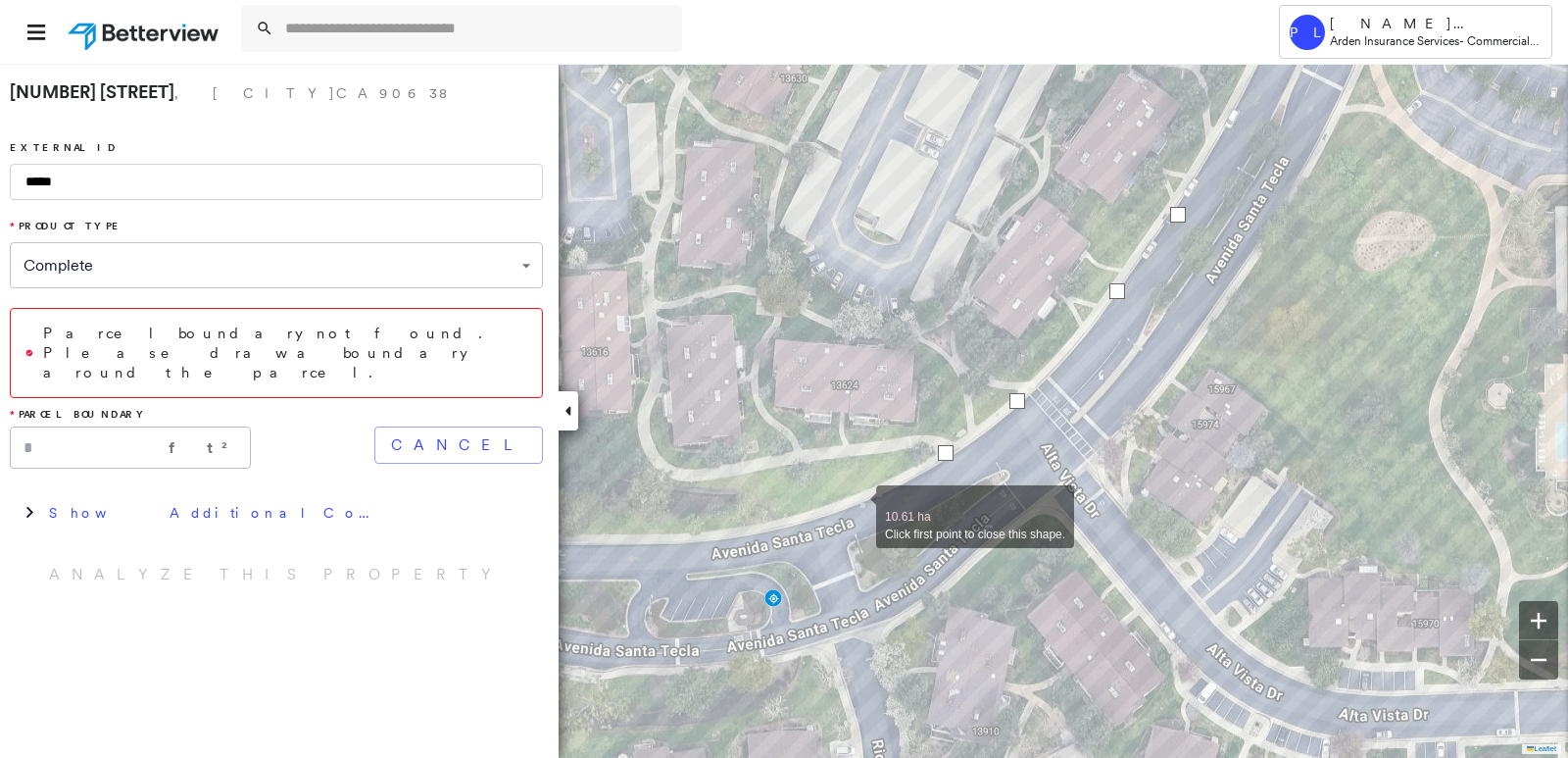 click at bounding box center (857, 506) 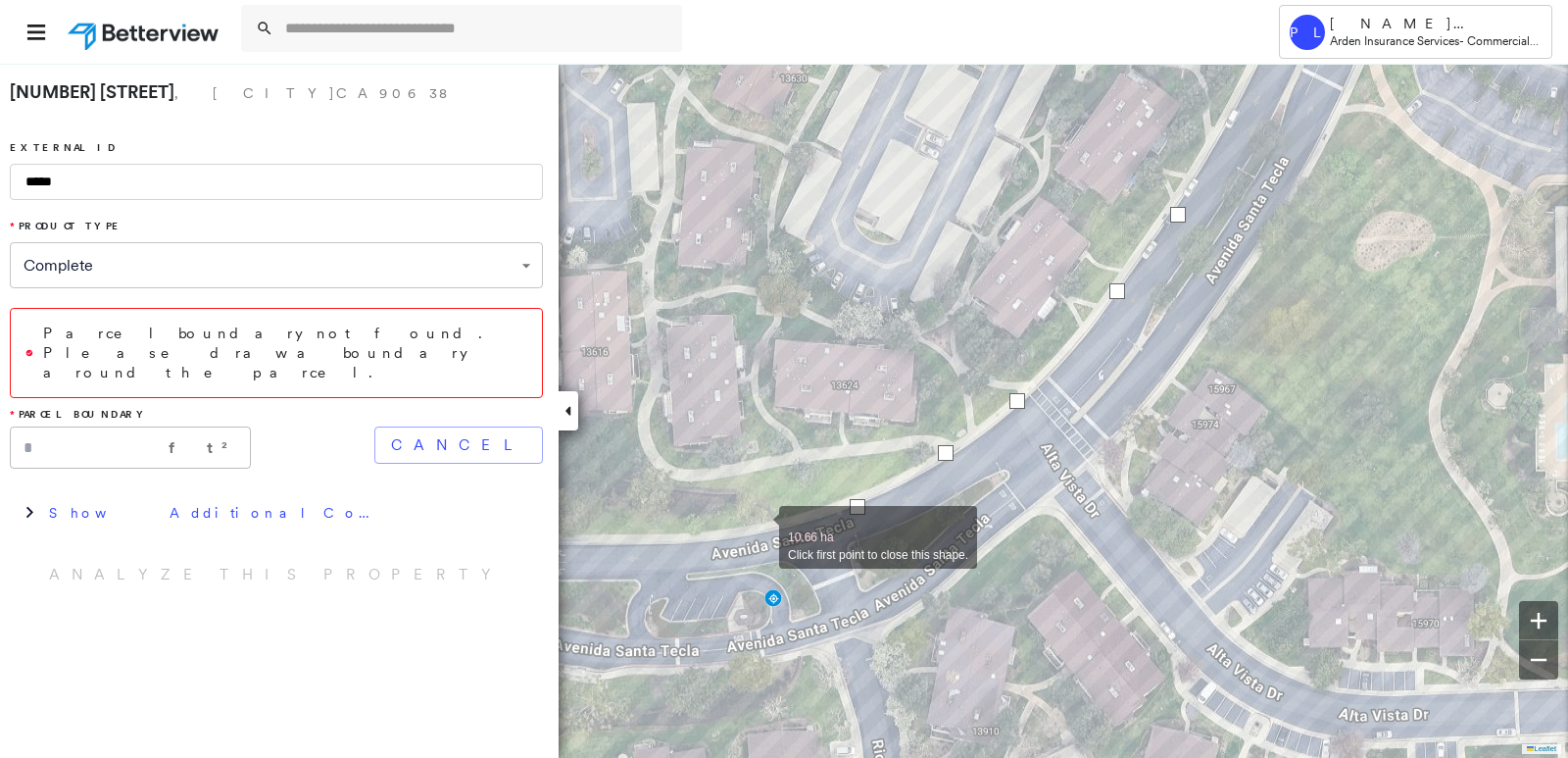 click at bounding box center [760, 527] 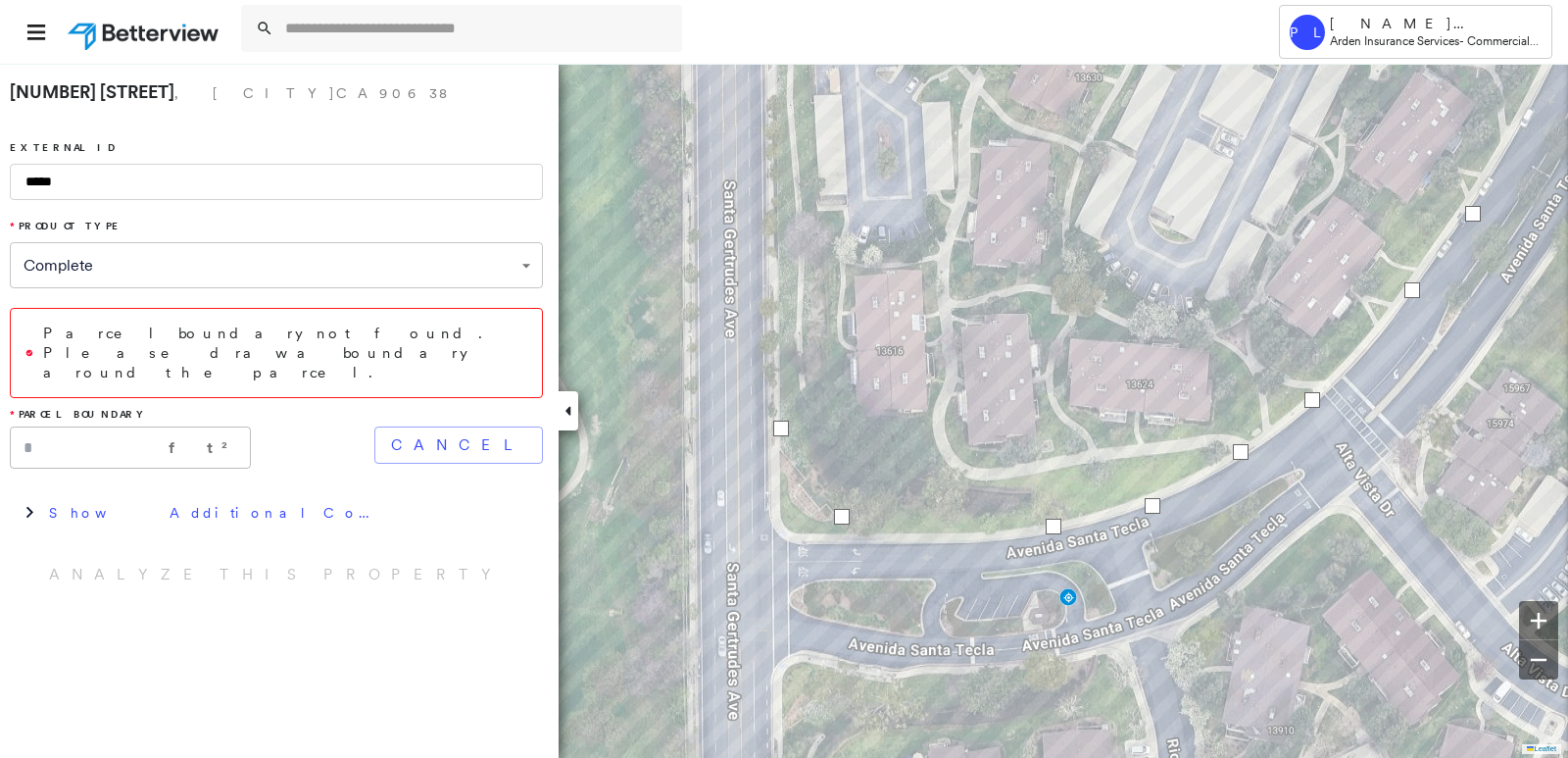 click on "10.68 ha Click first point to close this shape." at bounding box center [-55, -323] 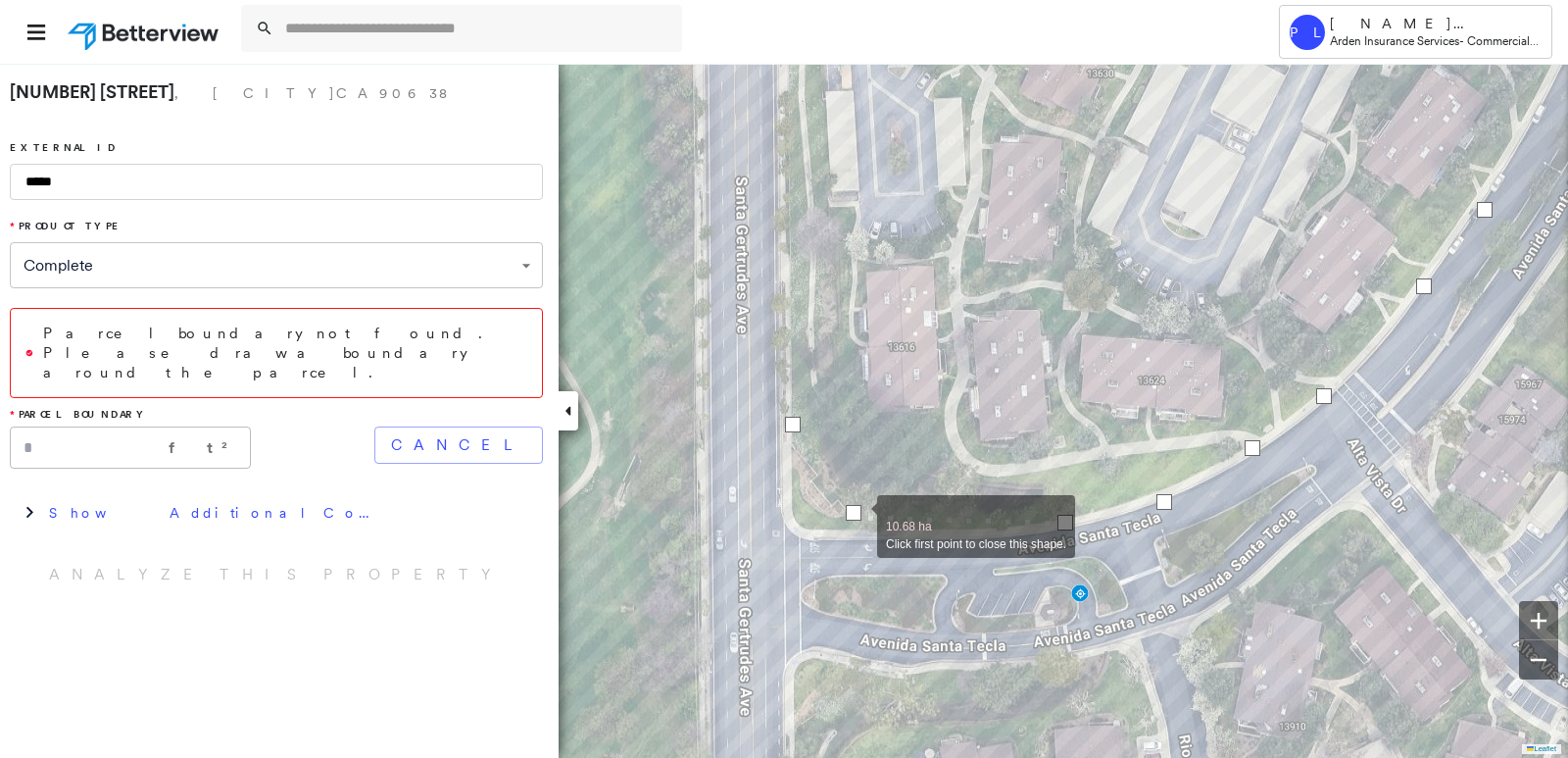 click at bounding box center (854, 513) 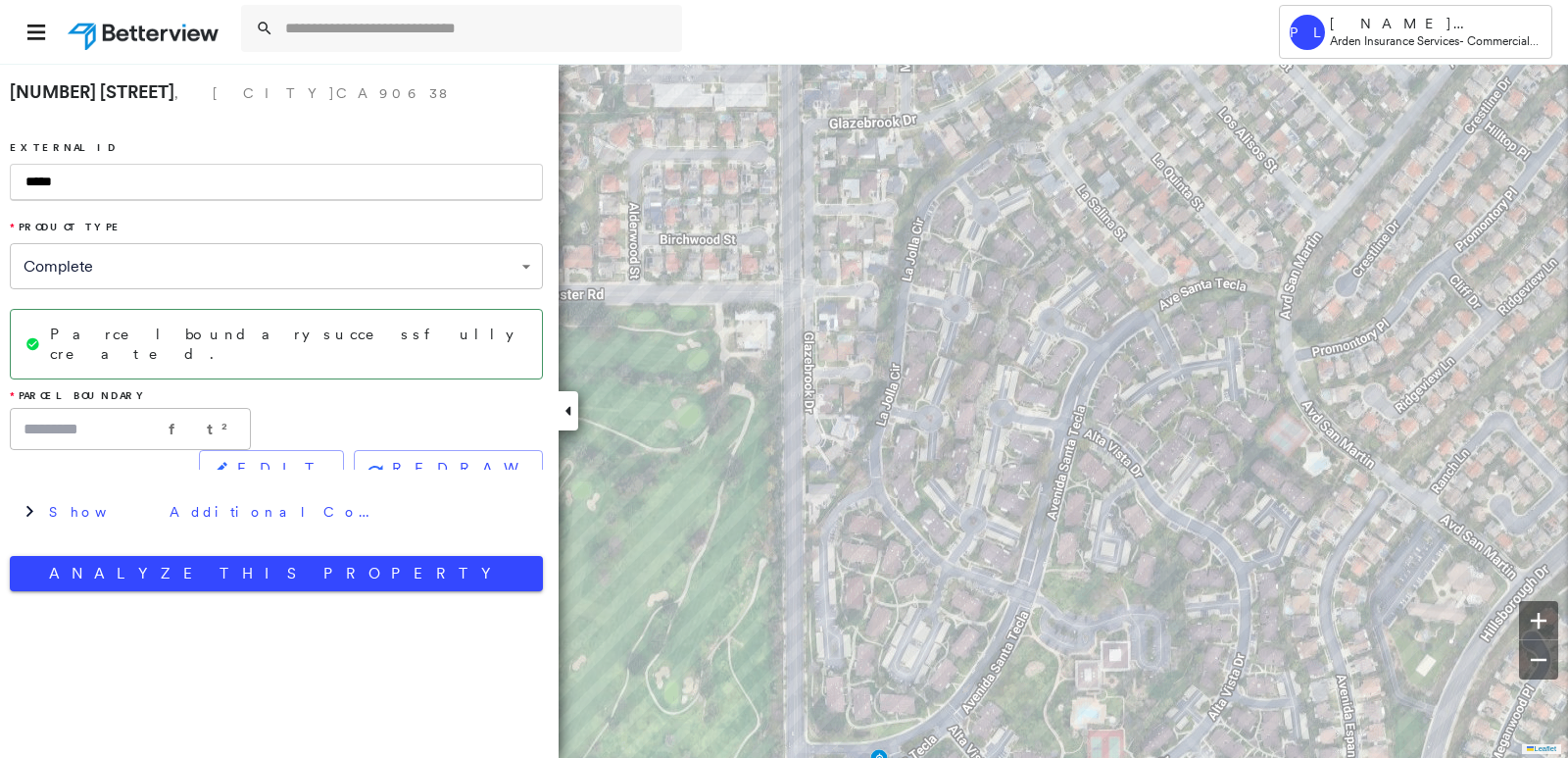 click on "*****" at bounding box center (276, 182) 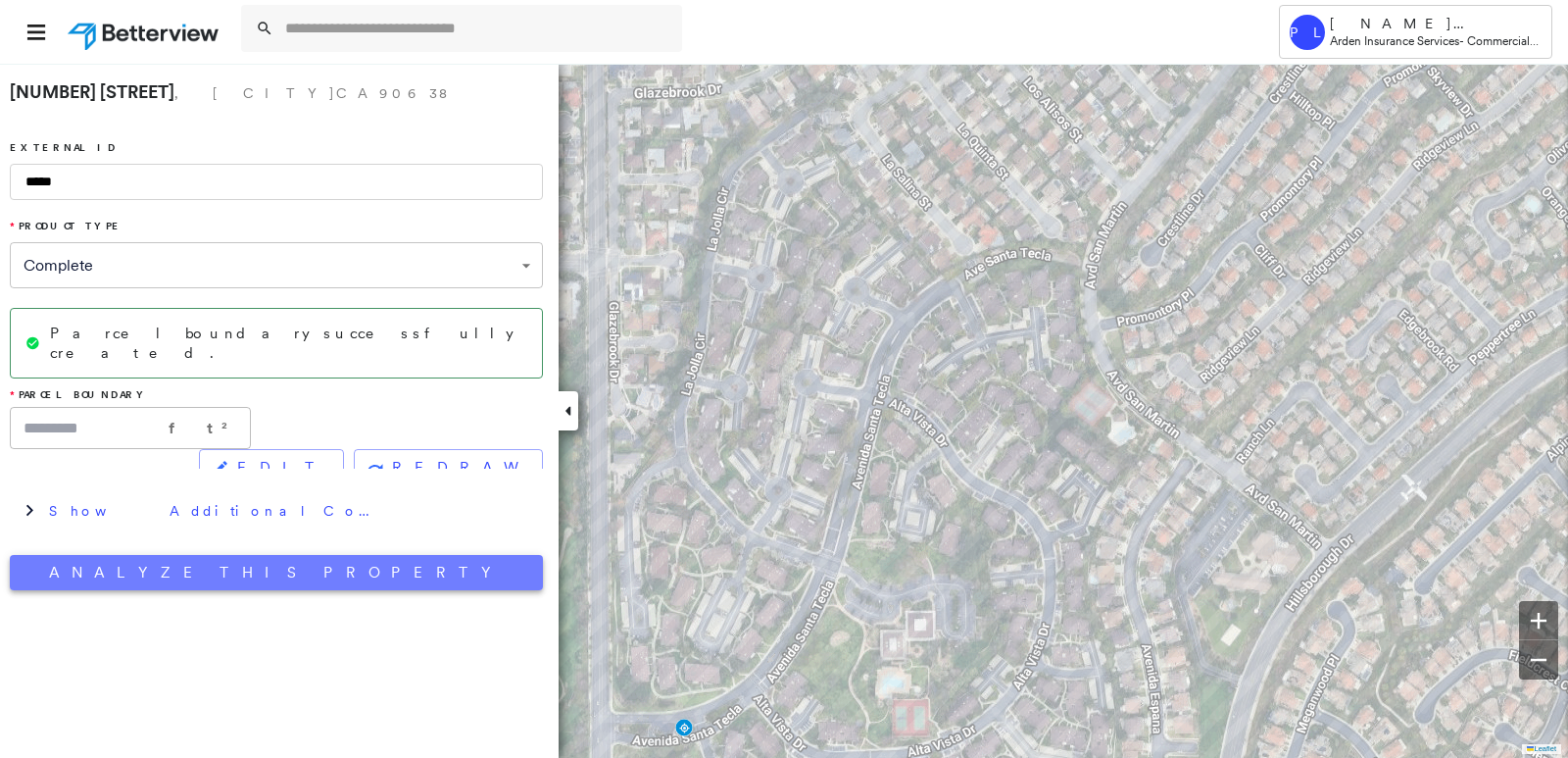 click on "Analyze This Property" at bounding box center [276, 573] 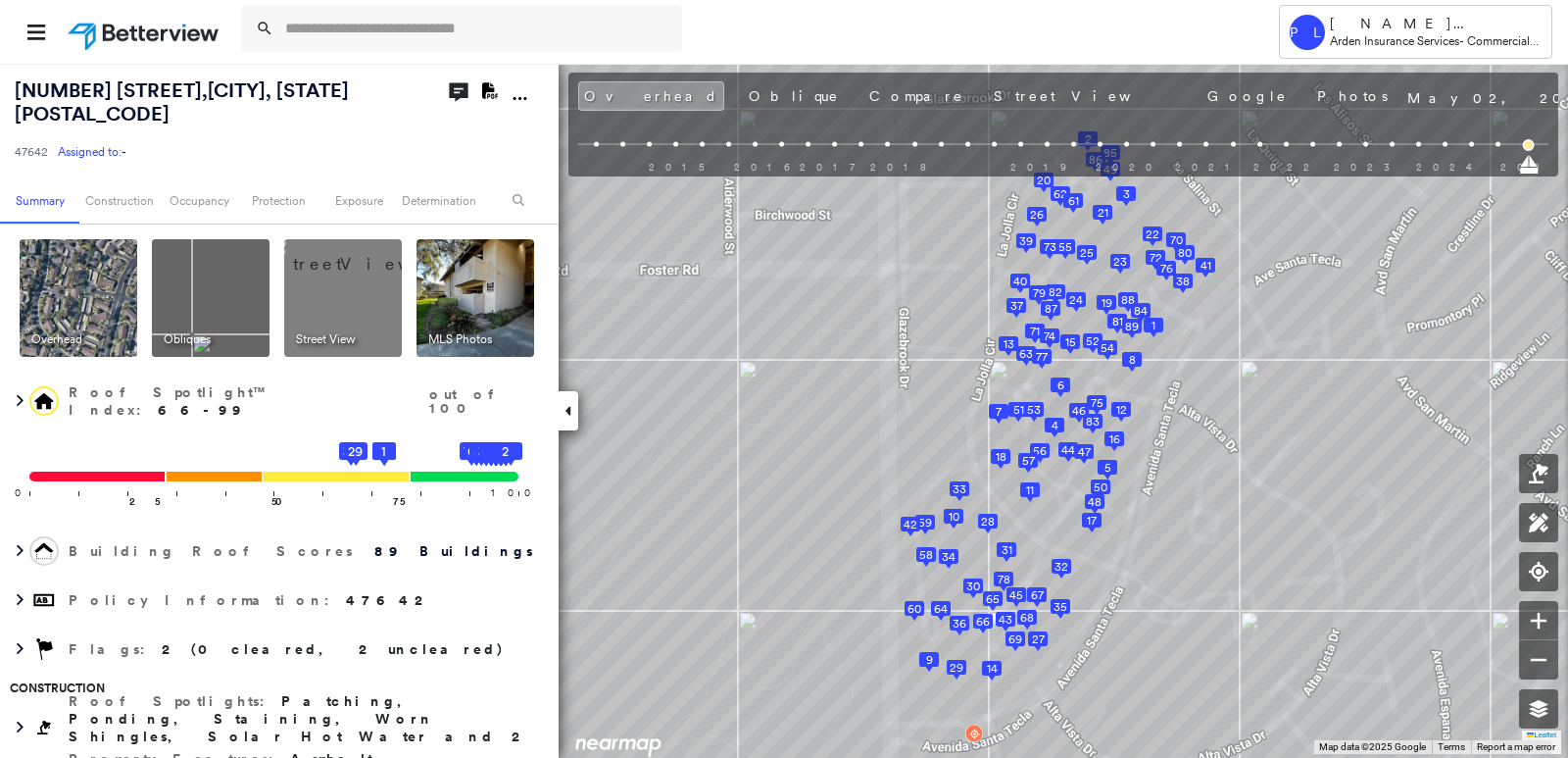 click 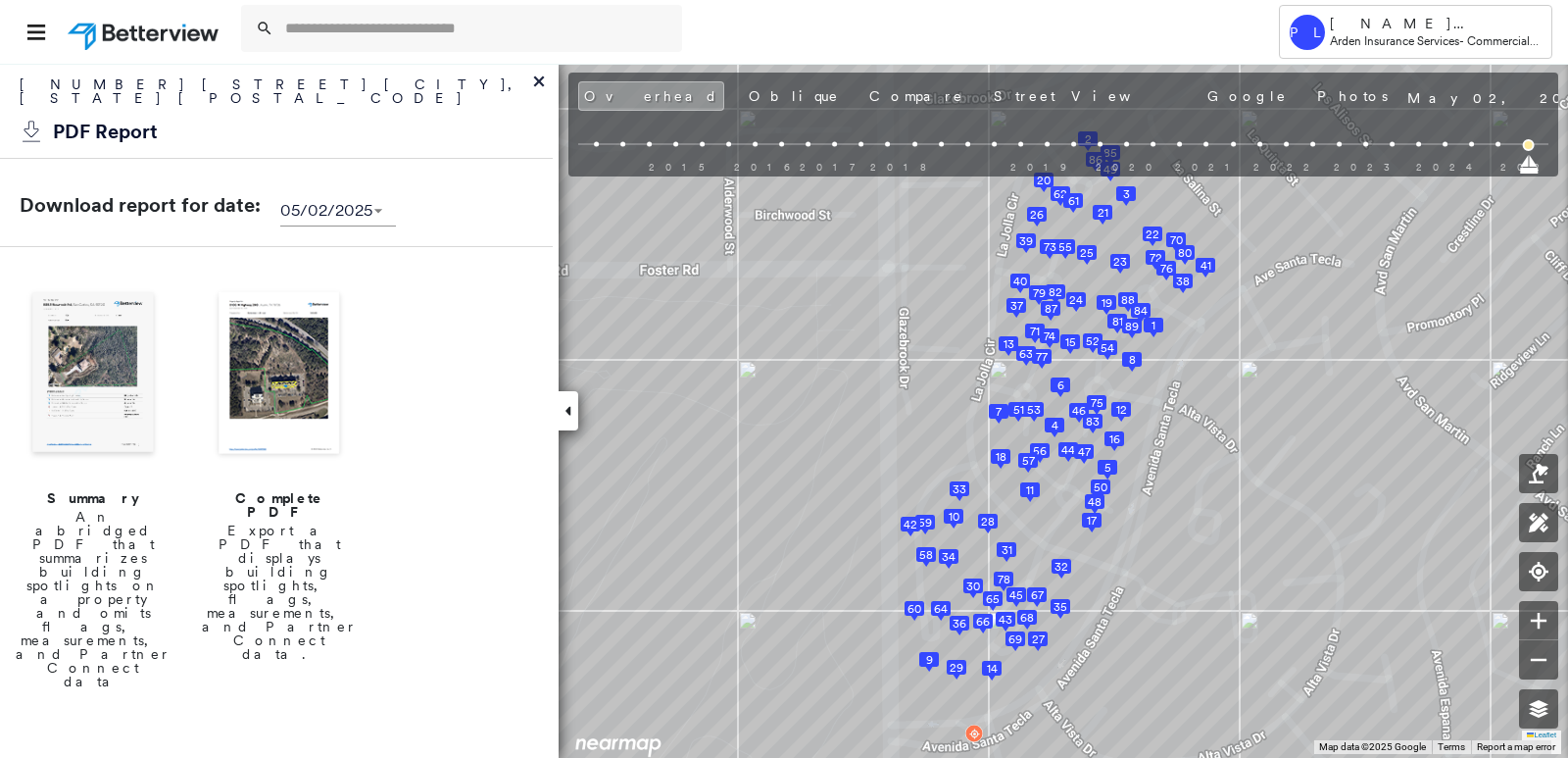 click at bounding box center [93, 375] 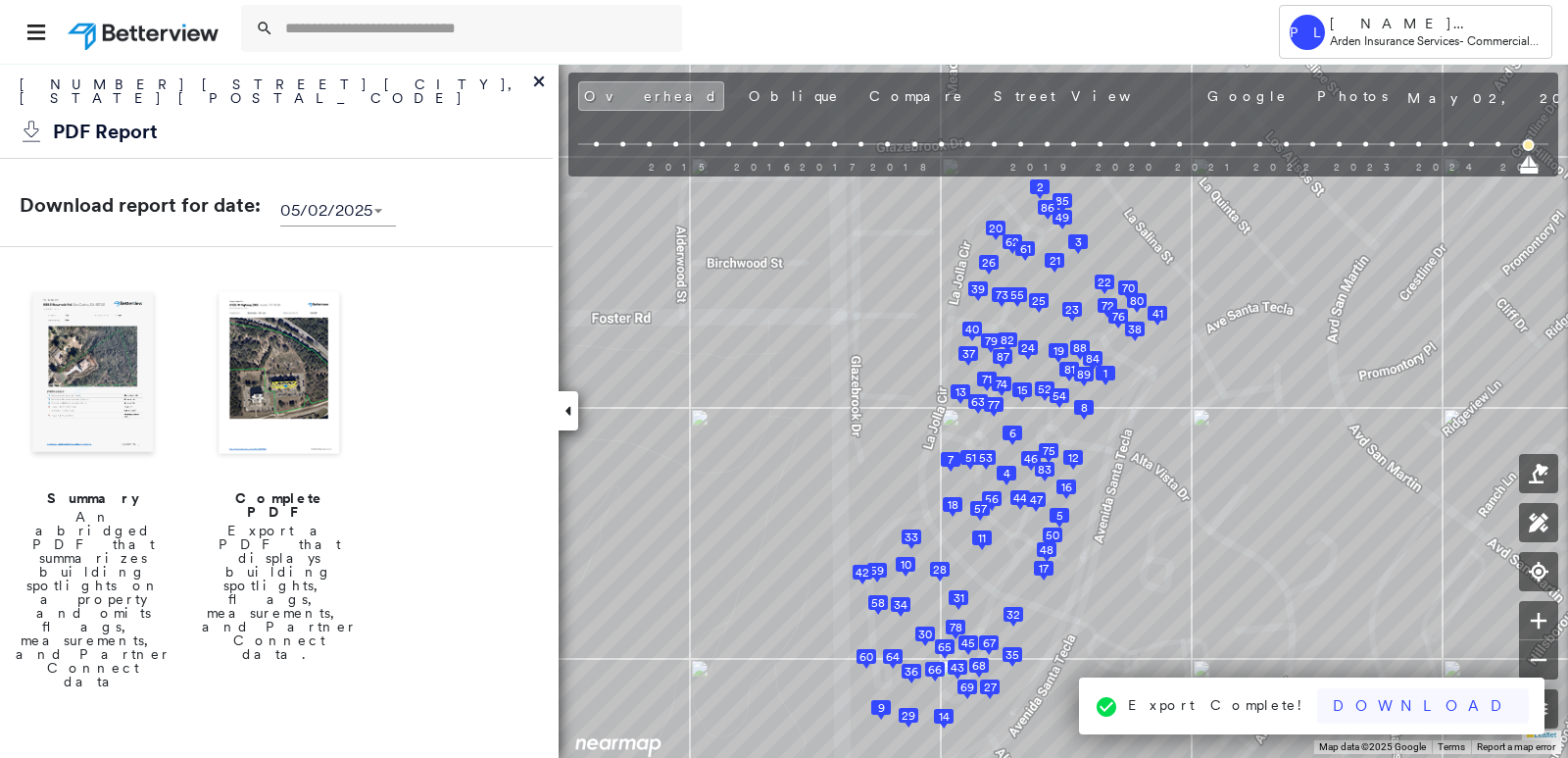 click on "Download" at bounding box center (1423, 706) 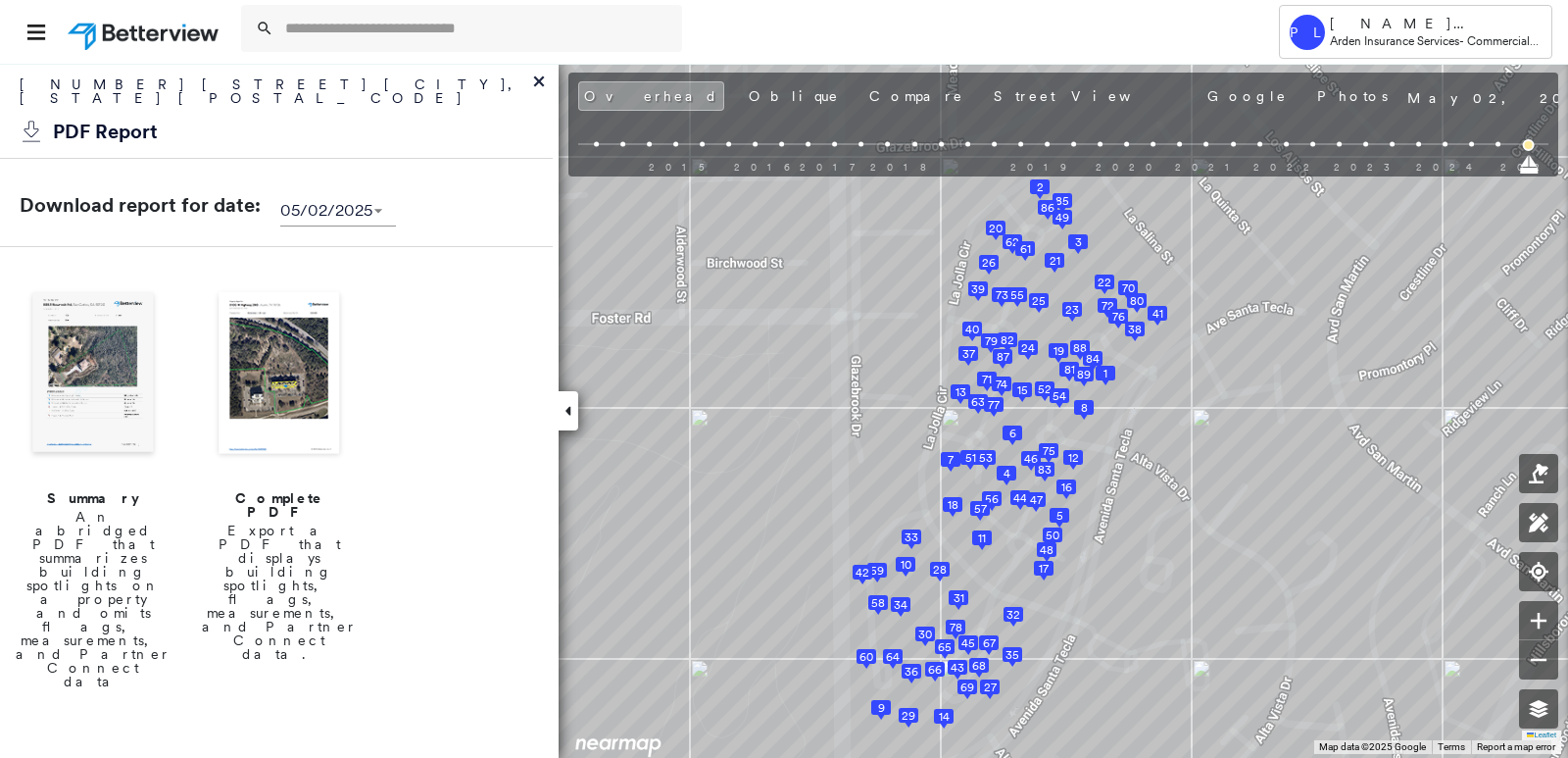 click at bounding box center (279, 375) 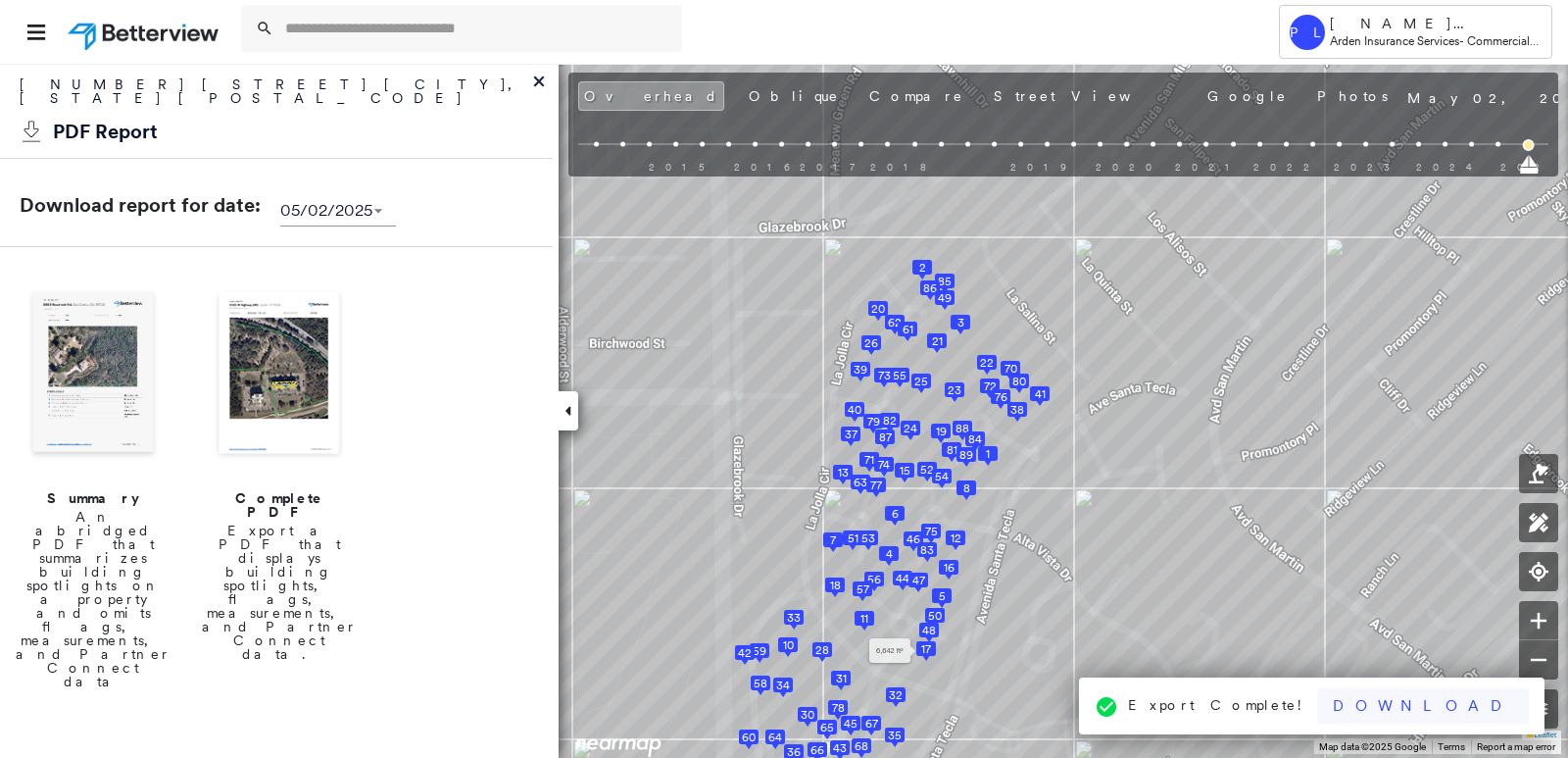 click on "Download" at bounding box center [1423, 706] 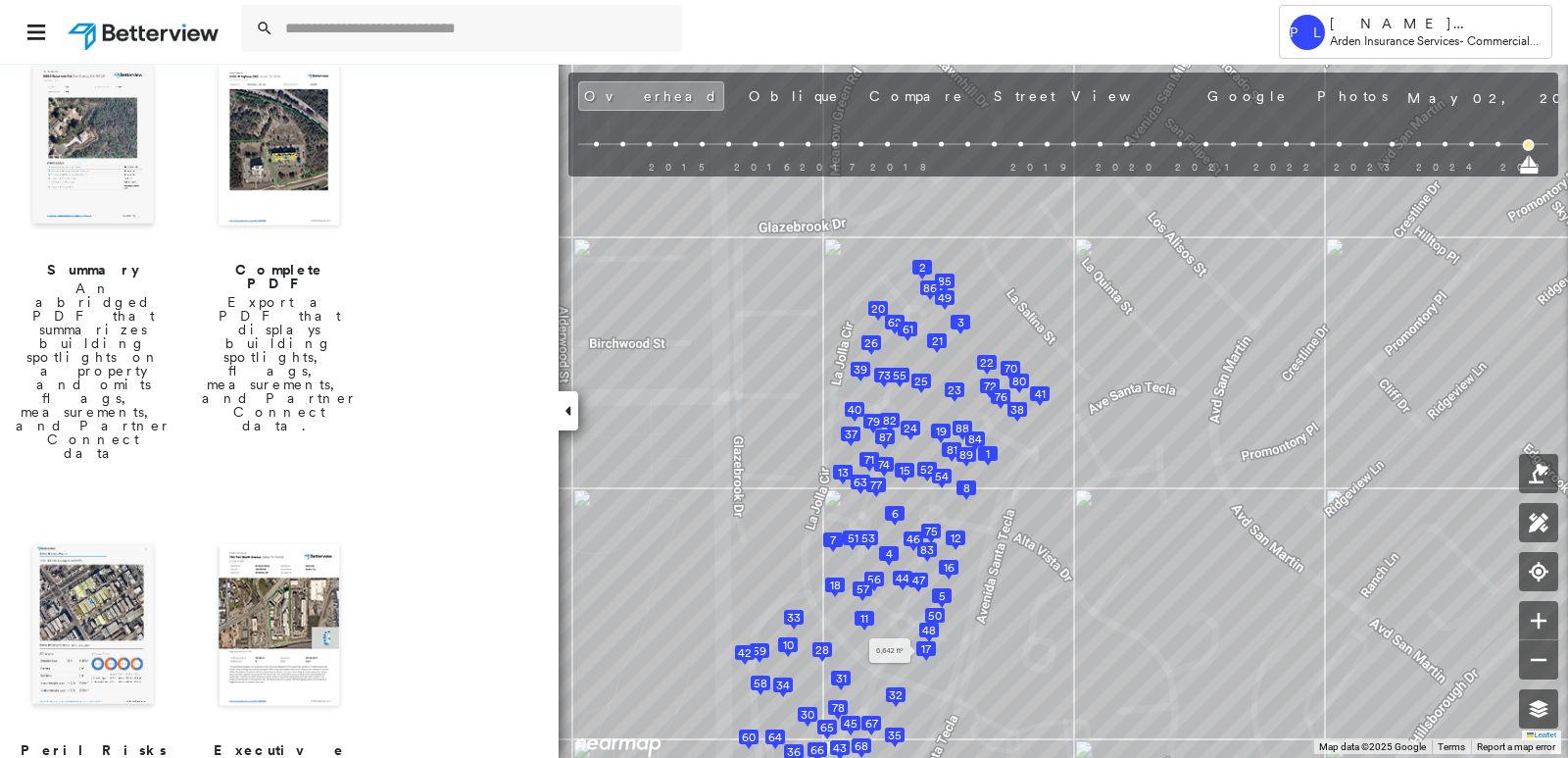 scroll, scrollTop: 294, scrollLeft: 0, axis: vertical 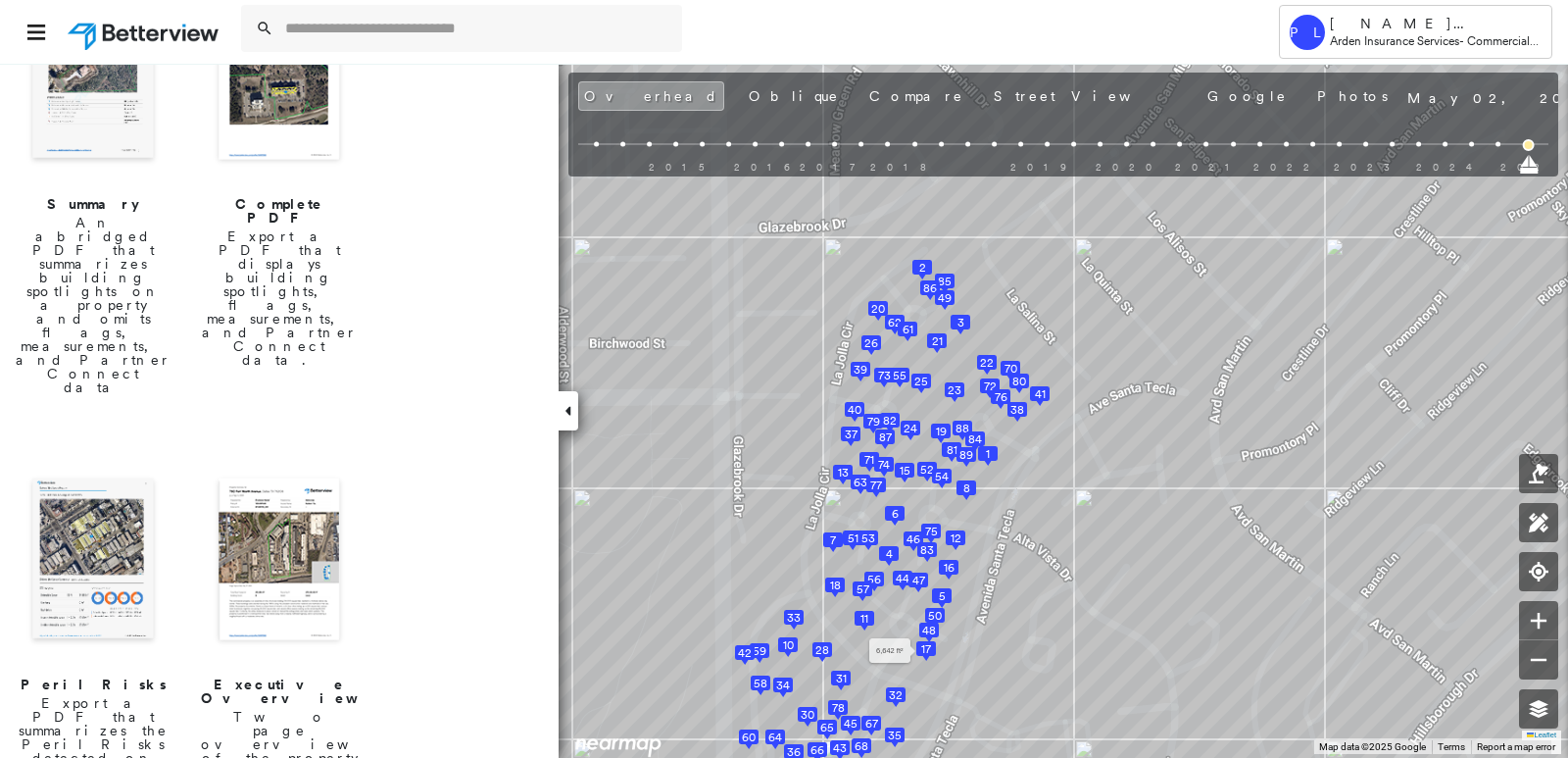 click at bounding box center (93, 561) 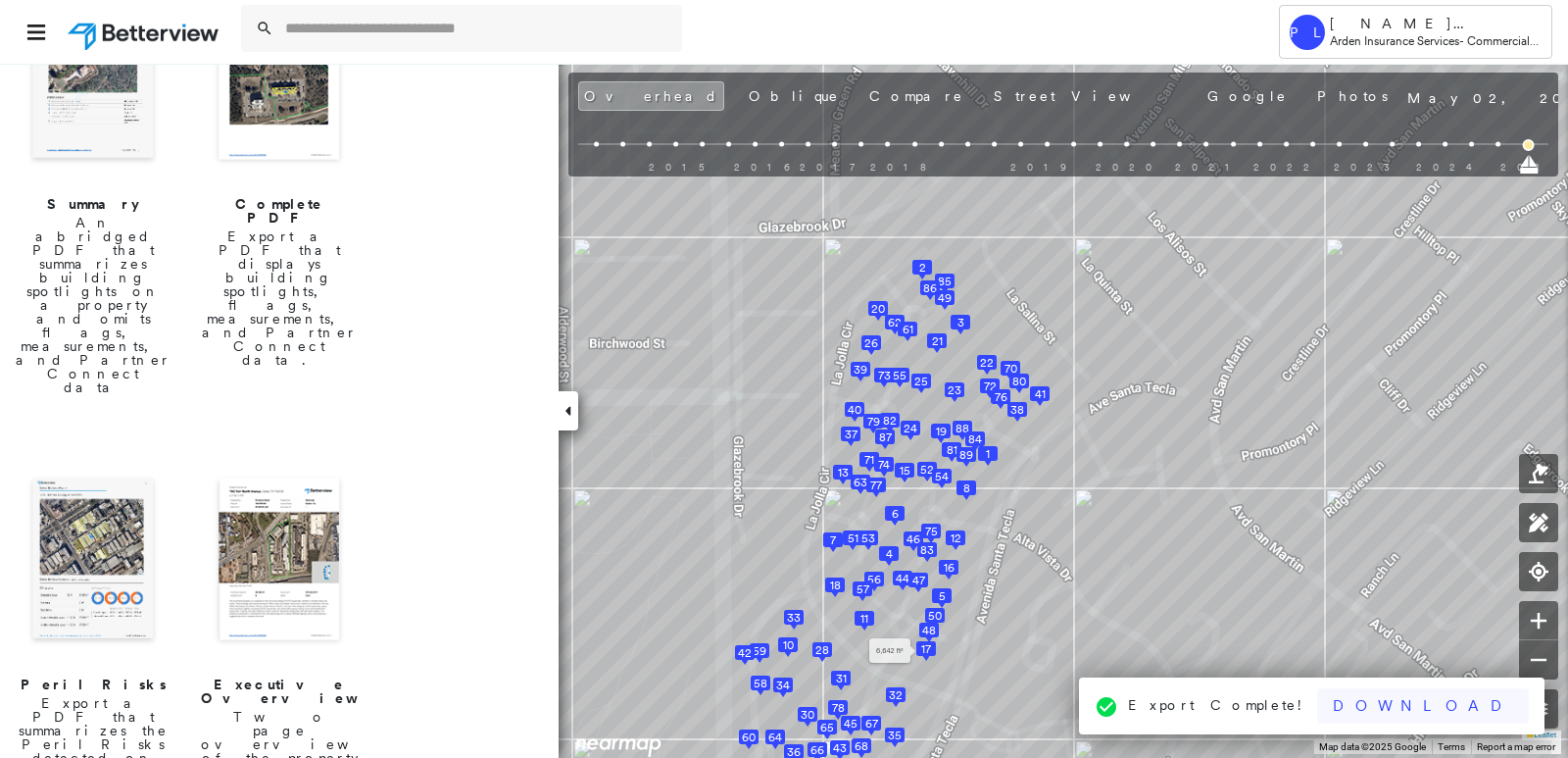 click on "Download" at bounding box center [1423, 706] 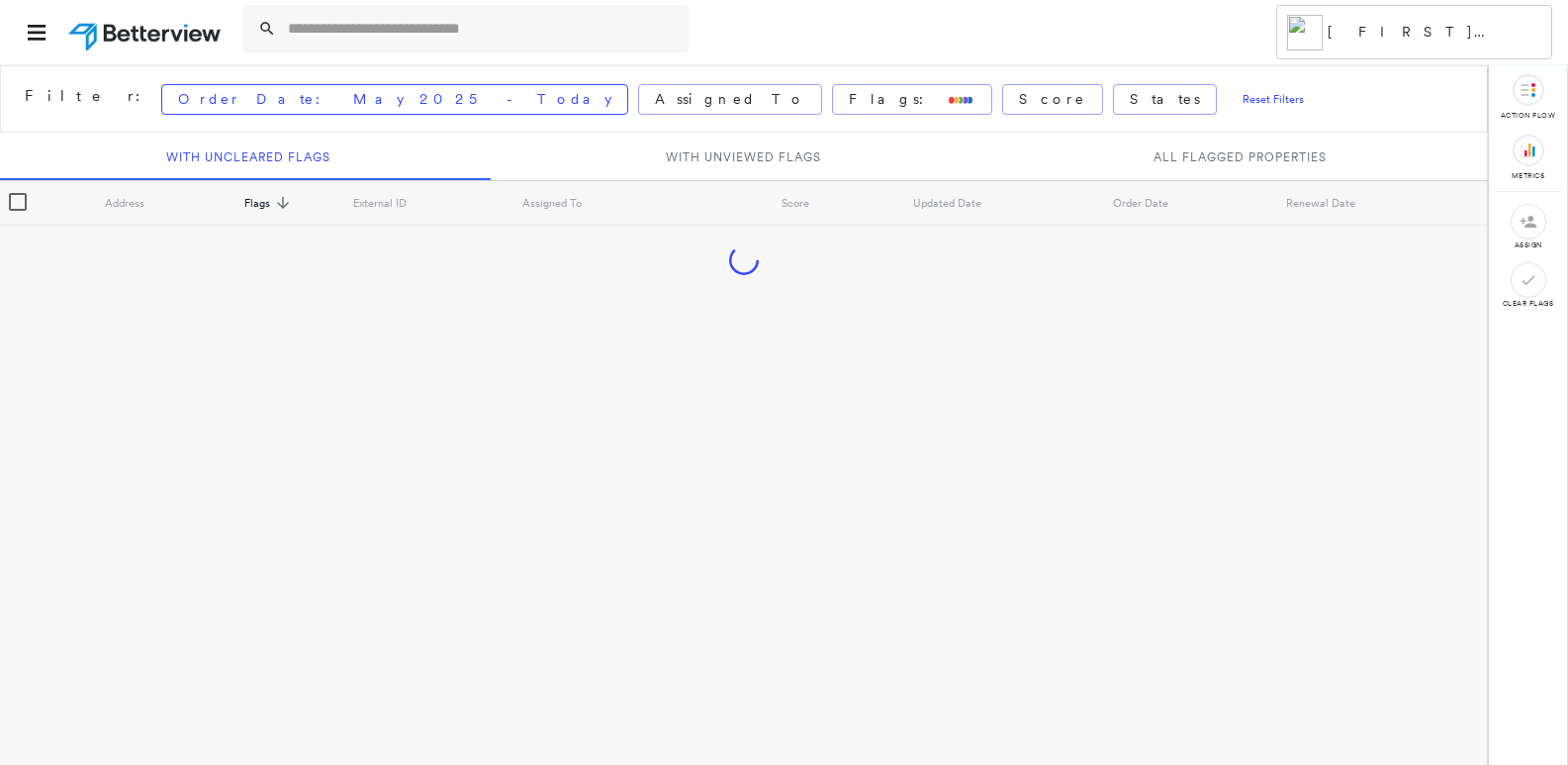 scroll, scrollTop: 0, scrollLeft: 0, axis: both 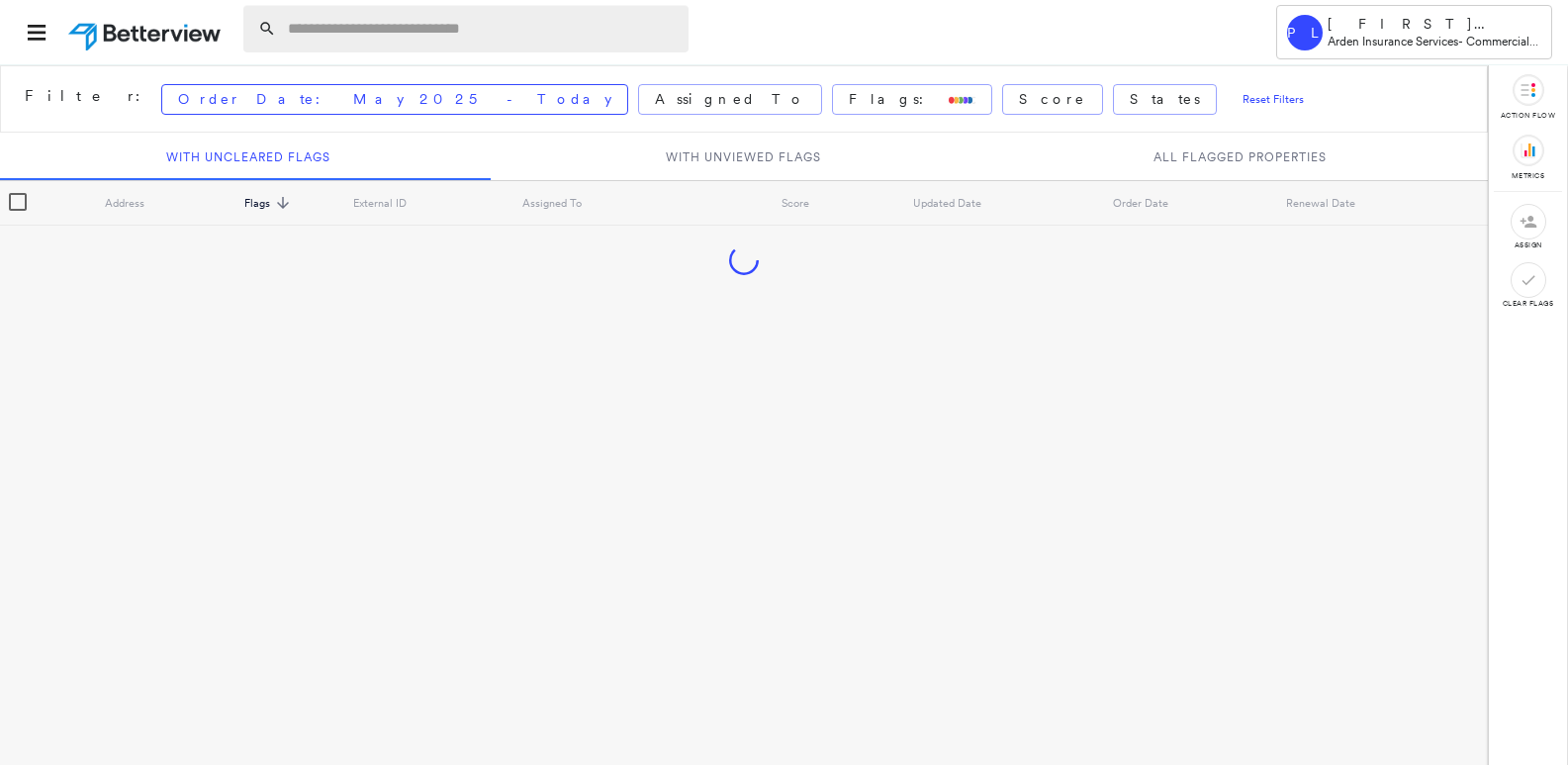 click at bounding box center (482, 29) 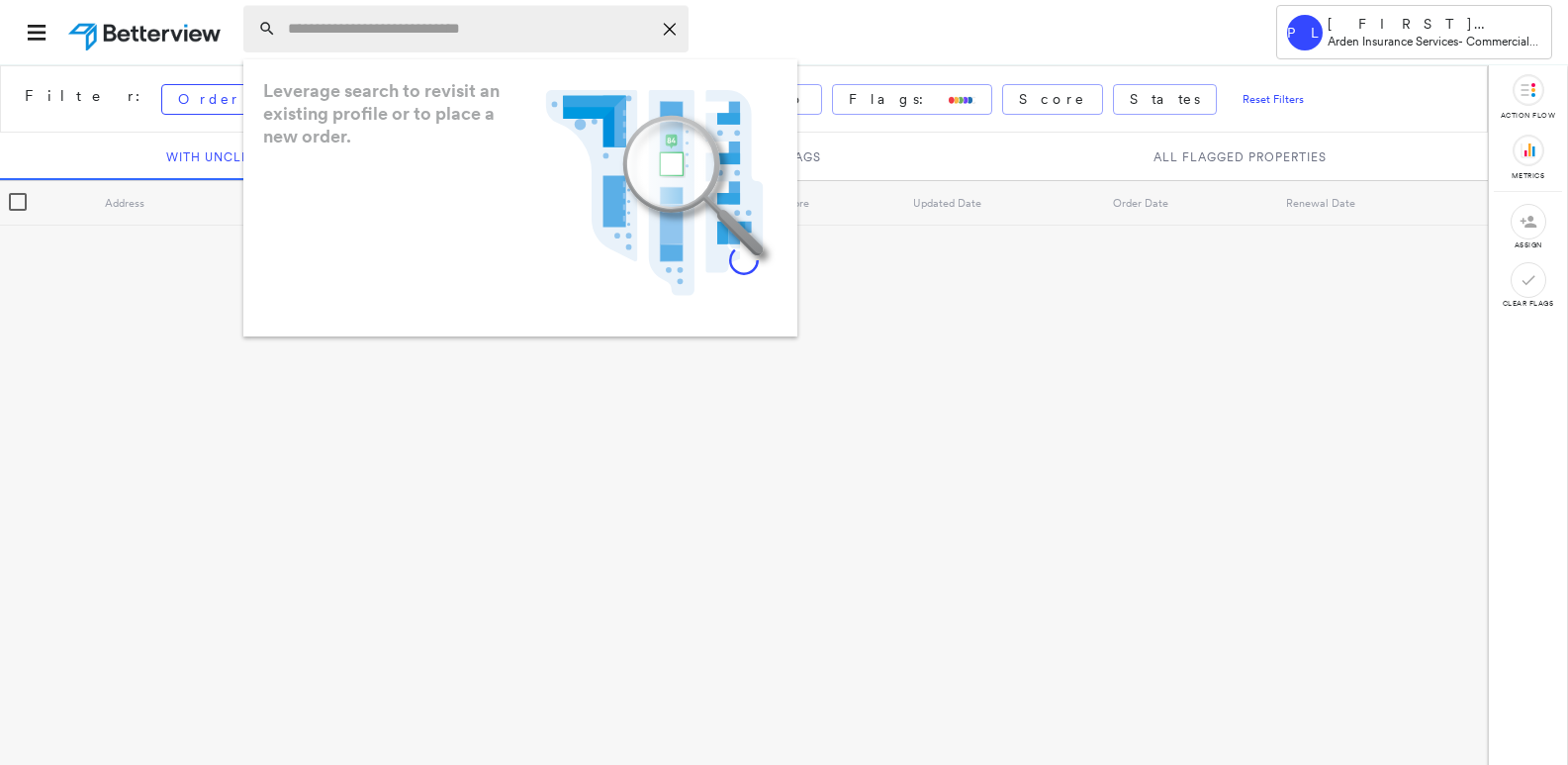 paste on "**********" 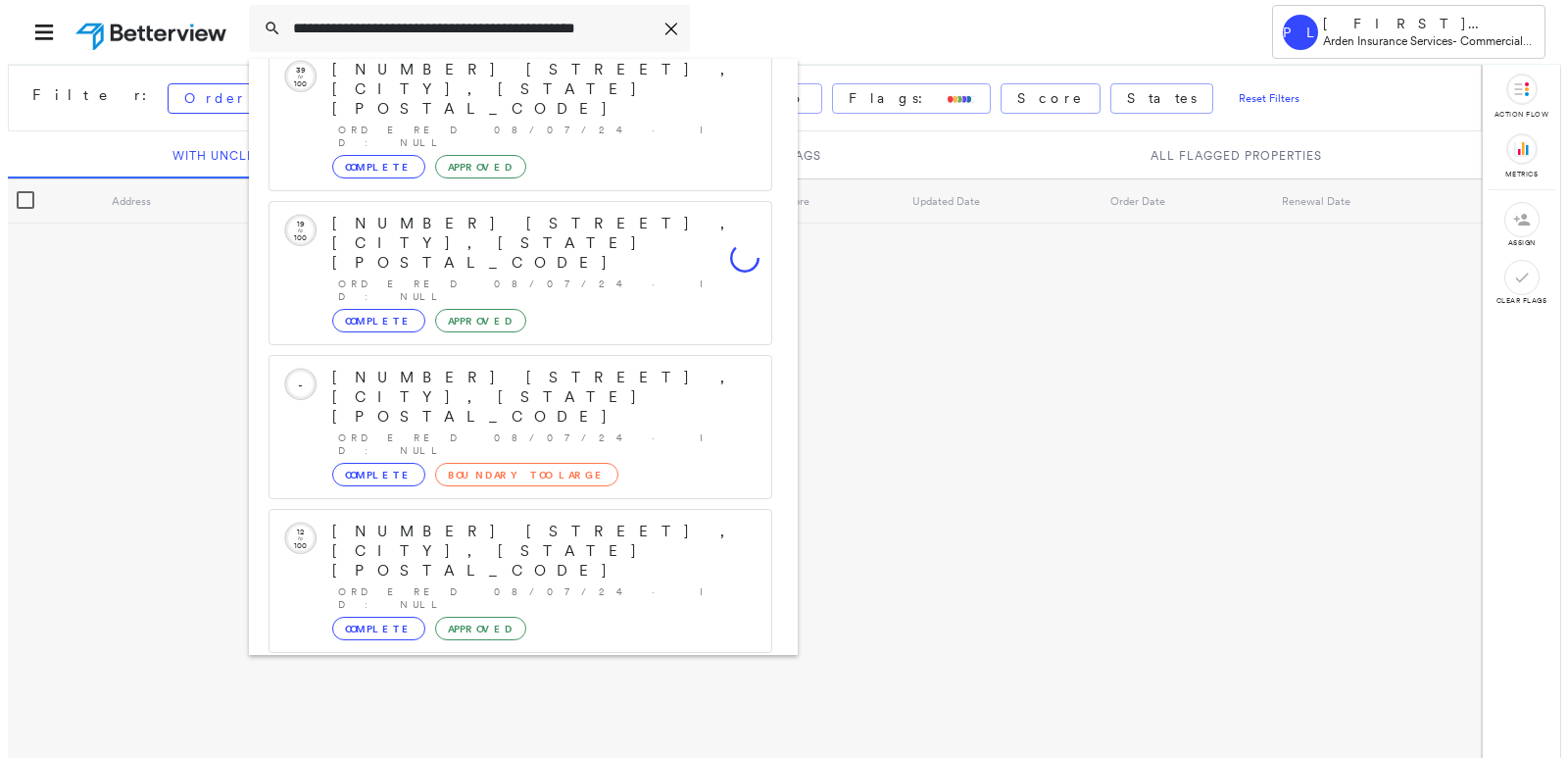 scroll, scrollTop: 209, scrollLeft: 0, axis: vertical 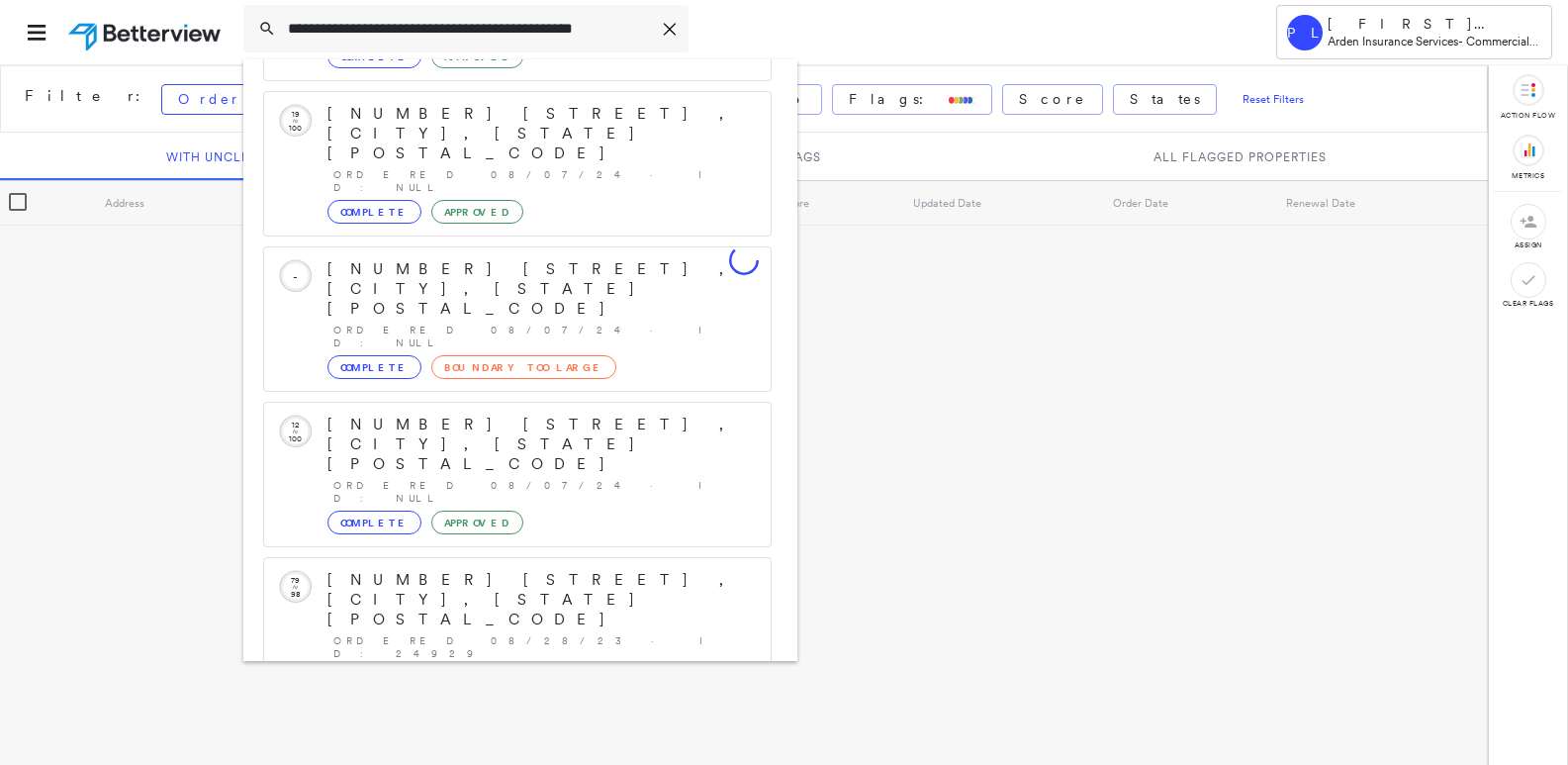 type on "**********" 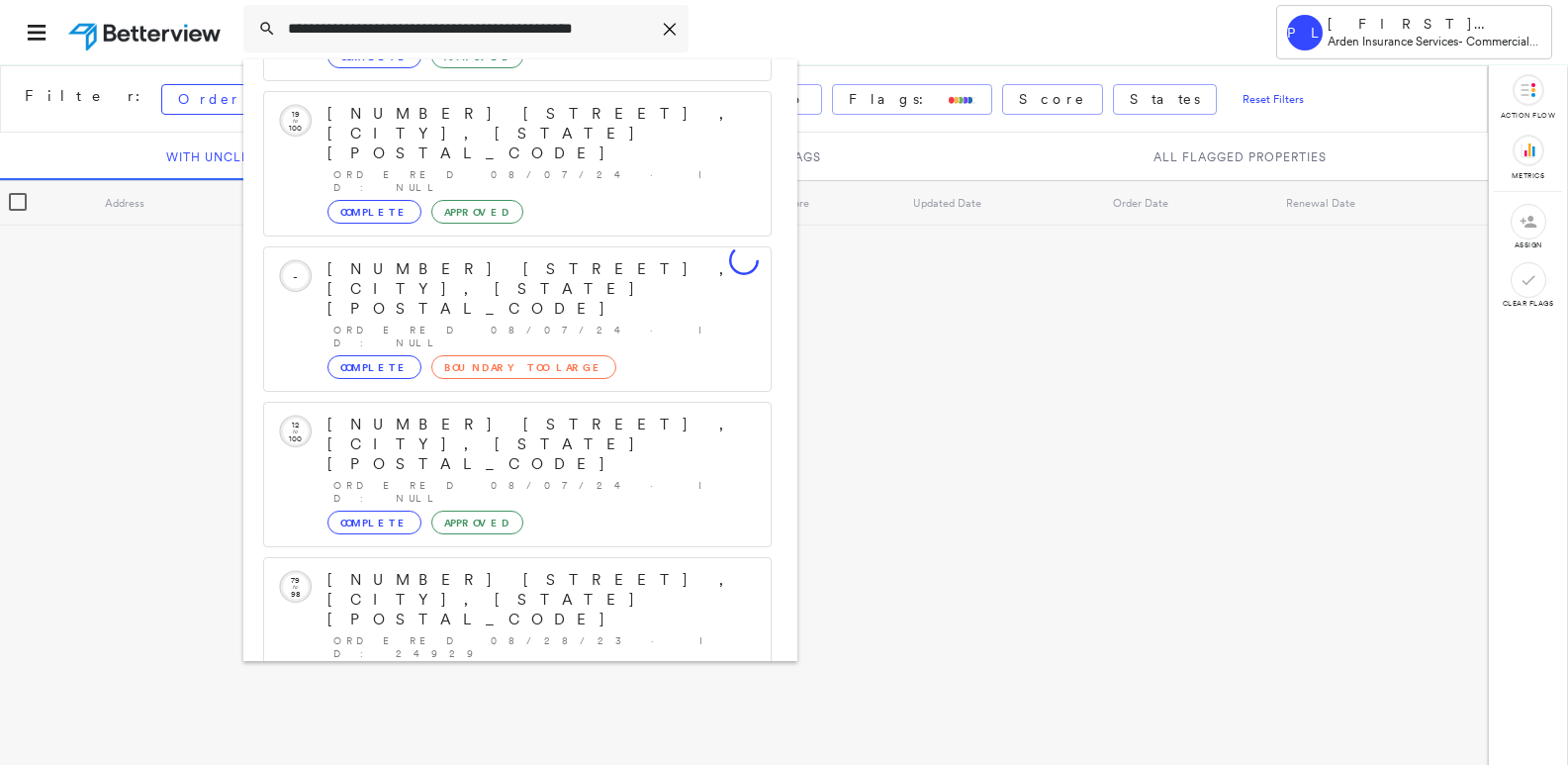 click on "[NUMBER] [STREET], [CITY], [STATE] [POSTAL_CODE]" at bounding box center (496, 889) 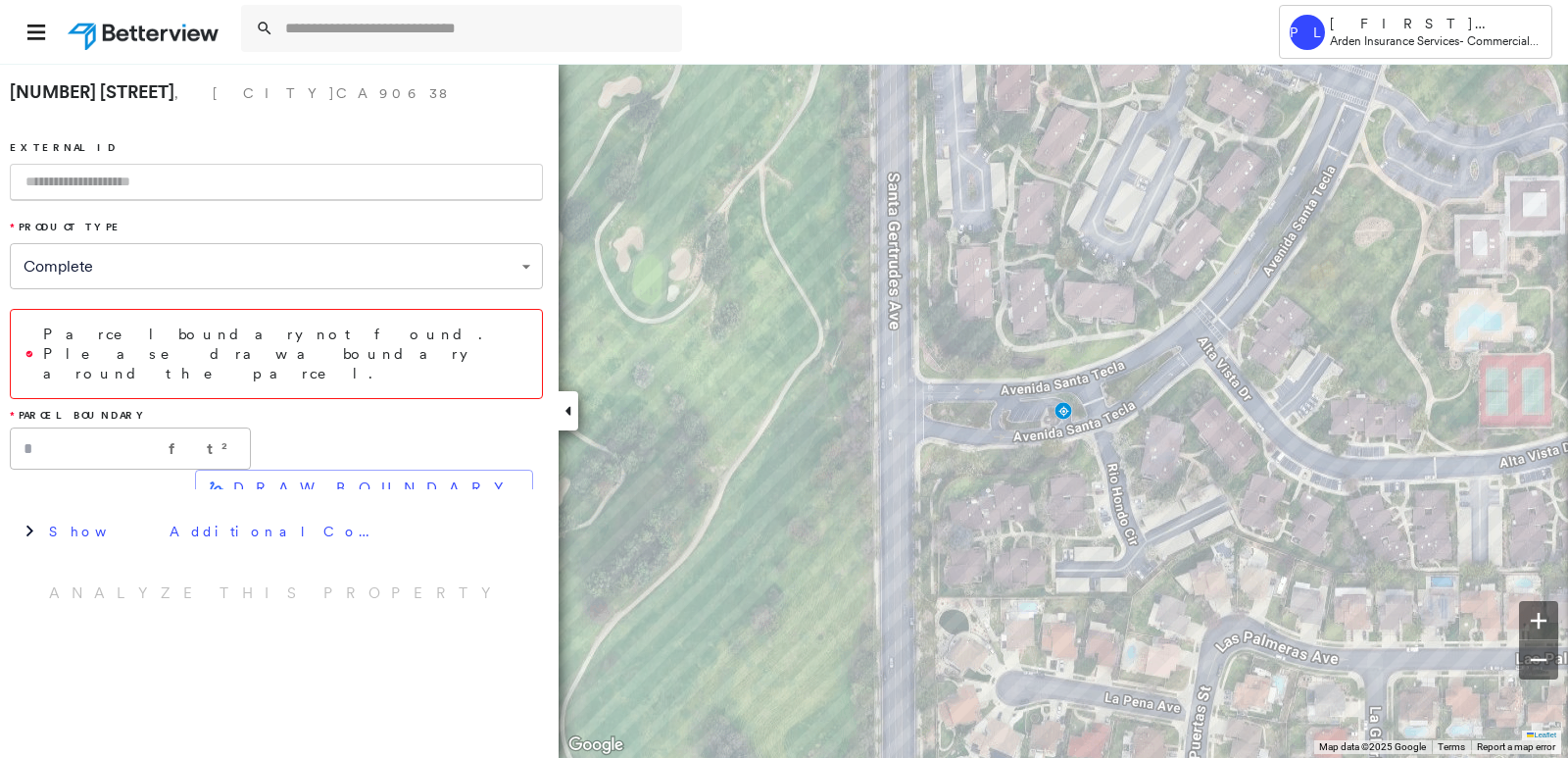 click at bounding box center [276, 182] 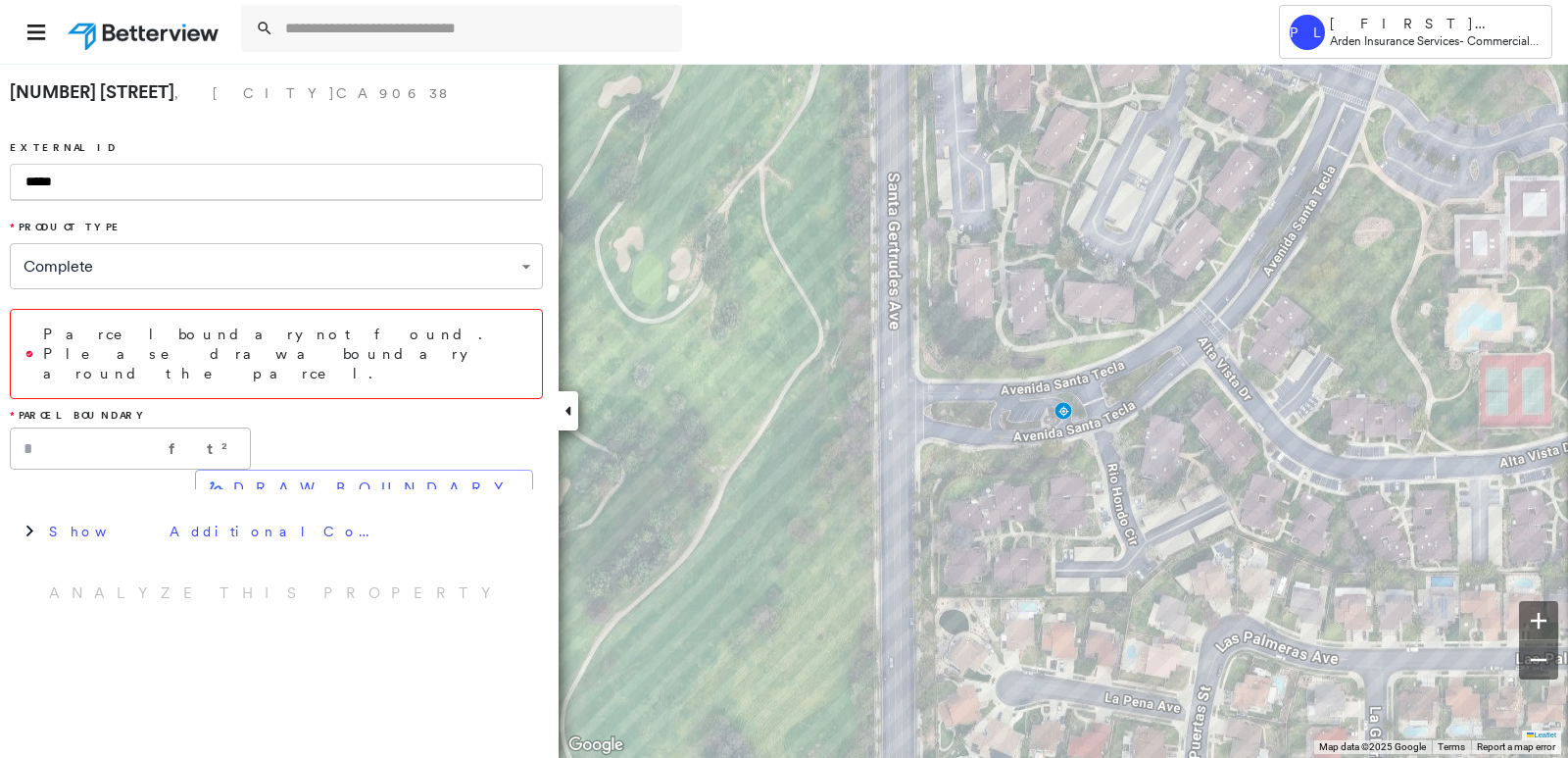 type on "*****" 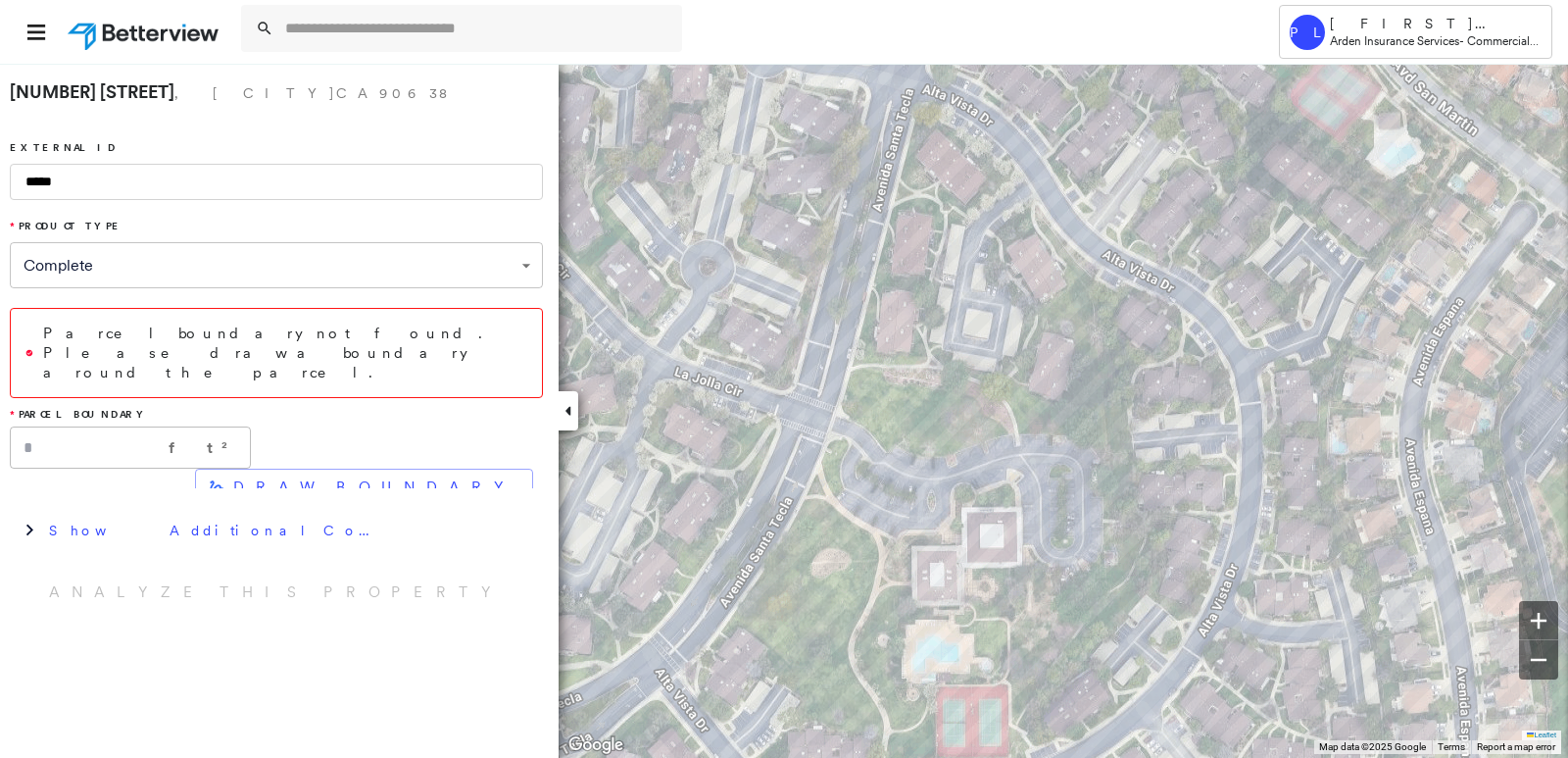 click on "DRAW BOUNDARY" at bounding box center [374, 487] 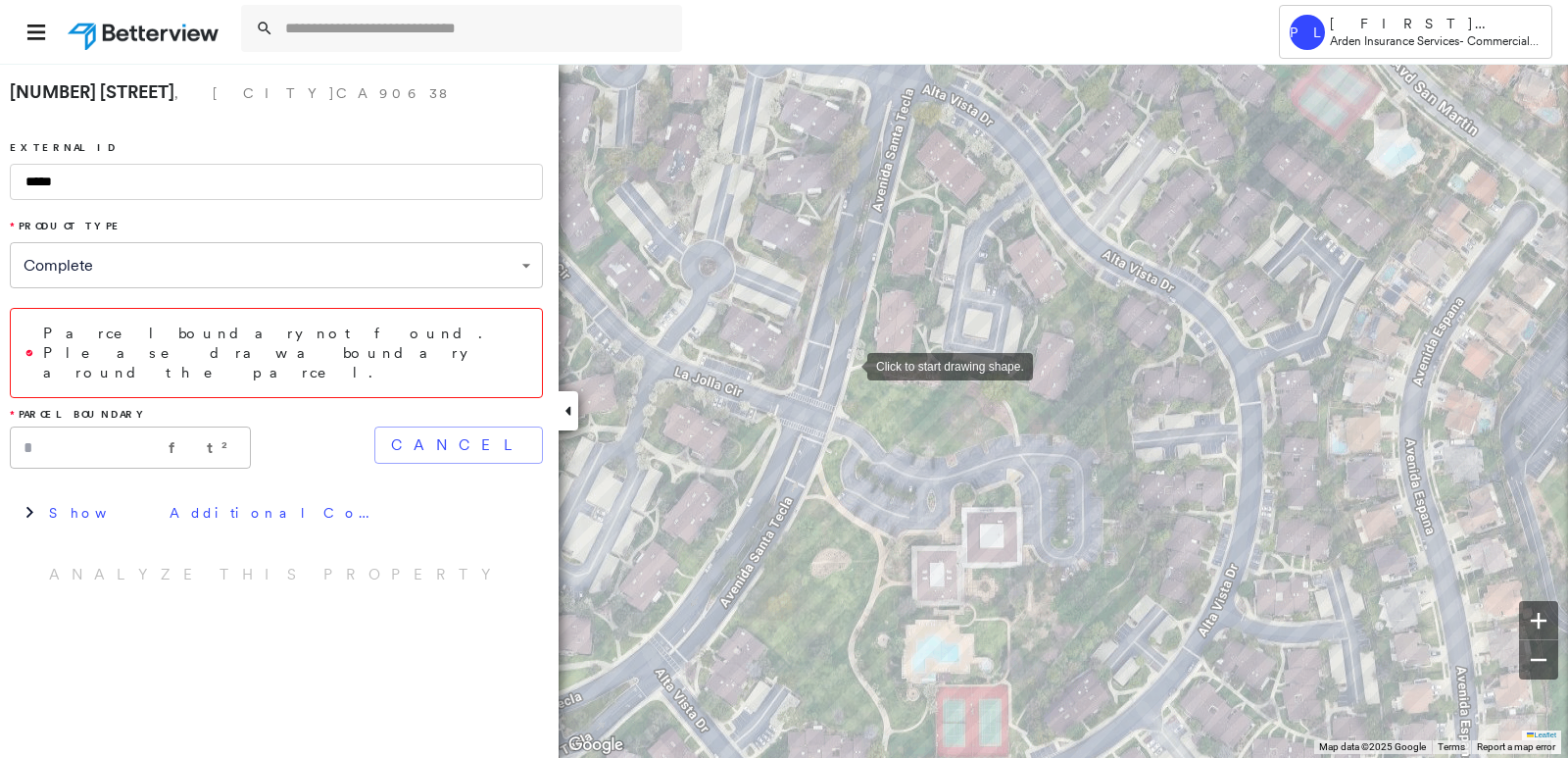 click at bounding box center (848, 365) 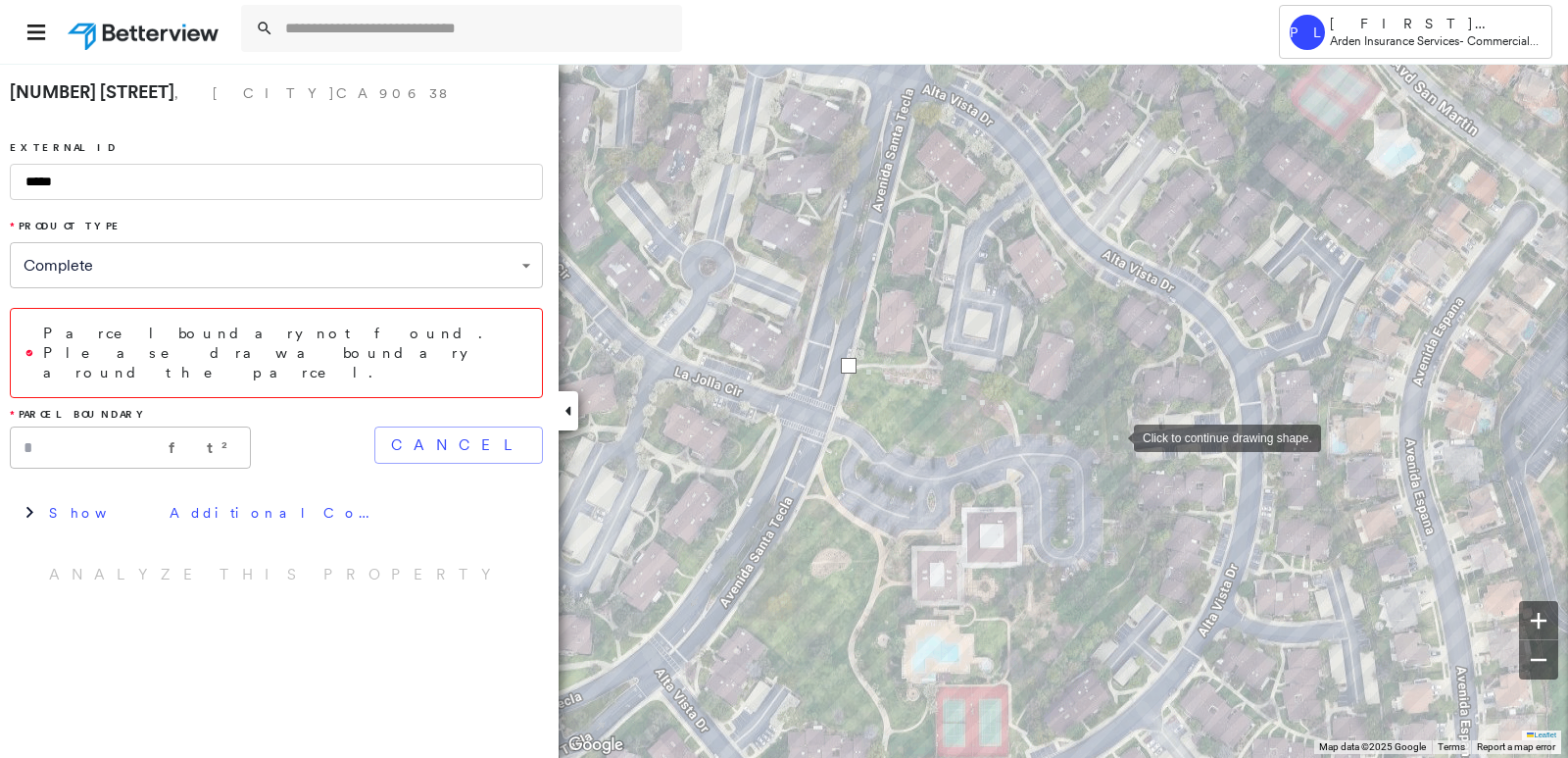 click at bounding box center [1114, 436] 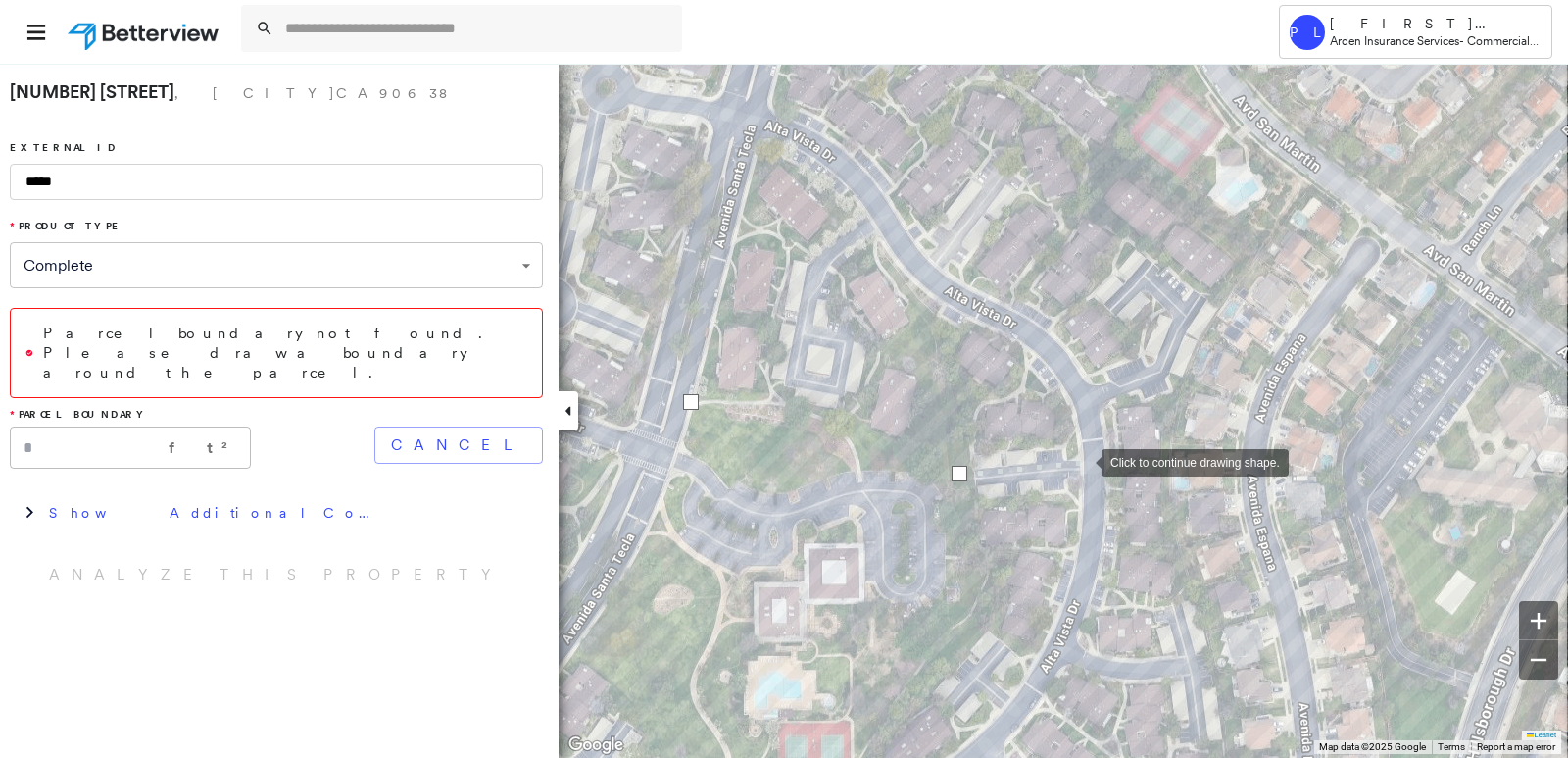 drag, startPoint x: 1245, startPoint y: 425, endPoint x: 1019, endPoint y: 465, distance: 229.51253 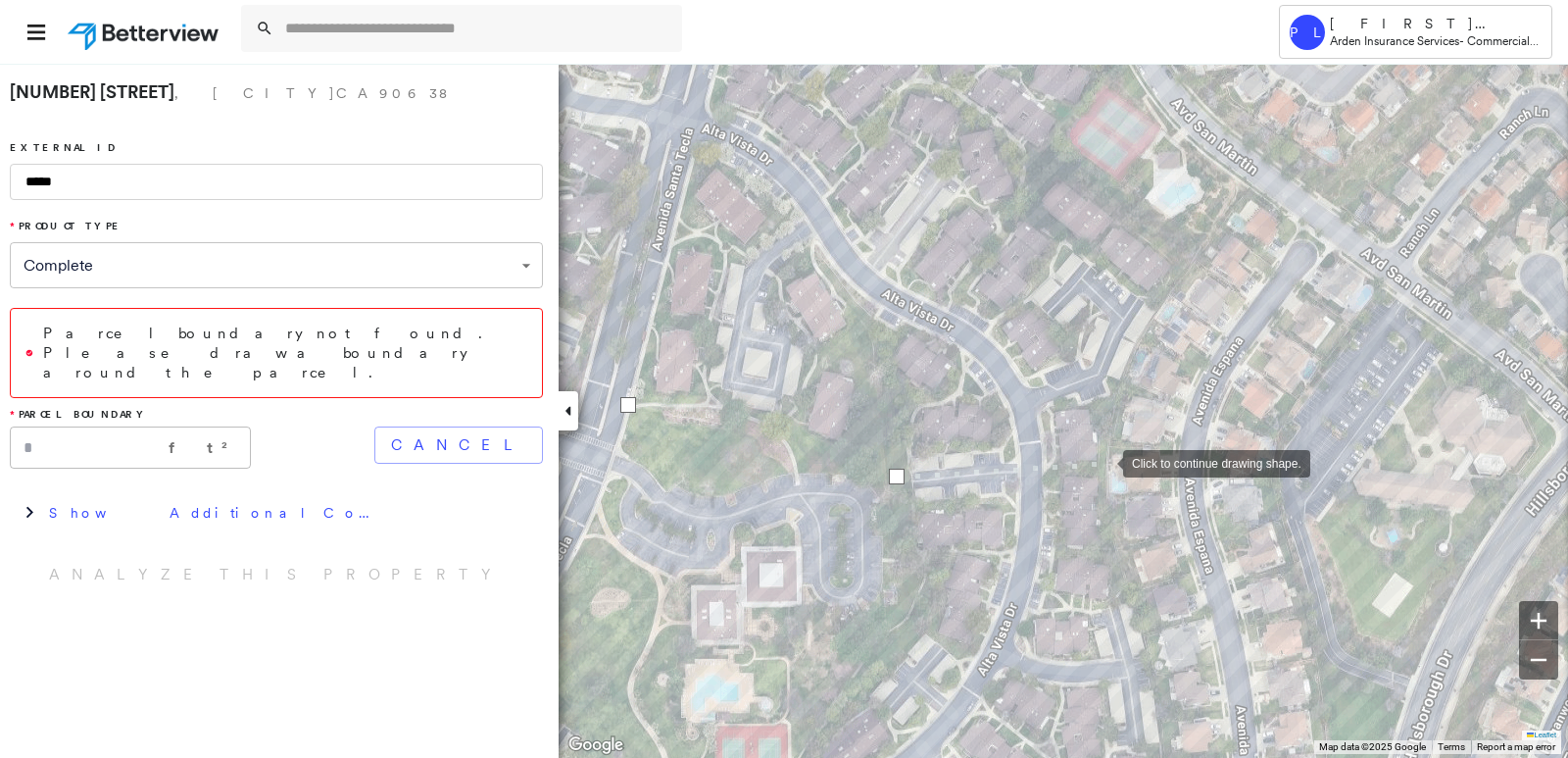 click at bounding box center (1103, 462) 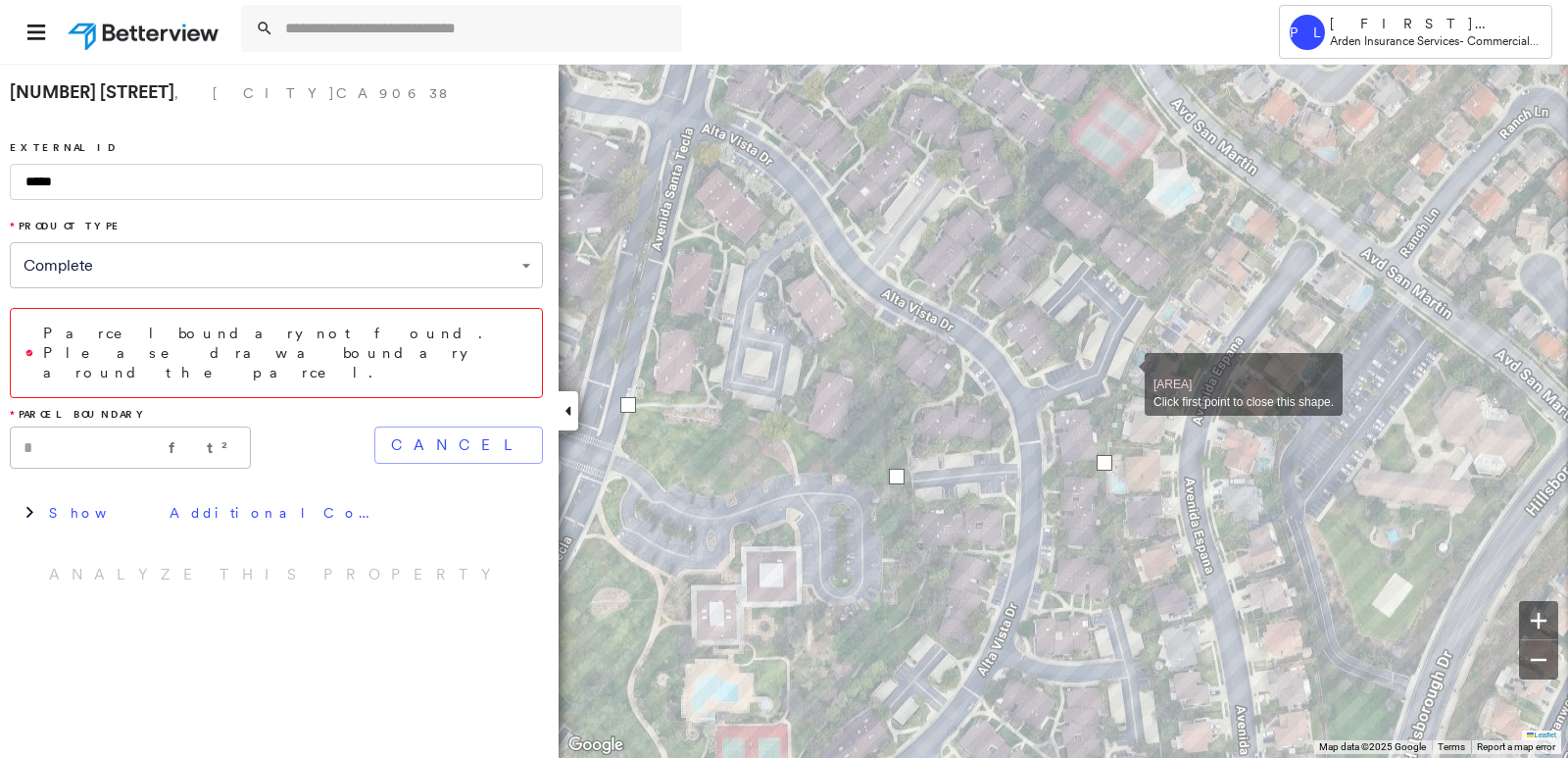 click at bounding box center (1125, 374) 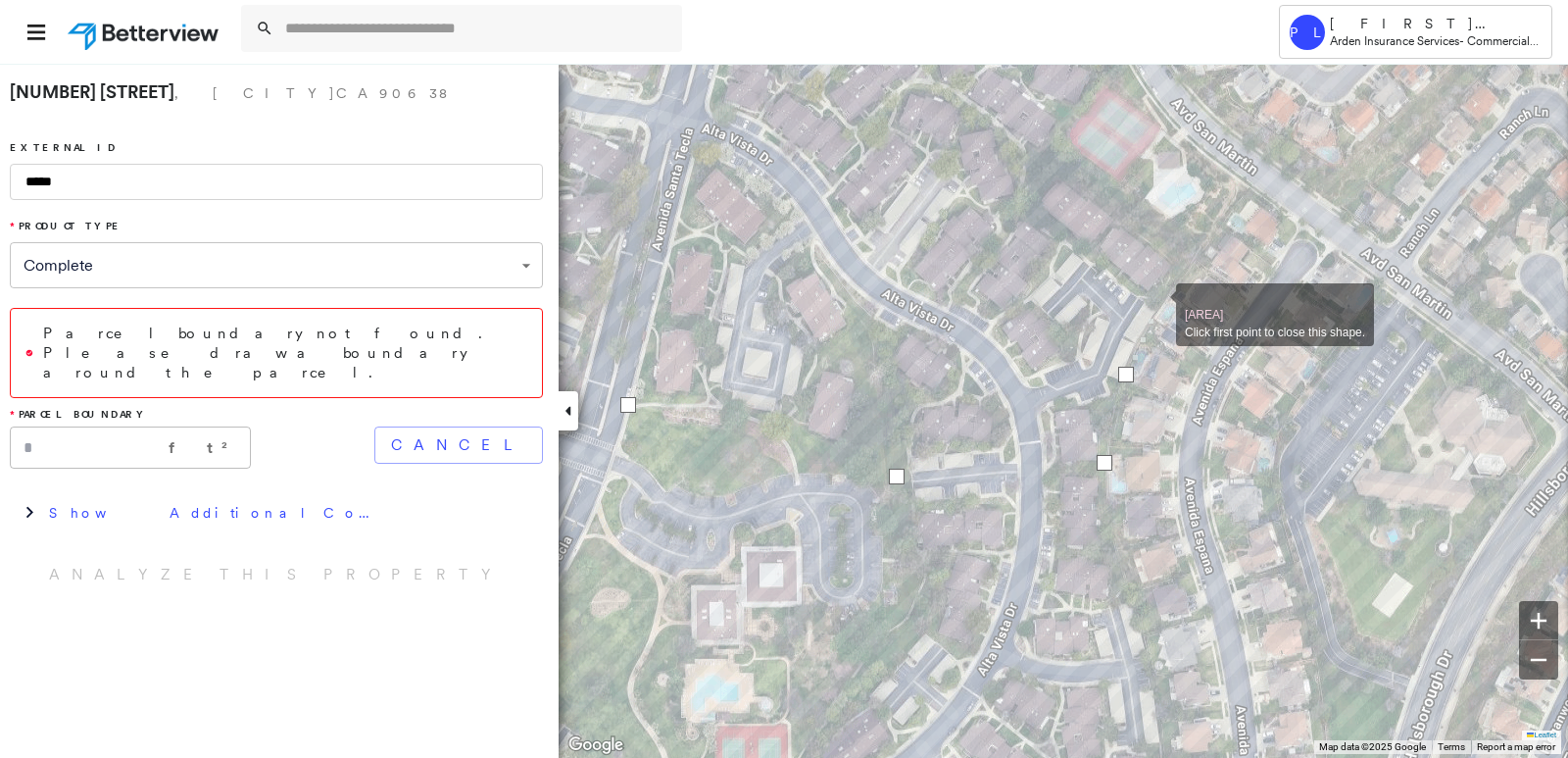 click at bounding box center (1156, 304) 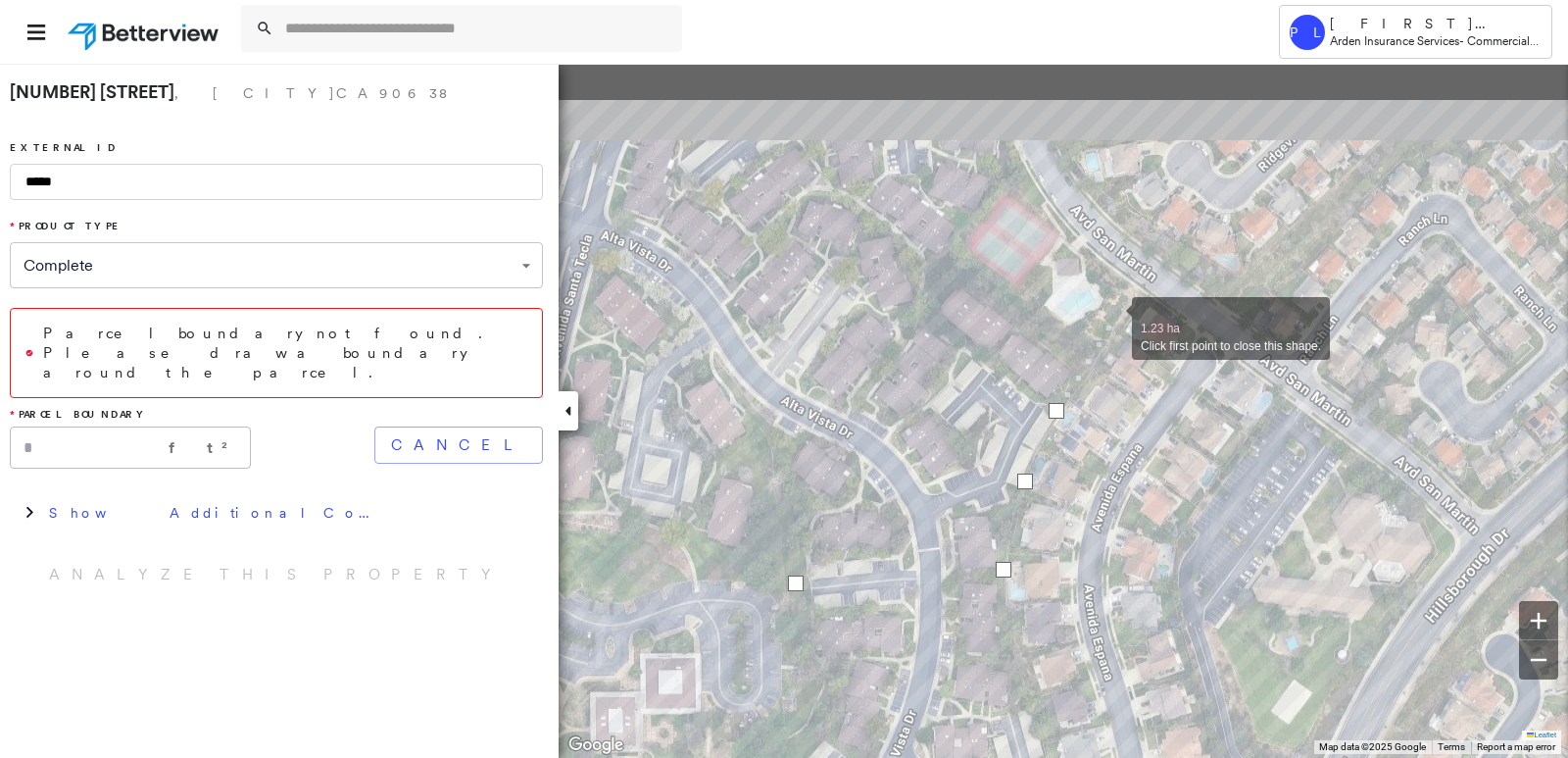 drag, startPoint x: 1214, startPoint y: 209, endPoint x: 1111, endPoint y: 319, distance: 150.69506 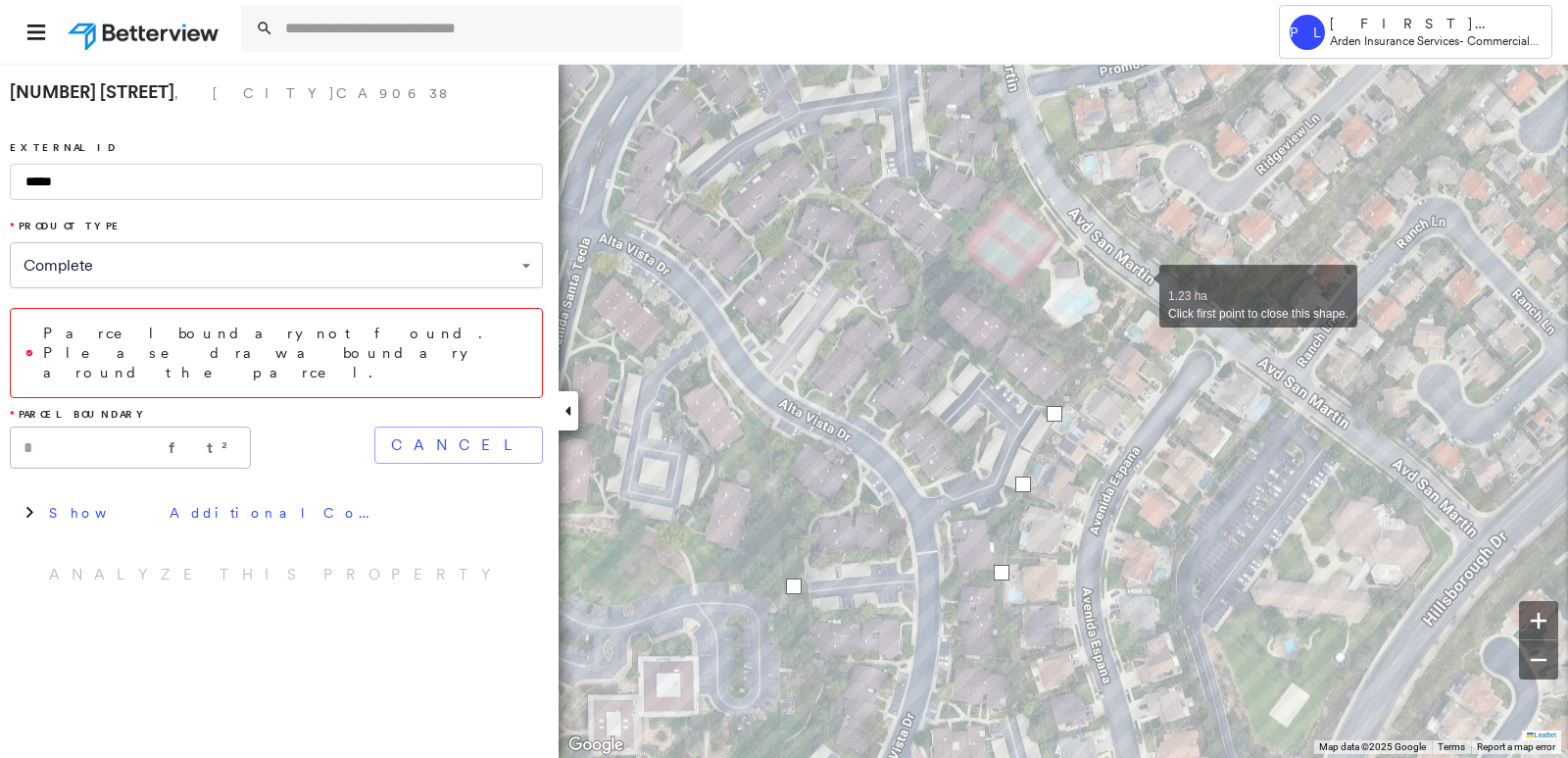 click at bounding box center [1140, 285] 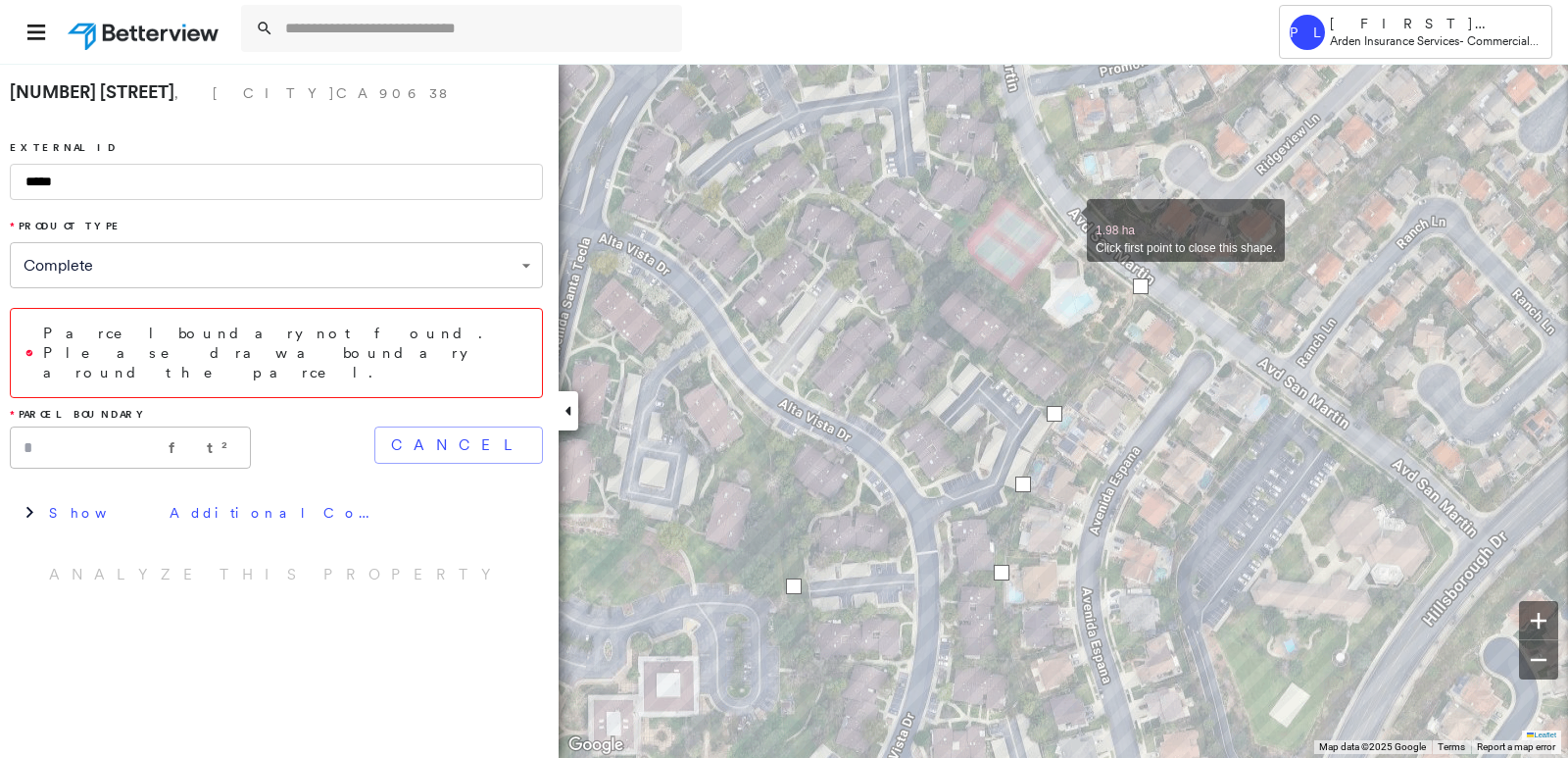 click at bounding box center (1067, 220) 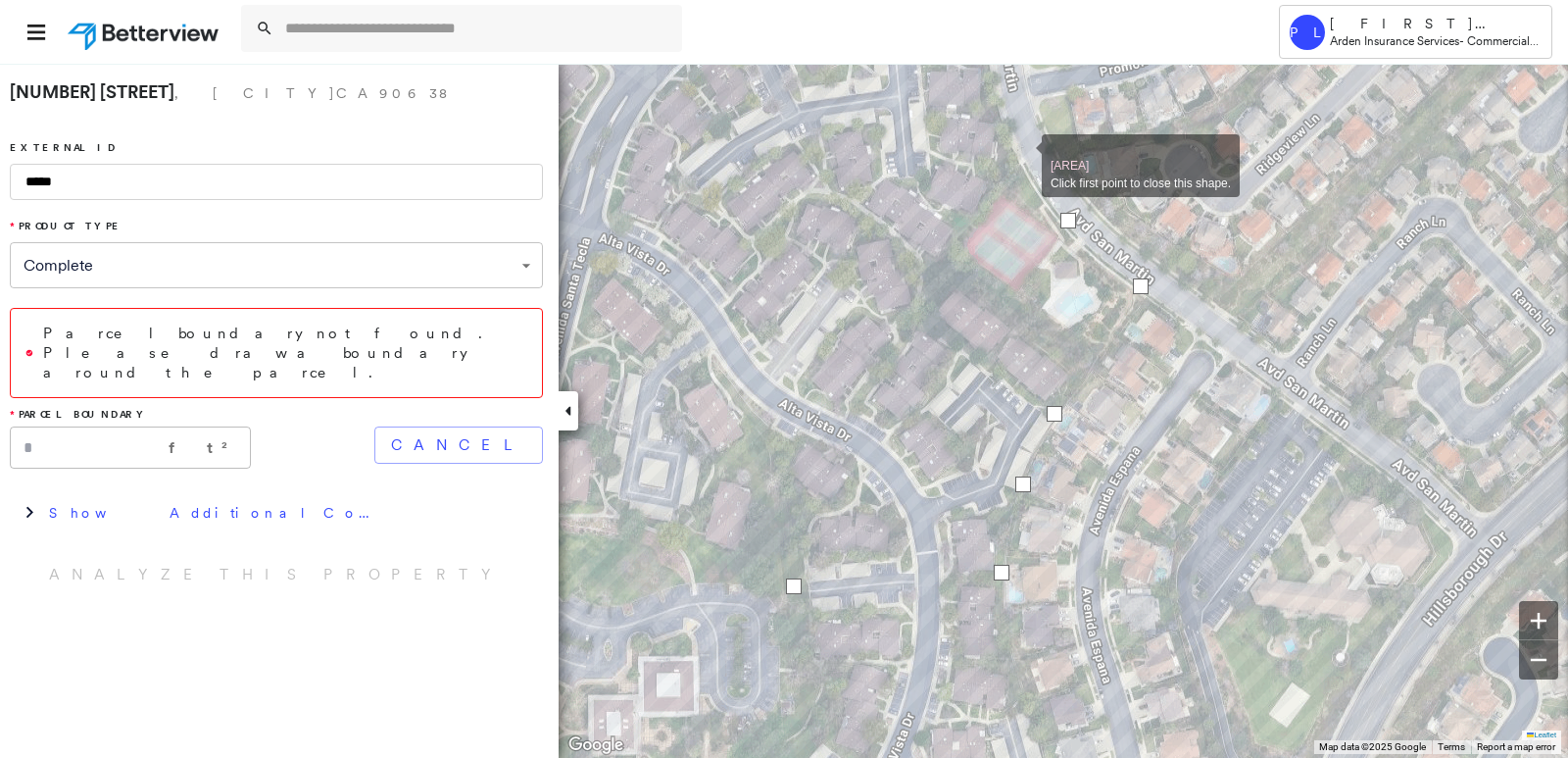 click at bounding box center [1022, 155] 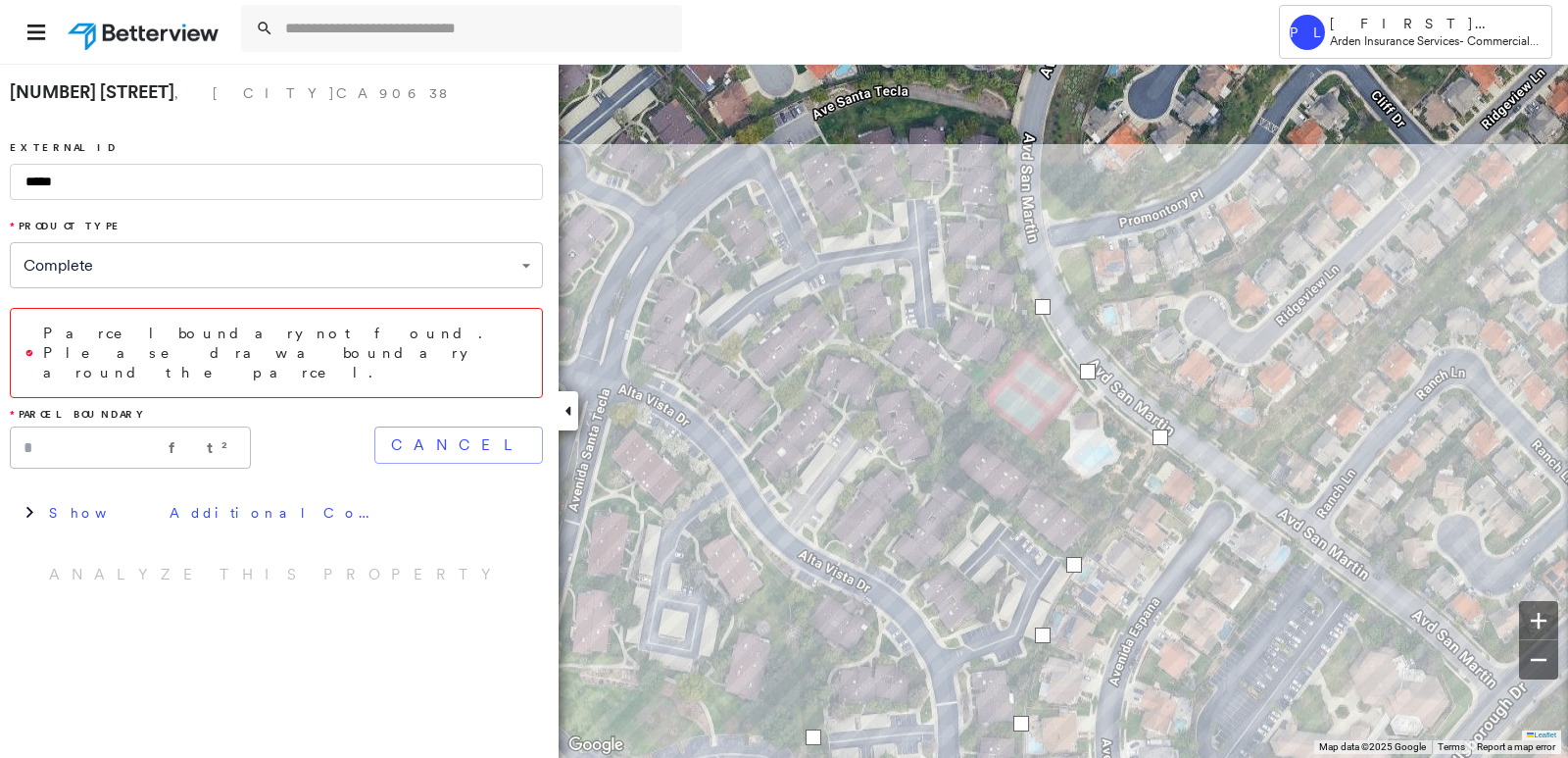 drag, startPoint x: 989, startPoint y: 119, endPoint x: 1009, endPoint y: 366, distance: 247.80839 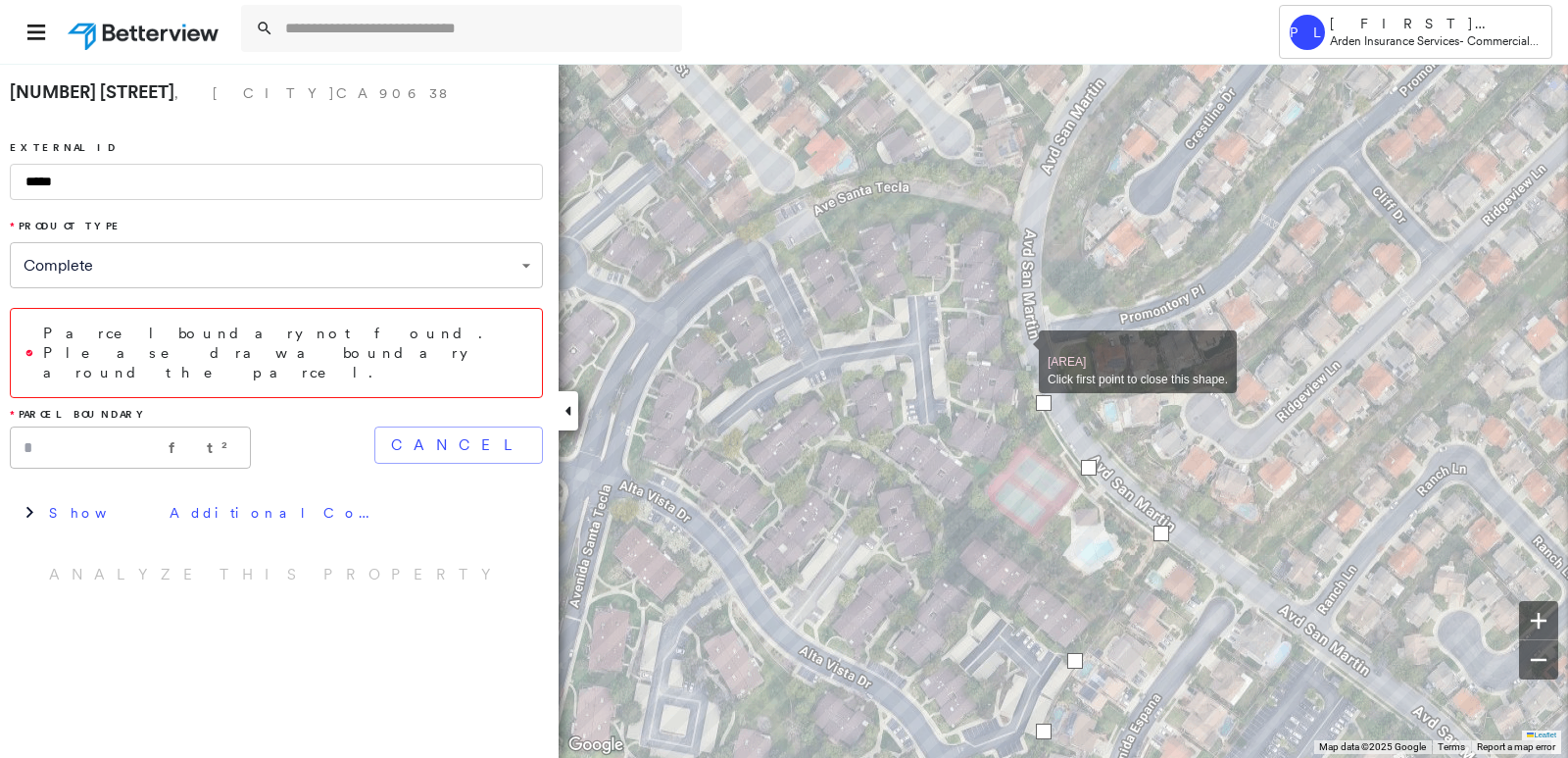click at bounding box center (1019, 351) 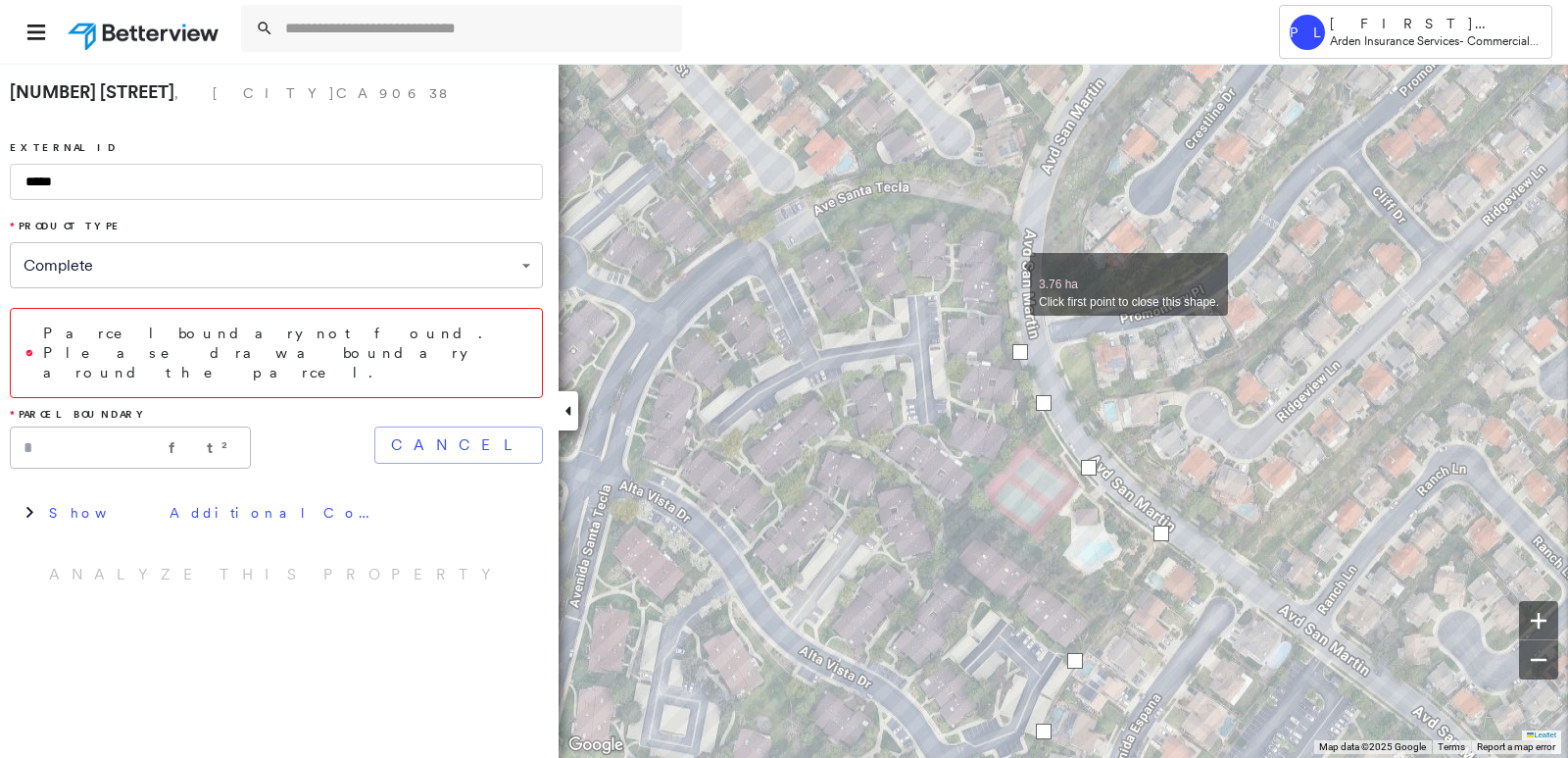 click at bounding box center (1010, 274) 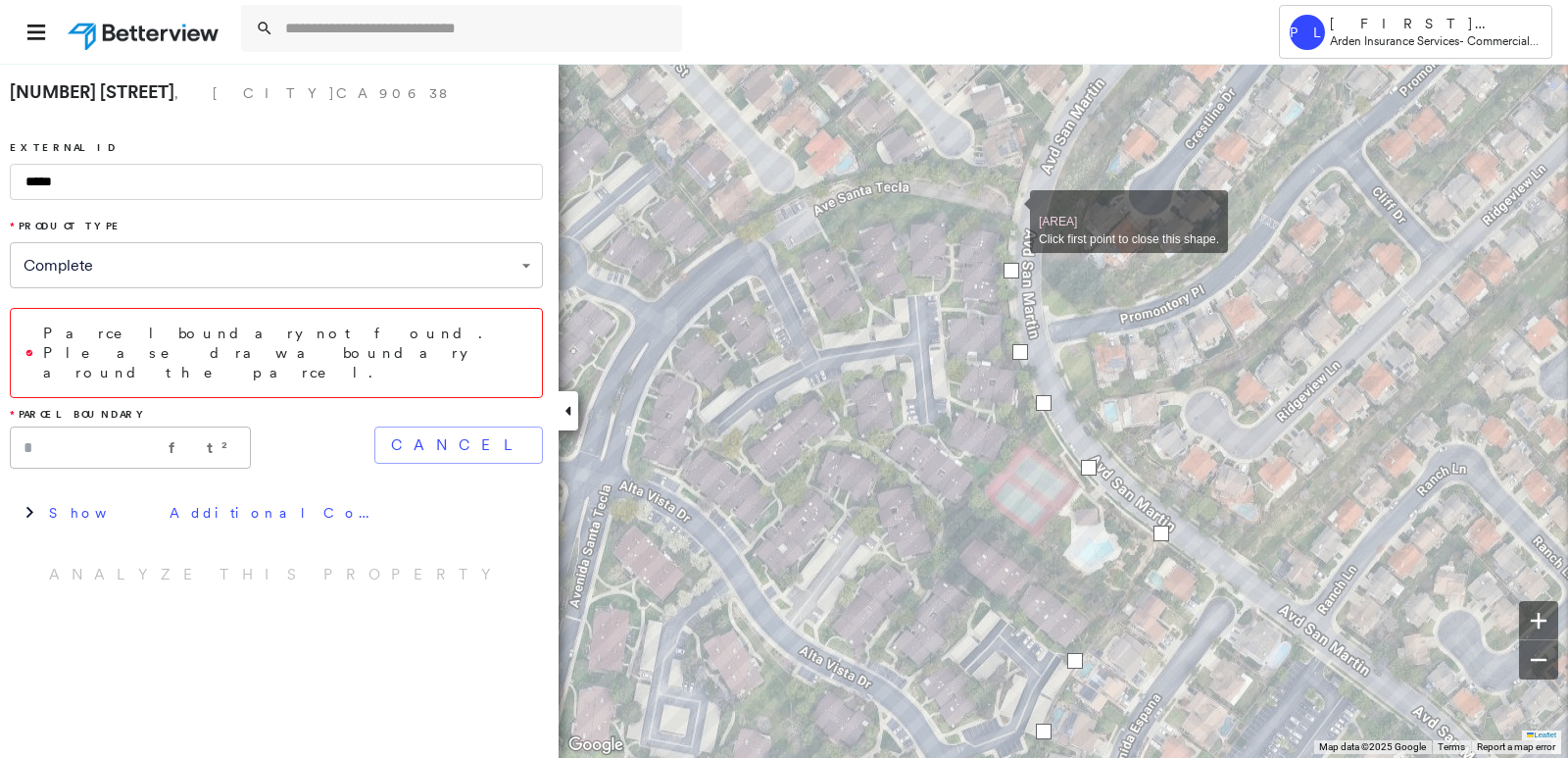 click at bounding box center [1010, 211] 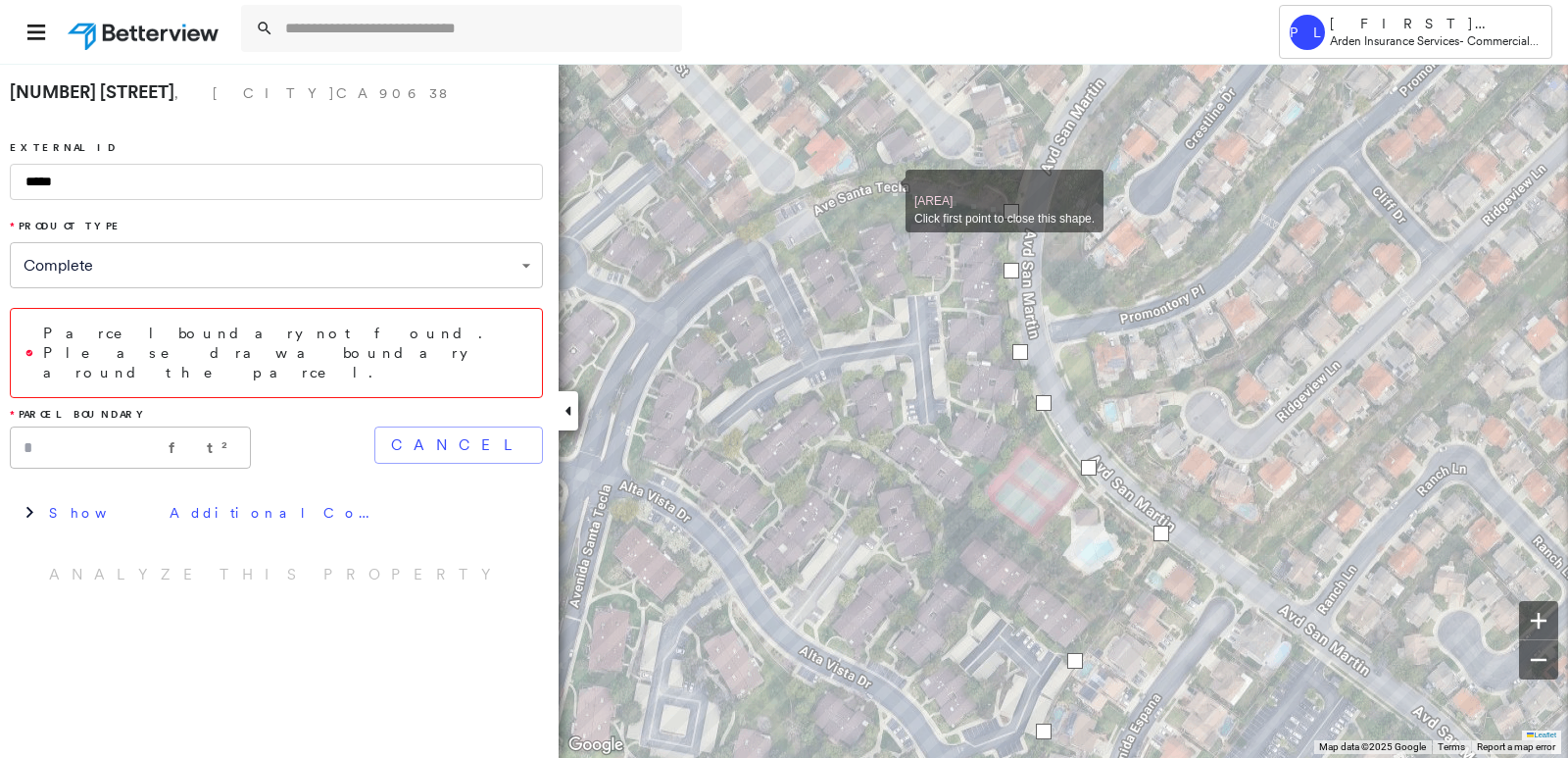 click at bounding box center [886, 190] 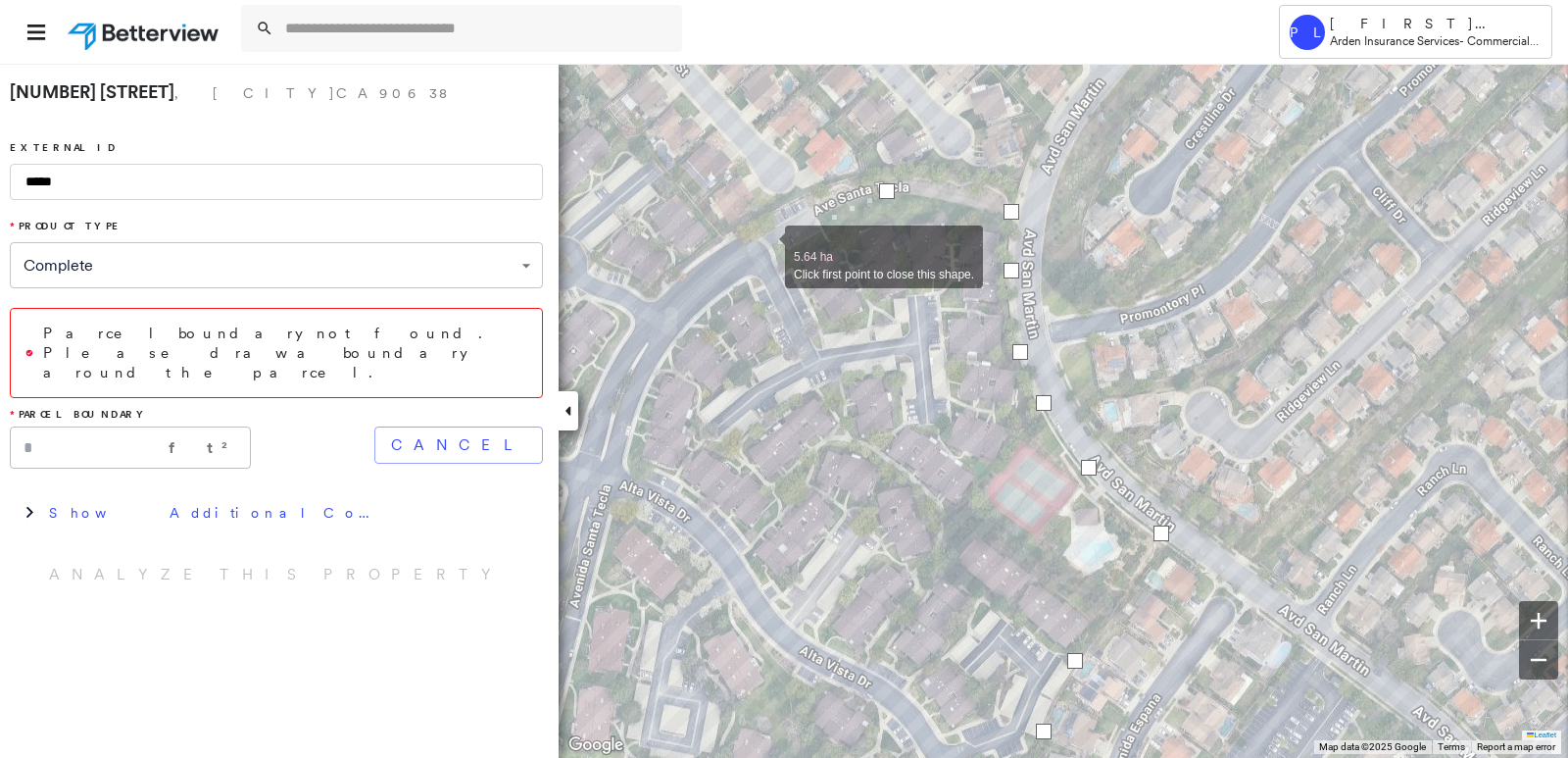 click at bounding box center (765, 246) 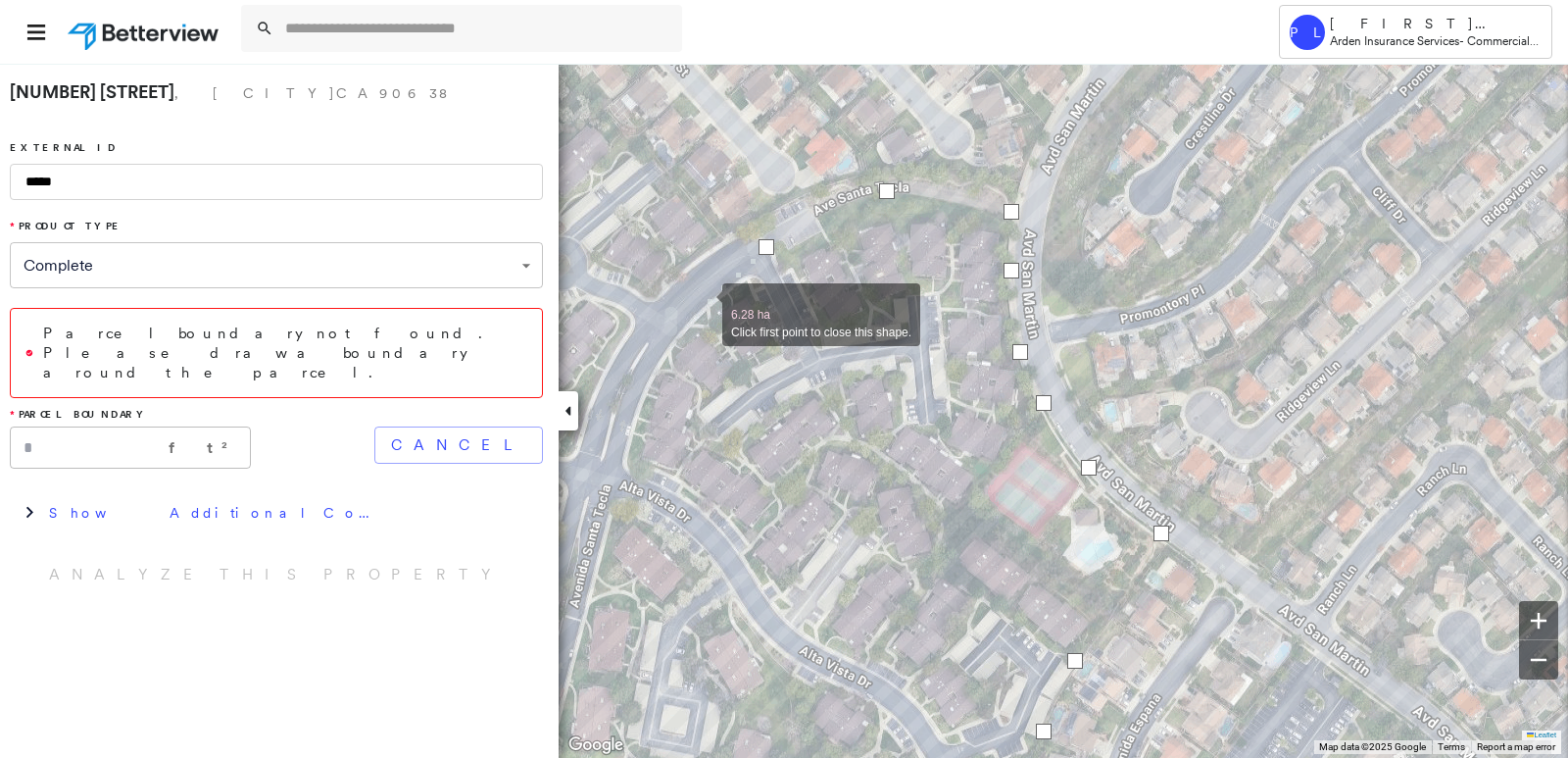 click at bounding box center [703, 304] 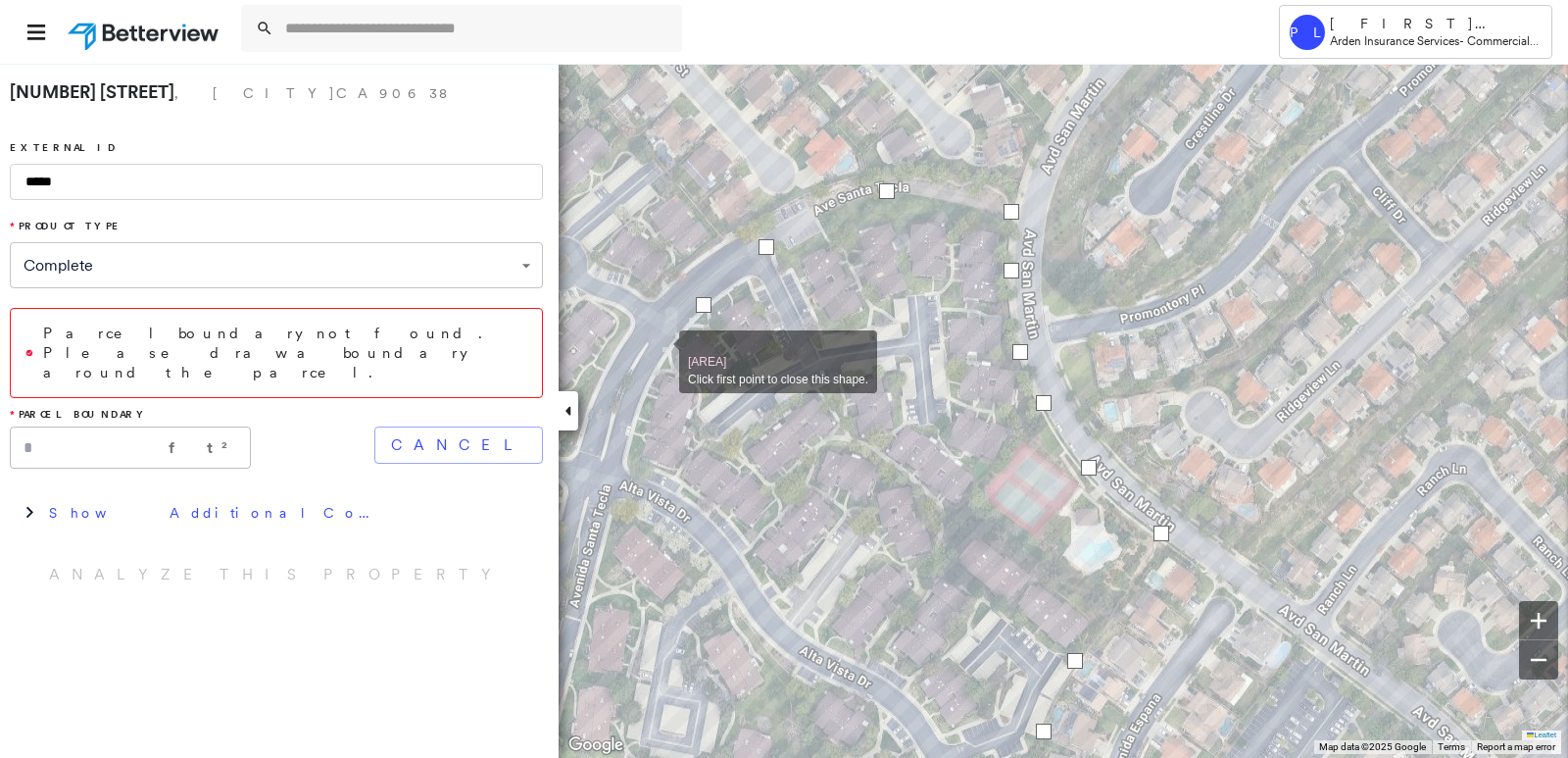 click at bounding box center [660, 351] 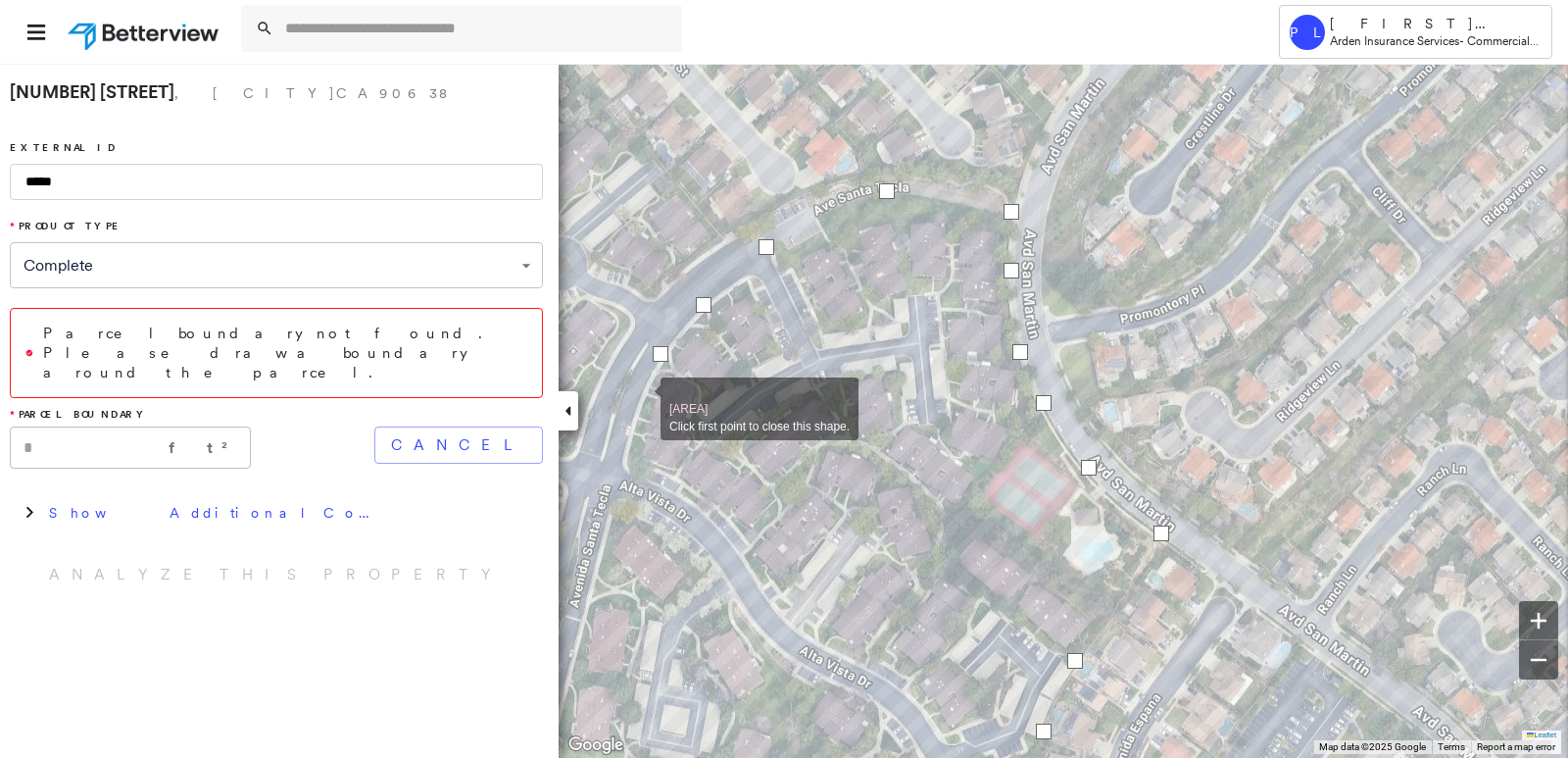 click at bounding box center (641, 398) 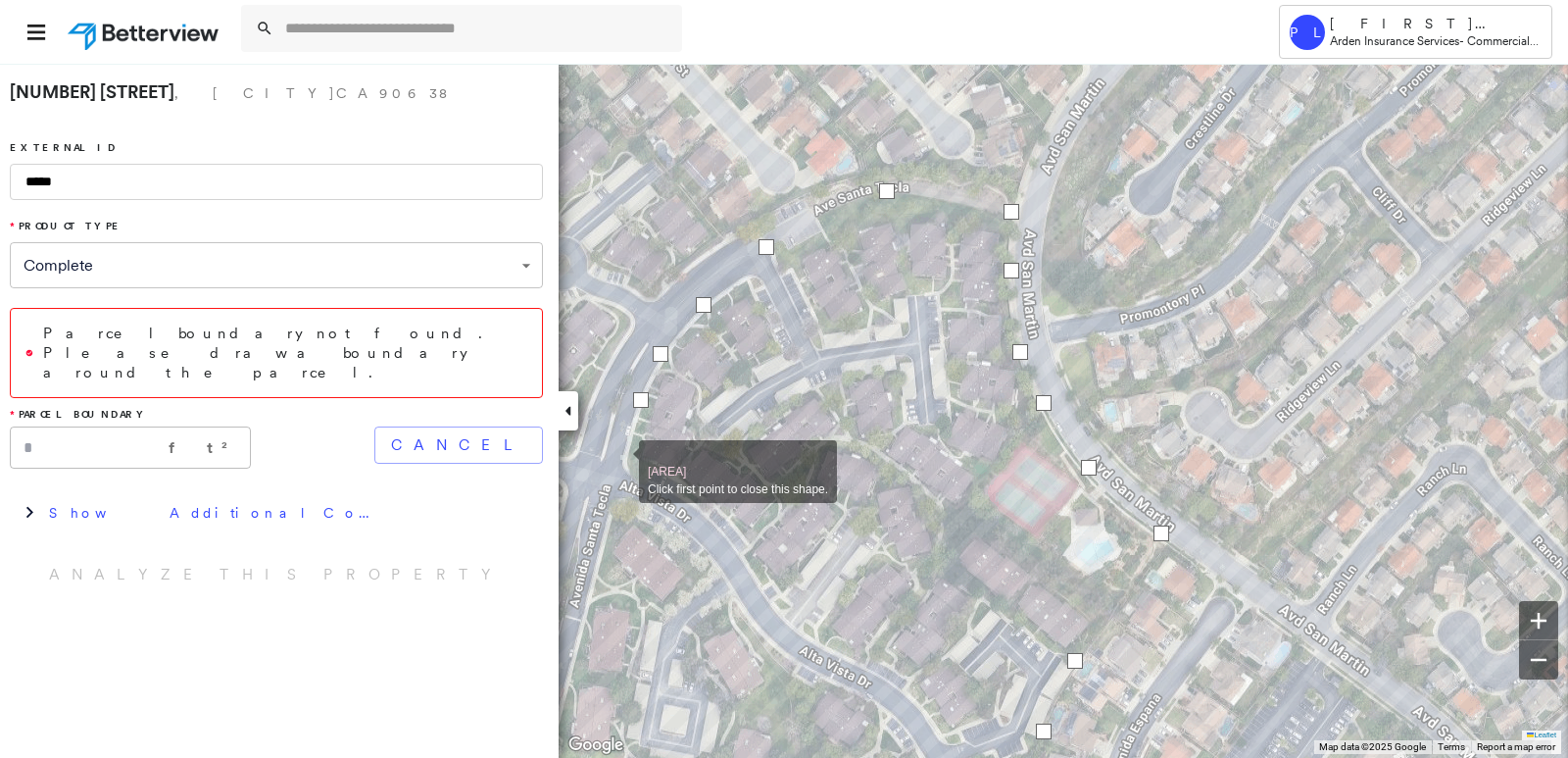 click at bounding box center [619, 461] 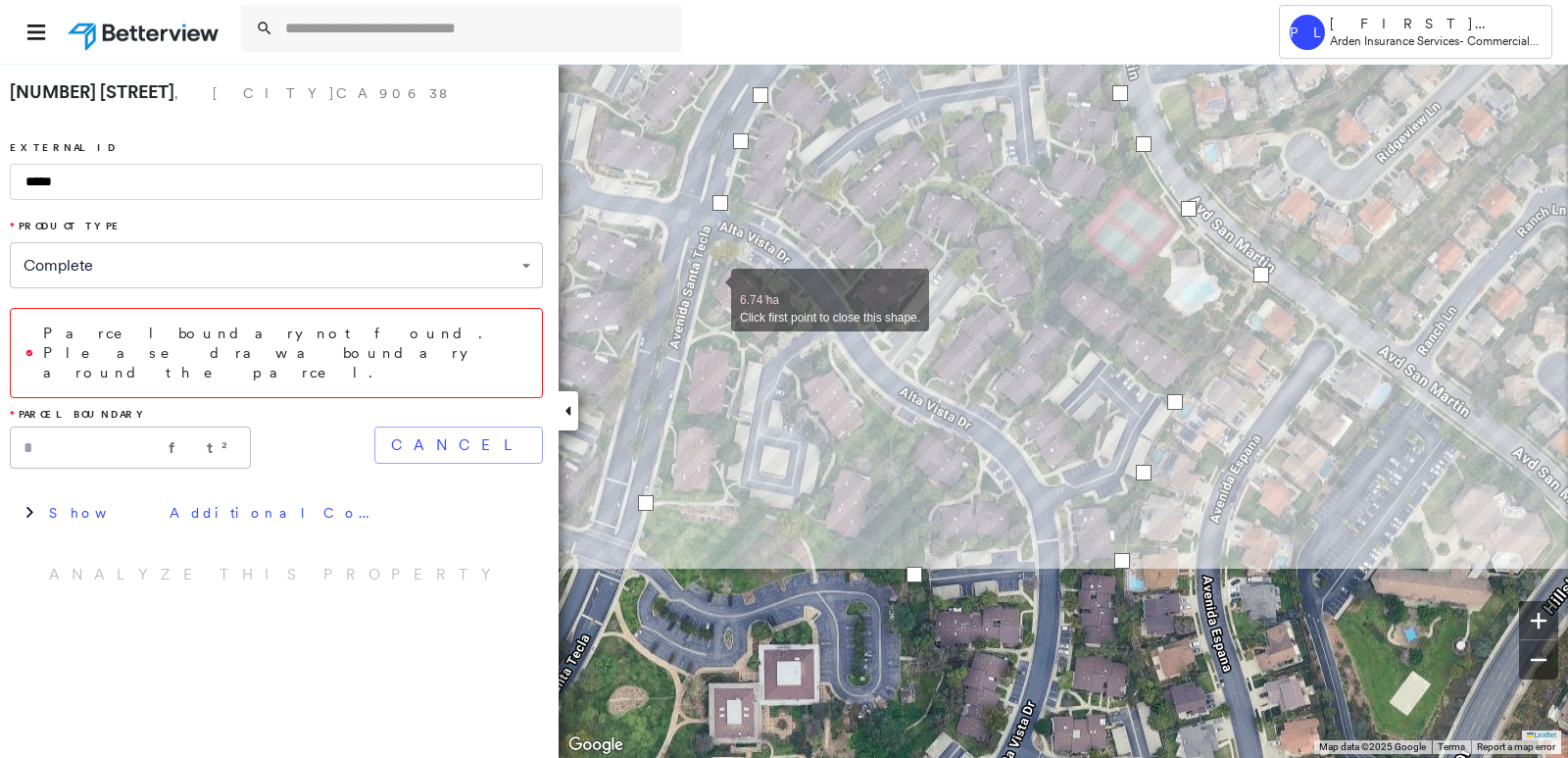 drag, startPoint x: 616, startPoint y: 540, endPoint x: 711, endPoint y: 290, distance: 267.44158 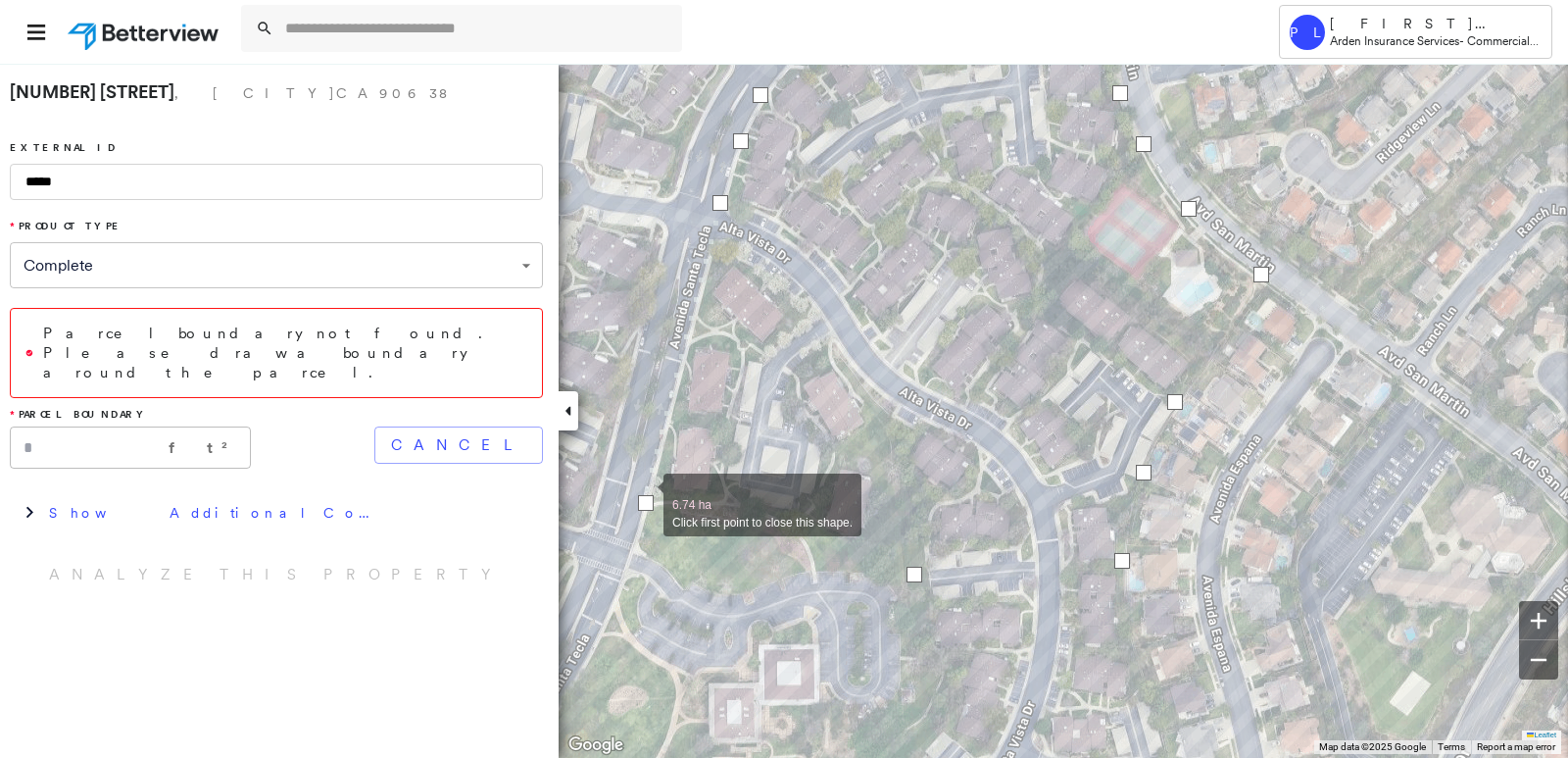 click at bounding box center (646, 503) 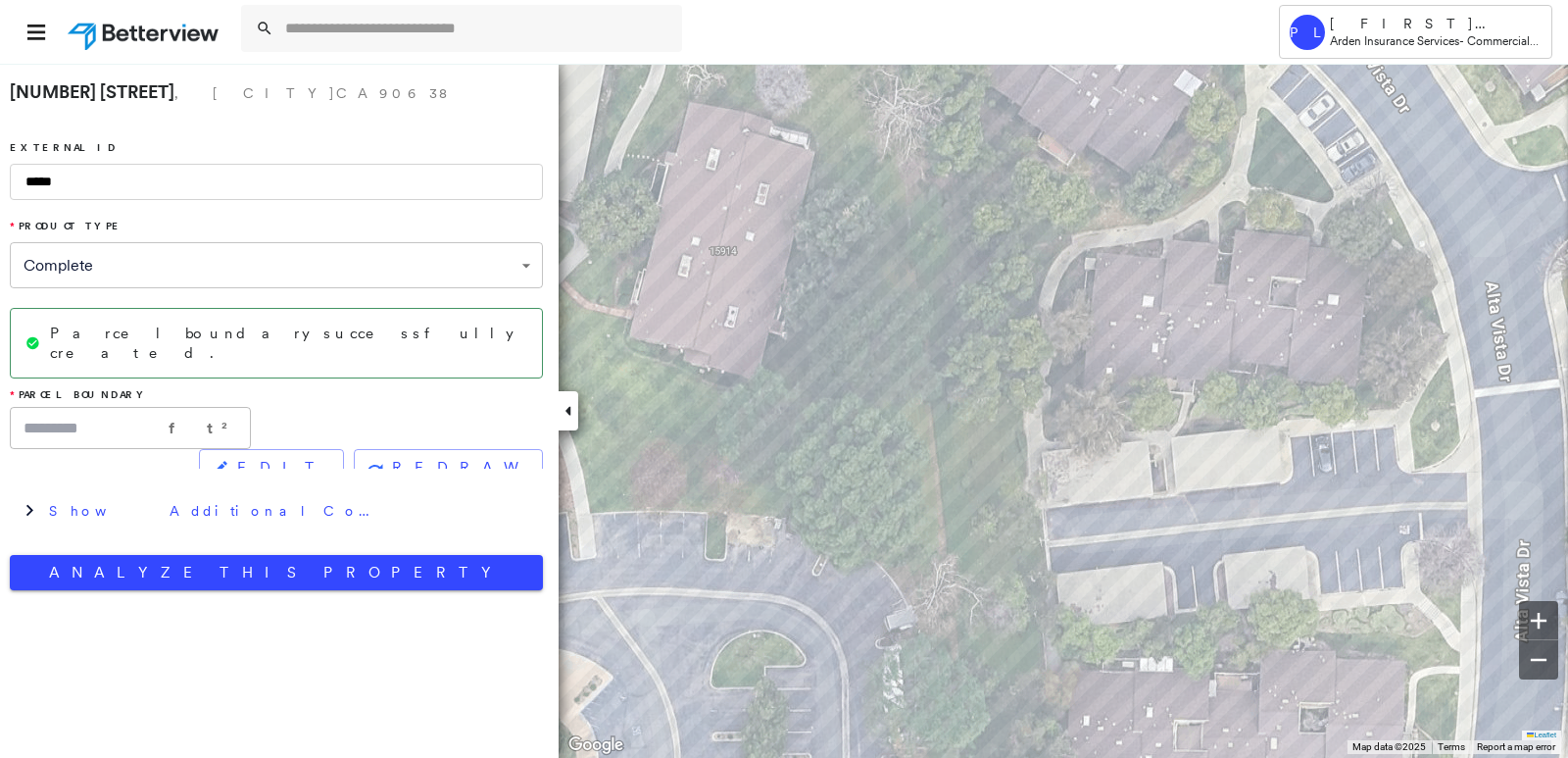 click on "*****" at bounding box center (276, 181) 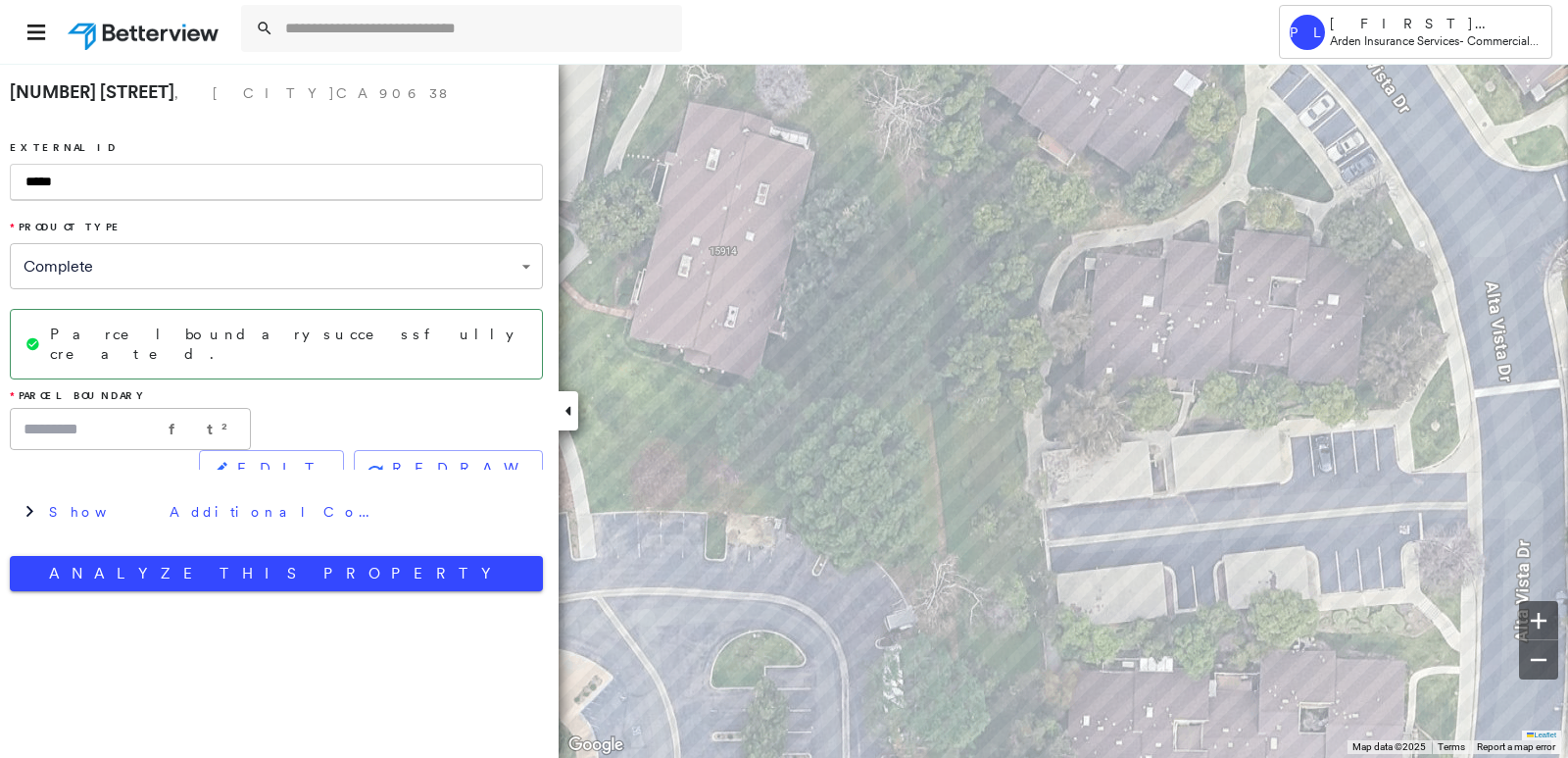 click on "*****" at bounding box center (276, 182) 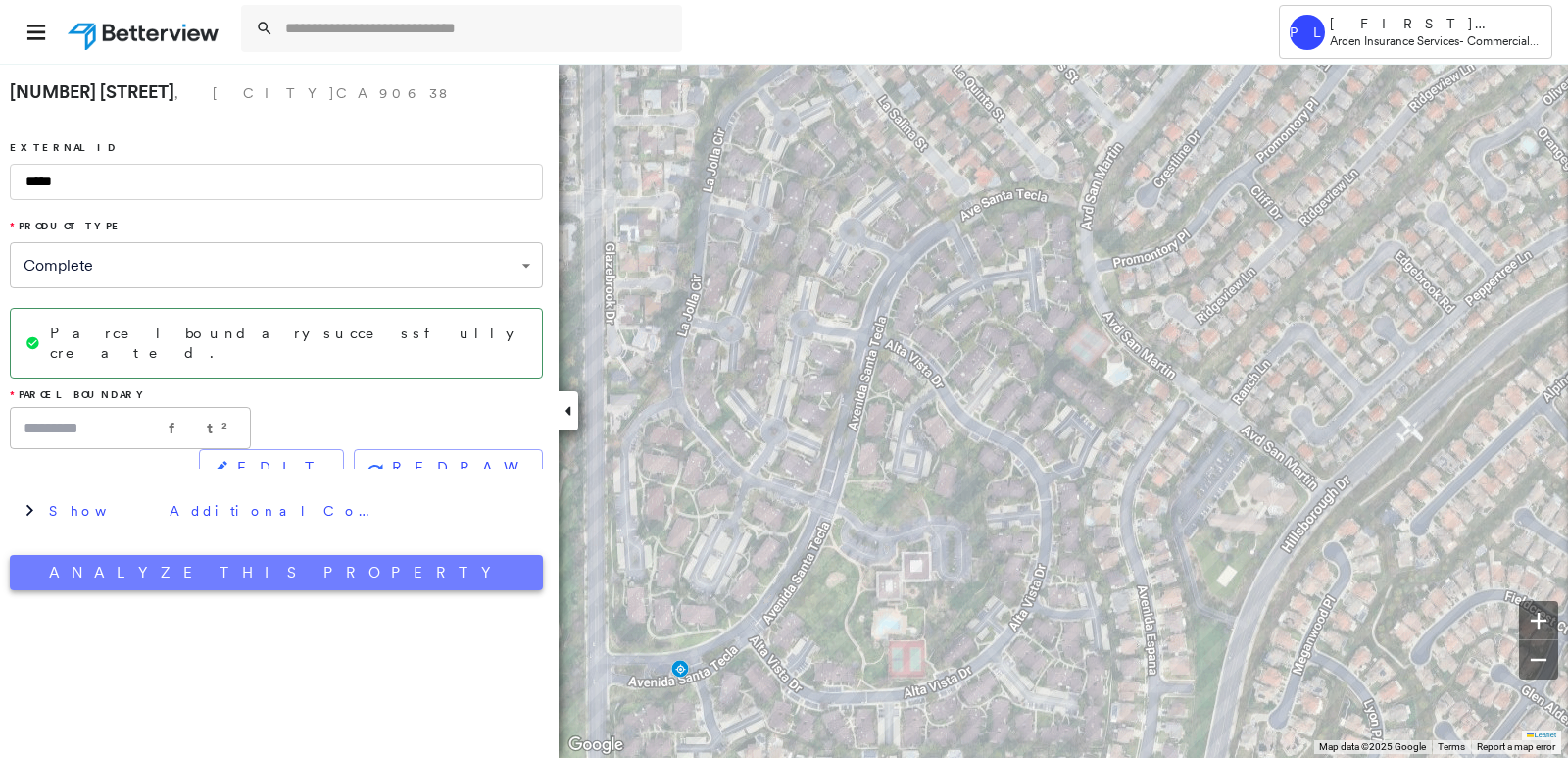 click on "Analyze This Property" at bounding box center (276, 573) 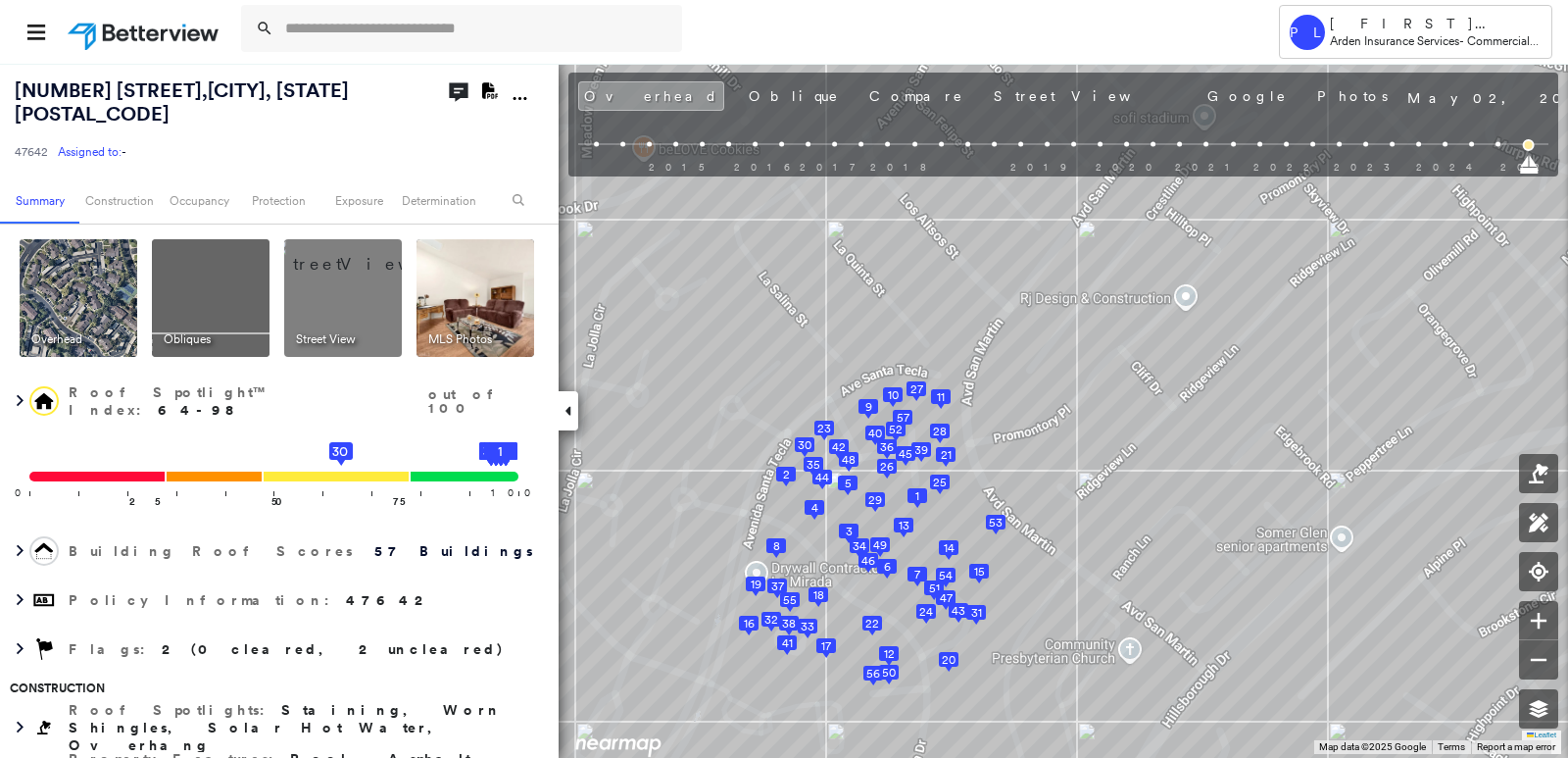 click on "Open Comments" 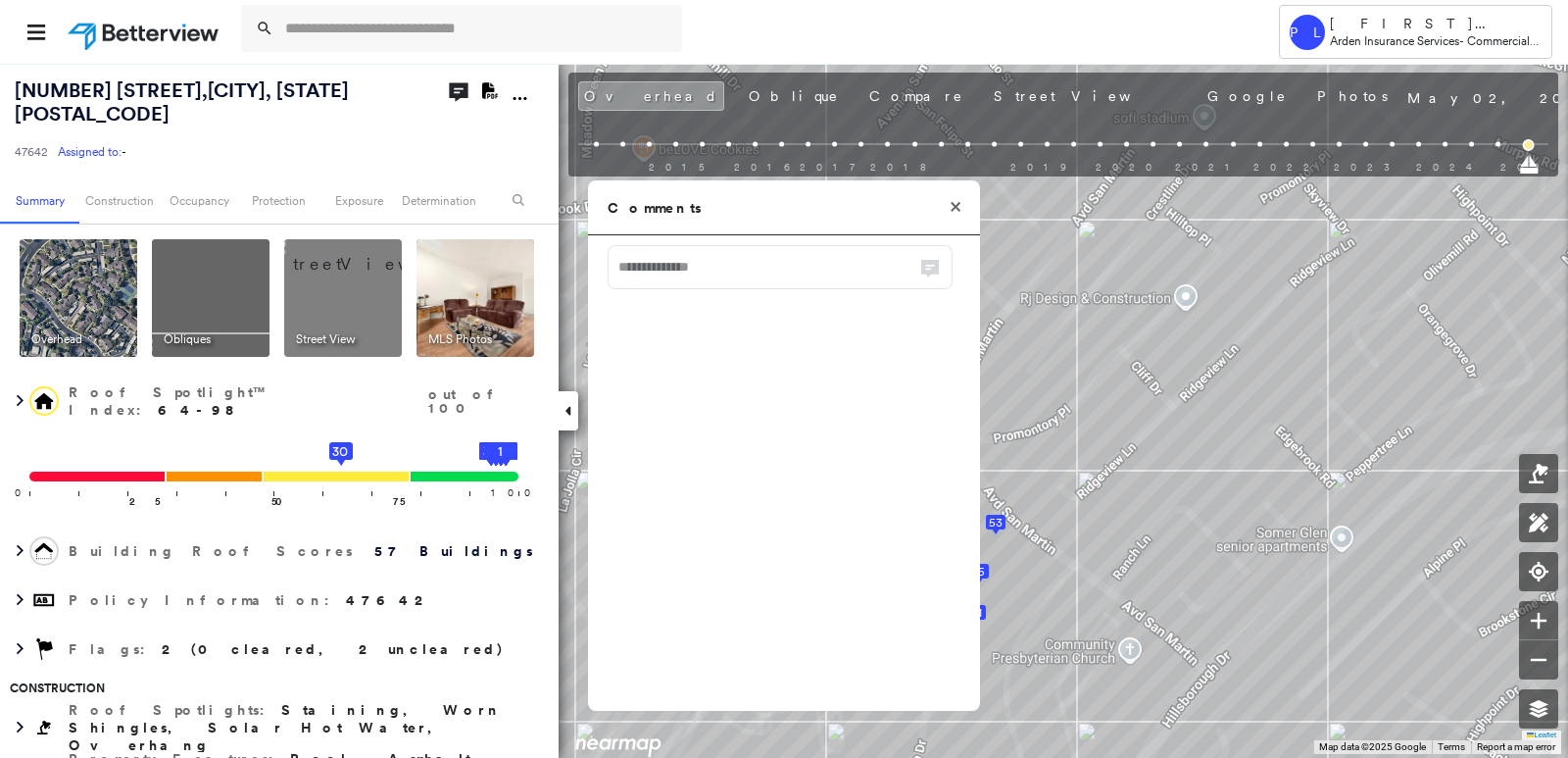 click on "Comments" at bounding box center (784, 208) 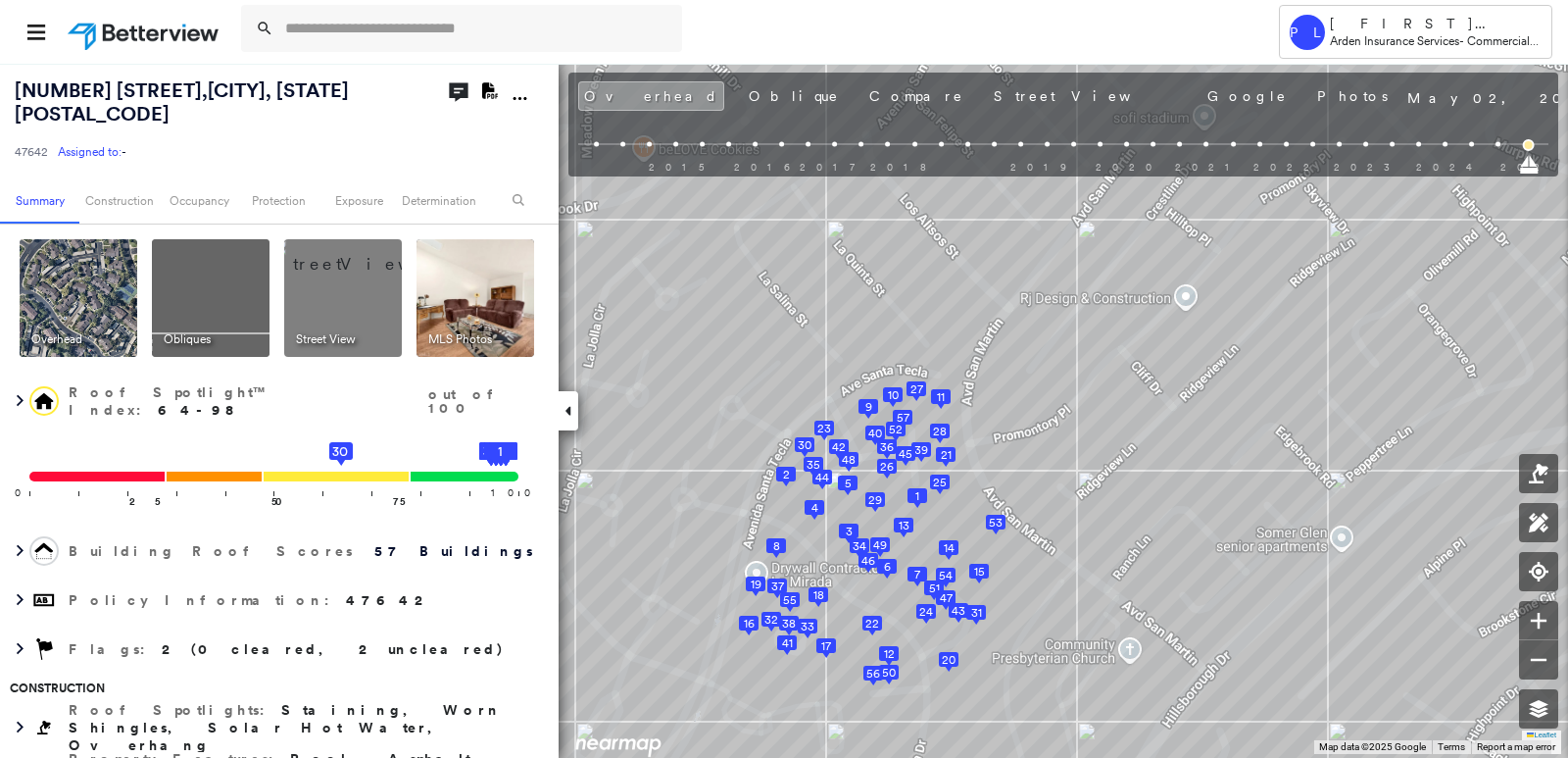click 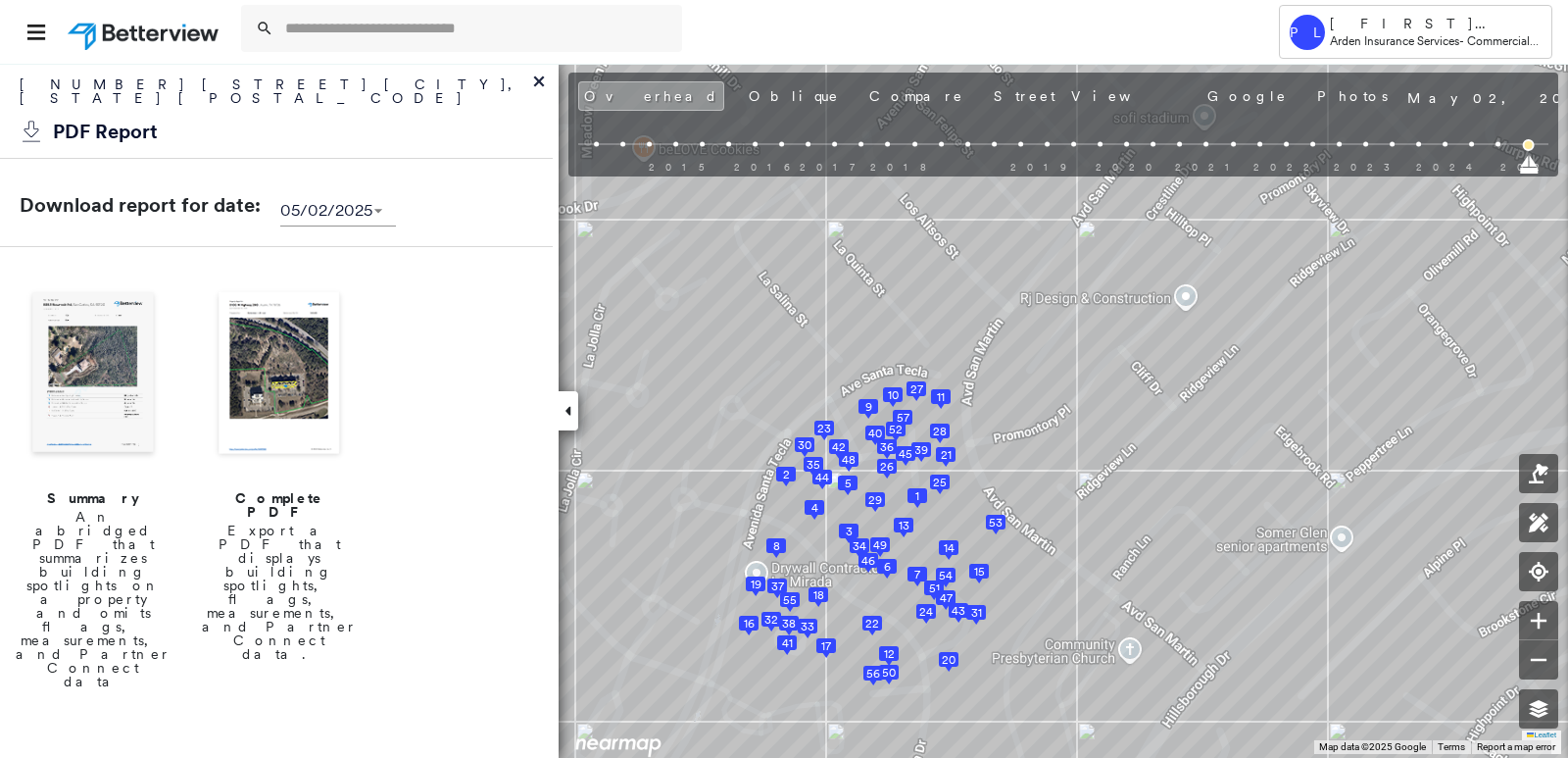 click at bounding box center (93, 375) 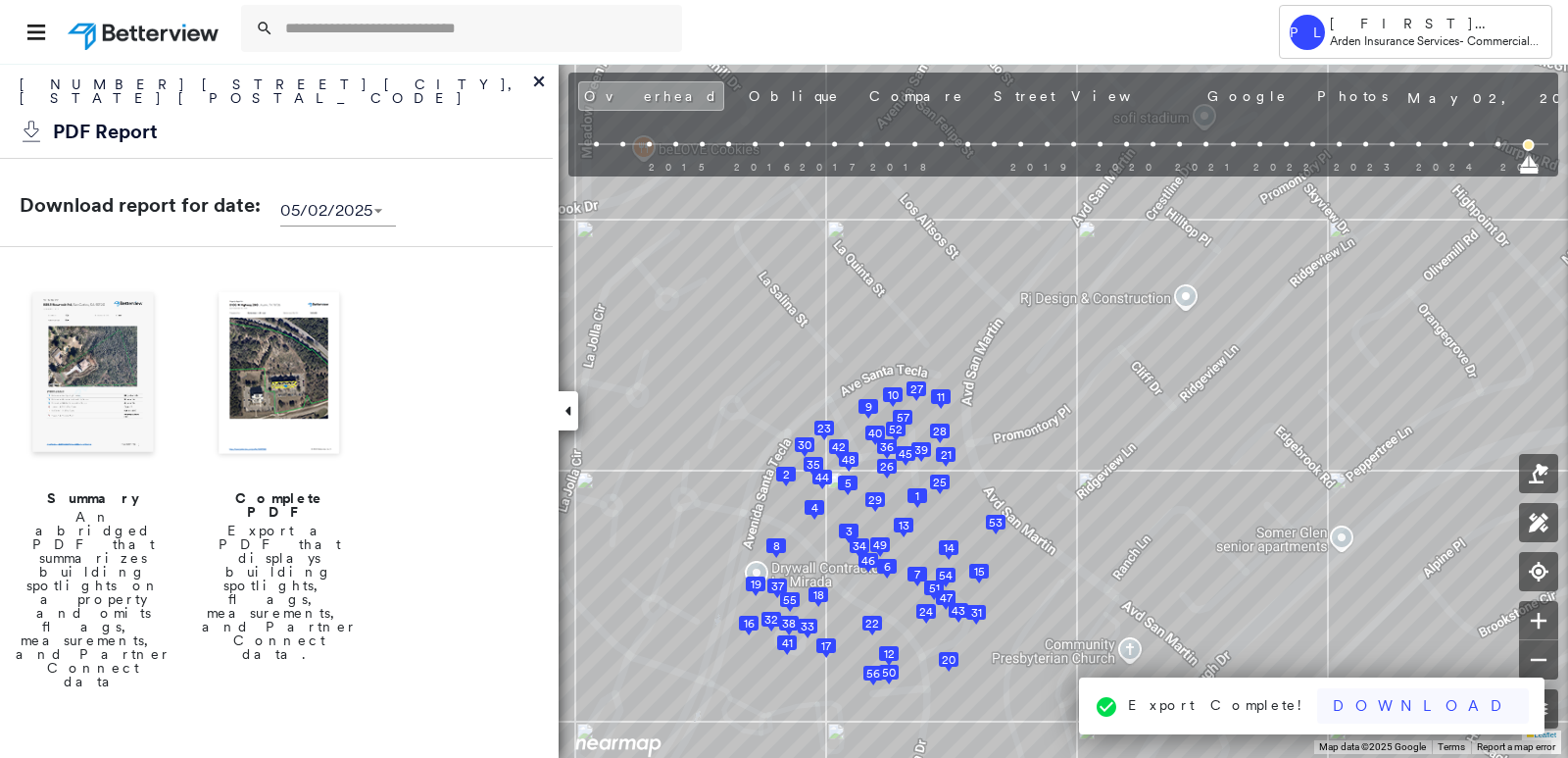 click on "Download" at bounding box center [1423, 706] 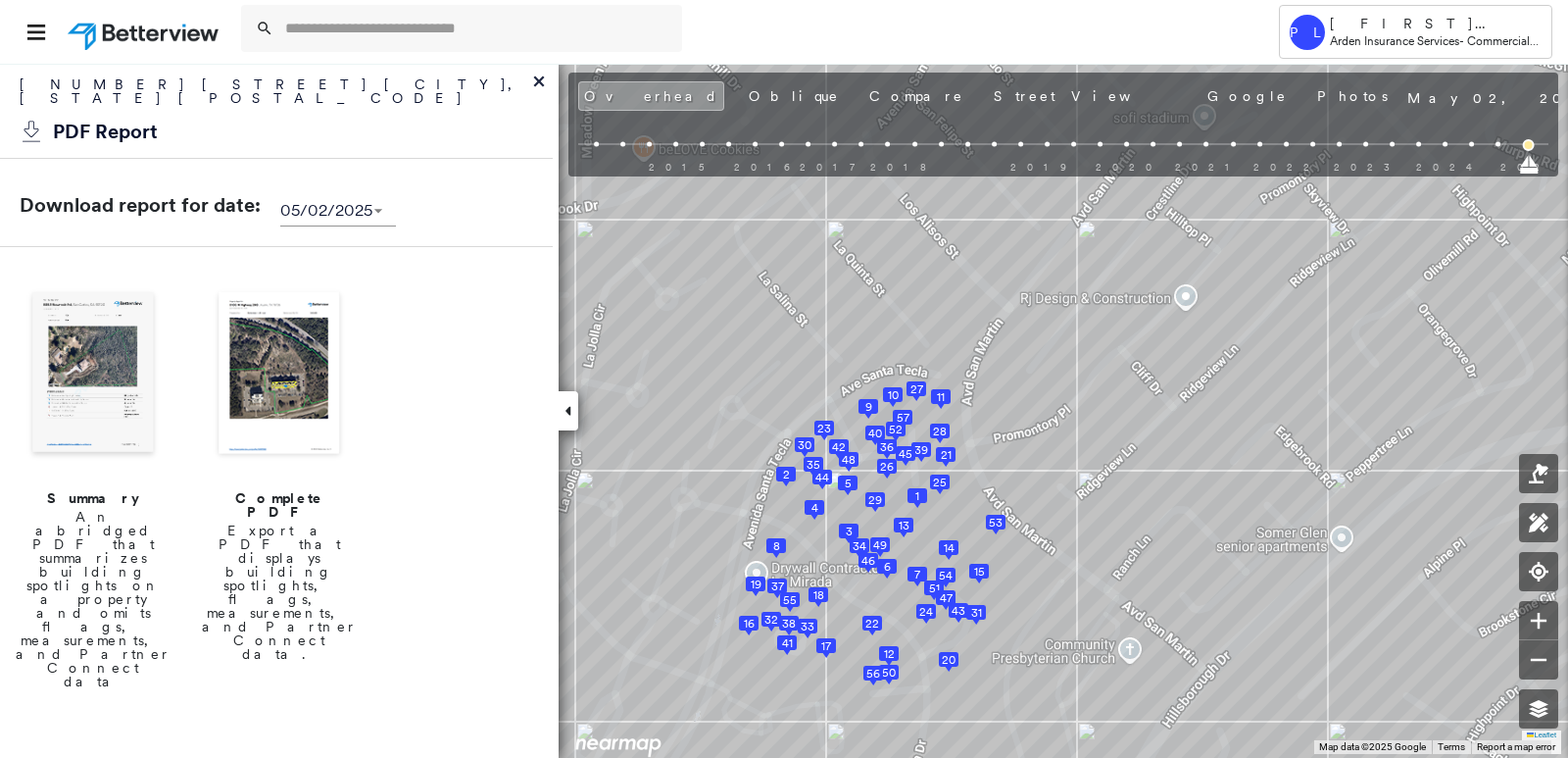 click at bounding box center [279, 375] 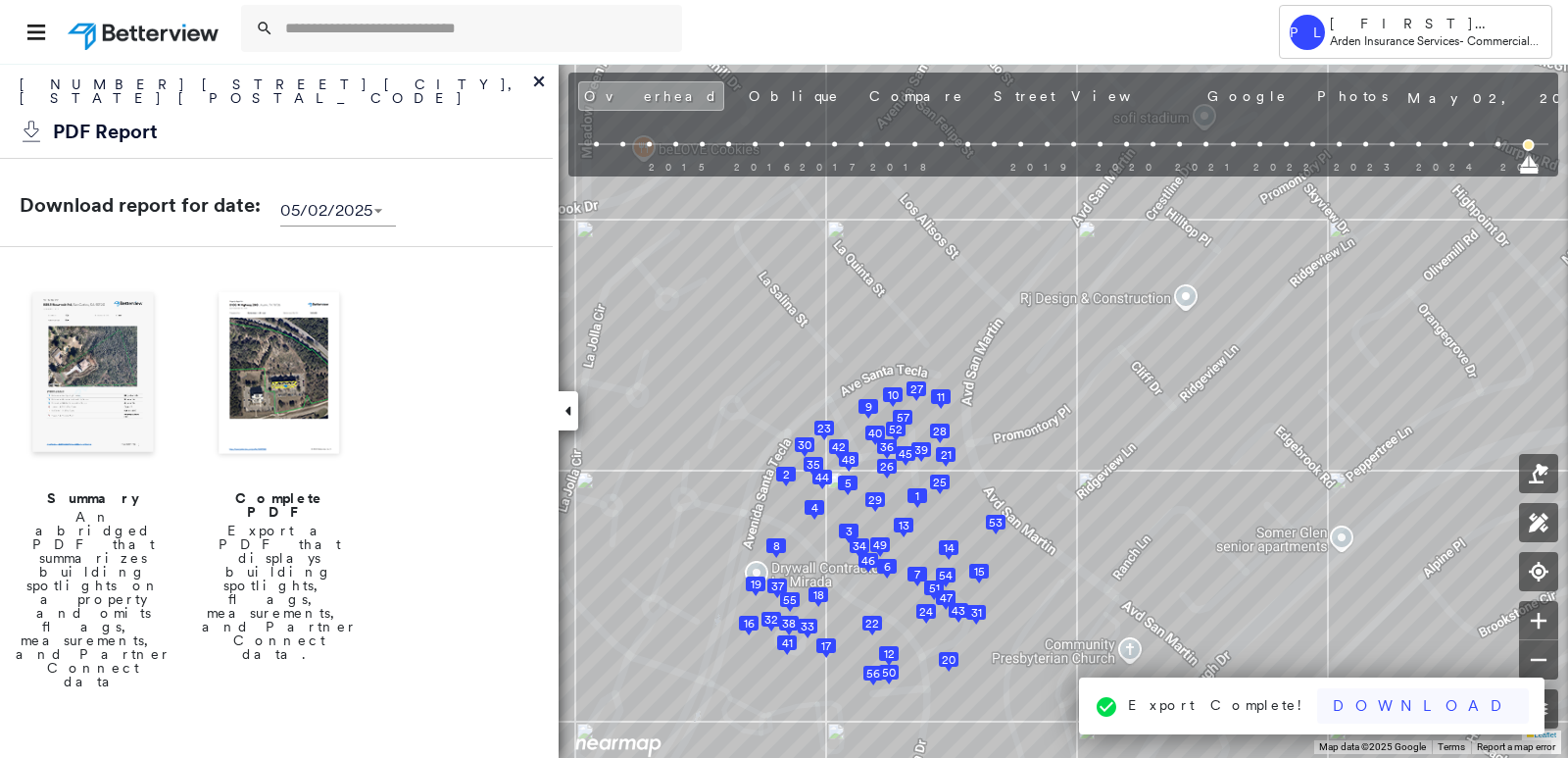 click on "Download" at bounding box center (1423, 706) 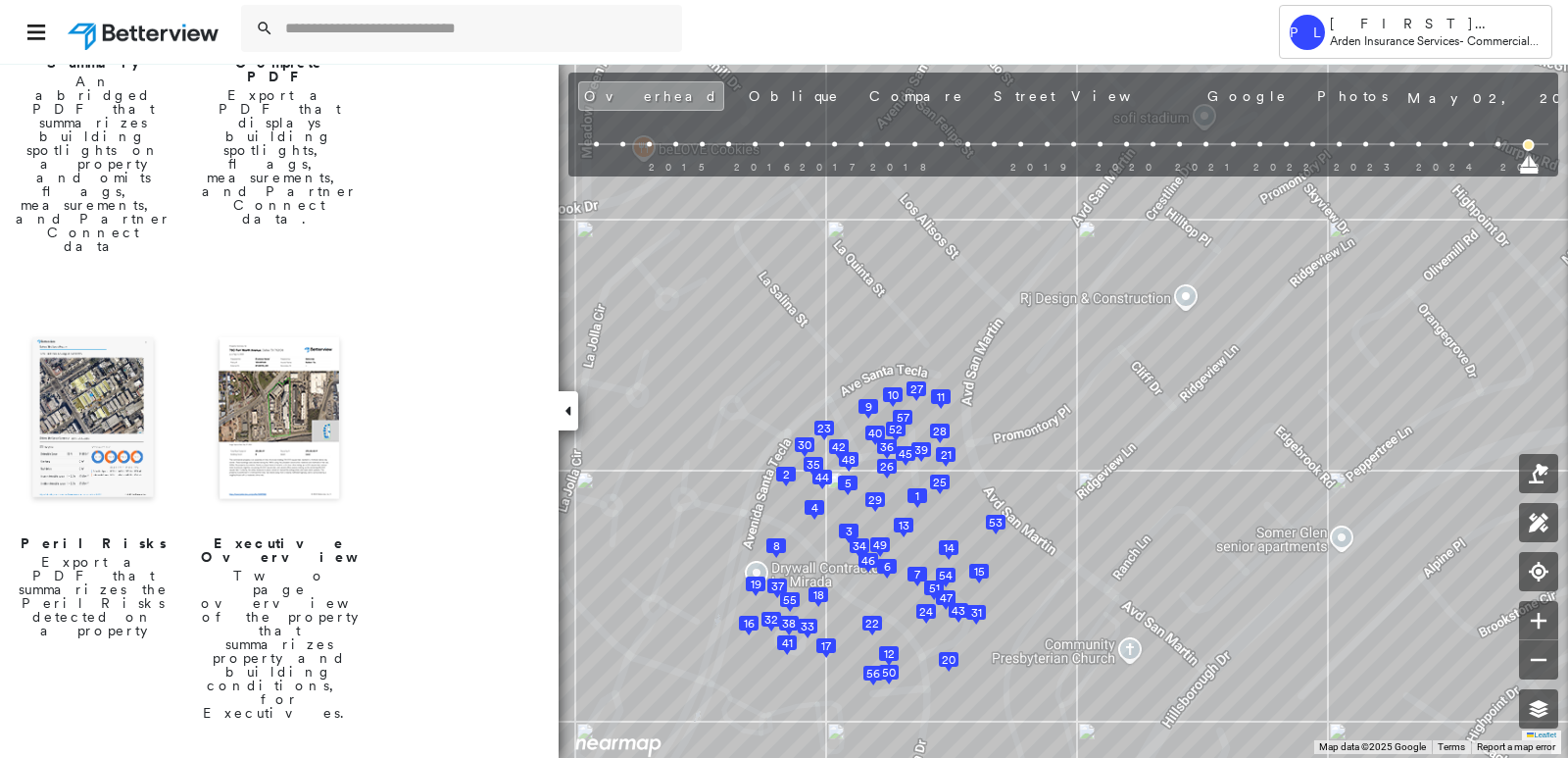 scroll, scrollTop: 490, scrollLeft: 0, axis: vertical 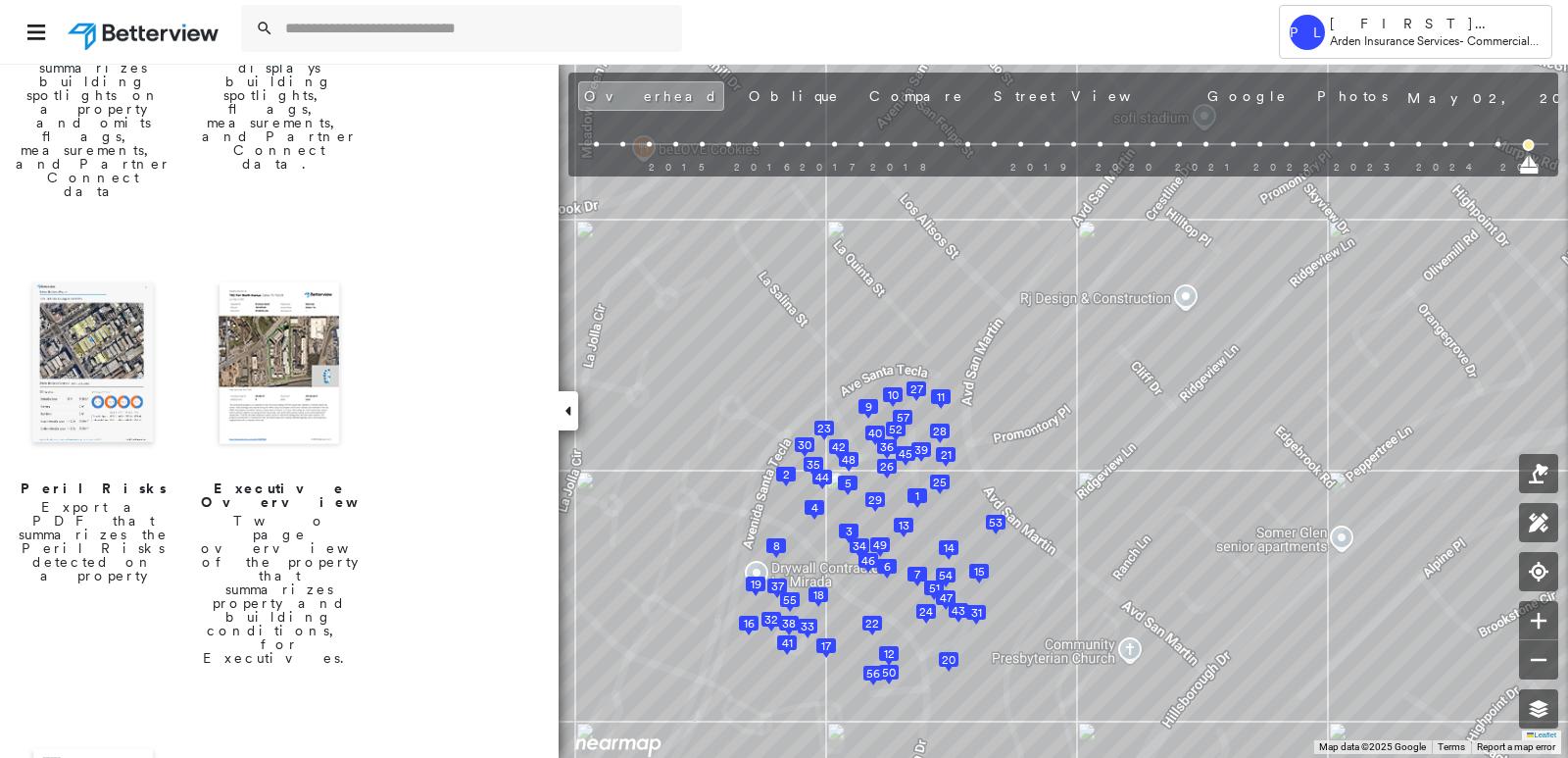 click at bounding box center (93, 365) 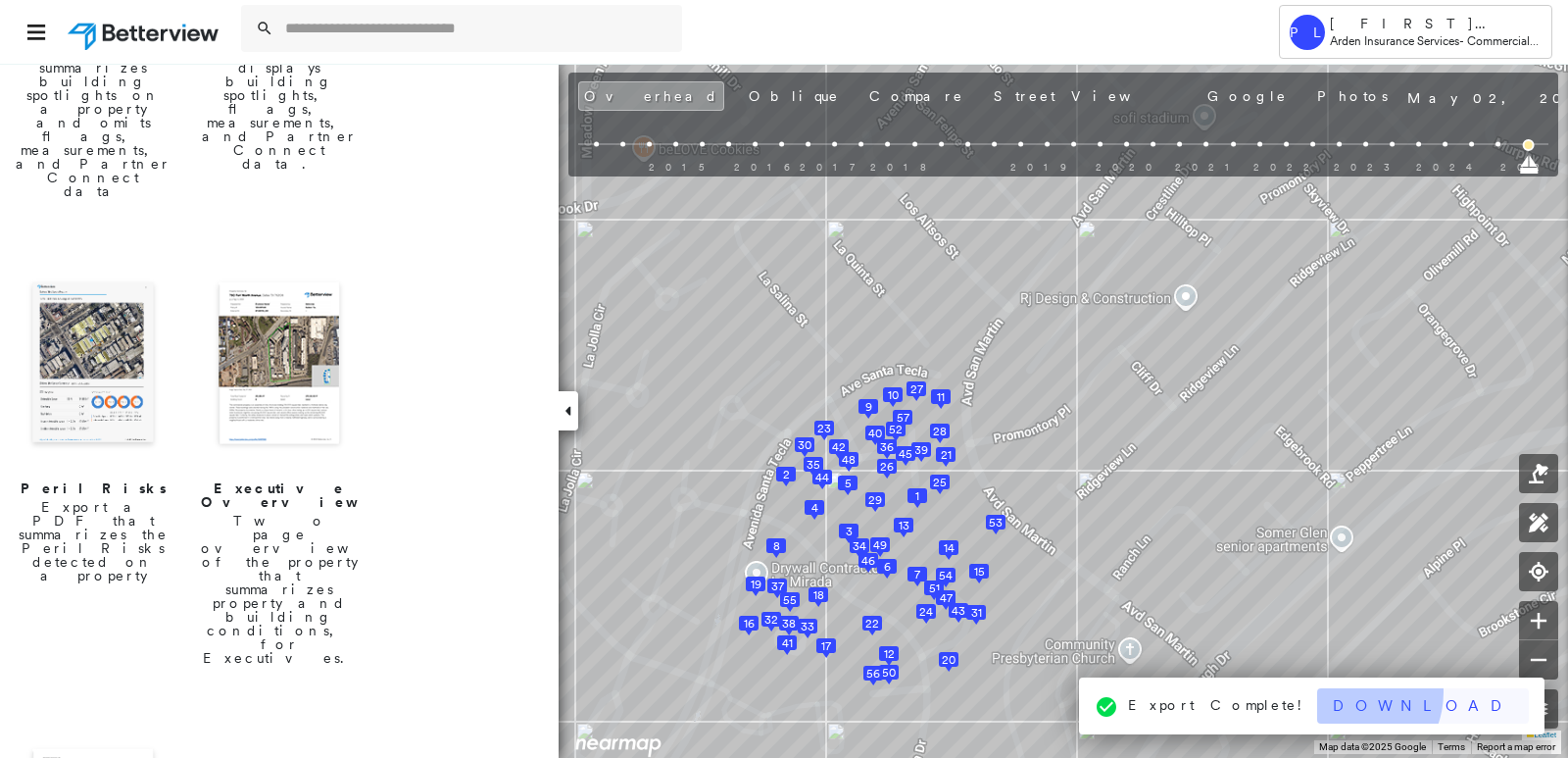 click on "Download" at bounding box center [1423, 706] 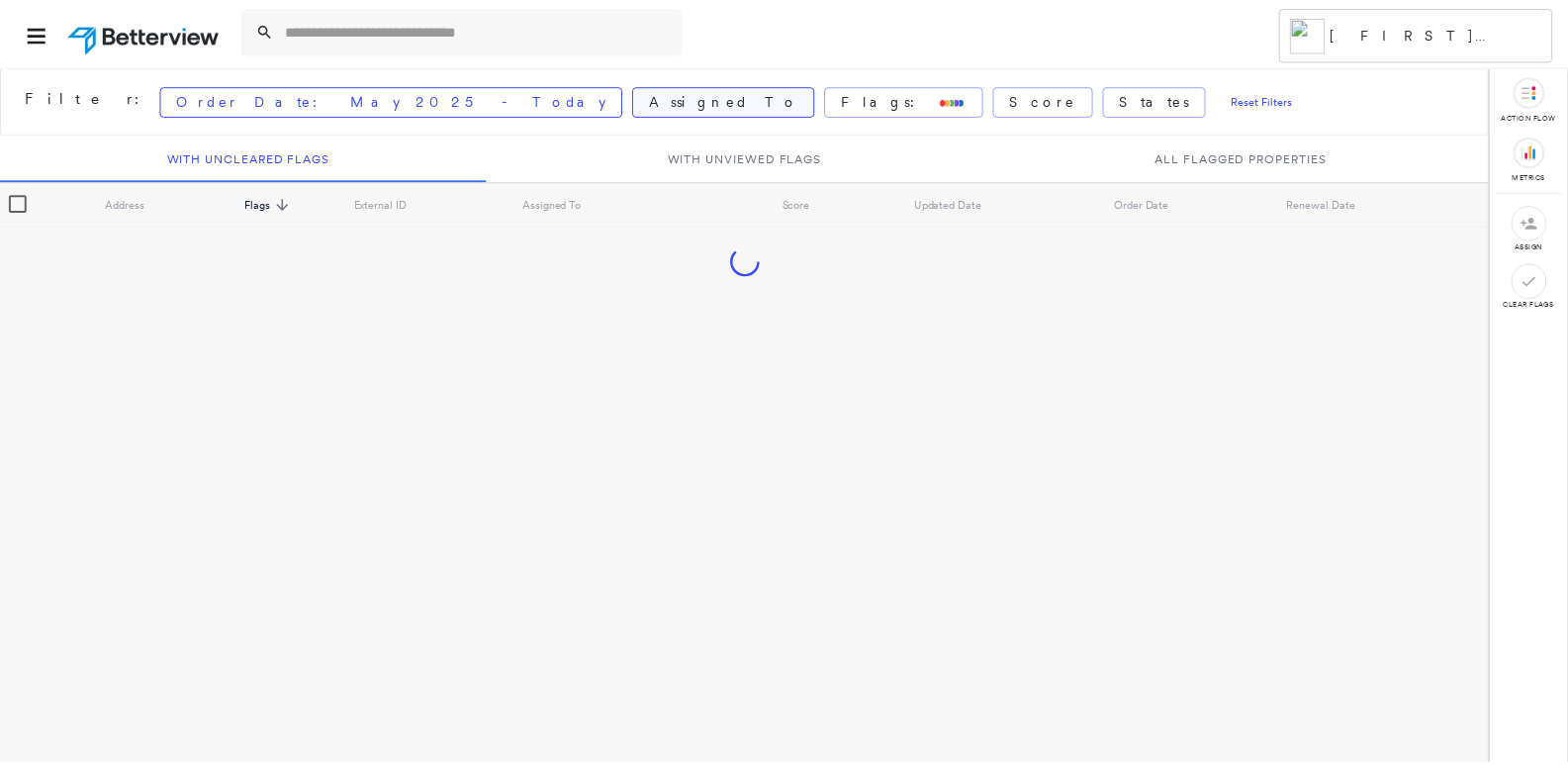 scroll, scrollTop: 0, scrollLeft: 0, axis: both 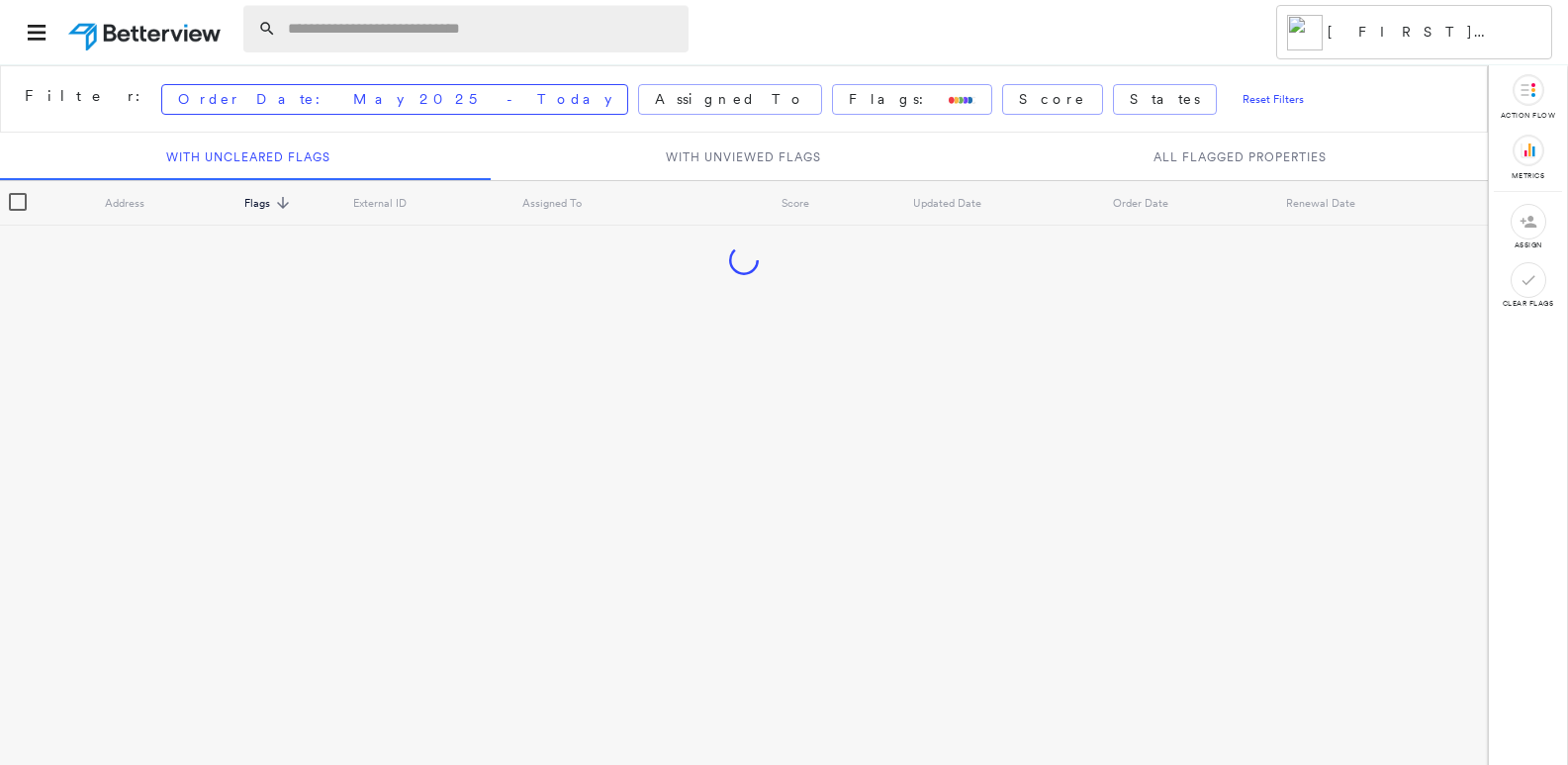click at bounding box center [482, 29] 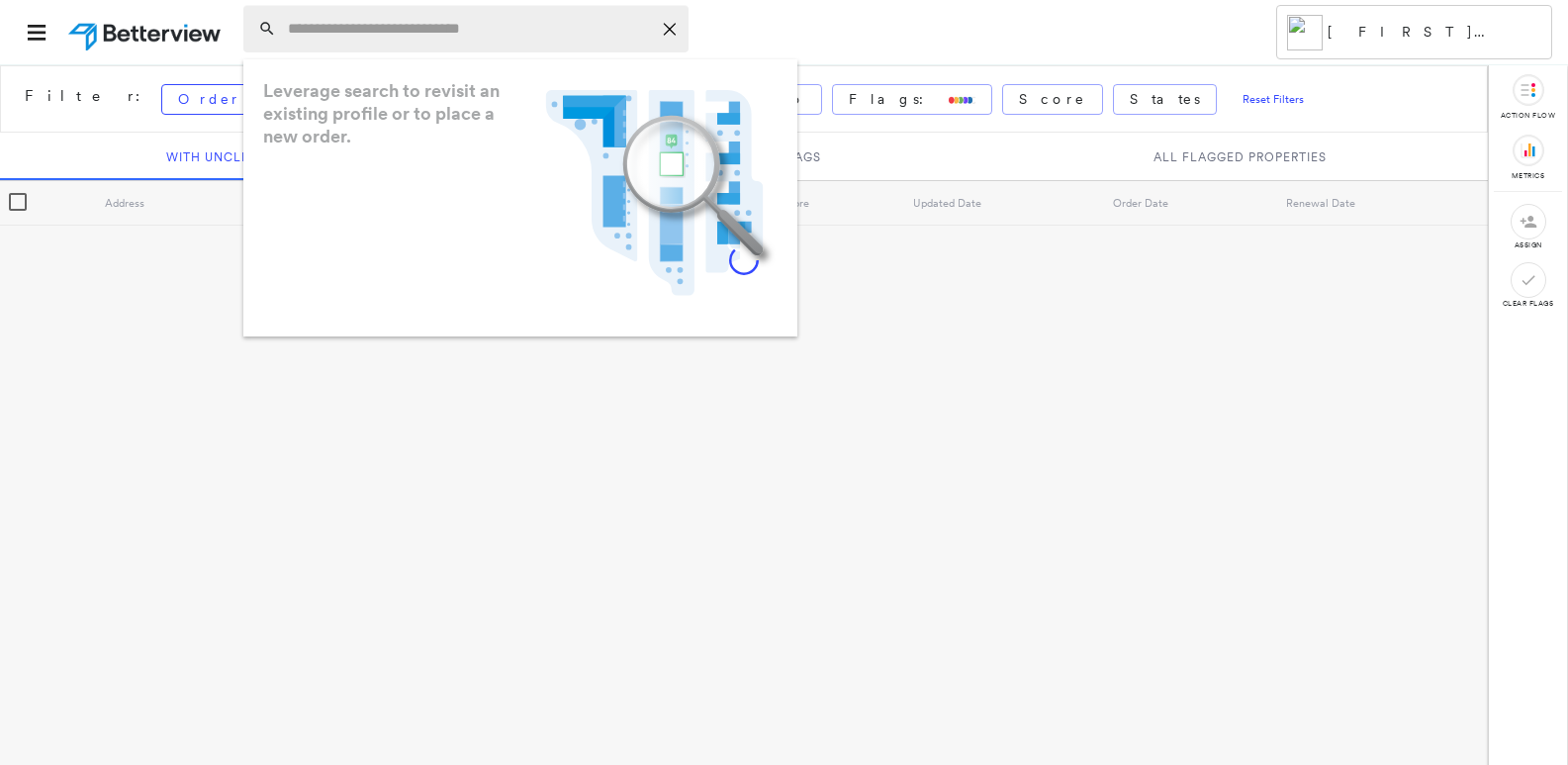 paste on "**********" 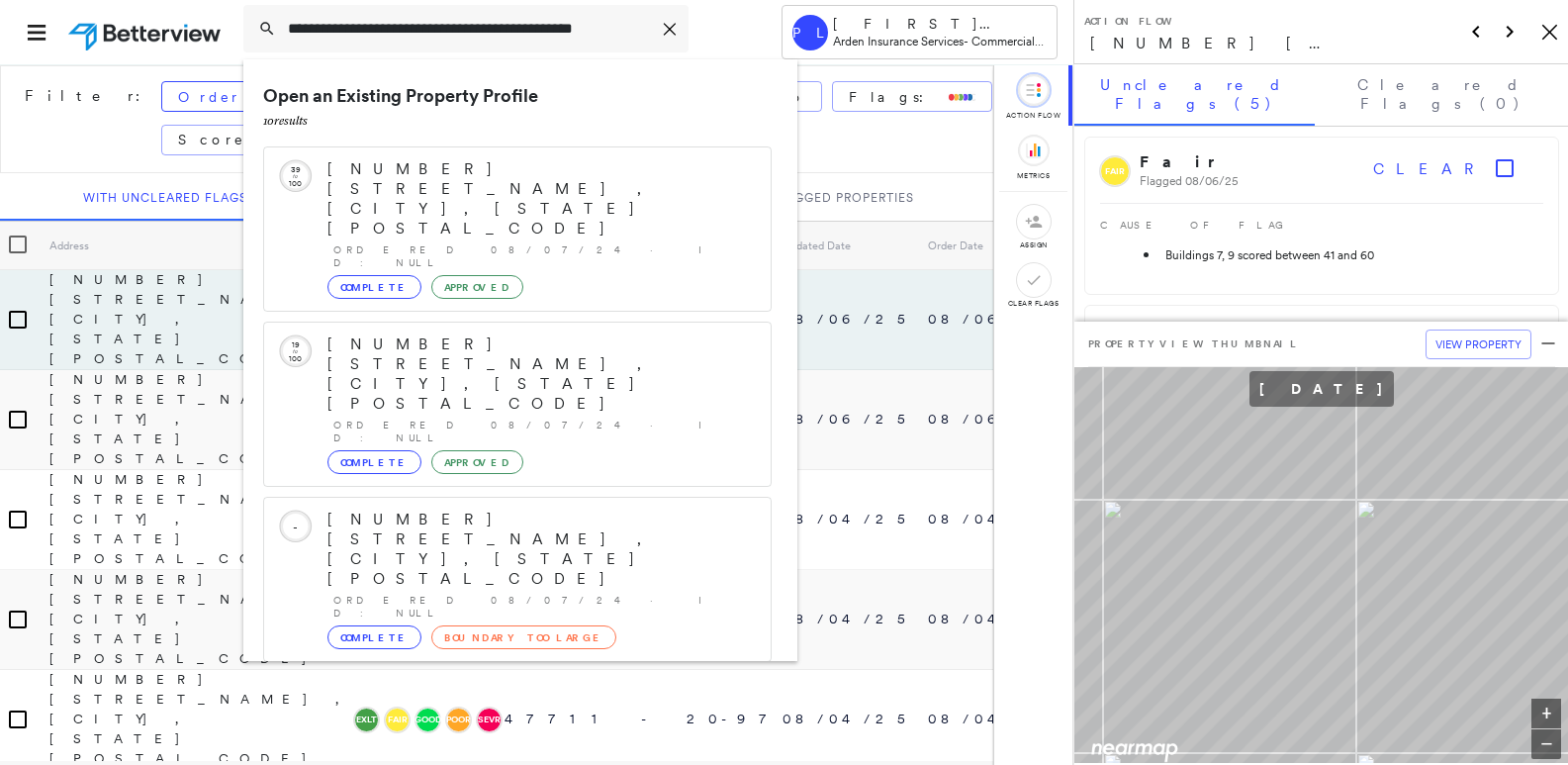 type on "**********" 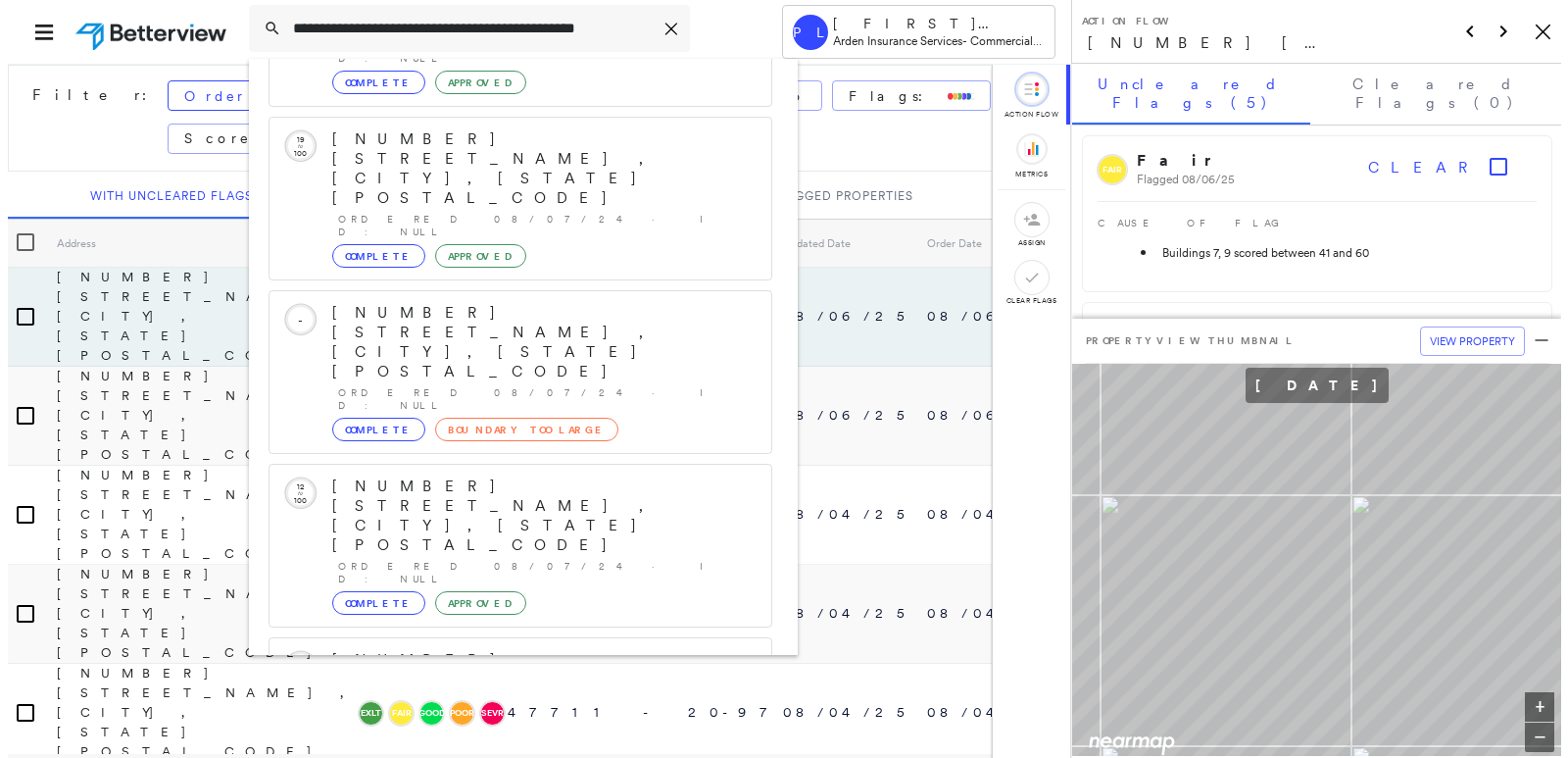 scroll, scrollTop: 209, scrollLeft: 0, axis: vertical 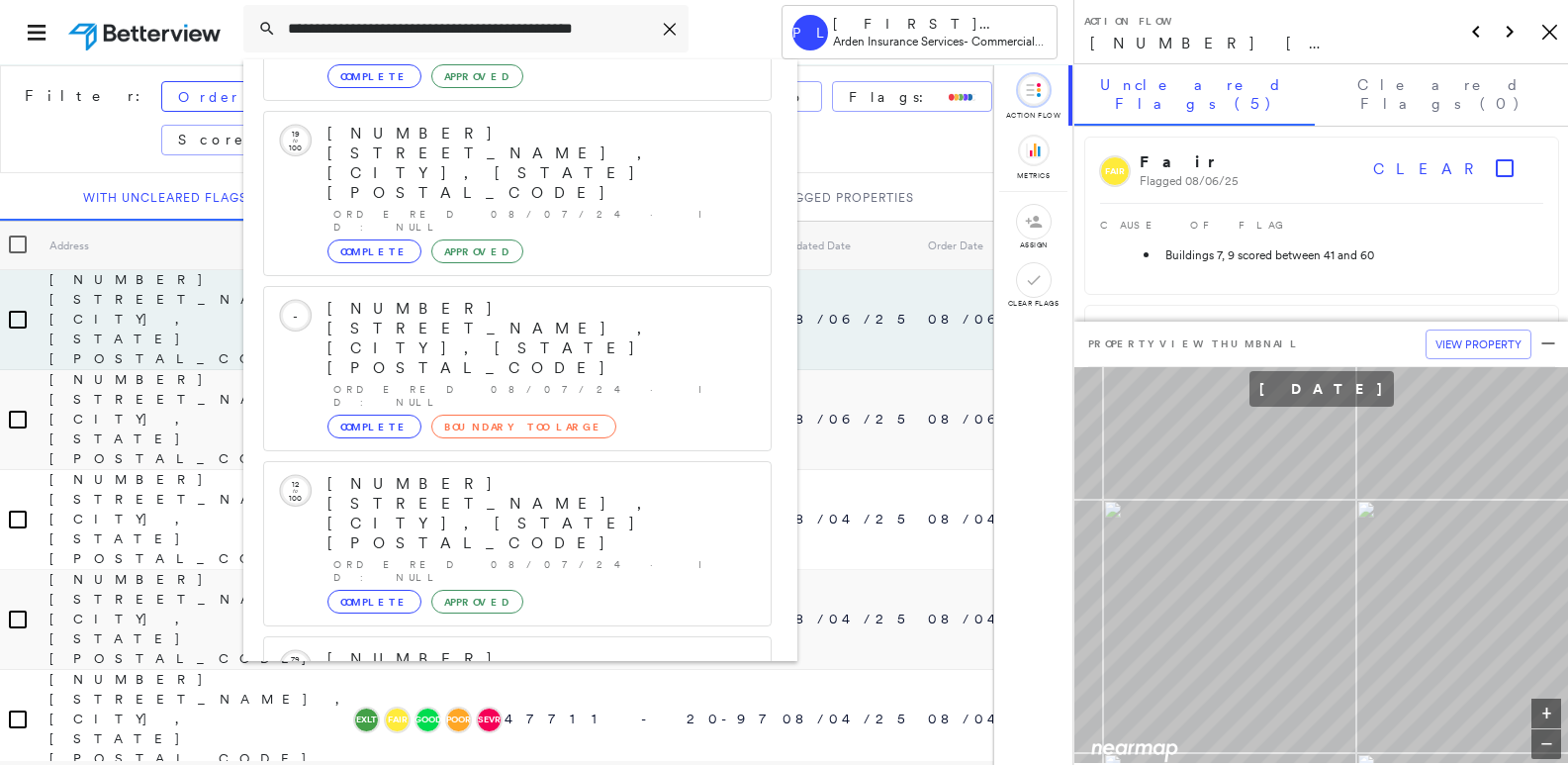 click on "[NUMBER] [STREET_NAME], [CITY], [STATE] [POSTAL_CODE]" at bounding box center [496, 988] 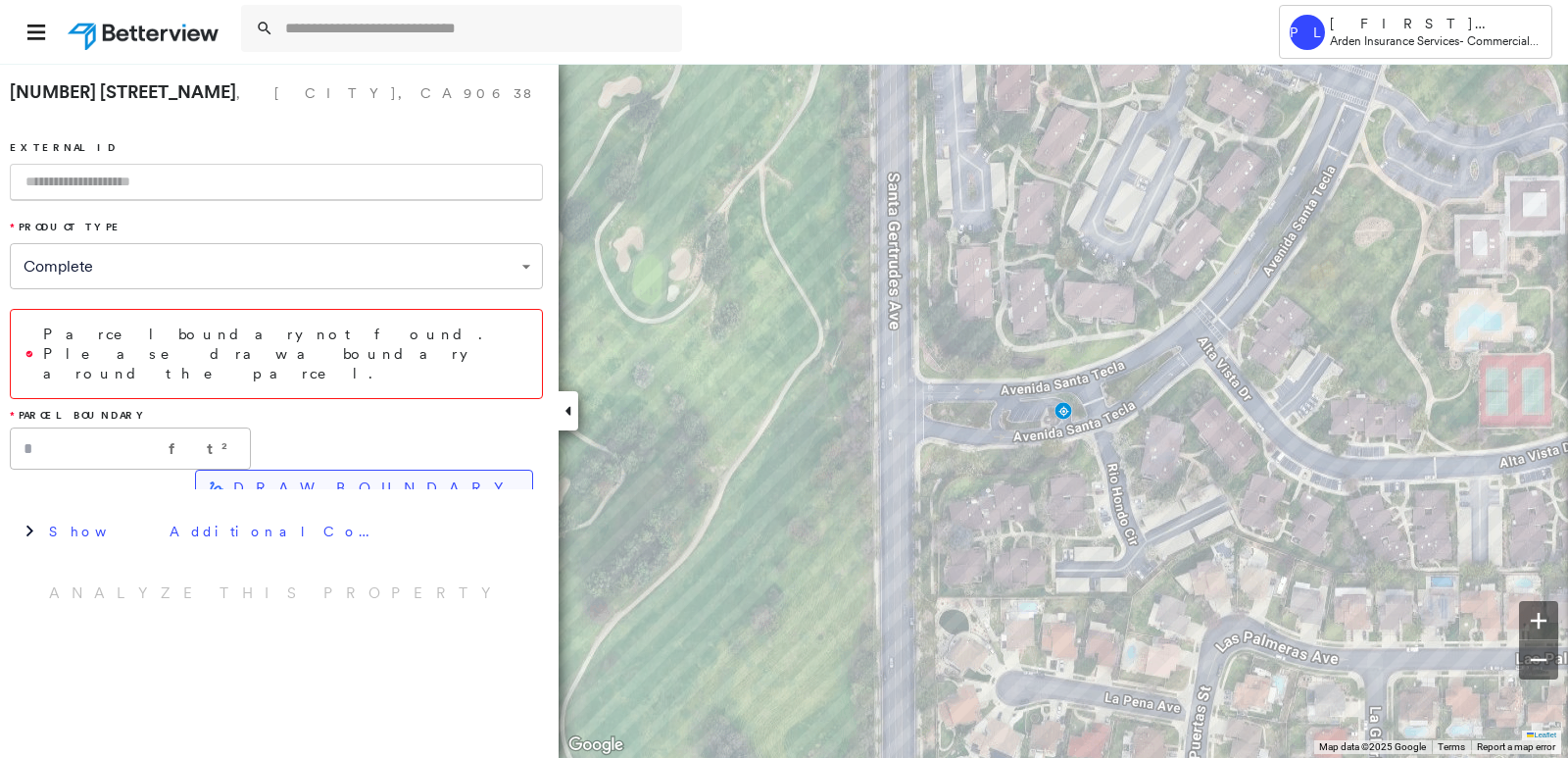 click on "DRAW BOUNDARY" at bounding box center (374, 488) 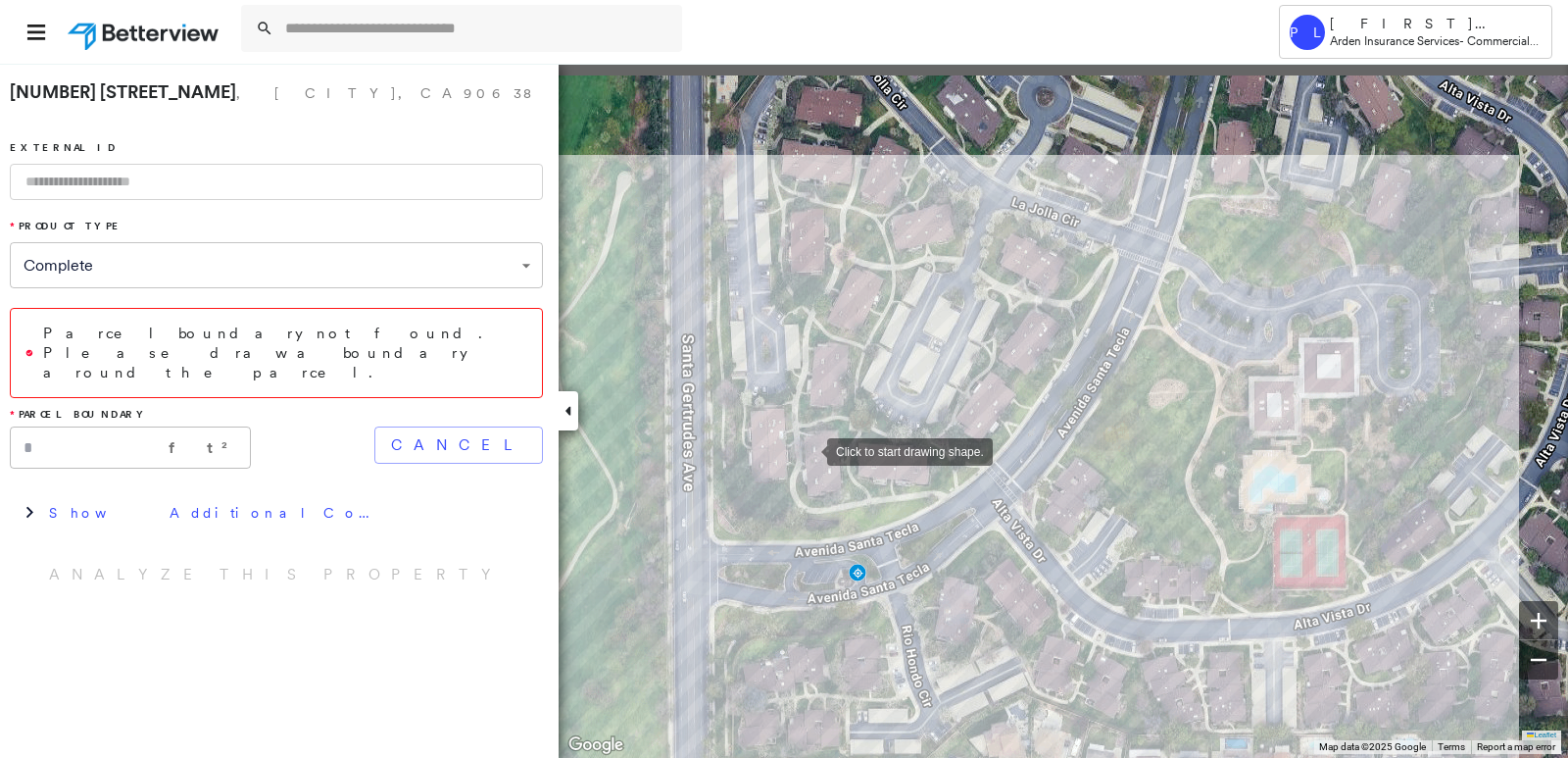 drag, startPoint x: 981, startPoint y: 312, endPoint x: 789, endPoint y: 475, distance: 251.85909 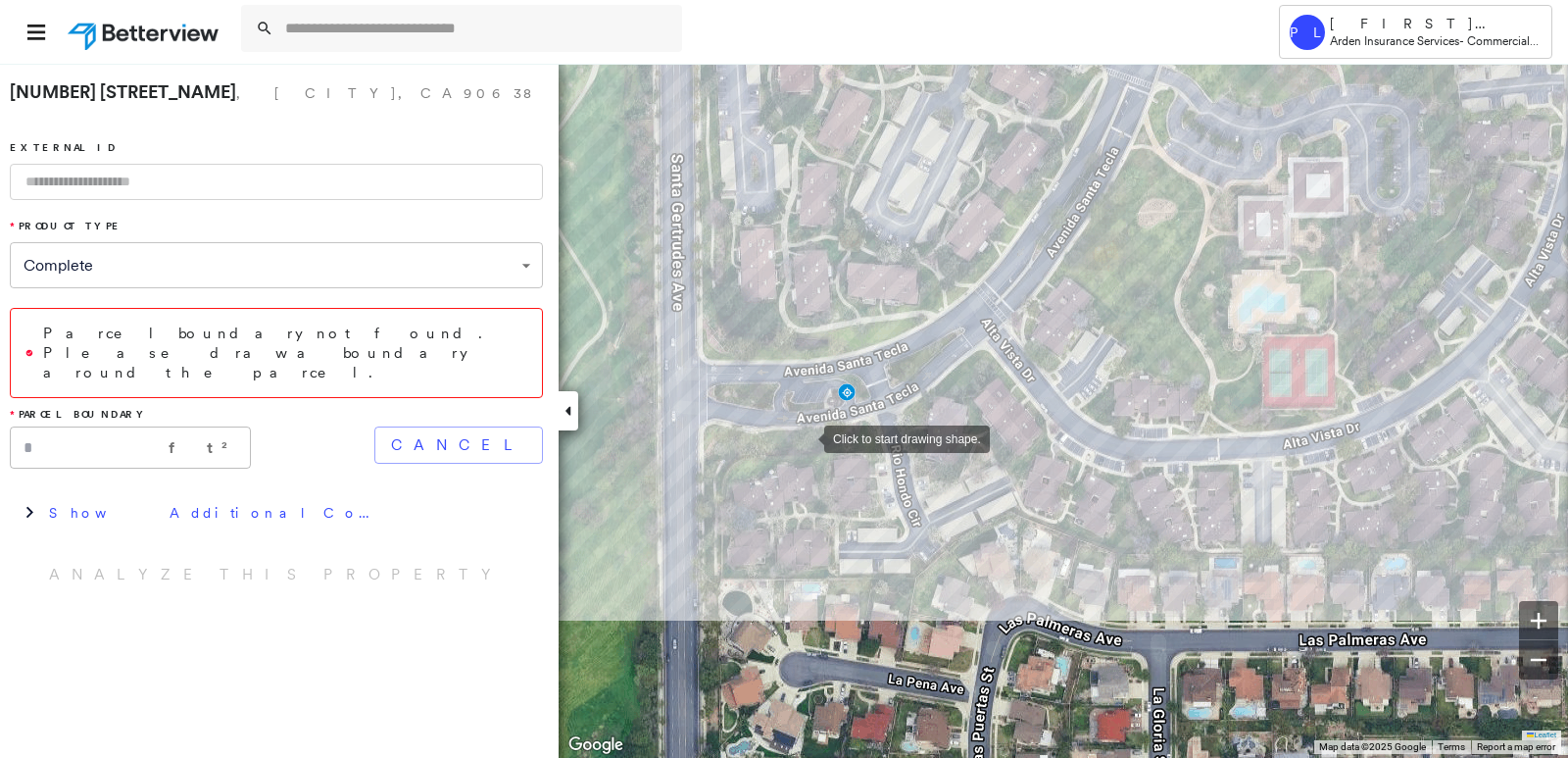 drag, startPoint x: 796, startPoint y: 608, endPoint x: 805, endPoint y: 438, distance: 170.23807 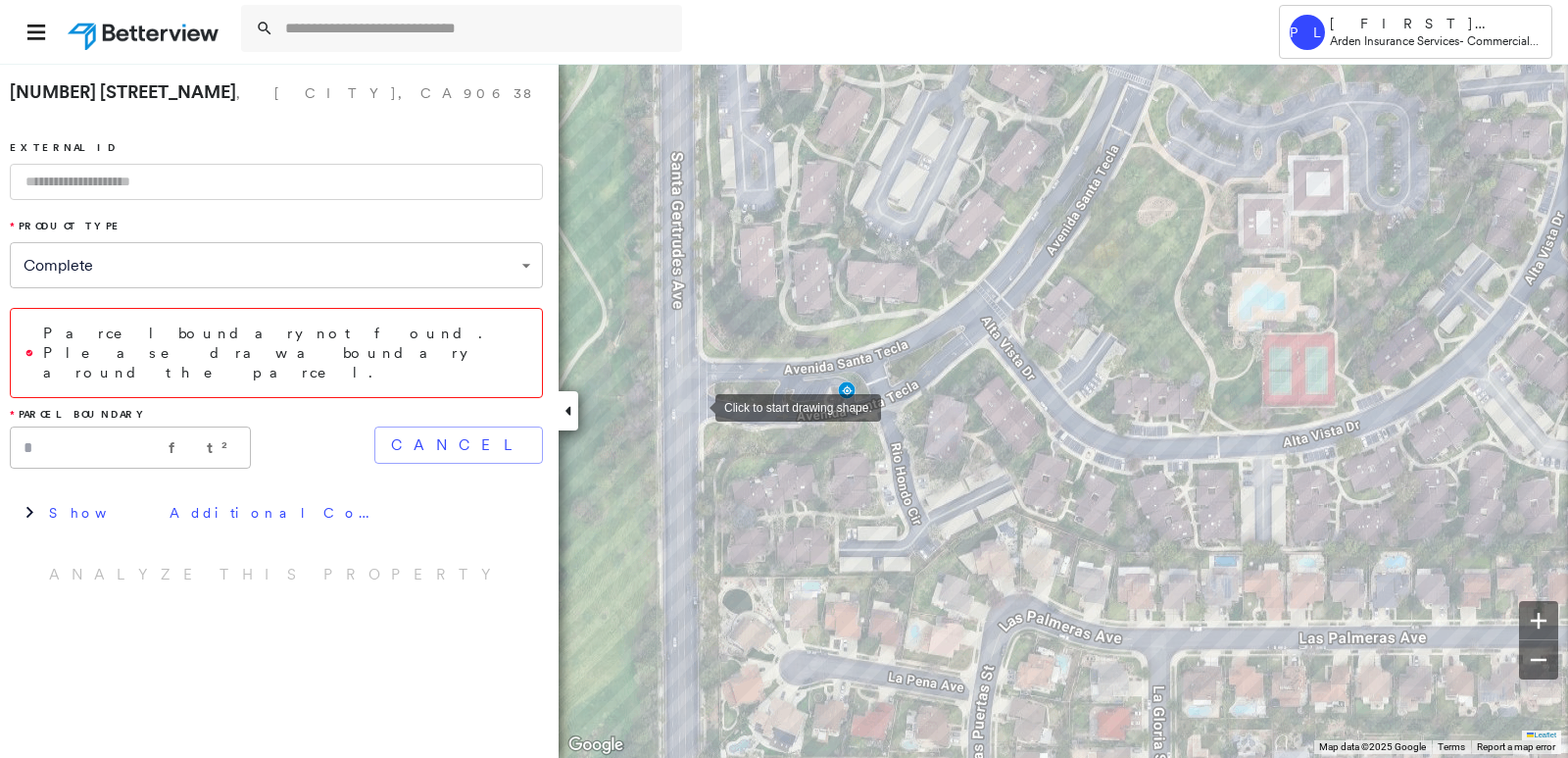 click at bounding box center [696, 406] 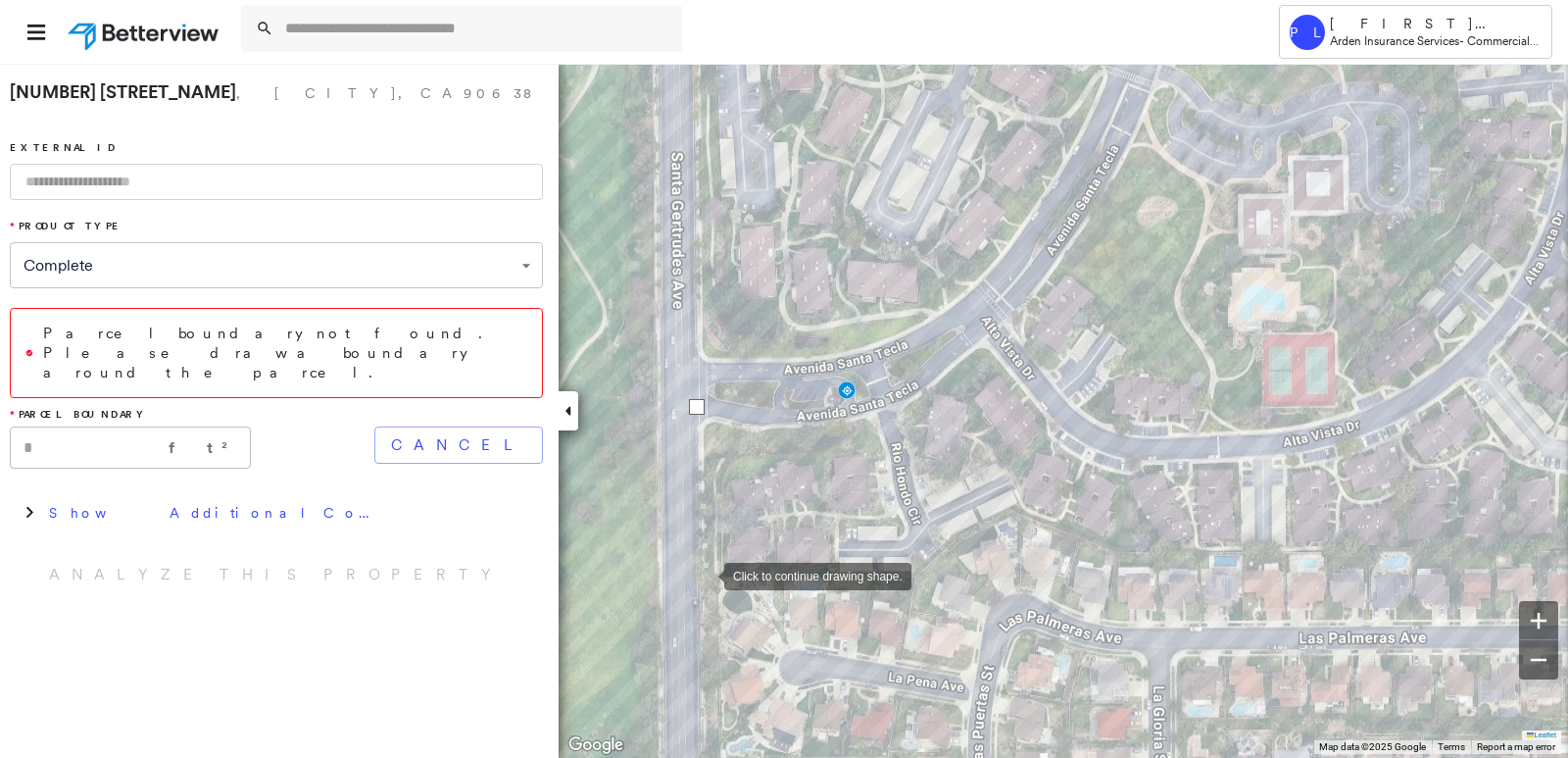 click at bounding box center (705, 575) 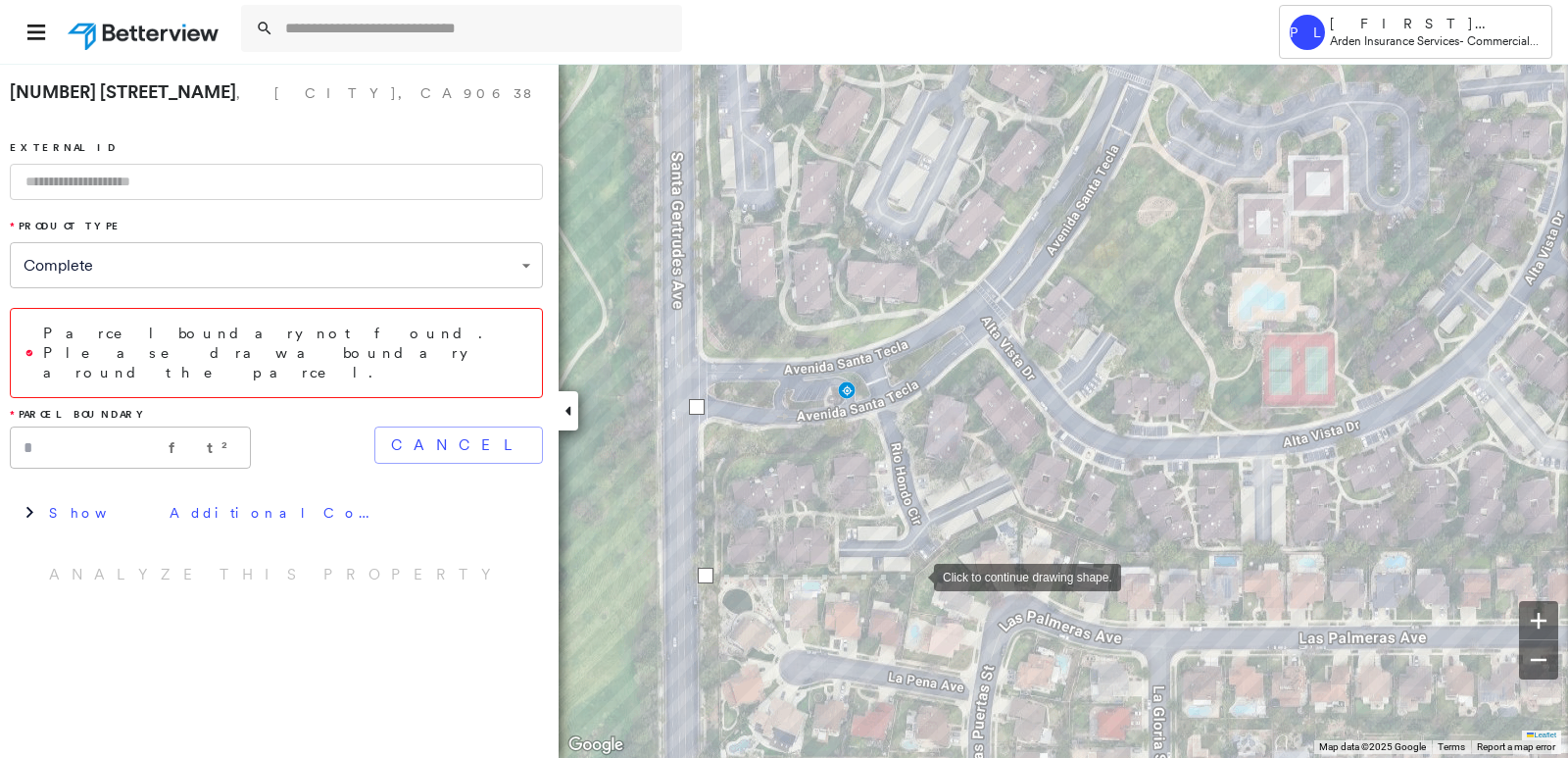 click at bounding box center (914, 576) 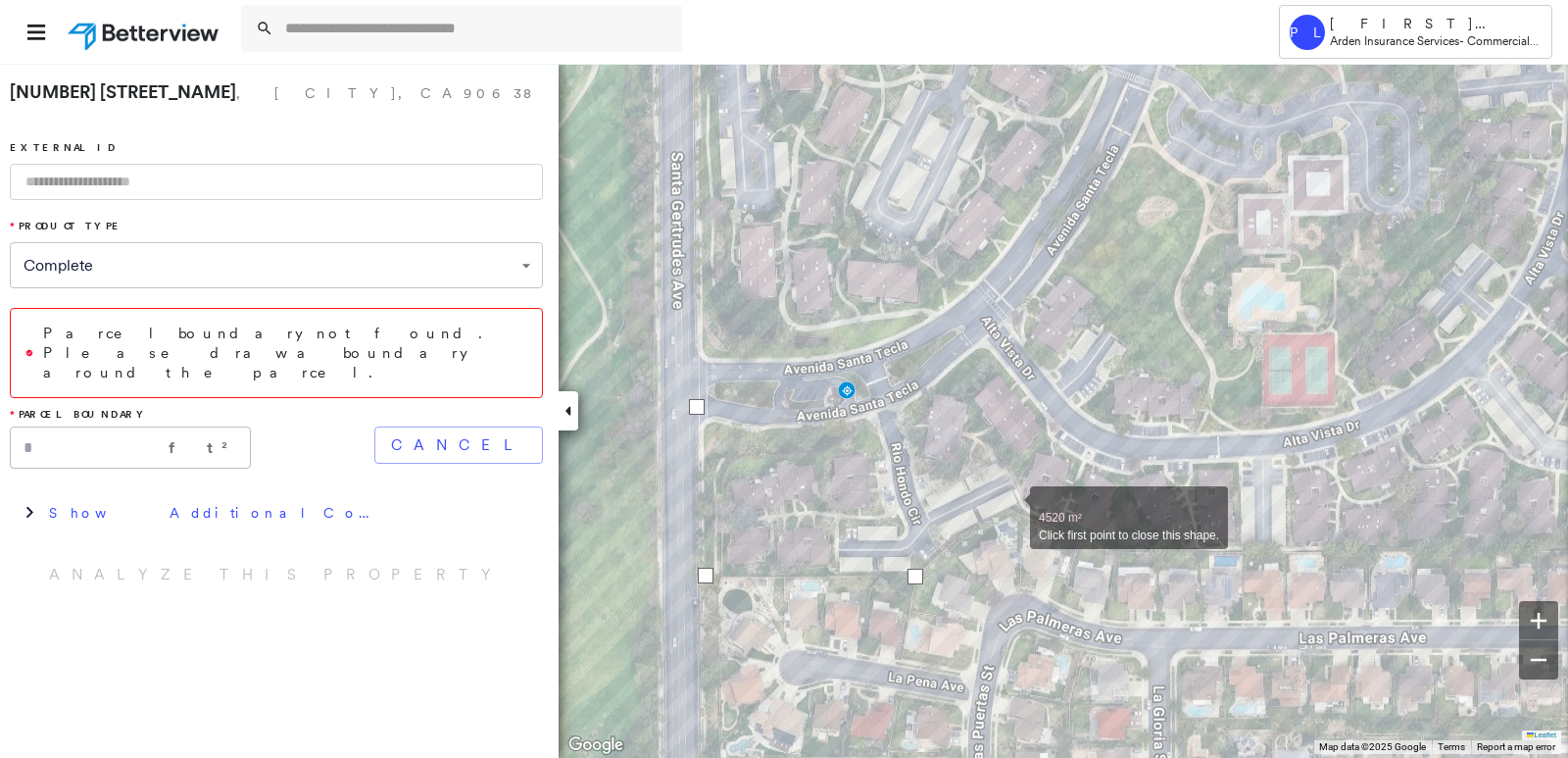 click at bounding box center (1010, 507) 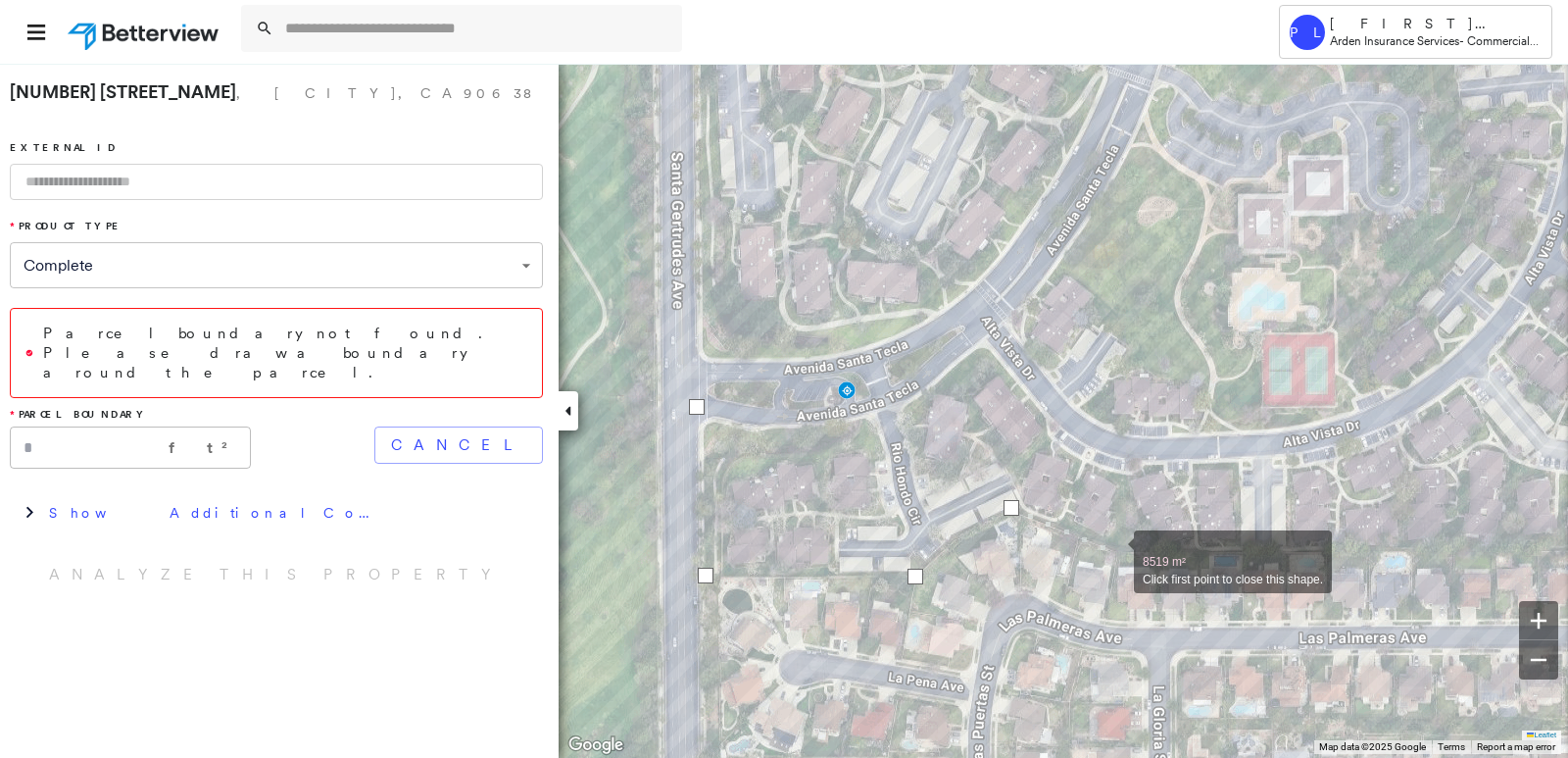 click at bounding box center [1114, 551] 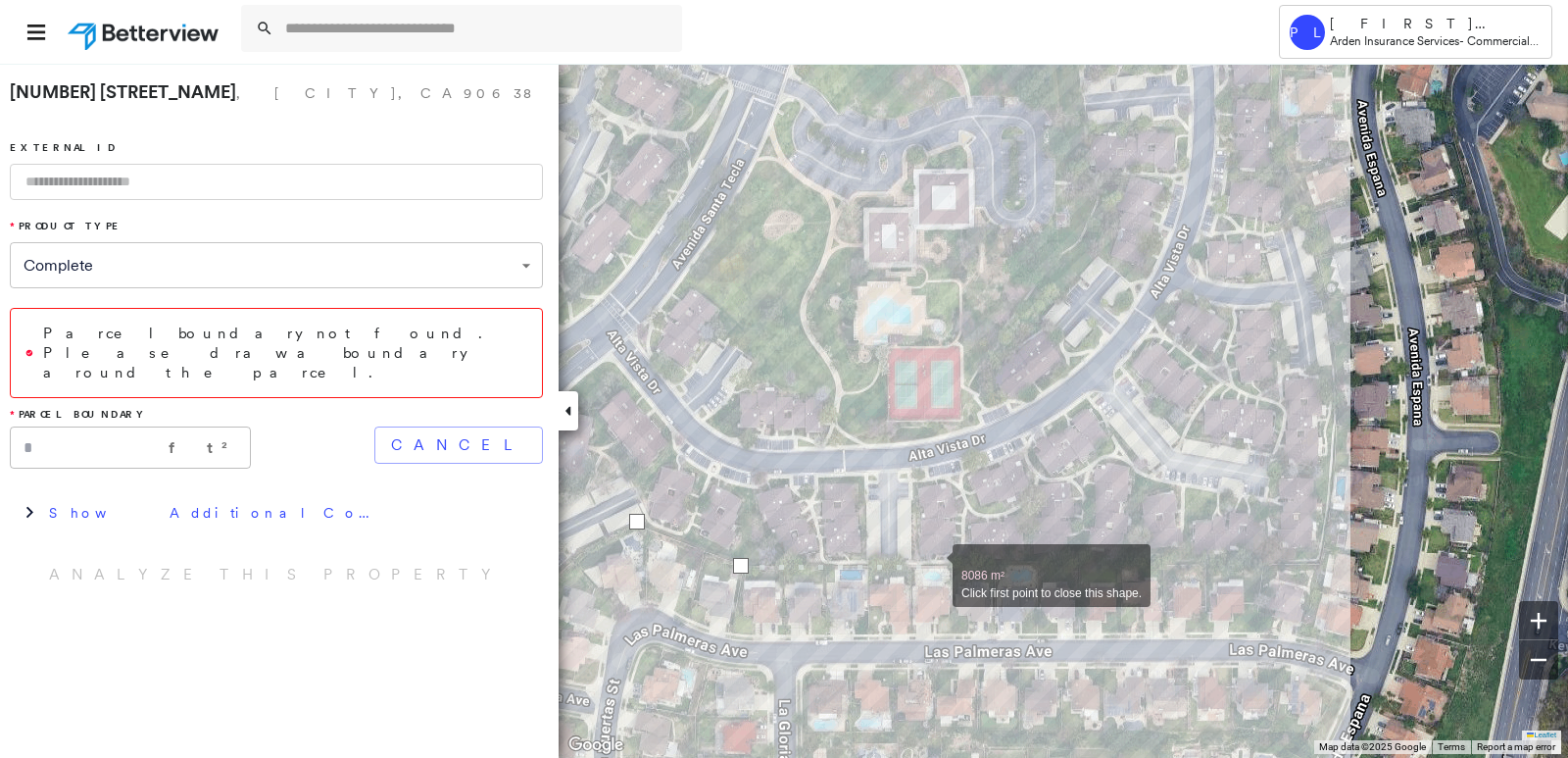drag, startPoint x: 1311, startPoint y: 550, endPoint x: 915, endPoint y: 600, distance: 399.14408 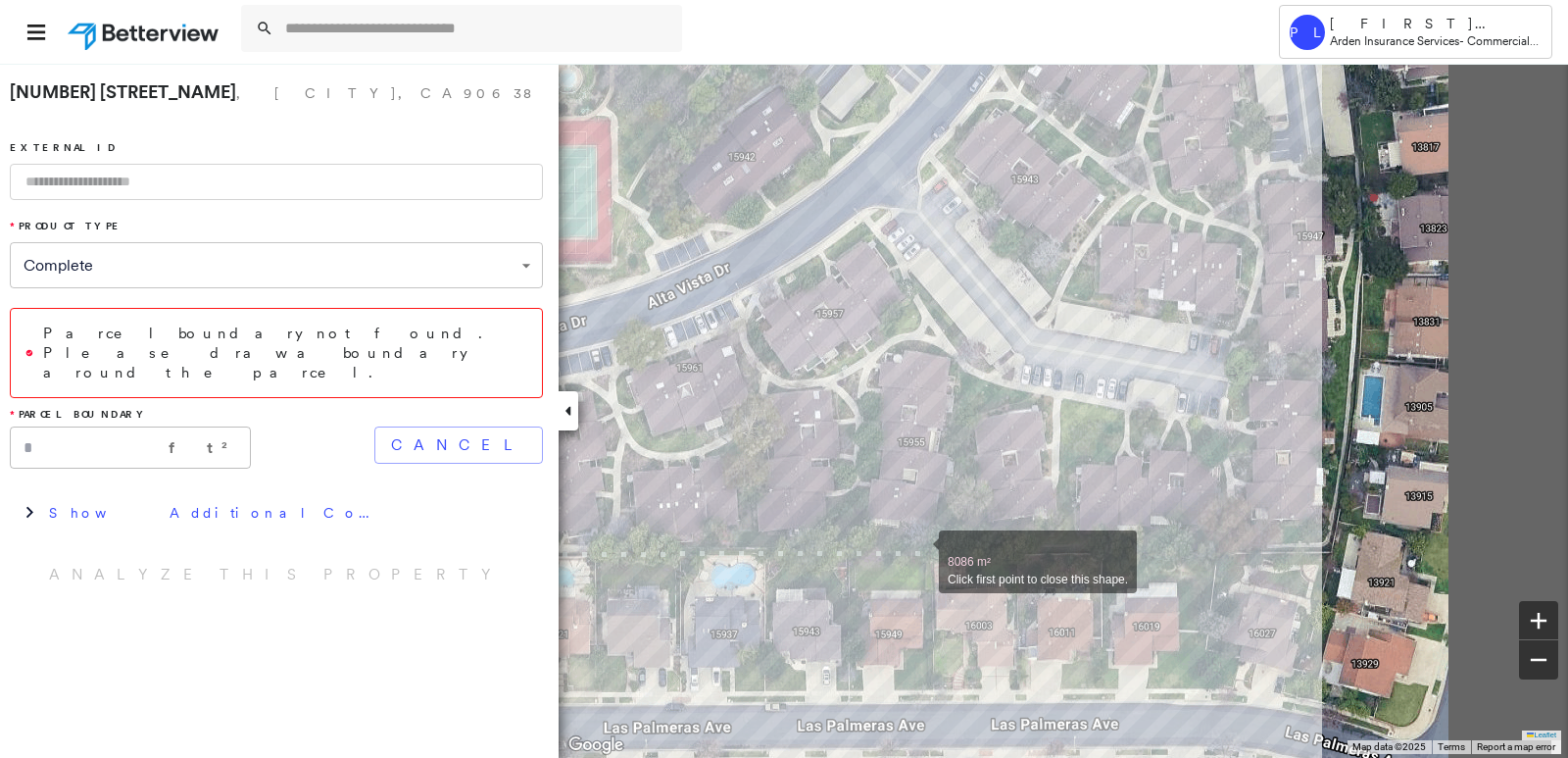 drag, startPoint x: 1323, startPoint y: 553, endPoint x: 920, endPoint y: 551, distance: 403.00496 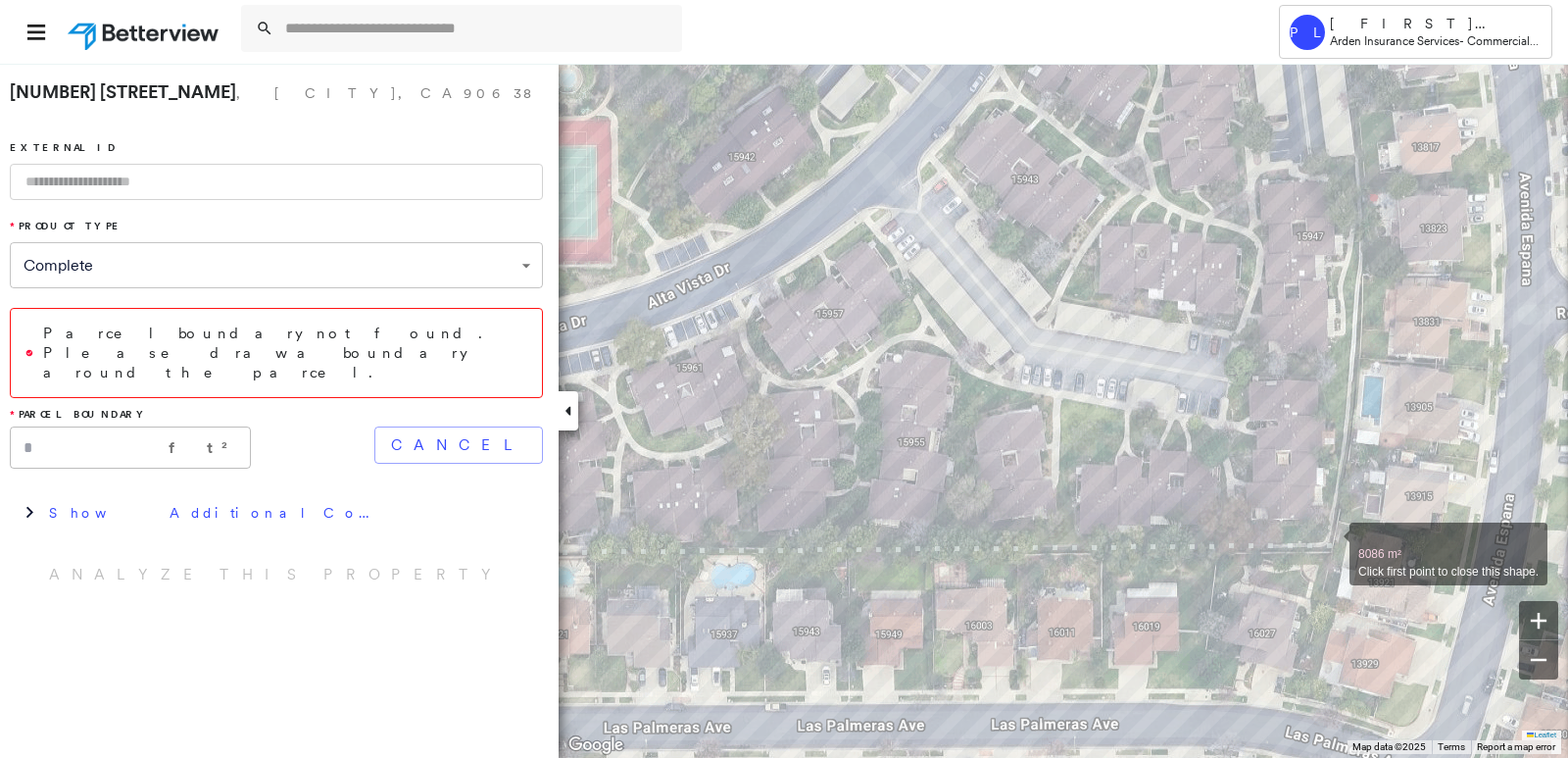 click at bounding box center (1330, 543) 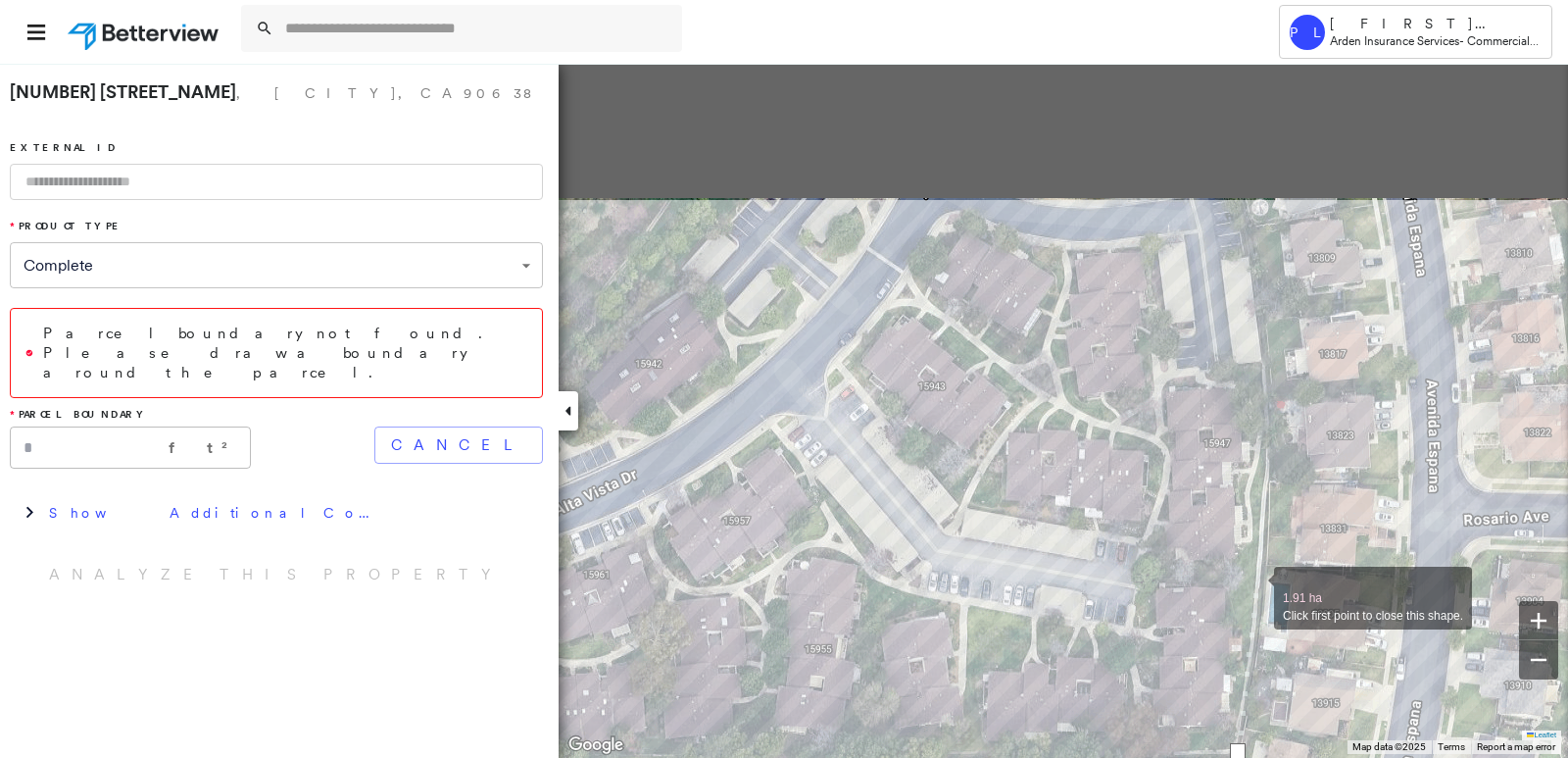 drag, startPoint x: 1340, startPoint y: 384, endPoint x: 1250, endPoint y: 595, distance: 229.3927 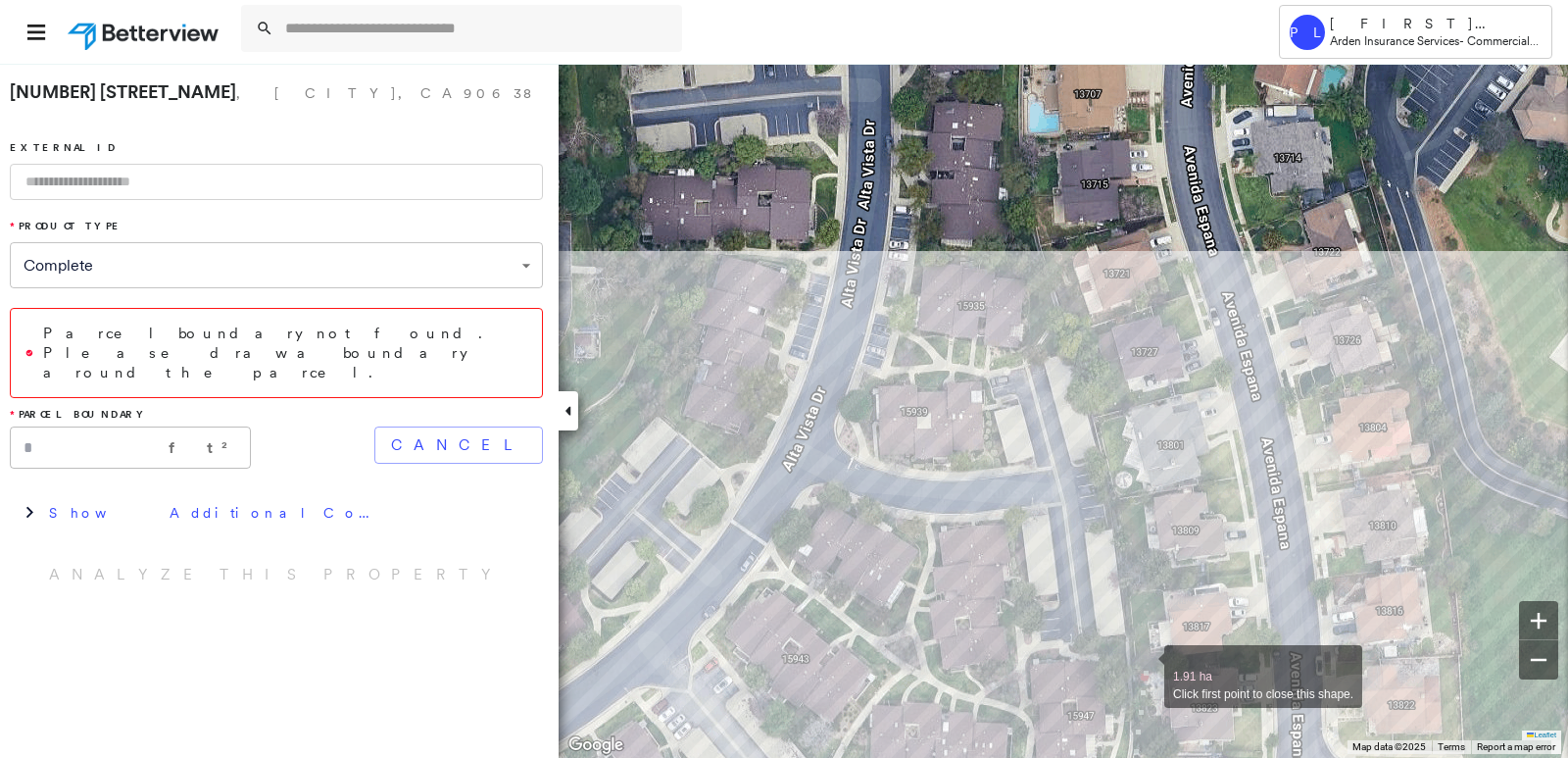 drag, startPoint x: 1273, startPoint y: 403, endPoint x: 1137, endPoint y: 682, distance: 310.382 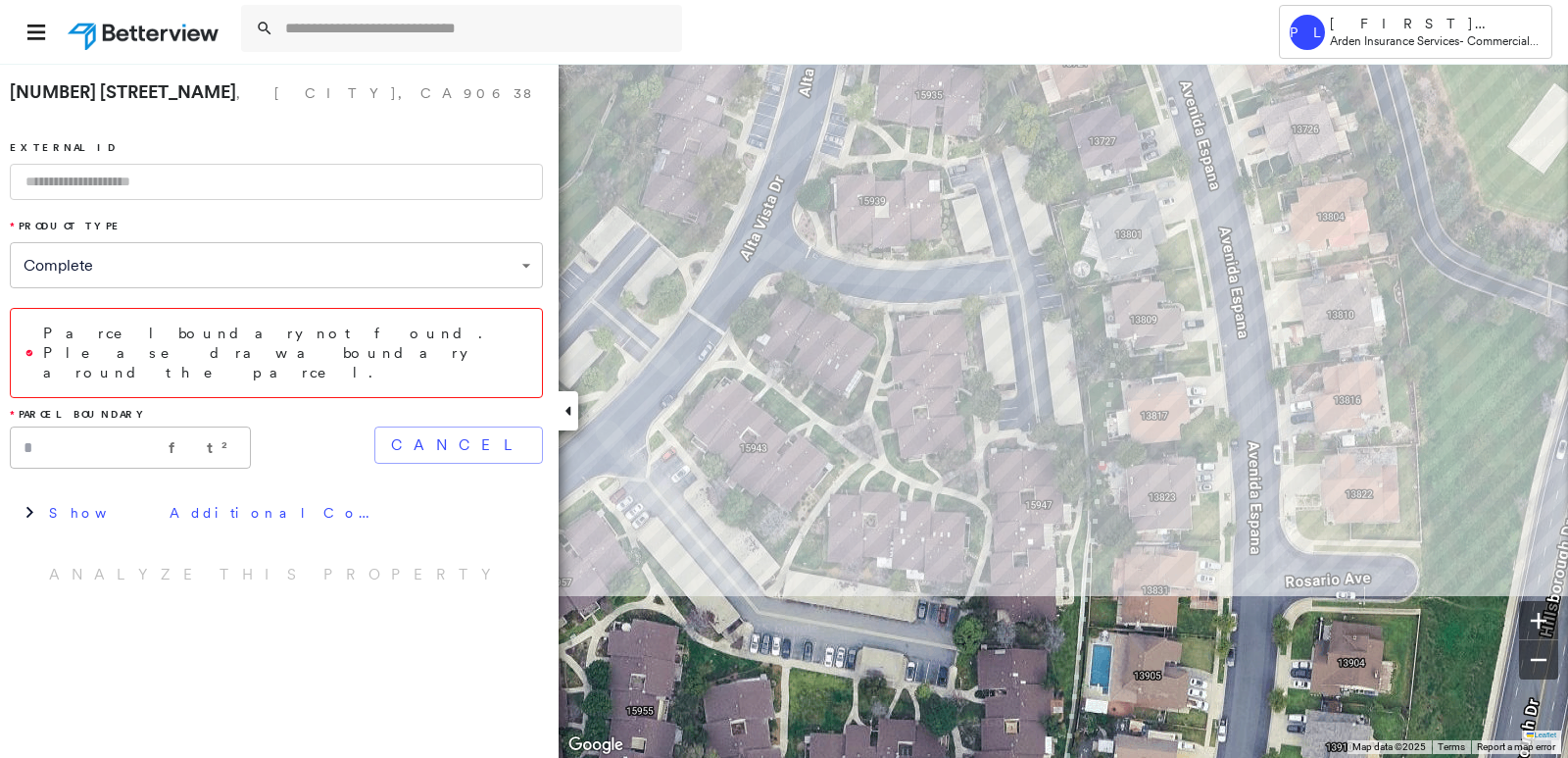 drag, startPoint x: 1151, startPoint y: 568, endPoint x: 1117, endPoint y: 297, distance: 273.1245 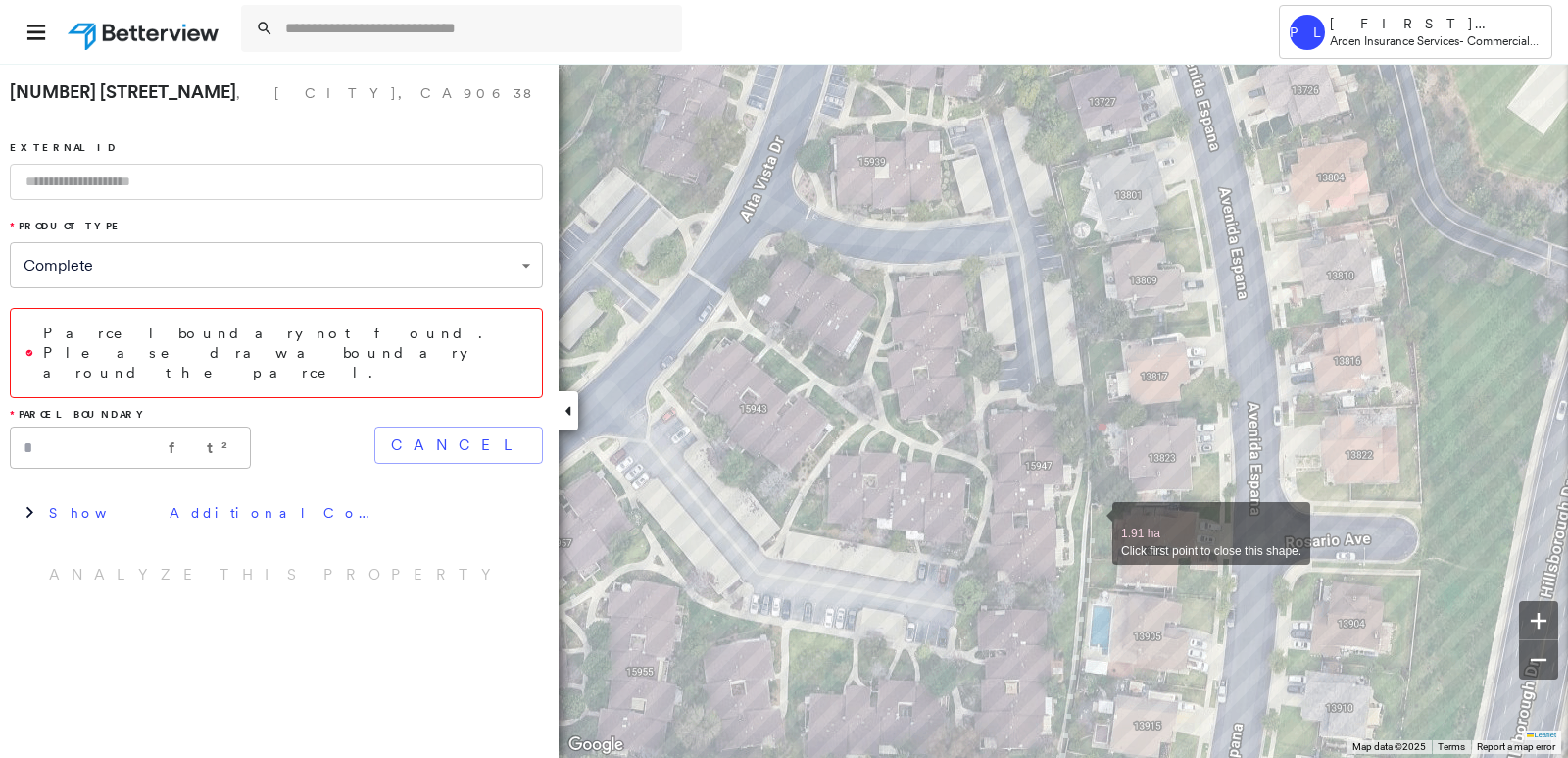 click at bounding box center [1093, 523] 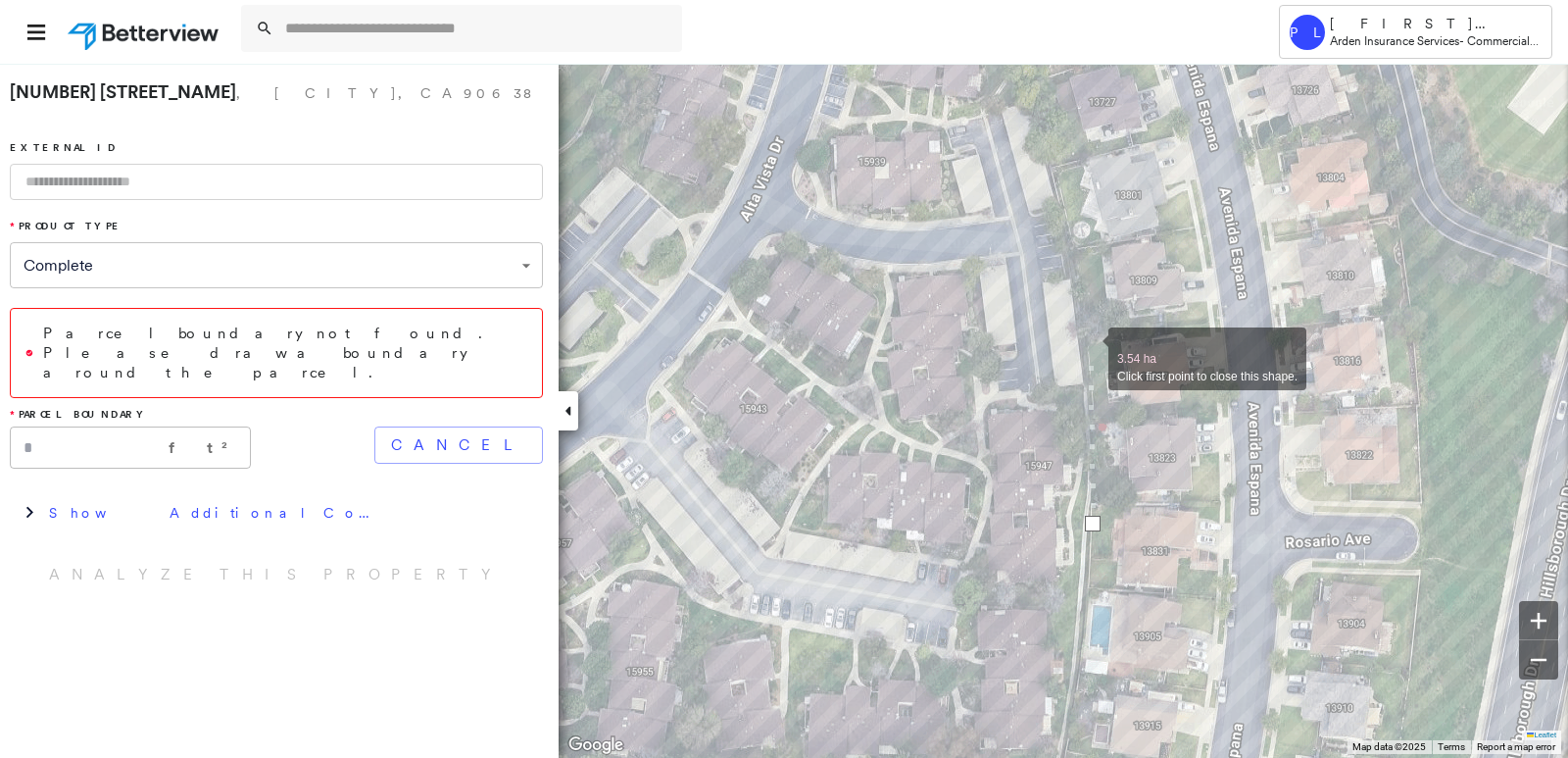 click at bounding box center [1089, 348] 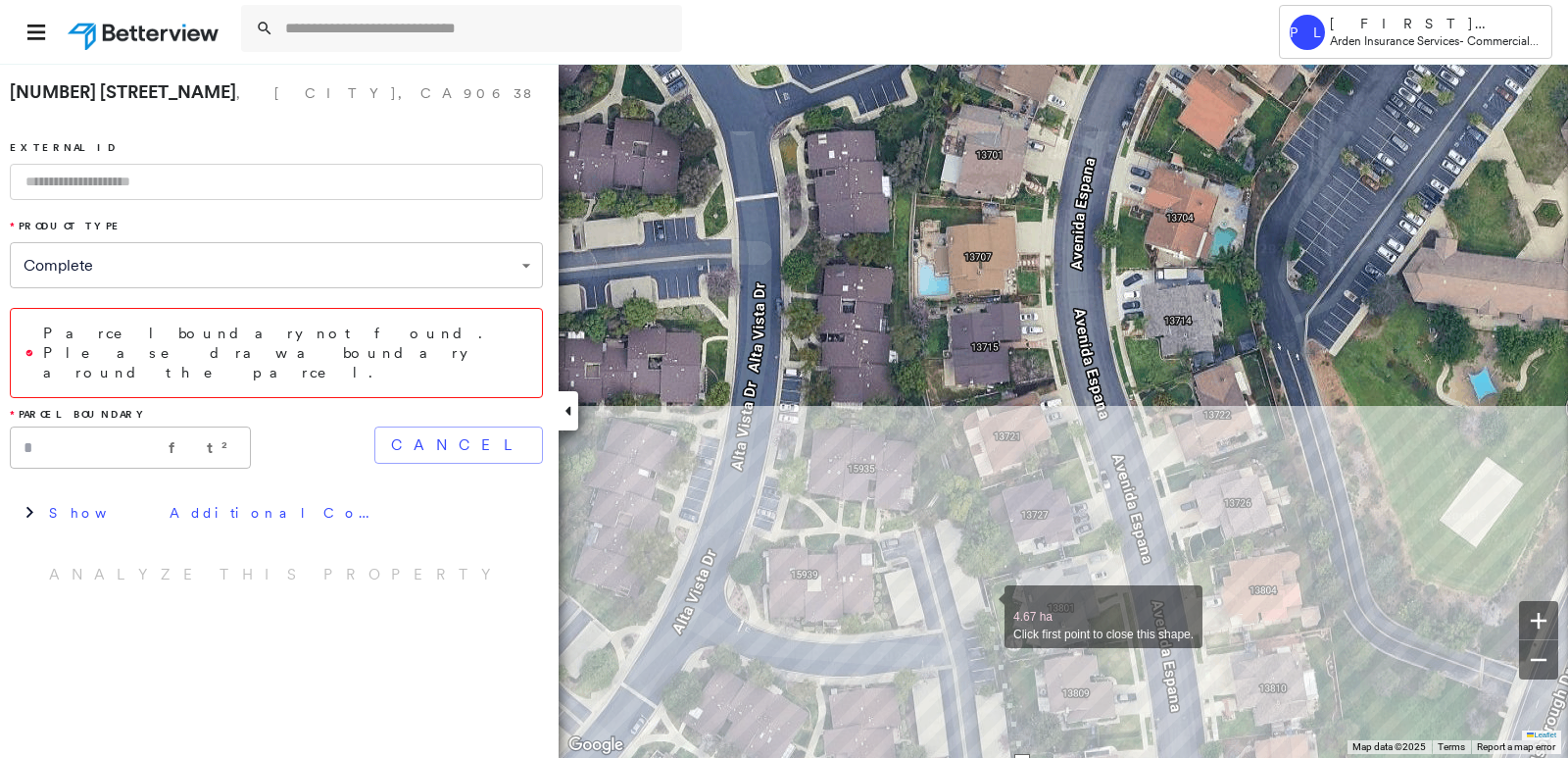 drag, startPoint x: 1054, startPoint y: 193, endPoint x: 986, endPoint y: 606, distance: 418.5606 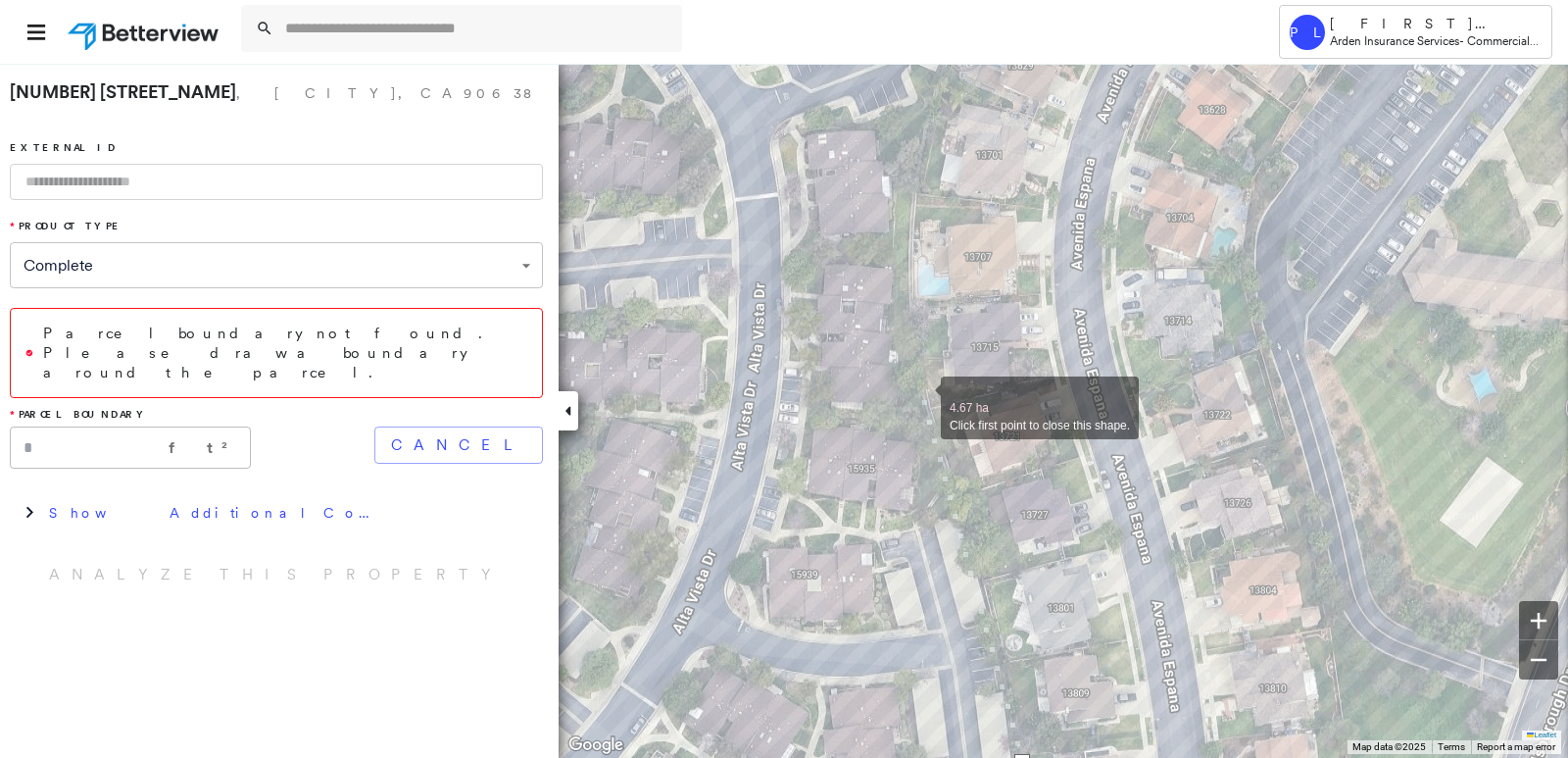 click at bounding box center (921, 397) 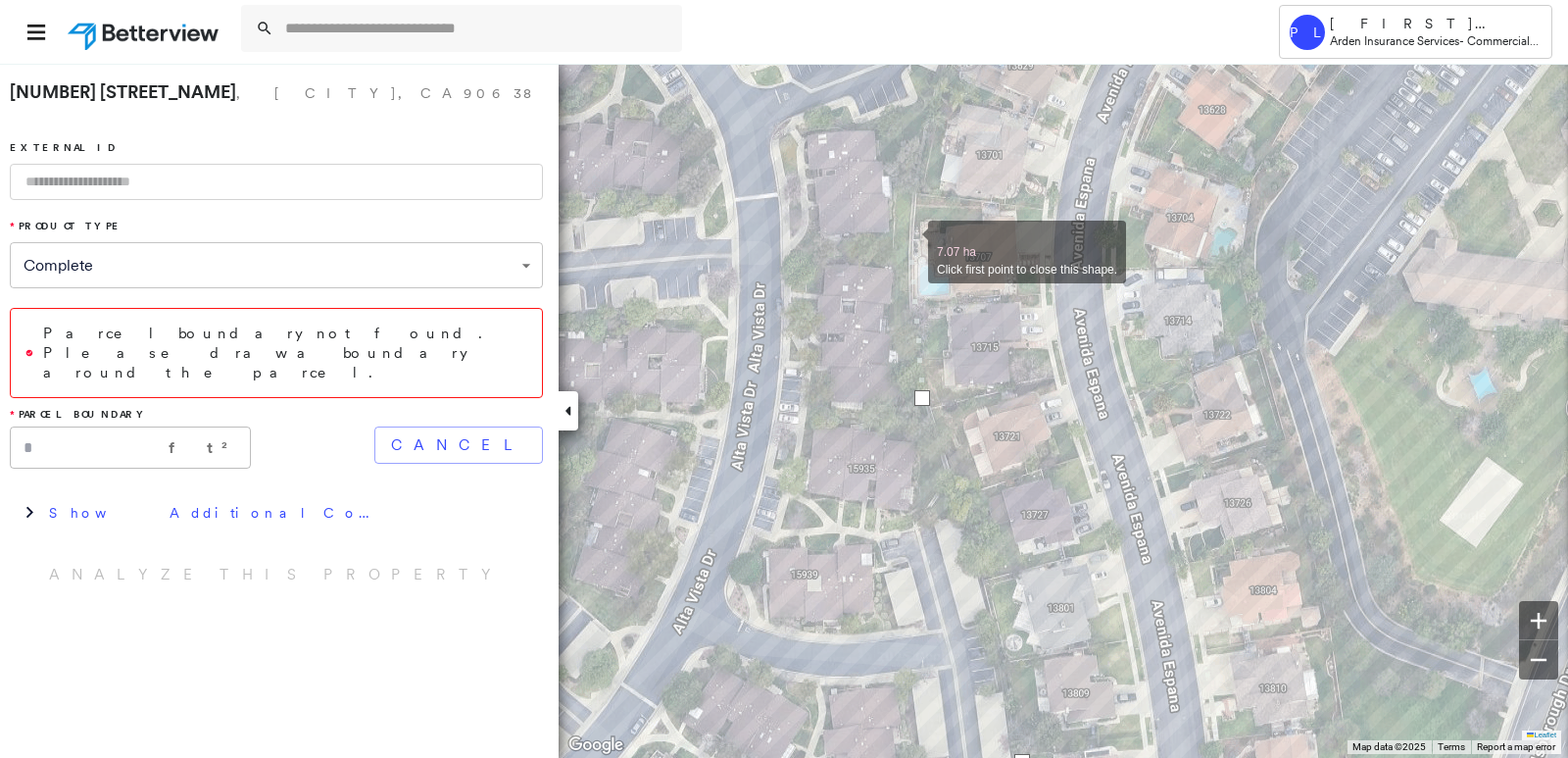 click at bounding box center (908, 241) 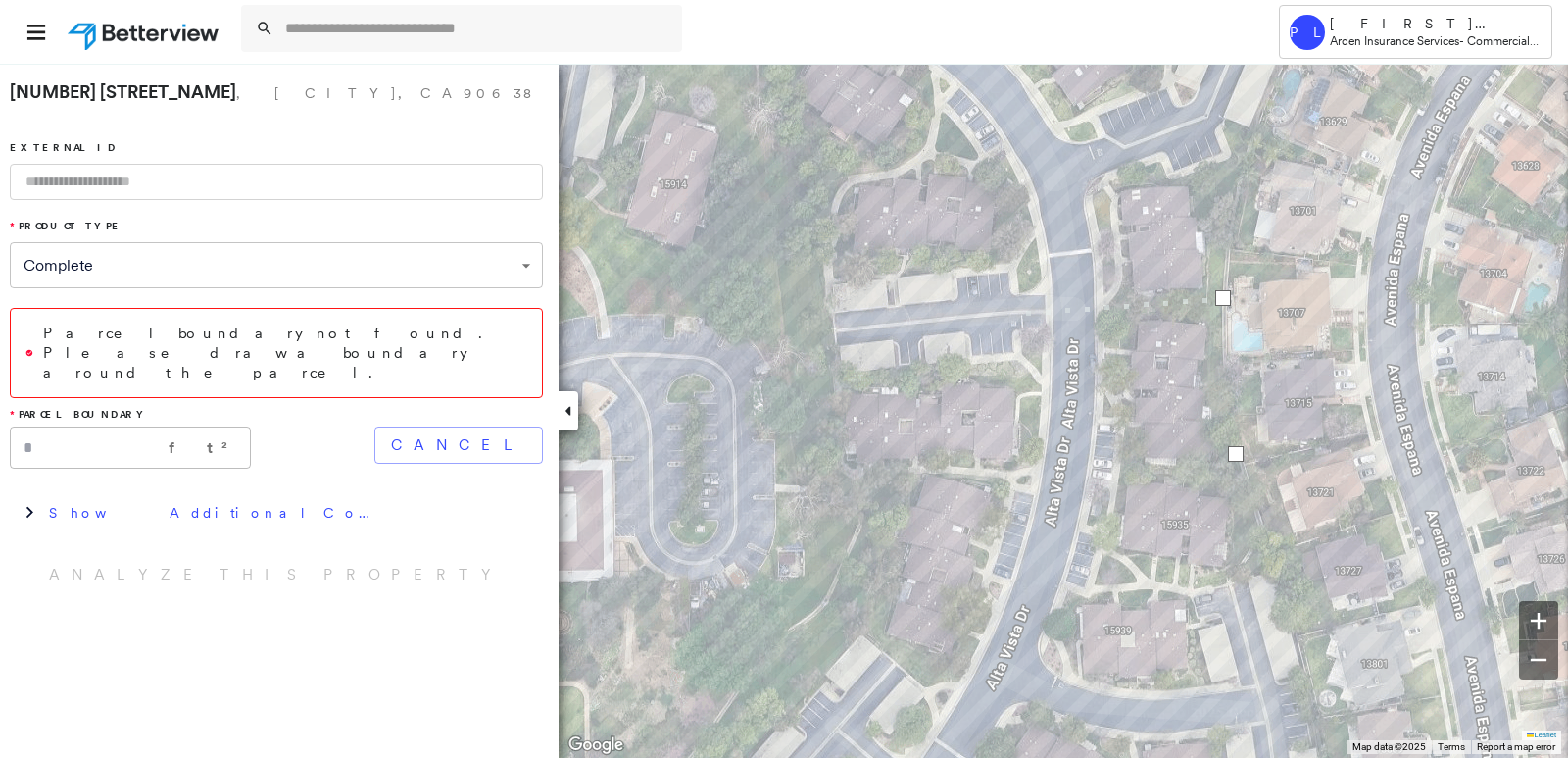 click on "8.05 ha Click first point to close this shape." at bounding box center [-1026, 756] 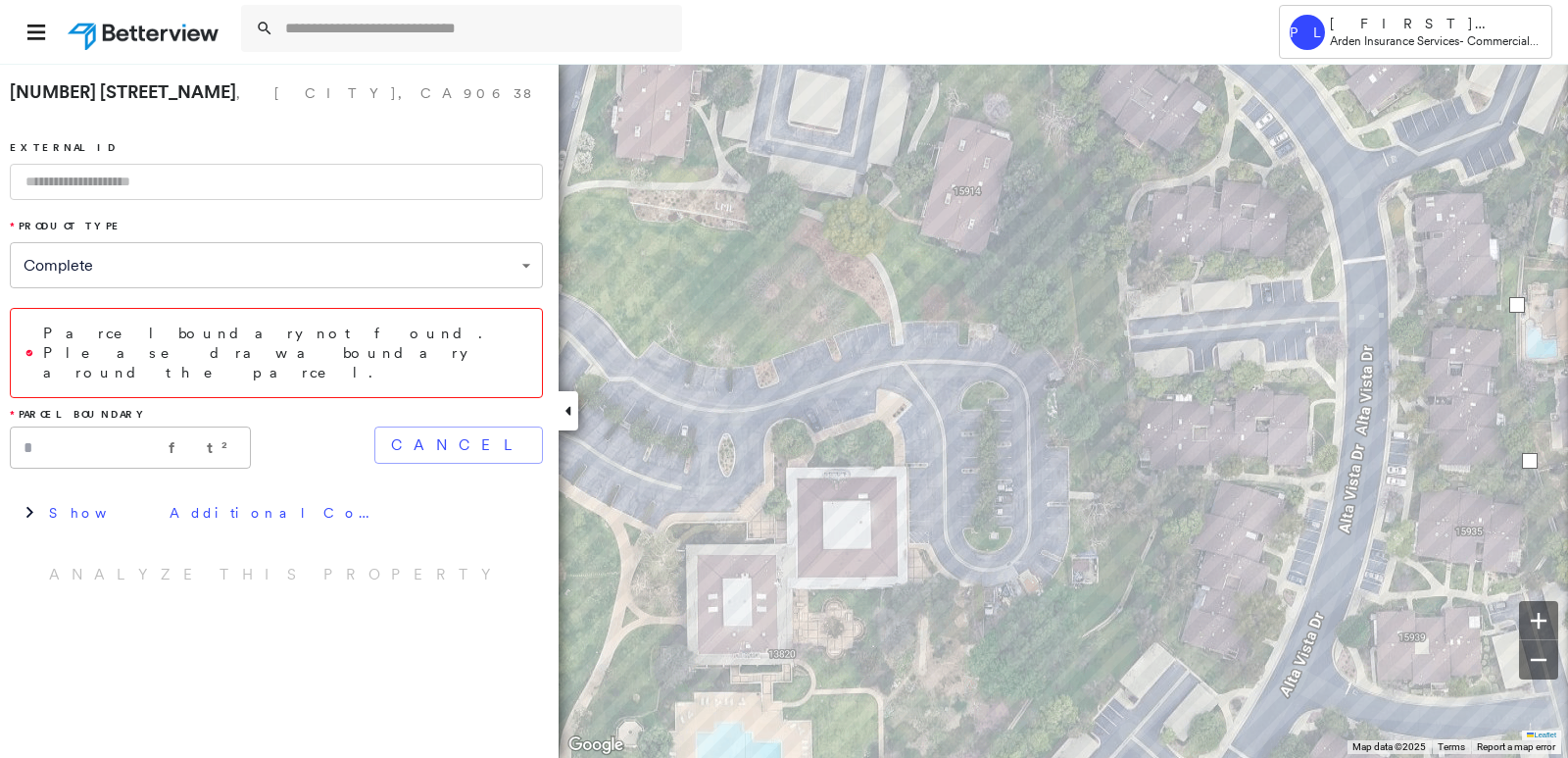 click on "8.05 ha Click first point to close this shape." at bounding box center (-732, 763) 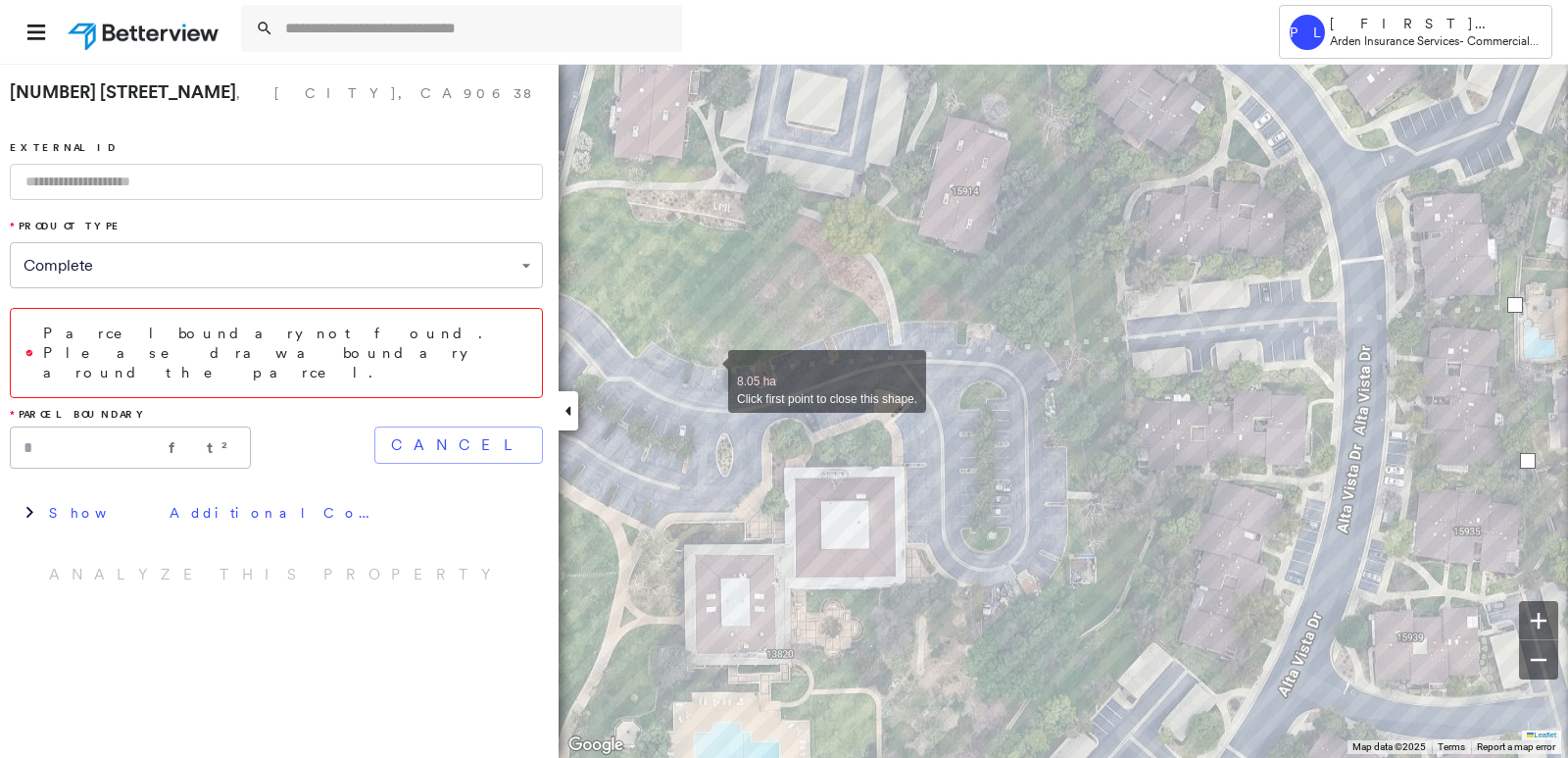 click at bounding box center [709, 371] 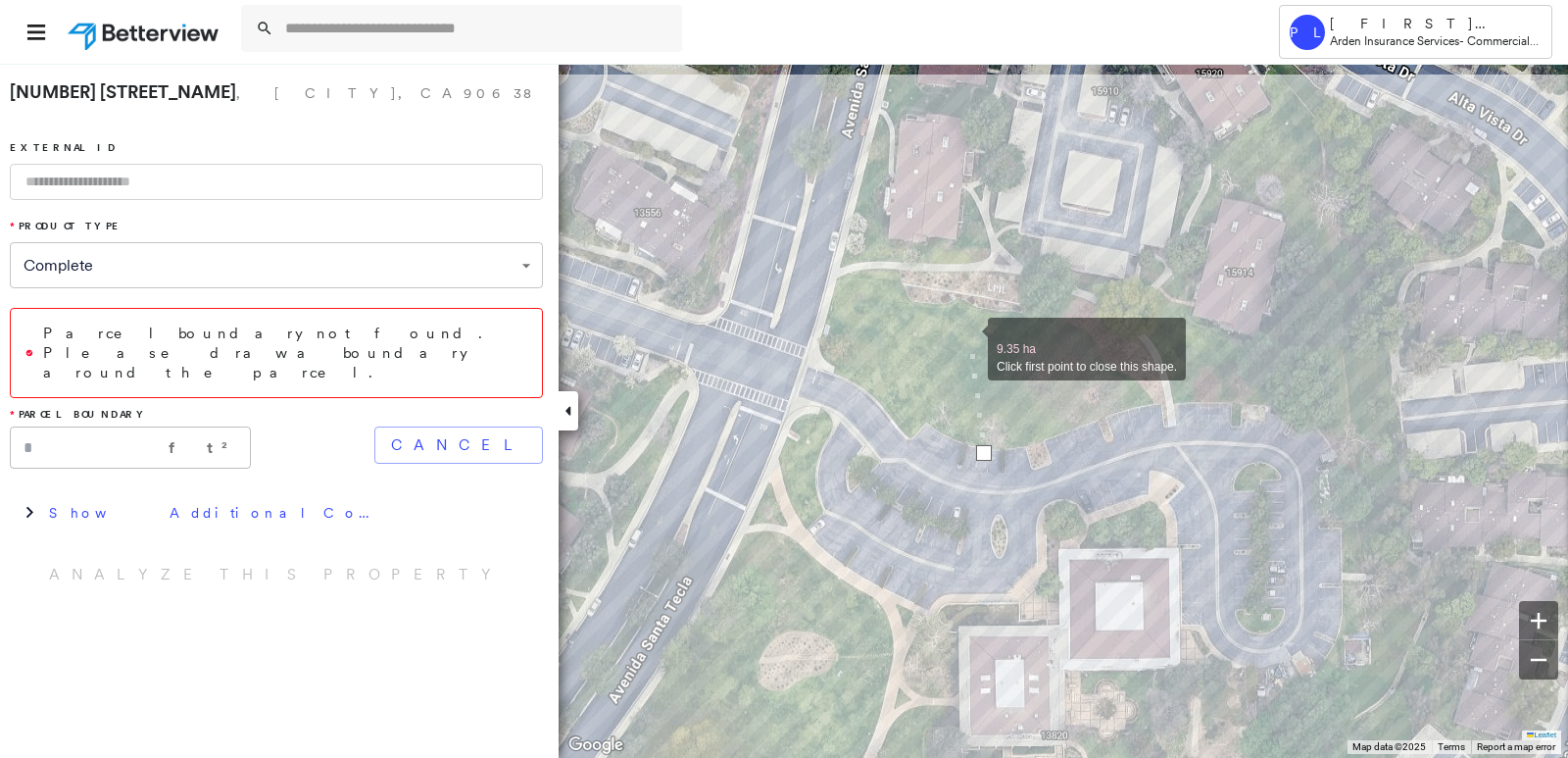drag, startPoint x: 693, startPoint y: 256, endPoint x: 936, endPoint y: 340, distance: 257.1089 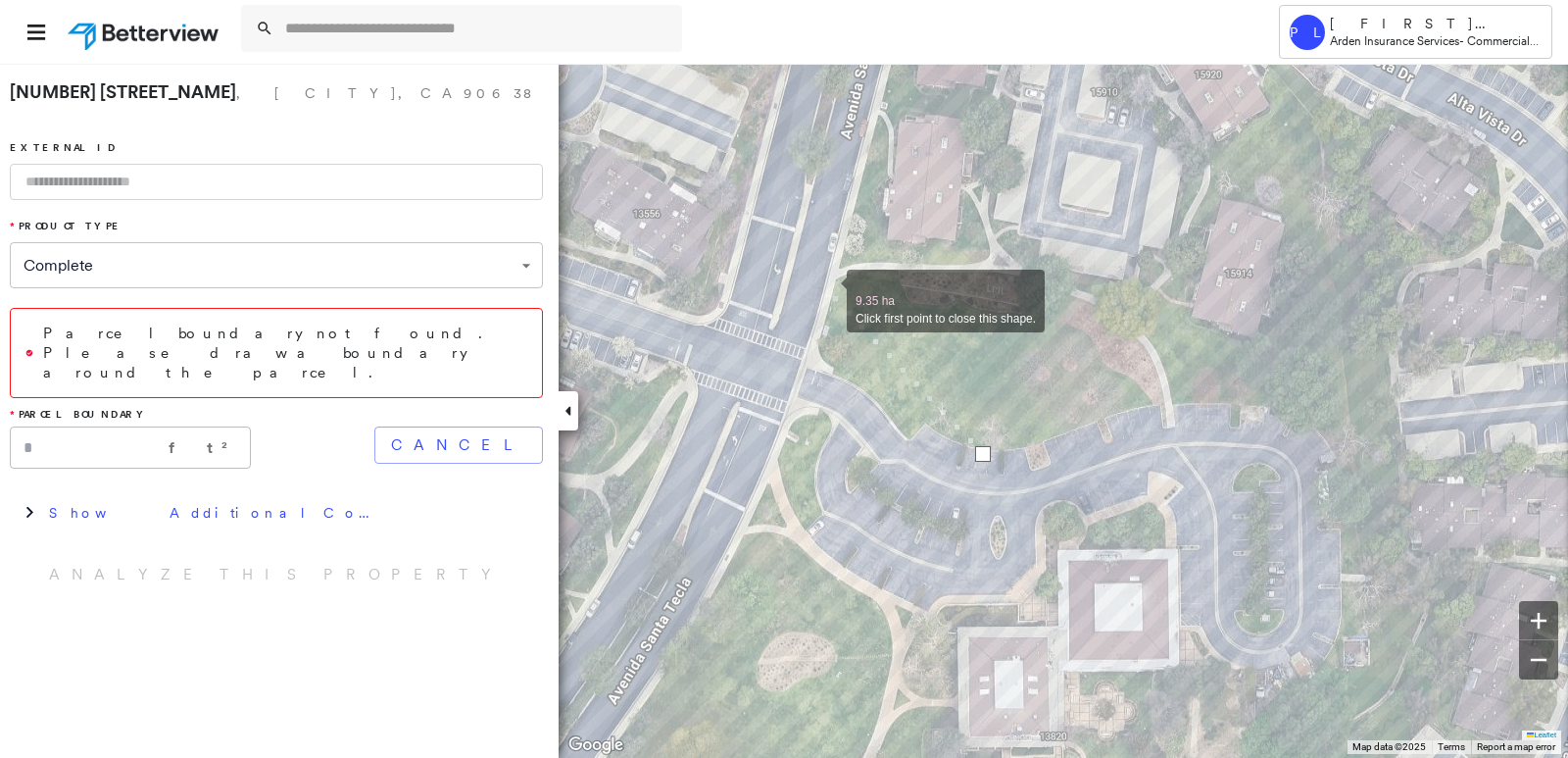 click at bounding box center (827, 290) 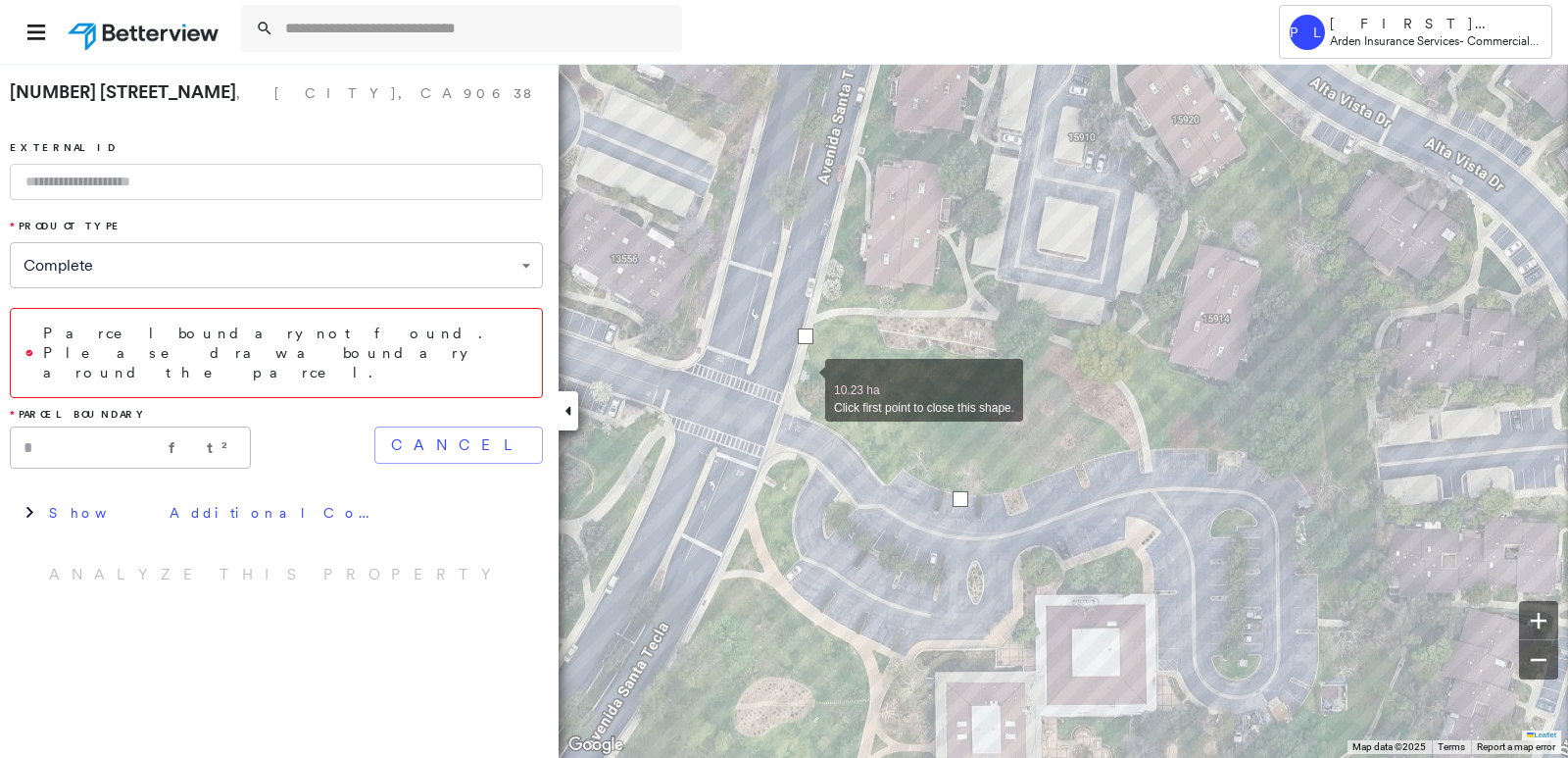 drag, startPoint x: 815, startPoint y: 353, endPoint x: 806, endPoint y: 379, distance: 27.513633 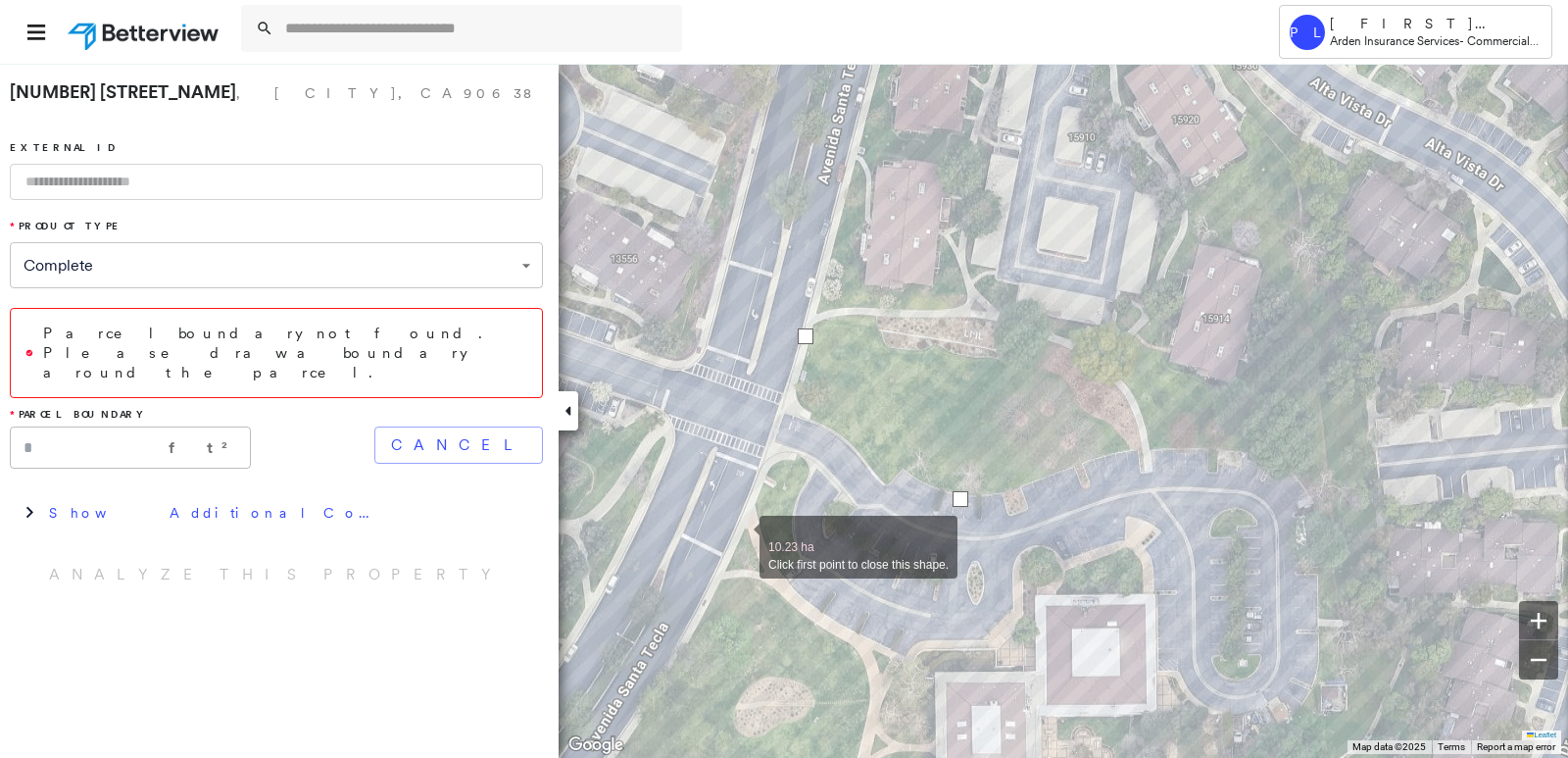 click at bounding box center [740, 536] 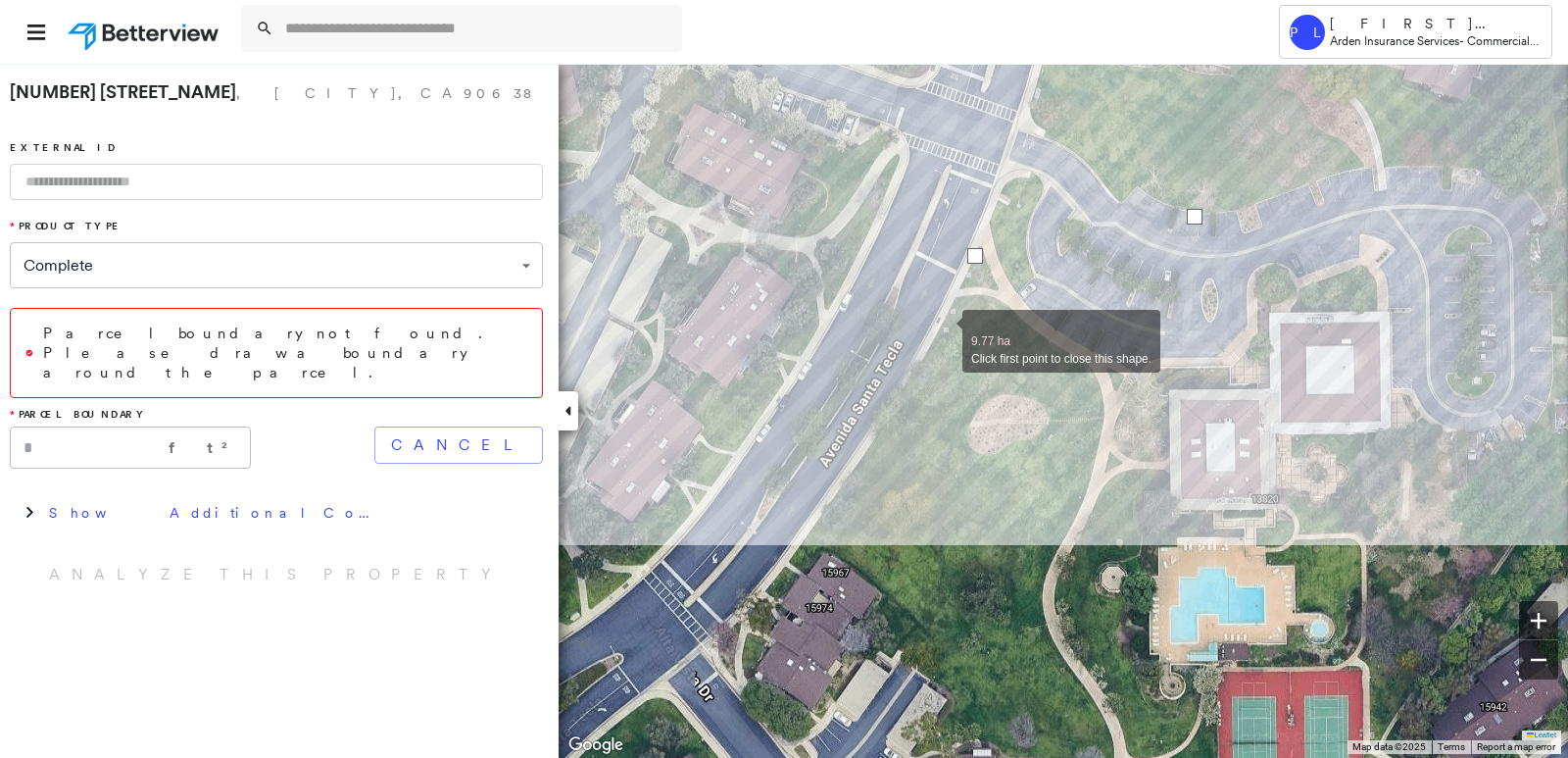 drag, startPoint x: 713, startPoint y: 609, endPoint x: 930, endPoint y: 356, distance: 333.3137 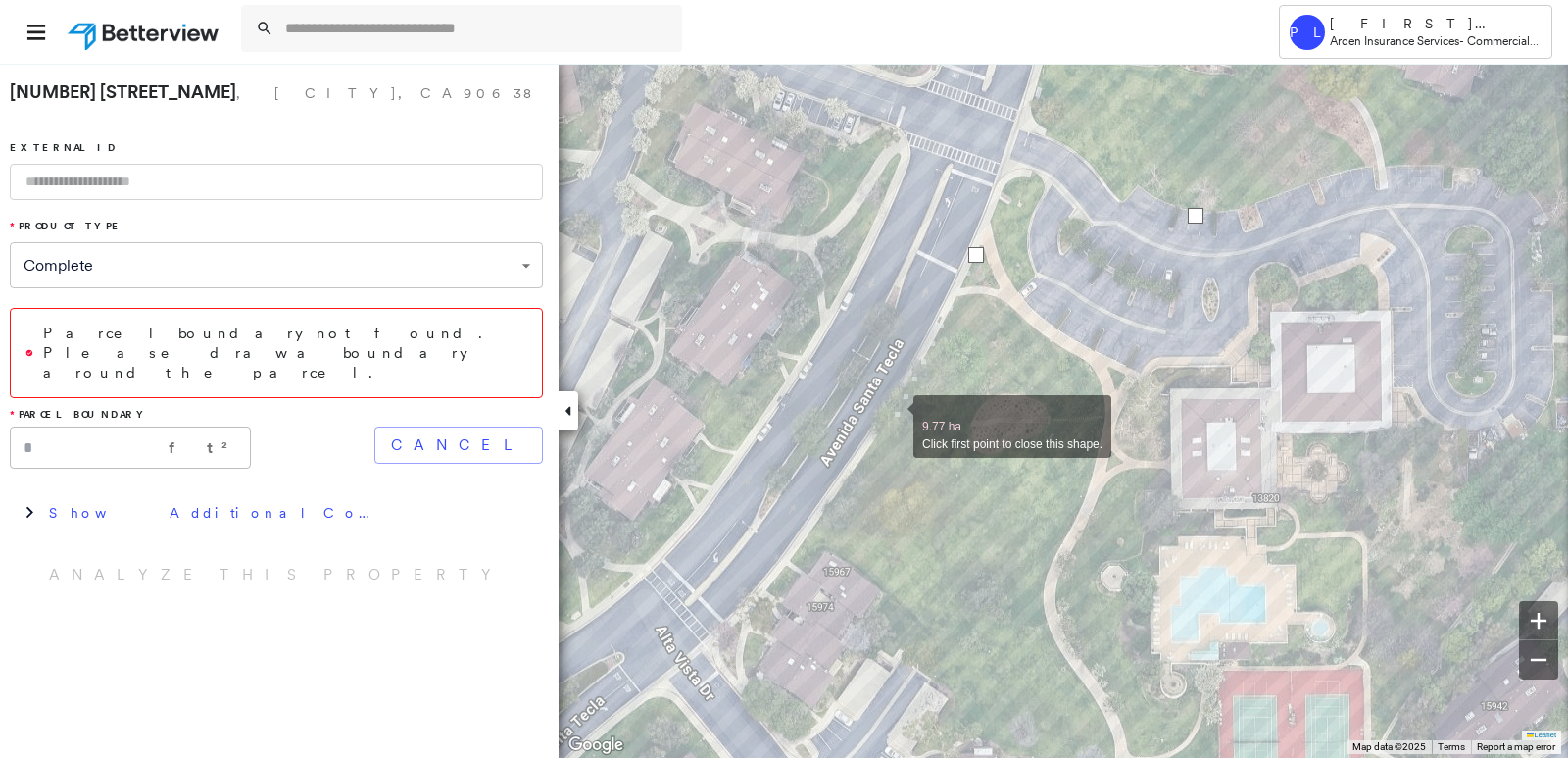 click at bounding box center [894, 416] 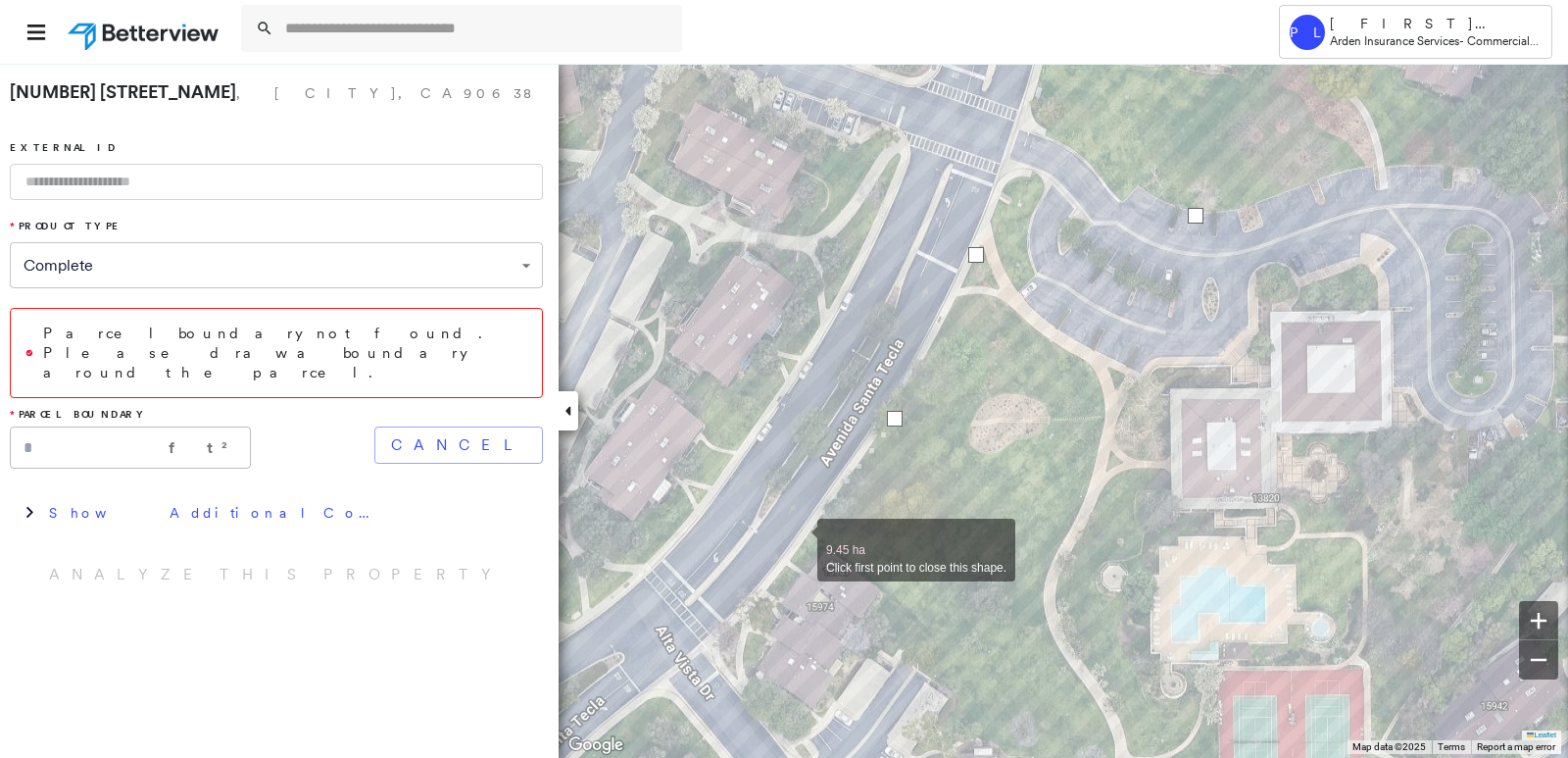click at bounding box center (798, 539) 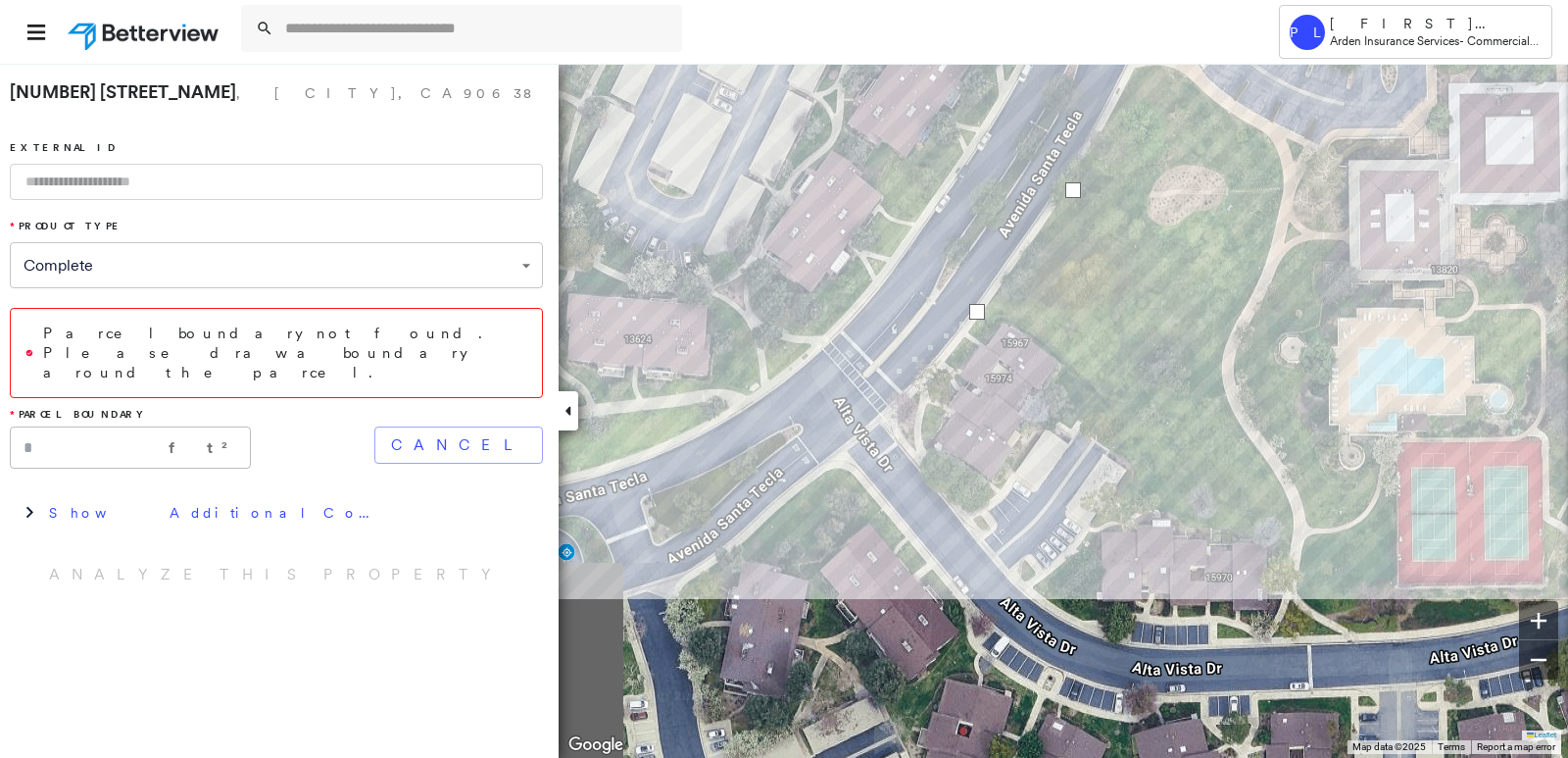 drag, startPoint x: 756, startPoint y: 566, endPoint x: 924, endPoint y: 306, distance: 309.55452 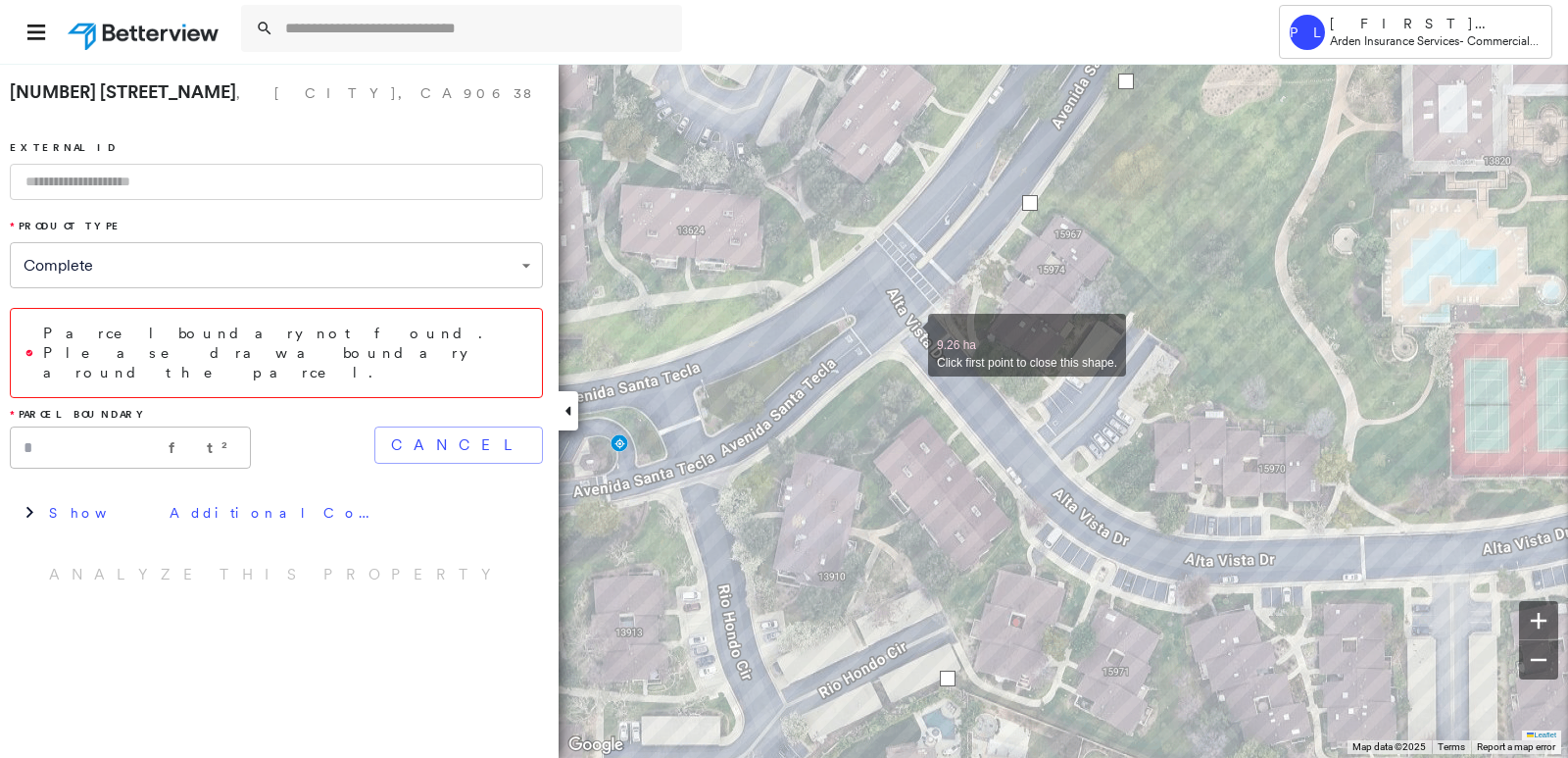 click at bounding box center (908, 334) 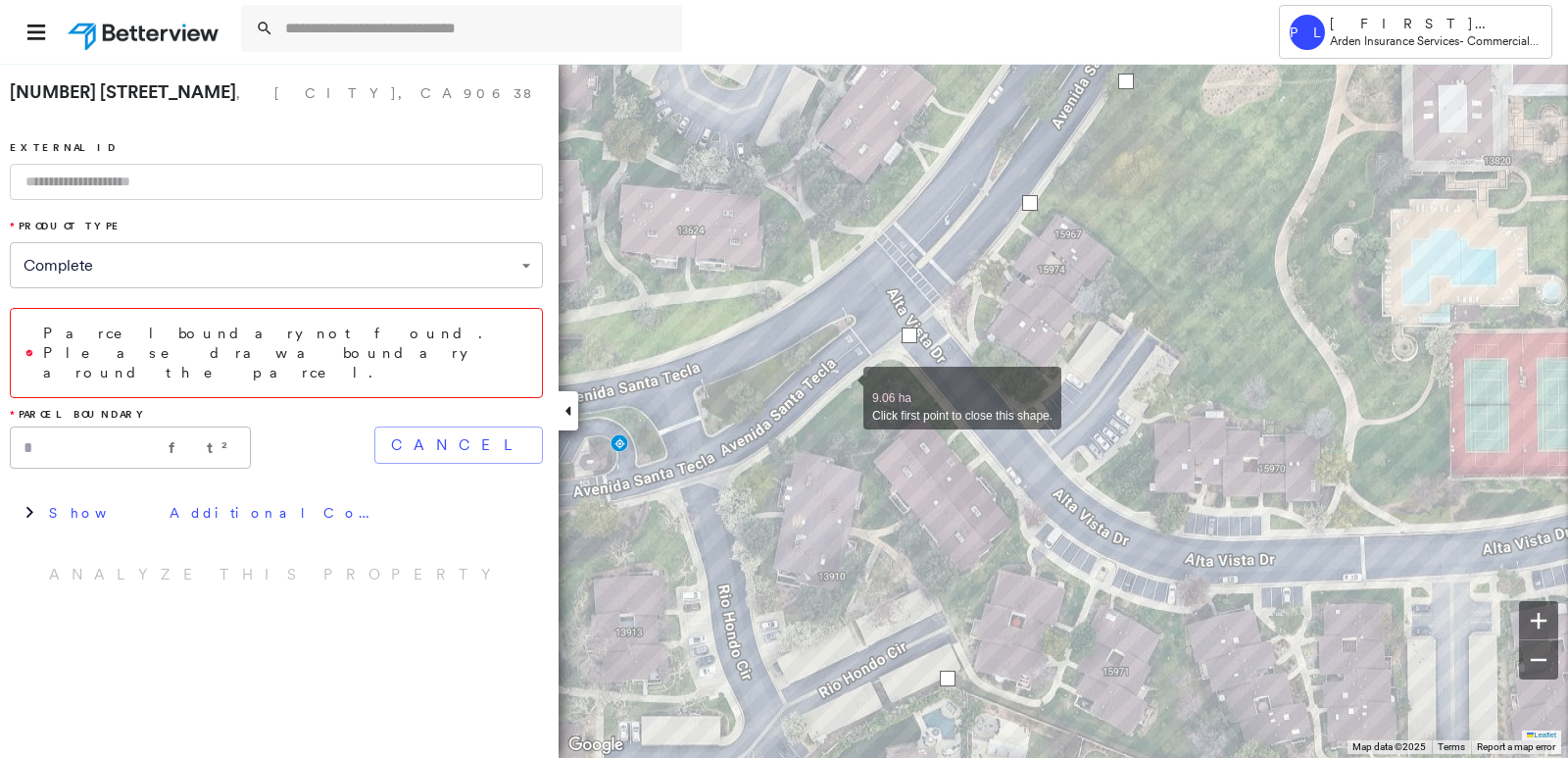 drag, startPoint x: 844, startPoint y: 387, endPoint x: 819, endPoint y: 409, distance: 33.30165 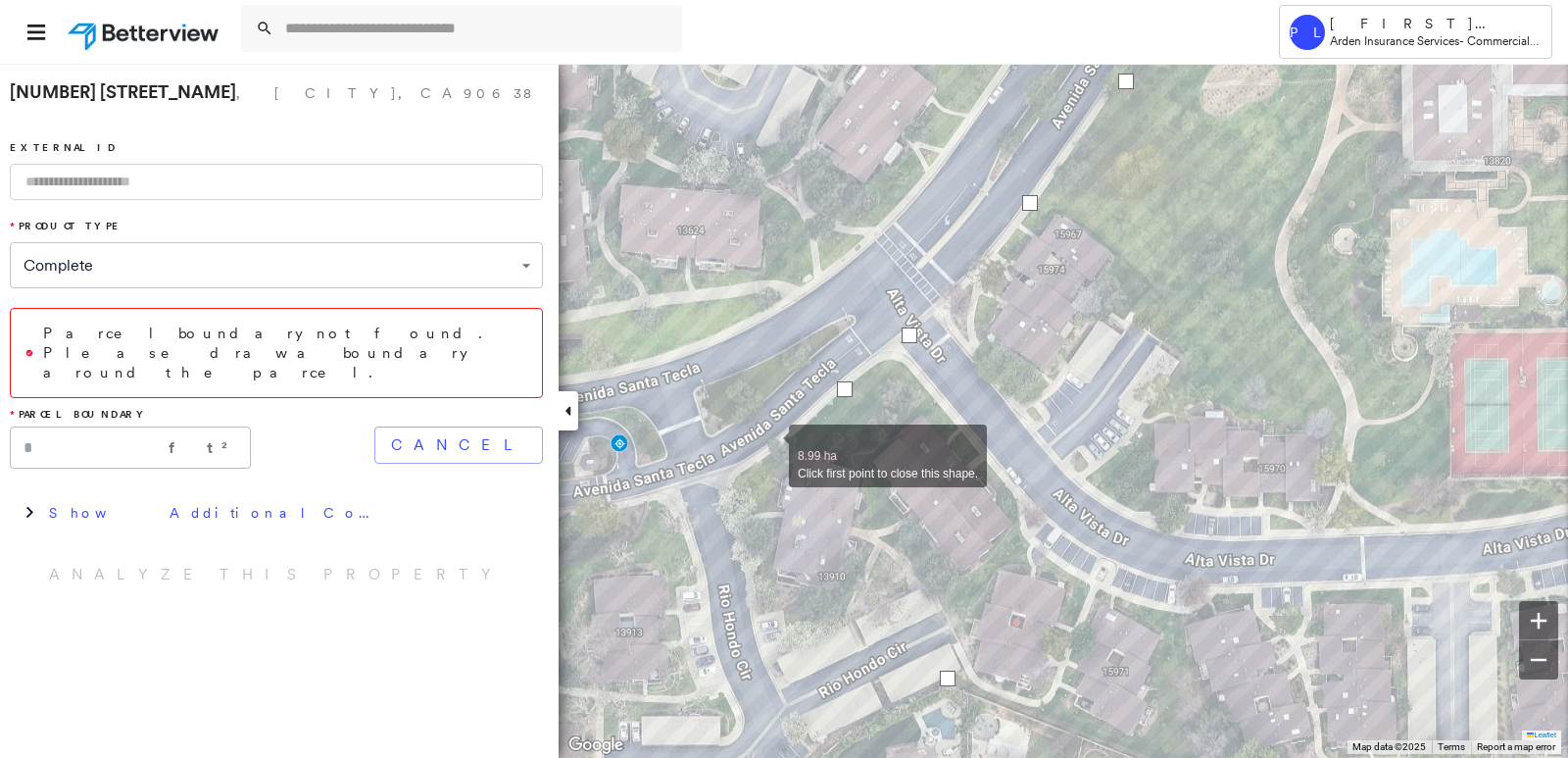 drag, startPoint x: 769, startPoint y: 445, endPoint x: 742, endPoint y: 474, distance: 39.623226 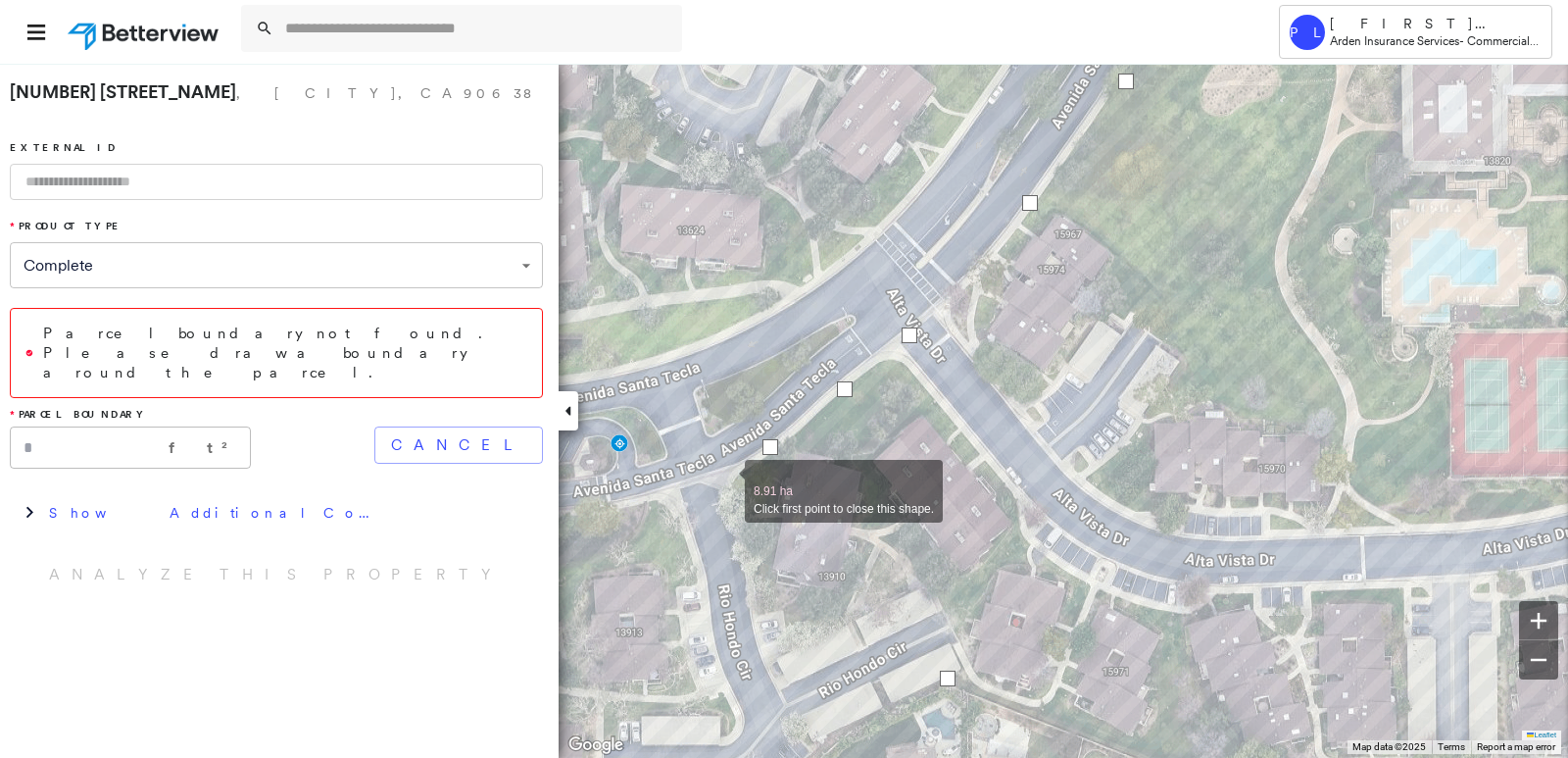 click at bounding box center (725, 480) 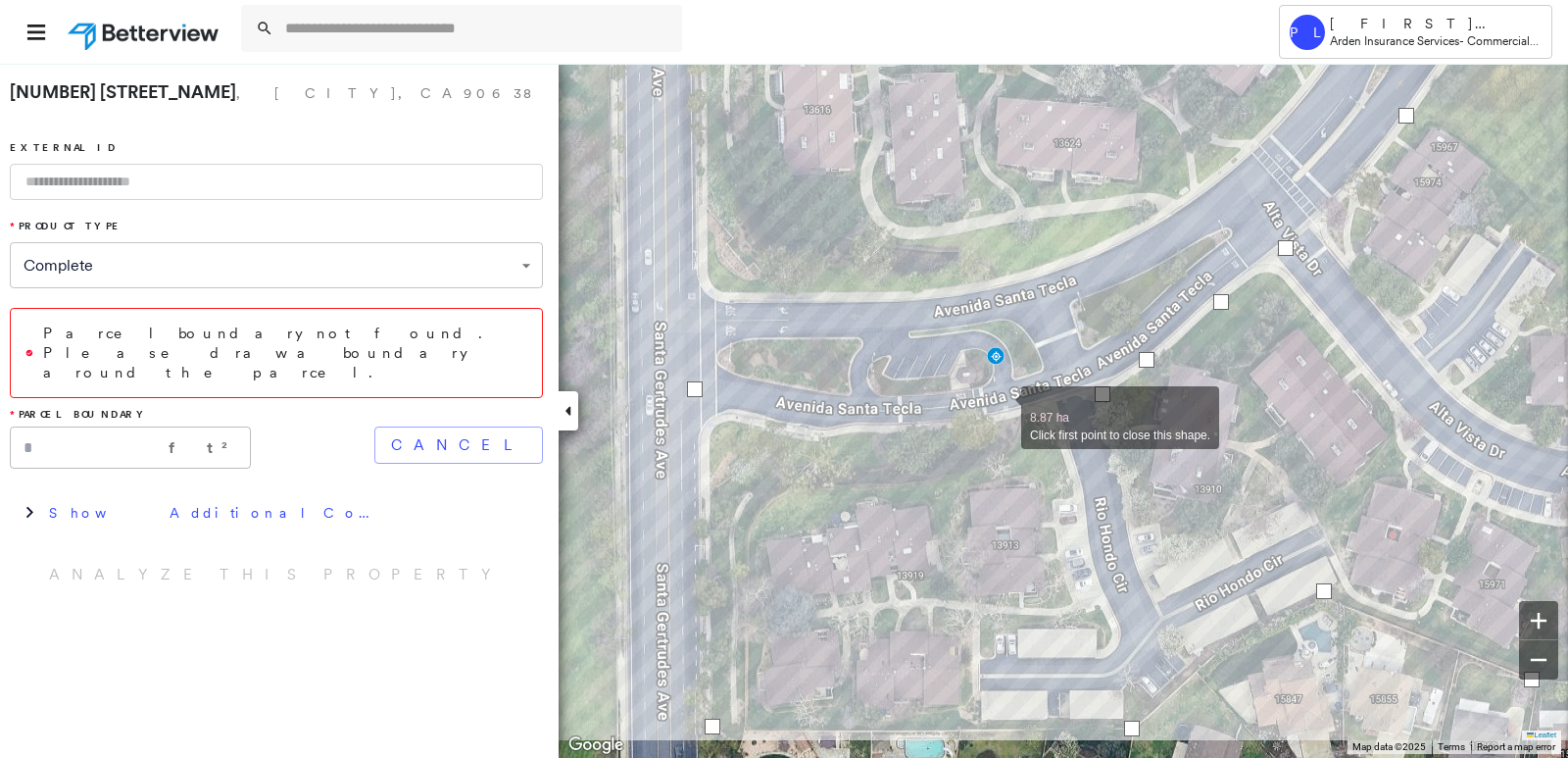 drag, startPoint x: 624, startPoint y: 495, endPoint x: 1002, endPoint y: 408, distance: 387.88271 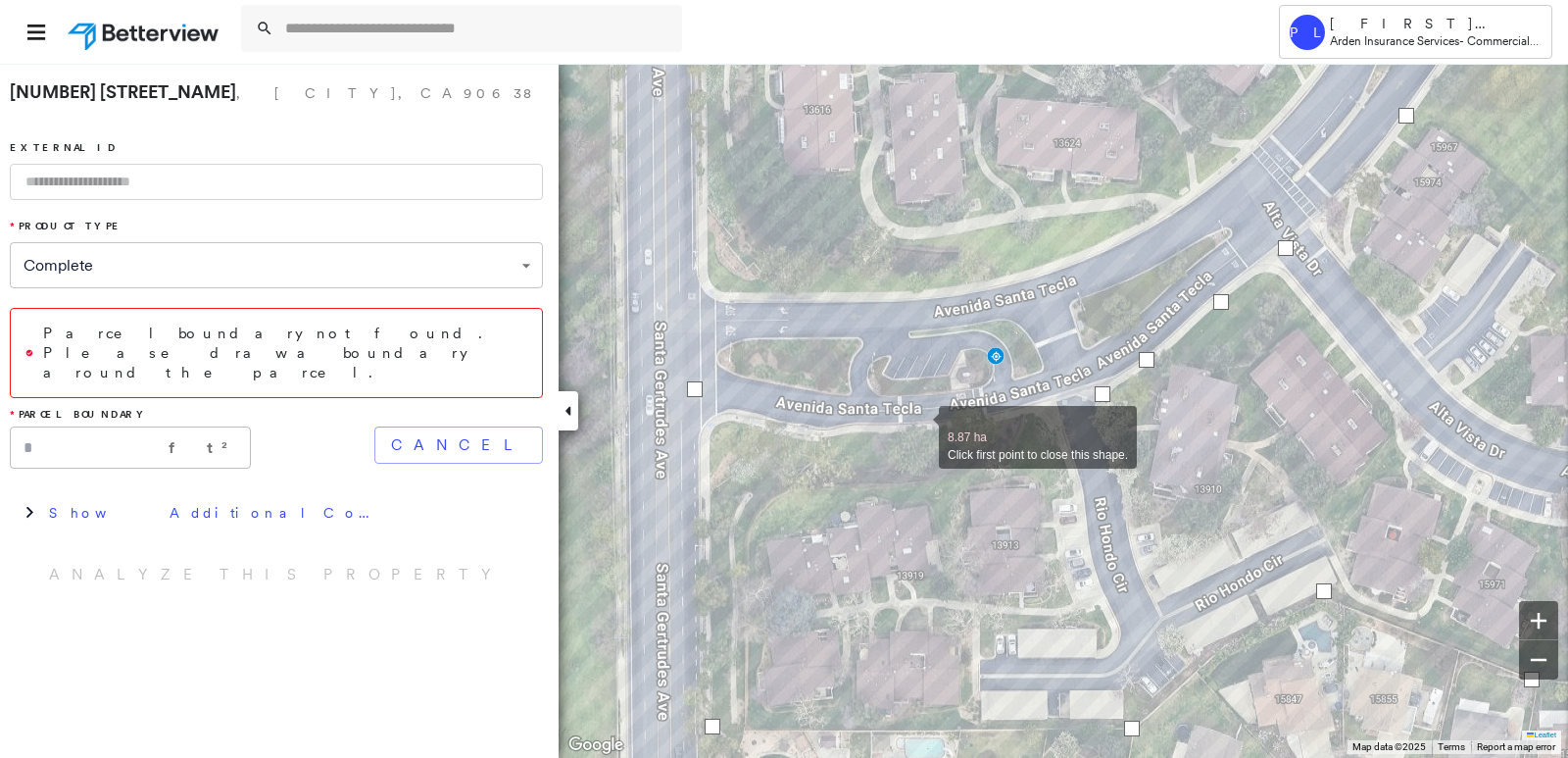 drag, startPoint x: 919, startPoint y: 427, endPoint x: 897, endPoint y: 429, distance: 22.090722 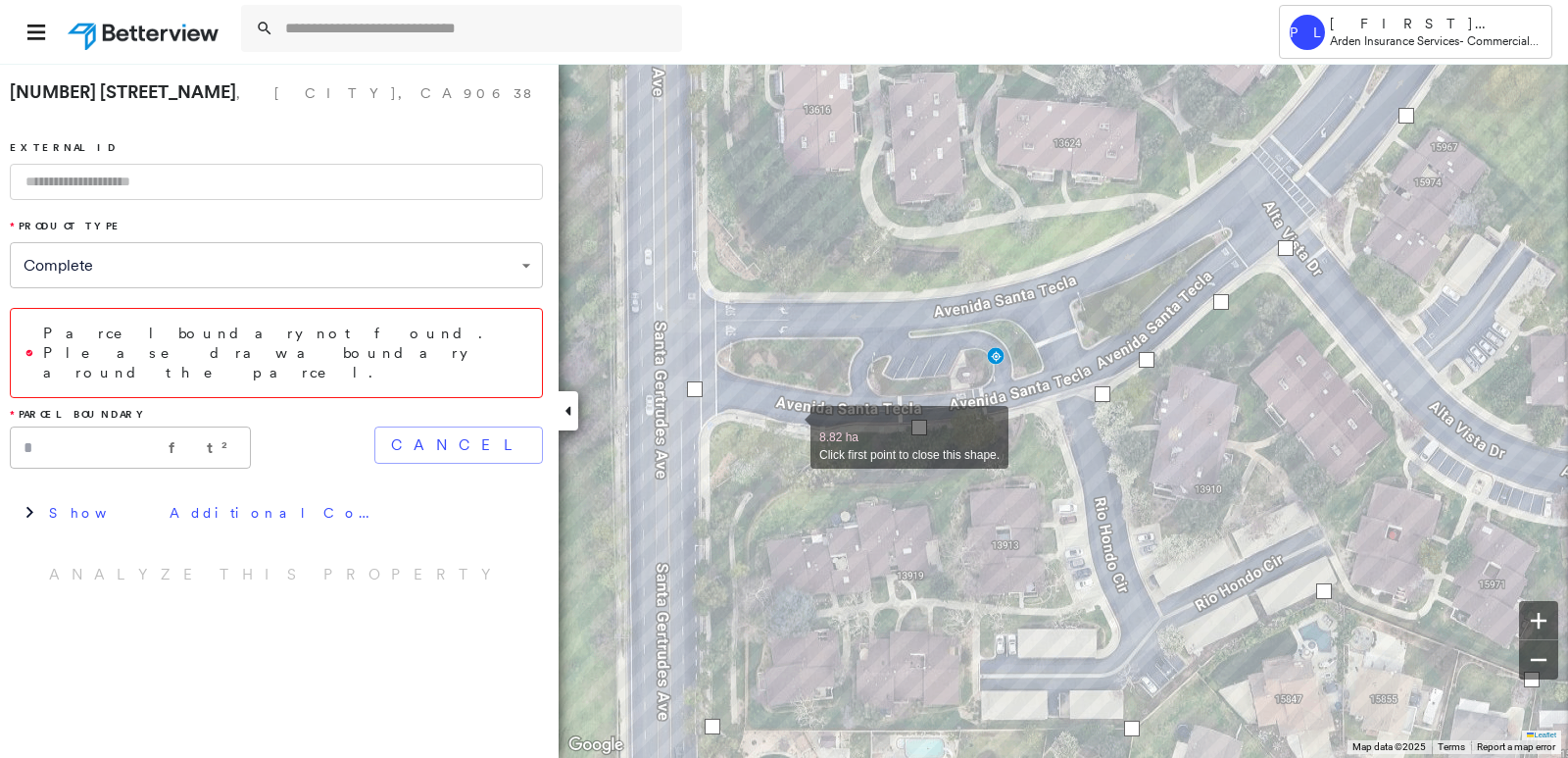click at bounding box center [791, 427] 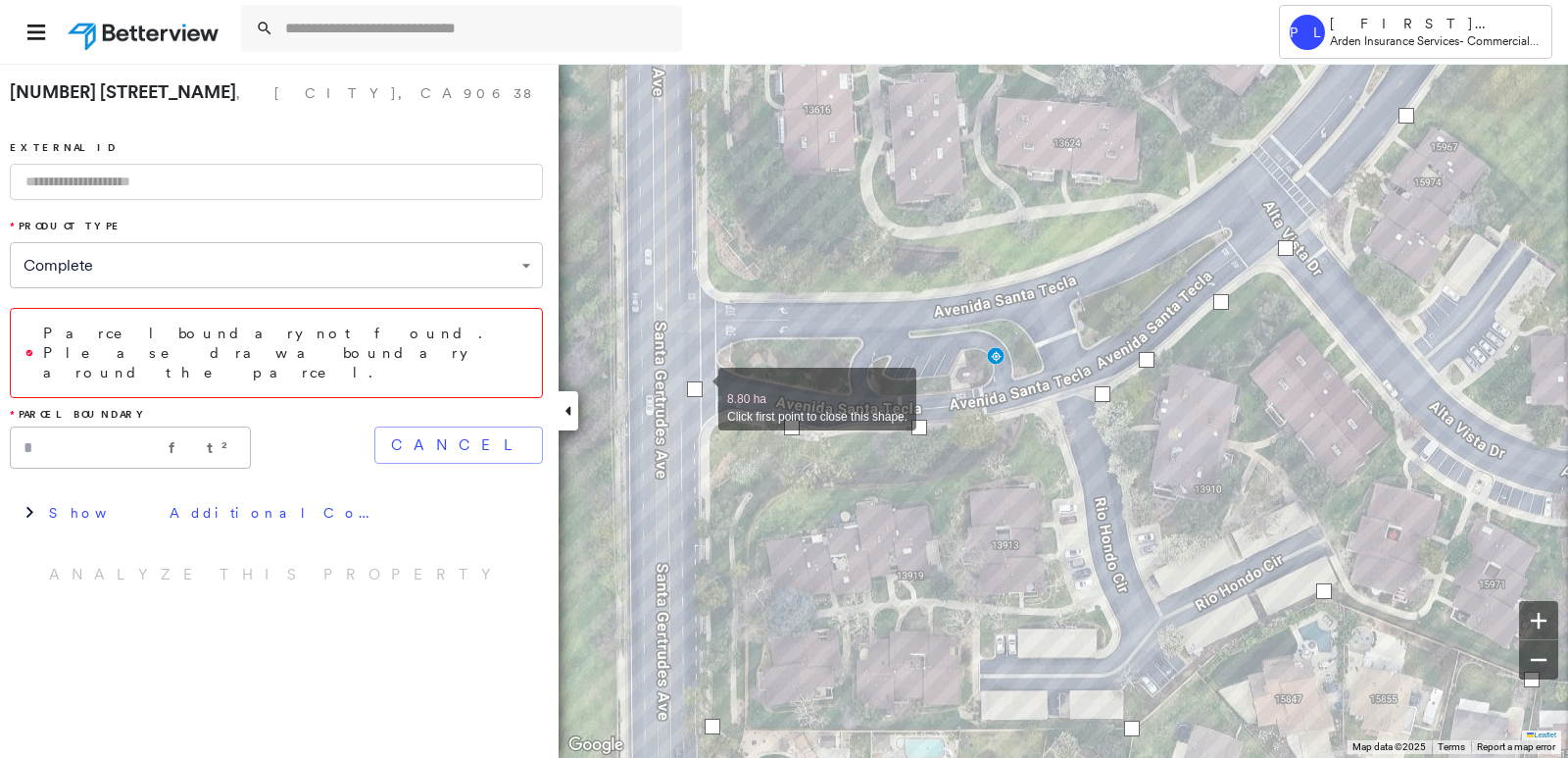 click at bounding box center [695, 389] 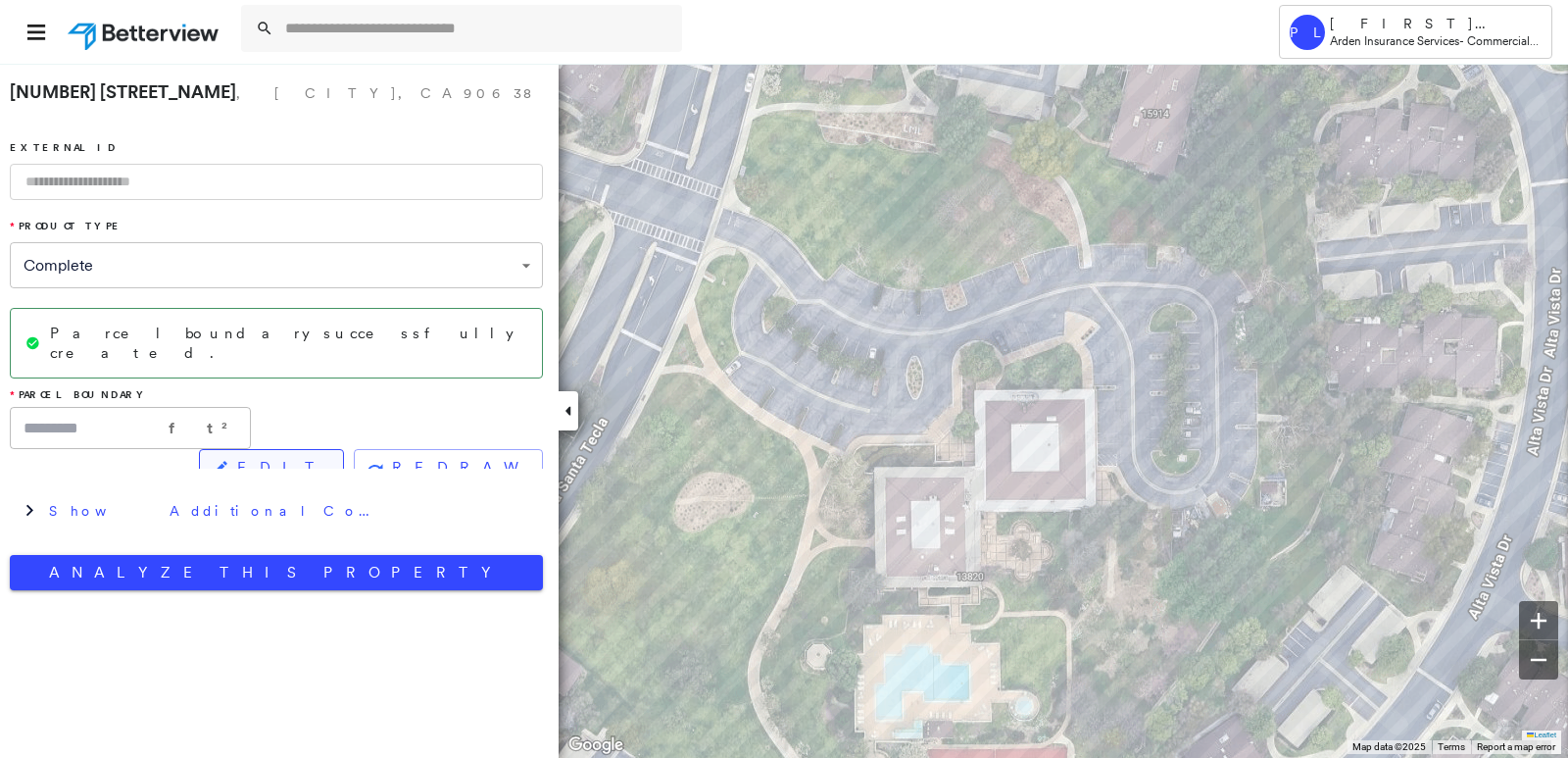 click on "EDIT" at bounding box center [271, 468] 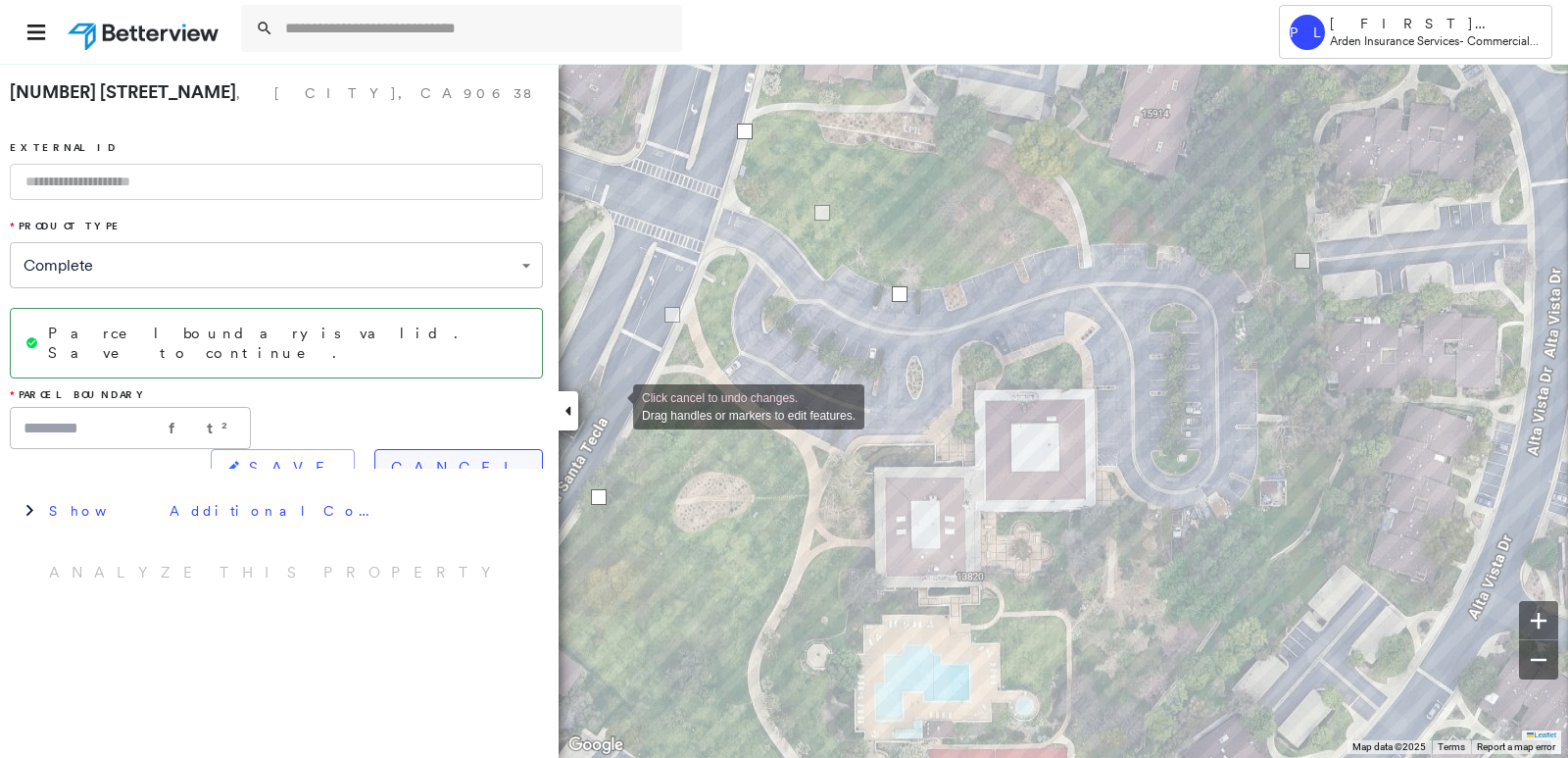 click on "Cancel" at bounding box center (459, 468) 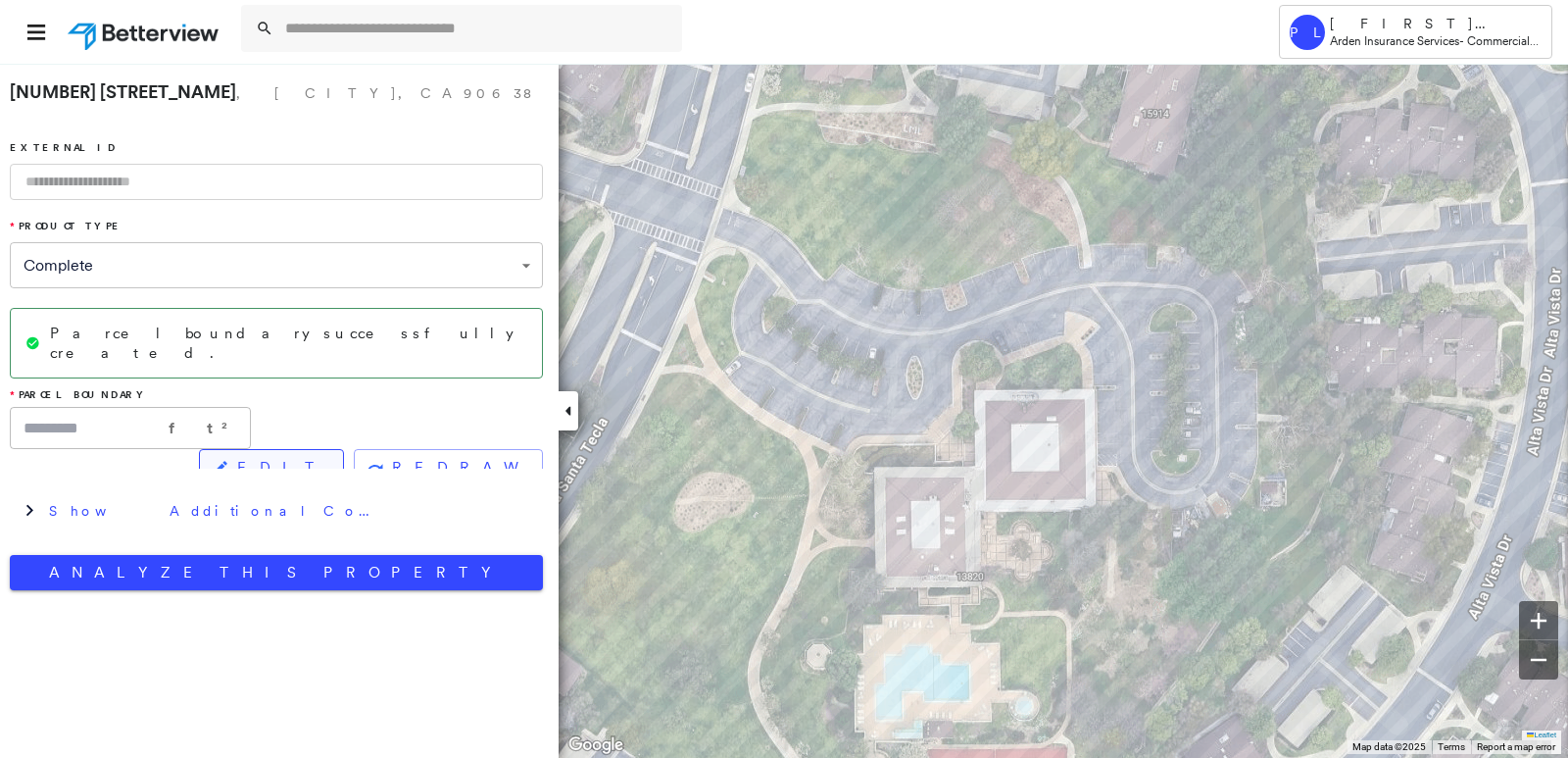 click on "EDIT" at bounding box center [271, 468] 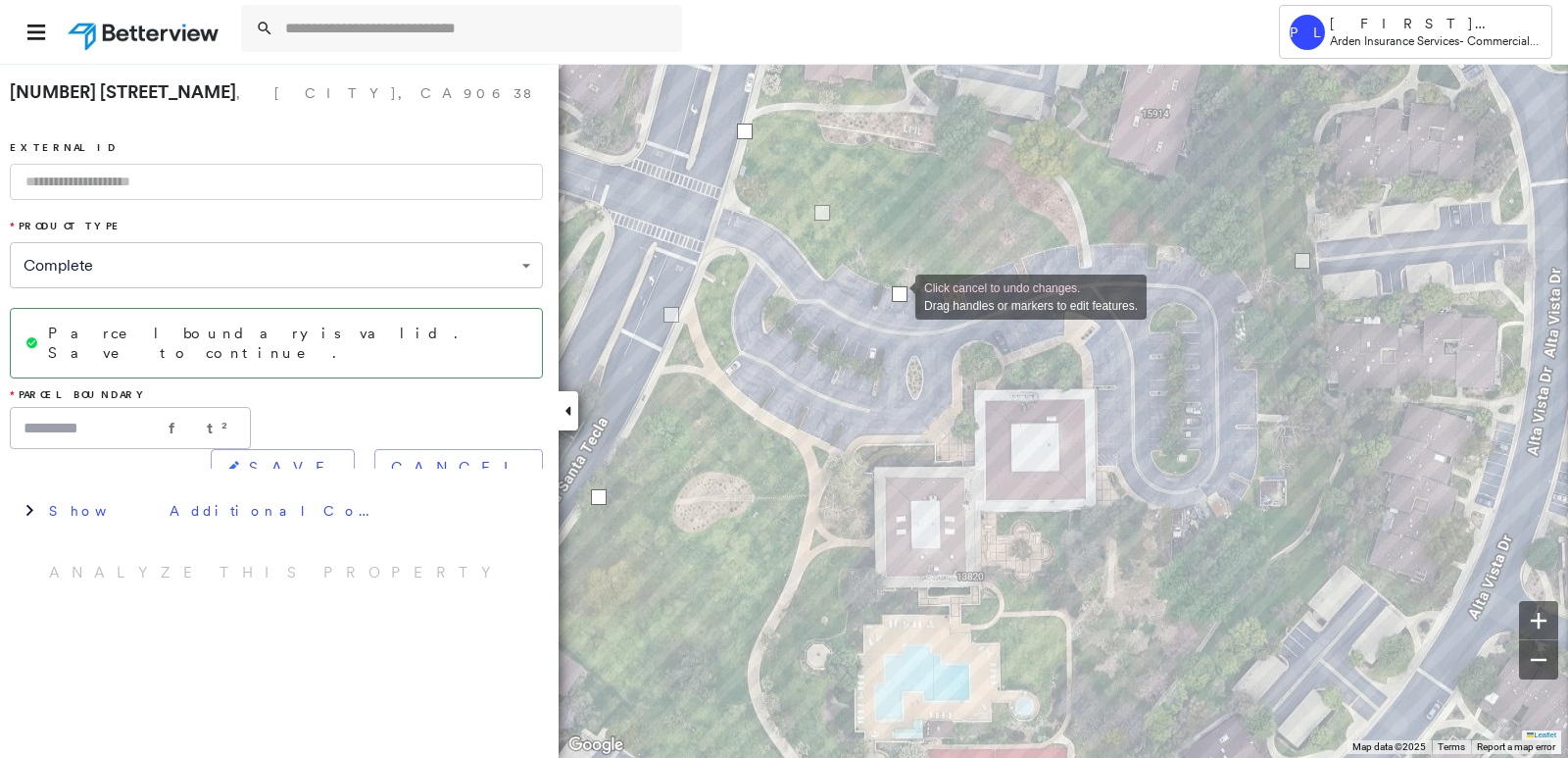 click at bounding box center [900, 294] 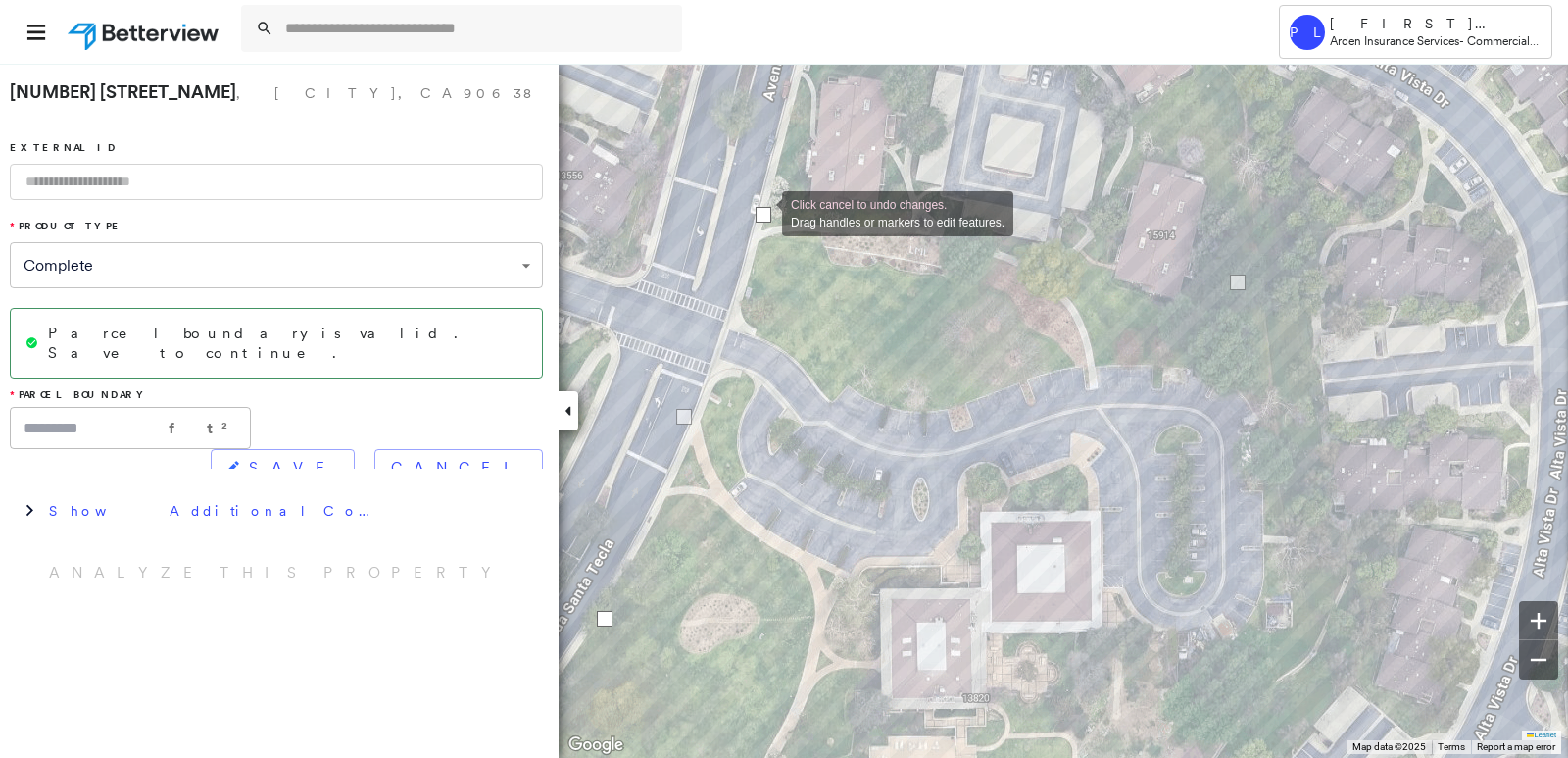 drag, startPoint x: 750, startPoint y: 250, endPoint x: 762, endPoint y: 212, distance: 39.849718 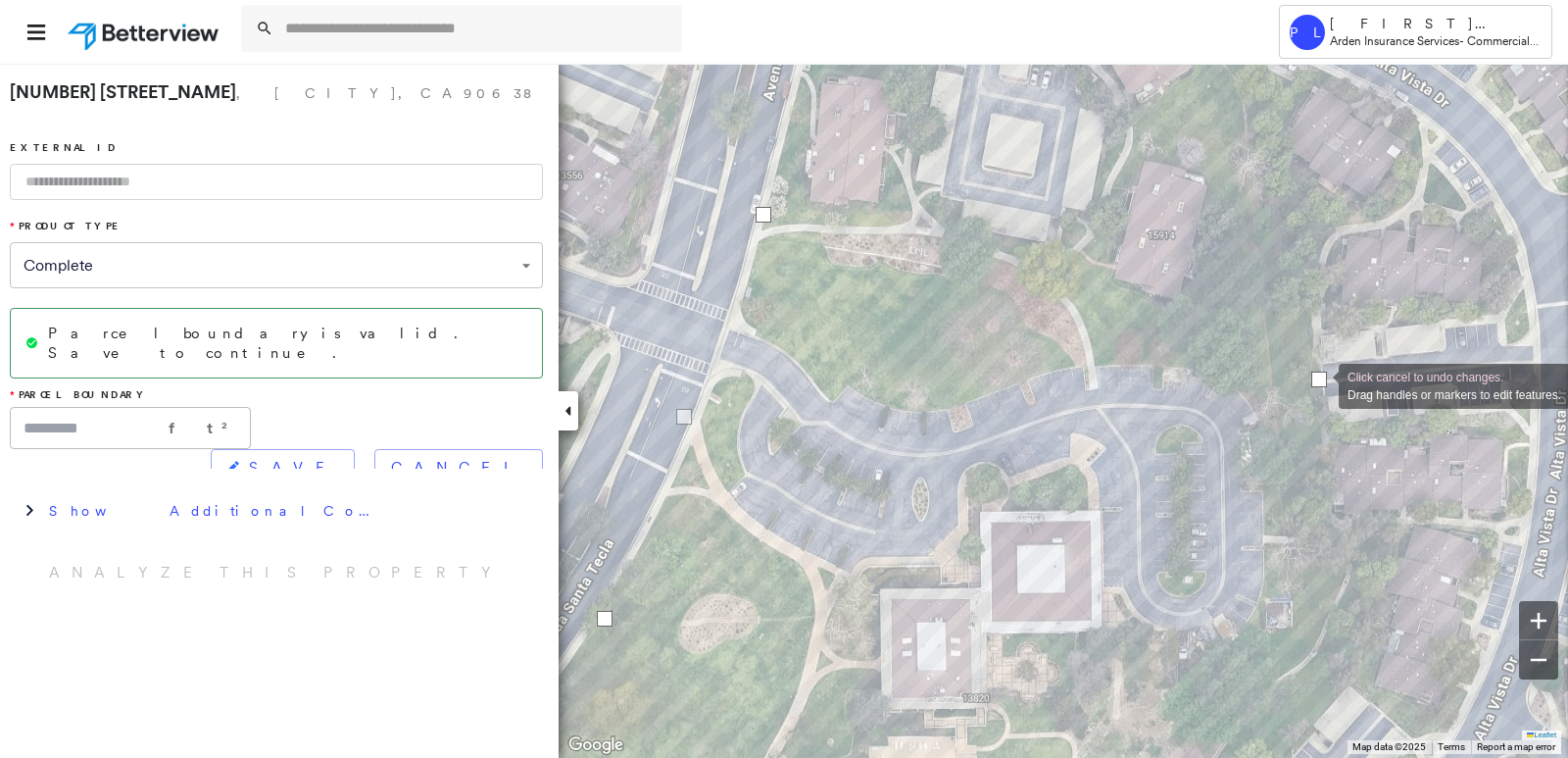 drag, startPoint x: 1238, startPoint y: 287, endPoint x: 1319, endPoint y: 384, distance: 126.37247 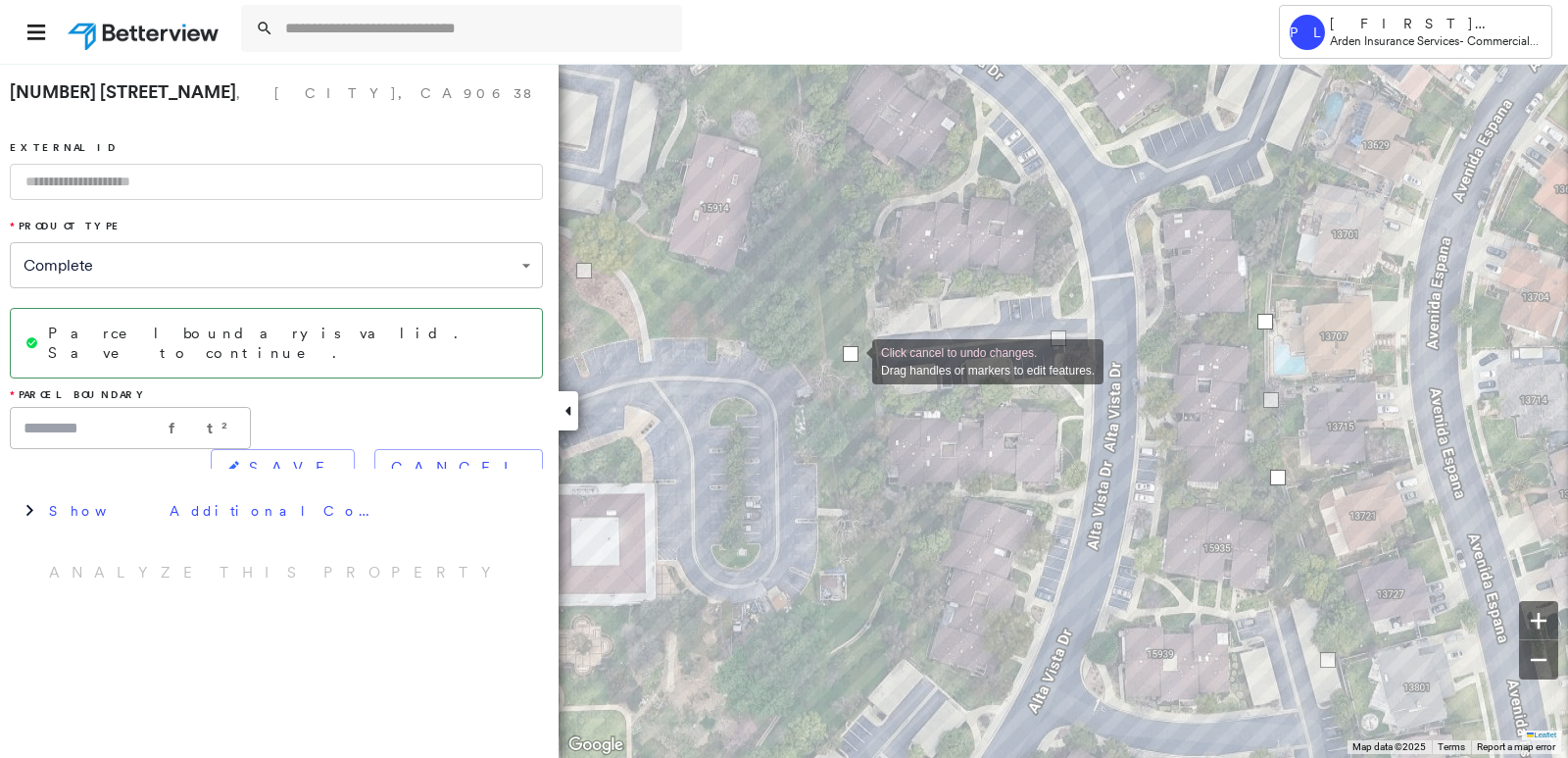 drag, startPoint x: 875, startPoint y: 358, endPoint x: 853, endPoint y: 360, distance: 22.090722 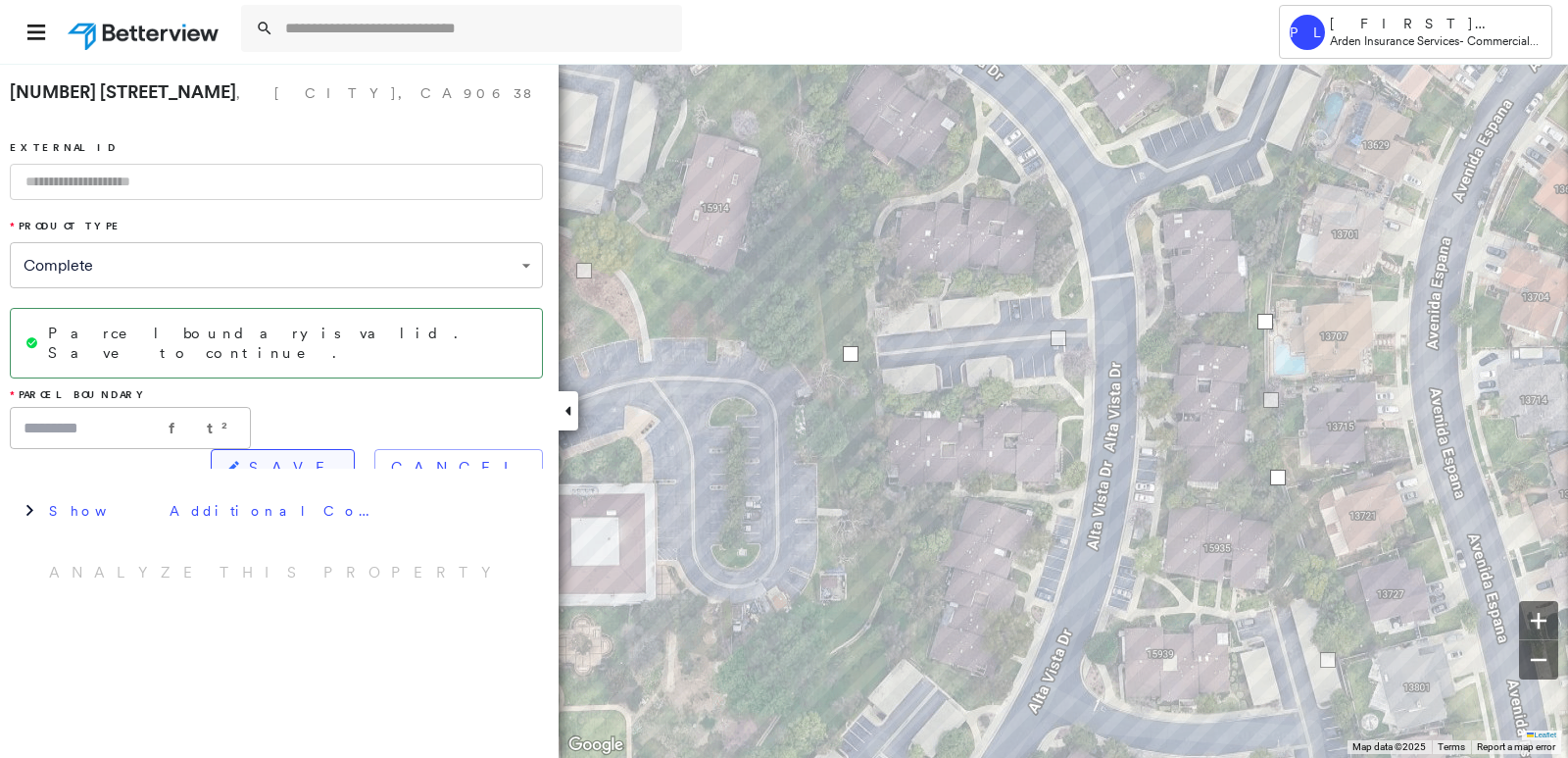click on "SAVE" at bounding box center (282, 468) 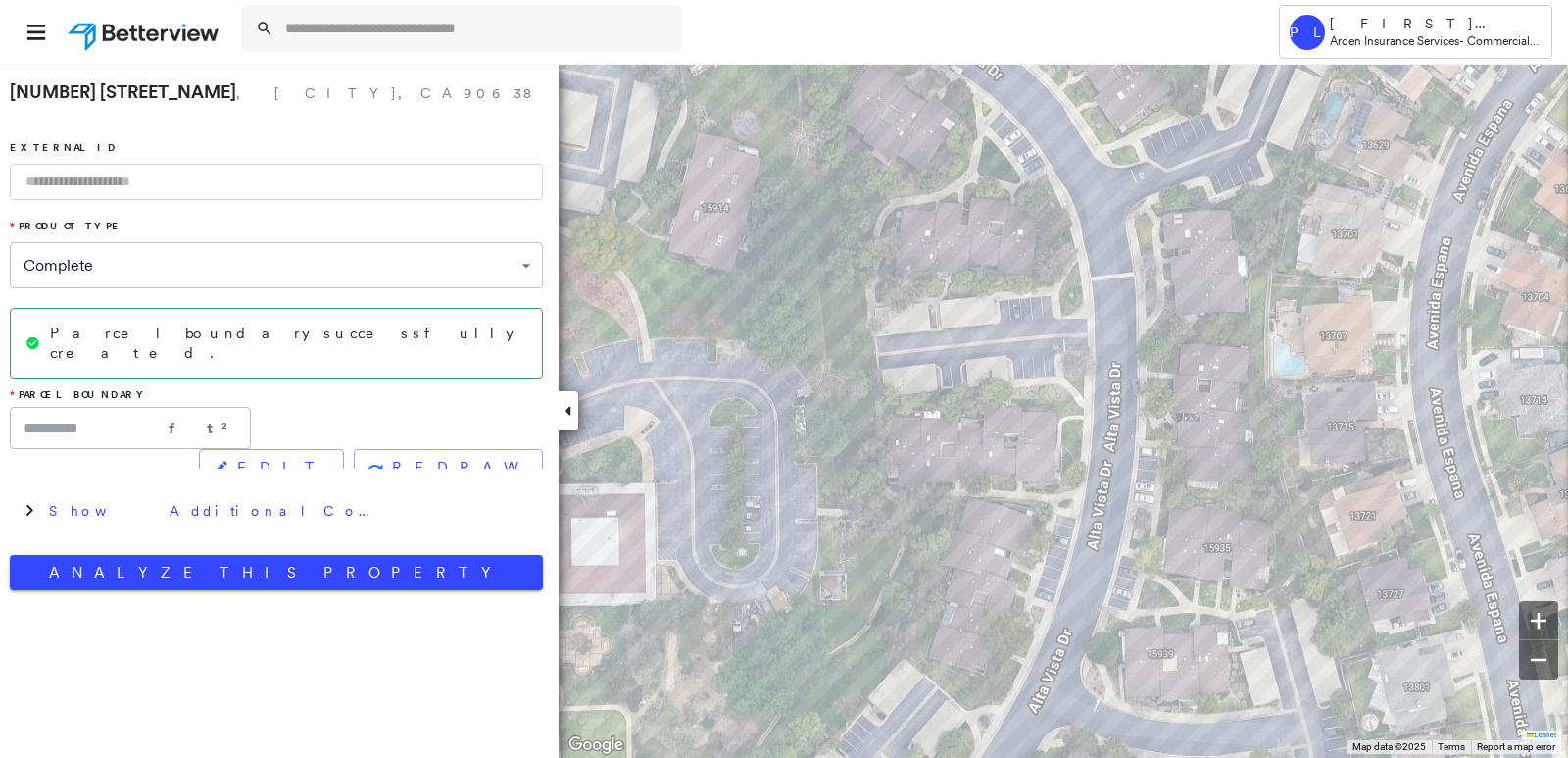 click at bounding box center [276, 181] 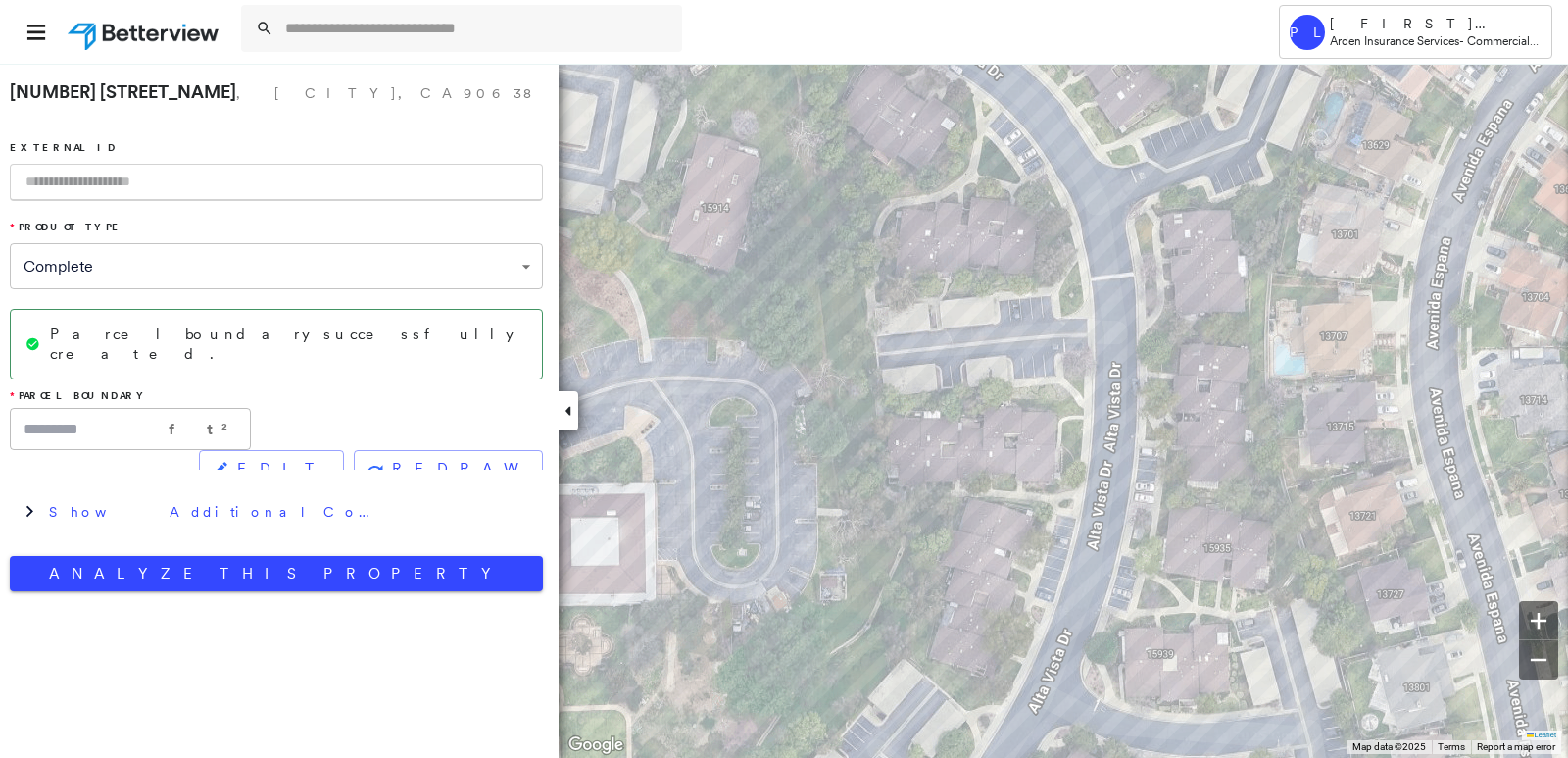 paste on "*****" 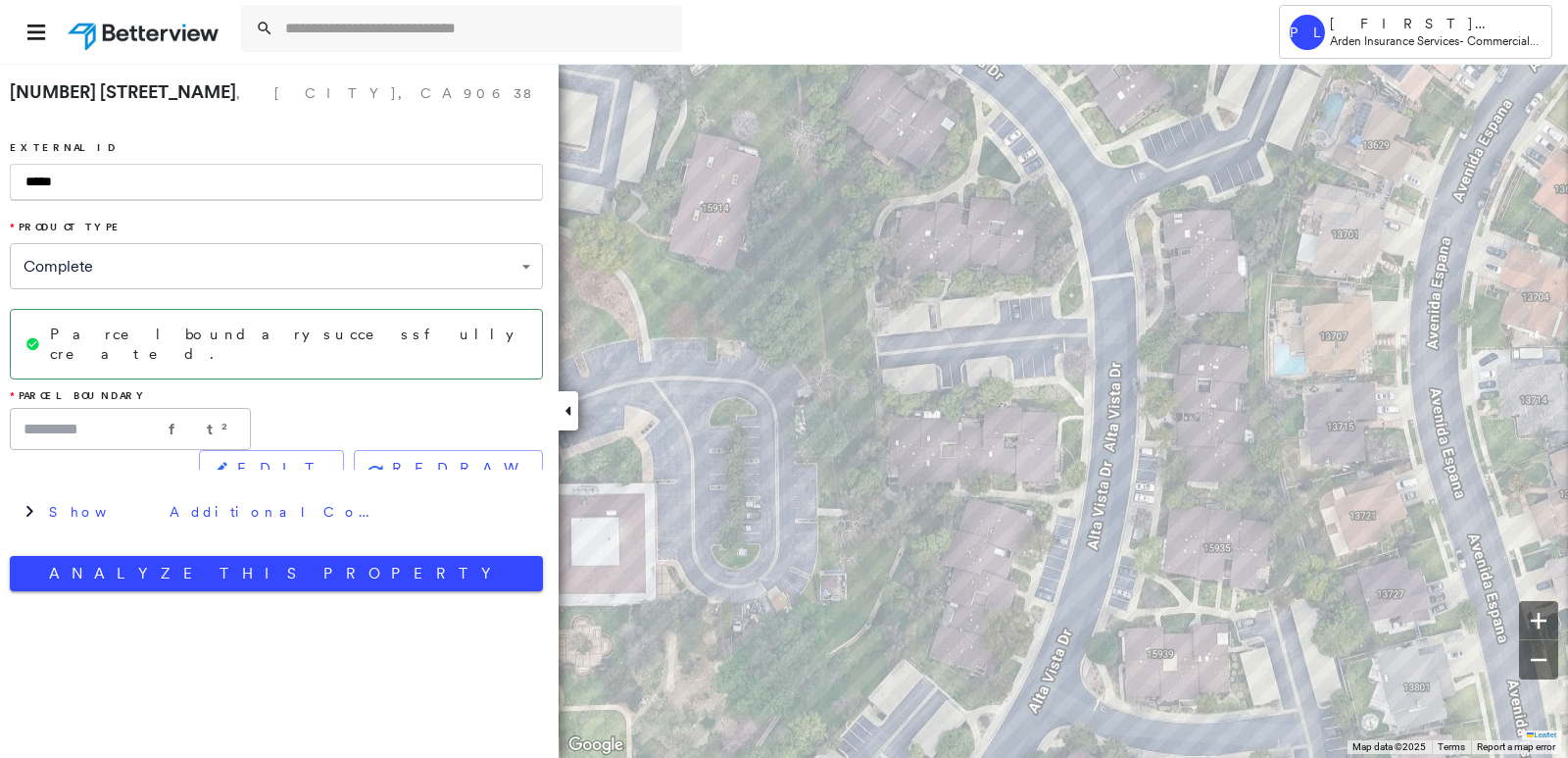 type on "*****" 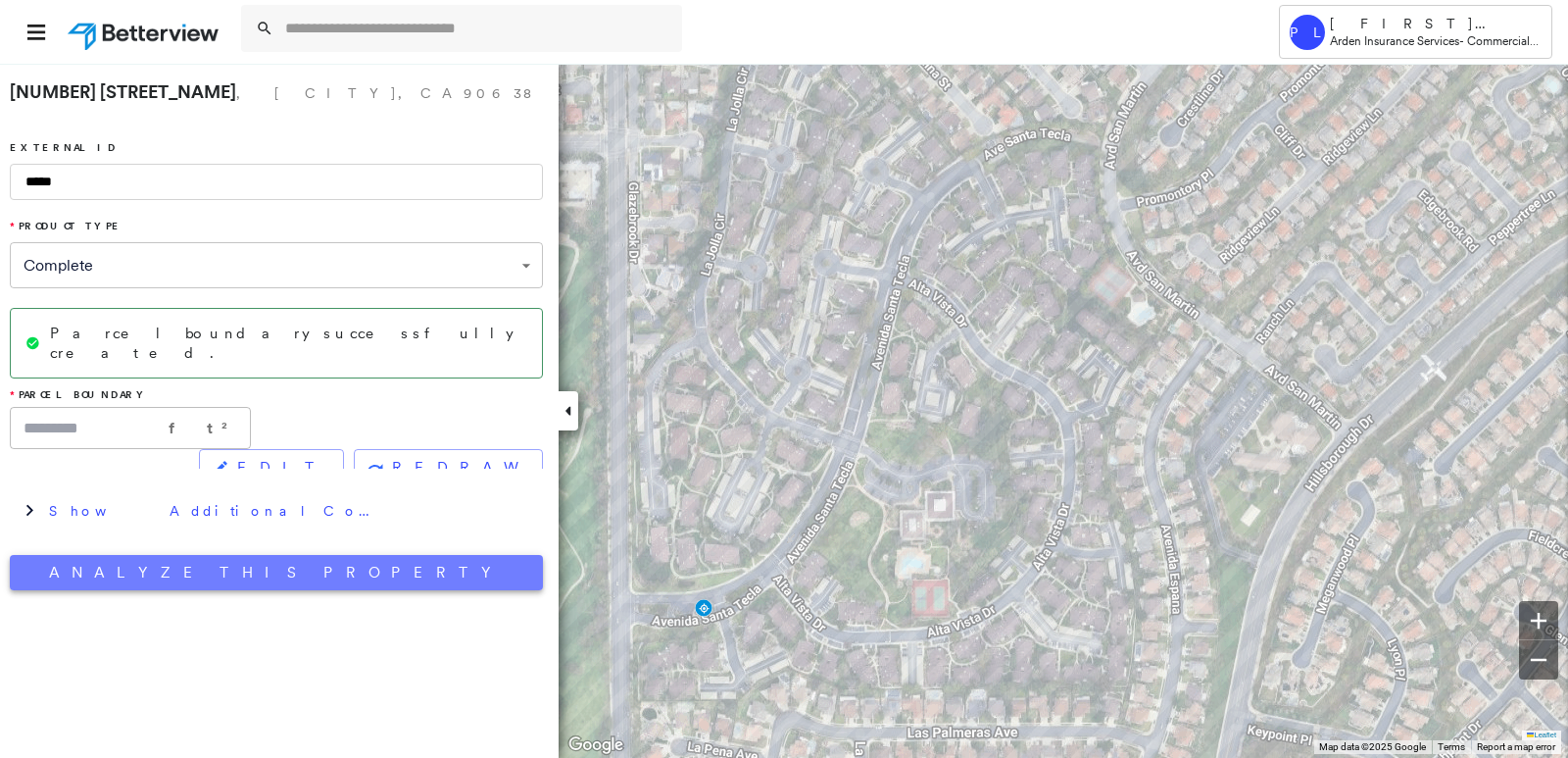 click on "Analyze This Property" at bounding box center (276, 573) 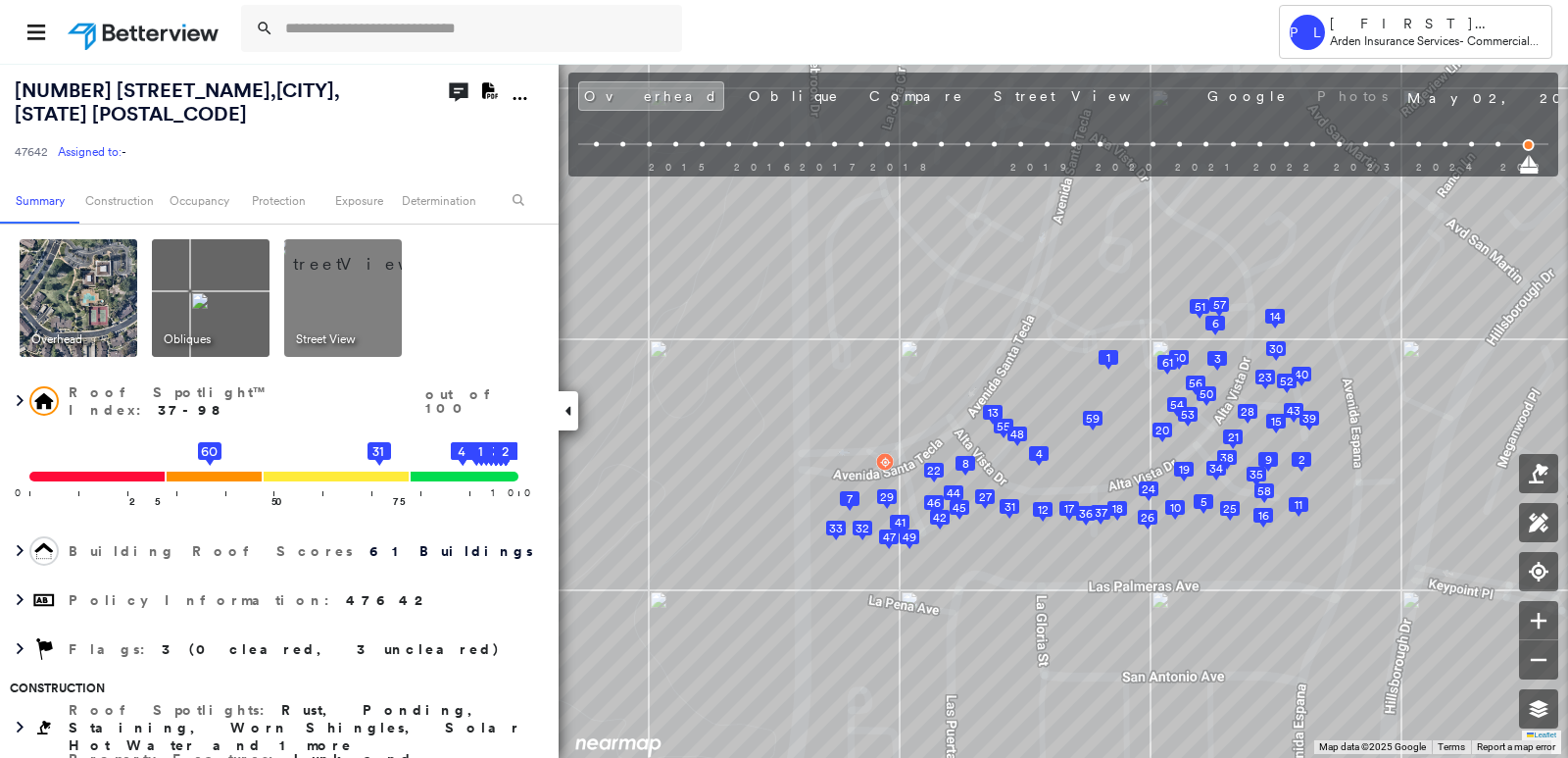 click 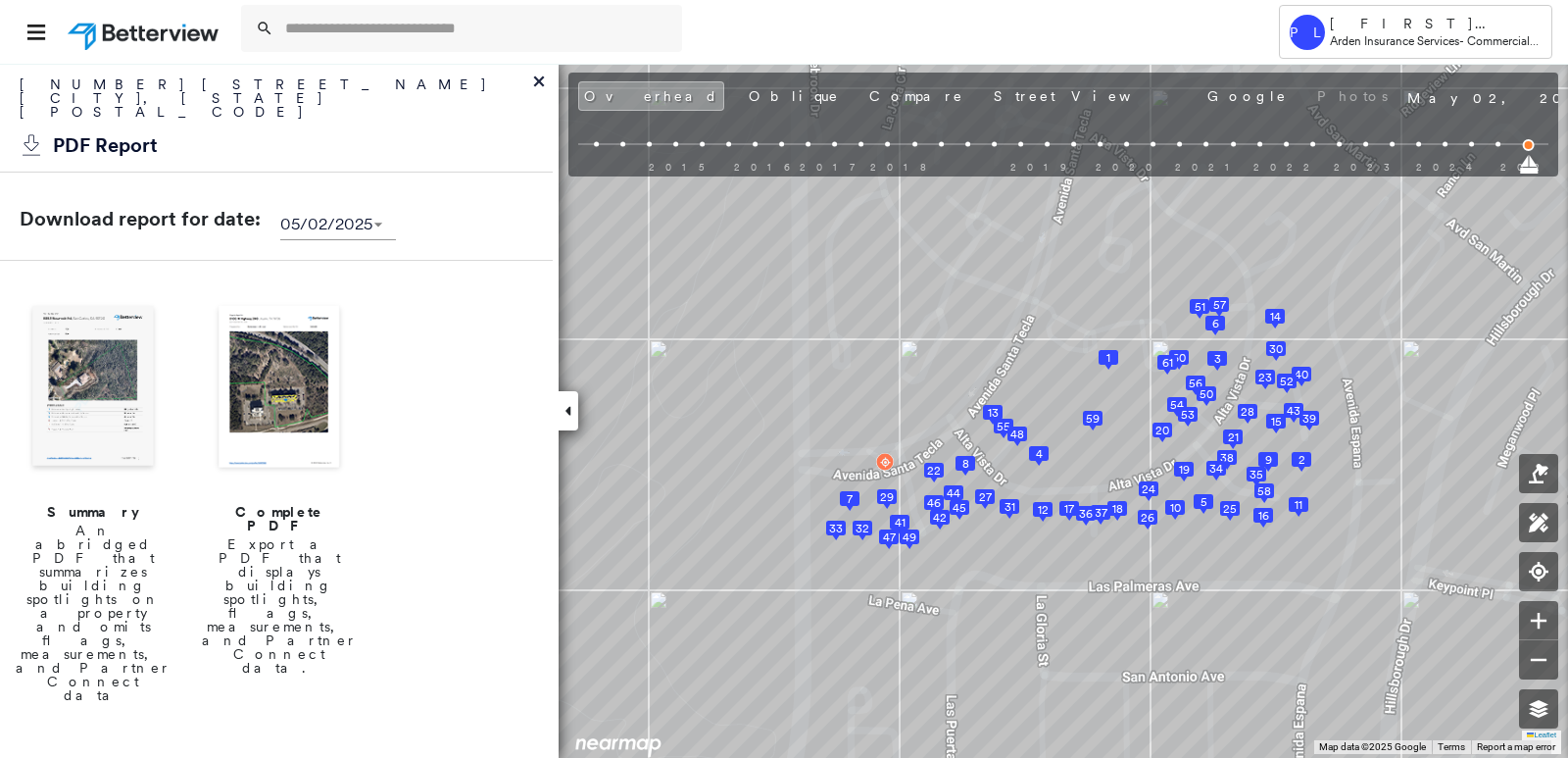 click at bounding box center (93, 388) 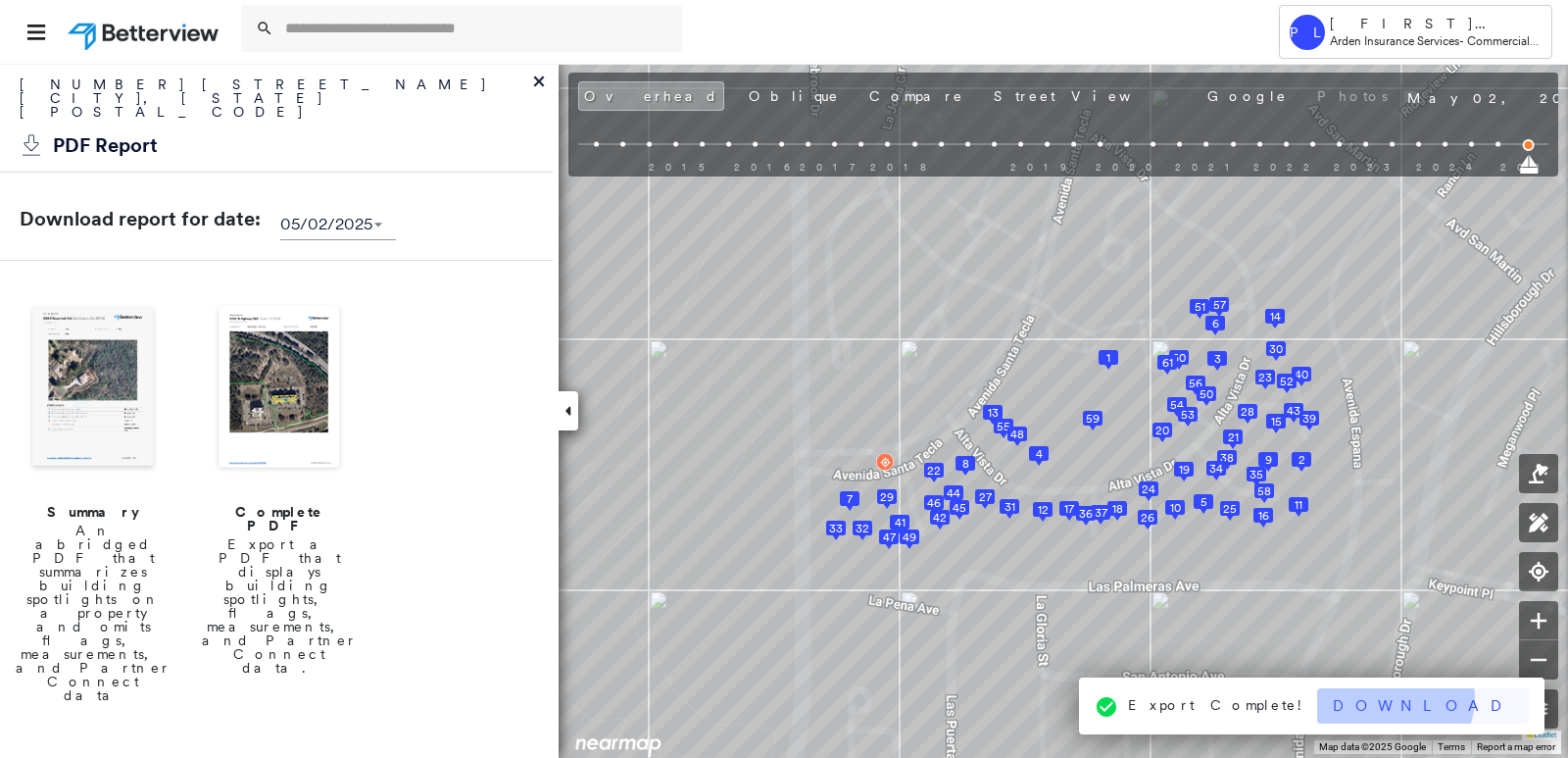 click on "Download" at bounding box center (1423, 706) 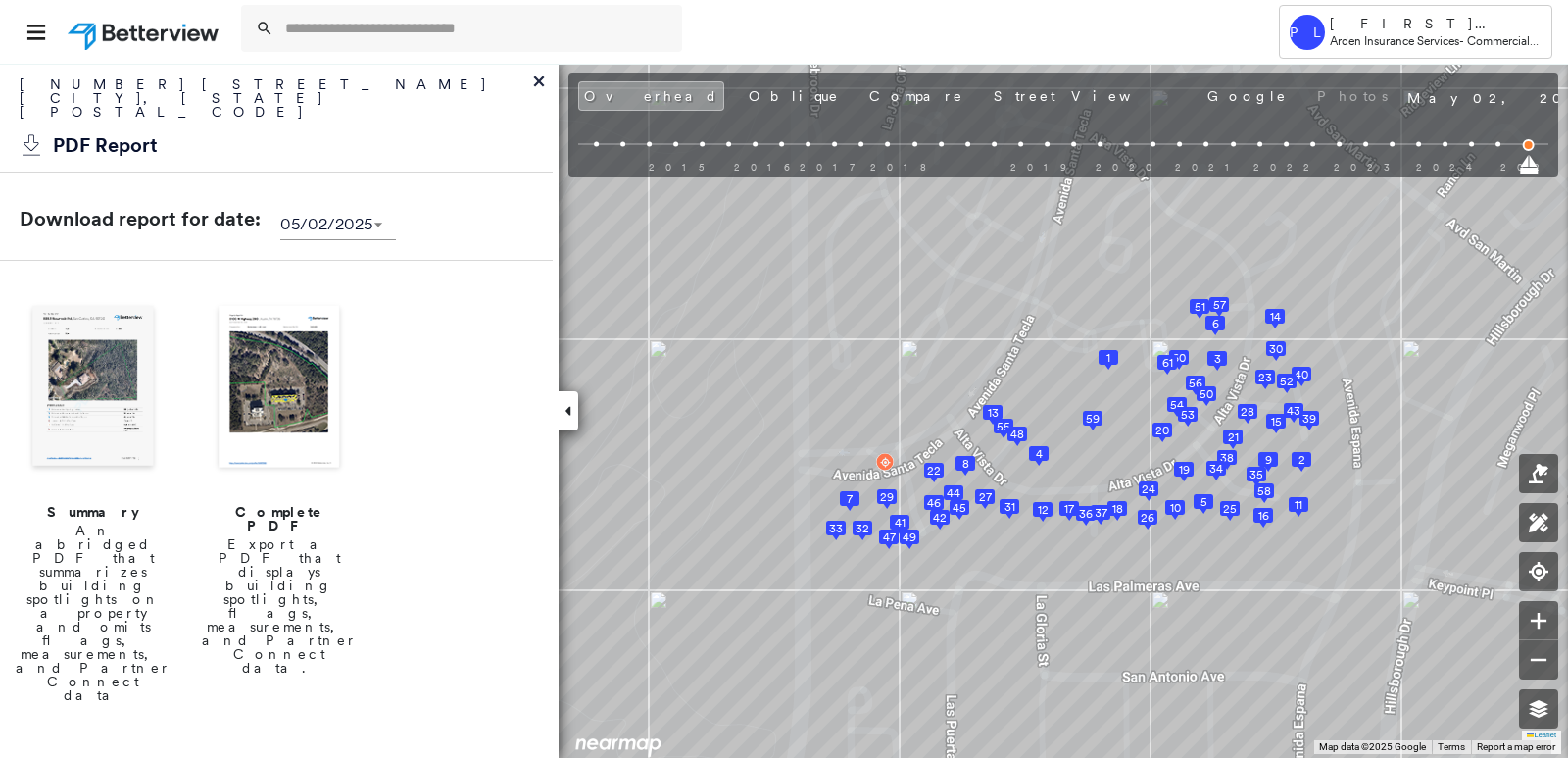 click at bounding box center [279, 388] 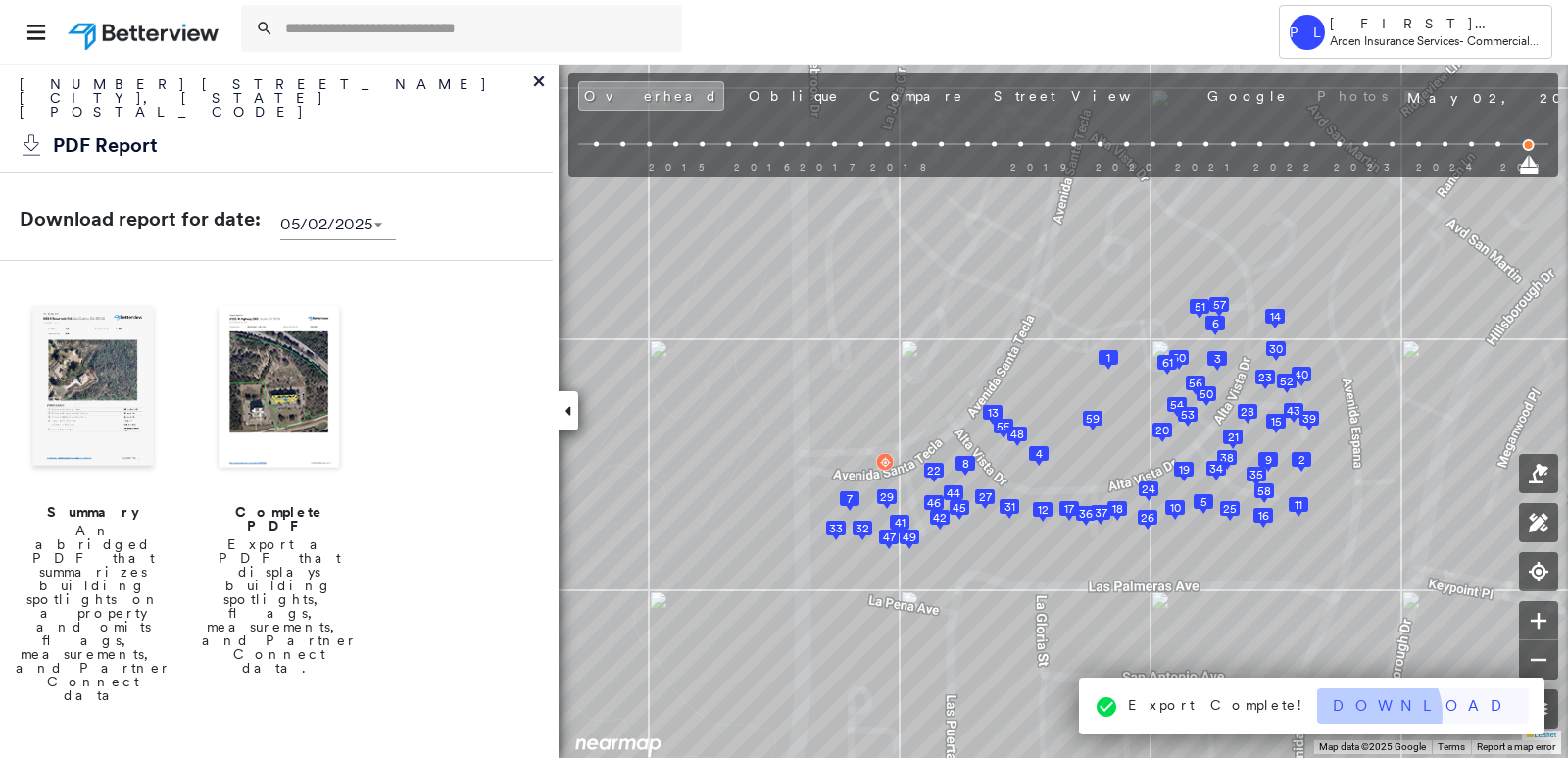 click on "Download" at bounding box center [1423, 706] 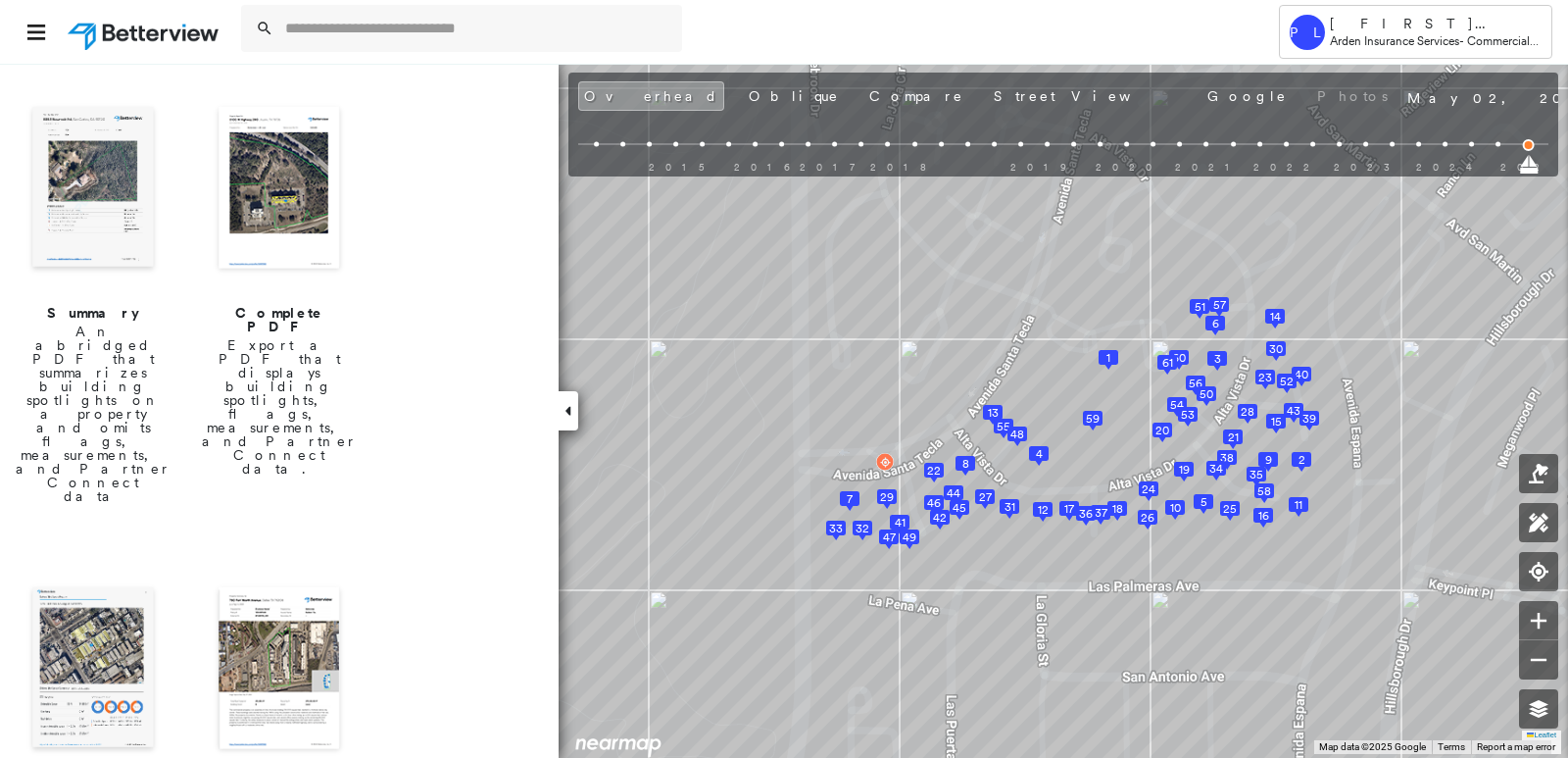 scroll, scrollTop: 294, scrollLeft: 0, axis: vertical 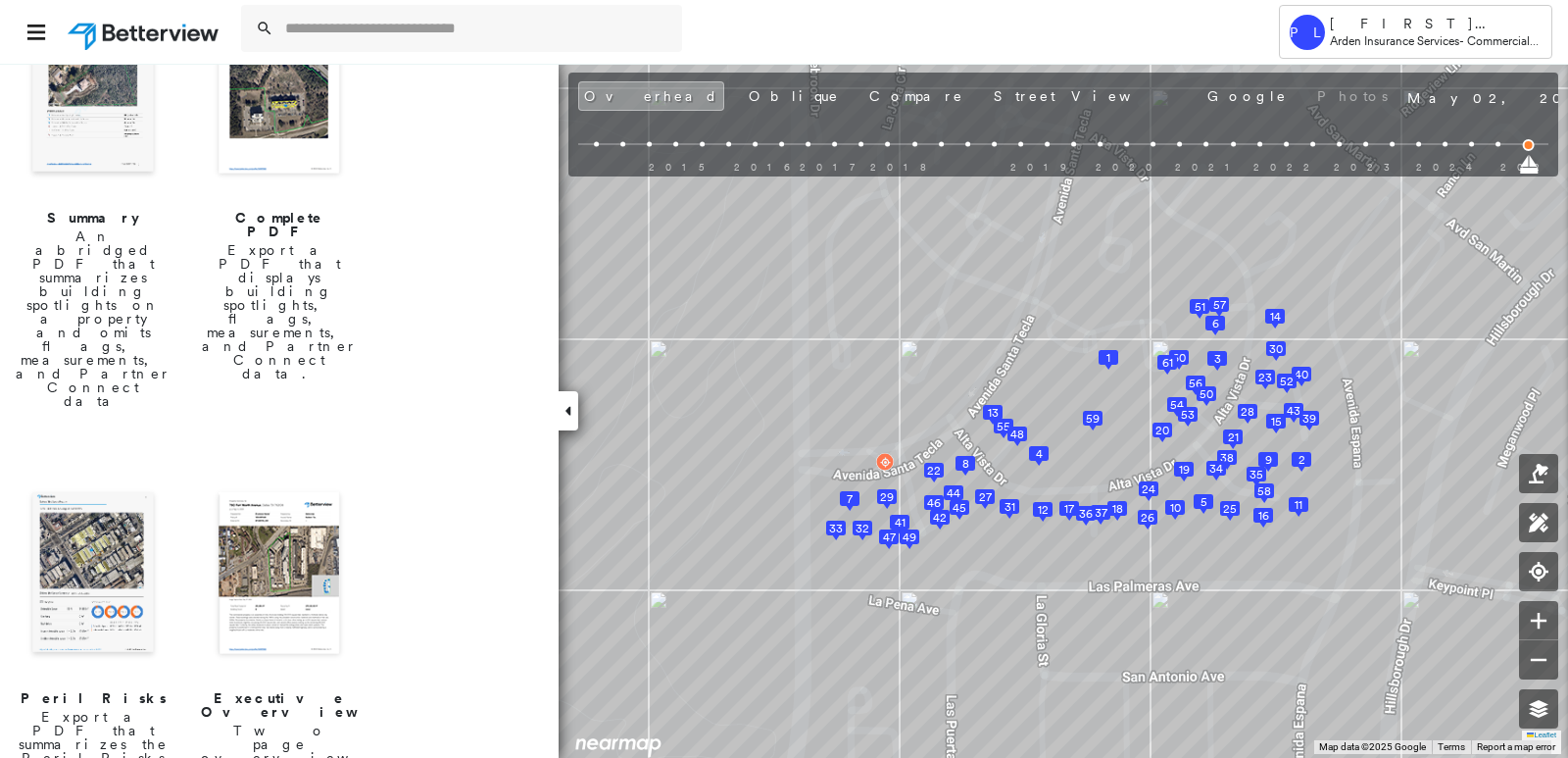 click at bounding box center [93, 575] 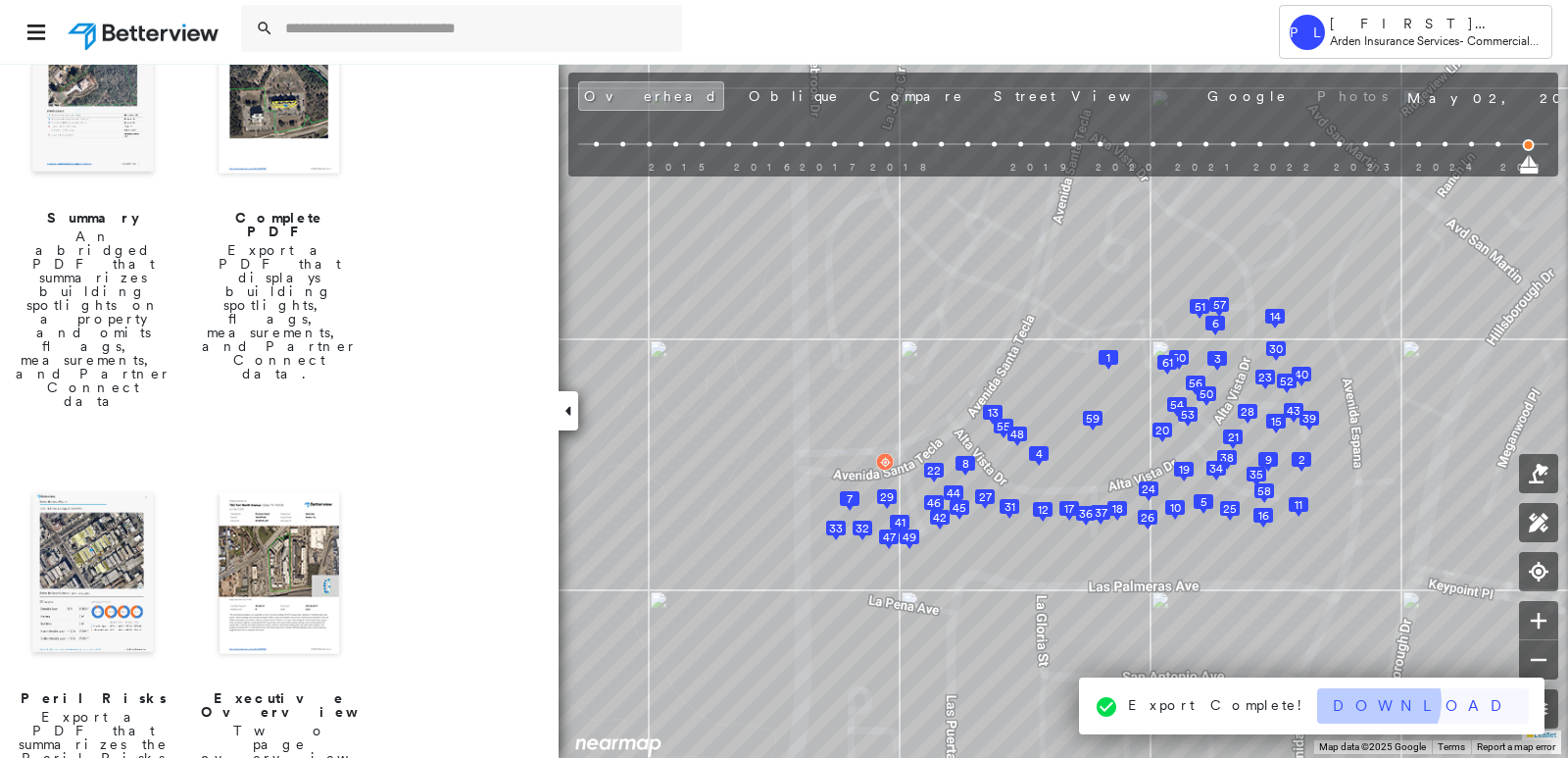 click on "Download" at bounding box center [1423, 706] 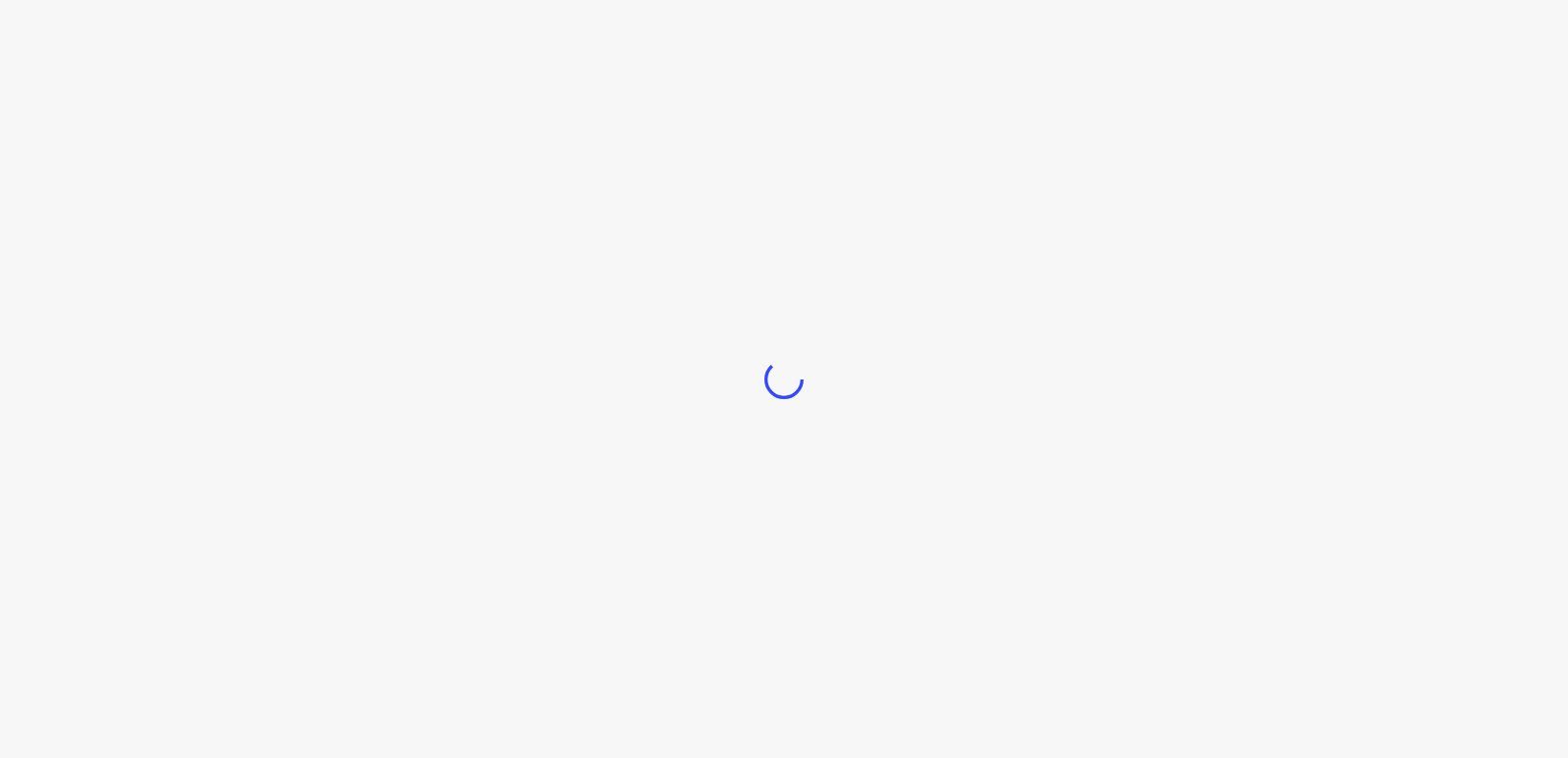 scroll, scrollTop: 0, scrollLeft: 0, axis: both 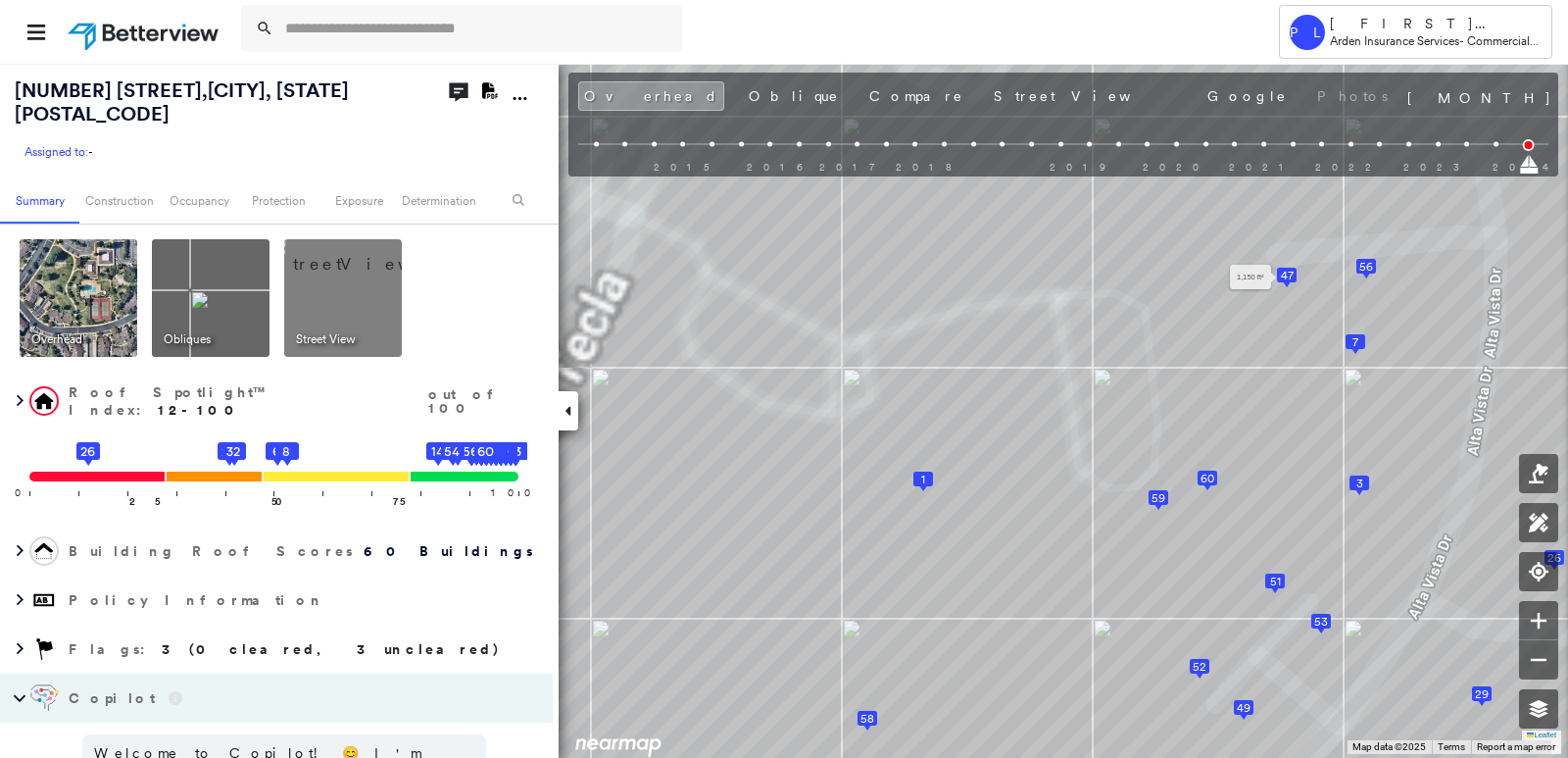 drag, startPoint x: 887, startPoint y: 352, endPoint x: 1290, endPoint y: 286, distance: 408.36871 